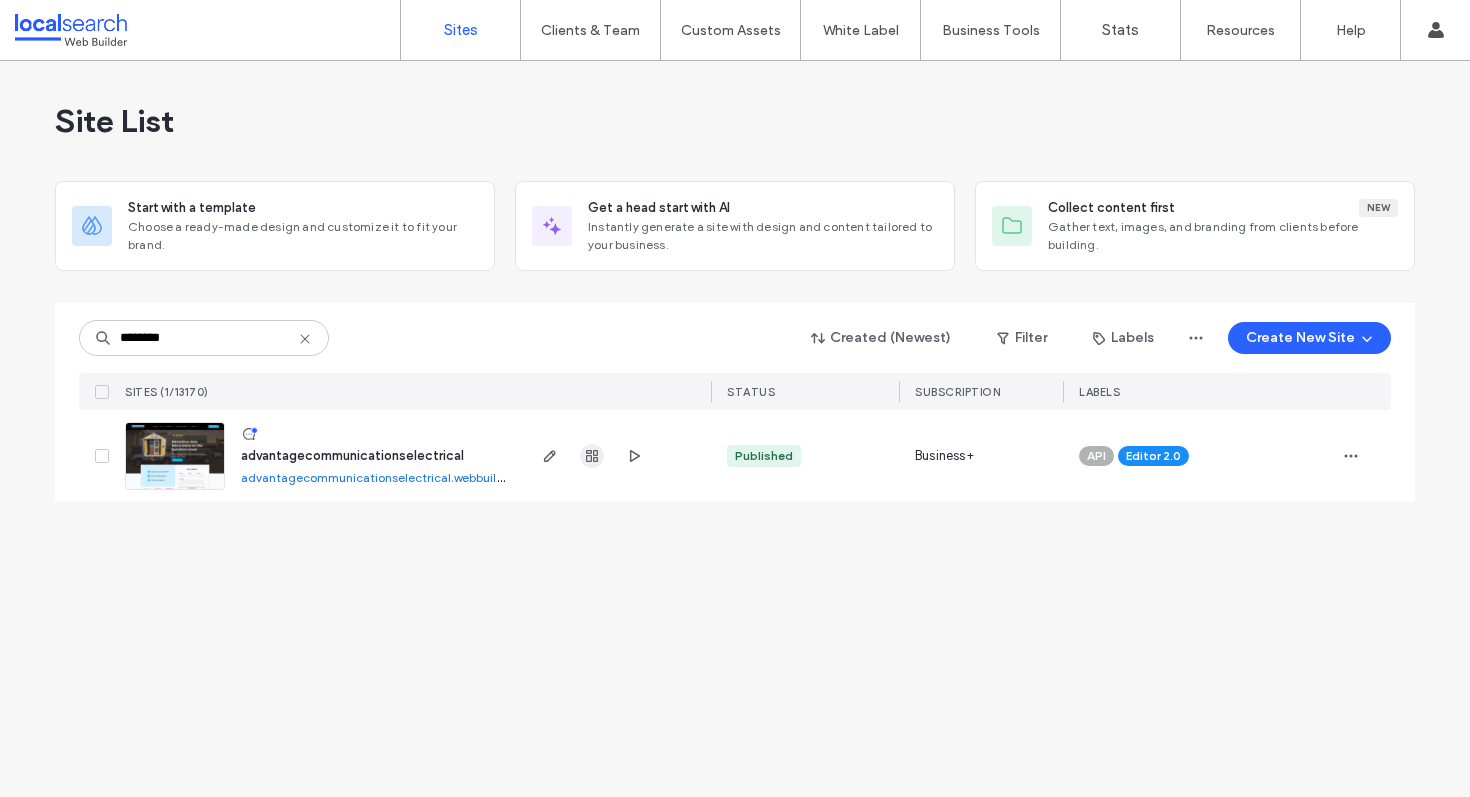 scroll, scrollTop: 0, scrollLeft: 0, axis: both 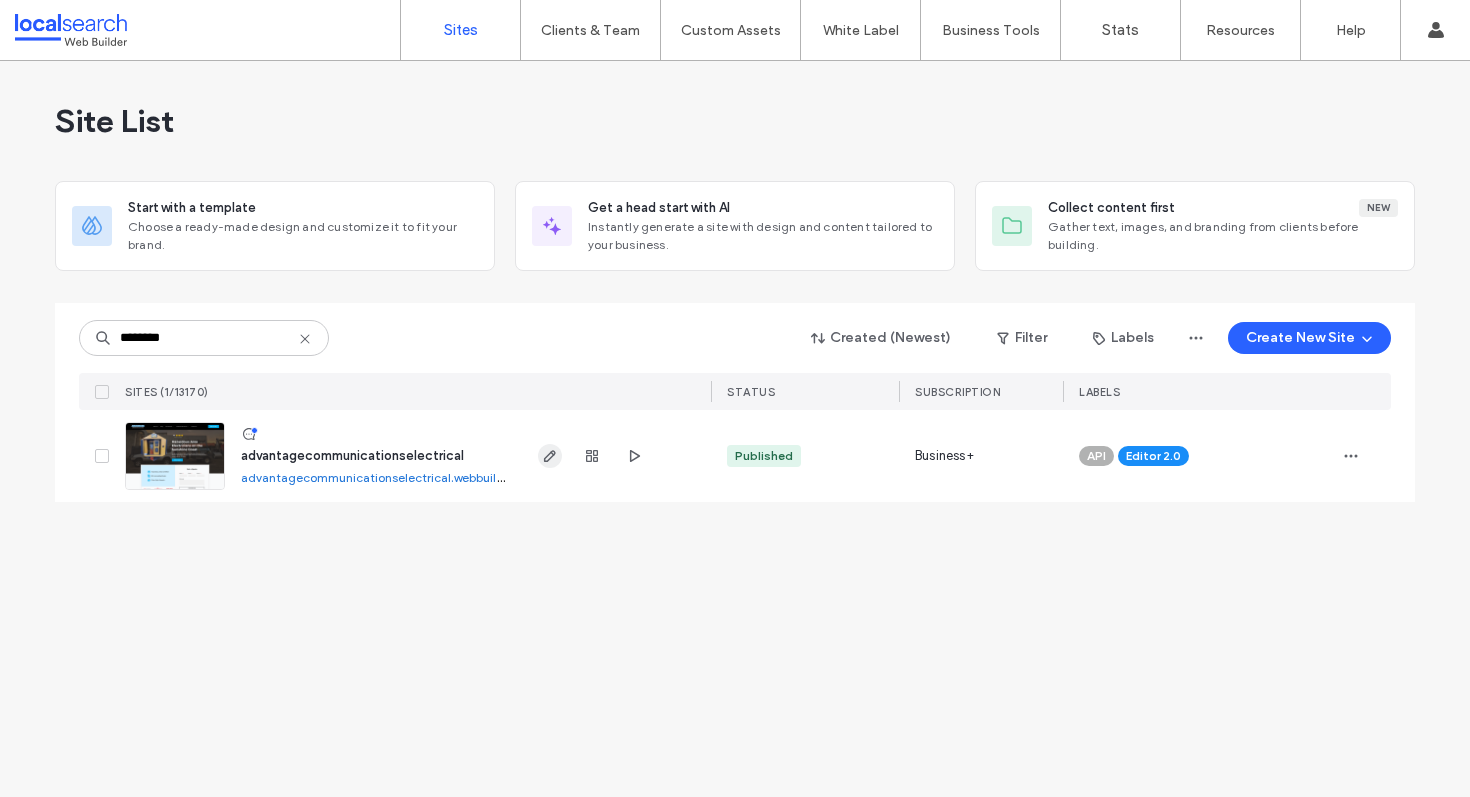 type on "********" 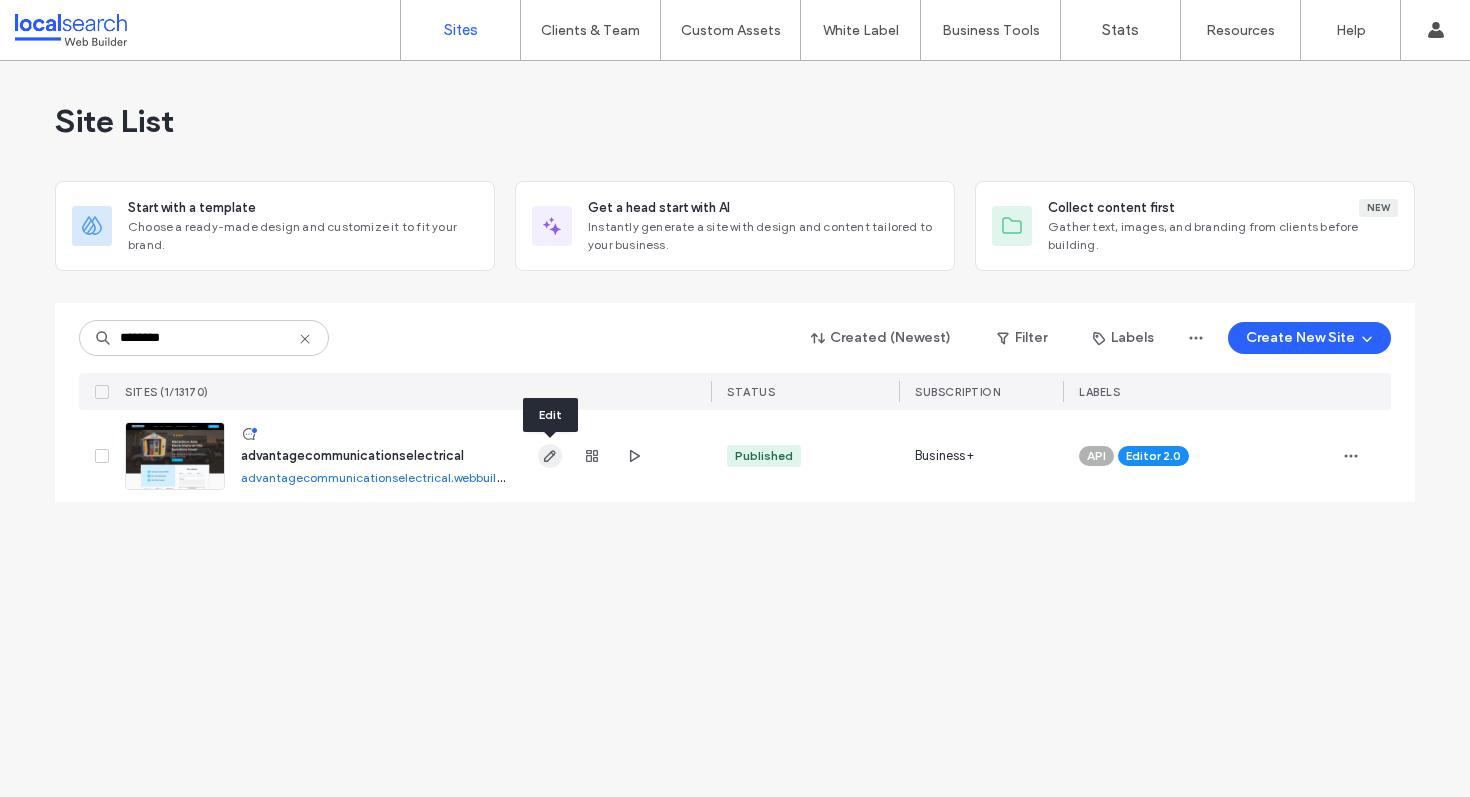 click at bounding box center [592, 456] 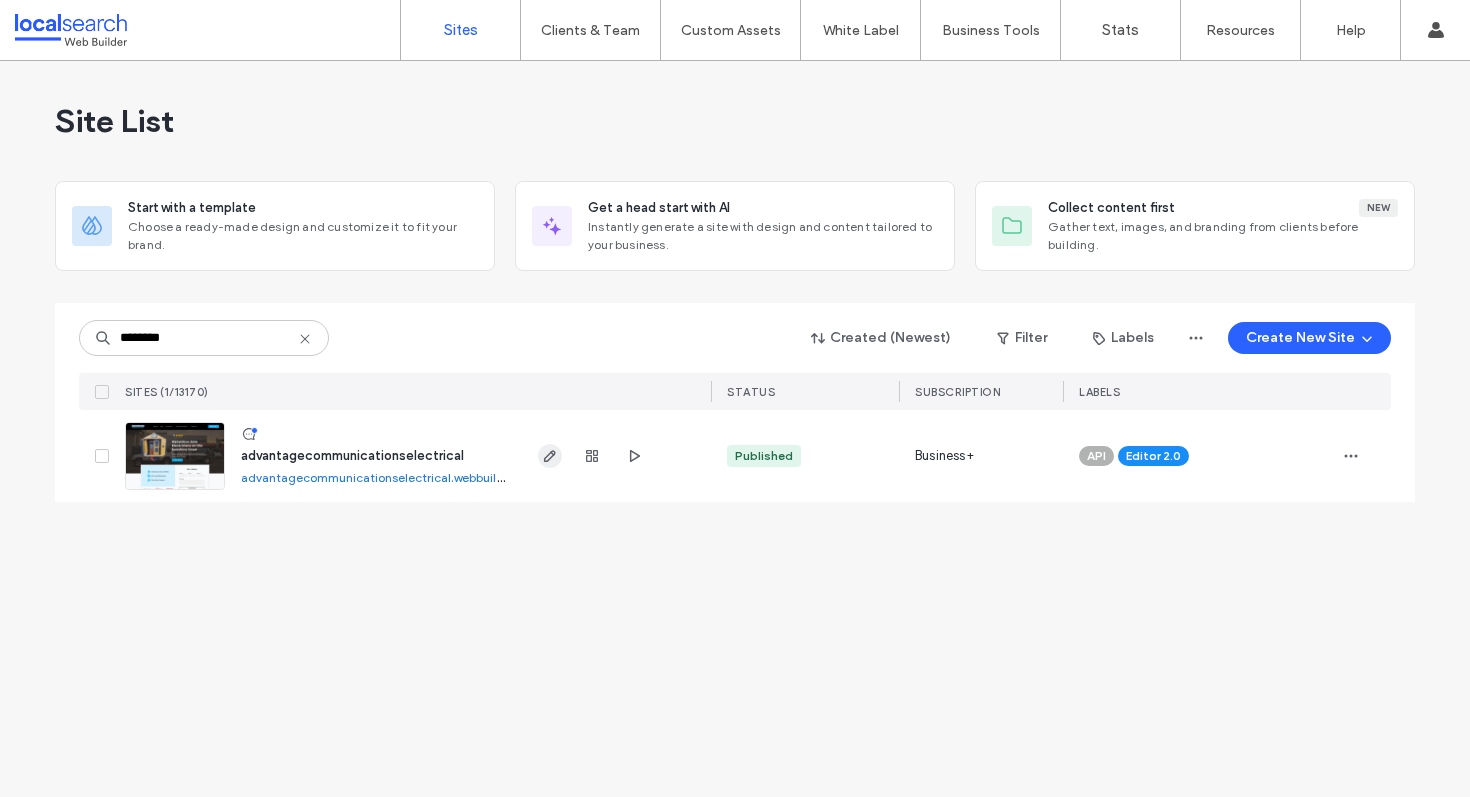 click 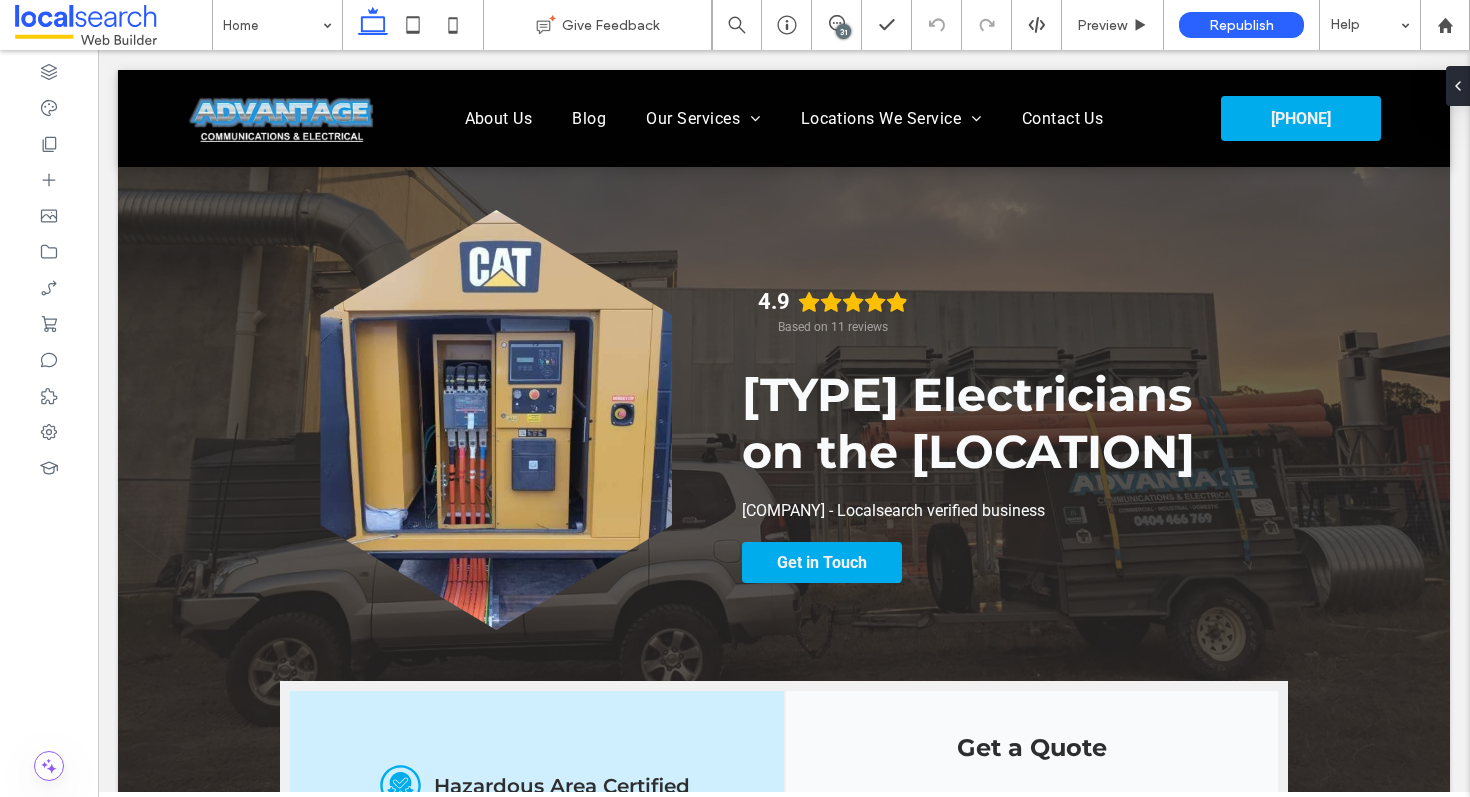 scroll, scrollTop: 0, scrollLeft: 0, axis: both 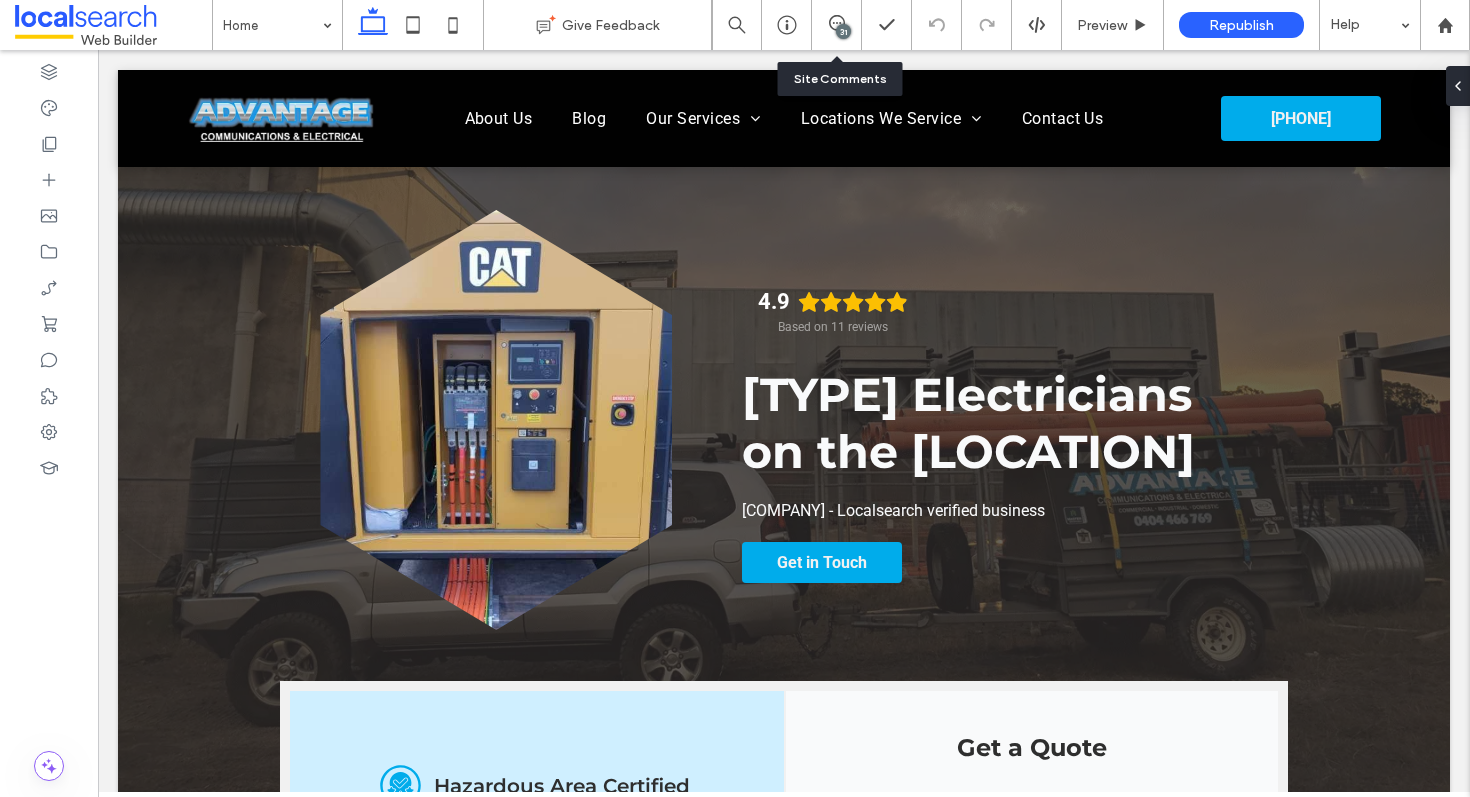 click on "31" at bounding box center (836, 25) 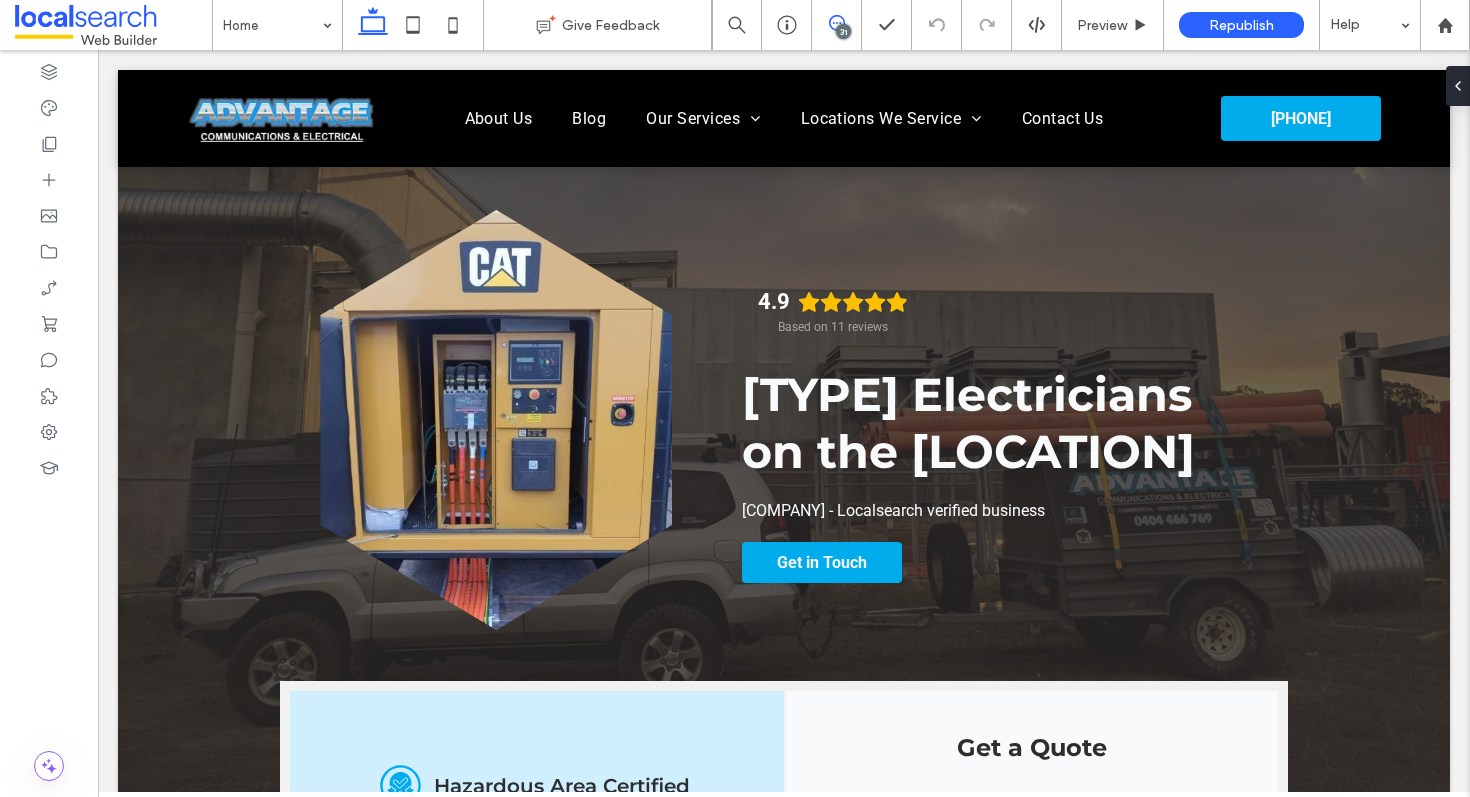 click 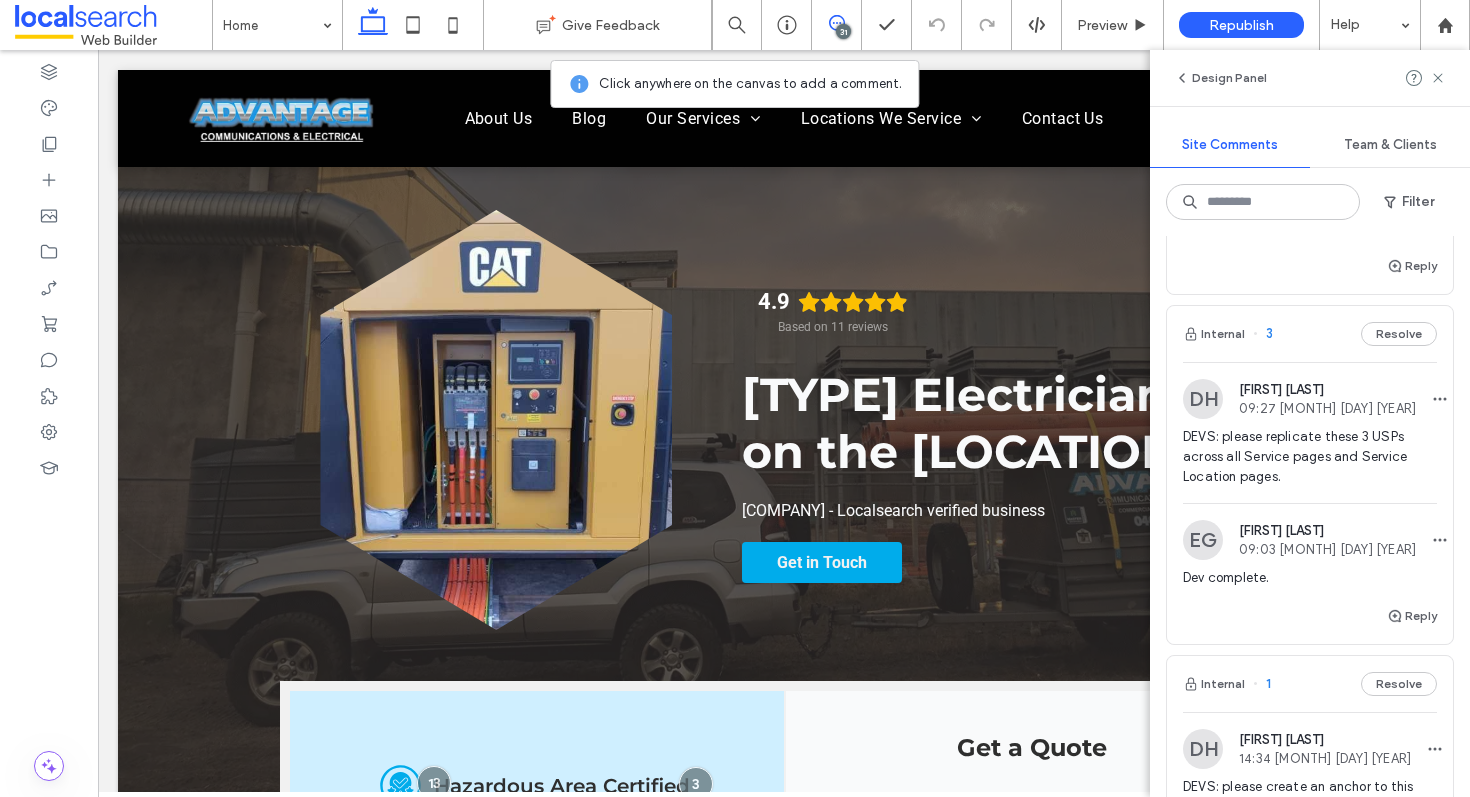 scroll, scrollTop: 6807, scrollLeft: 0, axis: vertical 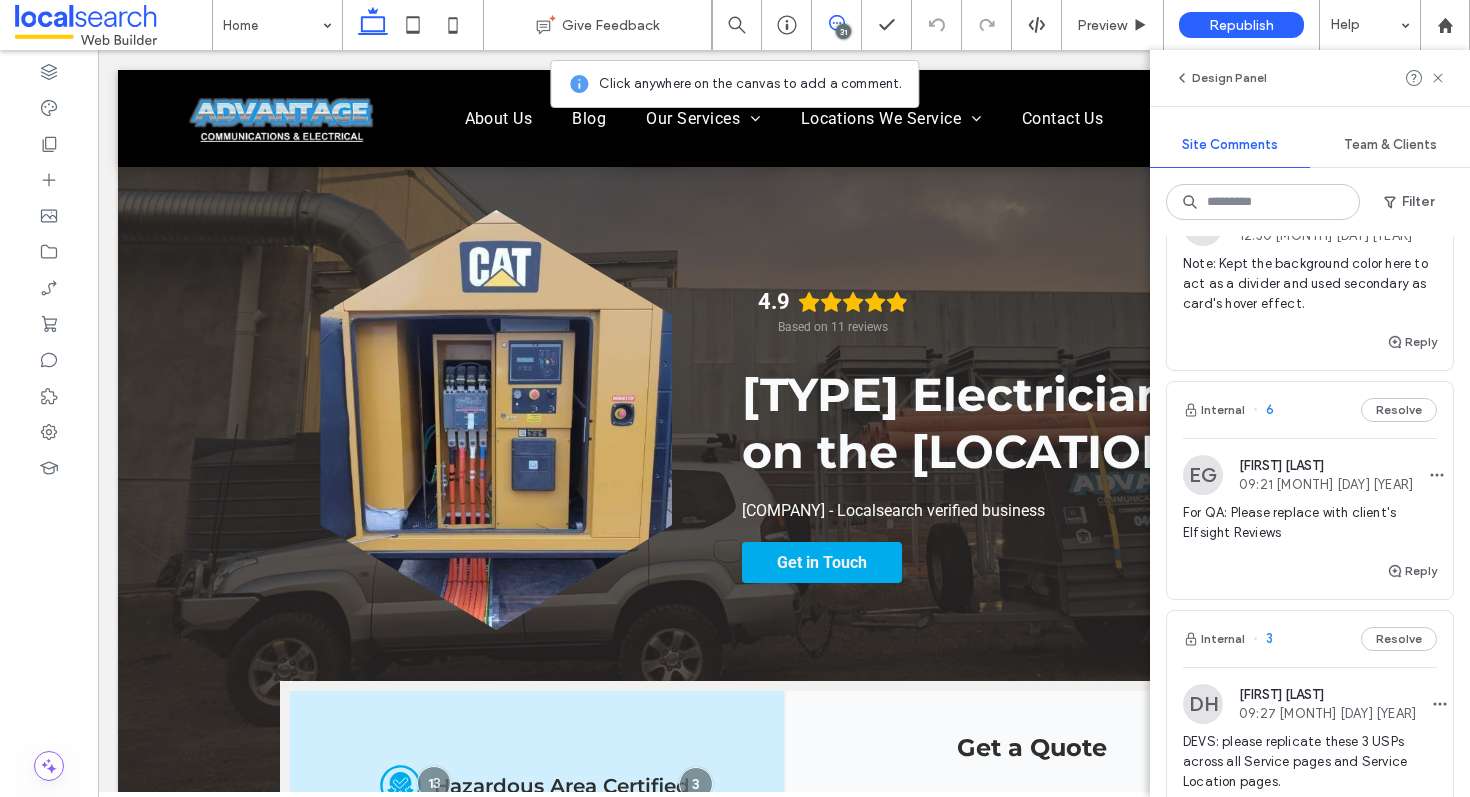 click on "Internal 6 Resolve" at bounding box center [1310, 410] 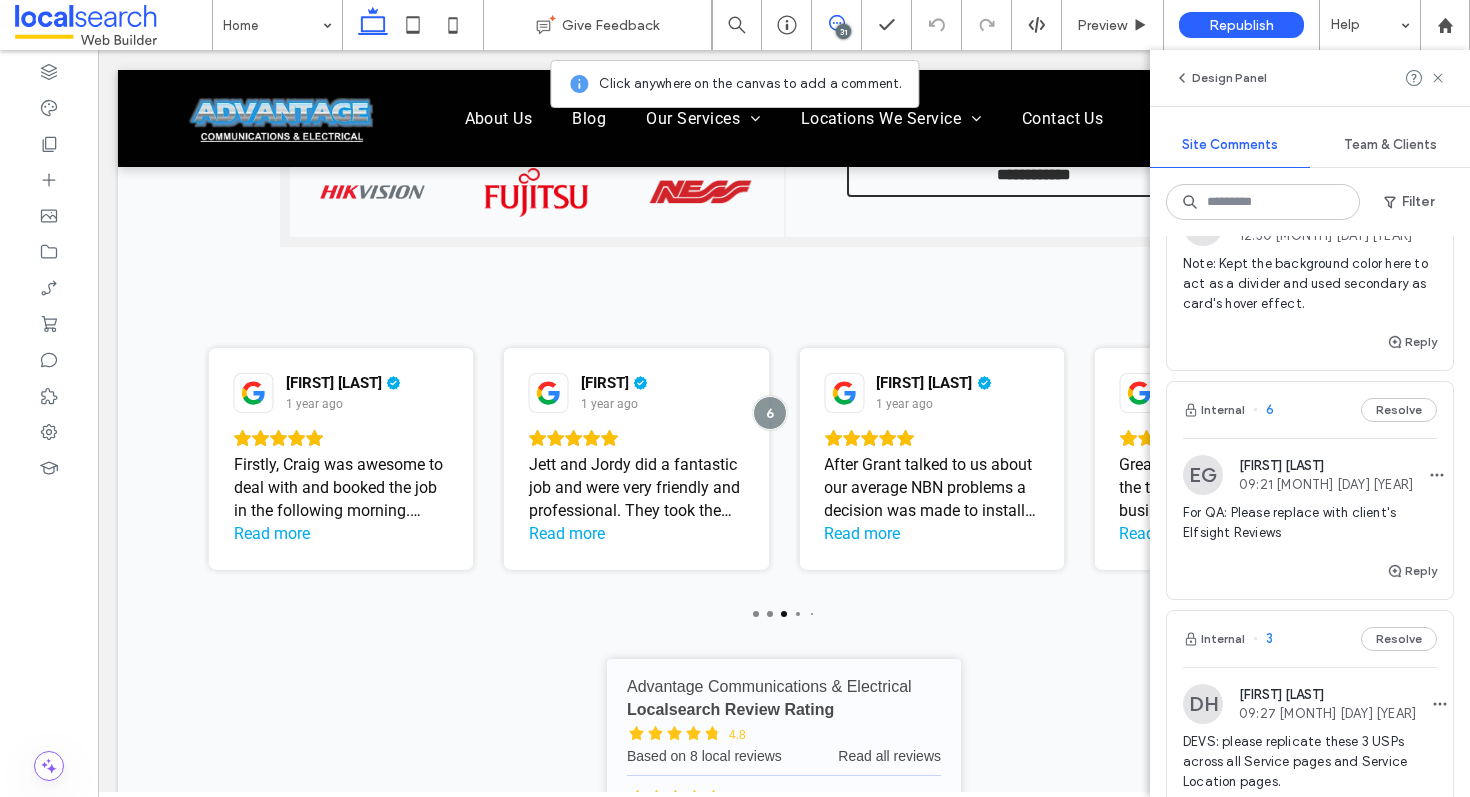 scroll, scrollTop: 855, scrollLeft: 0, axis: vertical 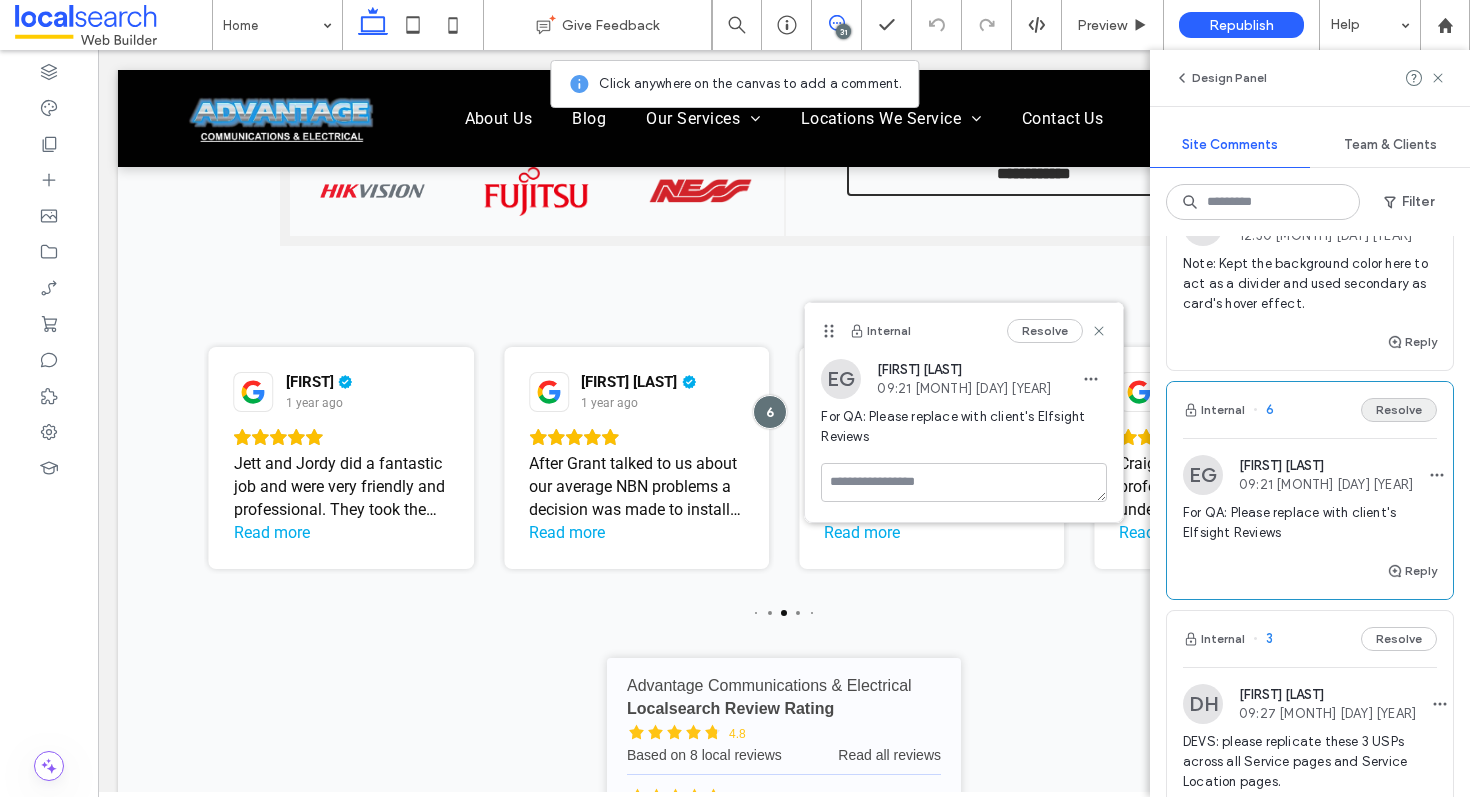 click on "Resolve" at bounding box center [1399, 410] 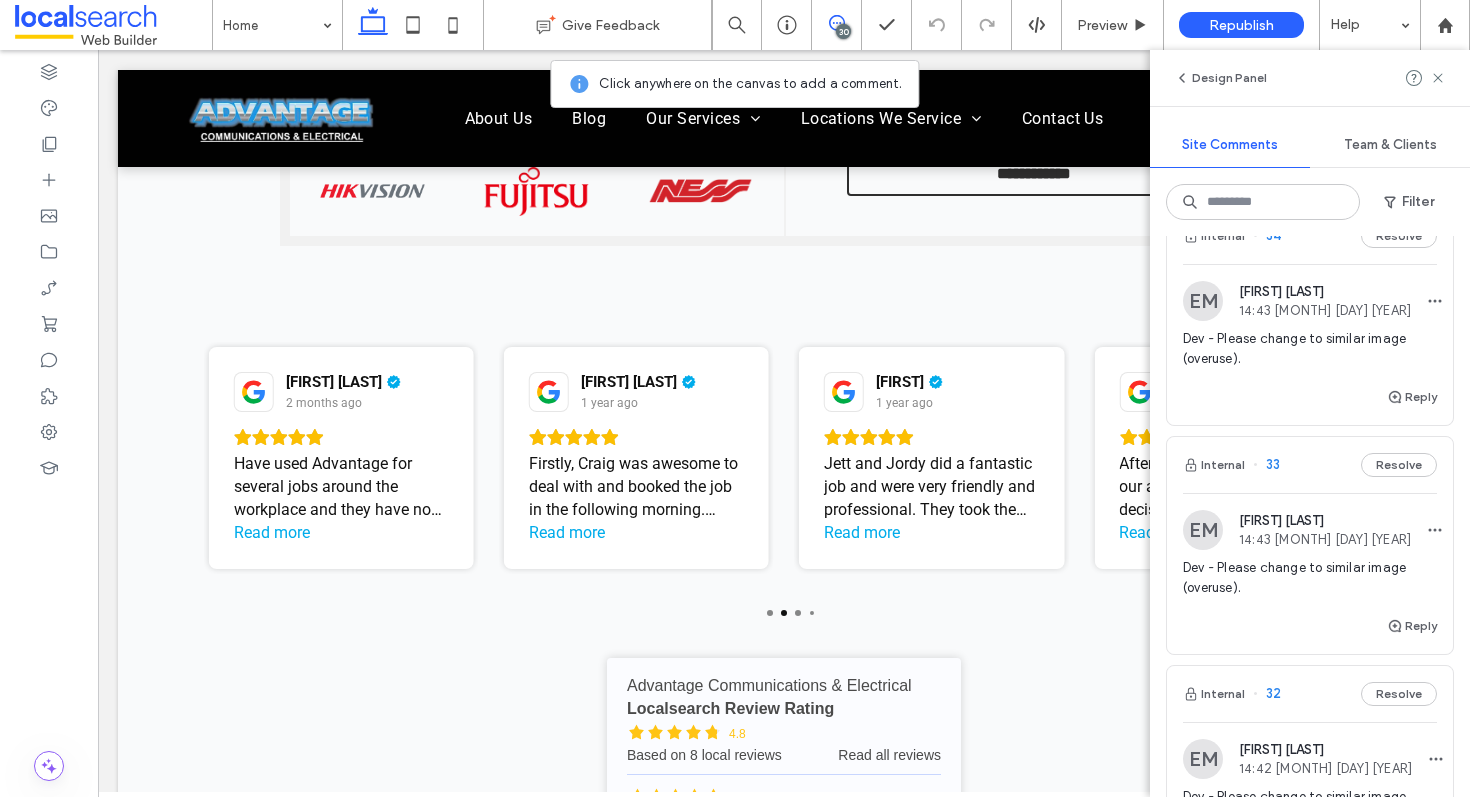 scroll, scrollTop: 0, scrollLeft: 0, axis: both 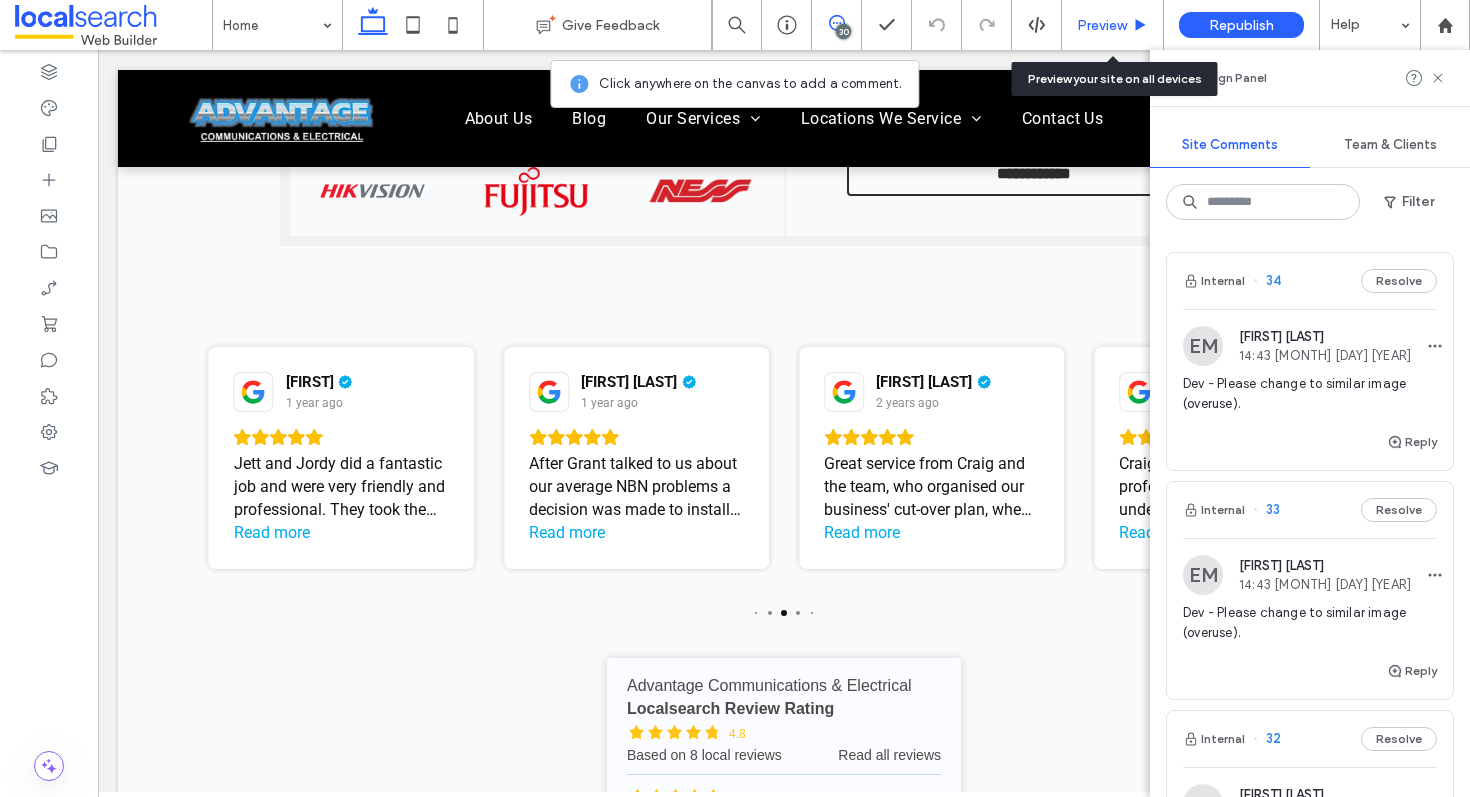 click on "Preview" at bounding box center (1102, 25) 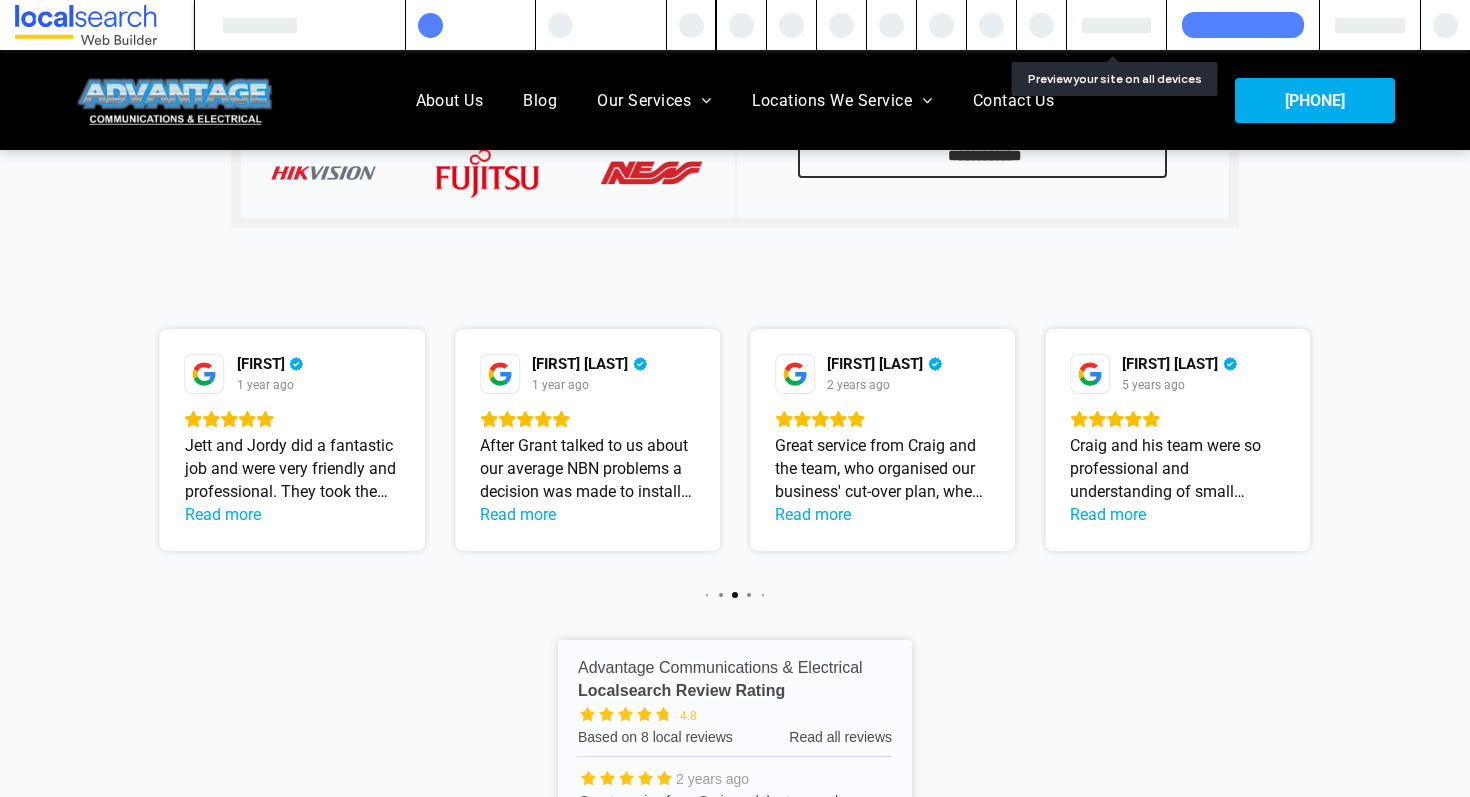 scroll, scrollTop: 856, scrollLeft: 0, axis: vertical 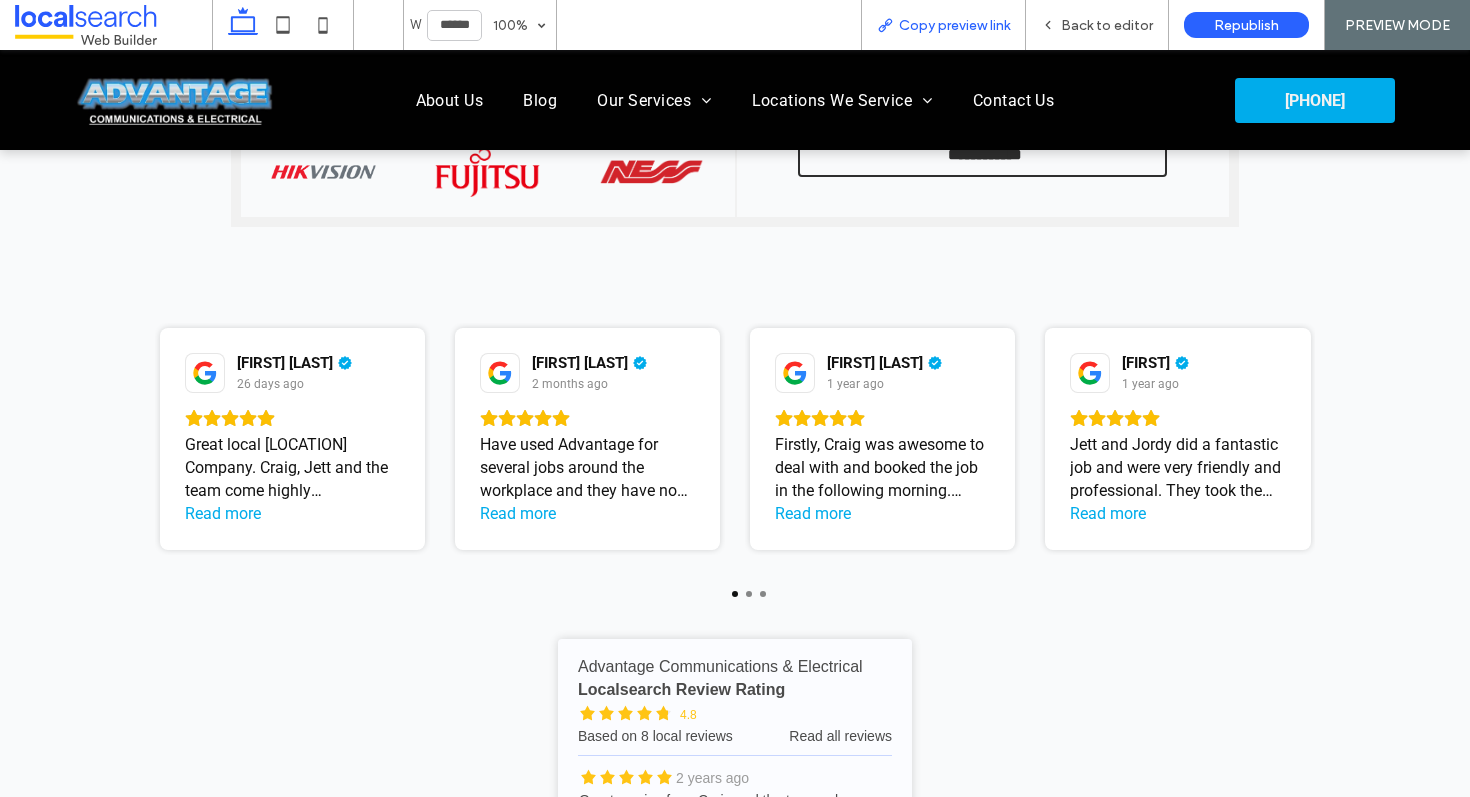 click on "Copy preview link" at bounding box center [954, 25] 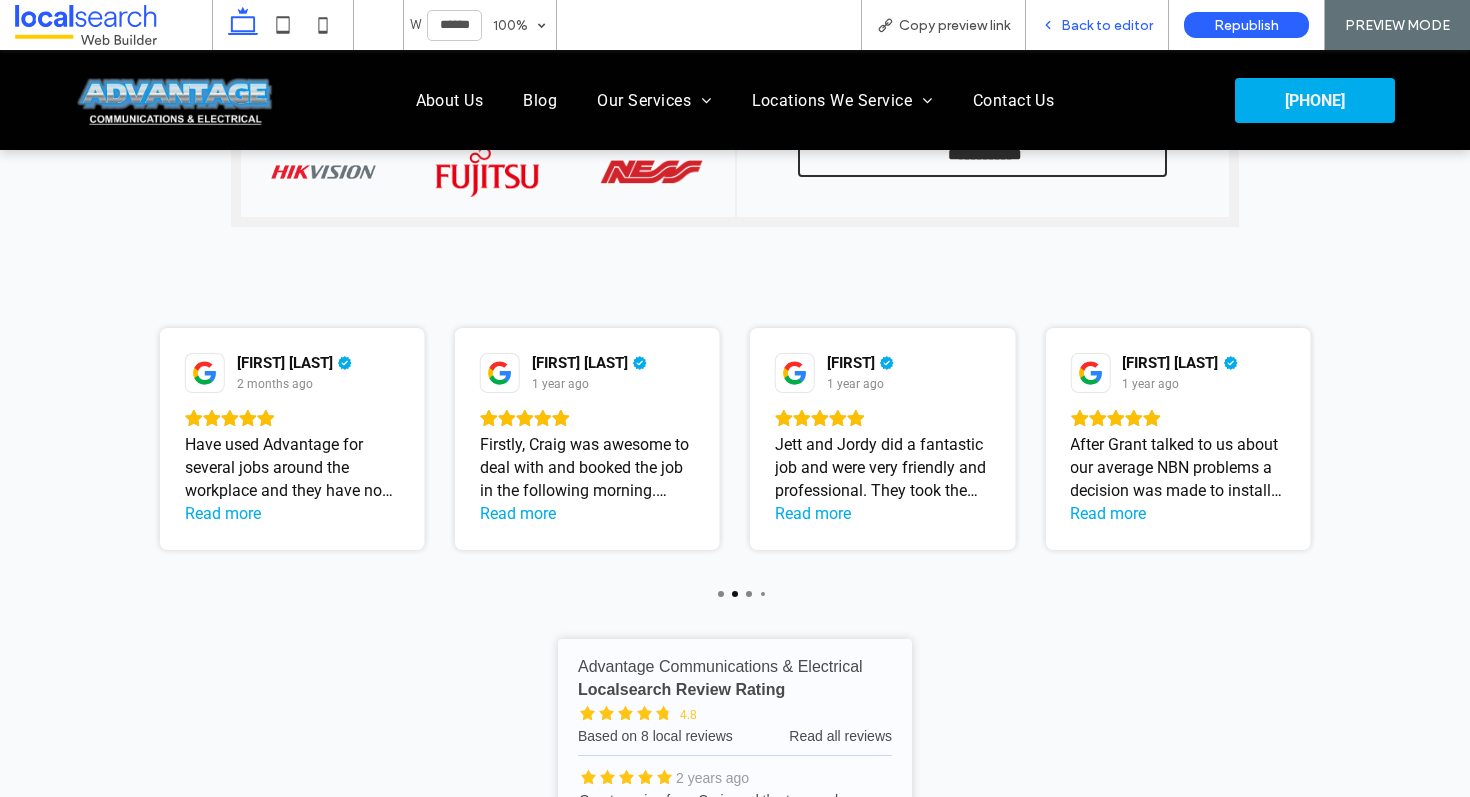 click on "Back to editor" at bounding box center (1107, 25) 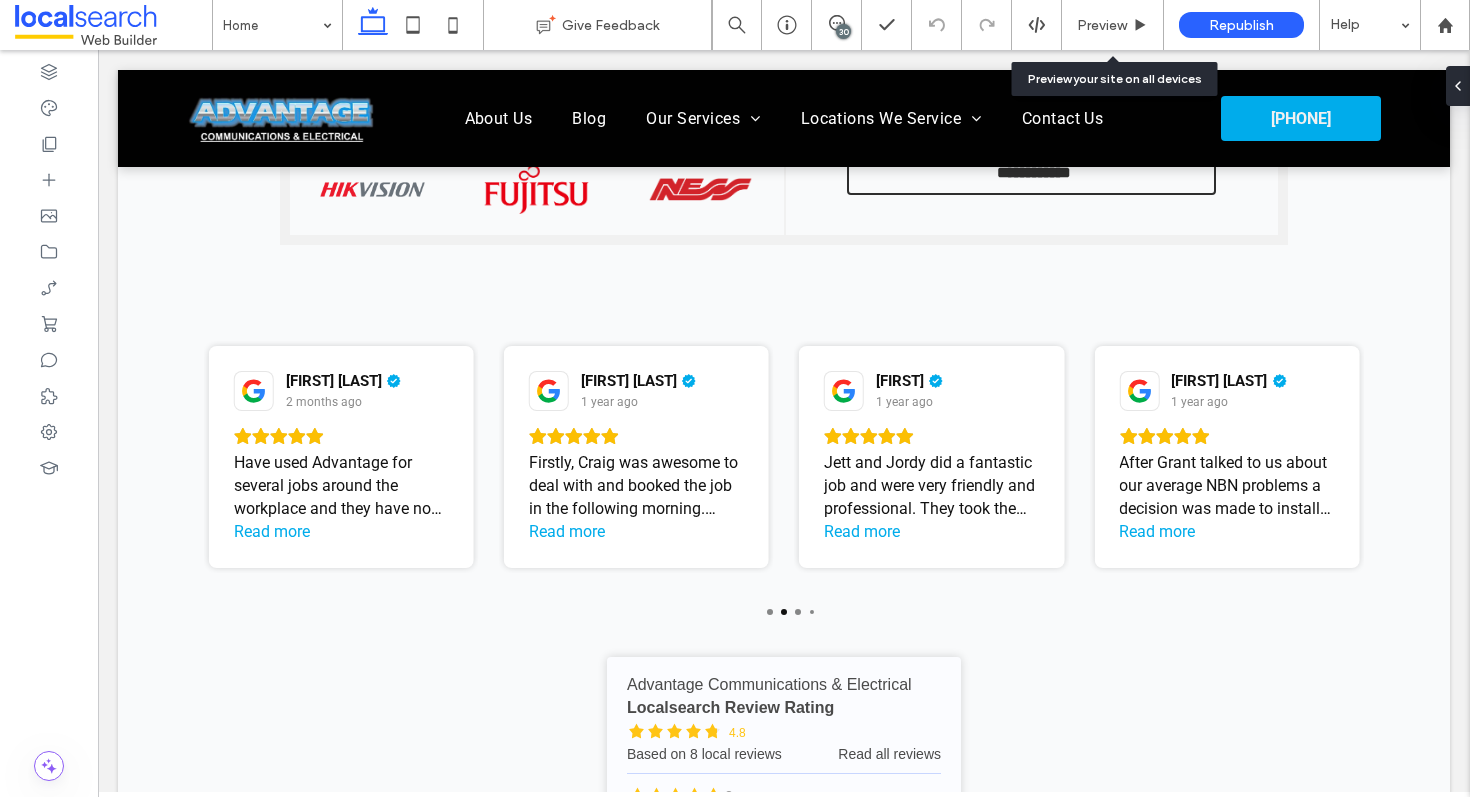 scroll, scrollTop: 855, scrollLeft: 0, axis: vertical 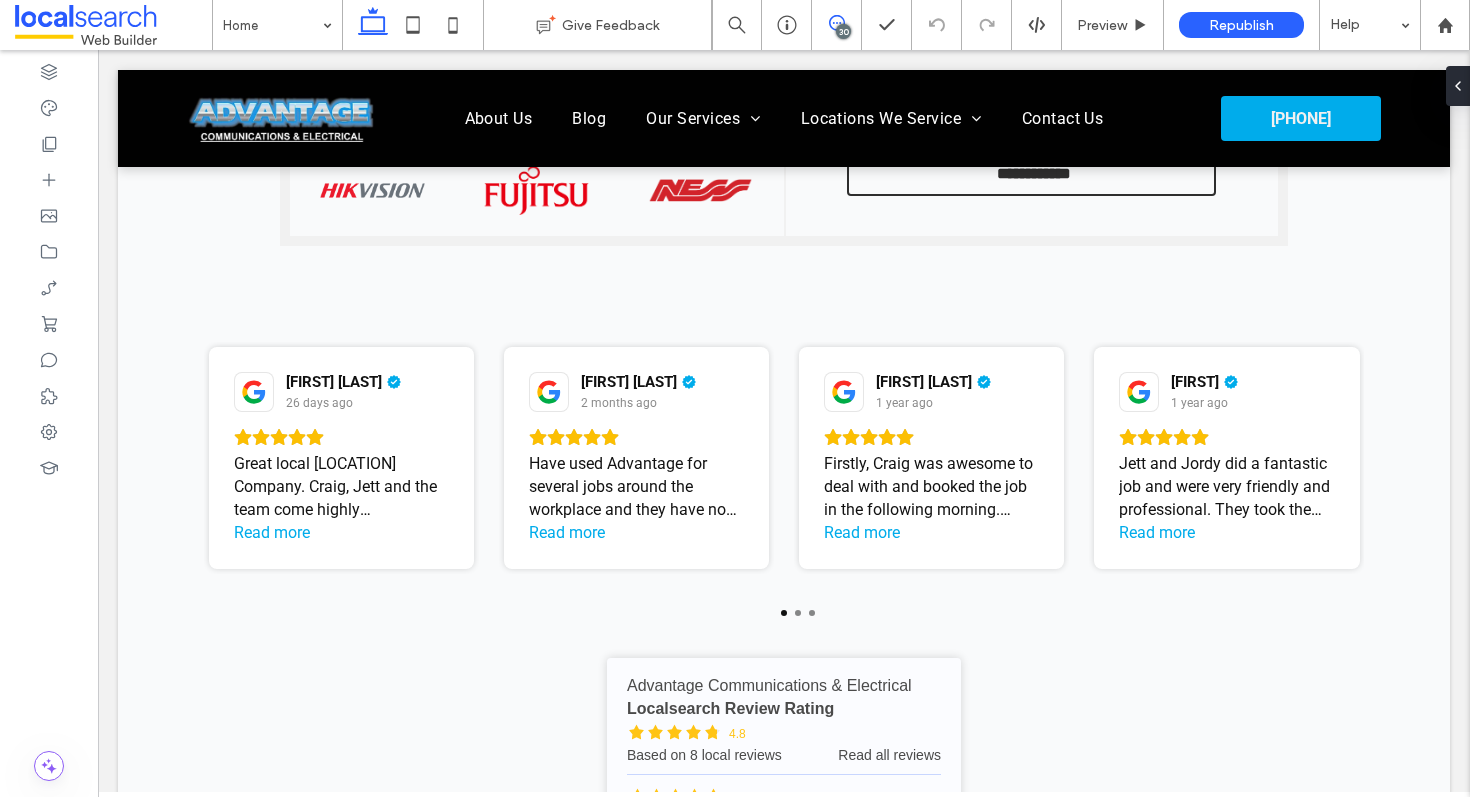 click 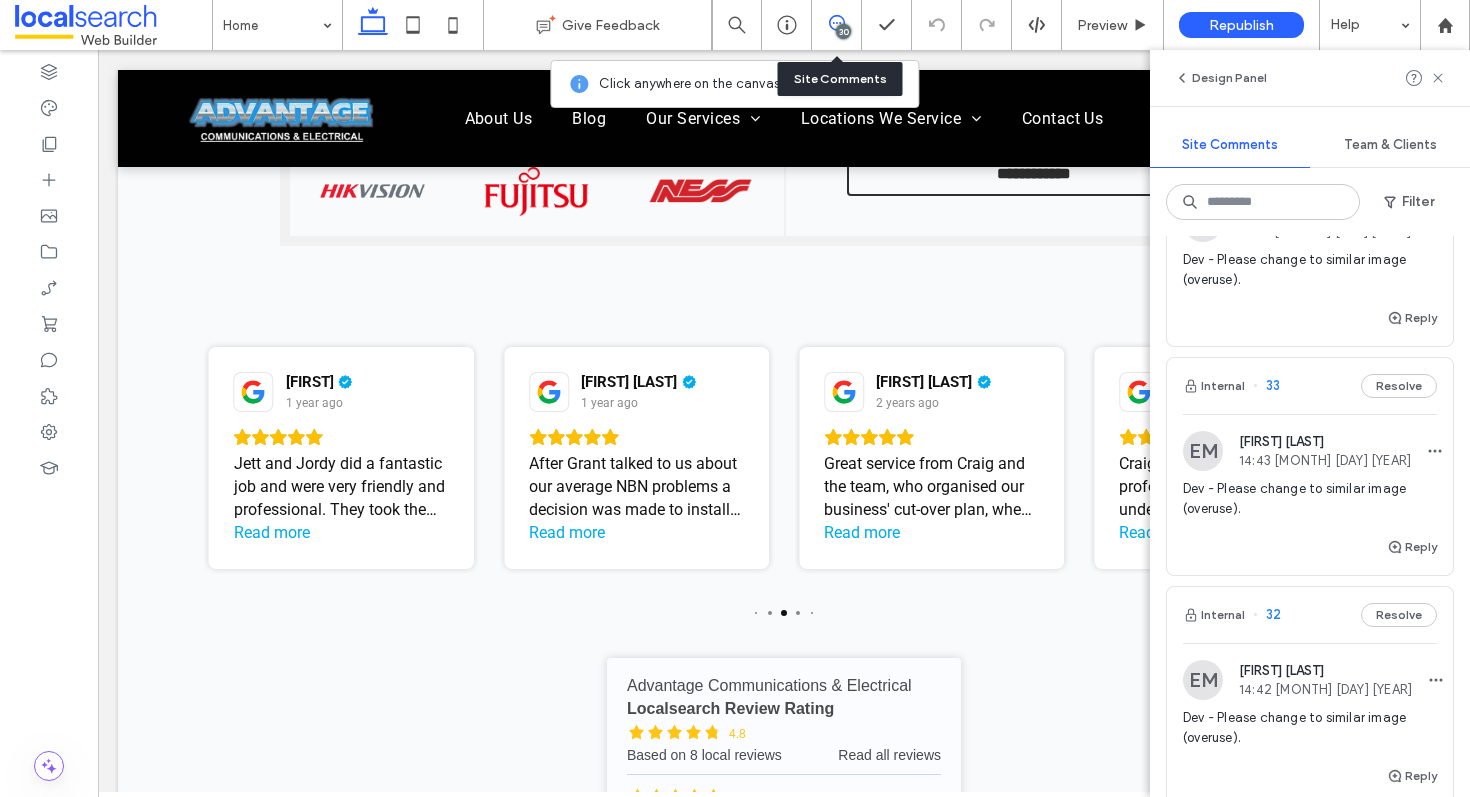 scroll, scrollTop: 0, scrollLeft: 0, axis: both 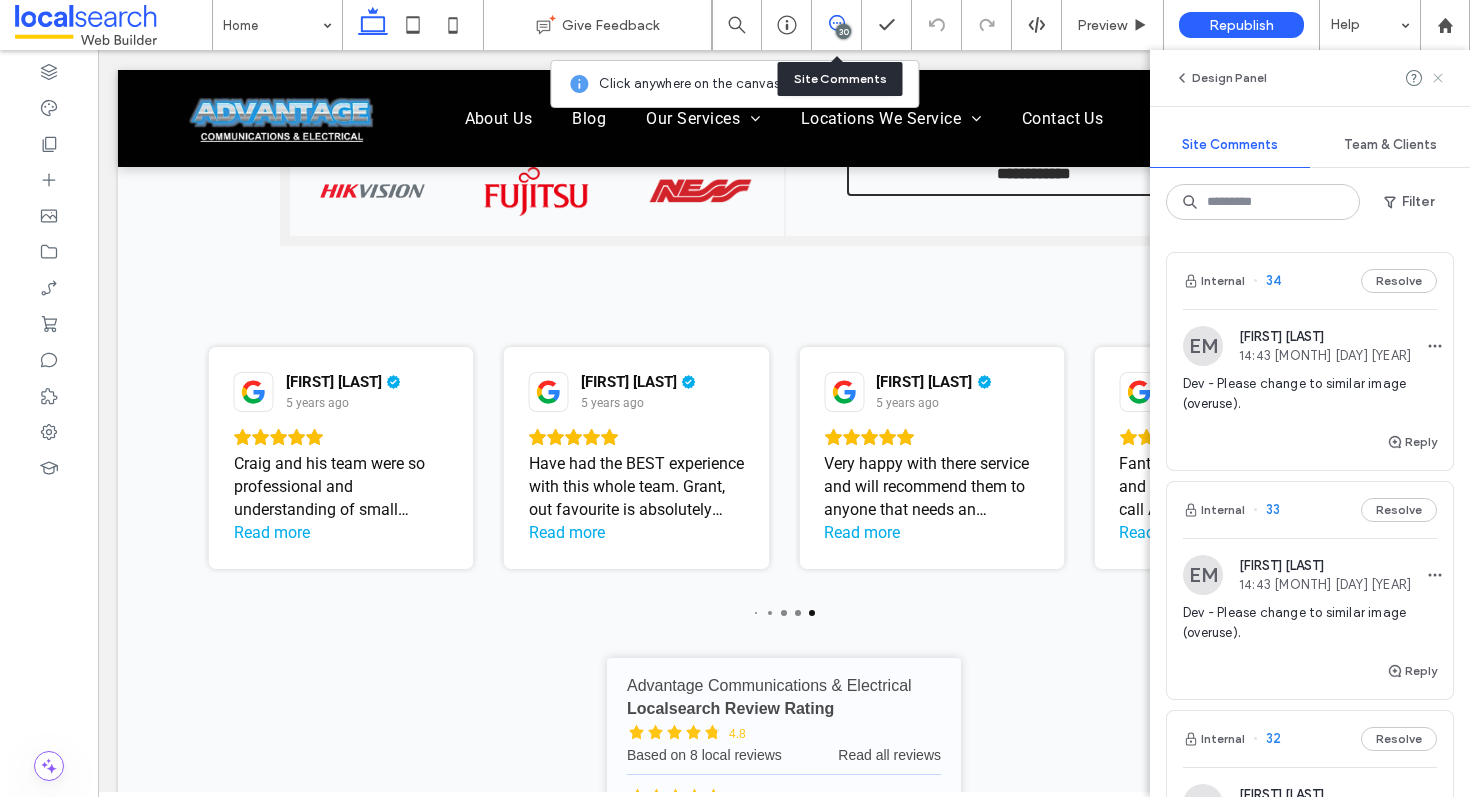 click 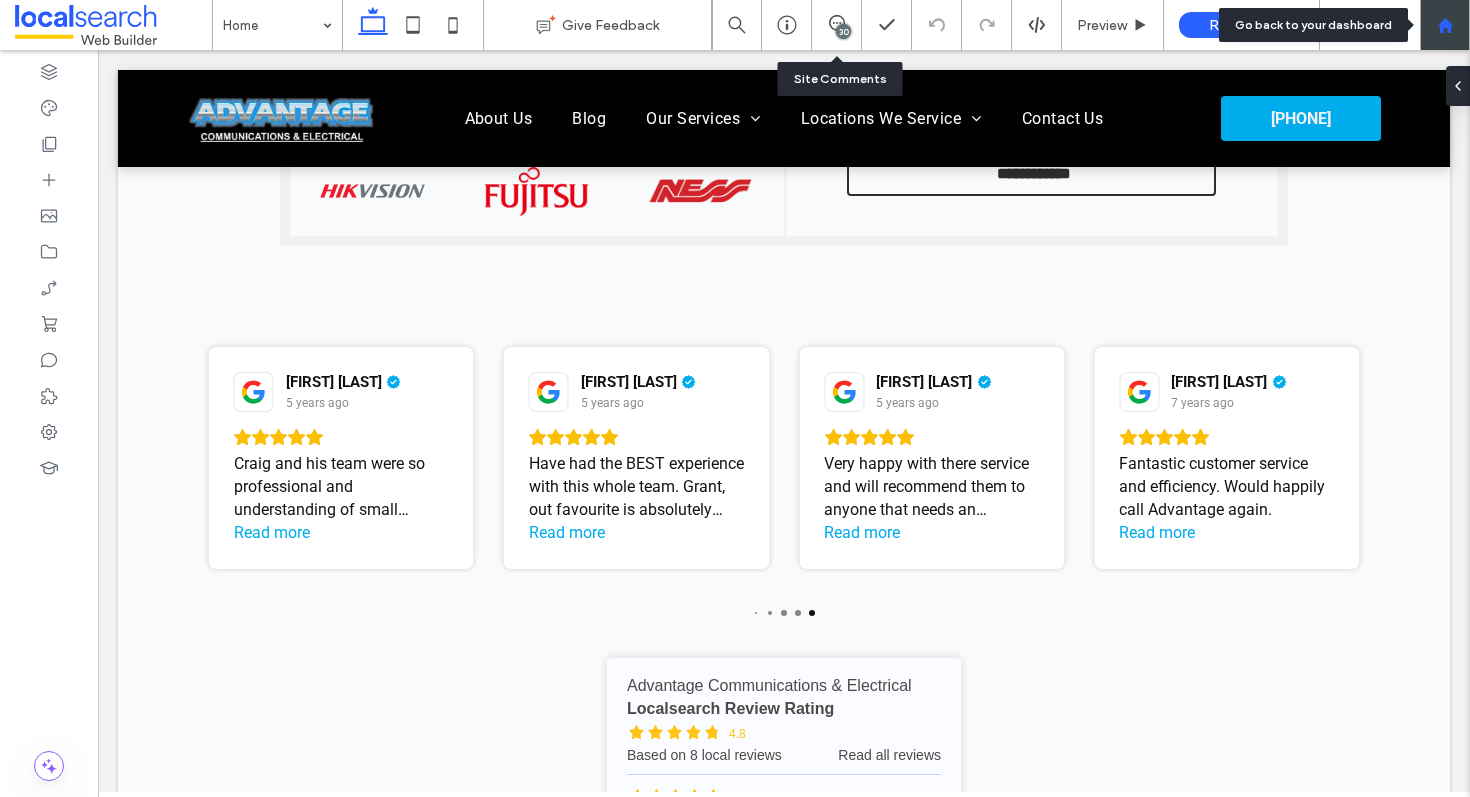 click at bounding box center (1445, 25) 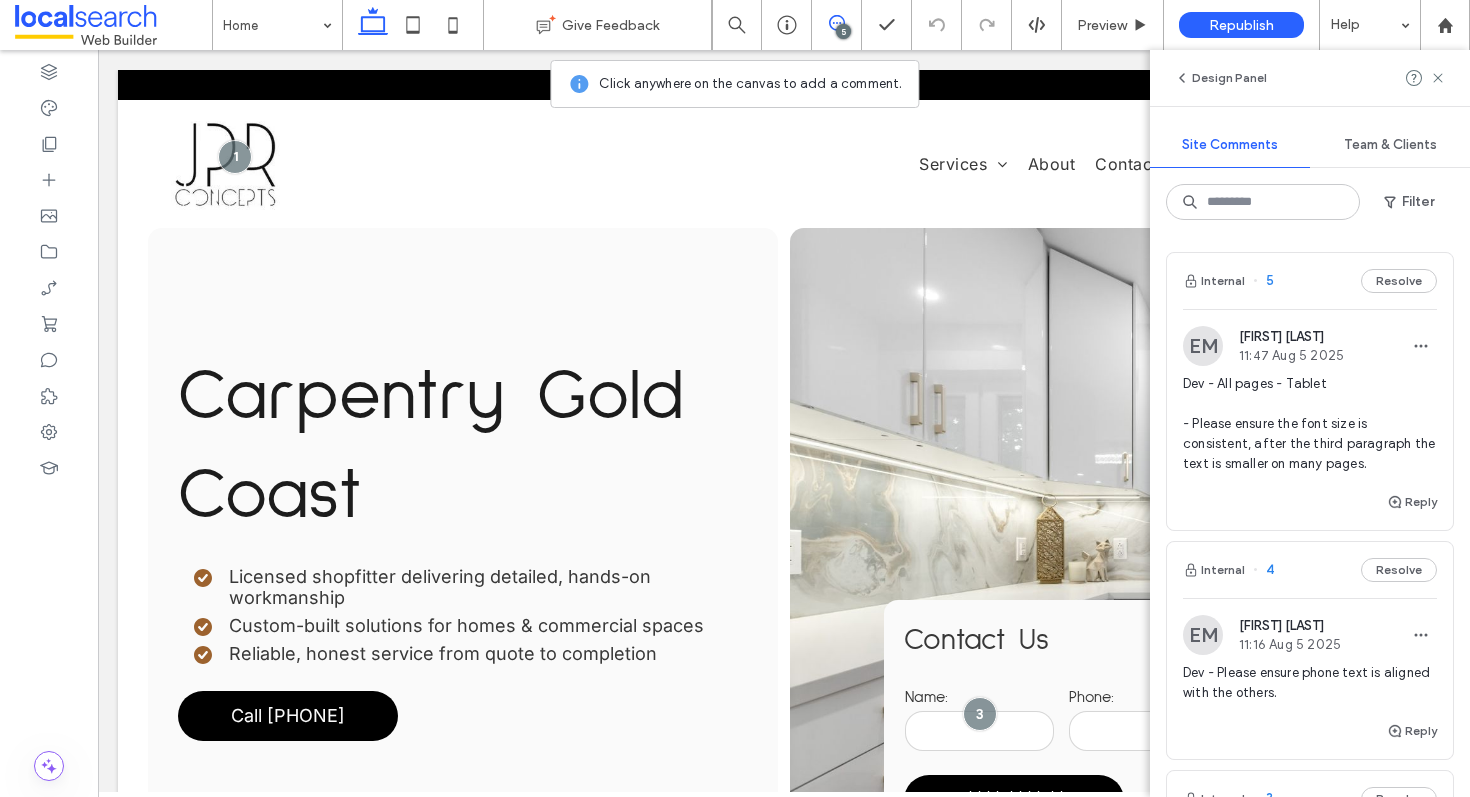 scroll, scrollTop: 0, scrollLeft: 0, axis: both 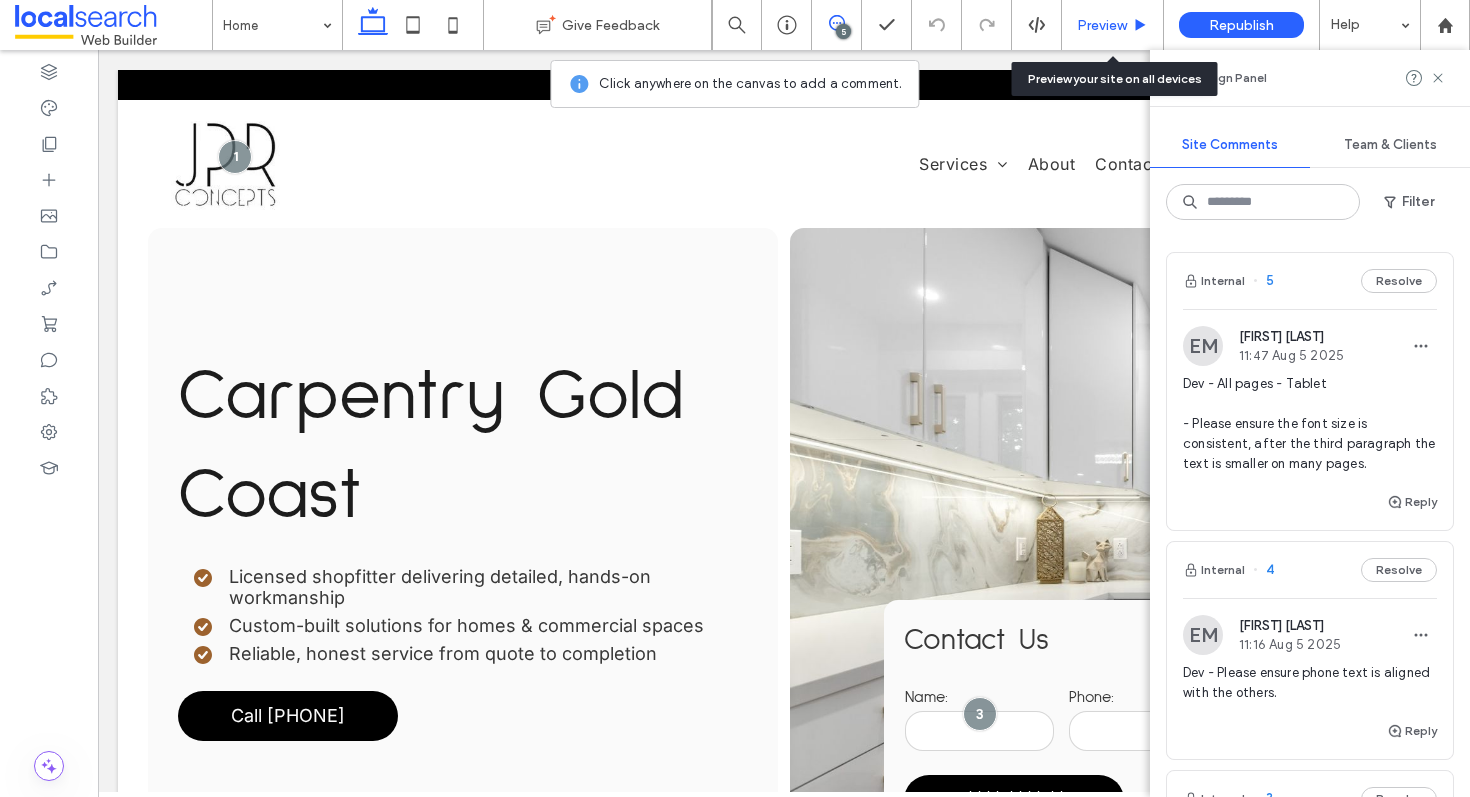 click on "Preview" at bounding box center (1112, 25) 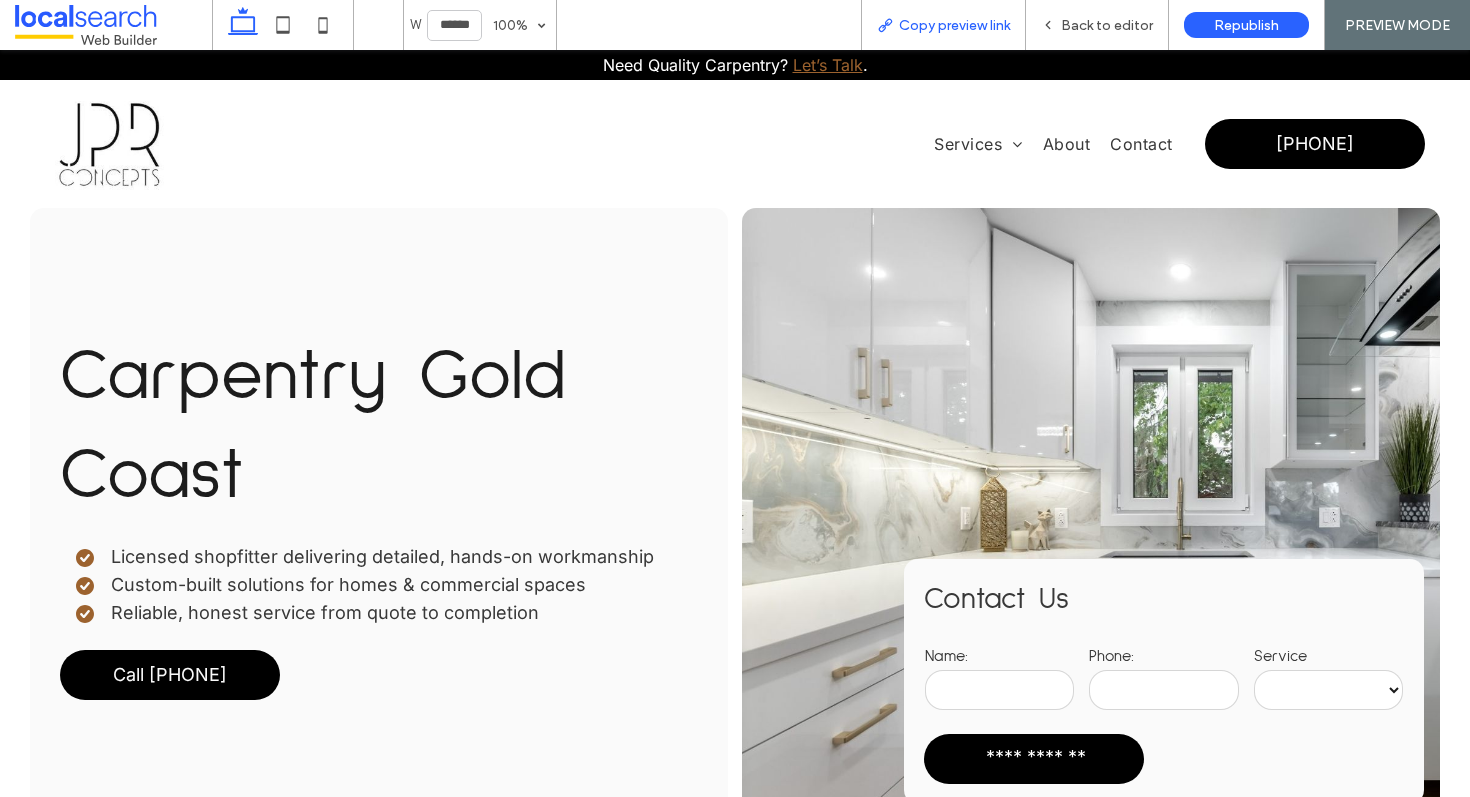 click on "Copy preview link" at bounding box center (954, 25) 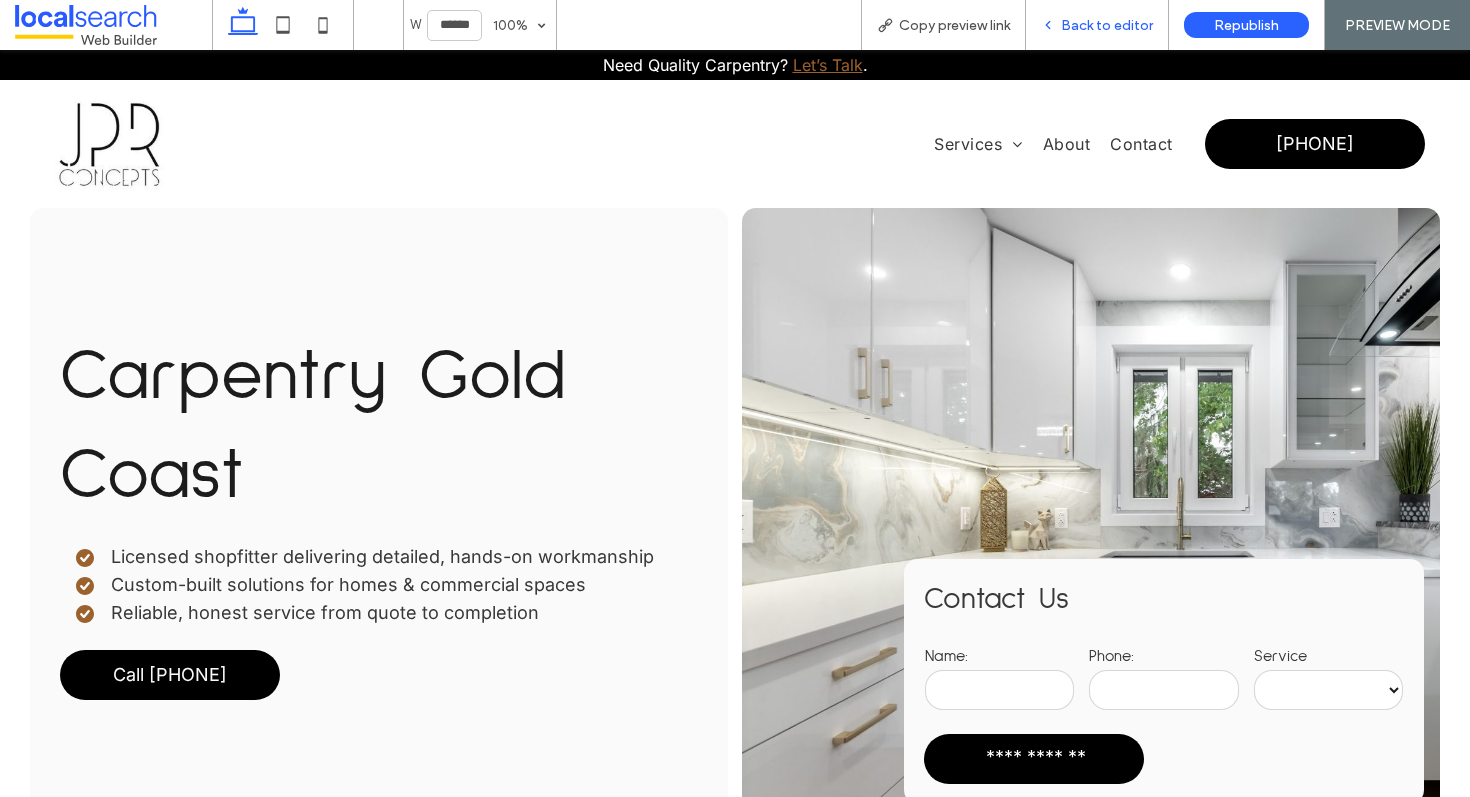 click on "Back to editor" at bounding box center (1107, 25) 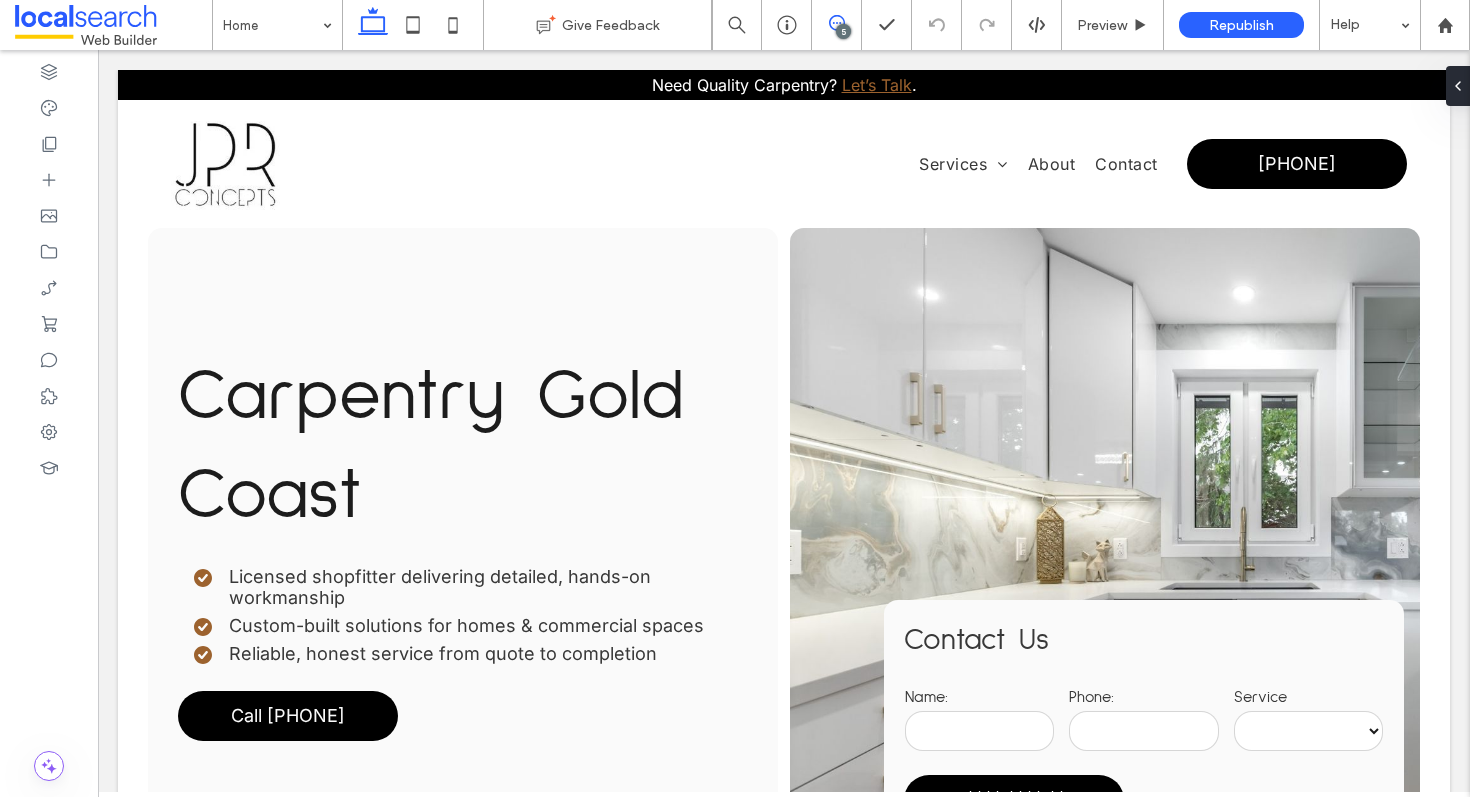 click 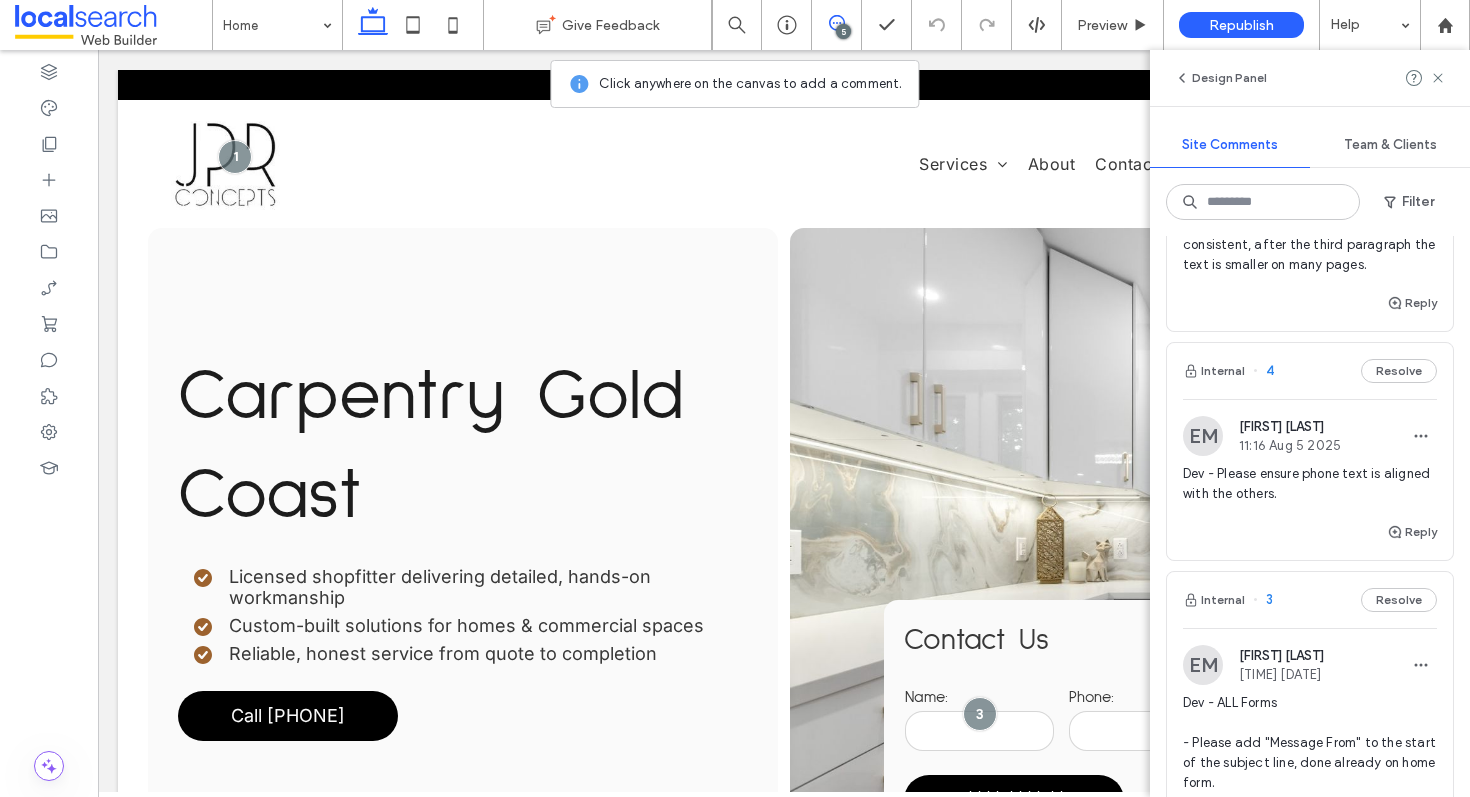 scroll, scrollTop: 0, scrollLeft: 0, axis: both 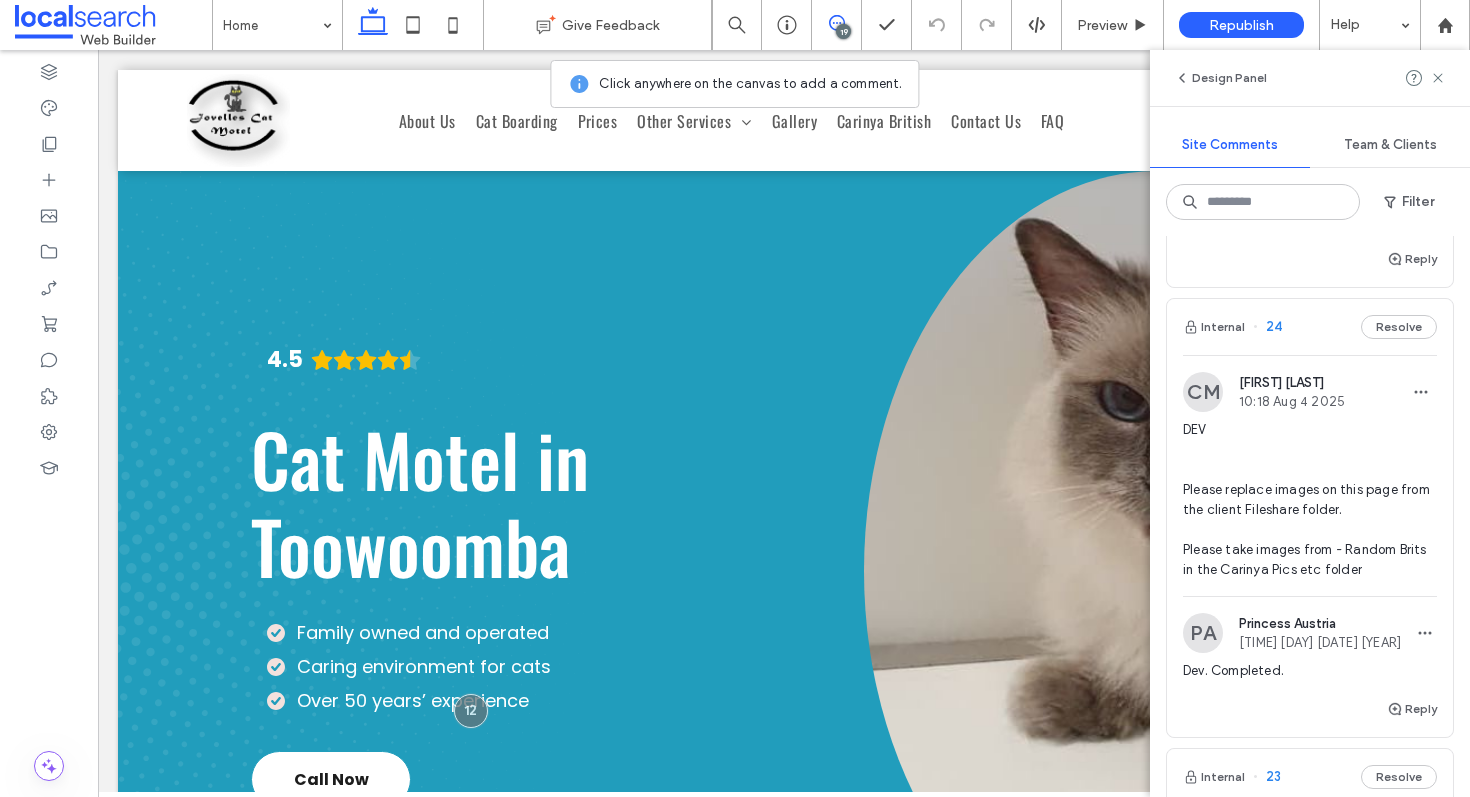 click on "Internal 24 Resolve" at bounding box center (1310, 327) 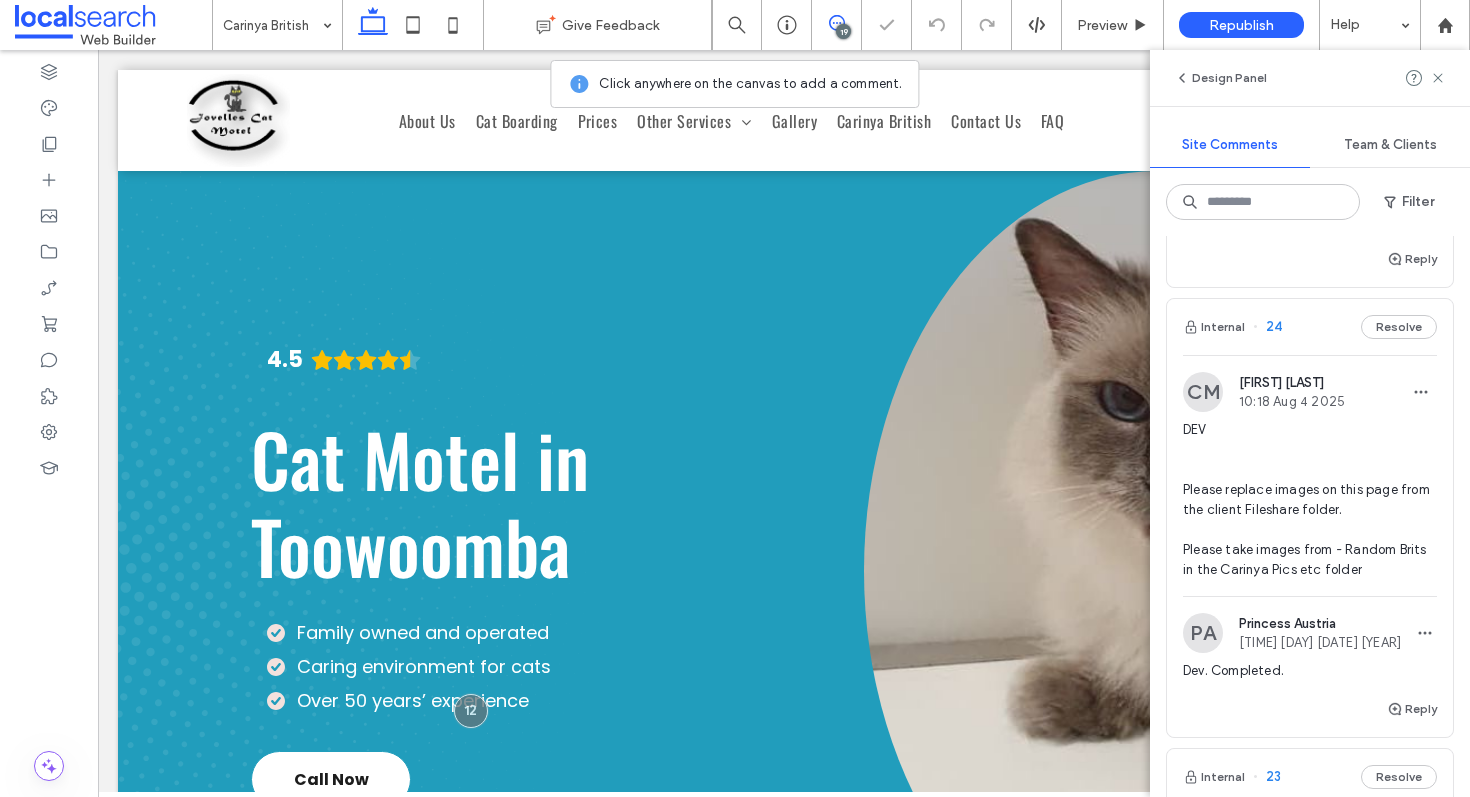 scroll, scrollTop: 0, scrollLeft: 0, axis: both 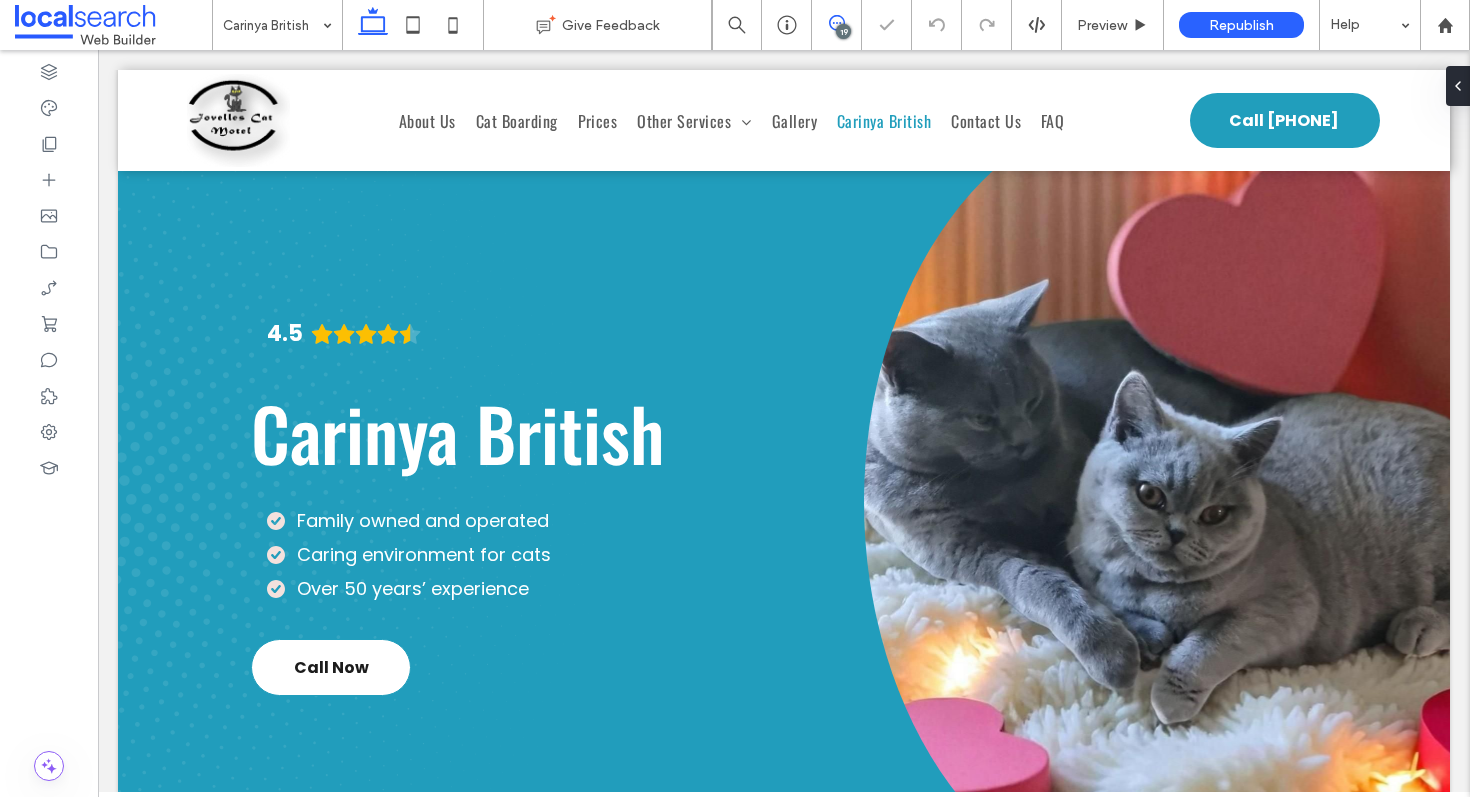 click 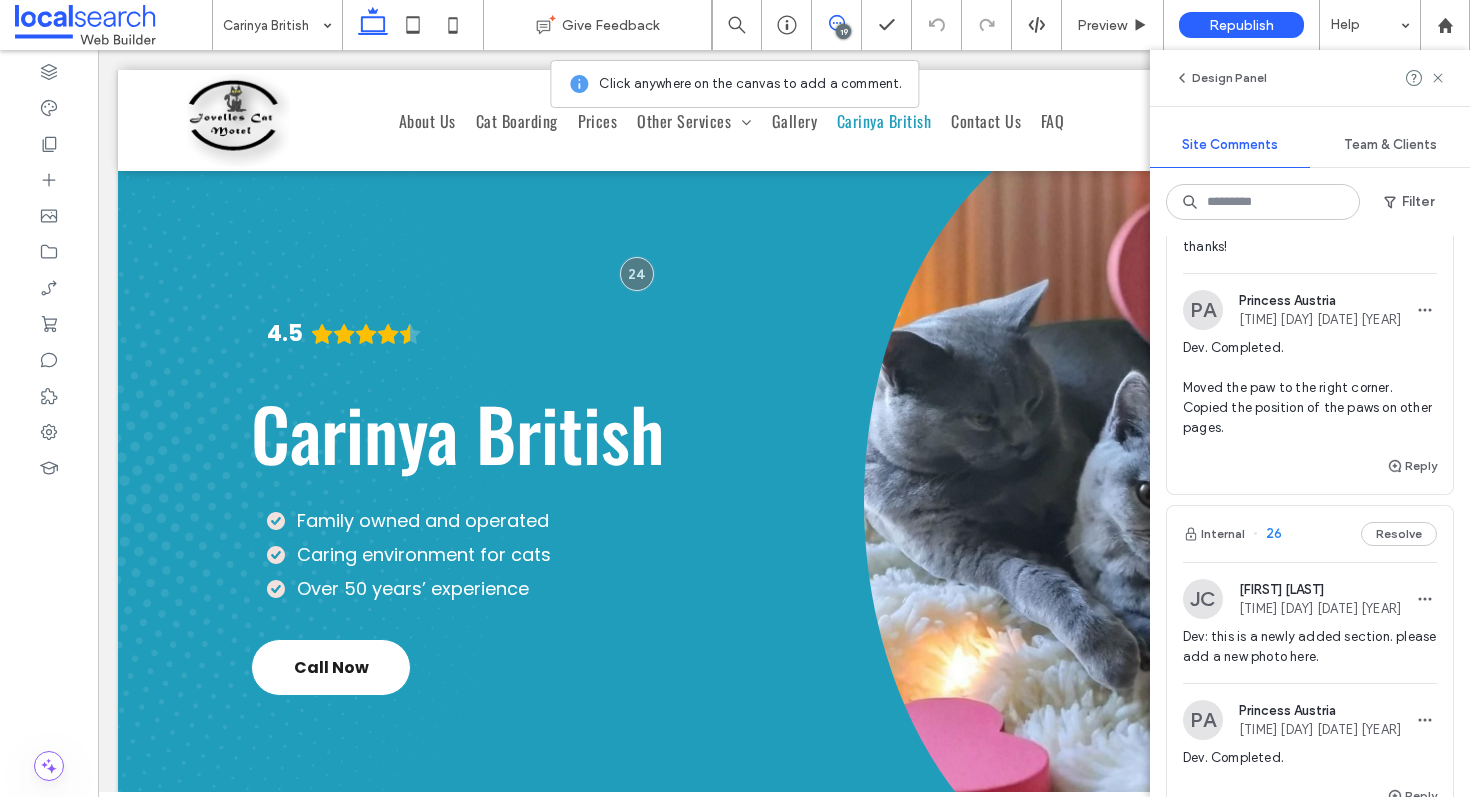 scroll, scrollTop: 0, scrollLeft: 0, axis: both 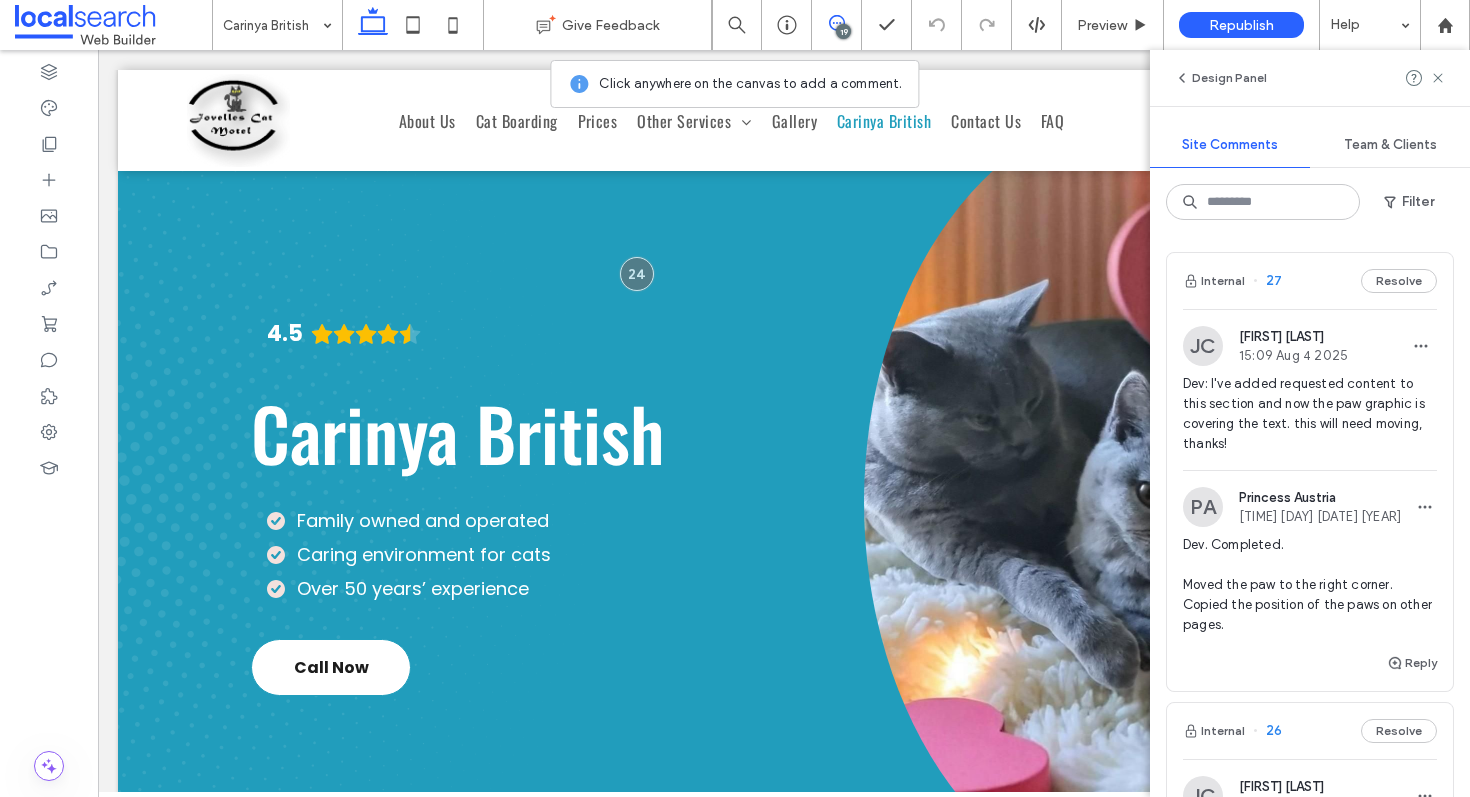 click on "Internal 27 Resolve" at bounding box center (1310, 281) 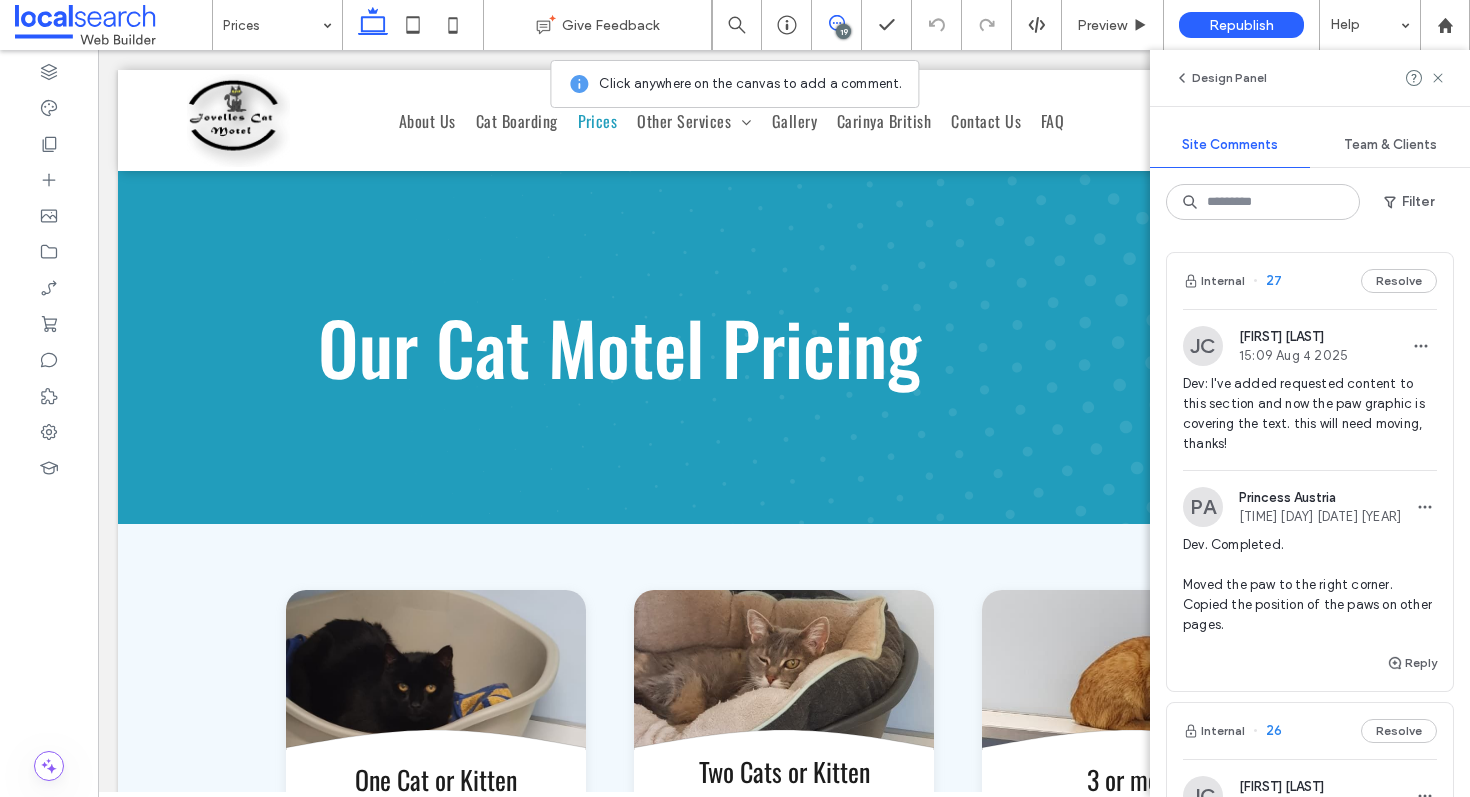 scroll, scrollTop: 328, scrollLeft: 0, axis: vertical 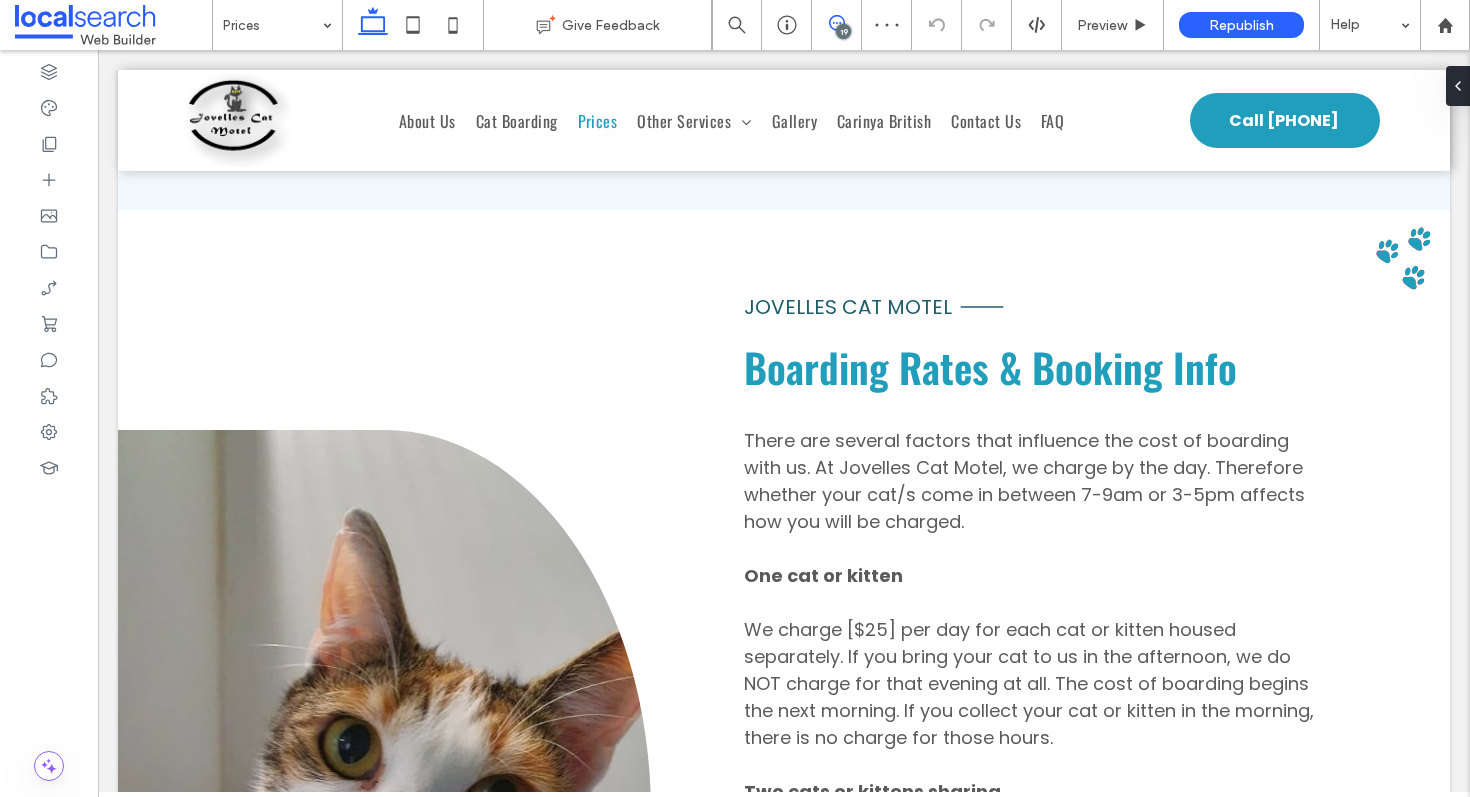 click at bounding box center (836, 23) 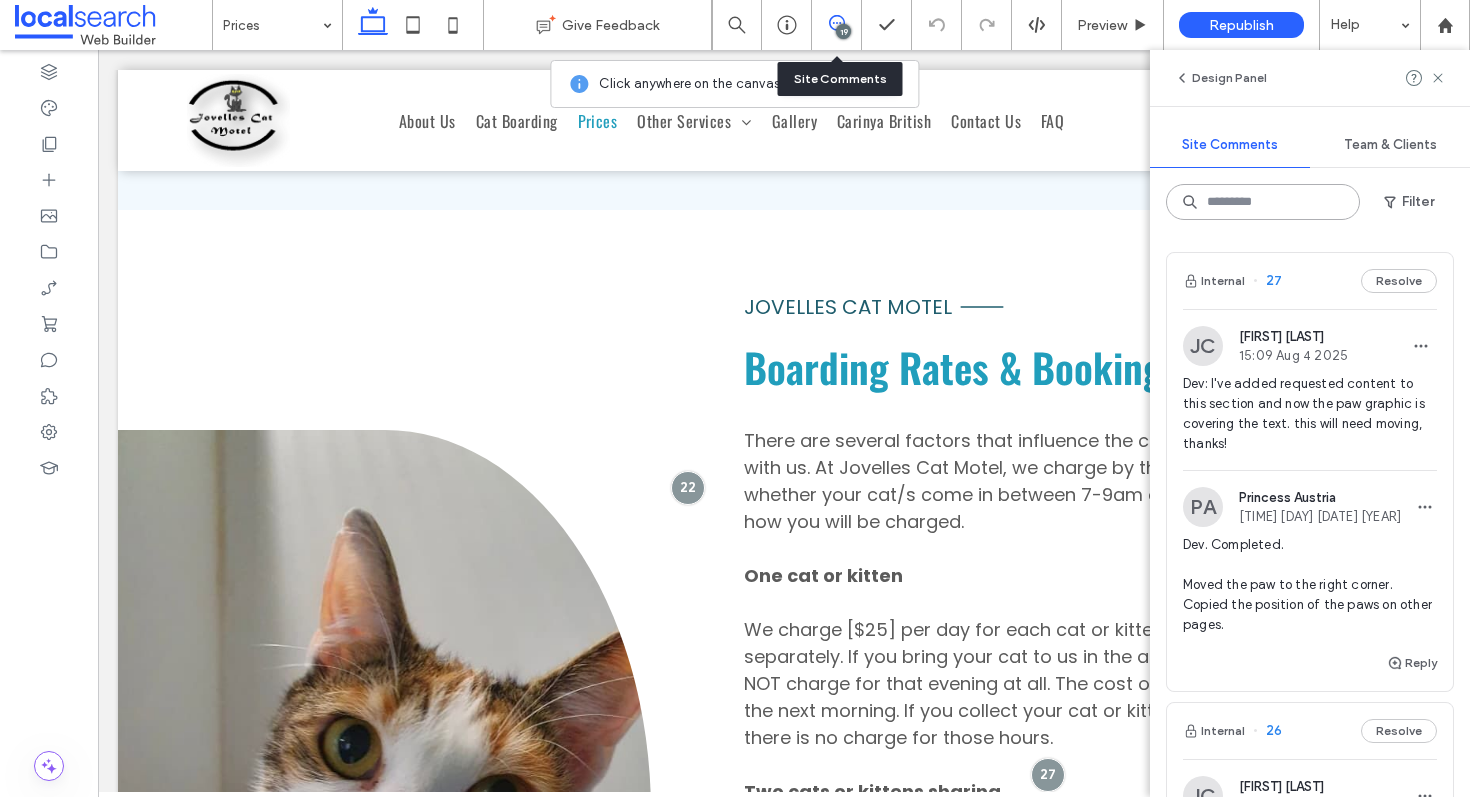 click at bounding box center [1263, 202] 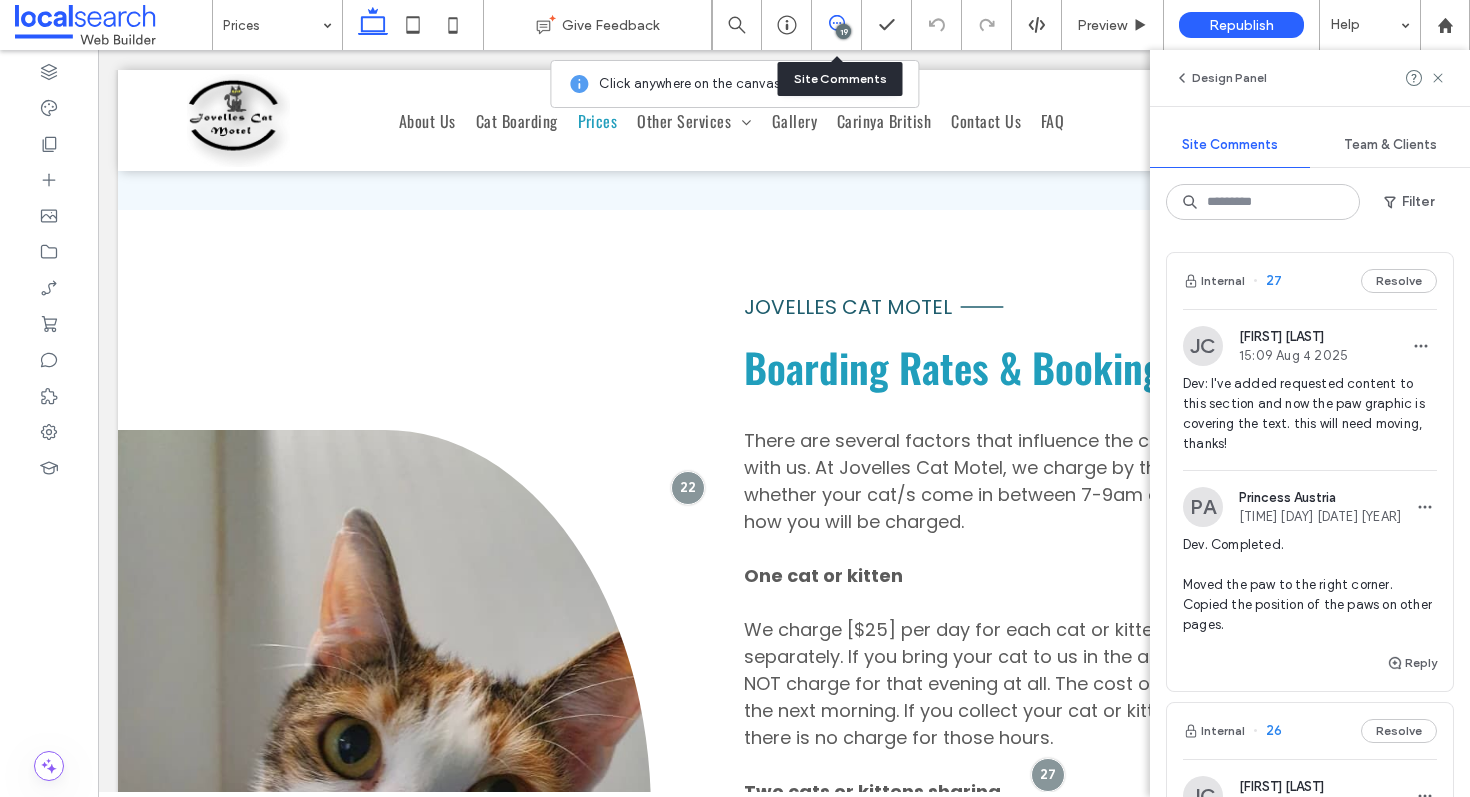 click on "Internal 27 Resolve" at bounding box center [1310, 281] 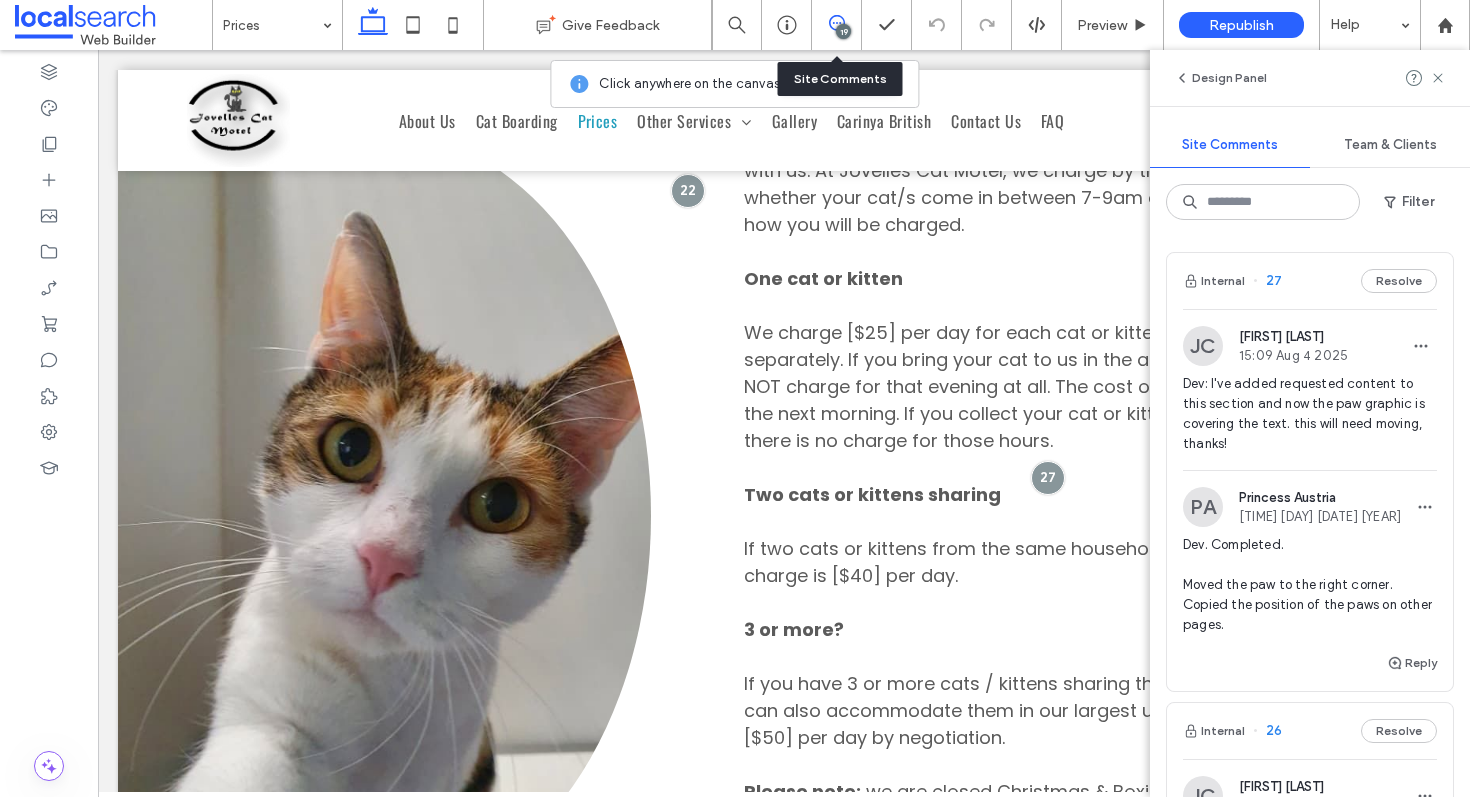 scroll, scrollTop: 1311, scrollLeft: 0, axis: vertical 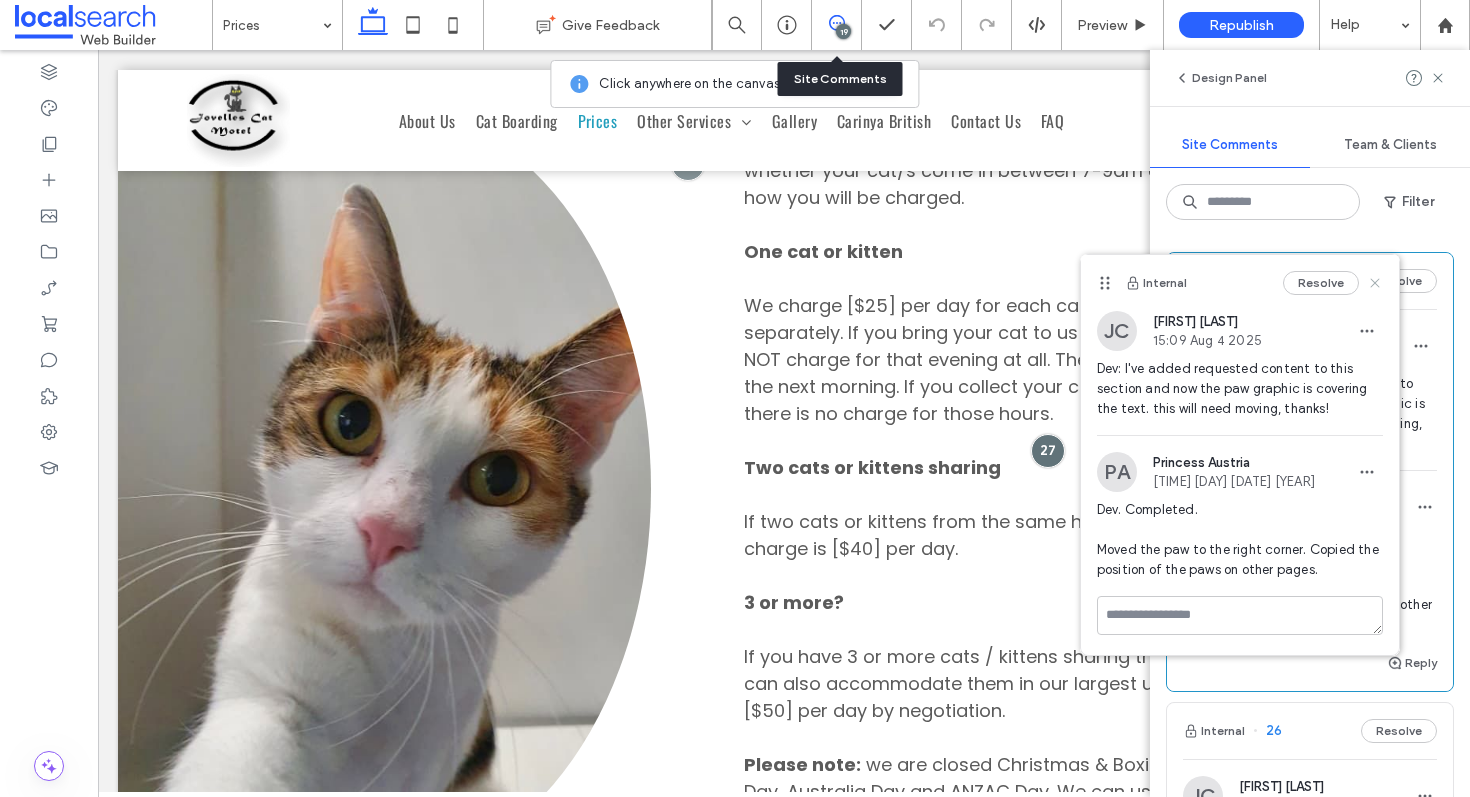 click 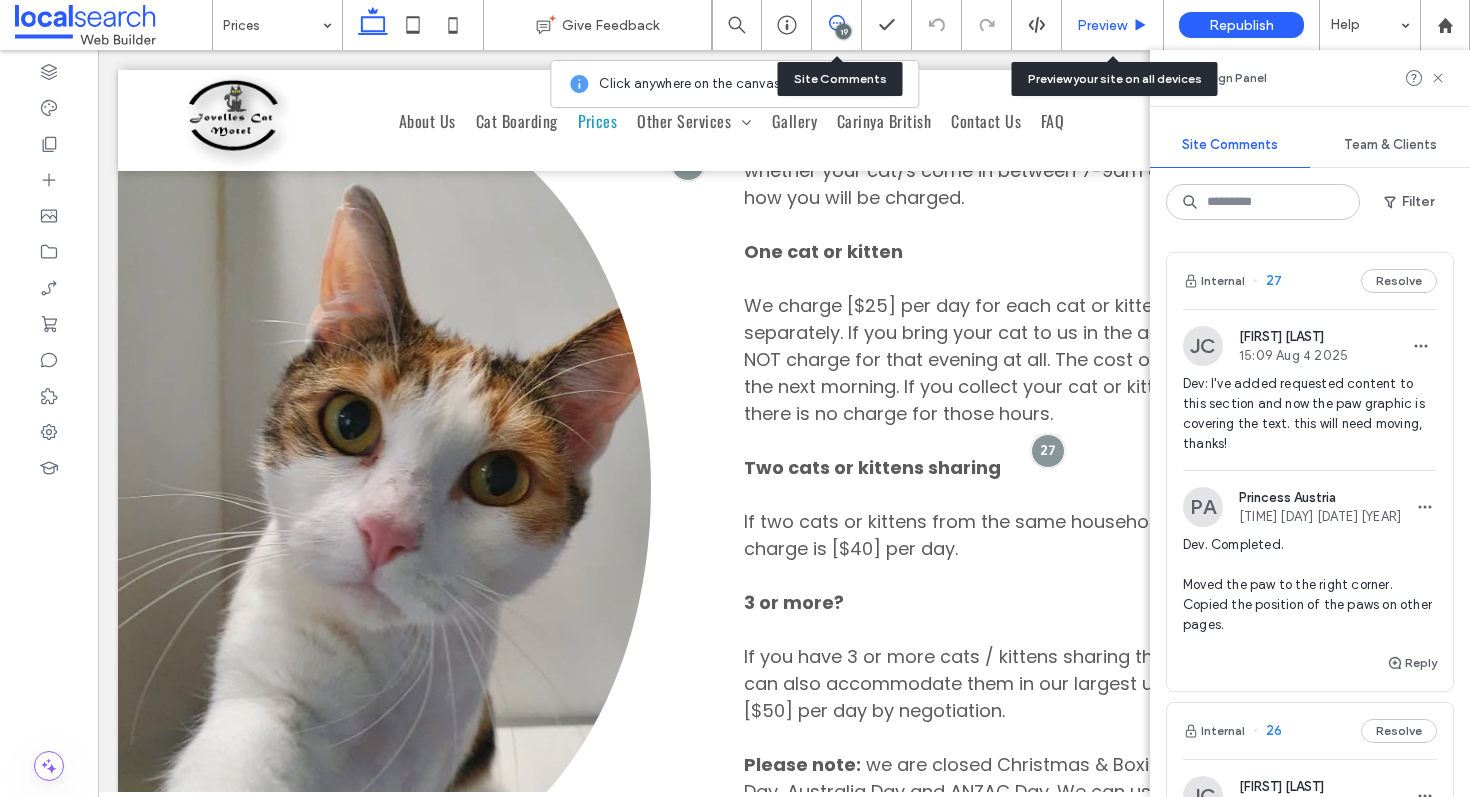 click on "Preview" at bounding box center [1102, 25] 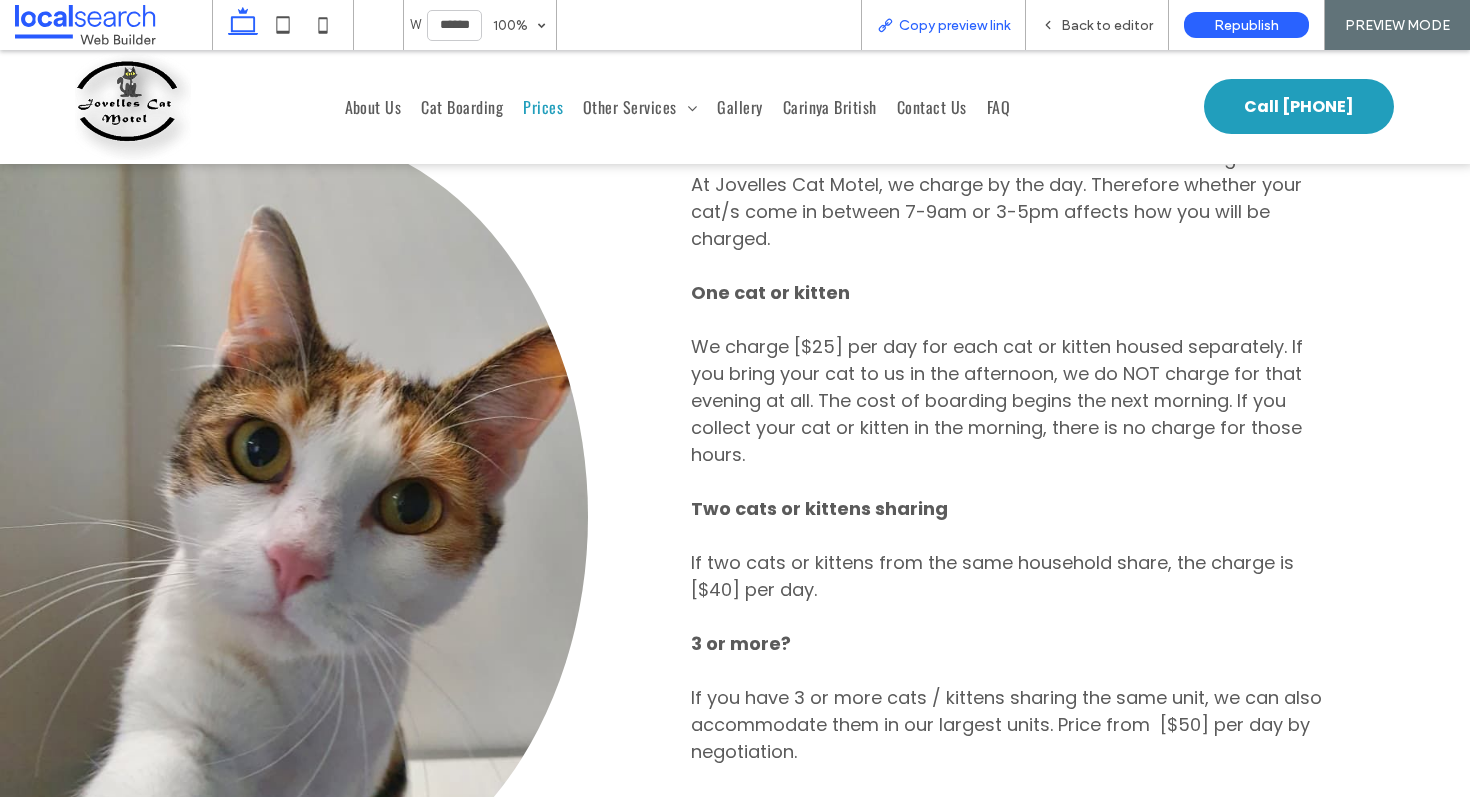 scroll, scrollTop: 1340, scrollLeft: 0, axis: vertical 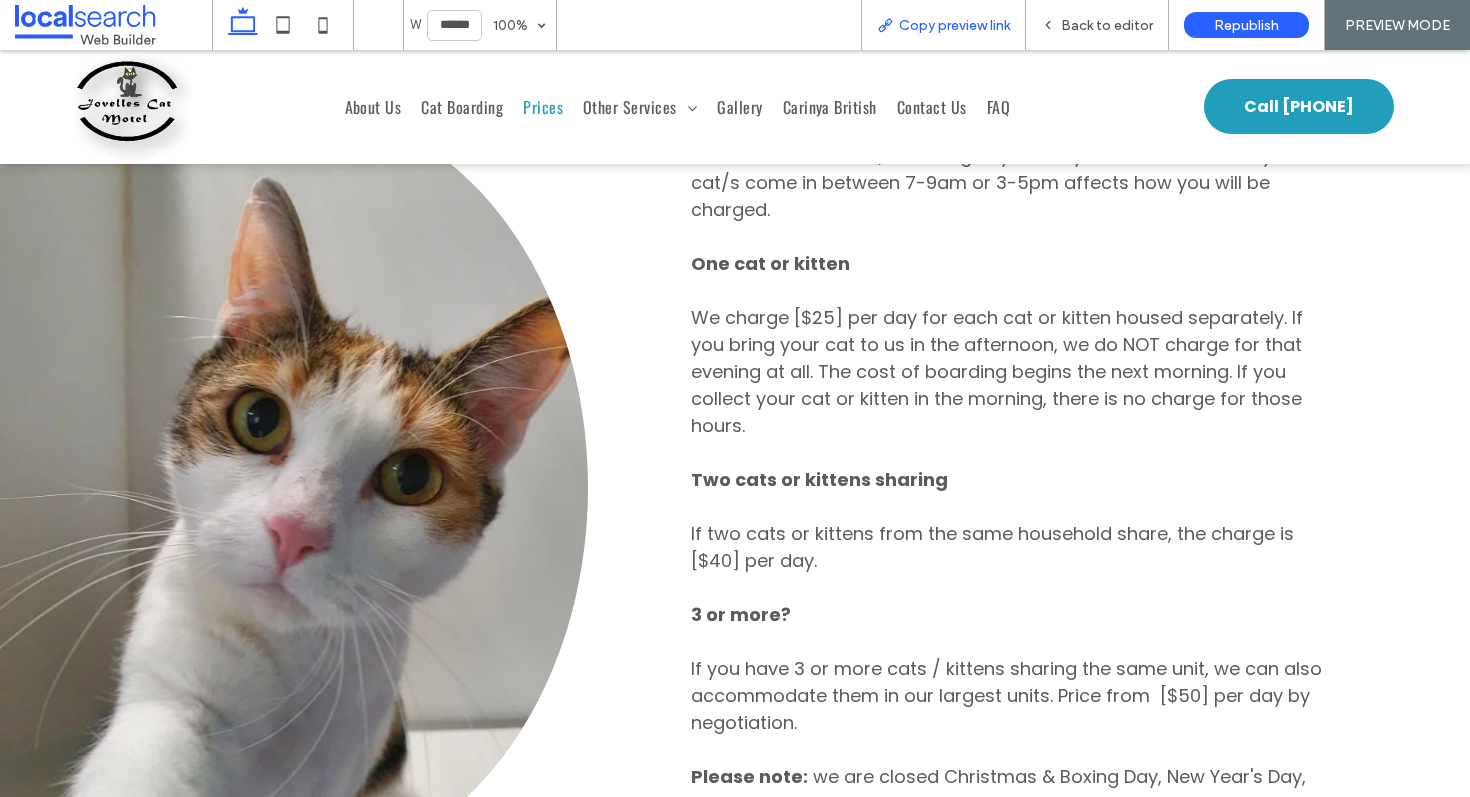 click on "Copy preview link" at bounding box center [954, 25] 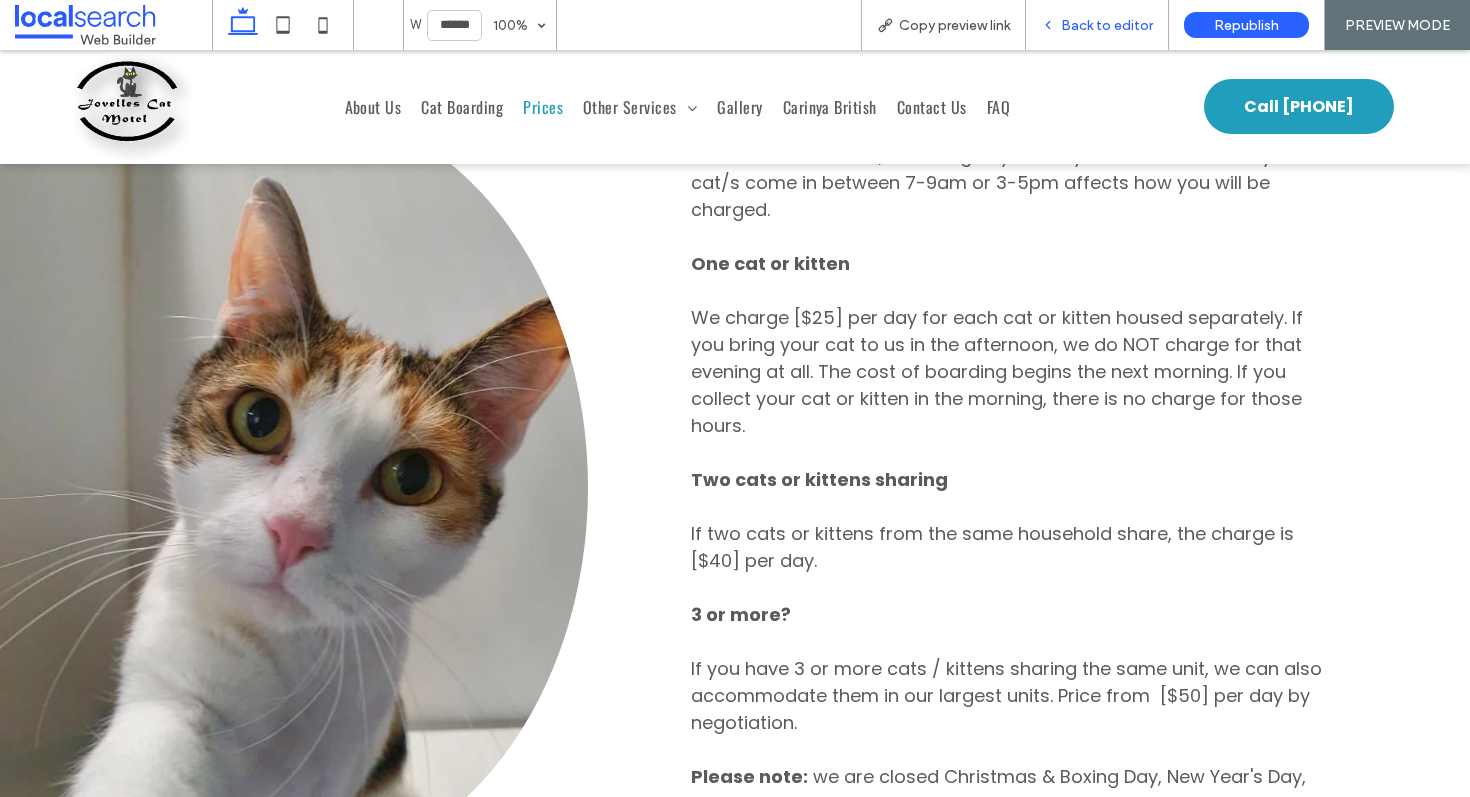click on "Back to editor" at bounding box center [1107, 25] 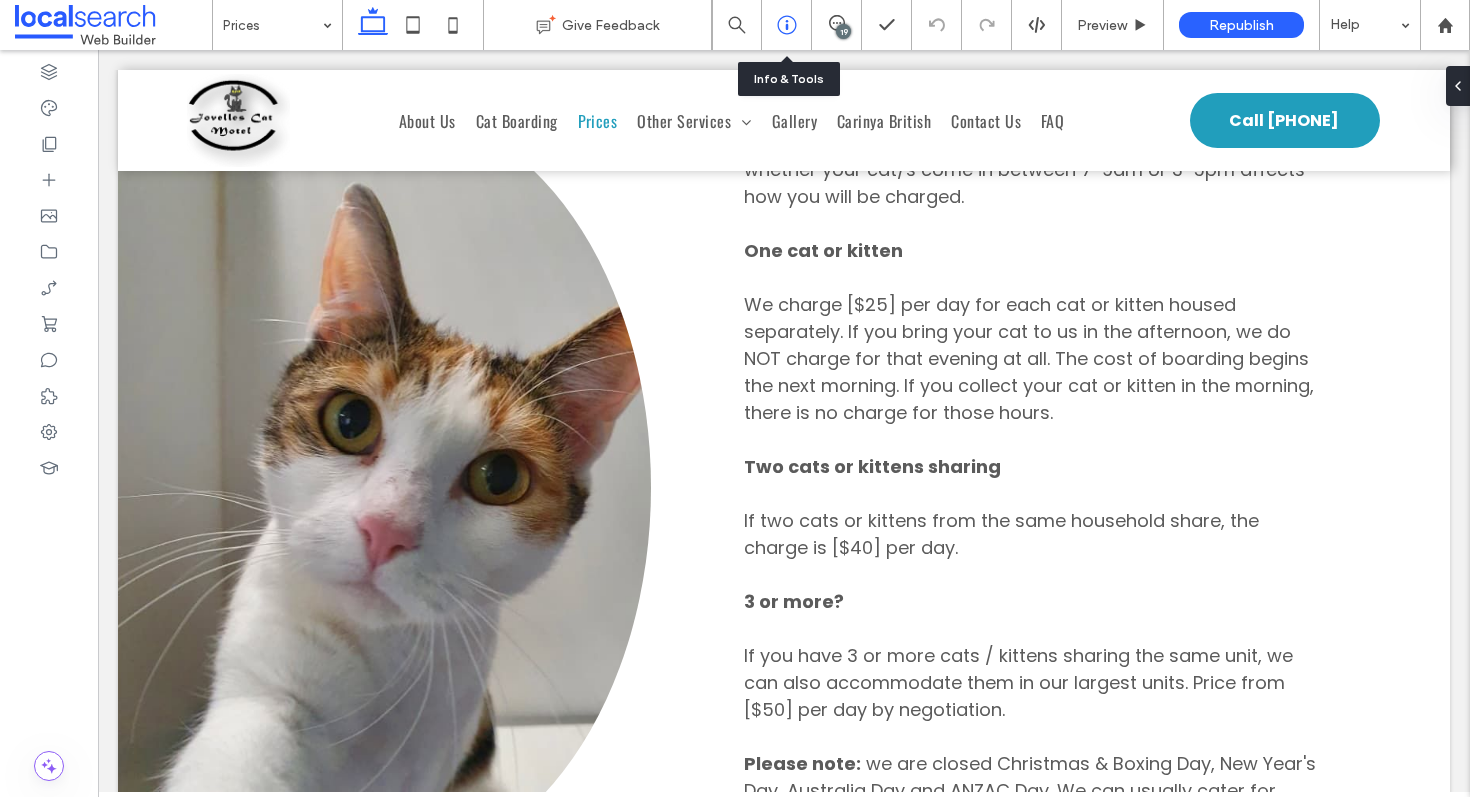 scroll, scrollTop: 1311, scrollLeft: 0, axis: vertical 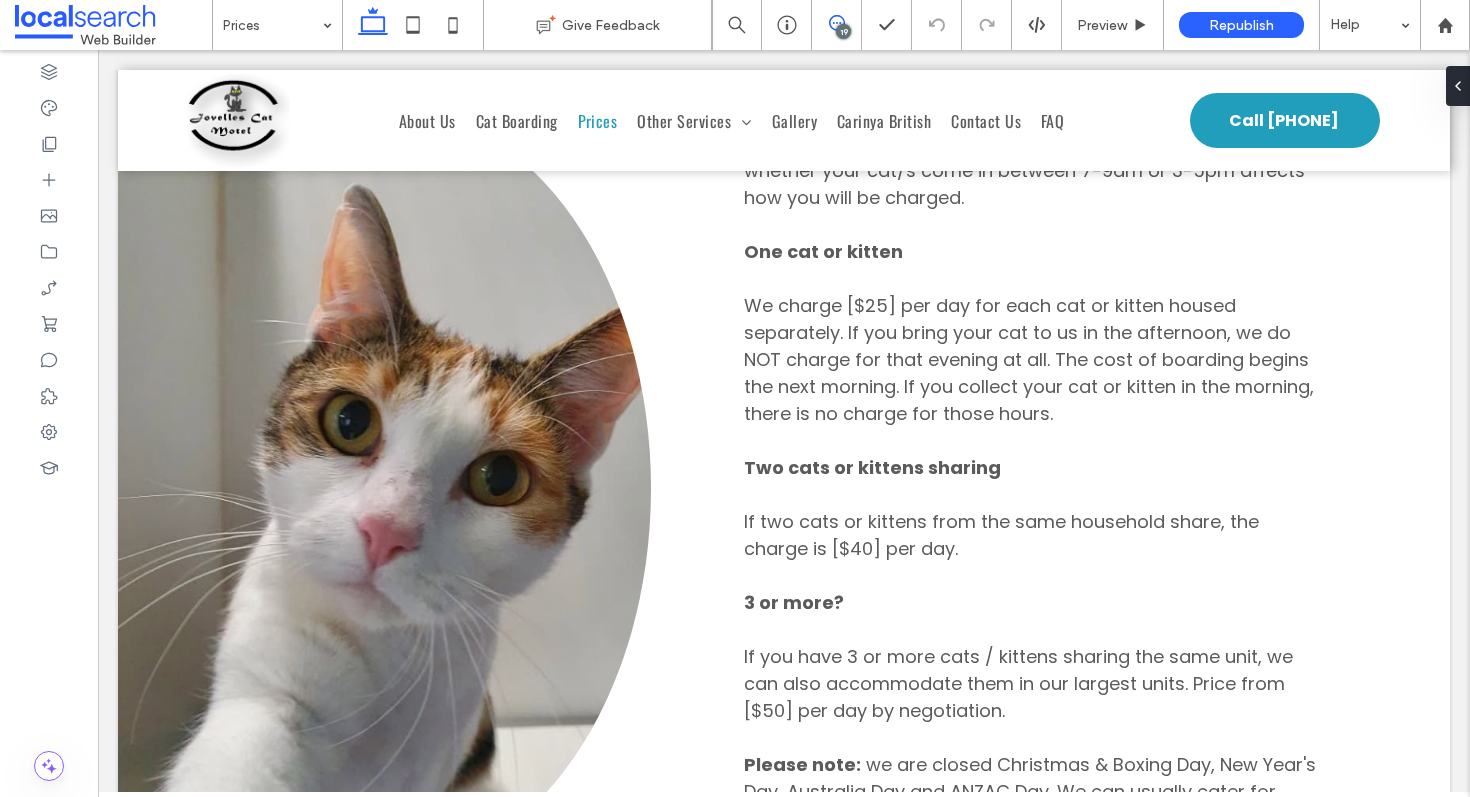 click at bounding box center (836, 23) 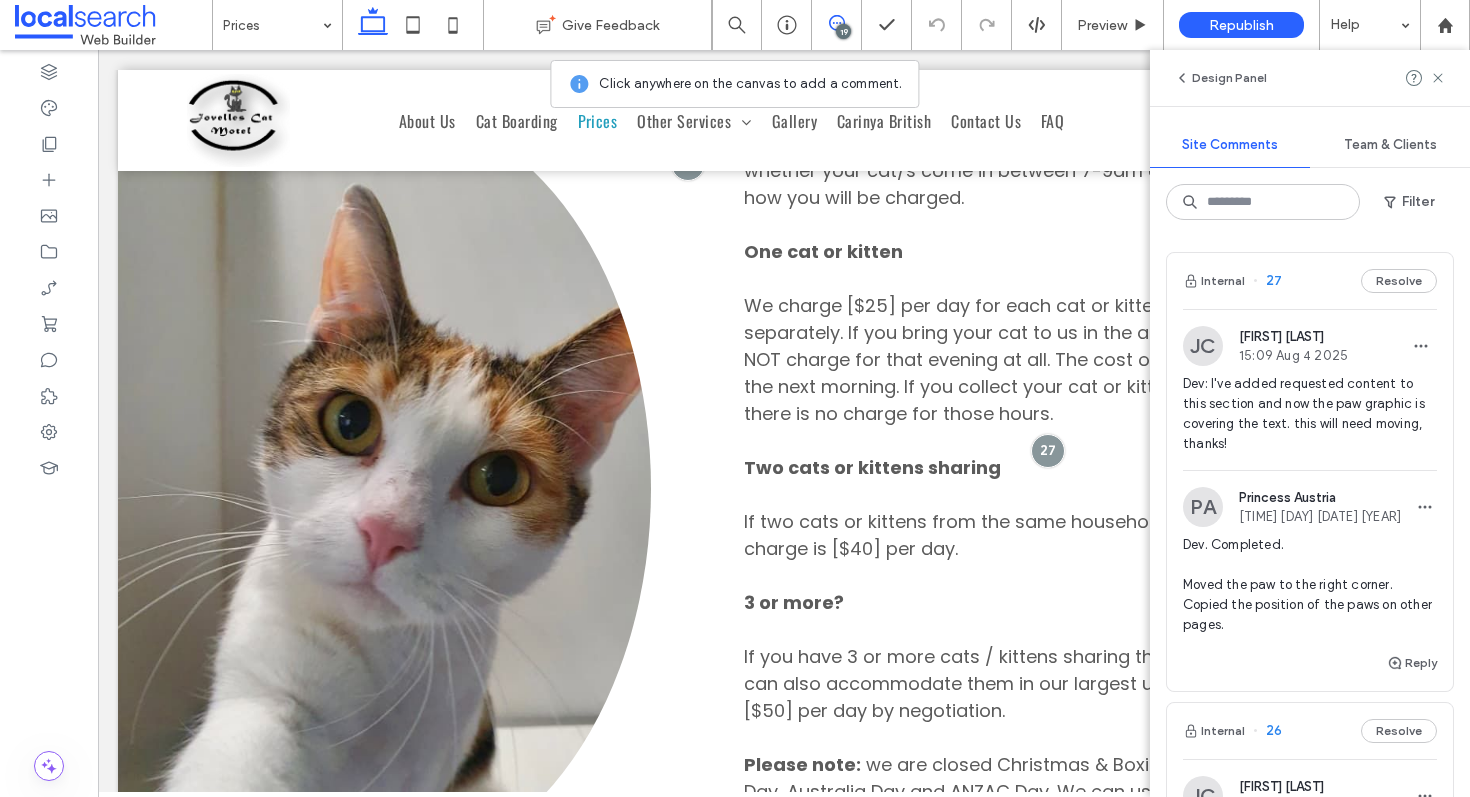 click on "Internal 27 Resolve" at bounding box center (1310, 281) 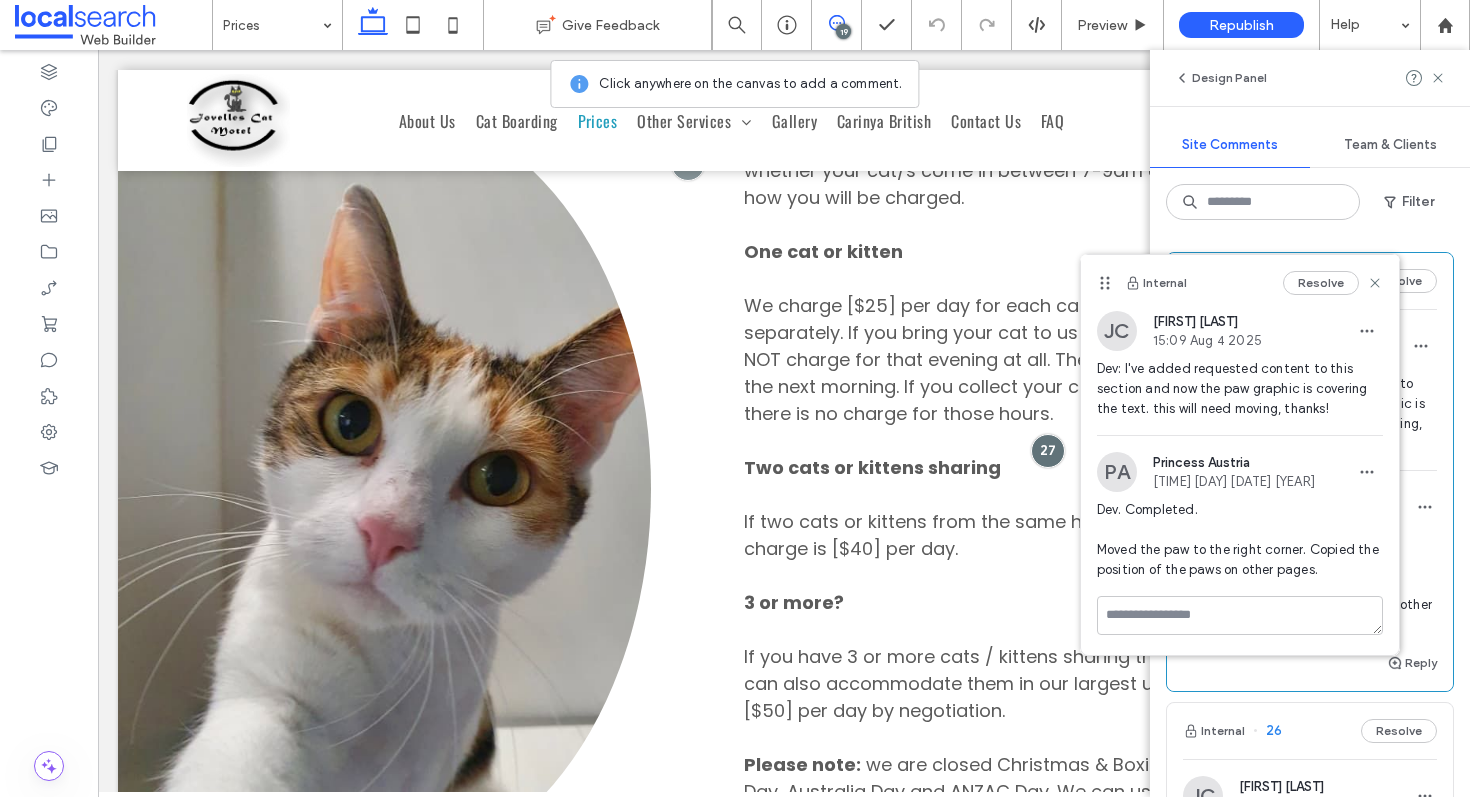 click on "Resolve" at bounding box center (1333, 283) 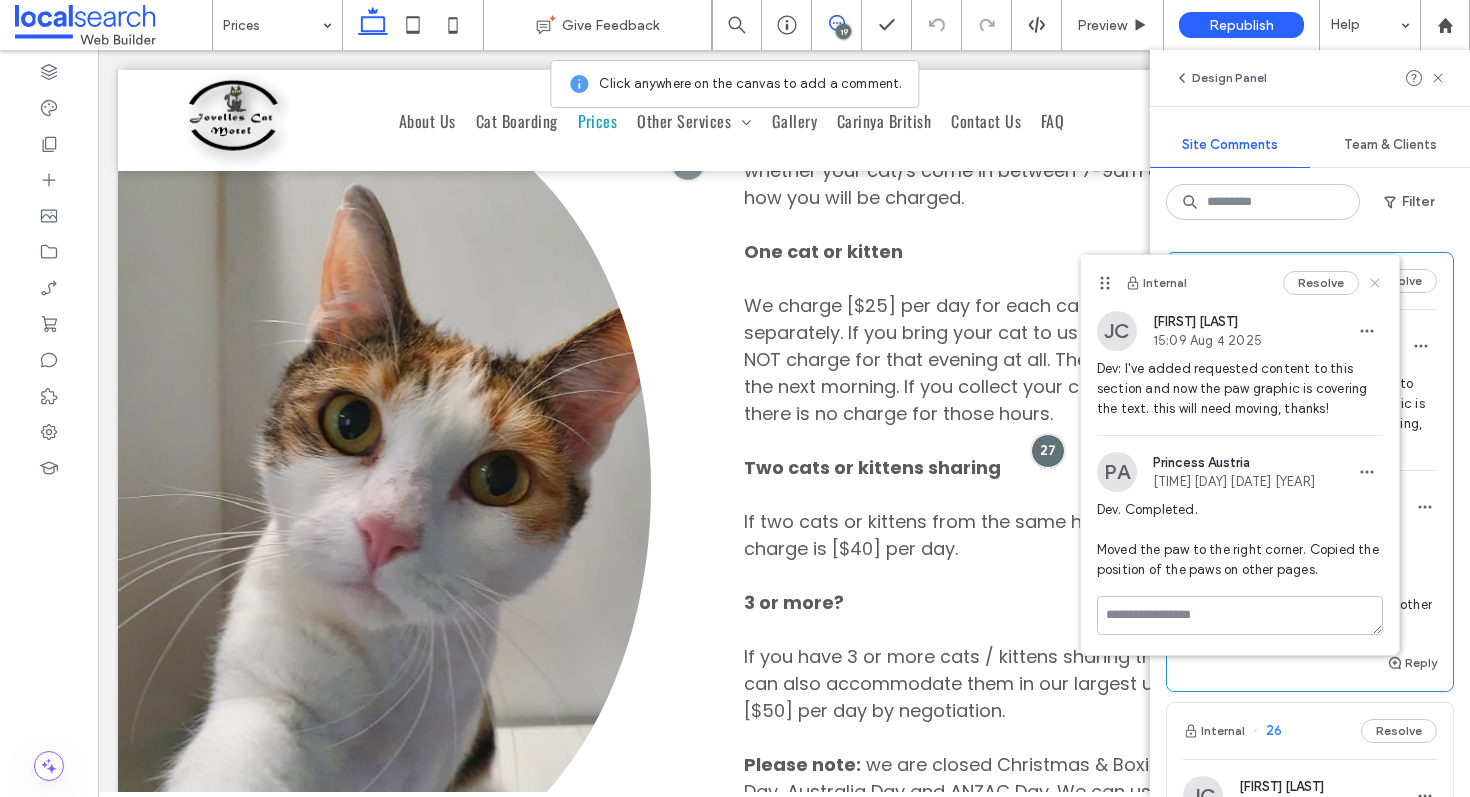 click 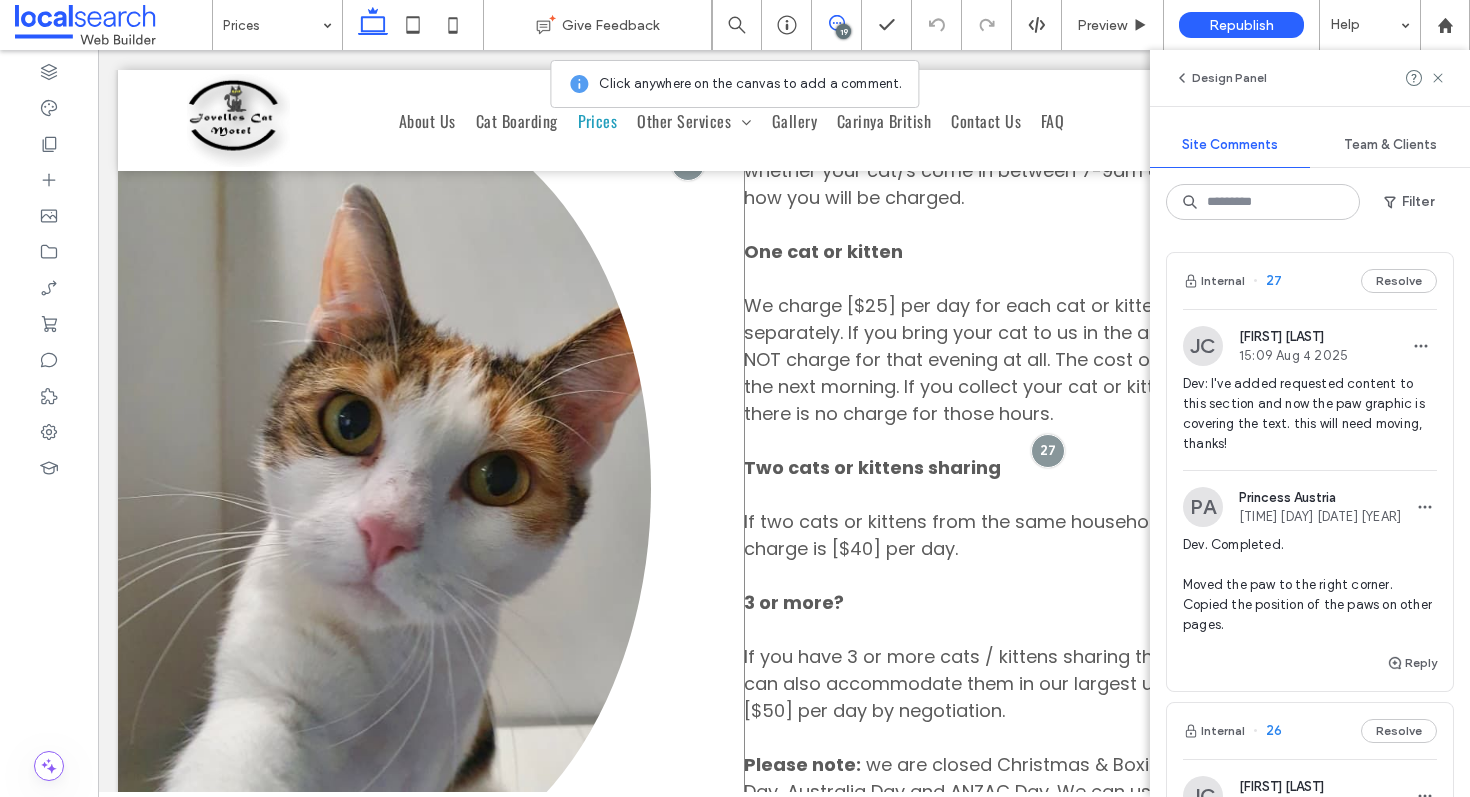 scroll, scrollTop: 1065, scrollLeft: 0, axis: vertical 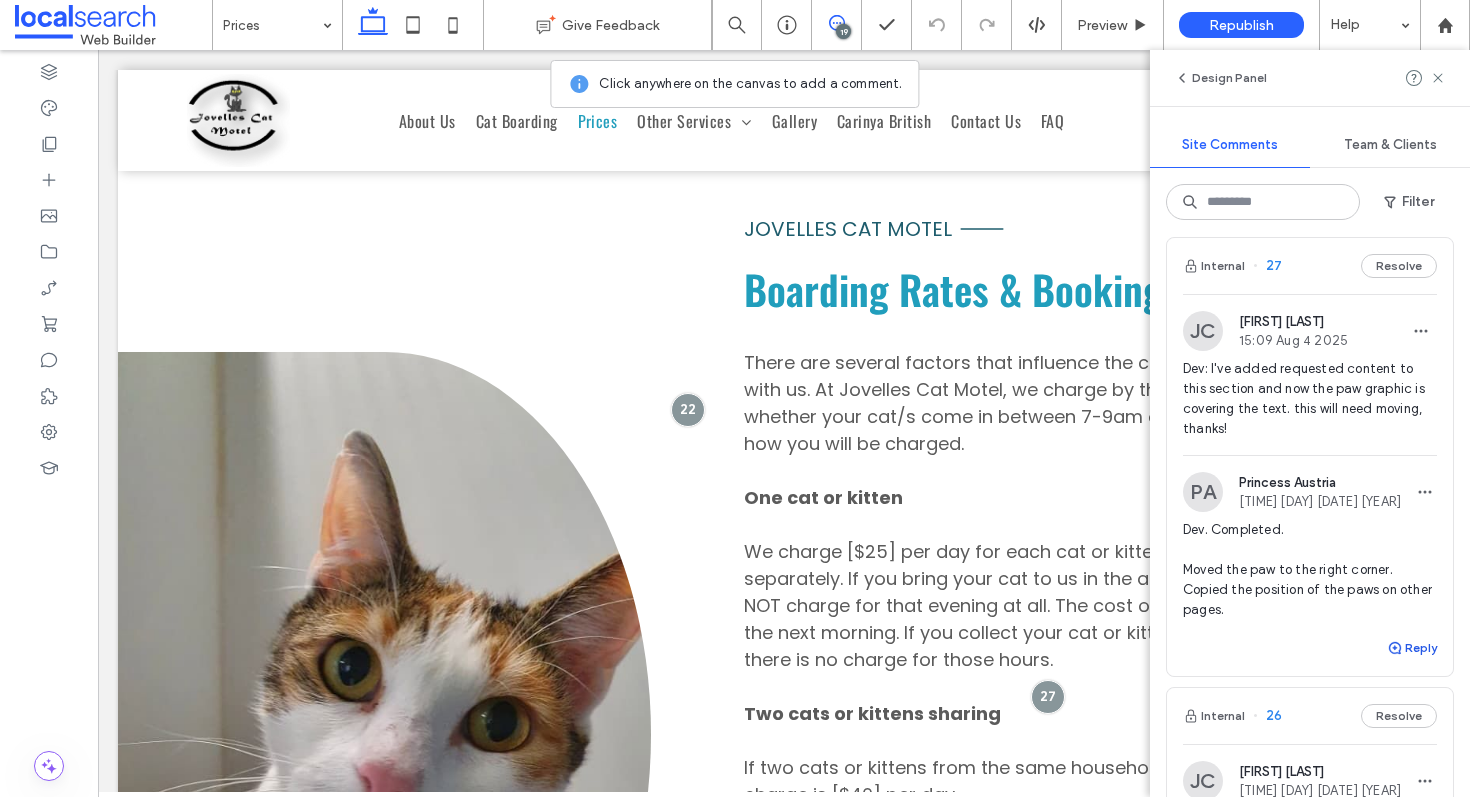 click on "Reply" at bounding box center [1412, 648] 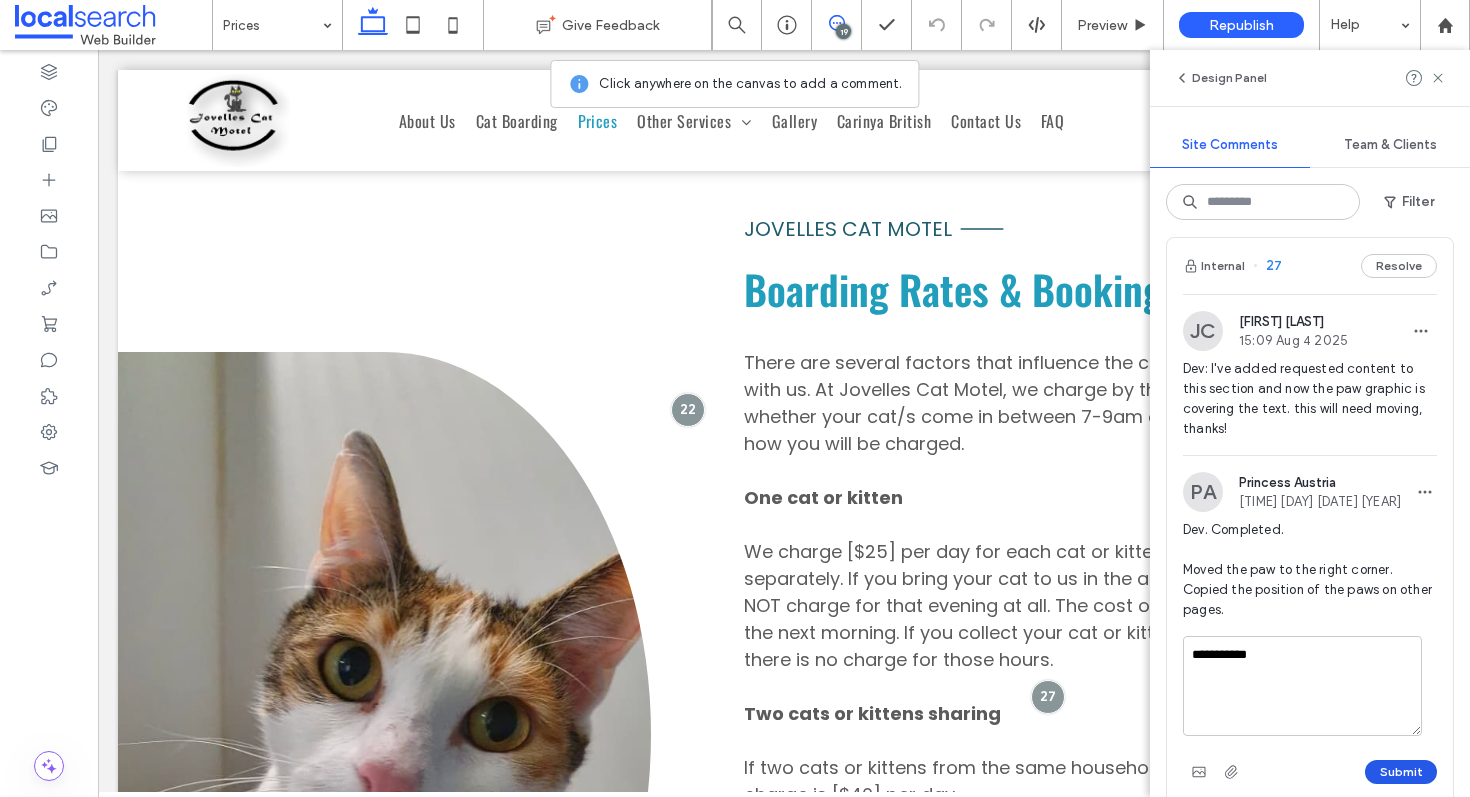 type on "**********" 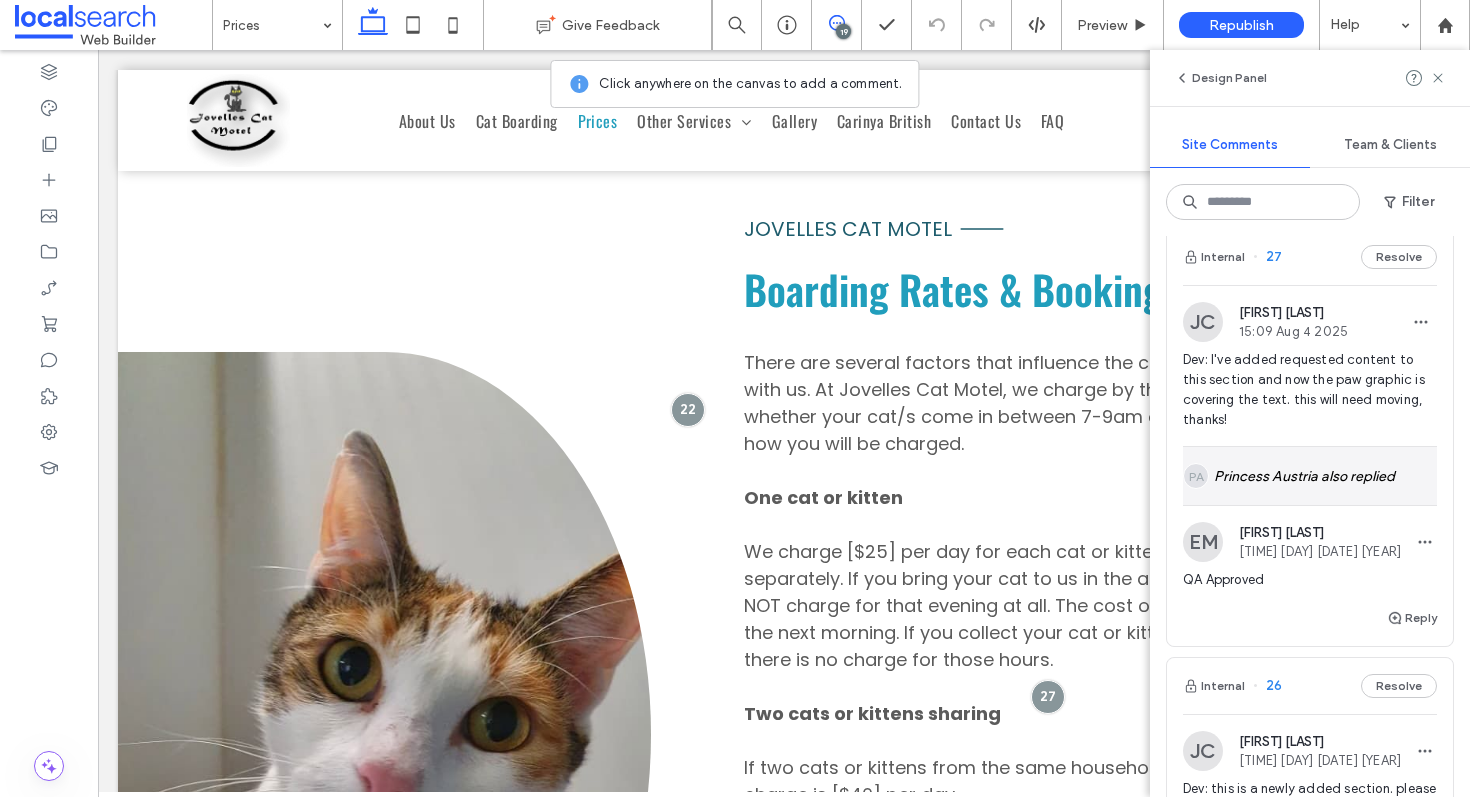 scroll, scrollTop: 280, scrollLeft: 0, axis: vertical 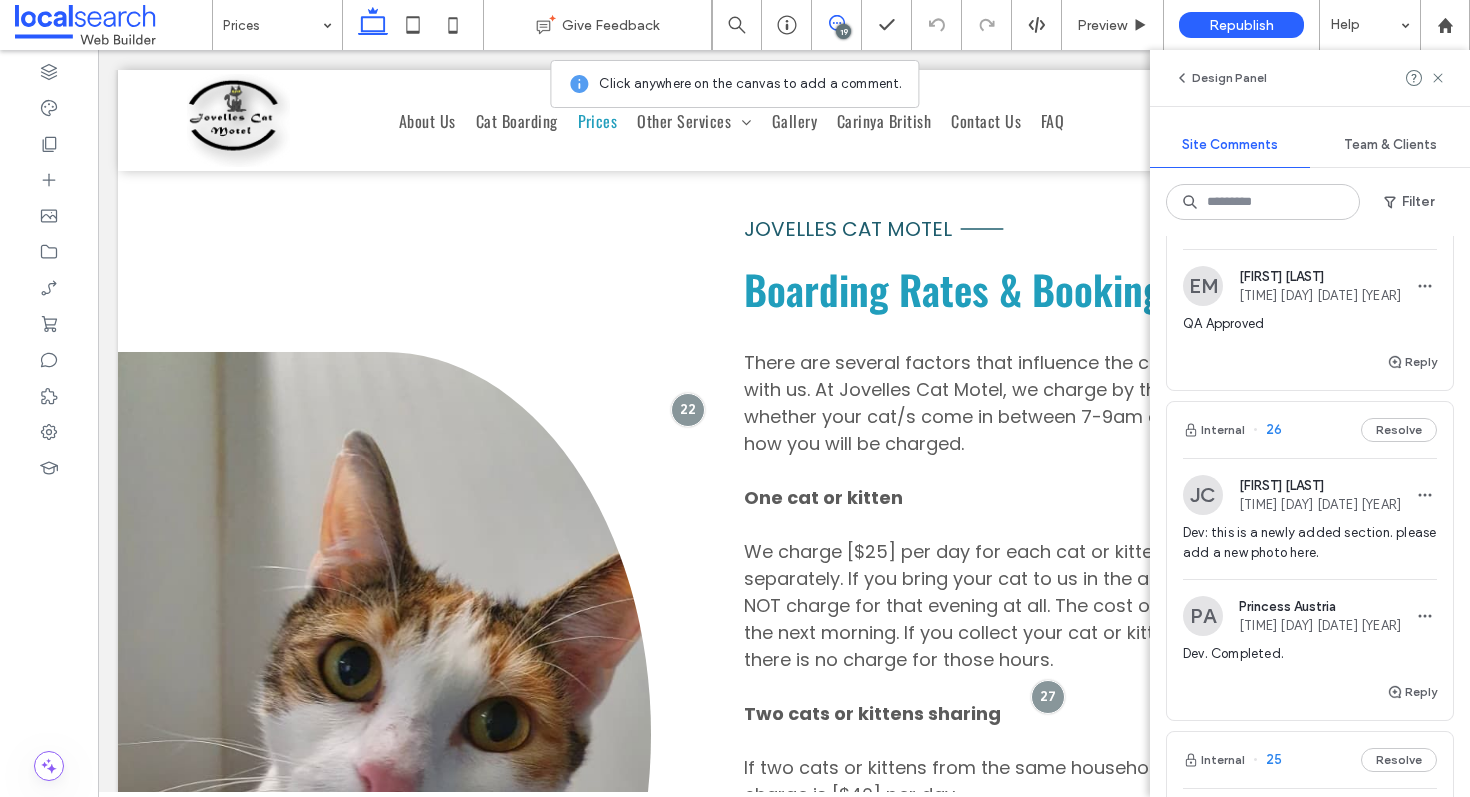 click on "Internal 26 Resolve" at bounding box center (1310, 430) 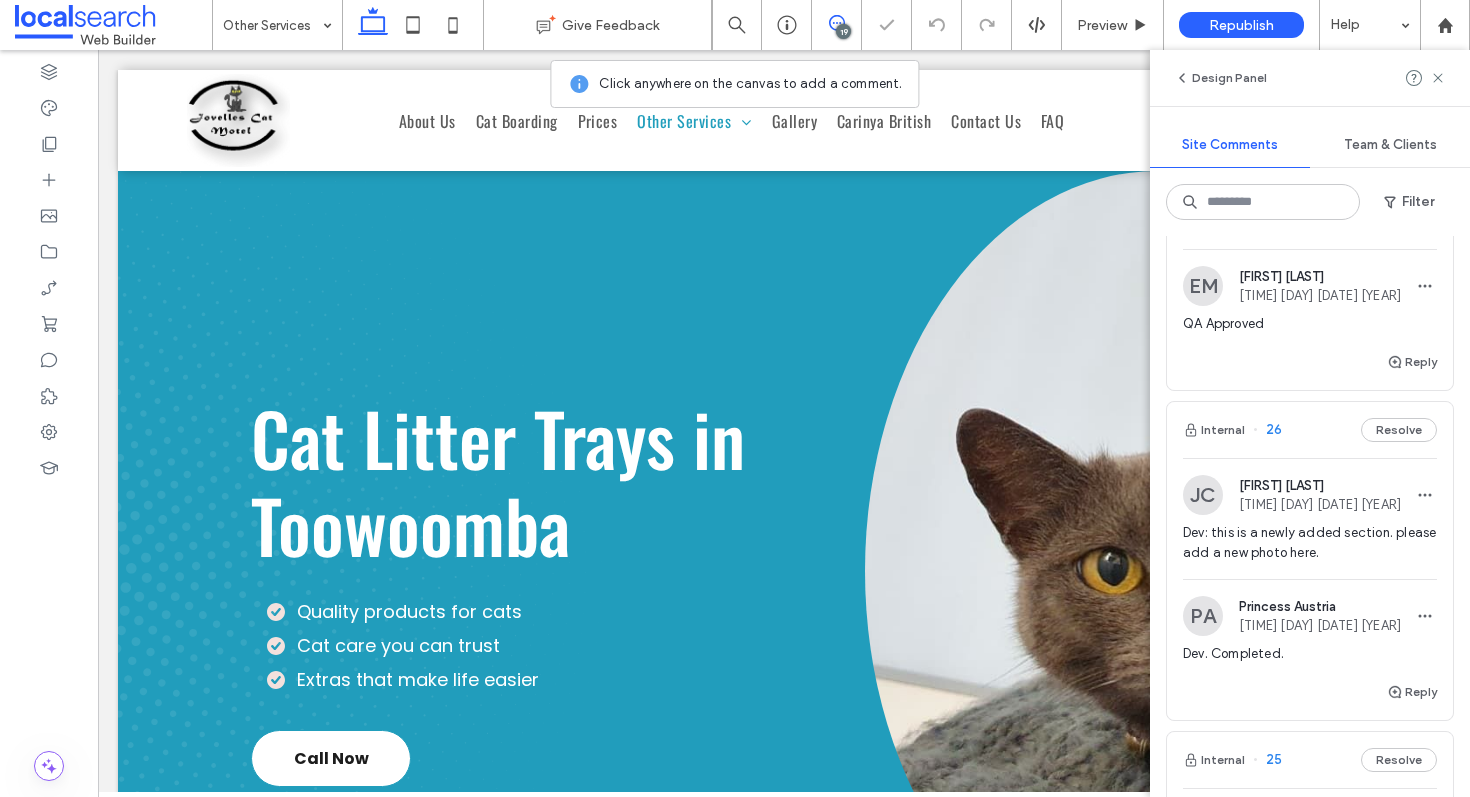 scroll, scrollTop: 3185, scrollLeft: 0, axis: vertical 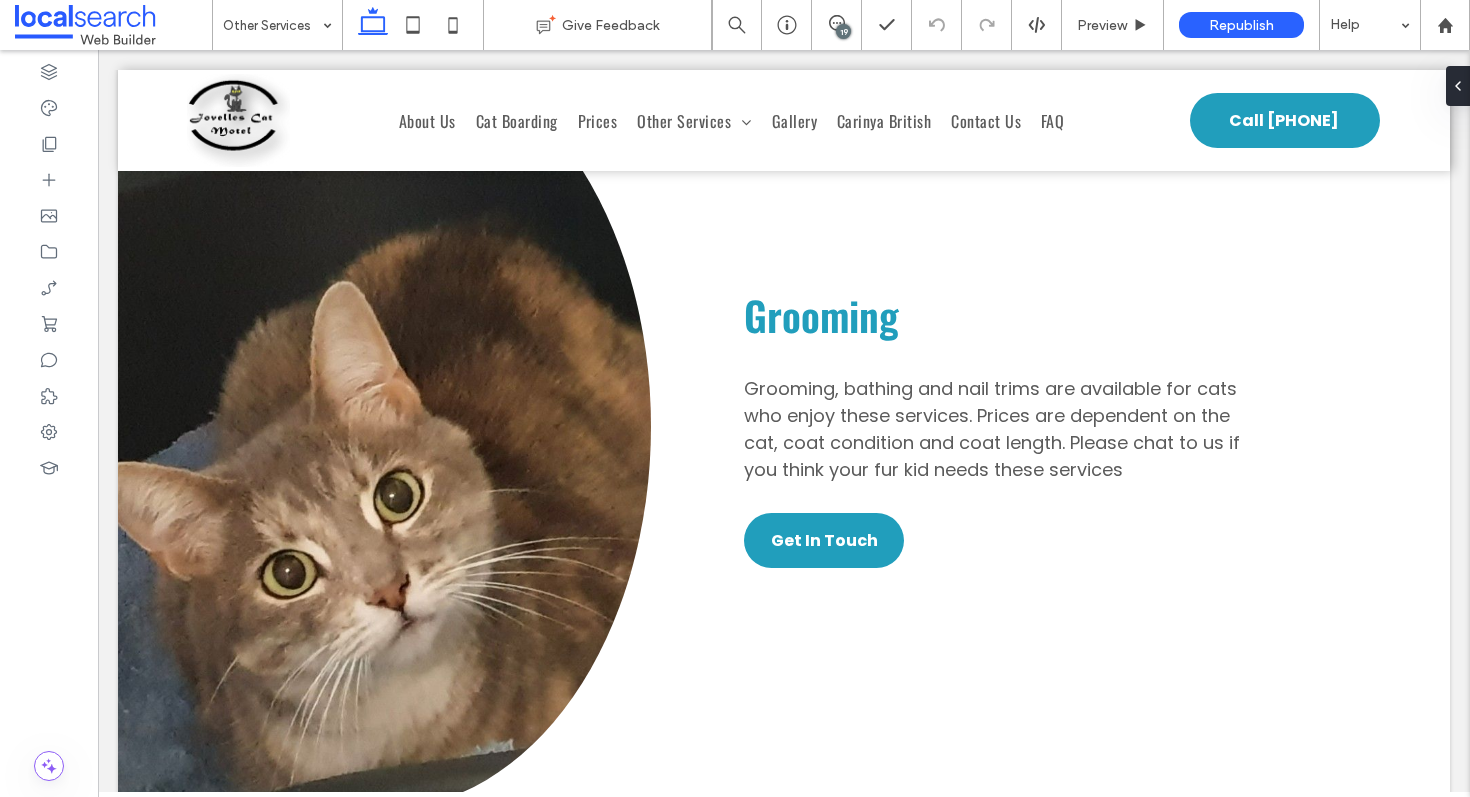 click on "19" at bounding box center (843, 31) 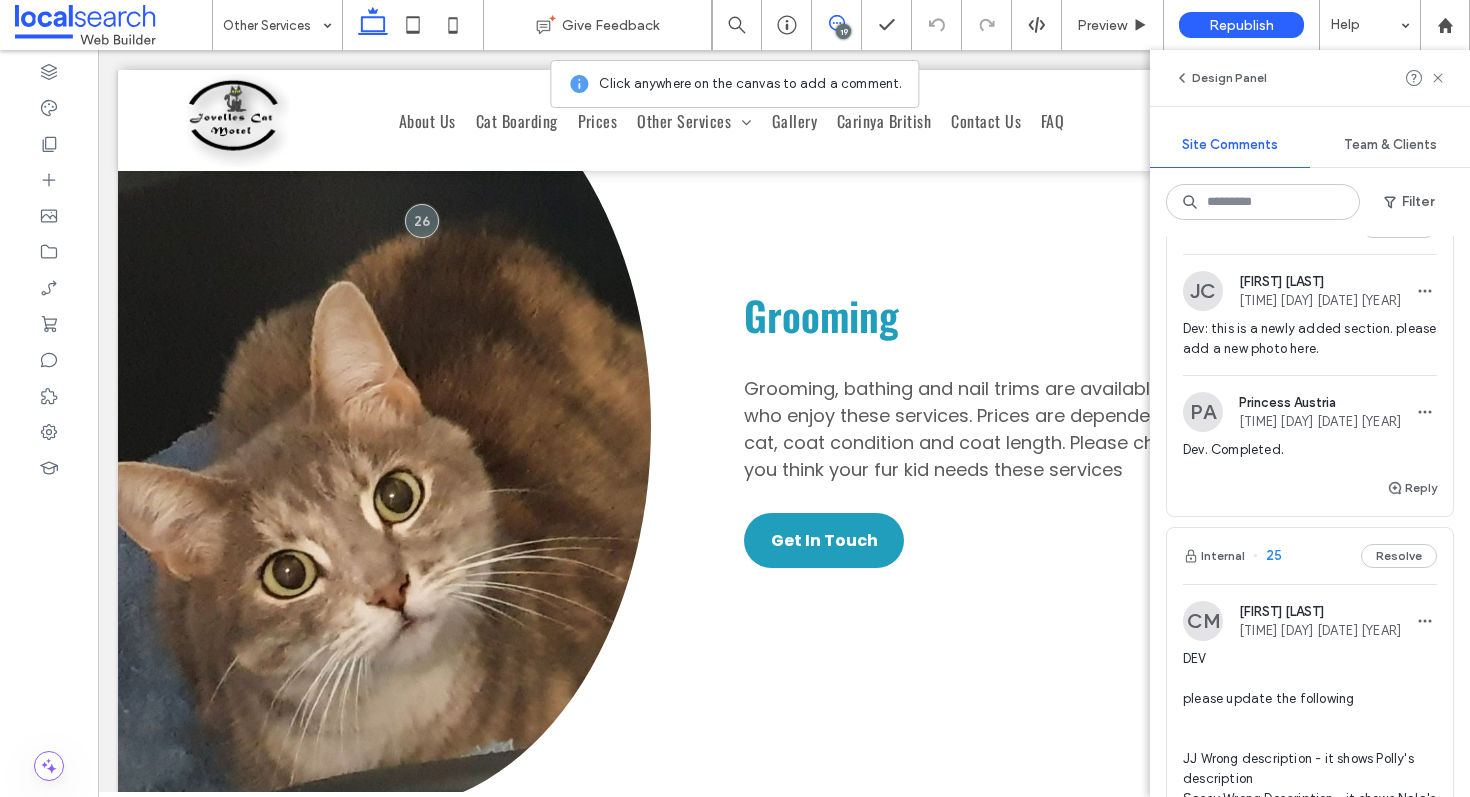 scroll, scrollTop: 0, scrollLeft: 0, axis: both 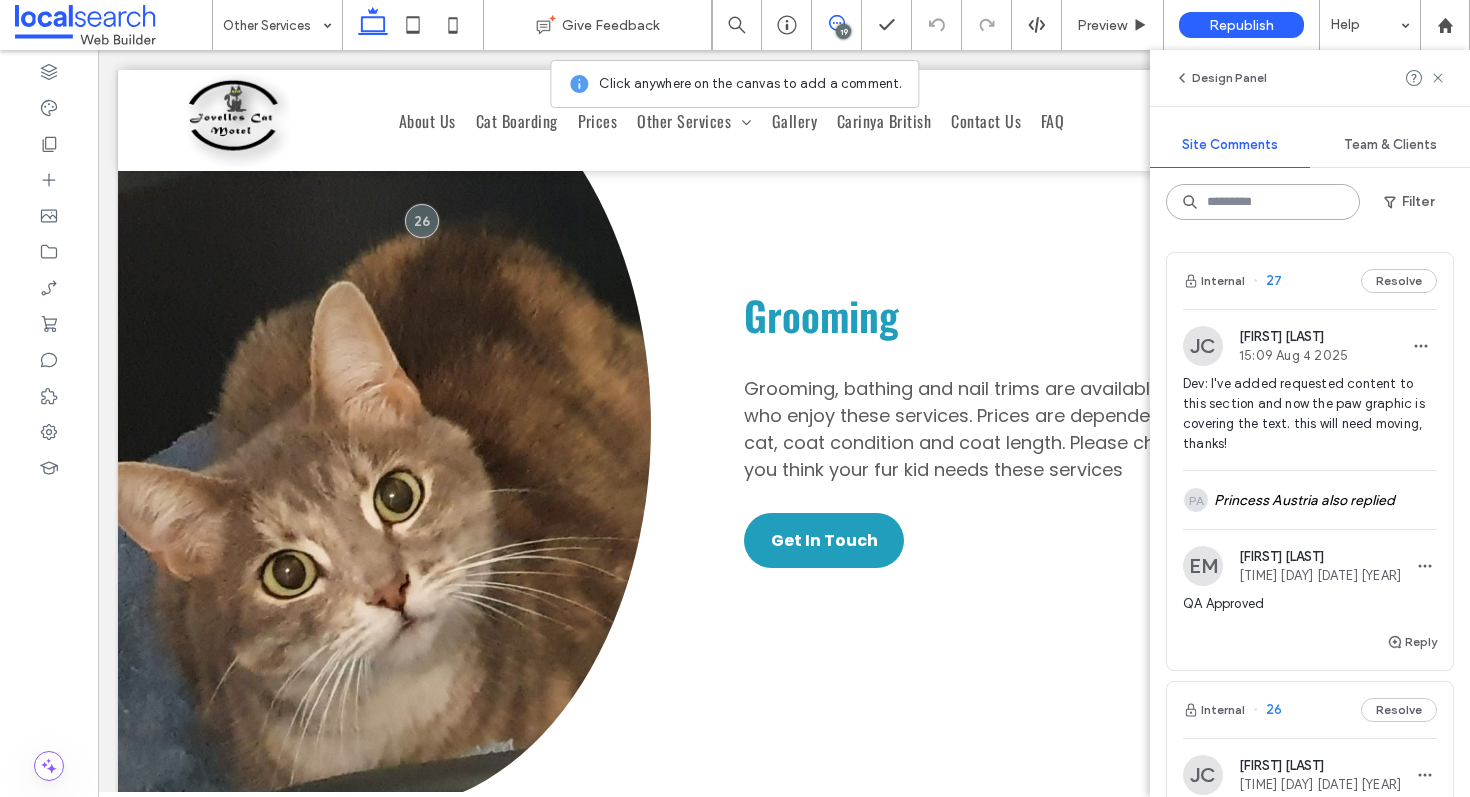 click at bounding box center (1263, 202) 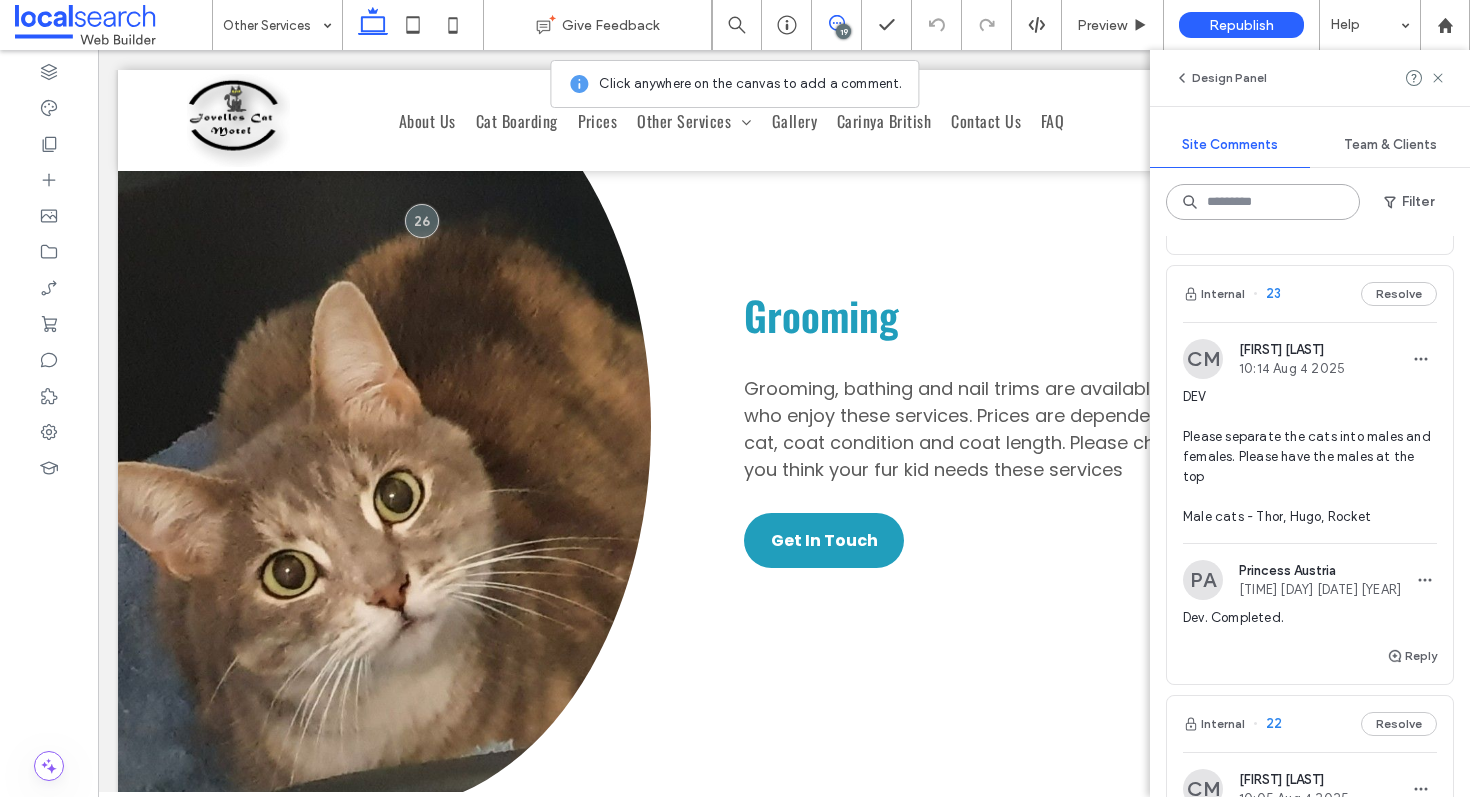 scroll, scrollTop: 0, scrollLeft: 0, axis: both 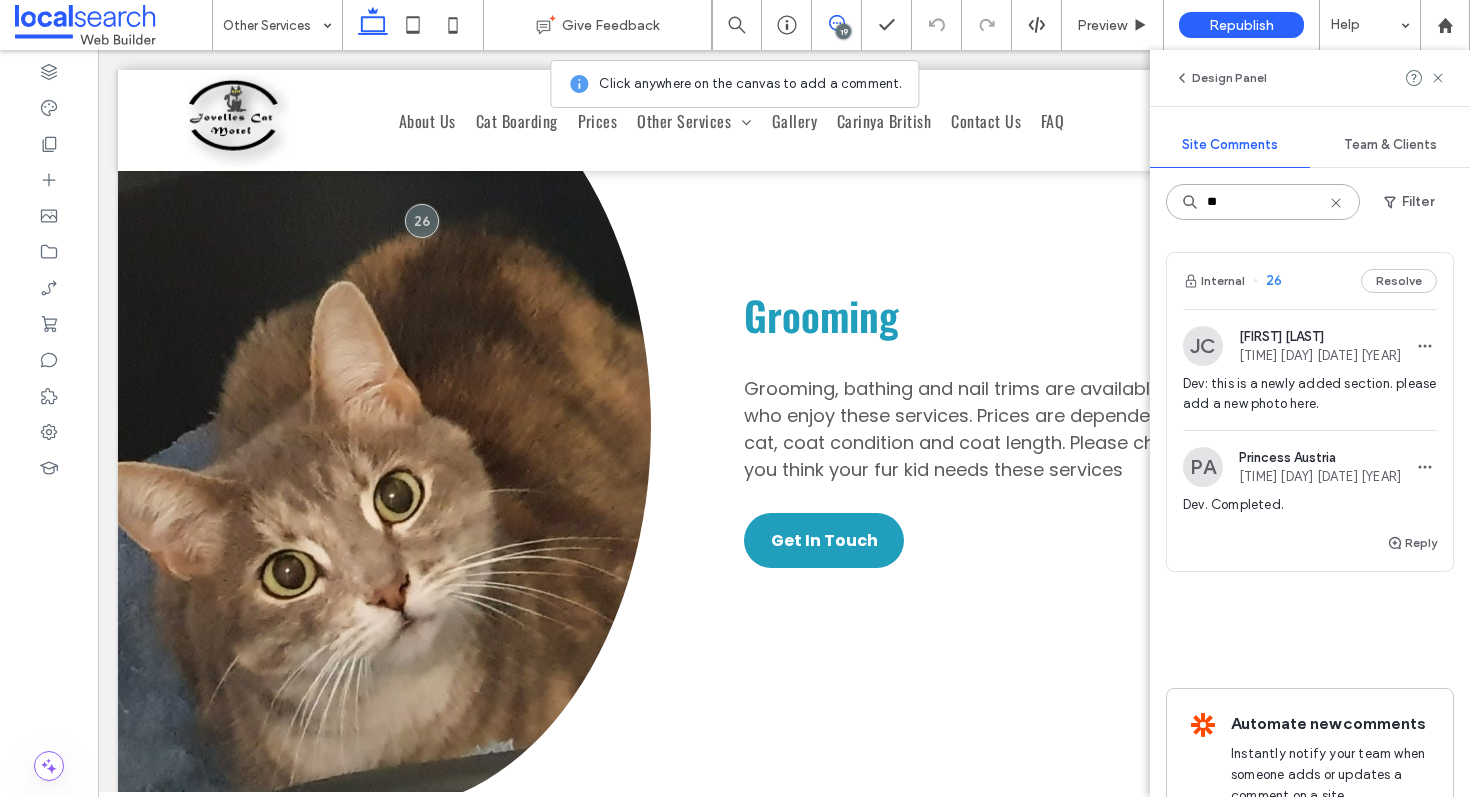 type on "**" 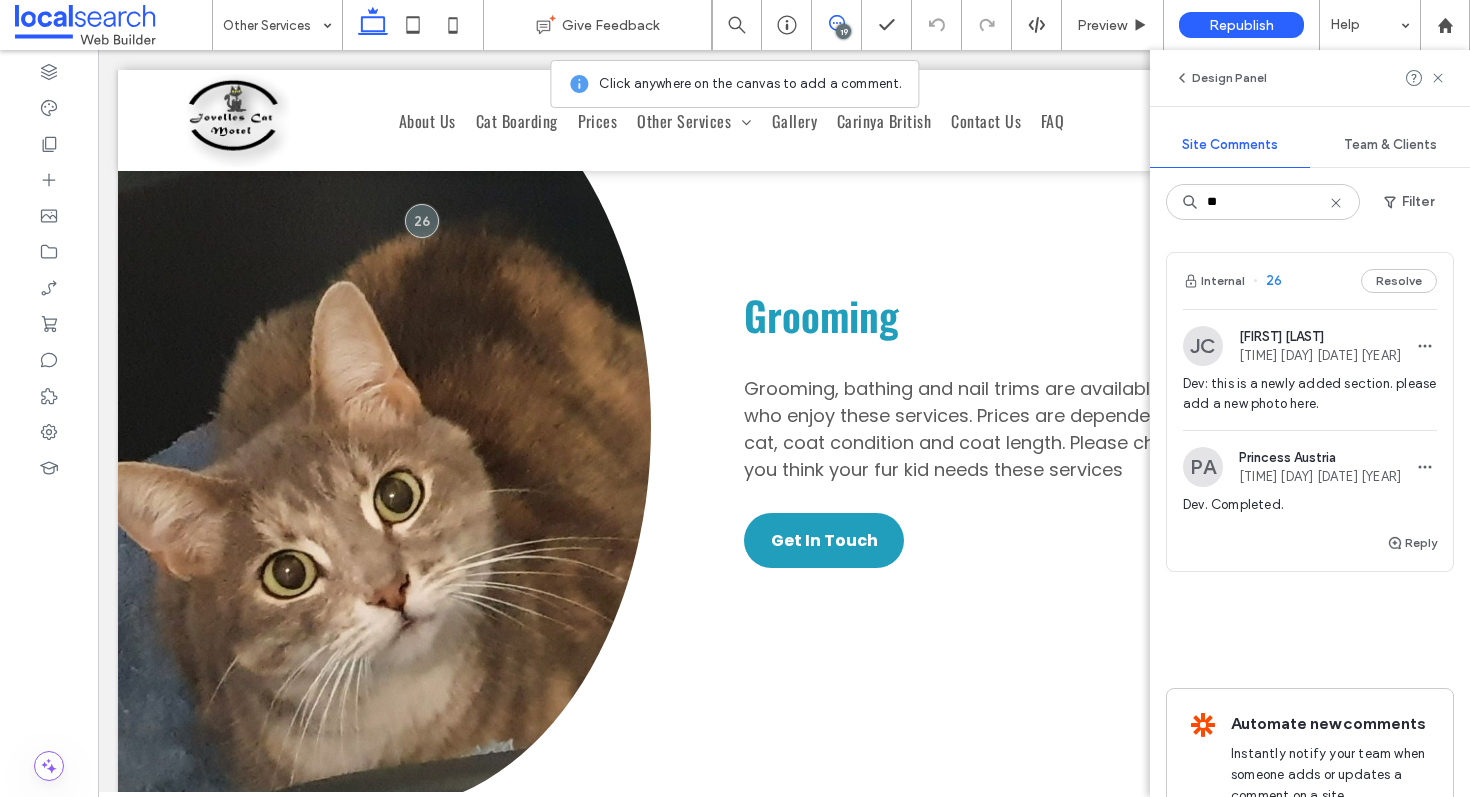 click on "Internal 26 Resolve" at bounding box center (1310, 281) 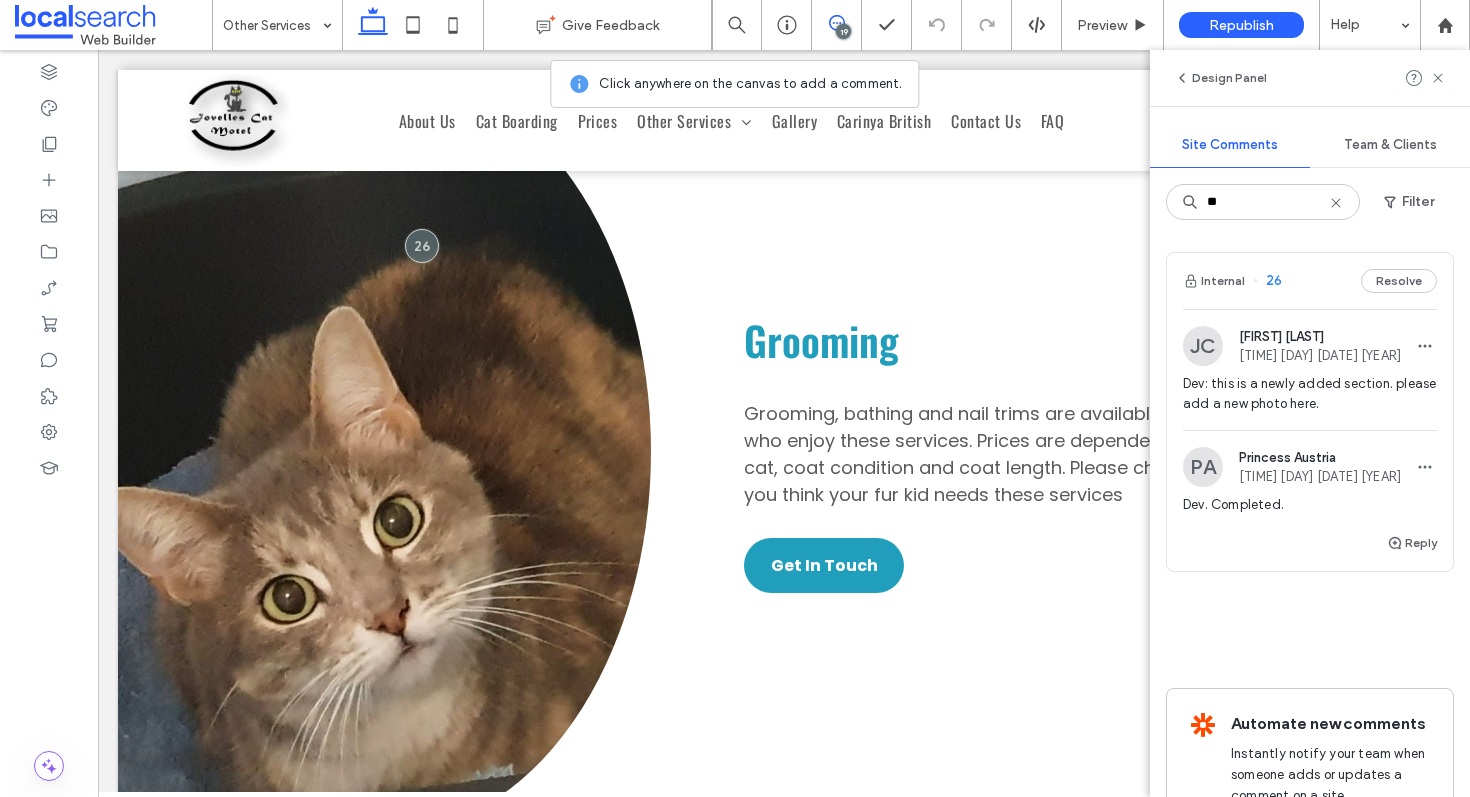 scroll, scrollTop: 4278, scrollLeft: 0, axis: vertical 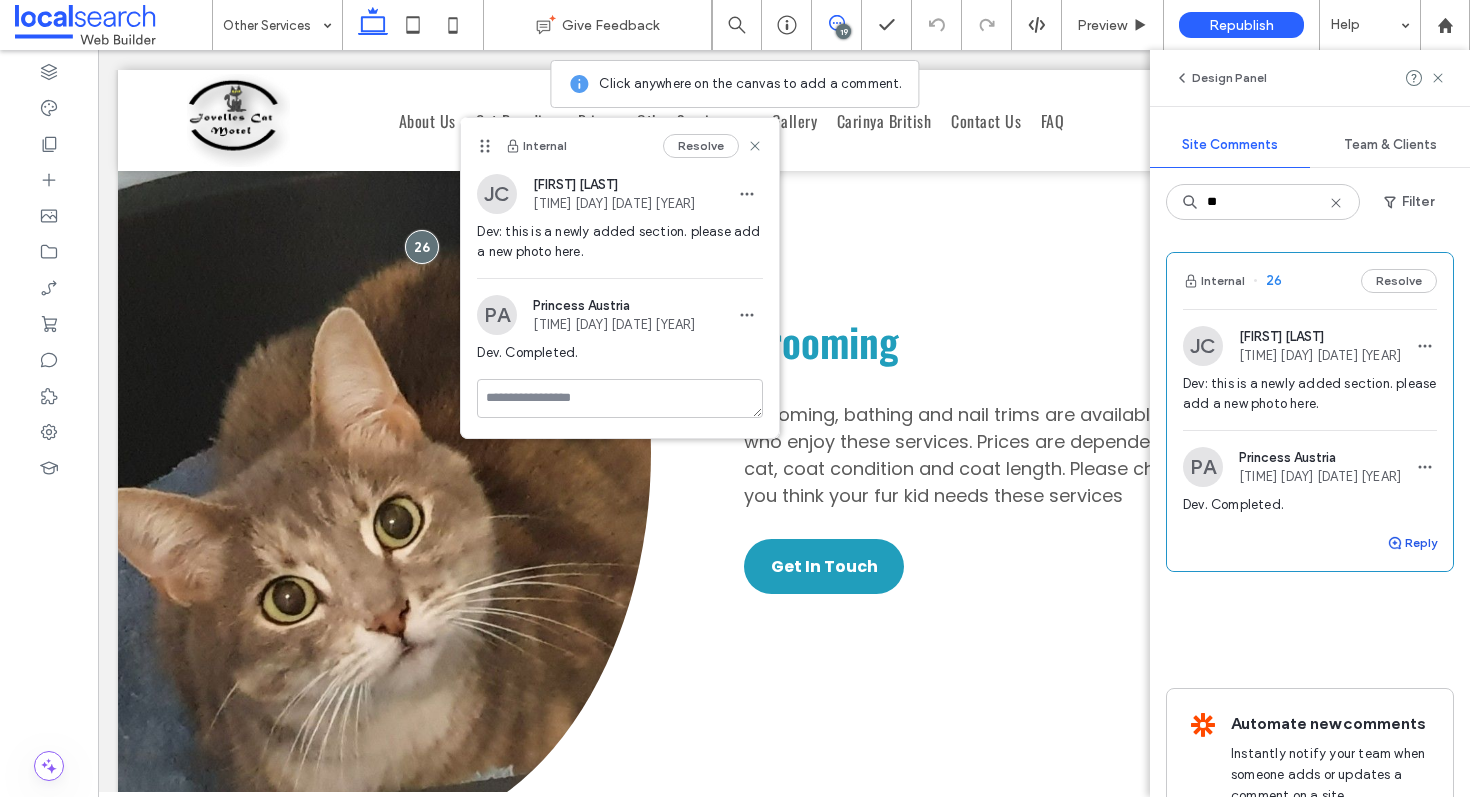 click 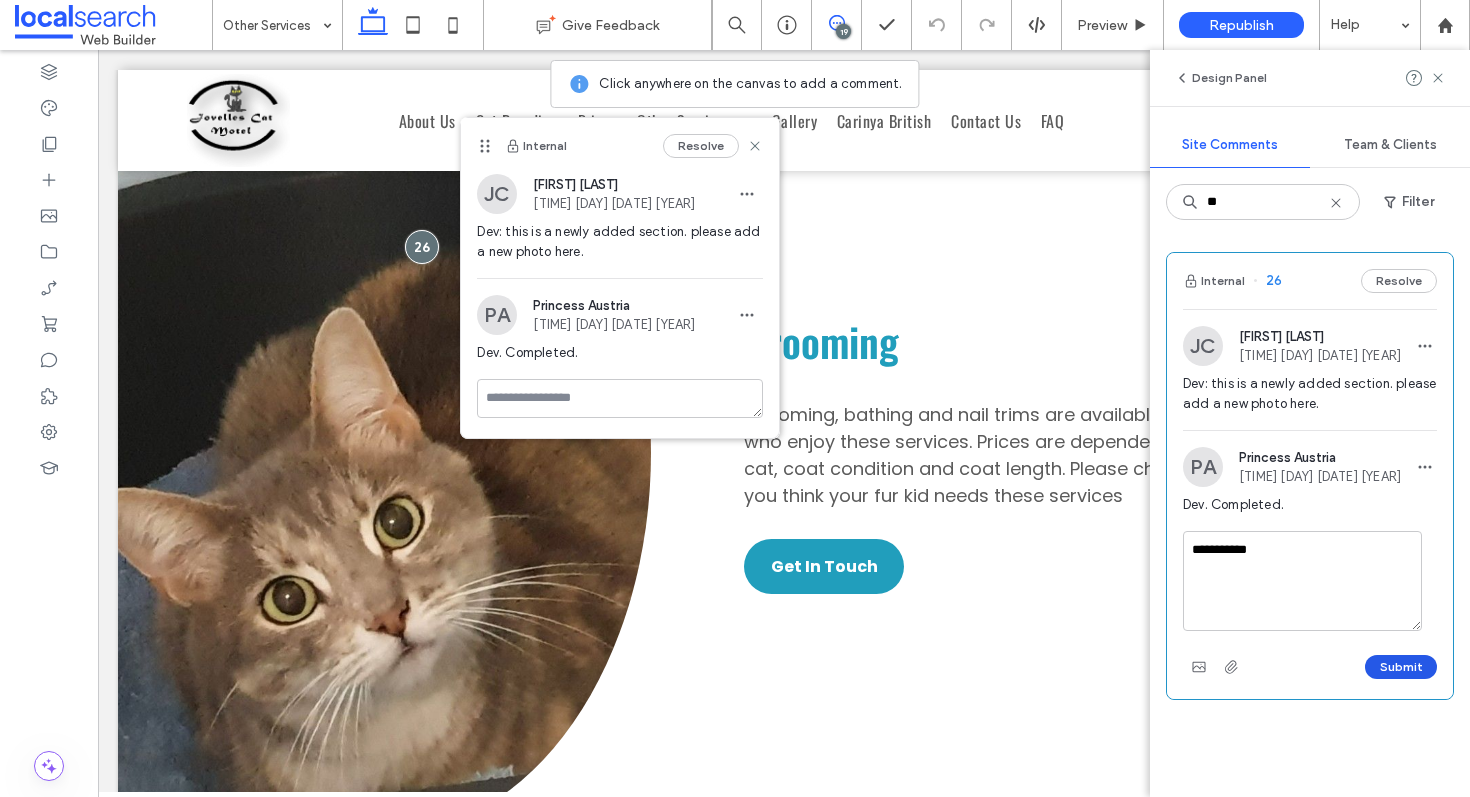 type on "**********" 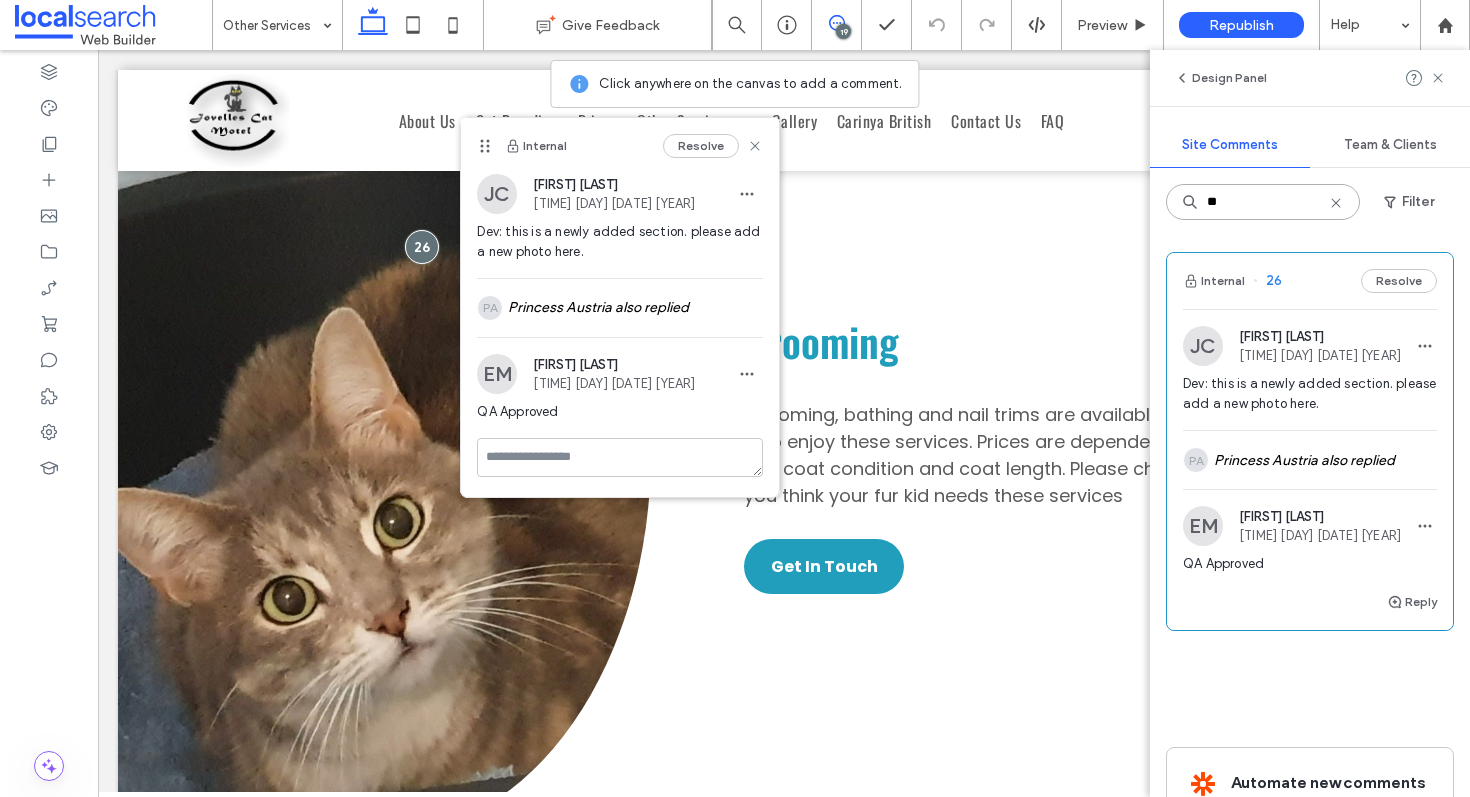 click on "**" at bounding box center (1263, 202) 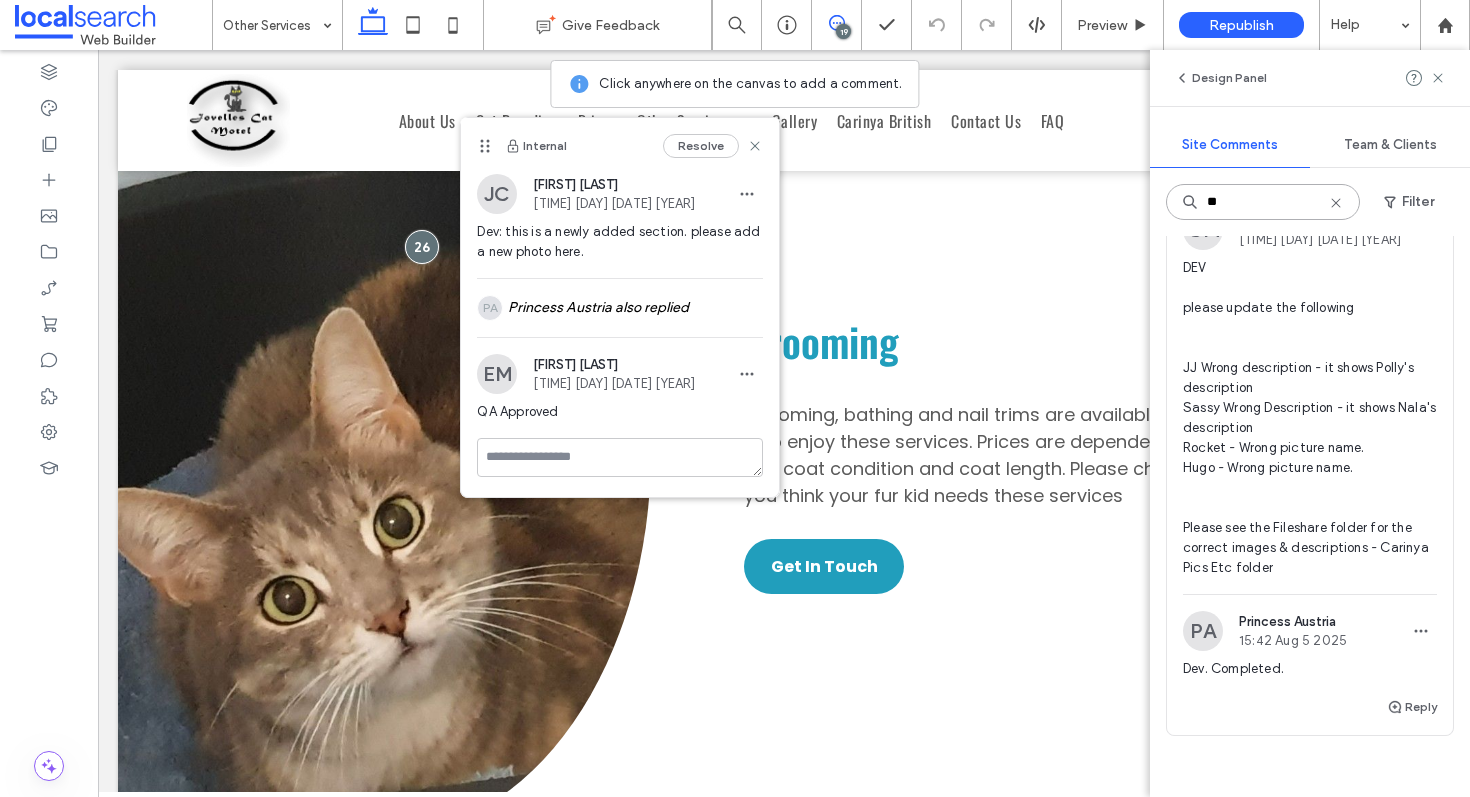 scroll, scrollTop: 0, scrollLeft: 0, axis: both 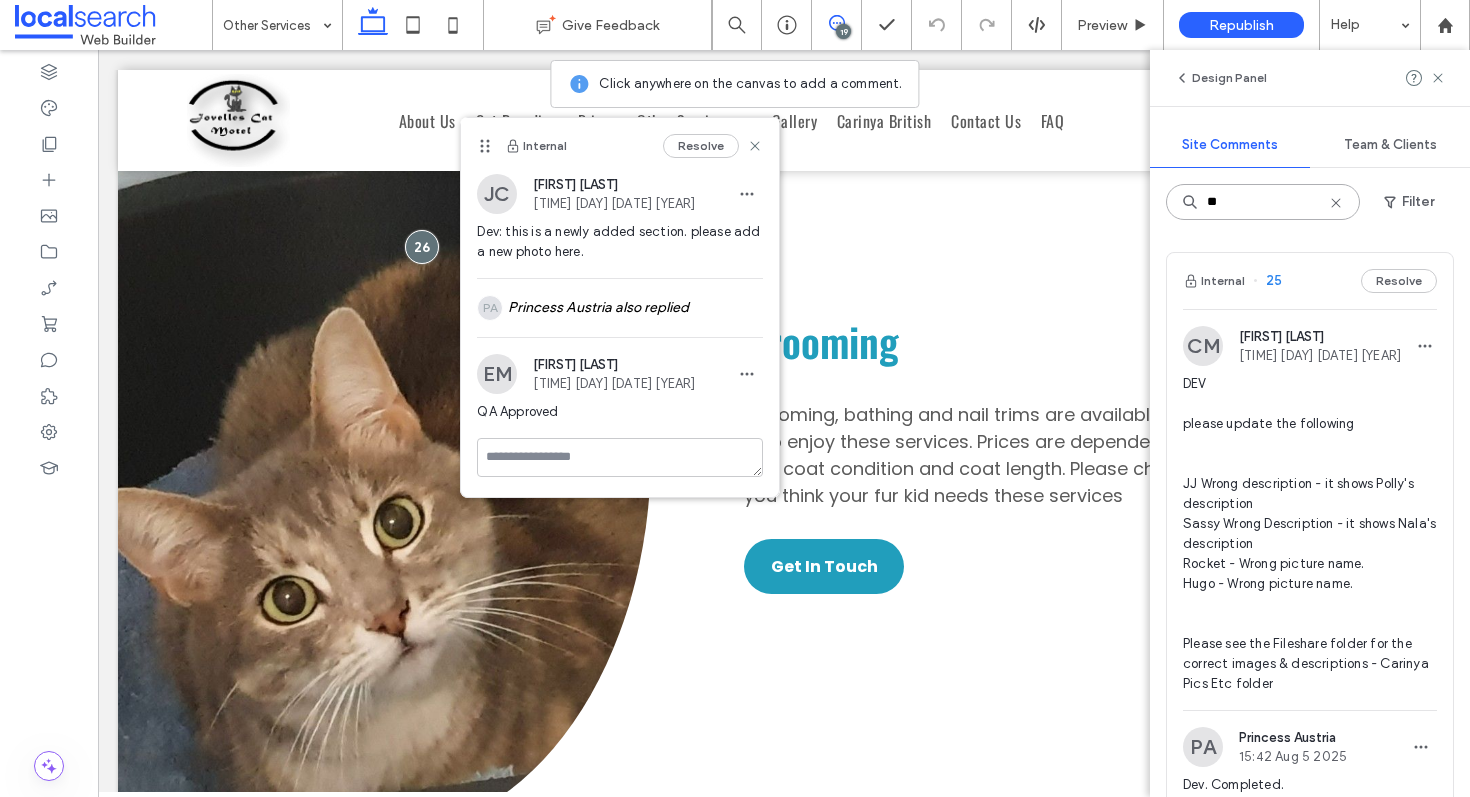 type on "**" 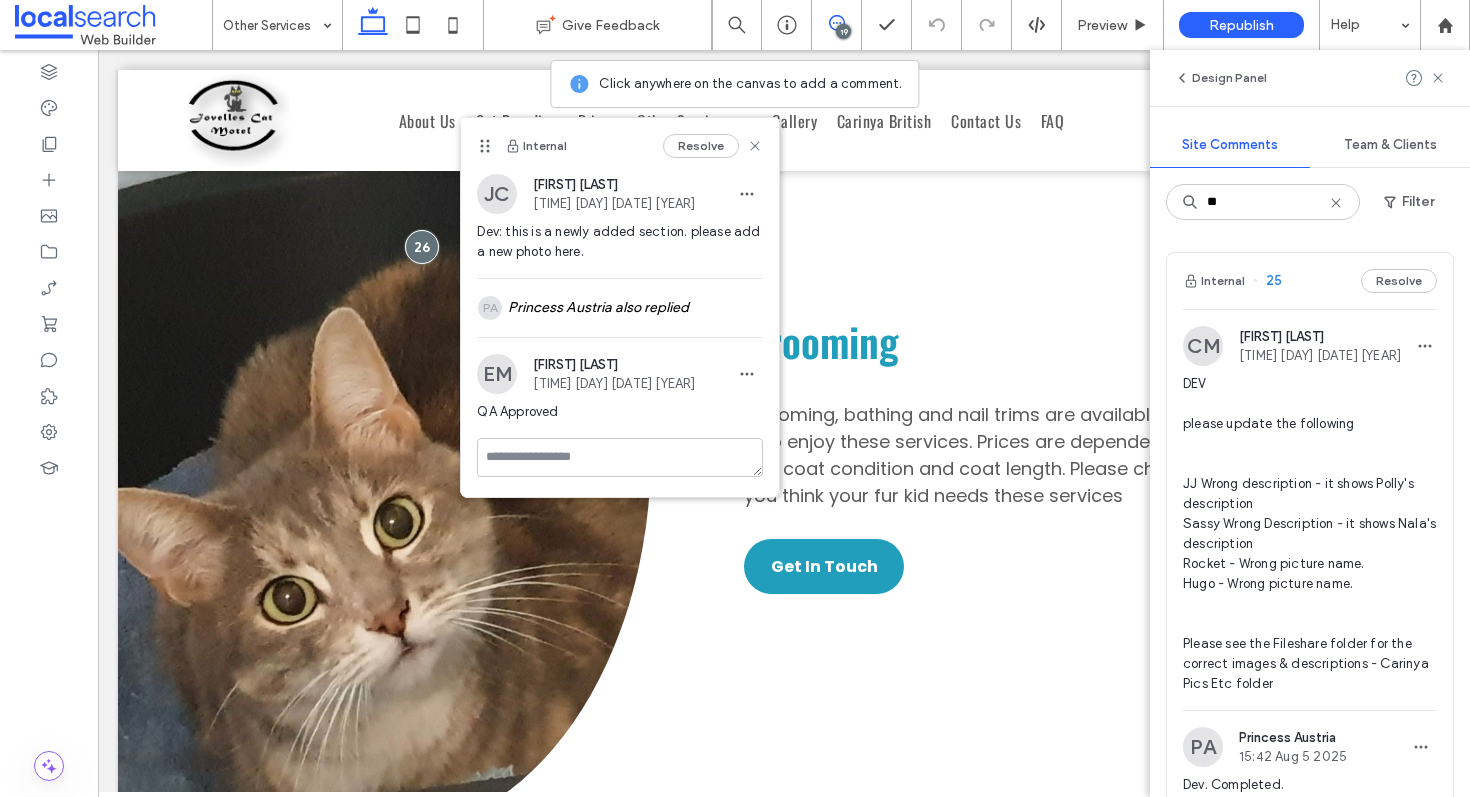 click on "Internal 25 Resolve" at bounding box center [1310, 281] 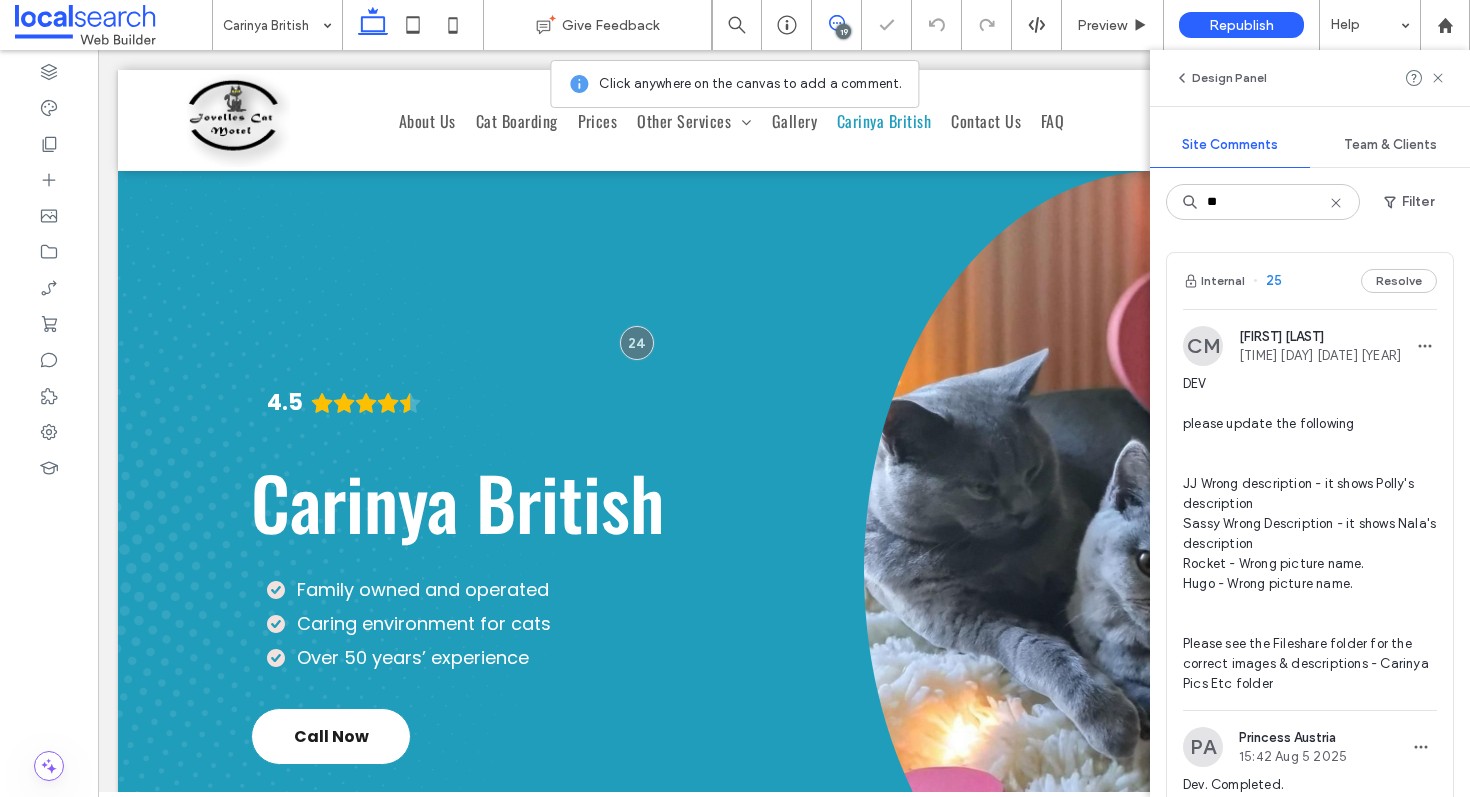 scroll, scrollTop: 901, scrollLeft: 0, axis: vertical 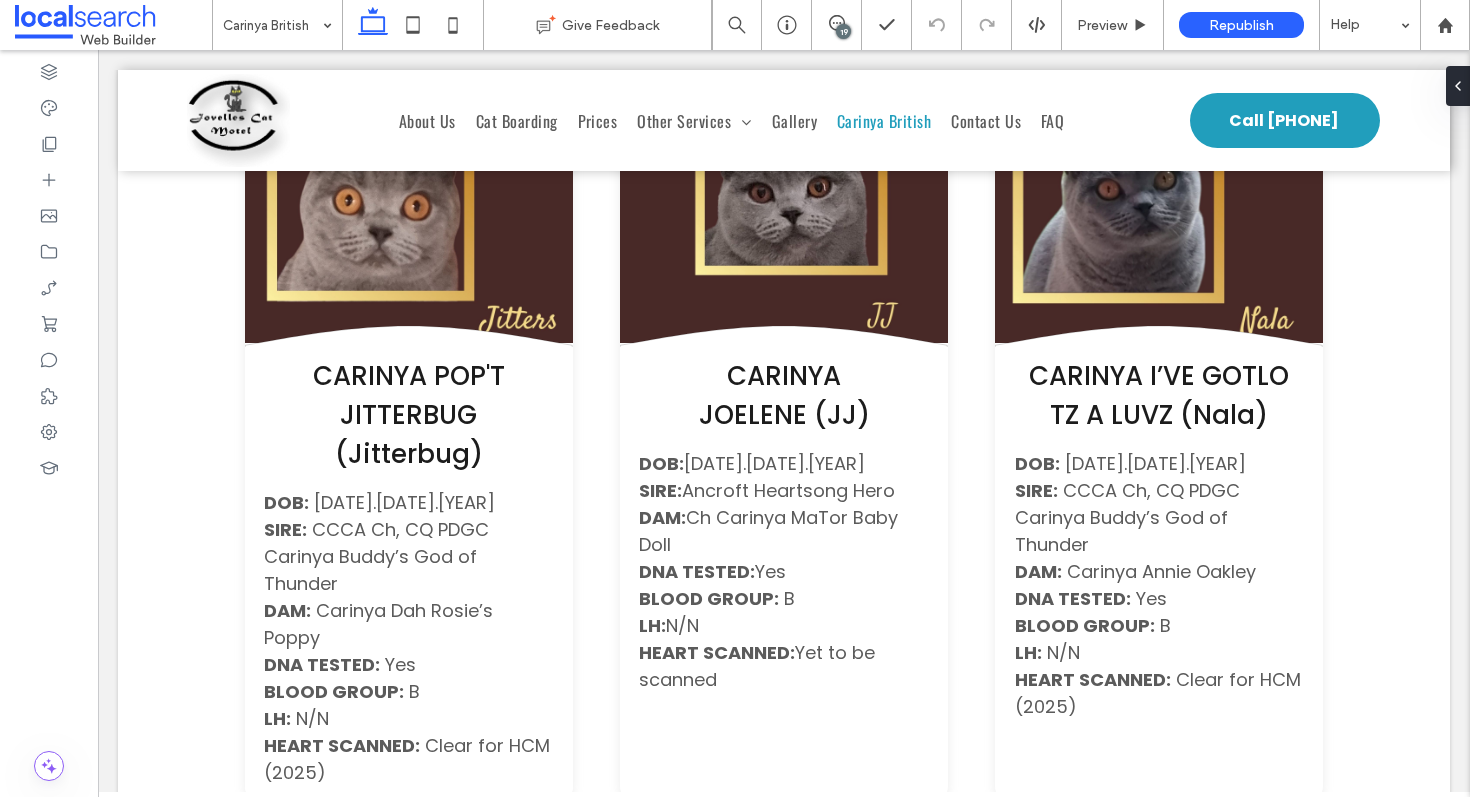 click on "19" at bounding box center [843, 31] 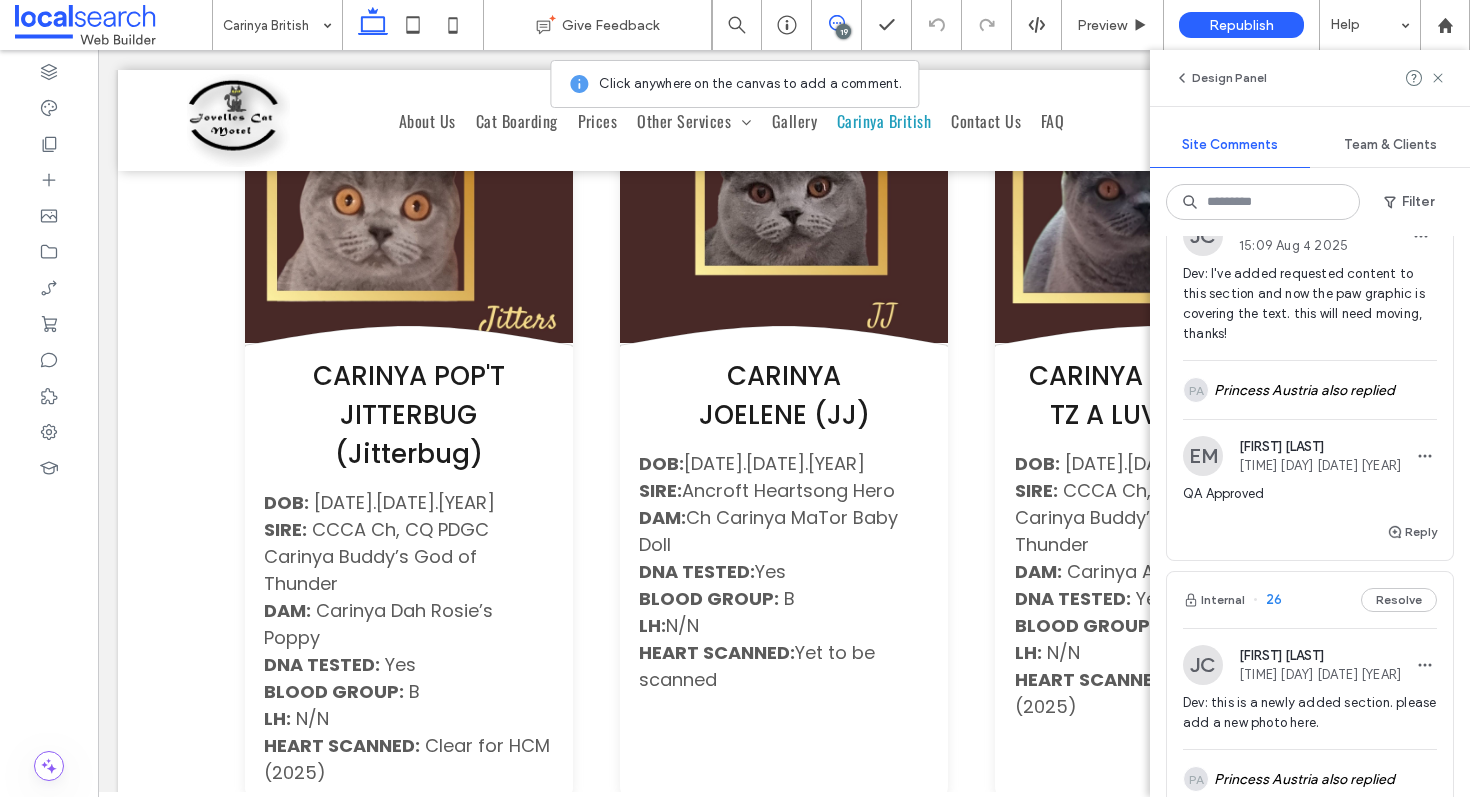 scroll, scrollTop: 470, scrollLeft: 0, axis: vertical 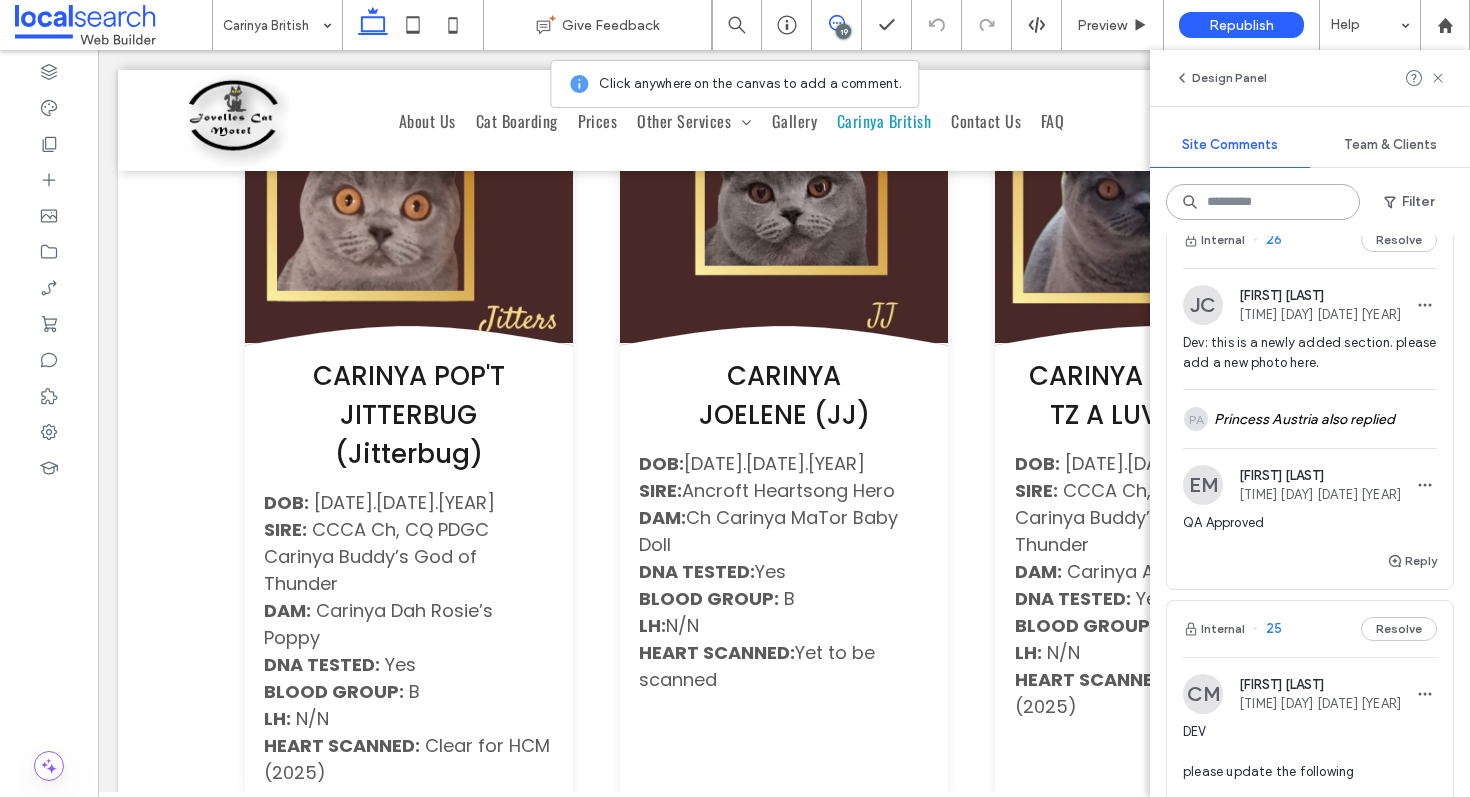 click at bounding box center [1263, 202] 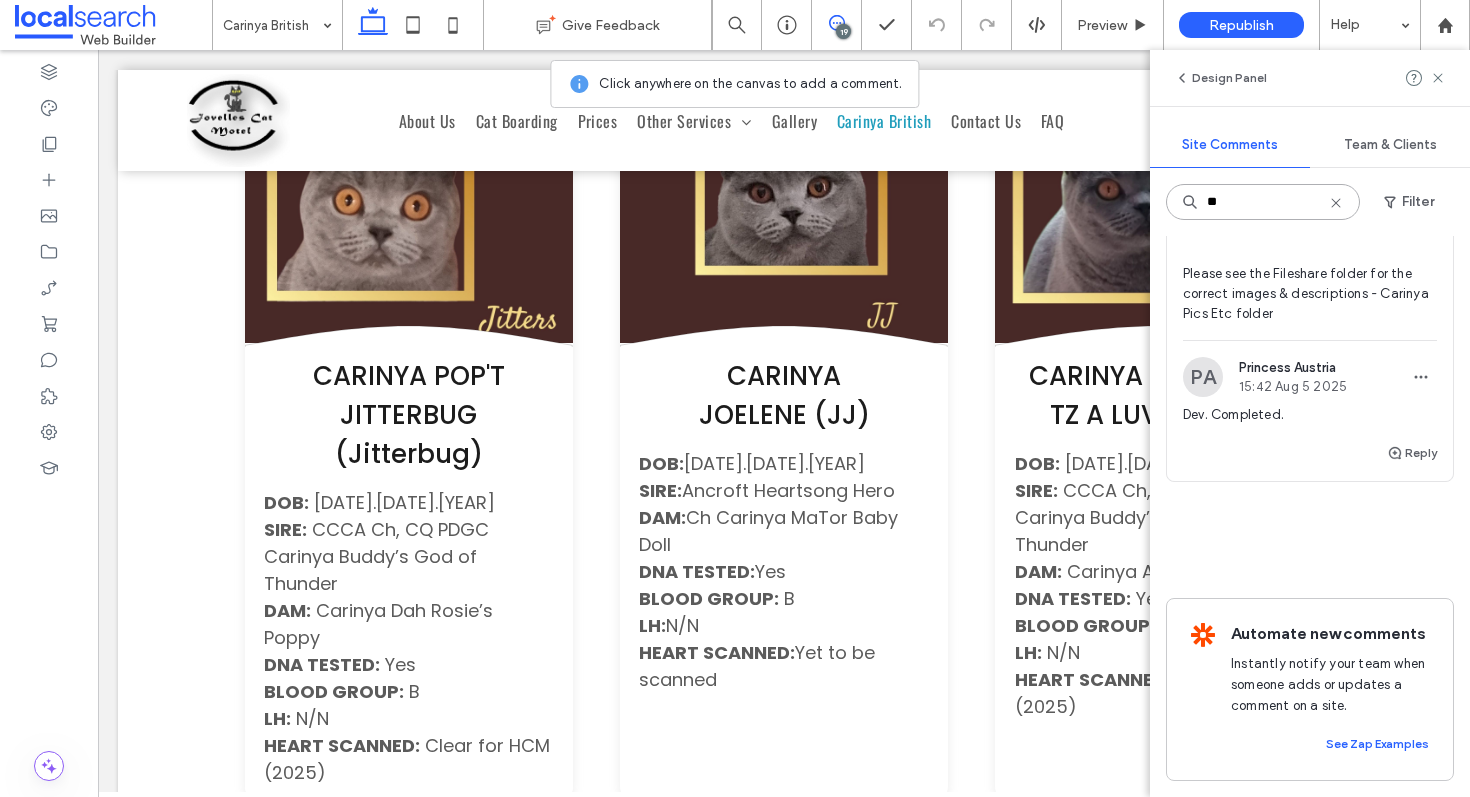 scroll, scrollTop: 0, scrollLeft: 0, axis: both 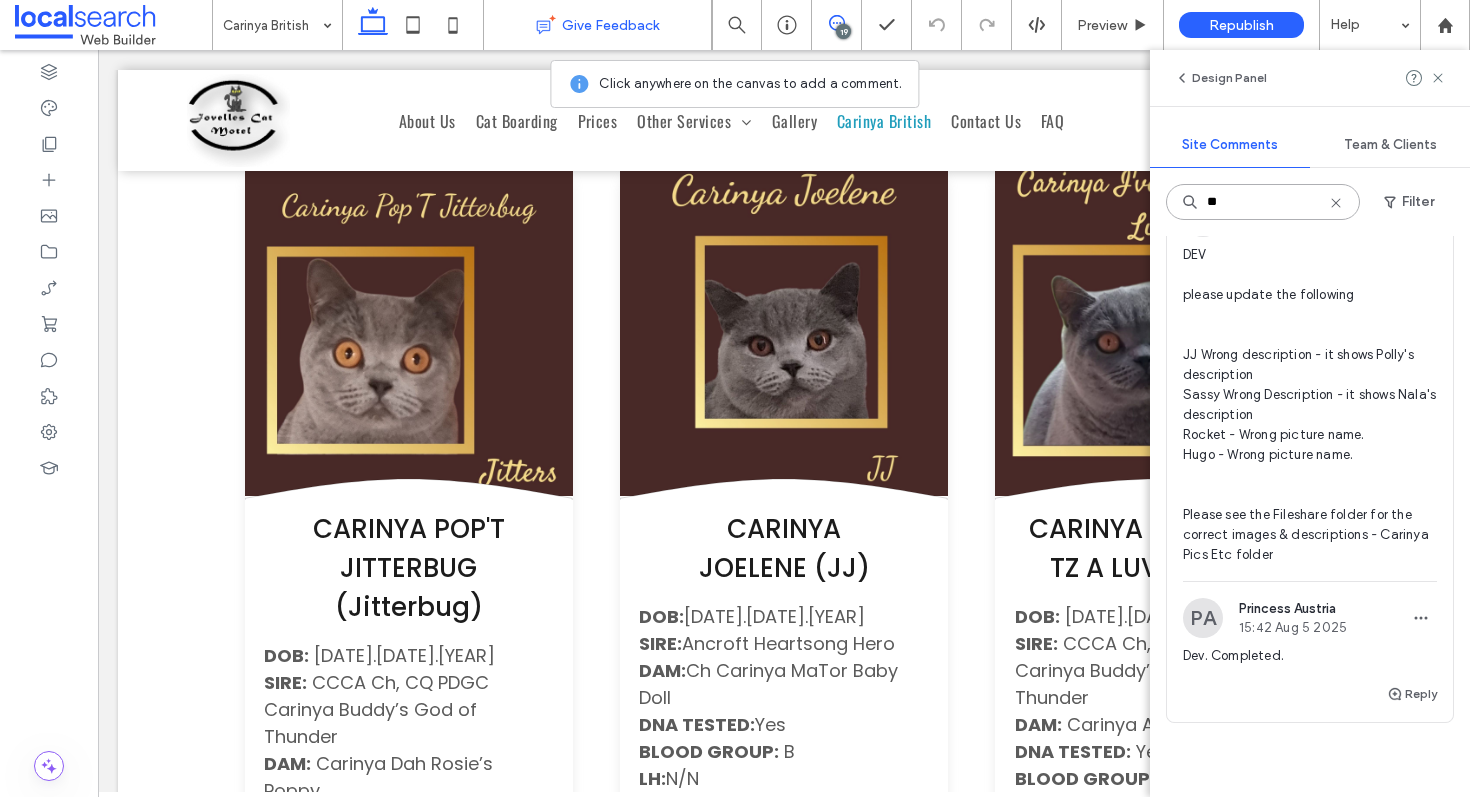 type on "**" 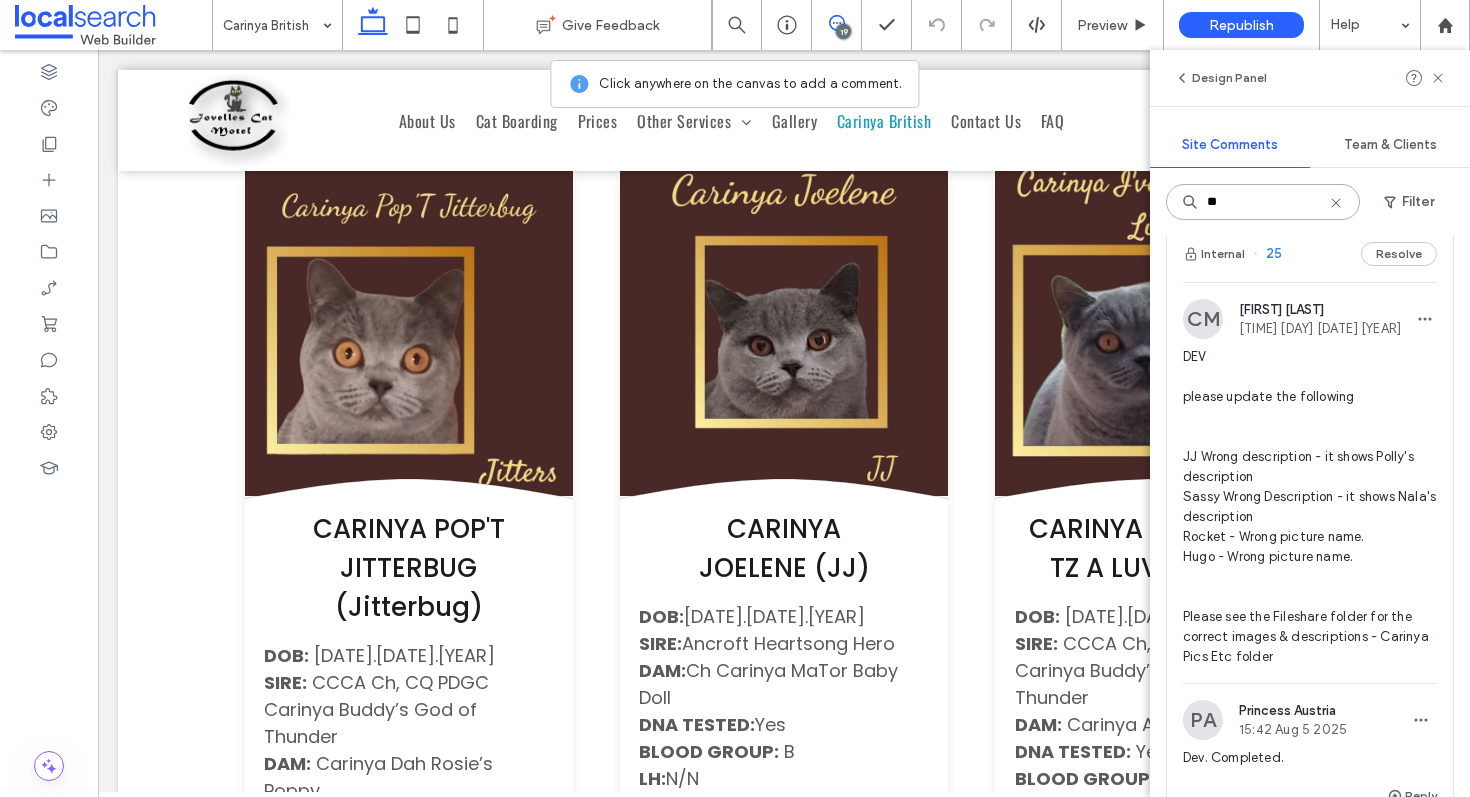 scroll, scrollTop: 24, scrollLeft: 0, axis: vertical 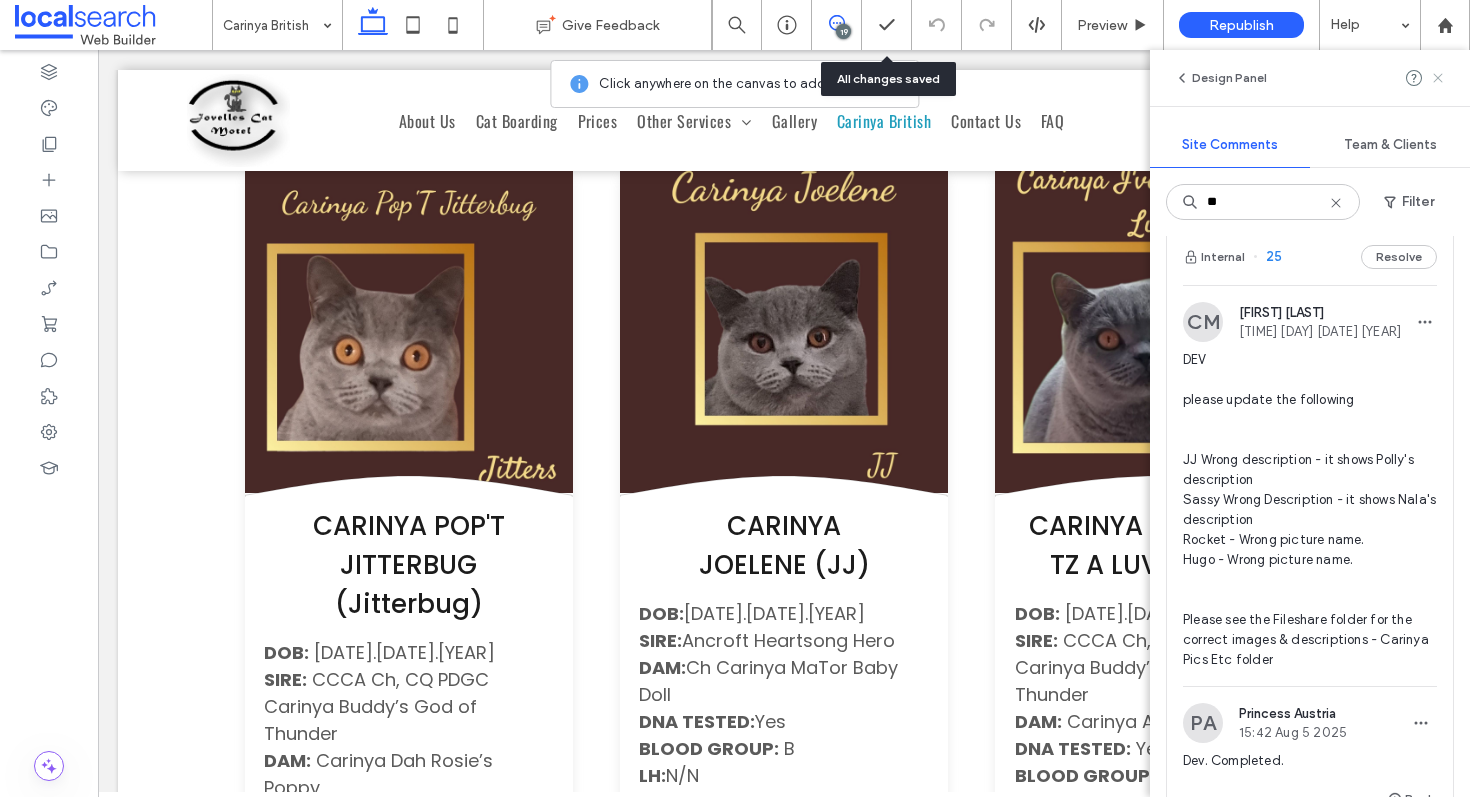 click 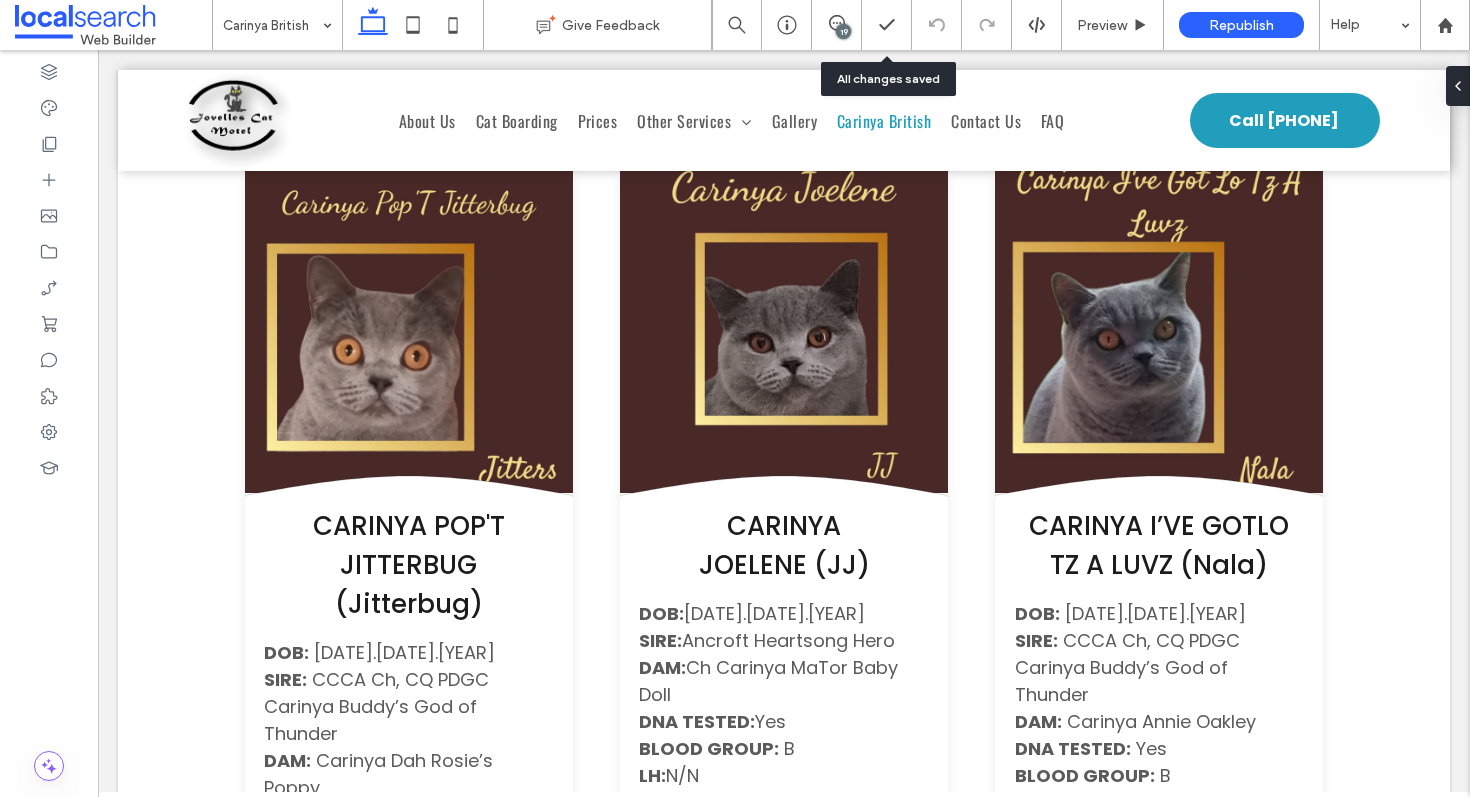 scroll, scrollTop: 0, scrollLeft: 0, axis: both 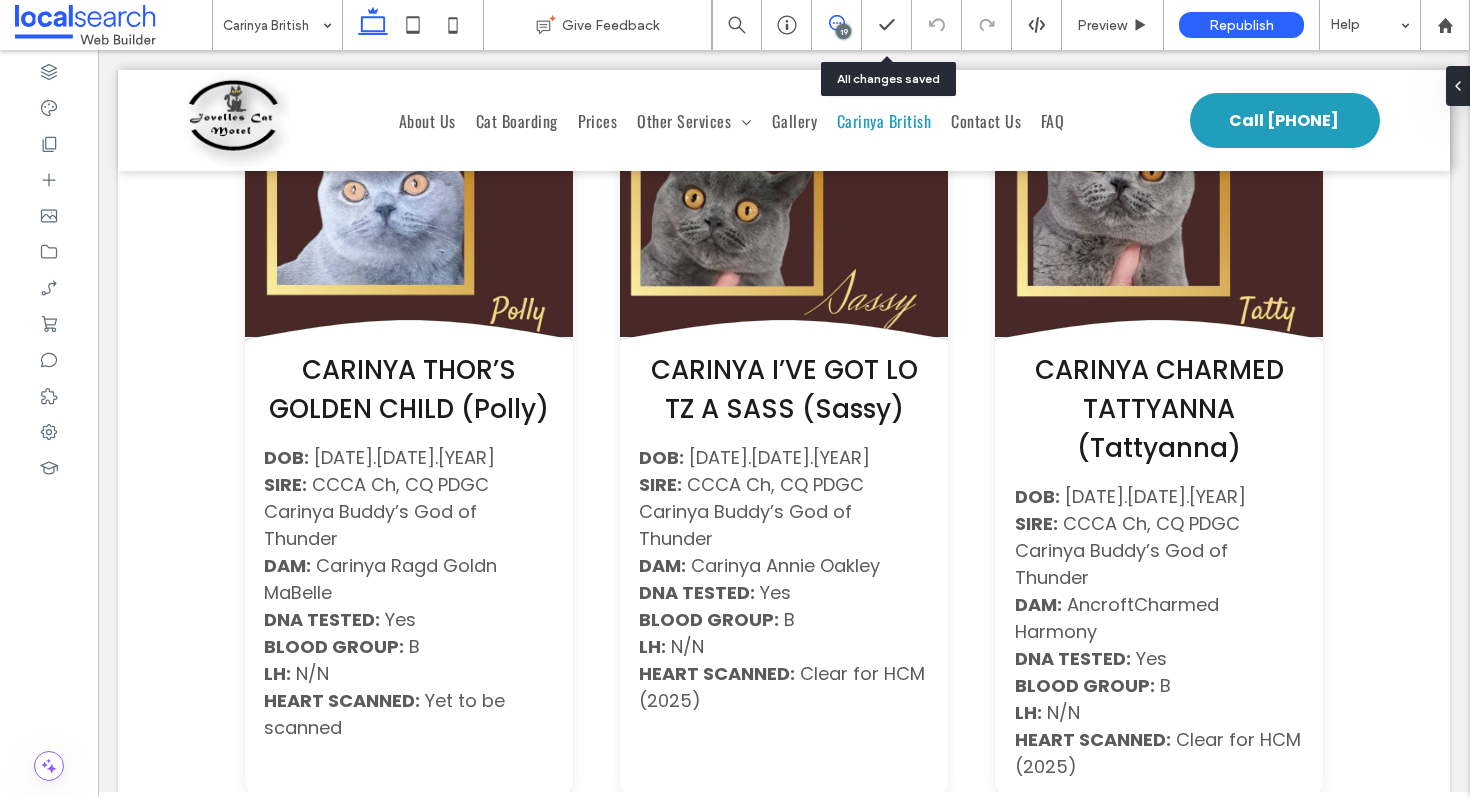 click 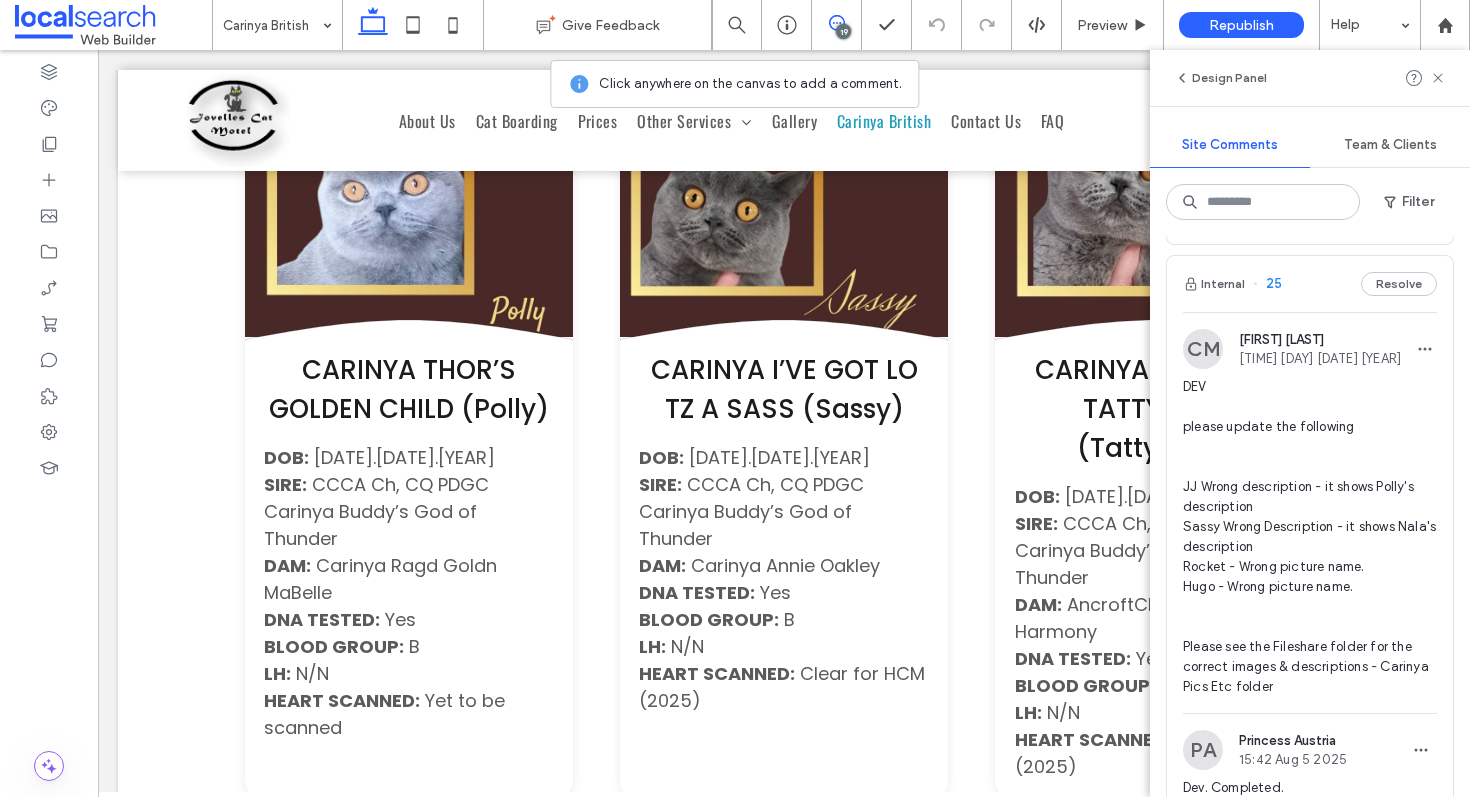 scroll, scrollTop: 860, scrollLeft: 0, axis: vertical 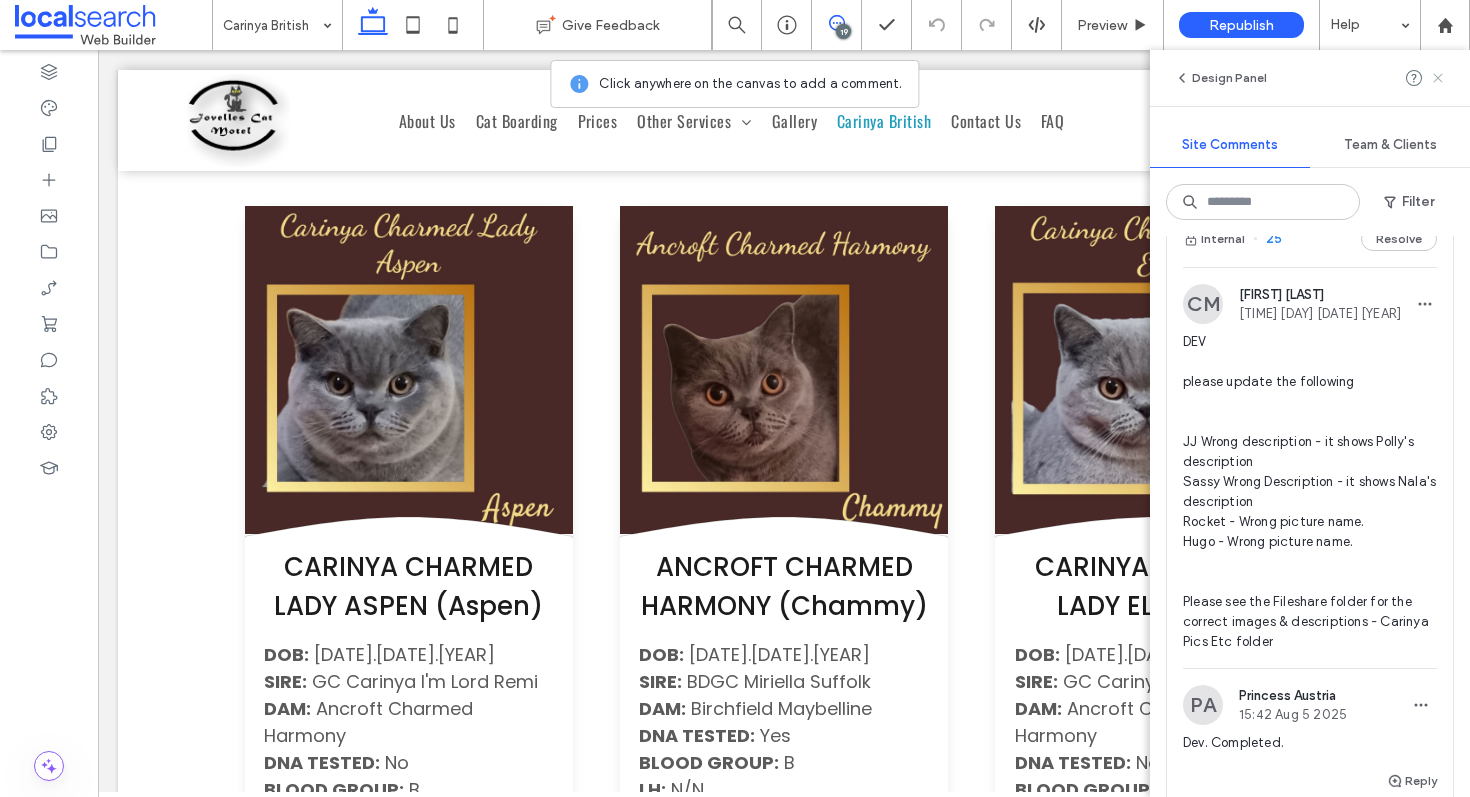 click 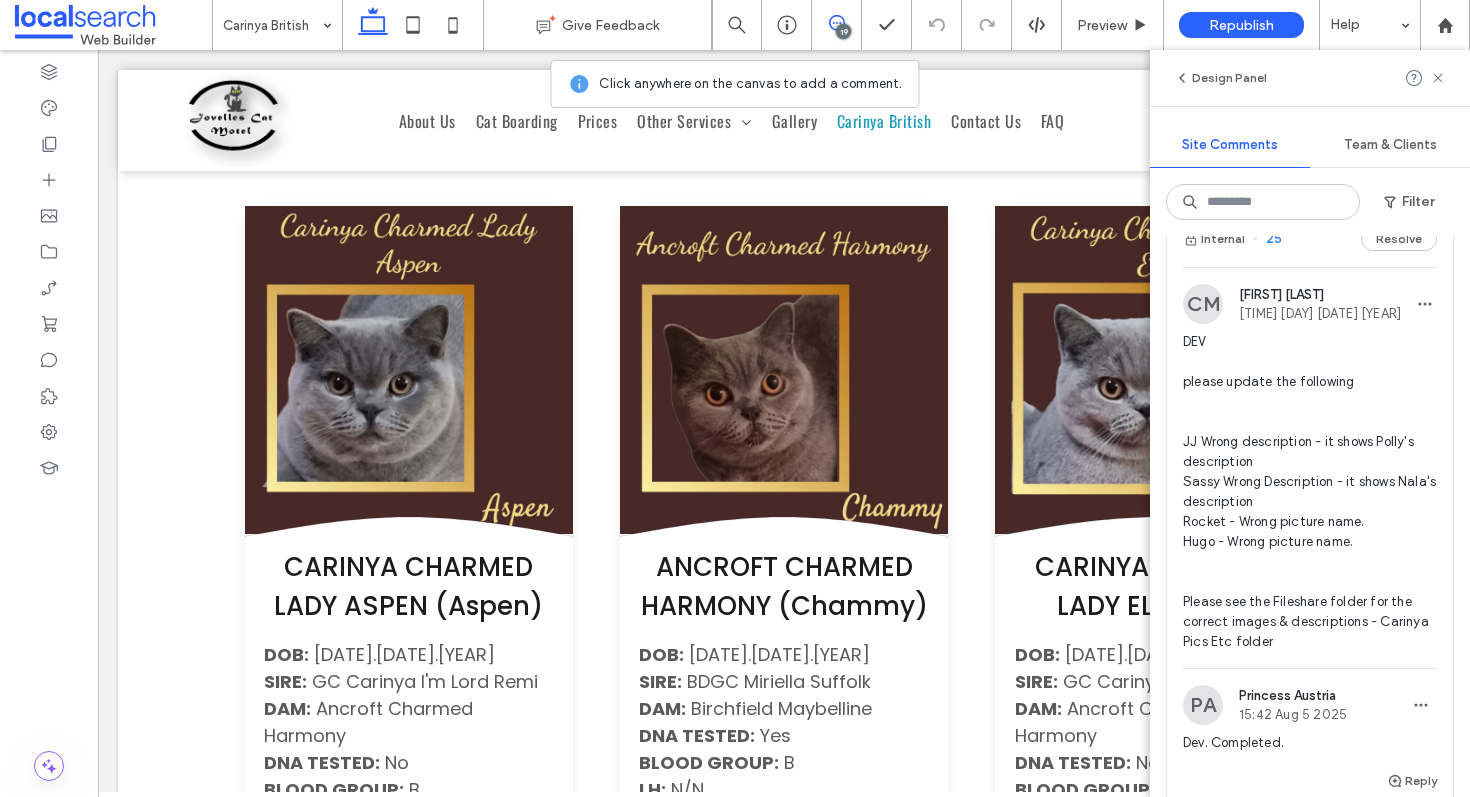 scroll, scrollTop: 0, scrollLeft: 0, axis: both 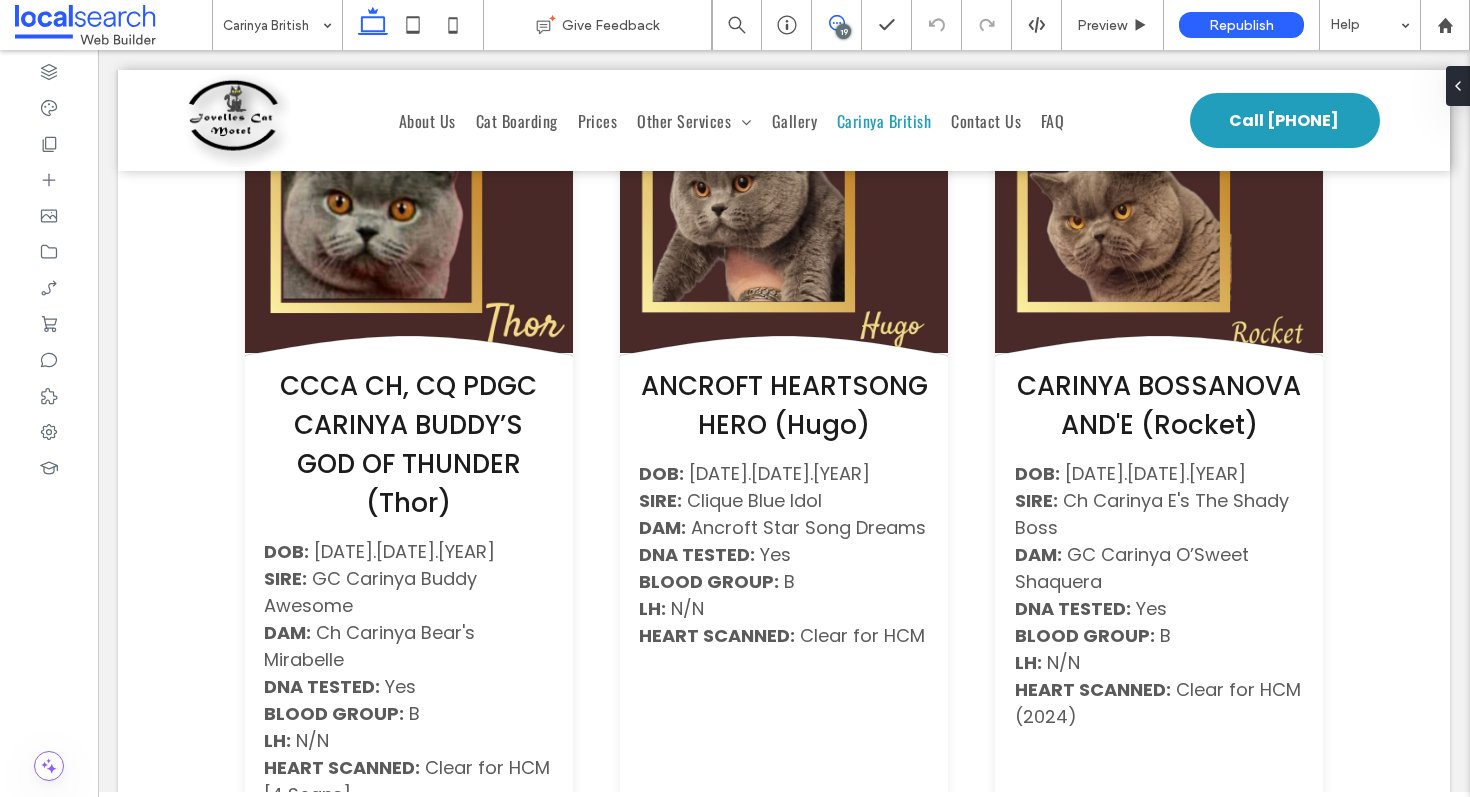 click at bounding box center (836, 23) 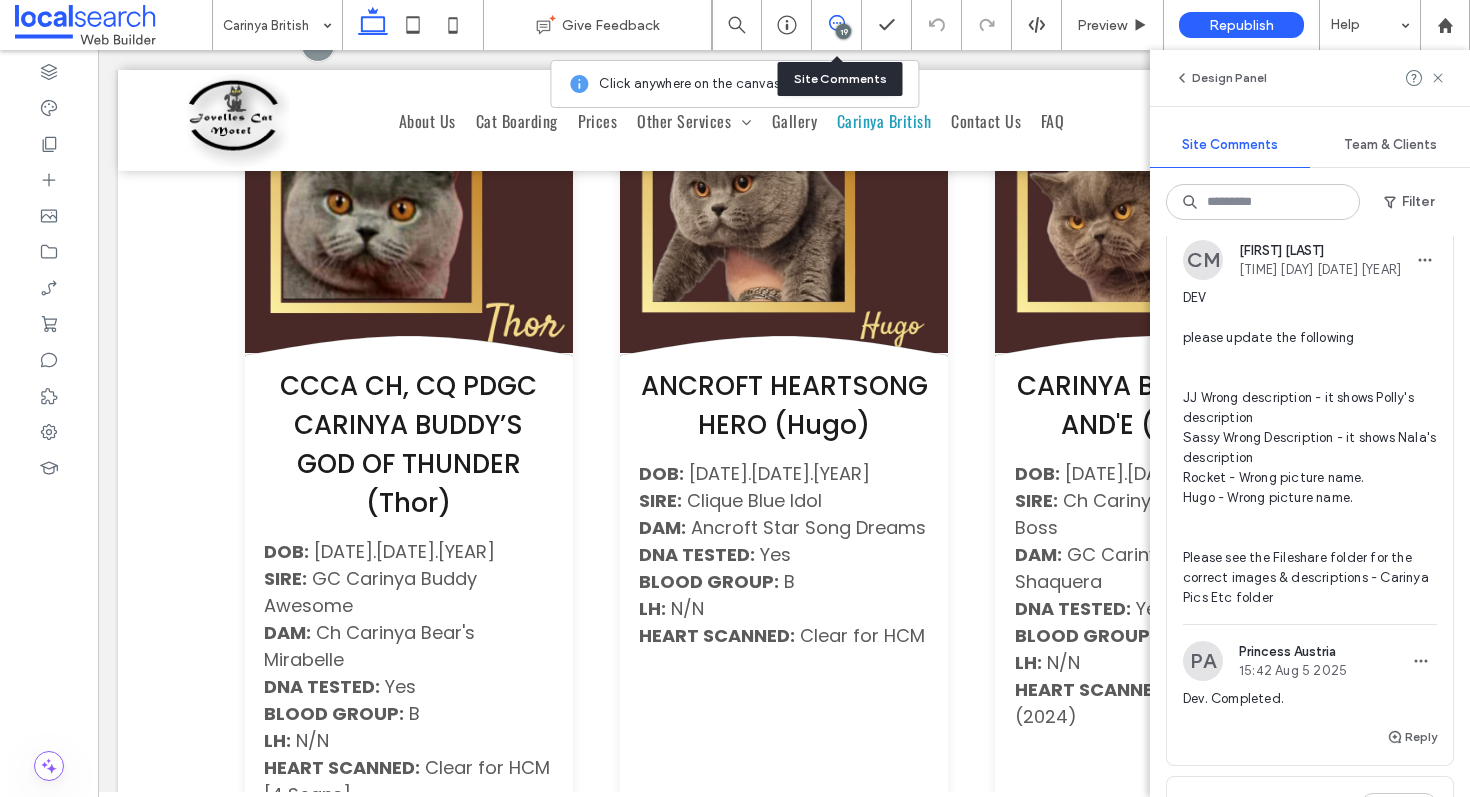 scroll, scrollTop: 1040, scrollLeft: 0, axis: vertical 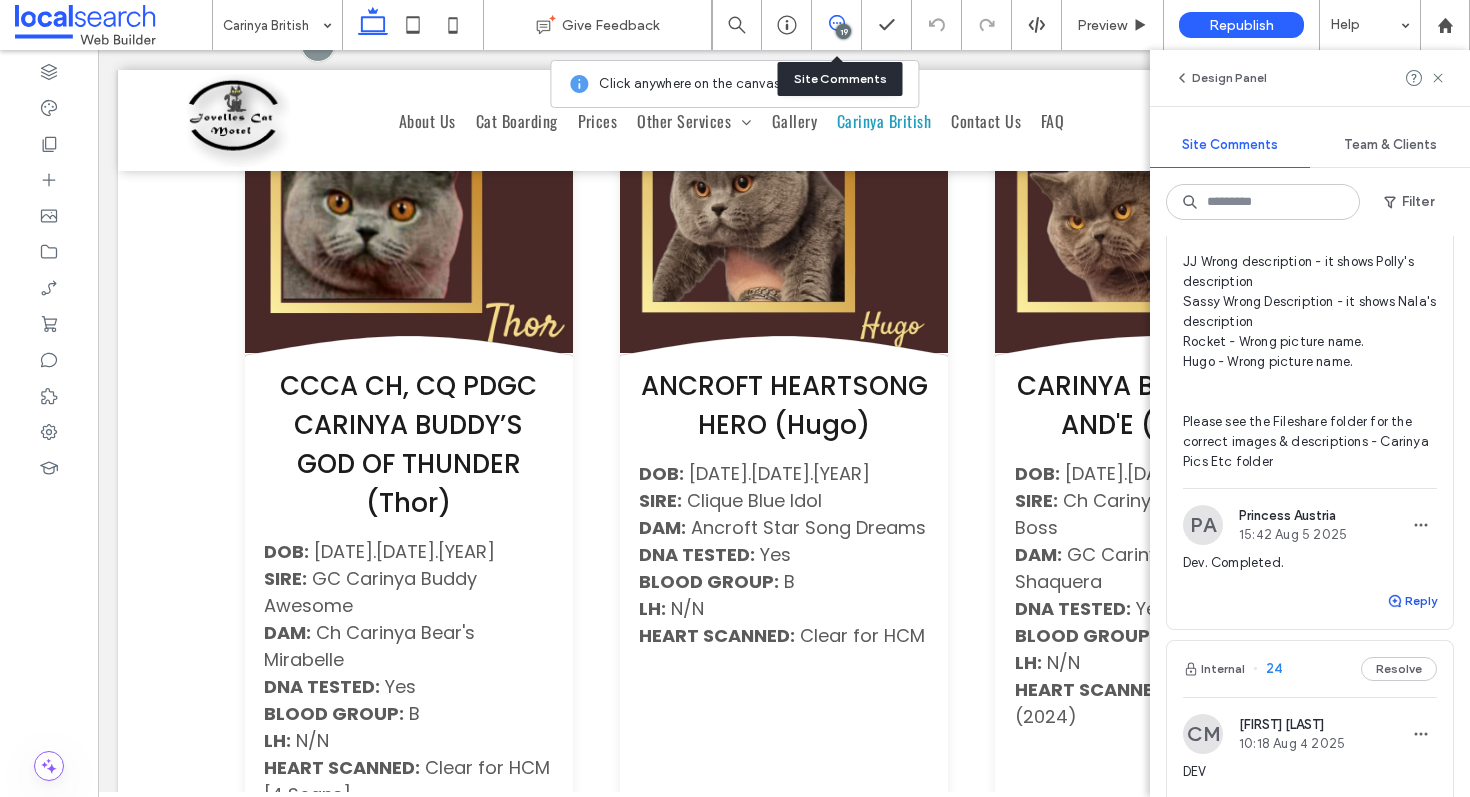 click 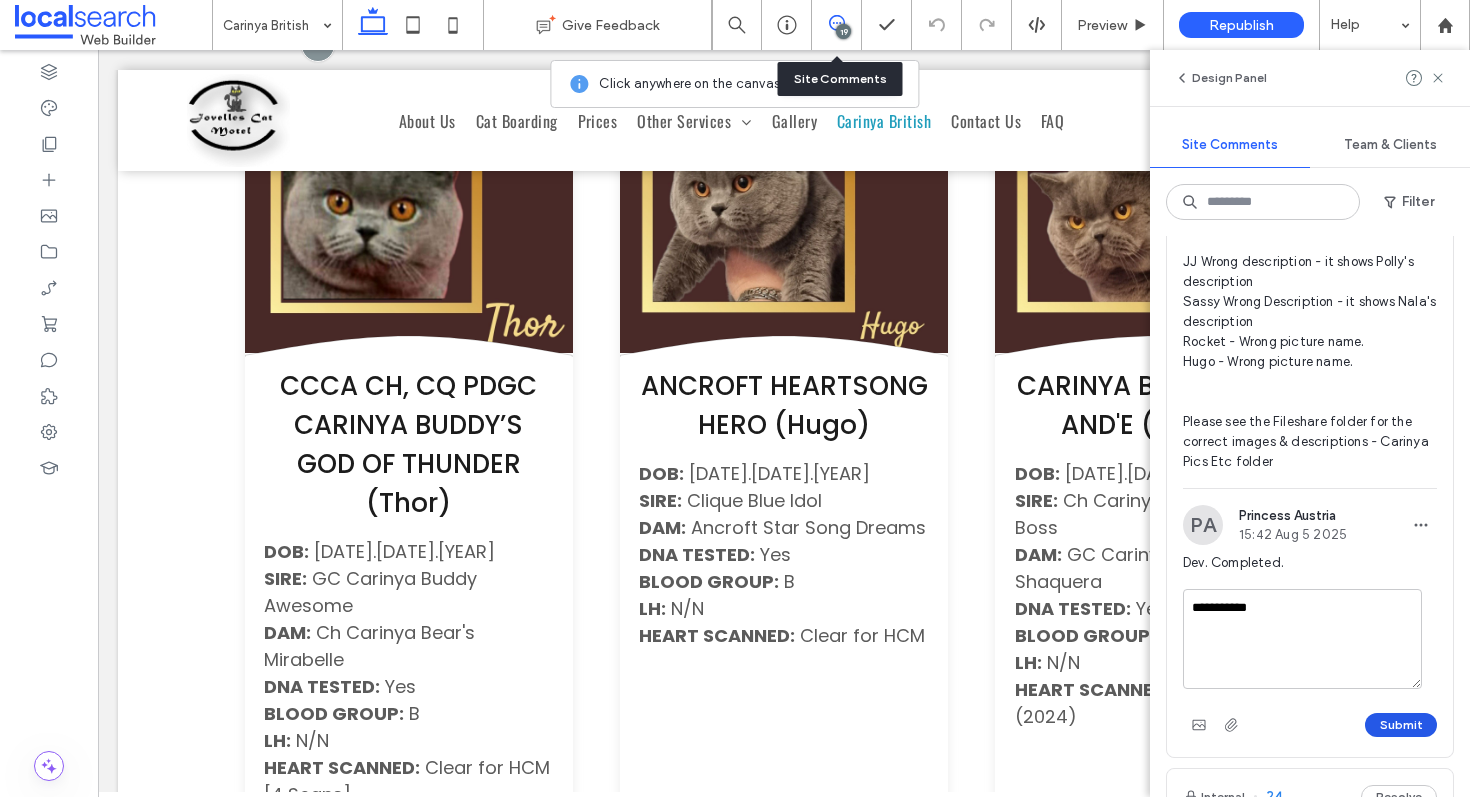 type on "**********" 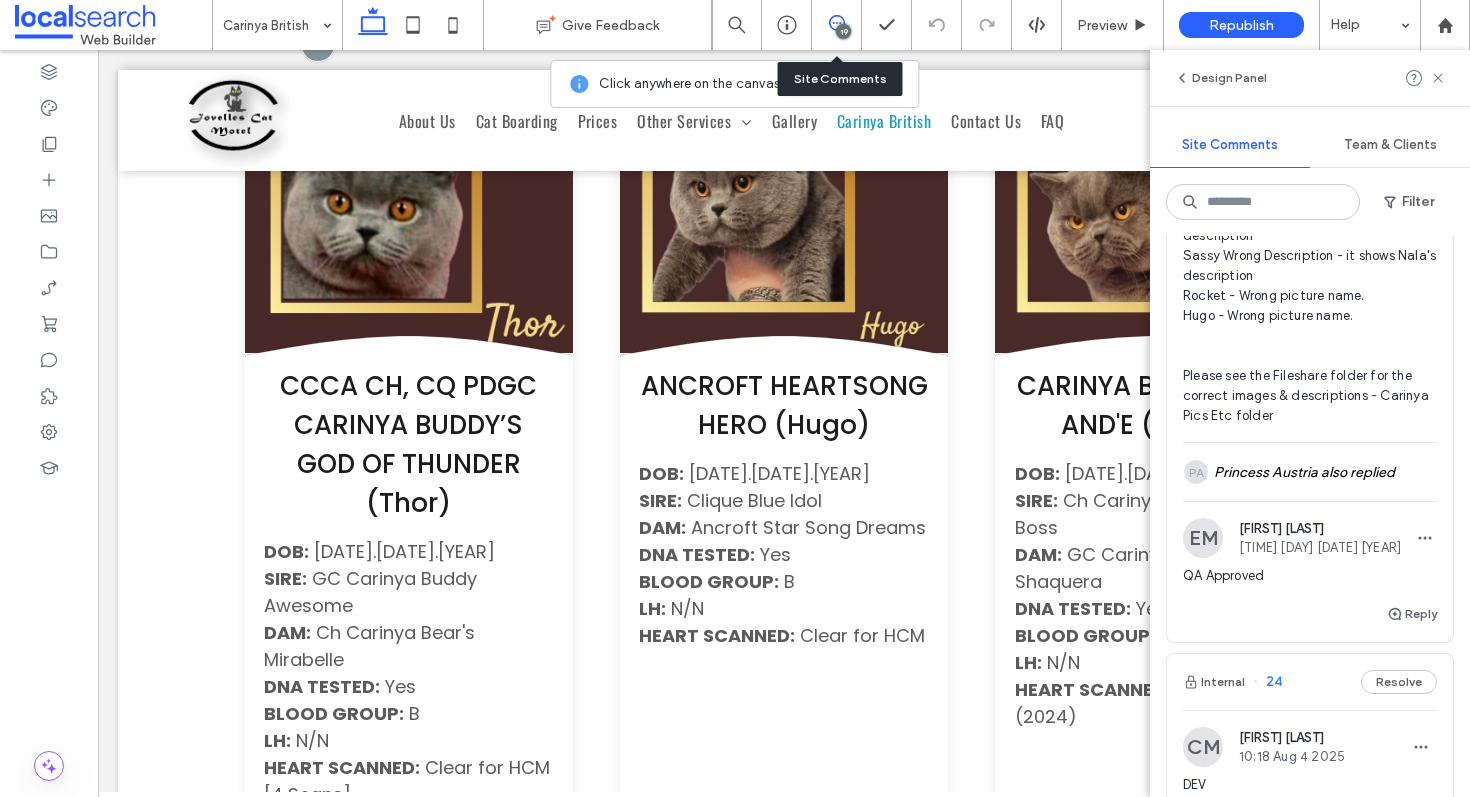 scroll, scrollTop: 1093, scrollLeft: 0, axis: vertical 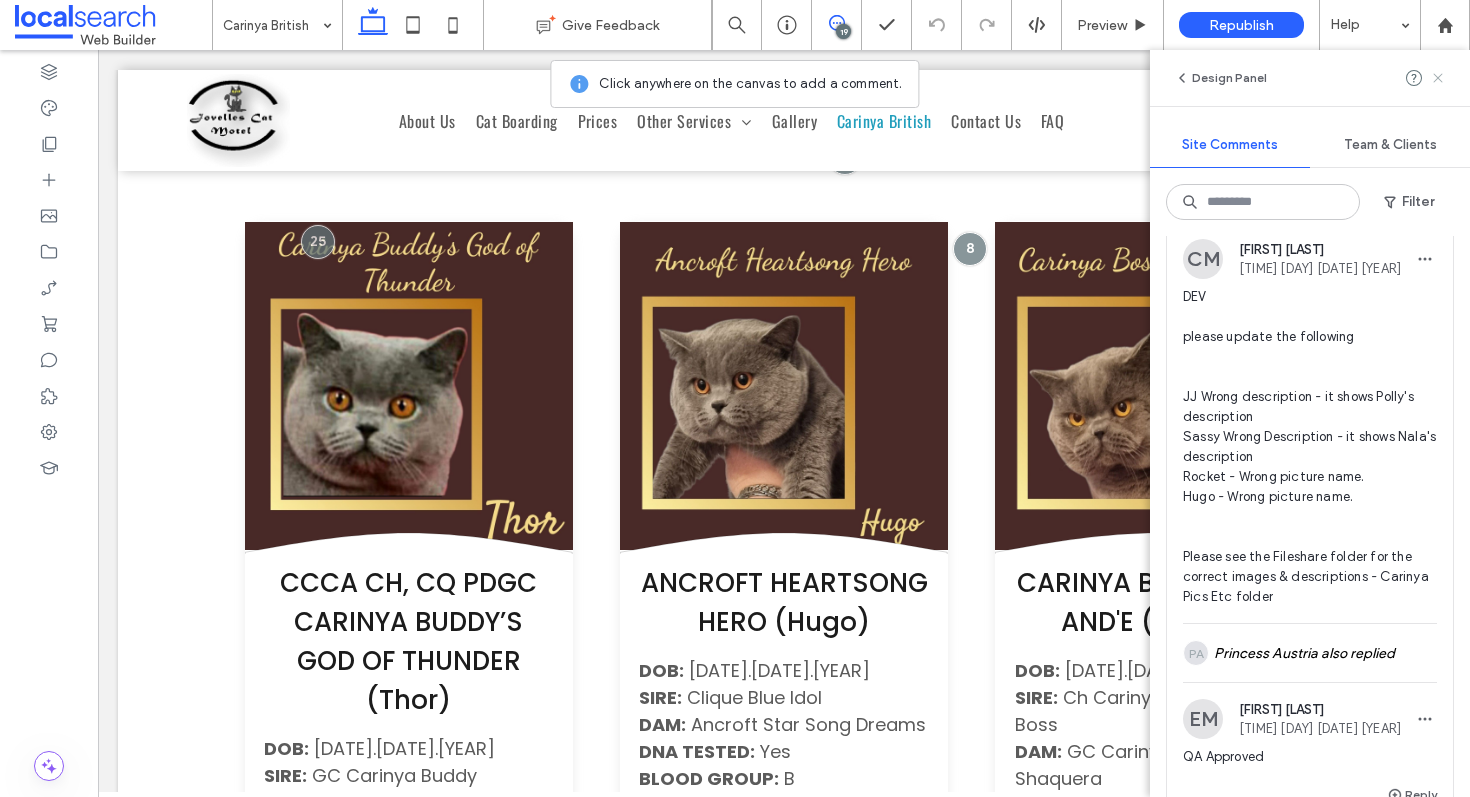 click 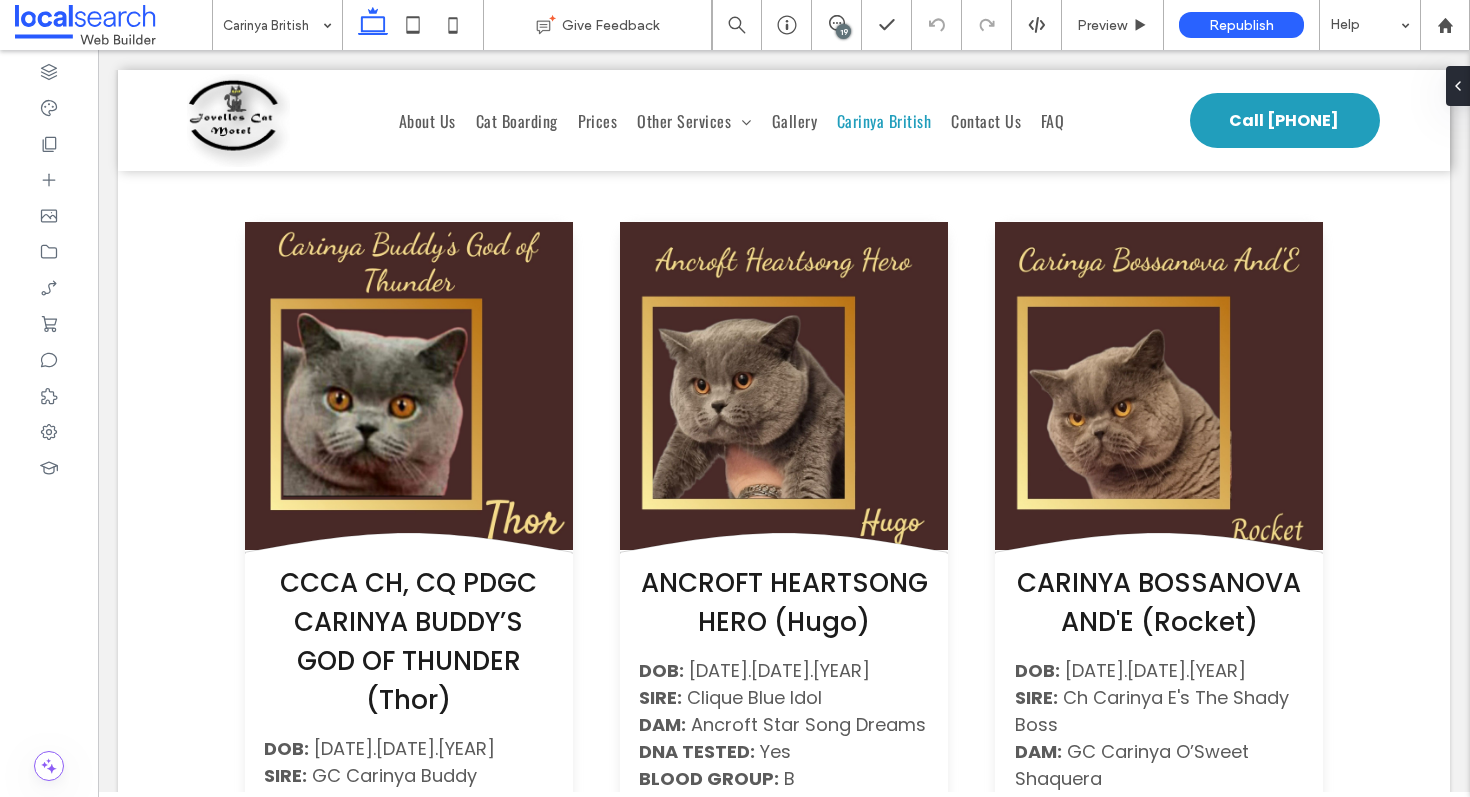 scroll, scrollTop: 0, scrollLeft: 0, axis: both 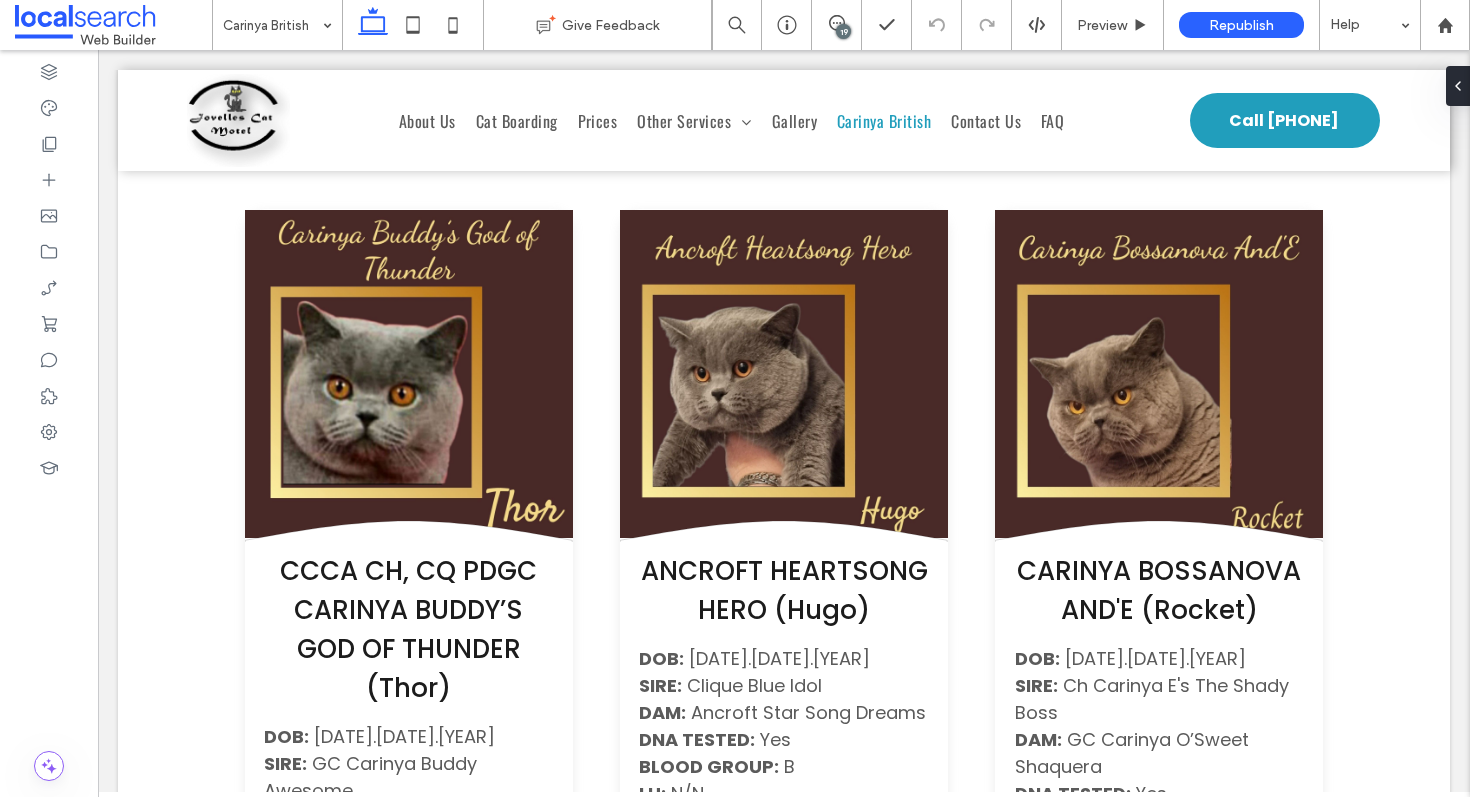 click on "19" at bounding box center [843, 31] 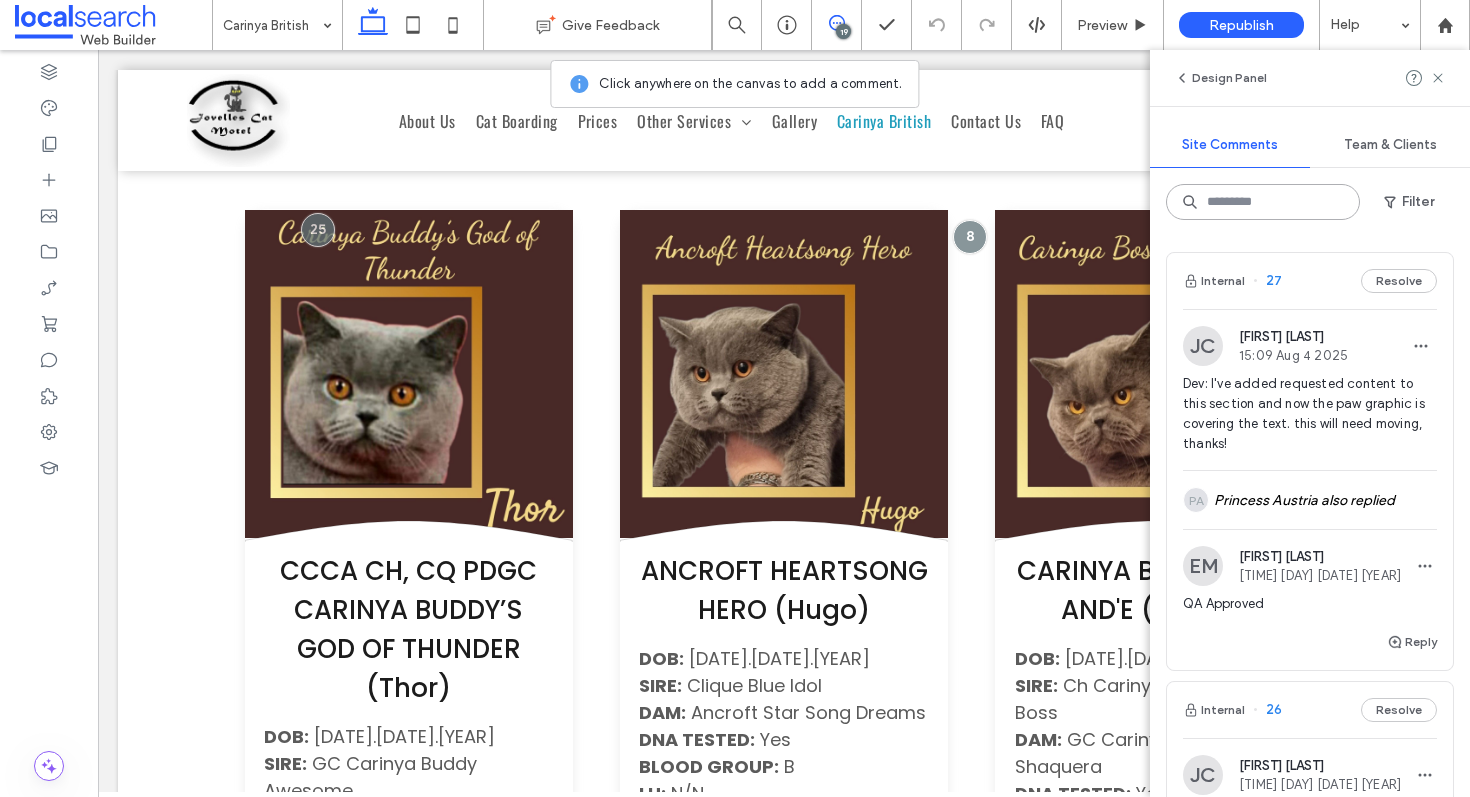 click at bounding box center [1263, 202] 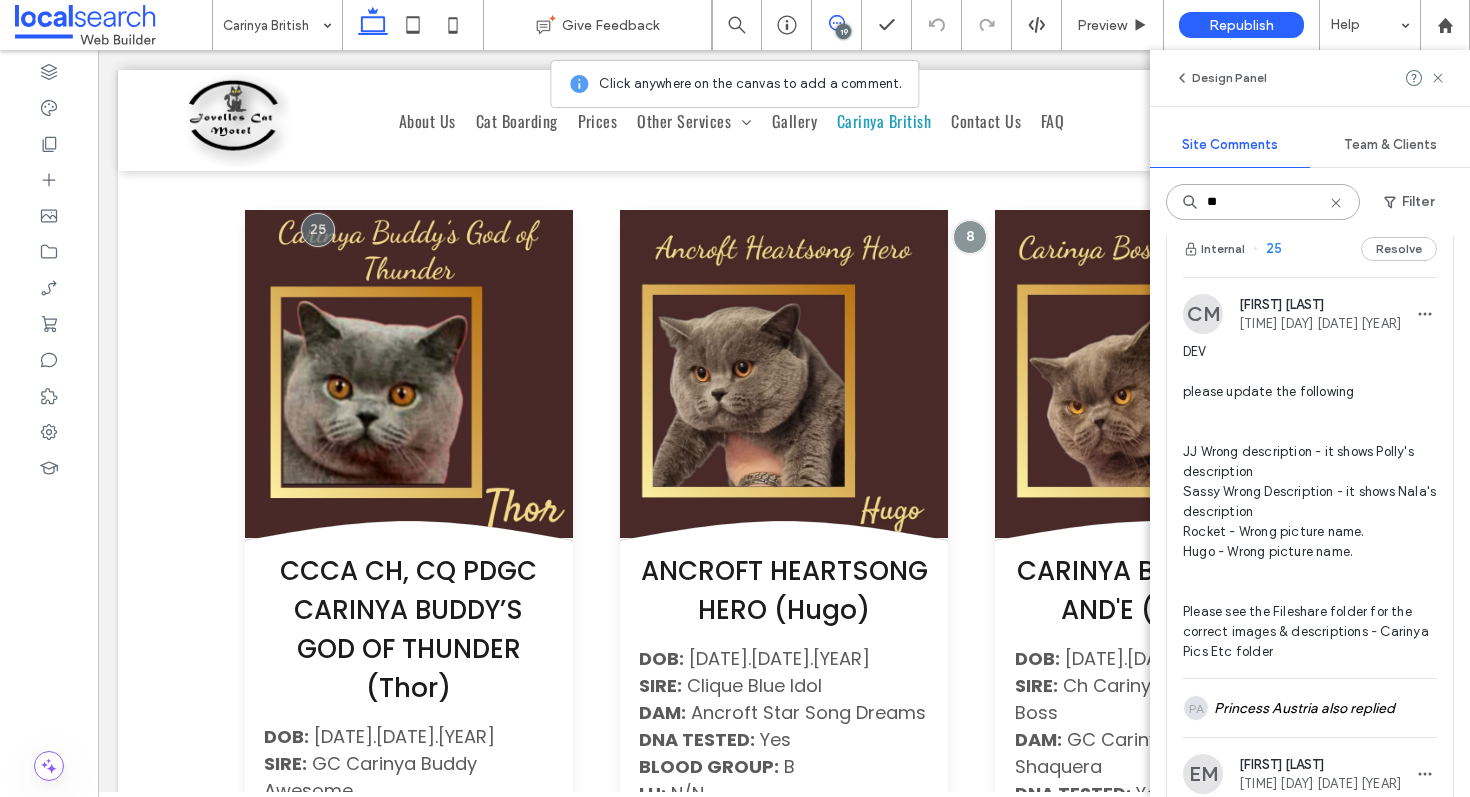scroll, scrollTop: 0, scrollLeft: 0, axis: both 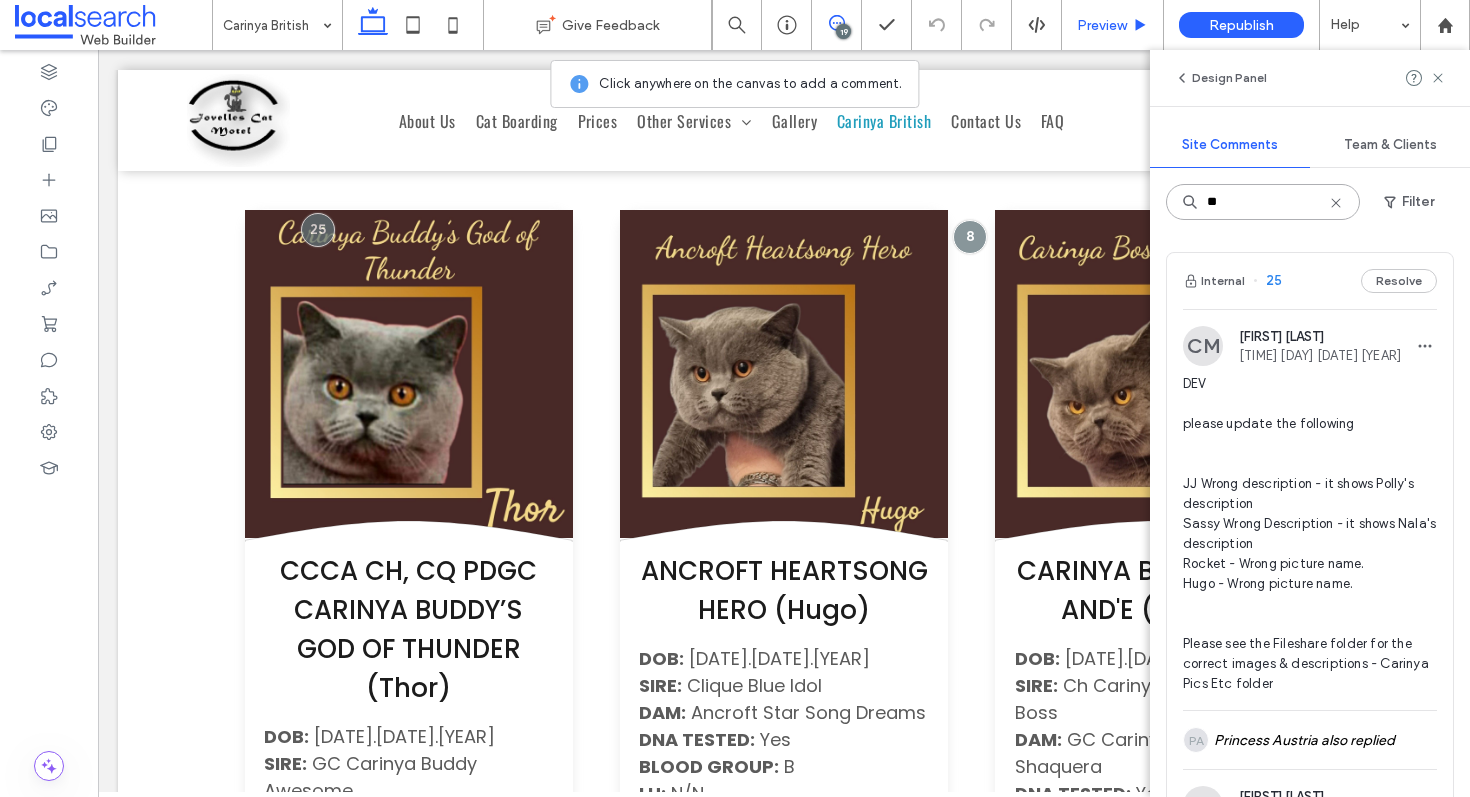 type on "**" 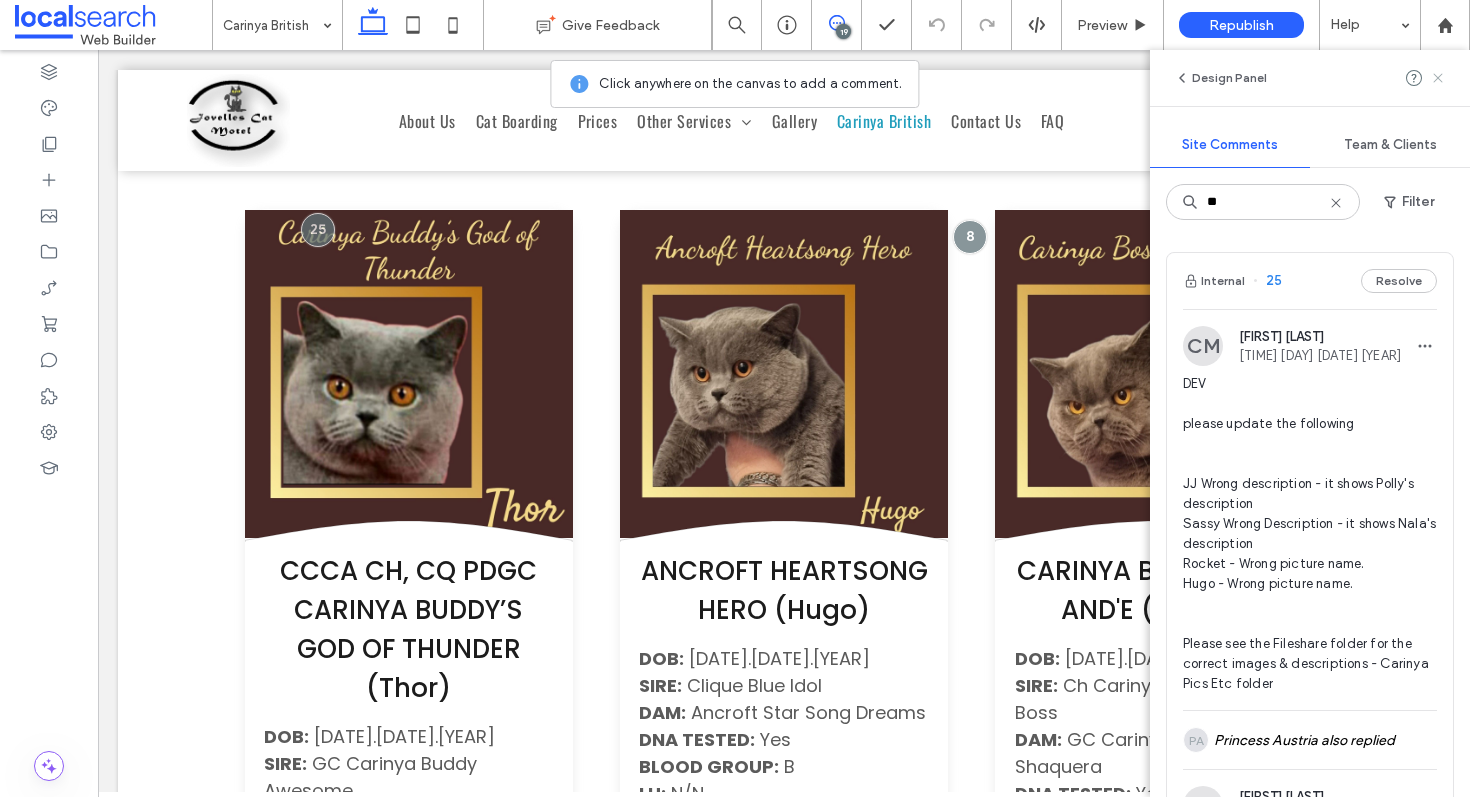 click 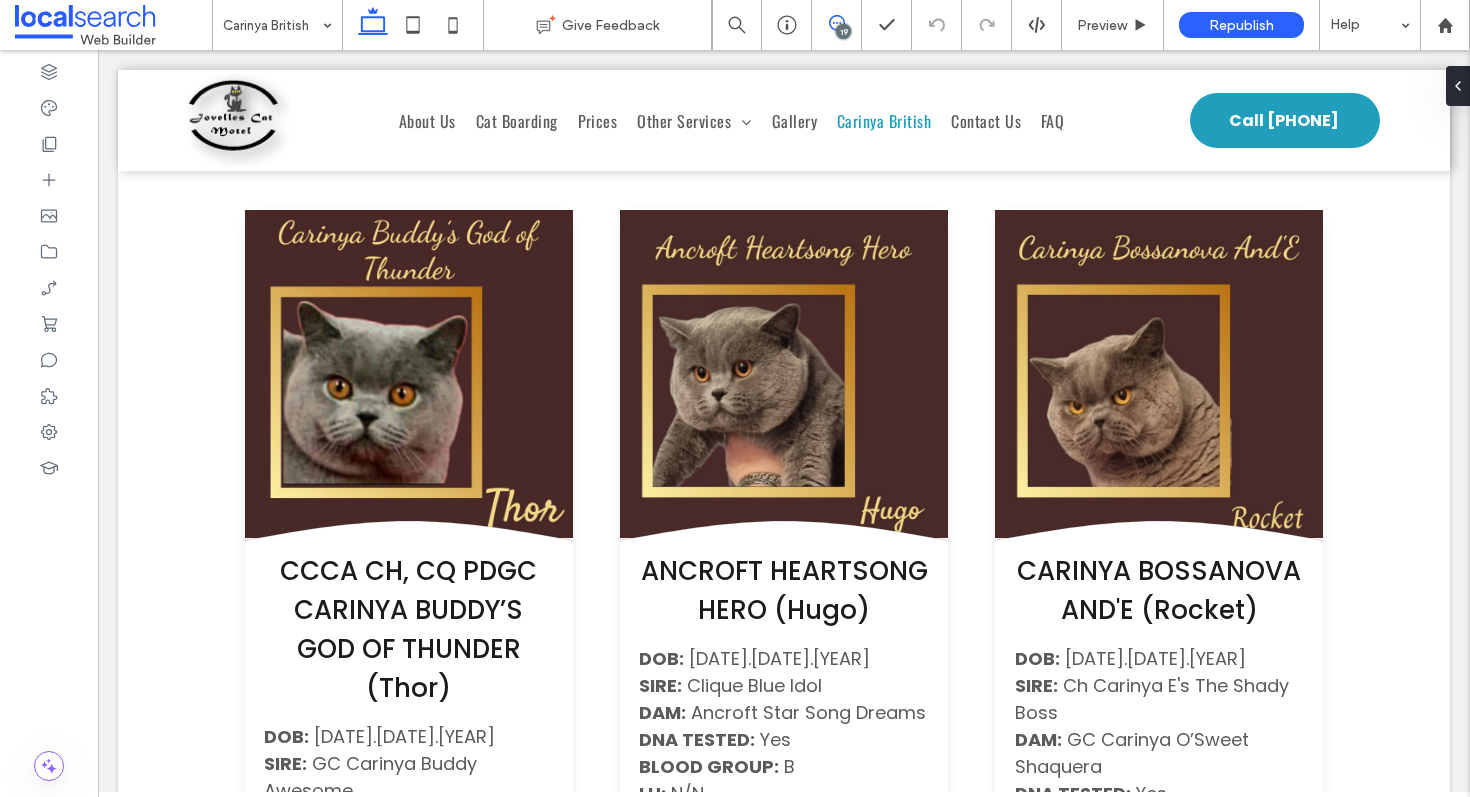 click 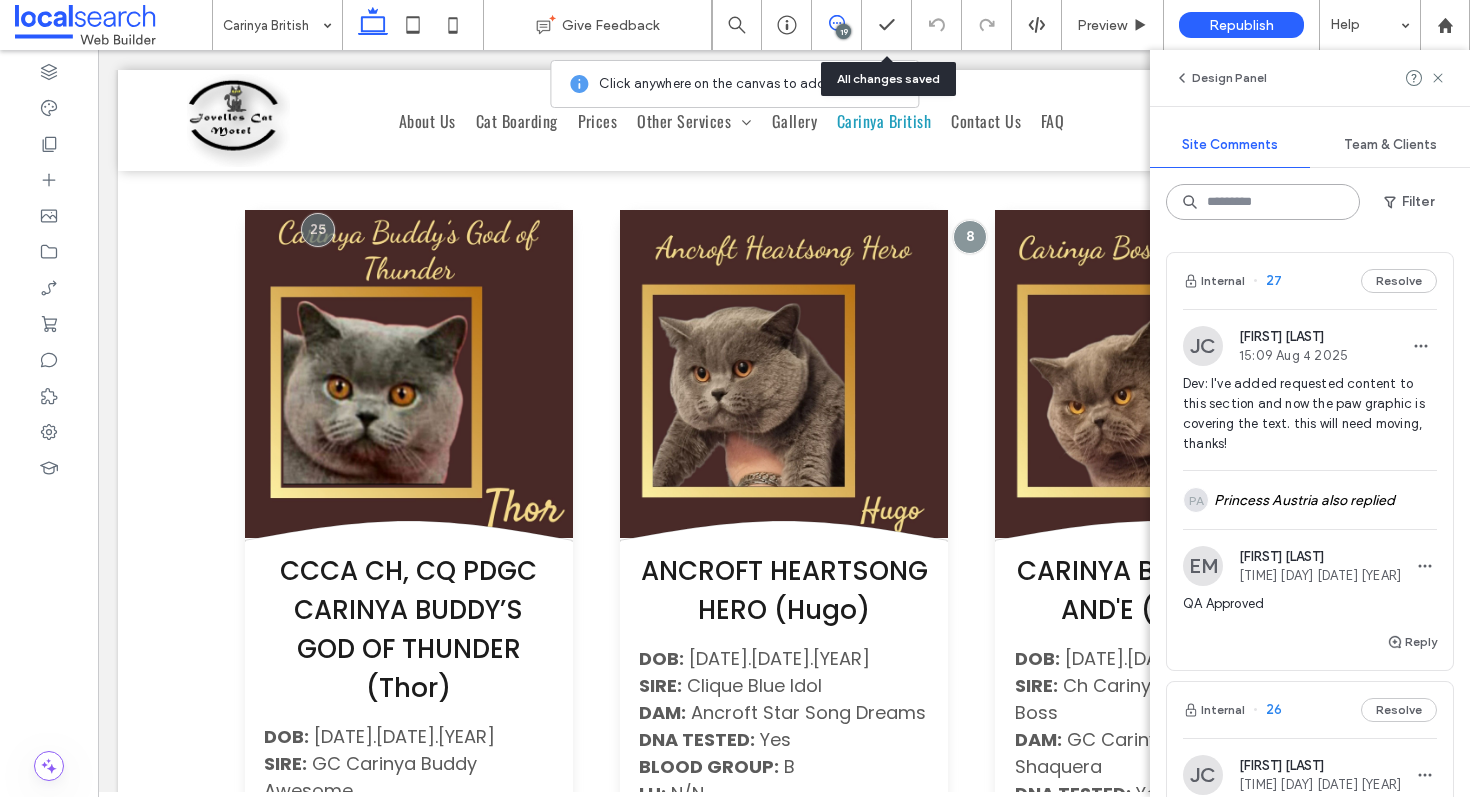 click at bounding box center (1263, 202) 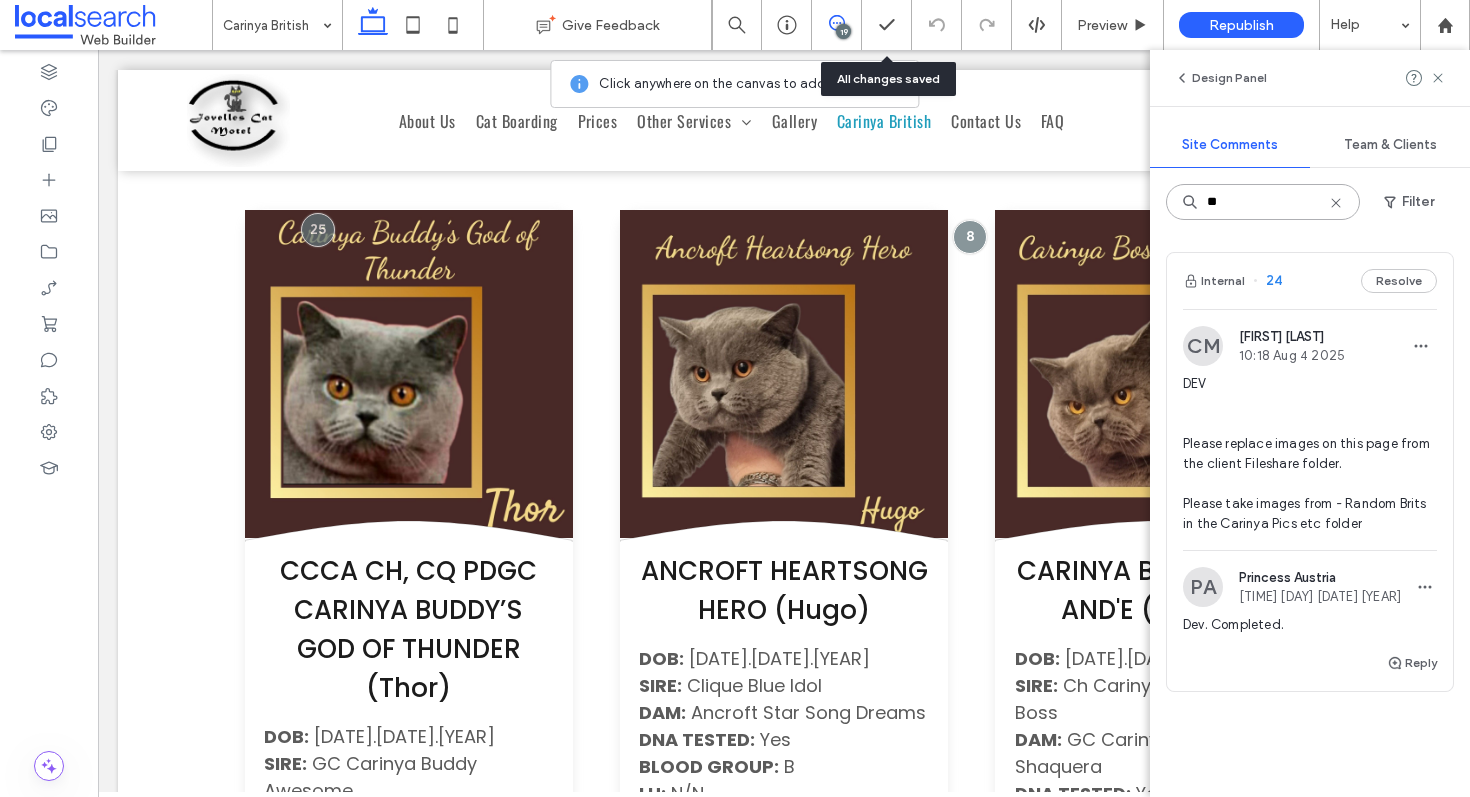 type on "**" 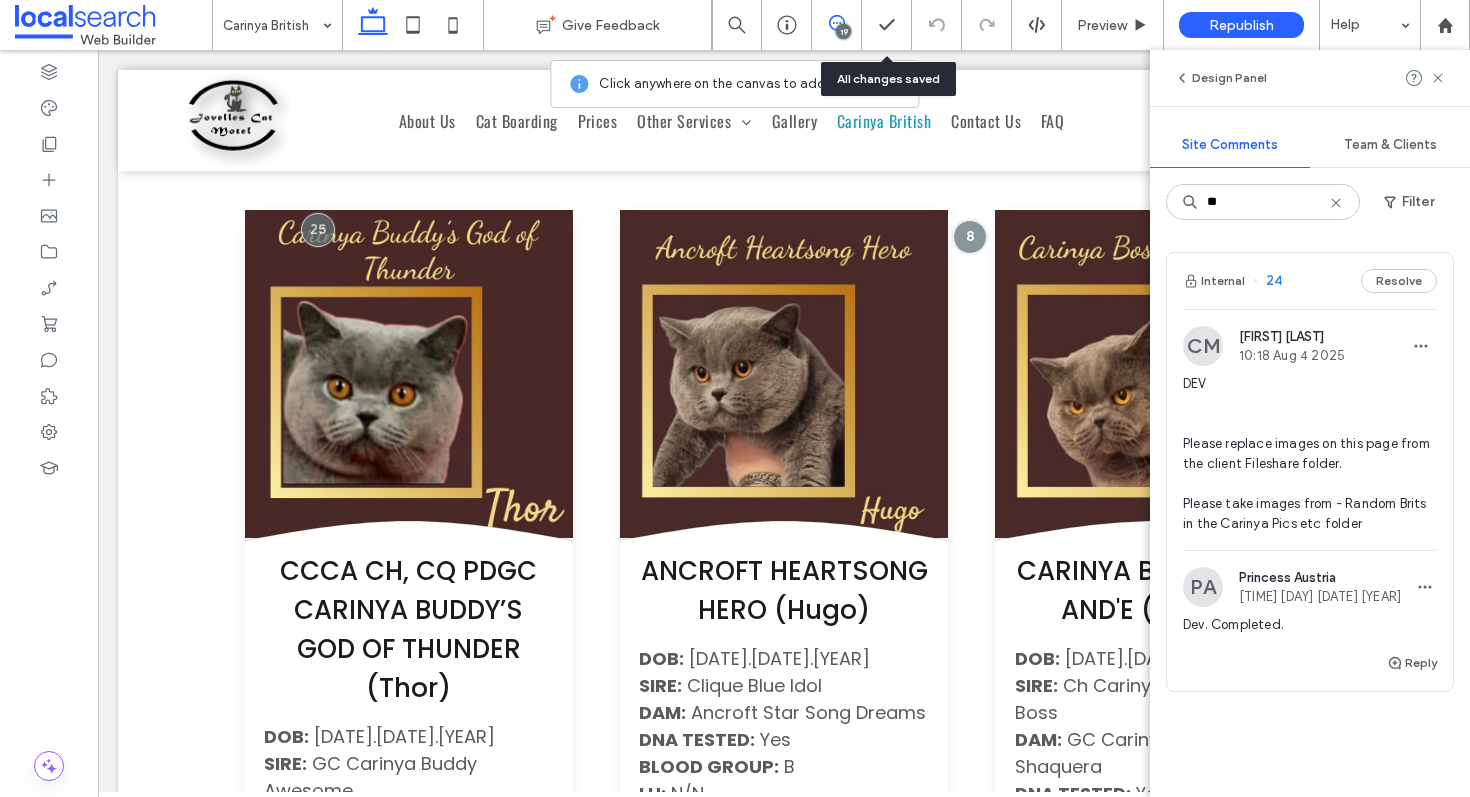 click on "Internal 24 Resolve" at bounding box center [1310, 281] 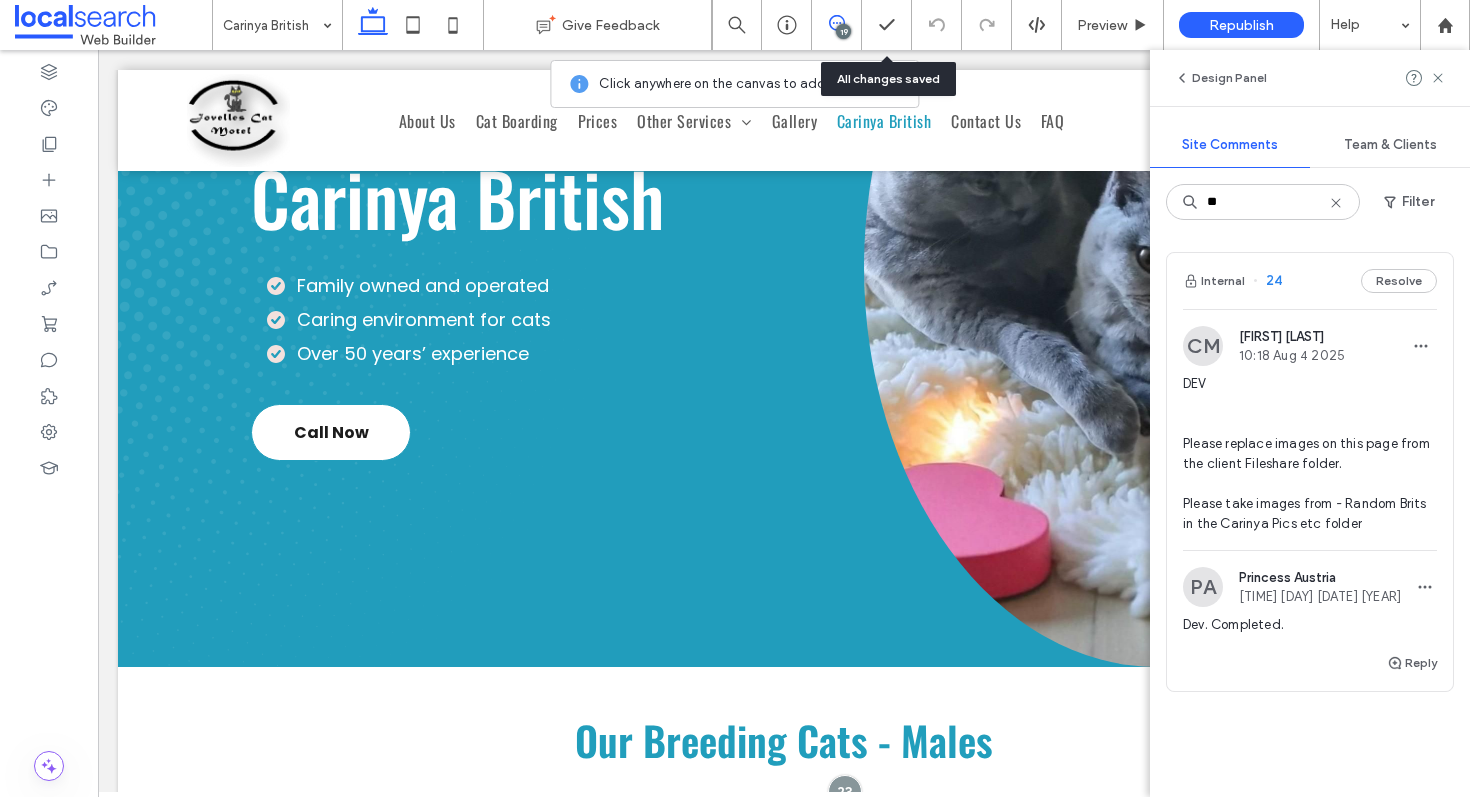 scroll, scrollTop: 69, scrollLeft: 0, axis: vertical 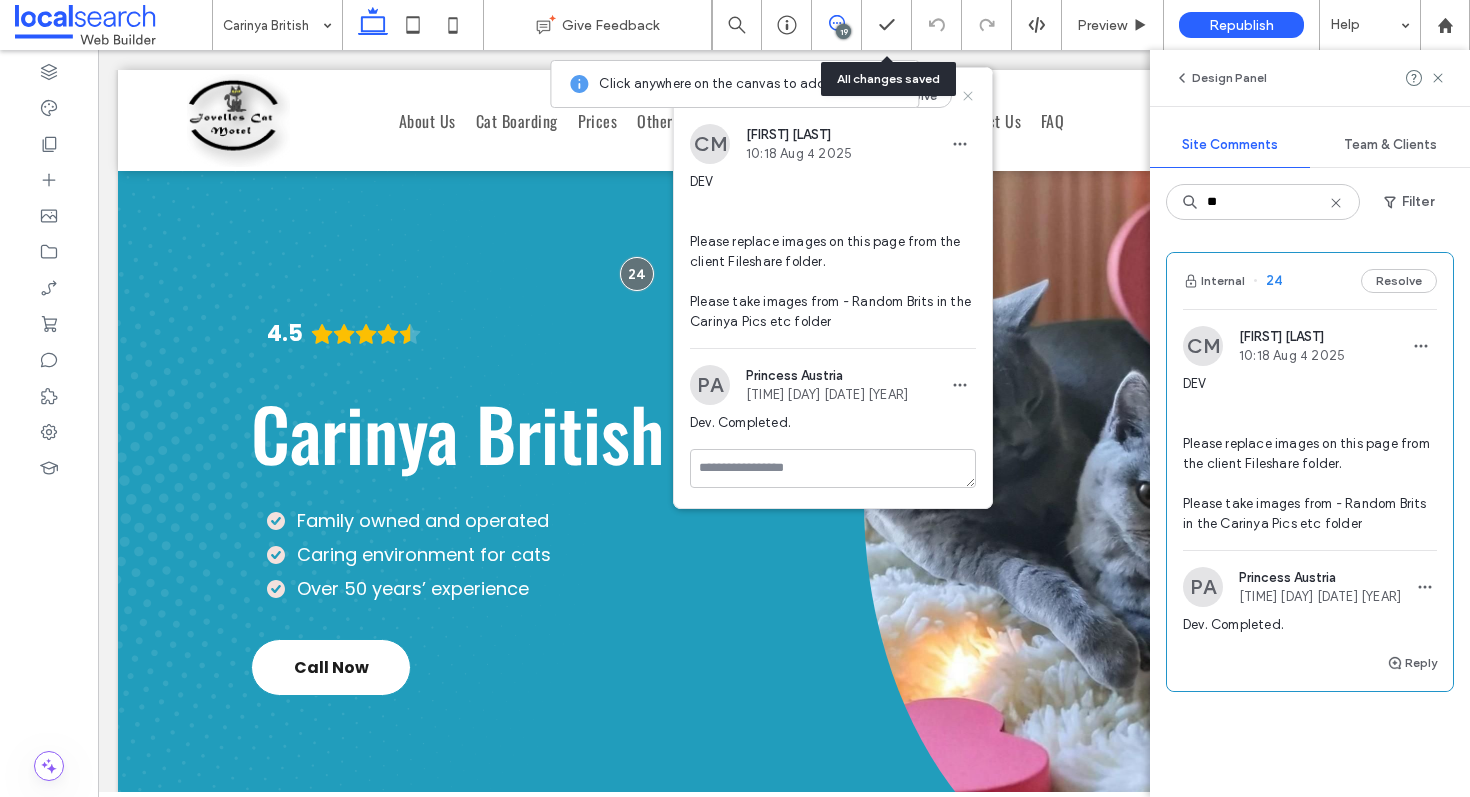 click 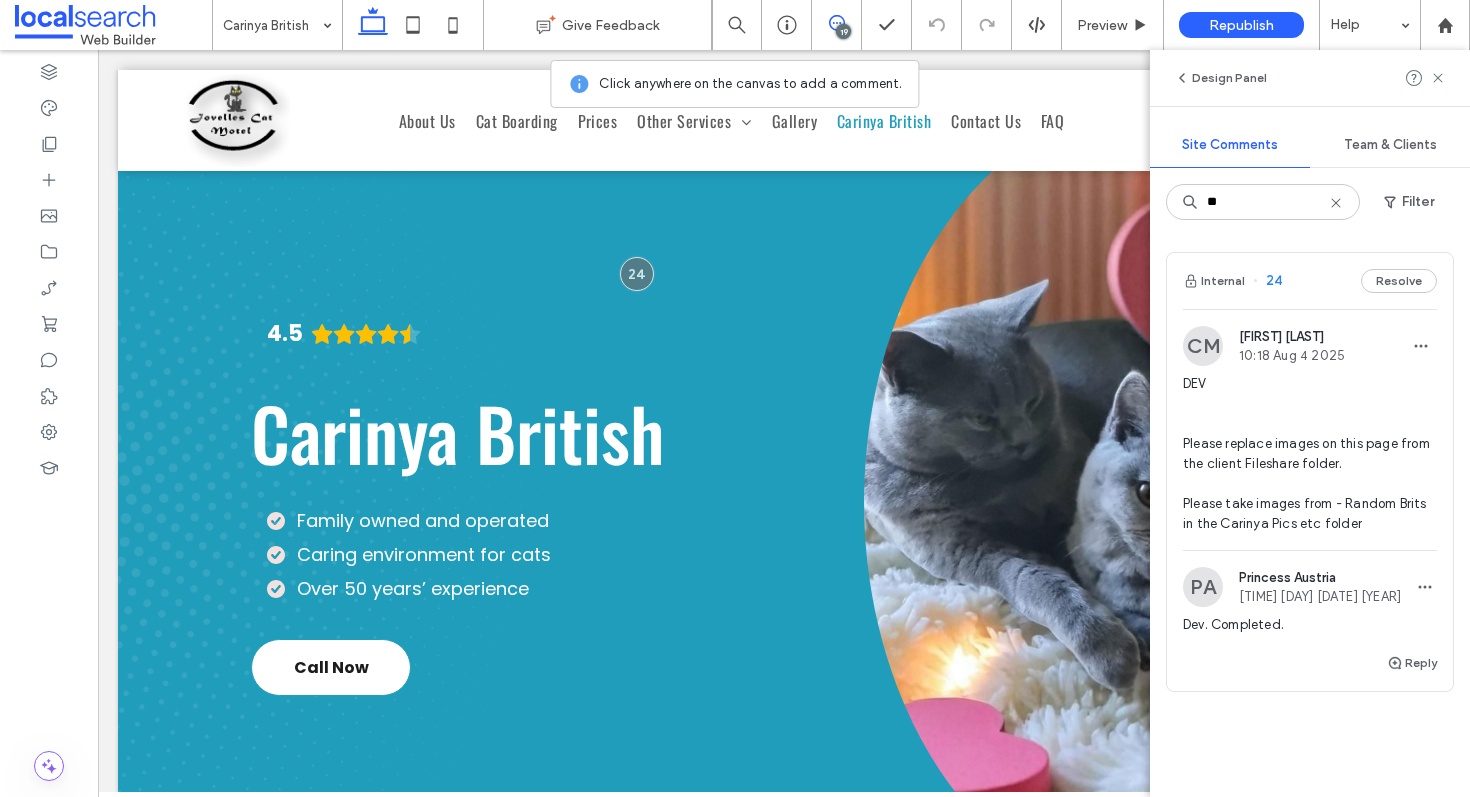 click on "Internal 24 Resolve" at bounding box center (1310, 281) 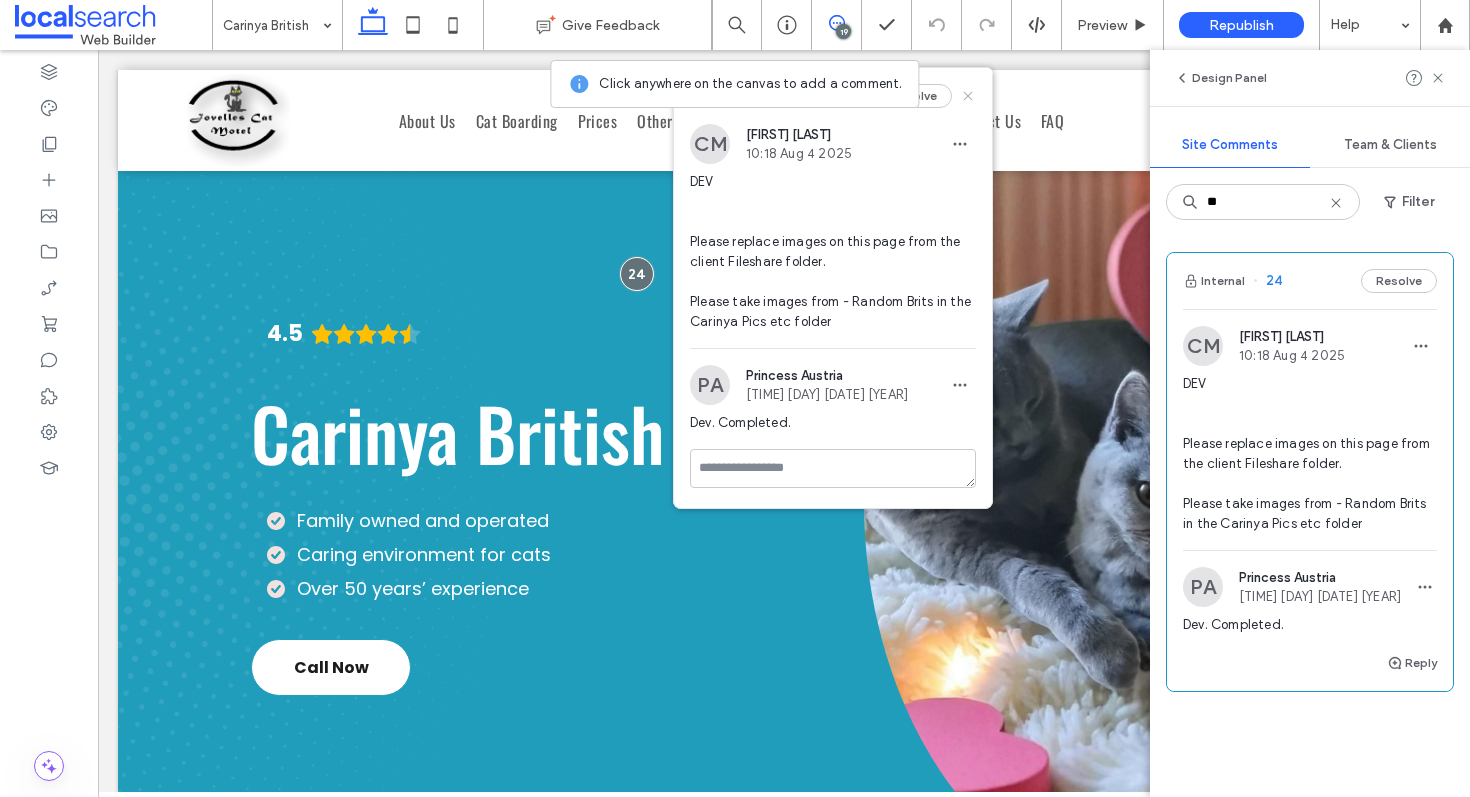 click 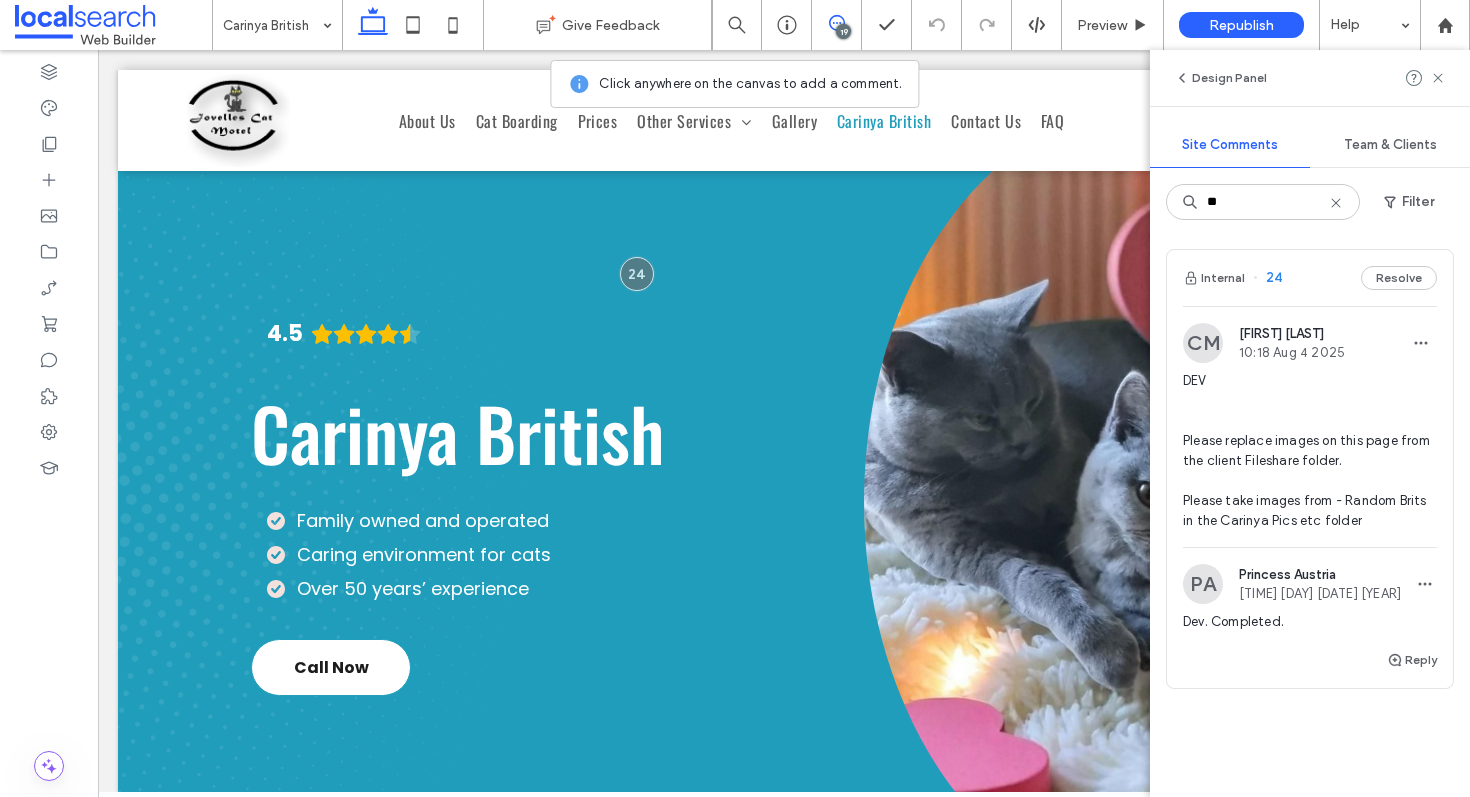 scroll, scrollTop: 0, scrollLeft: 0, axis: both 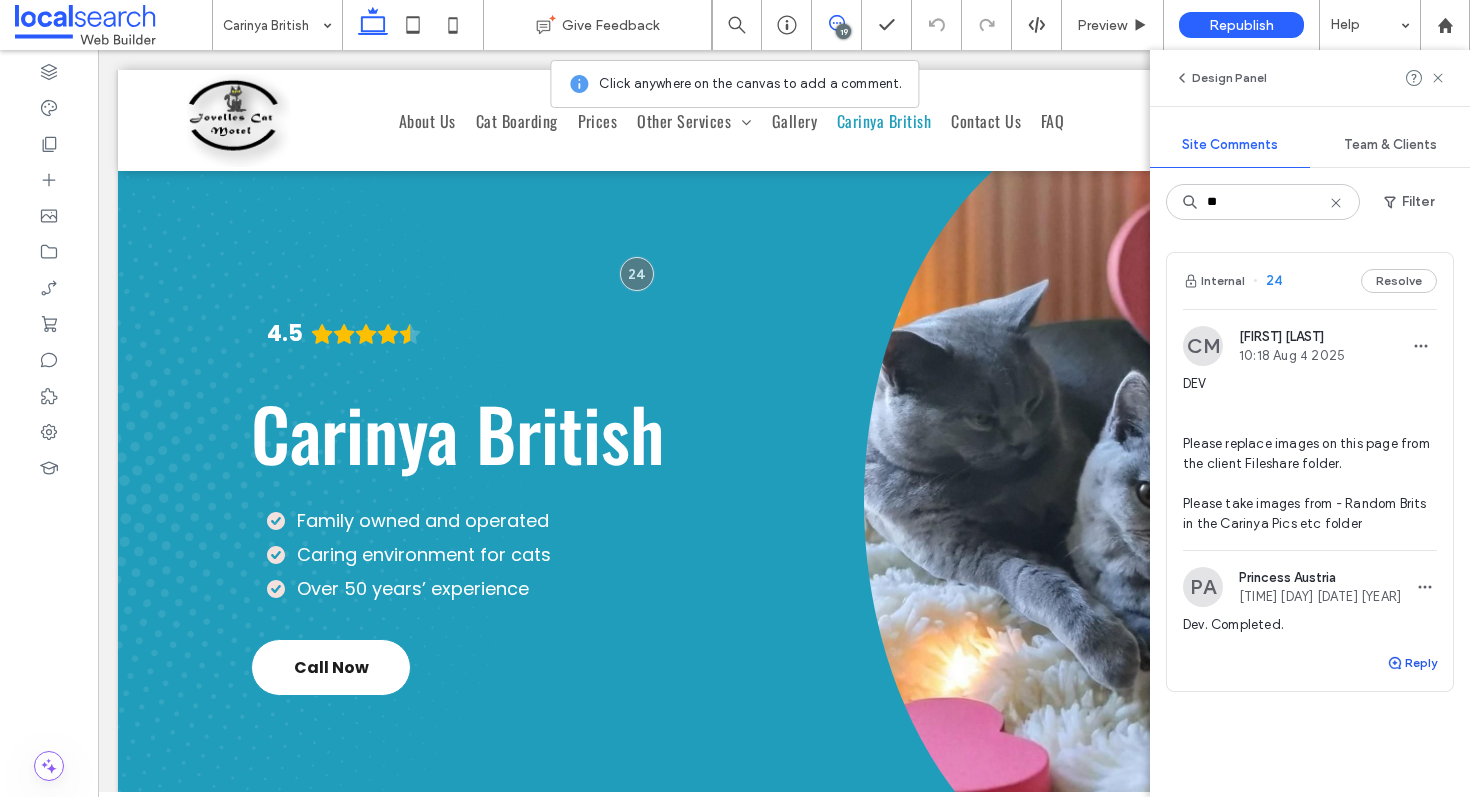 click on "Reply" at bounding box center (1412, 663) 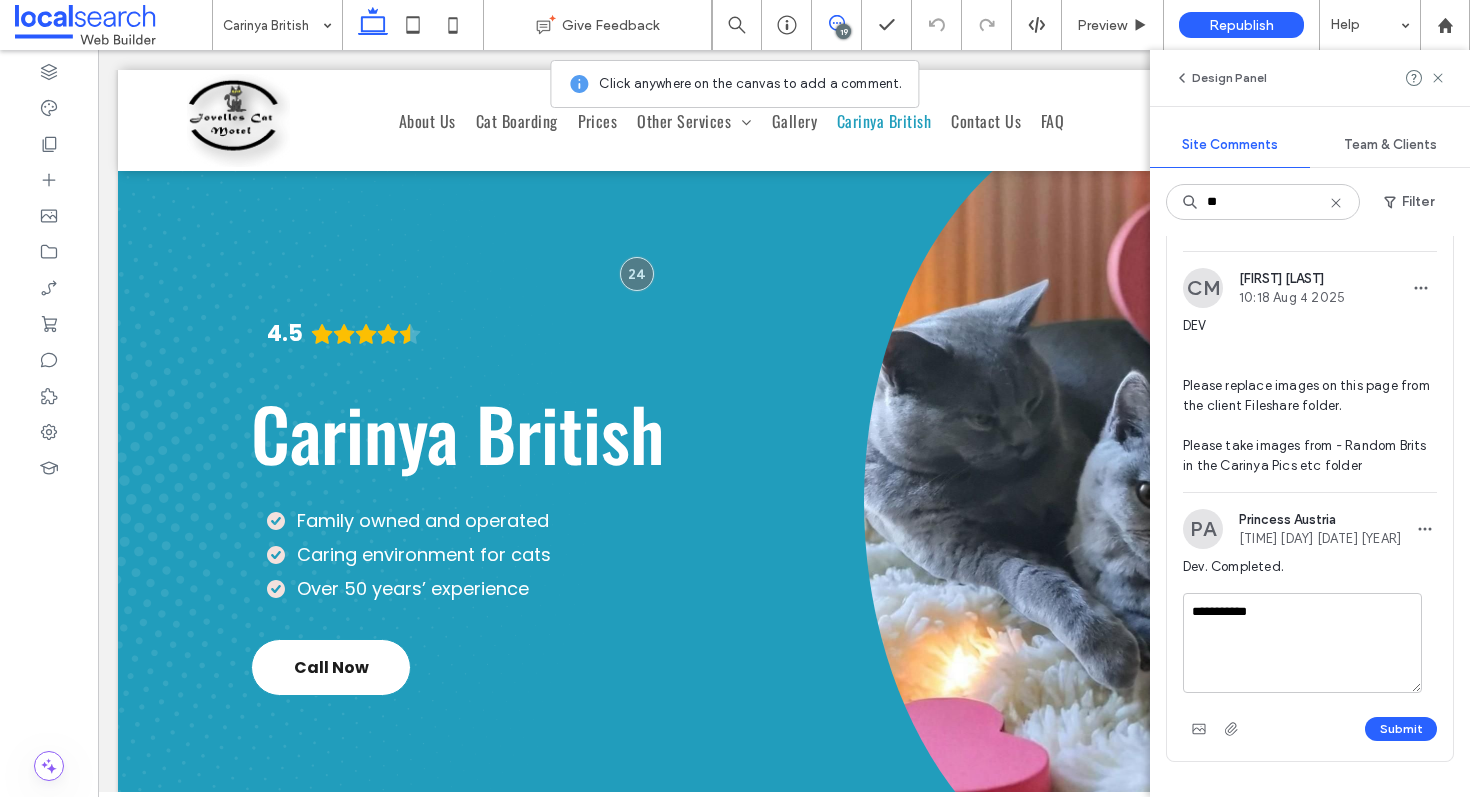 scroll, scrollTop: 84, scrollLeft: 0, axis: vertical 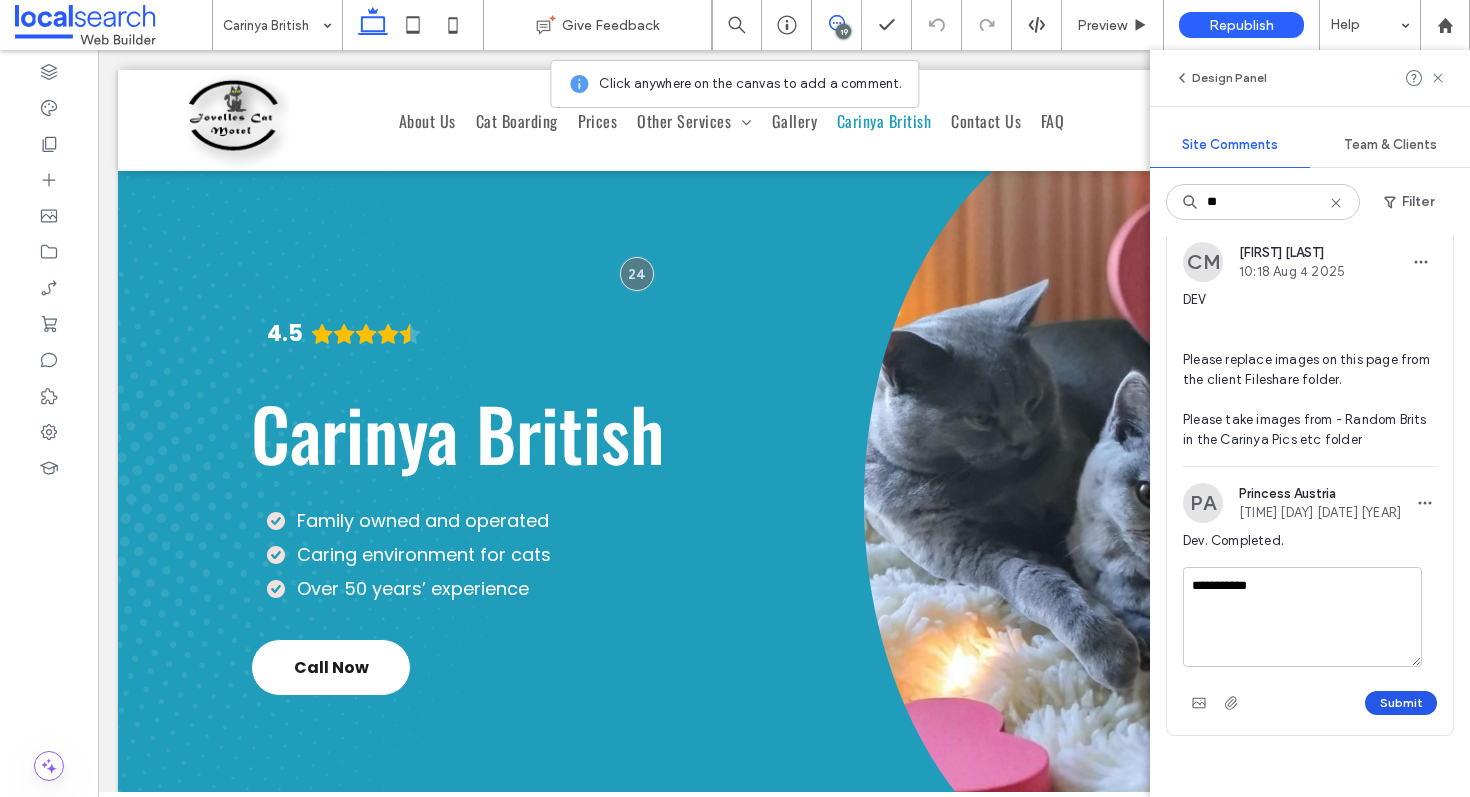 type on "**********" 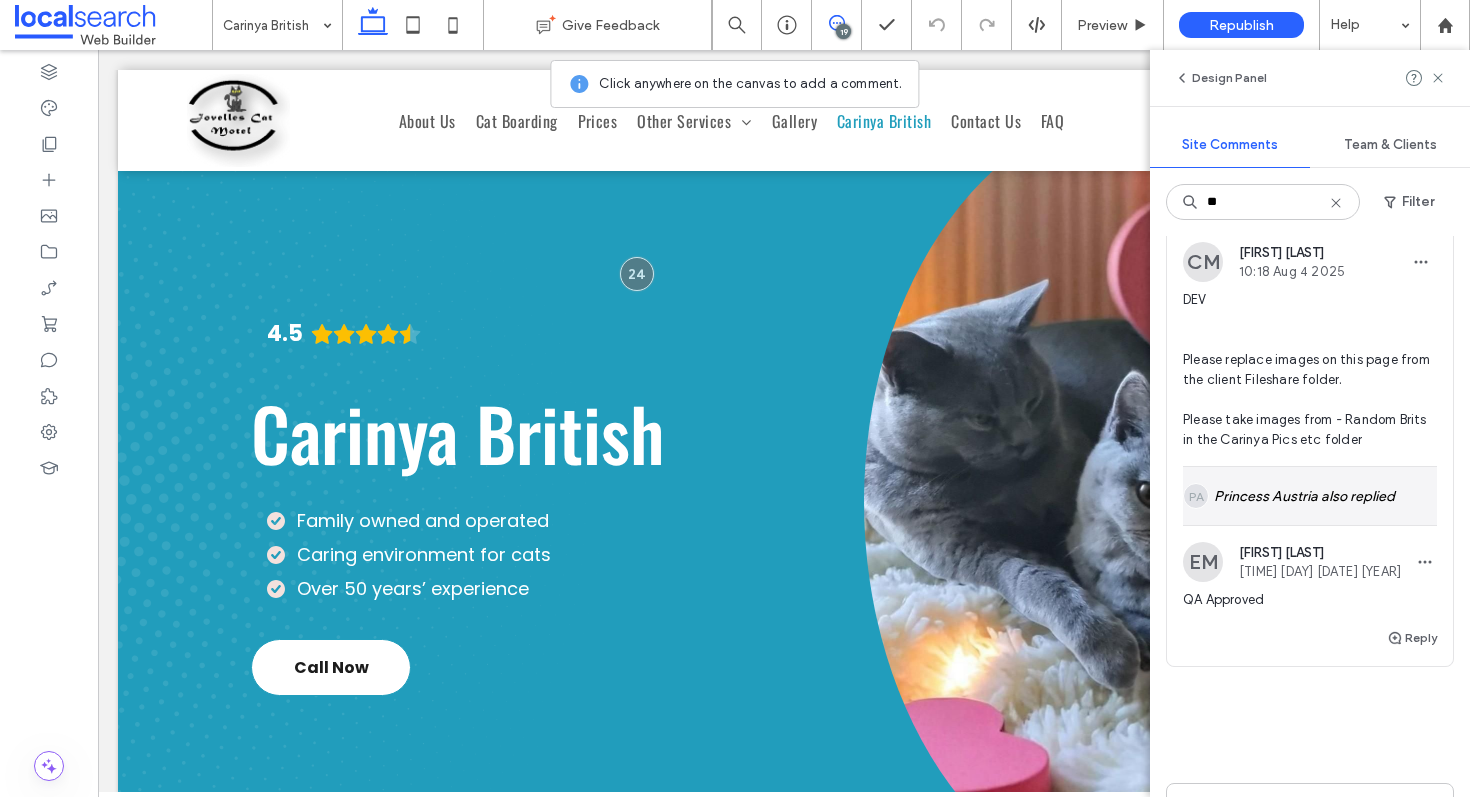 scroll, scrollTop: 0, scrollLeft: 0, axis: both 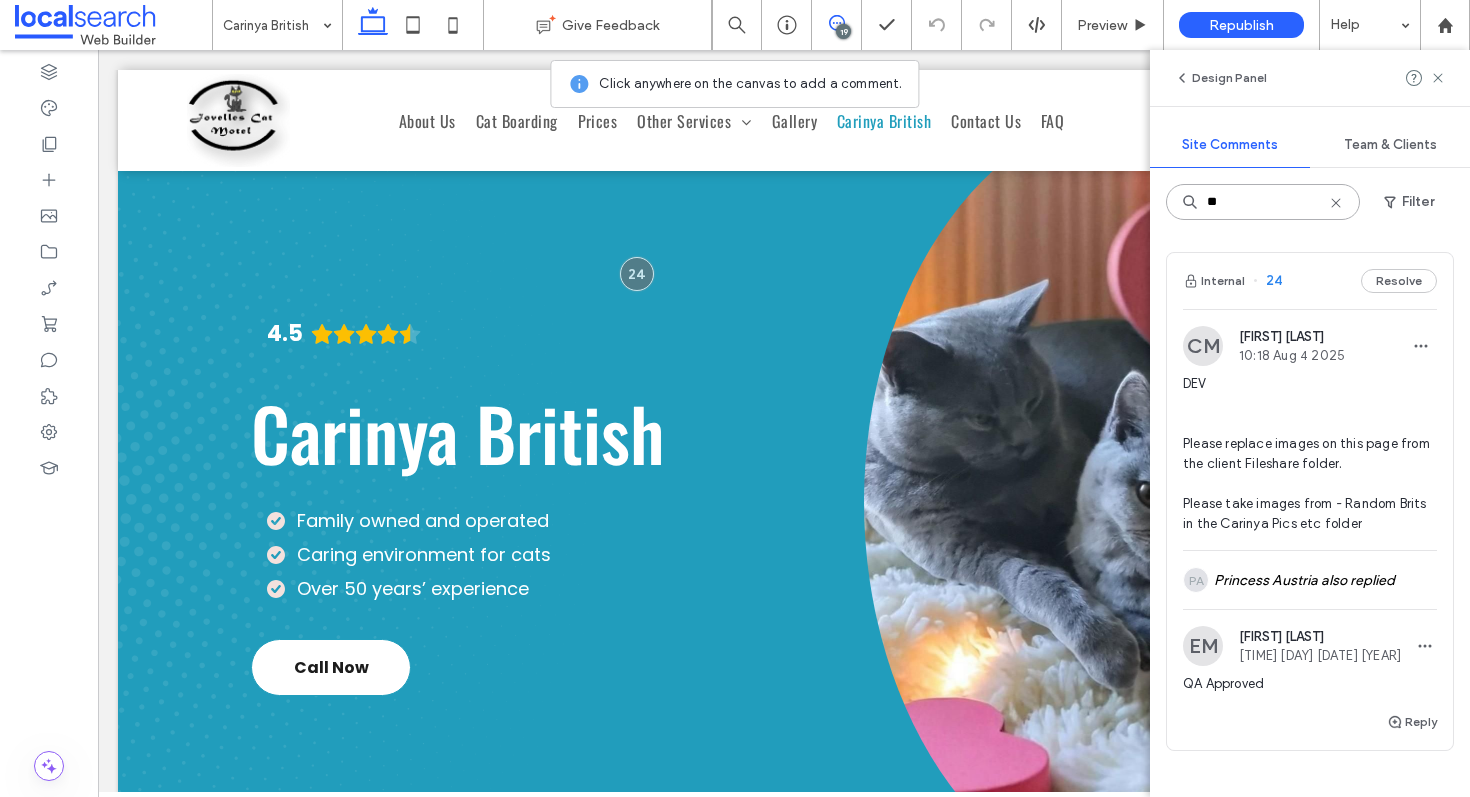click on "**" at bounding box center (1263, 202) 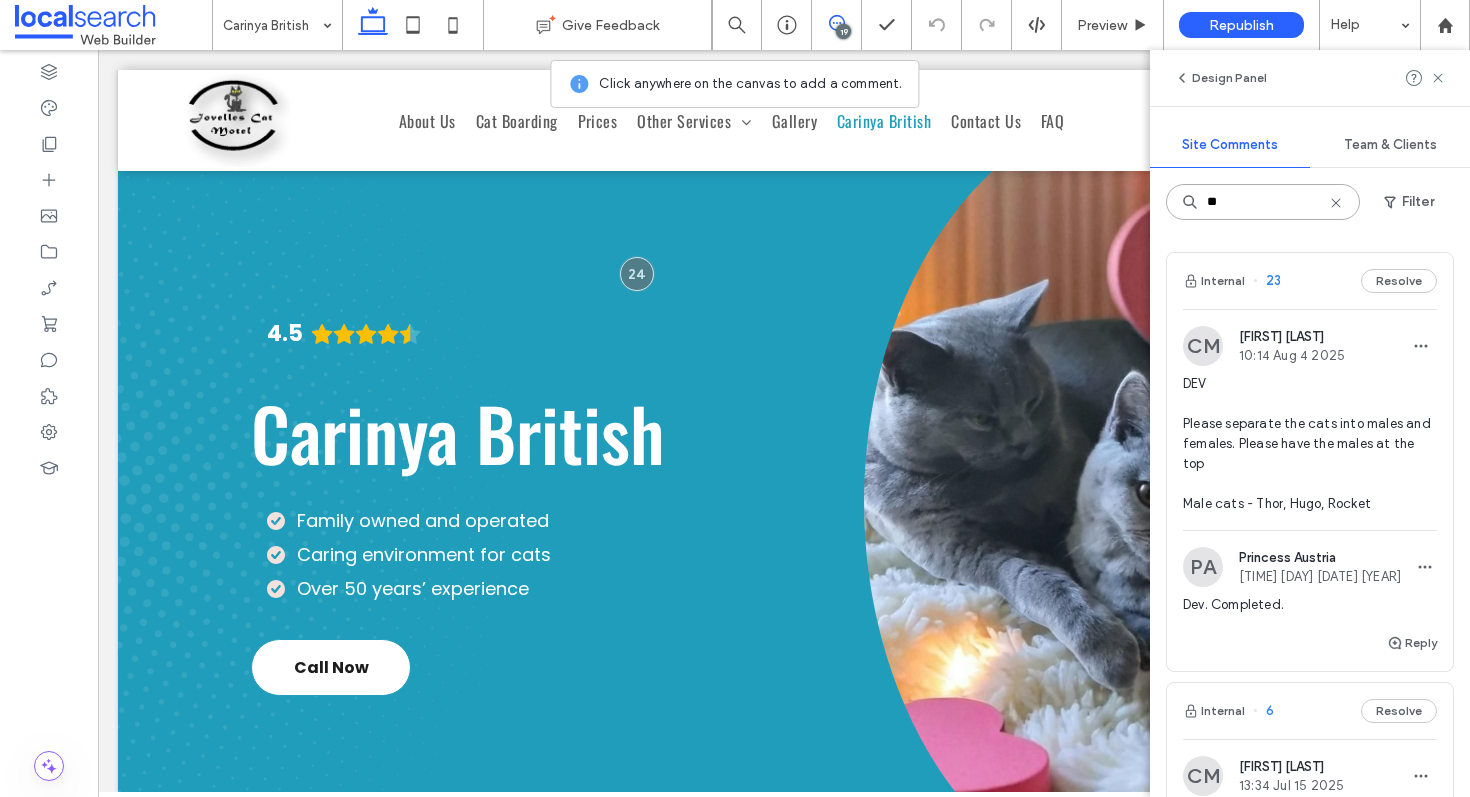 type on "**" 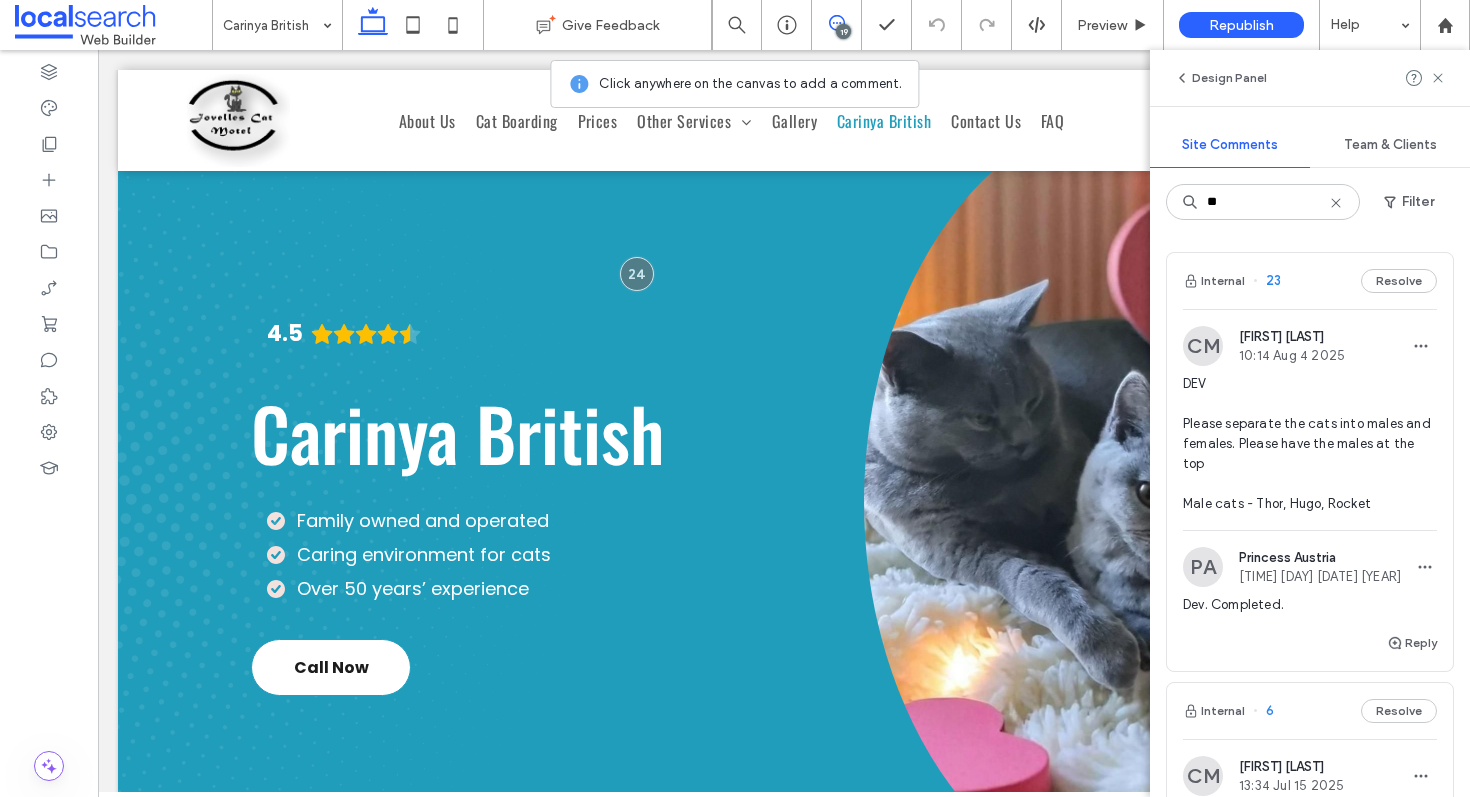 click on "Internal 23 Resolve" at bounding box center (1310, 281) 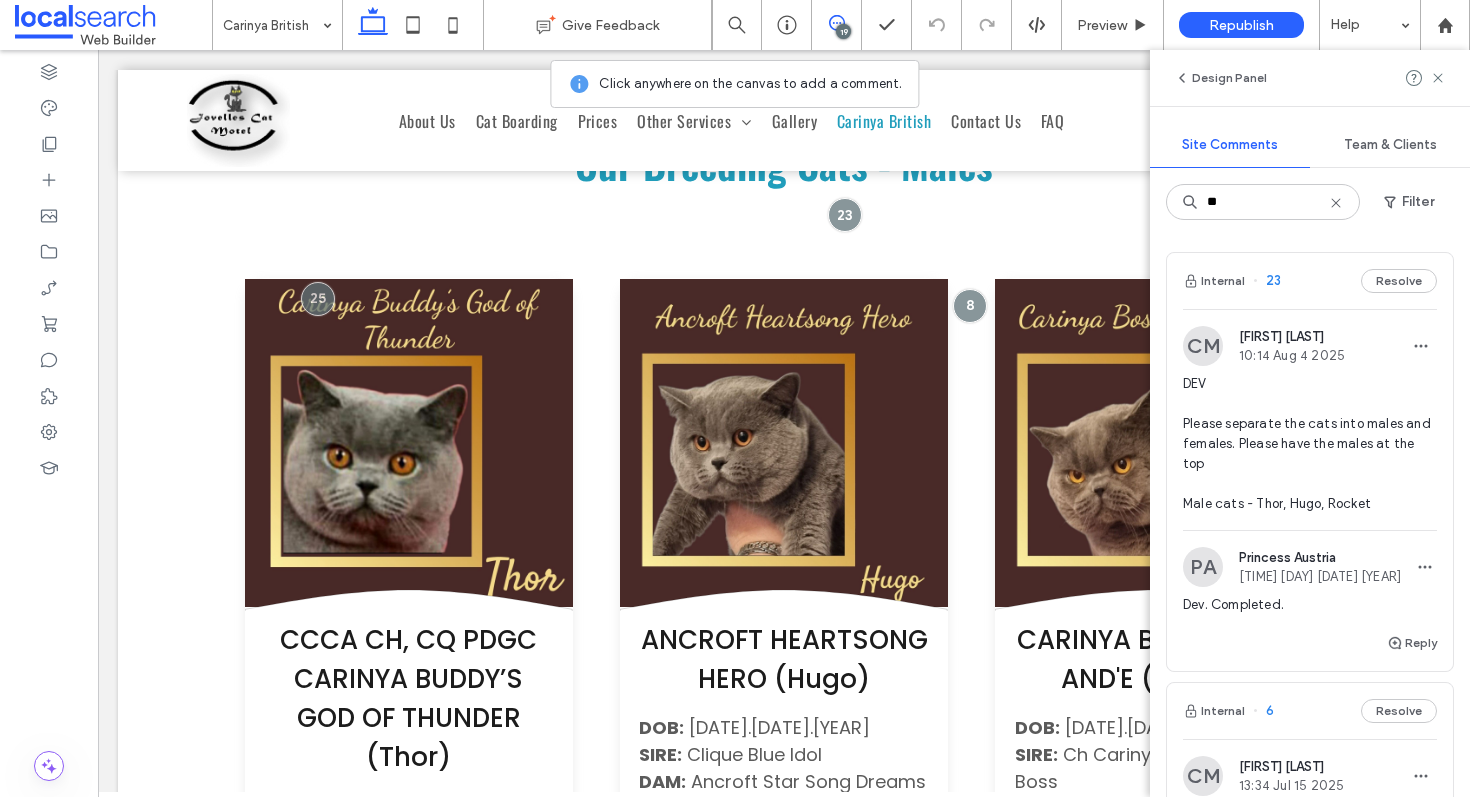 scroll, scrollTop: 987, scrollLeft: 0, axis: vertical 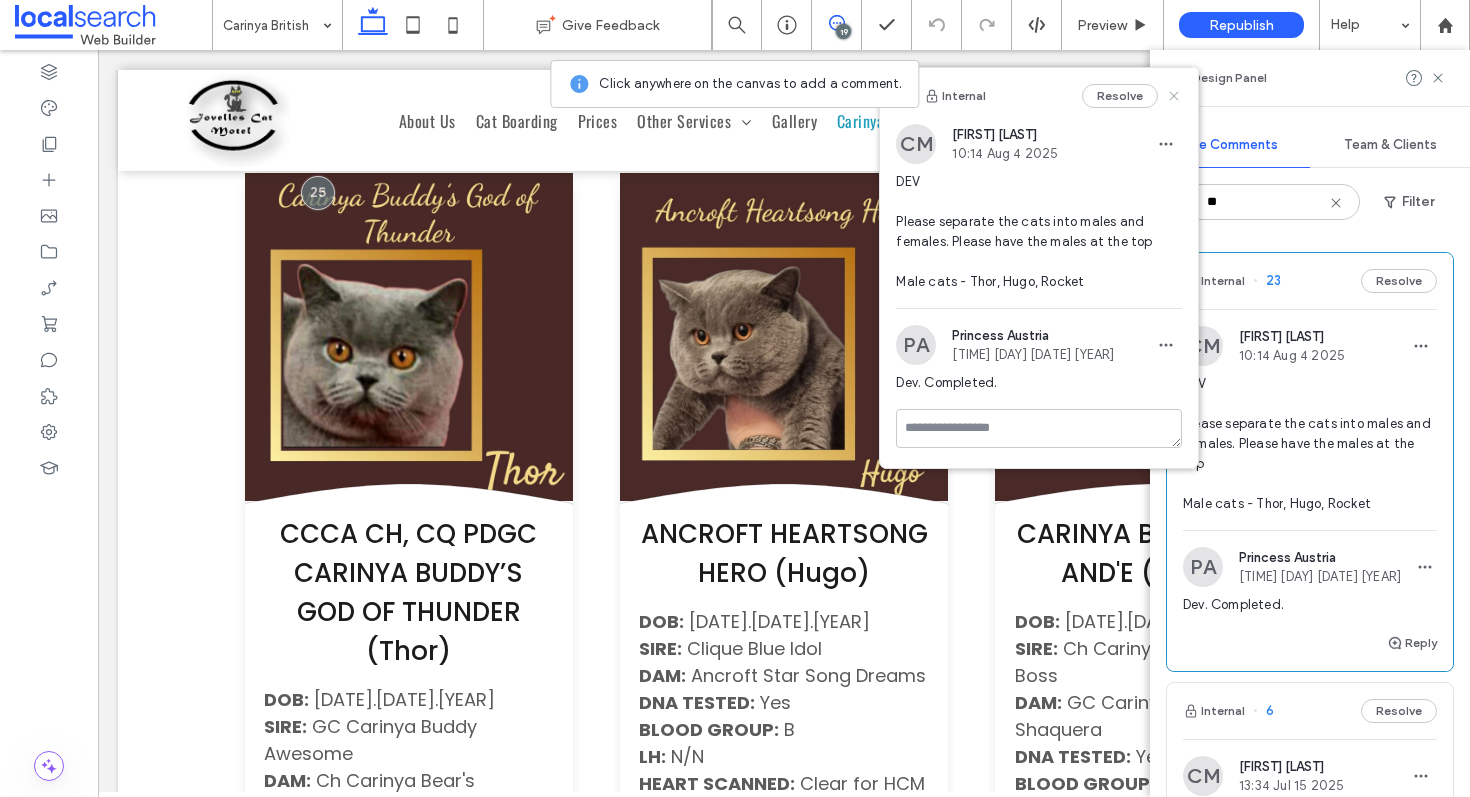 click 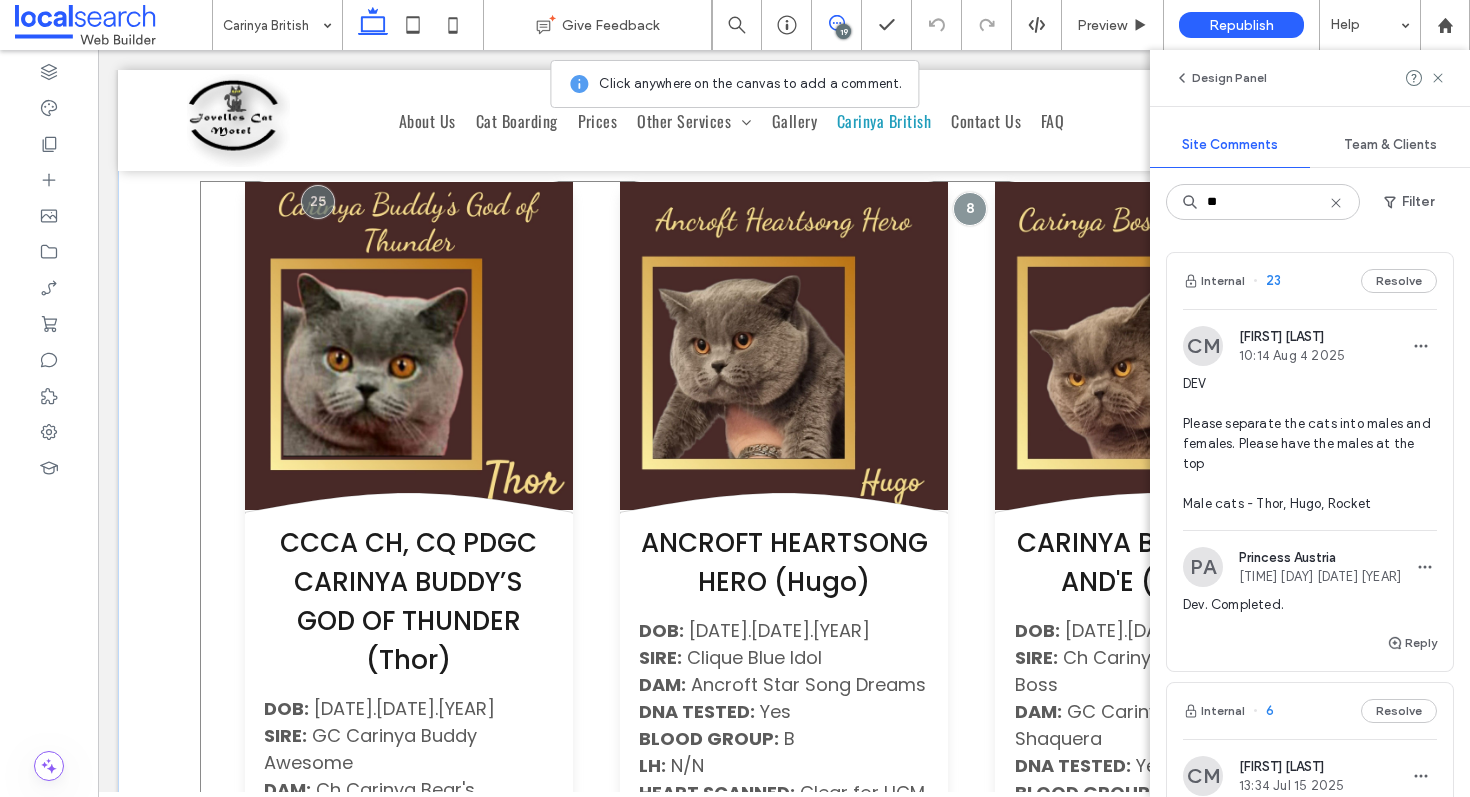 scroll, scrollTop: 980, scrollLeft: 0, axis: vertical 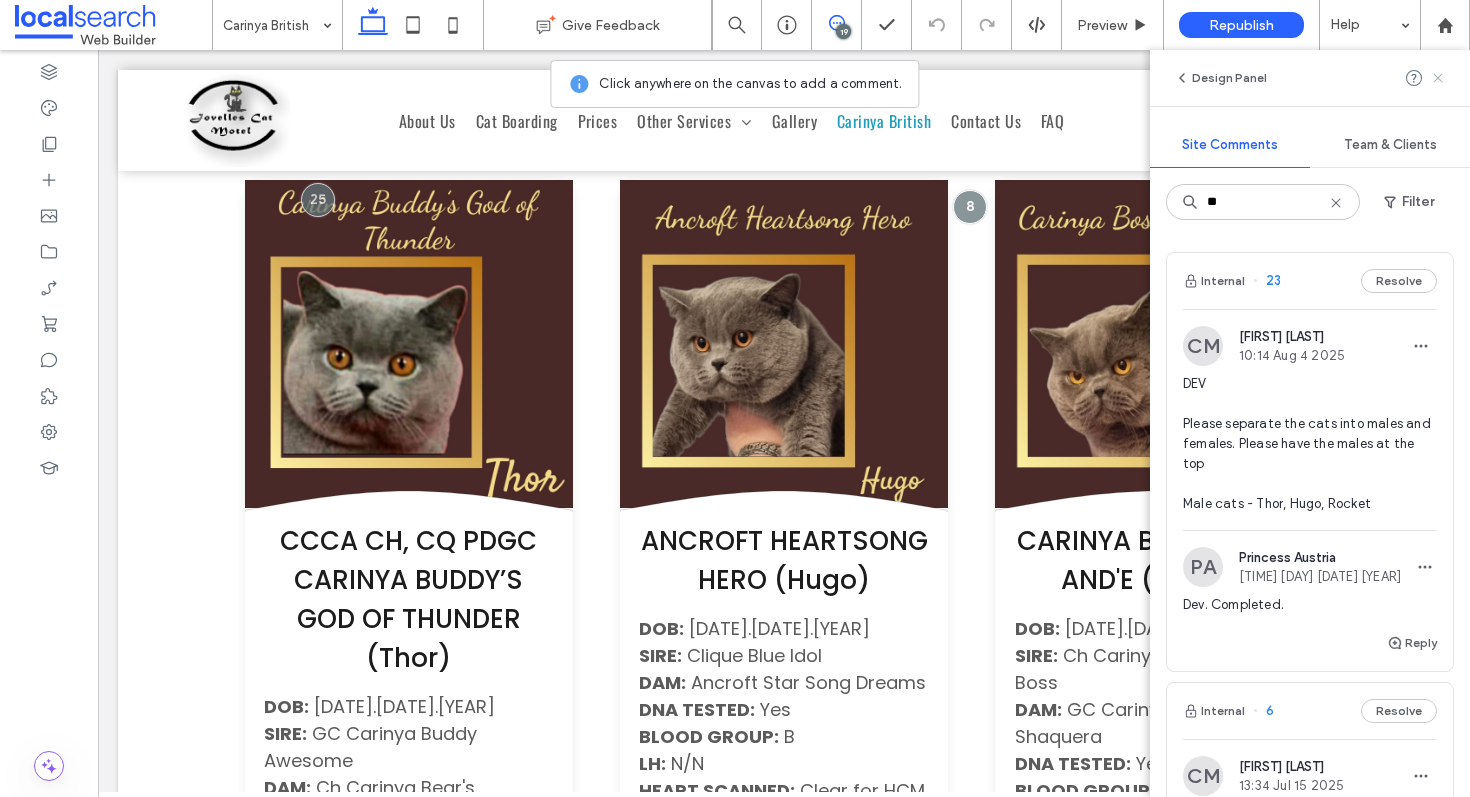 click 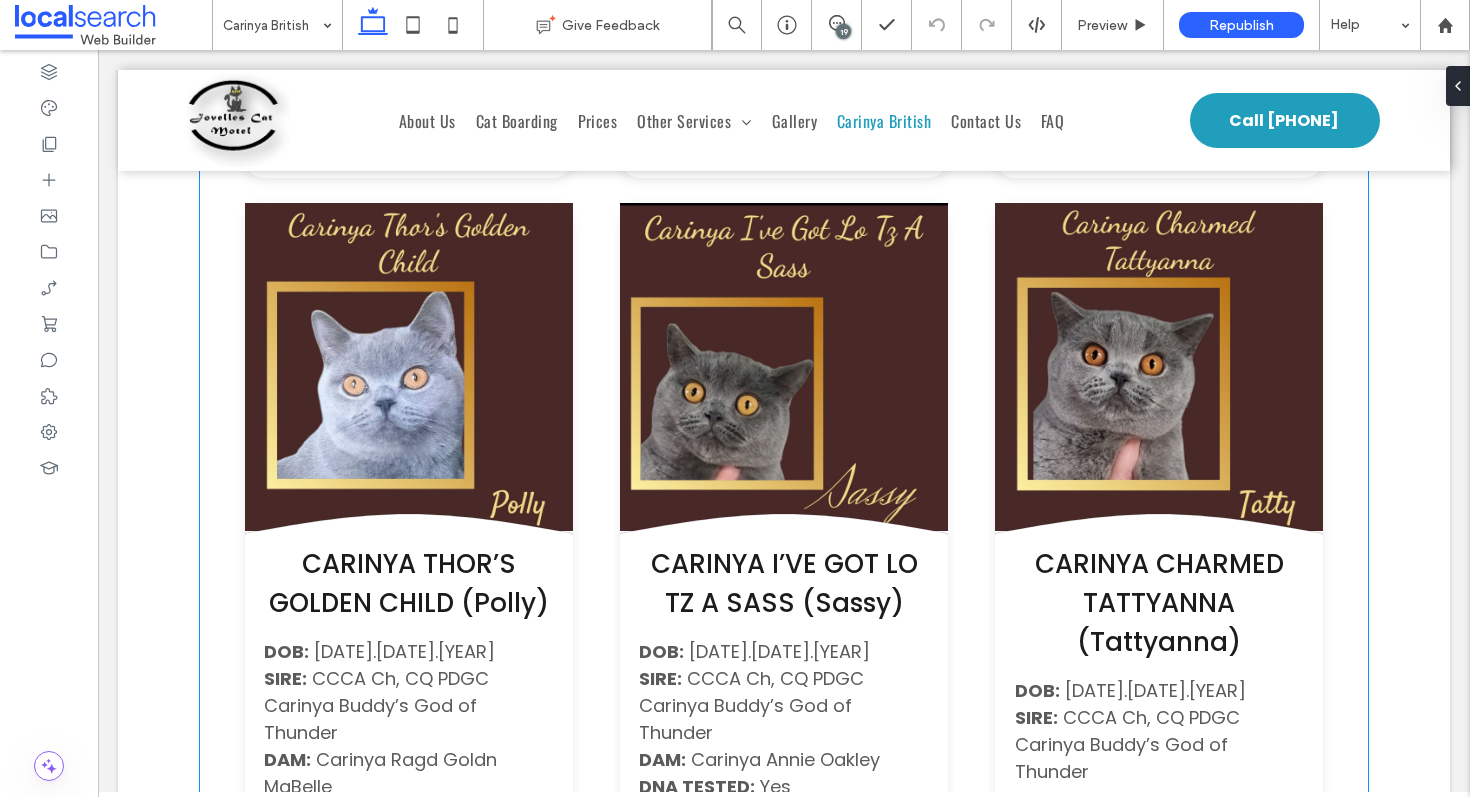 scroll, scrollTop: 3166, scrollLeft: 0, axis: vertical 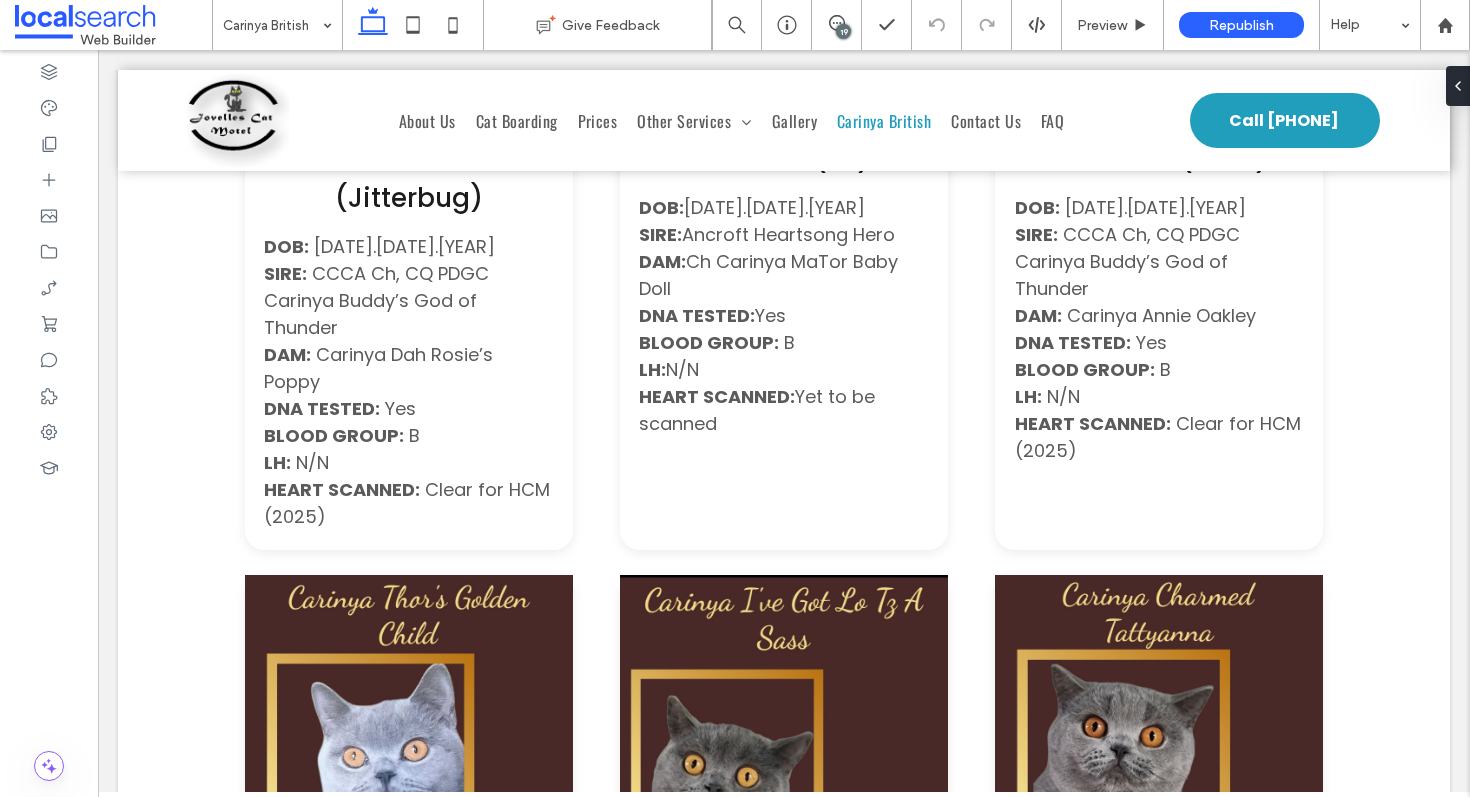 click on "19" at bounding box center (843, 31) 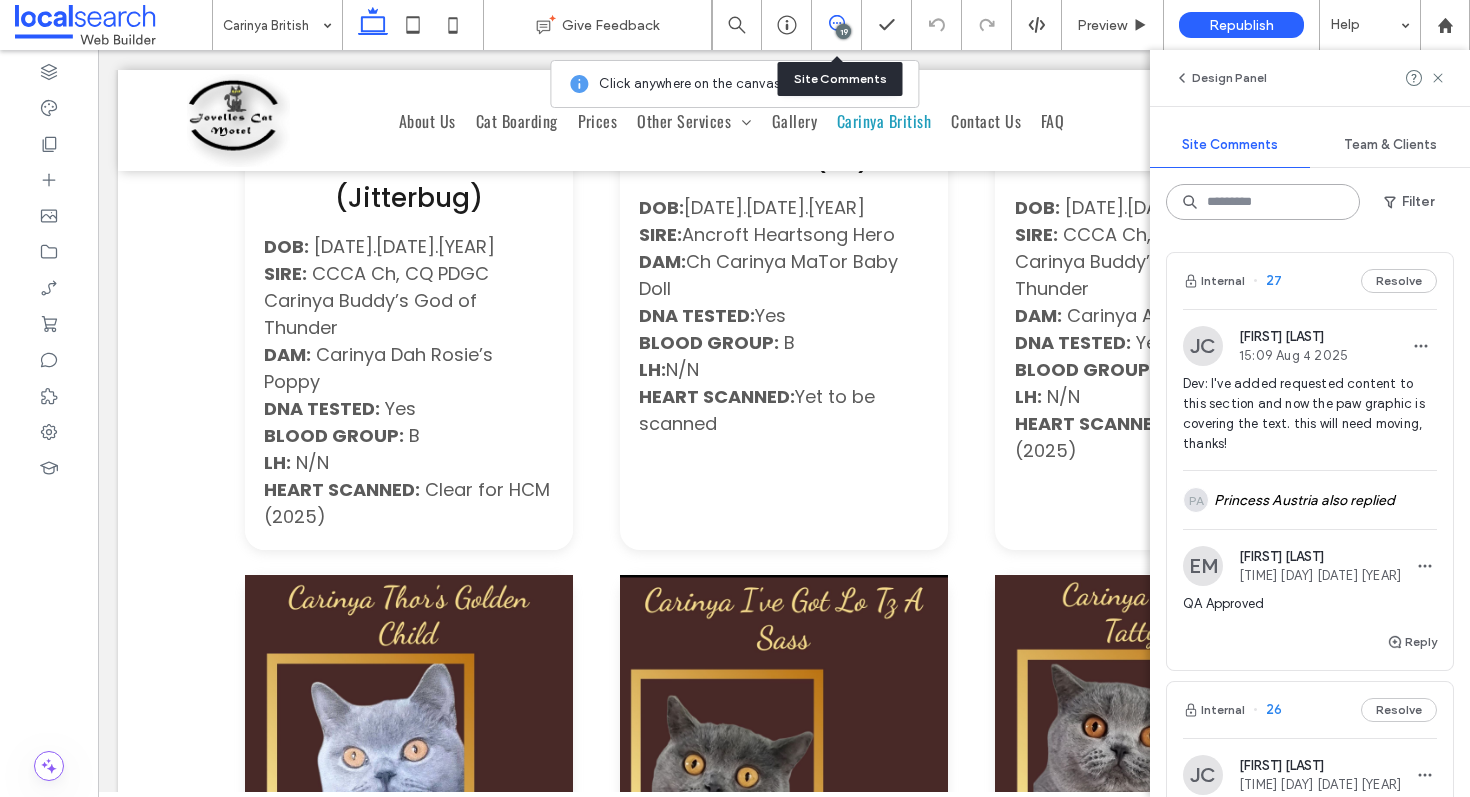 click at bounding box center [1263, 202] 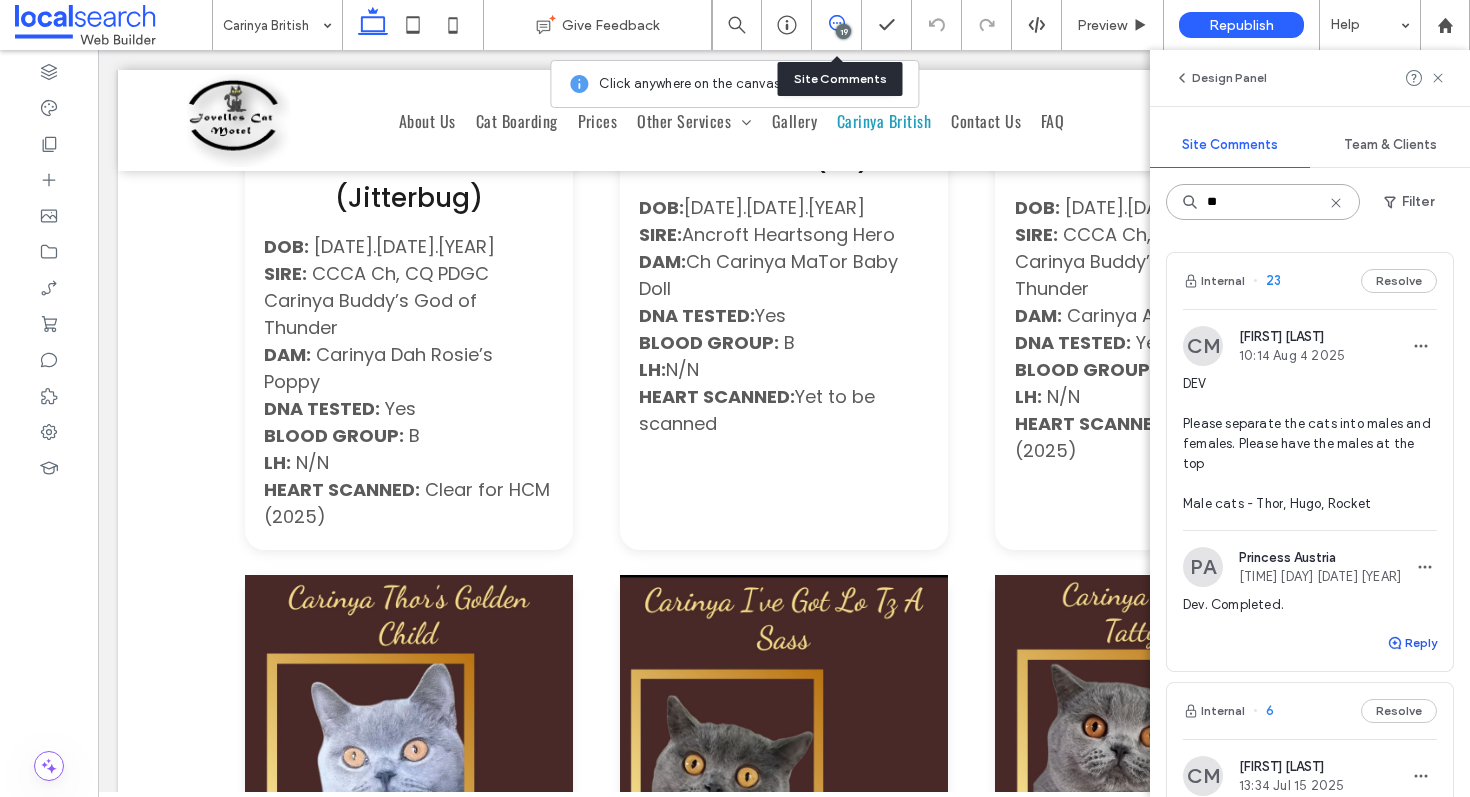 type on "**" 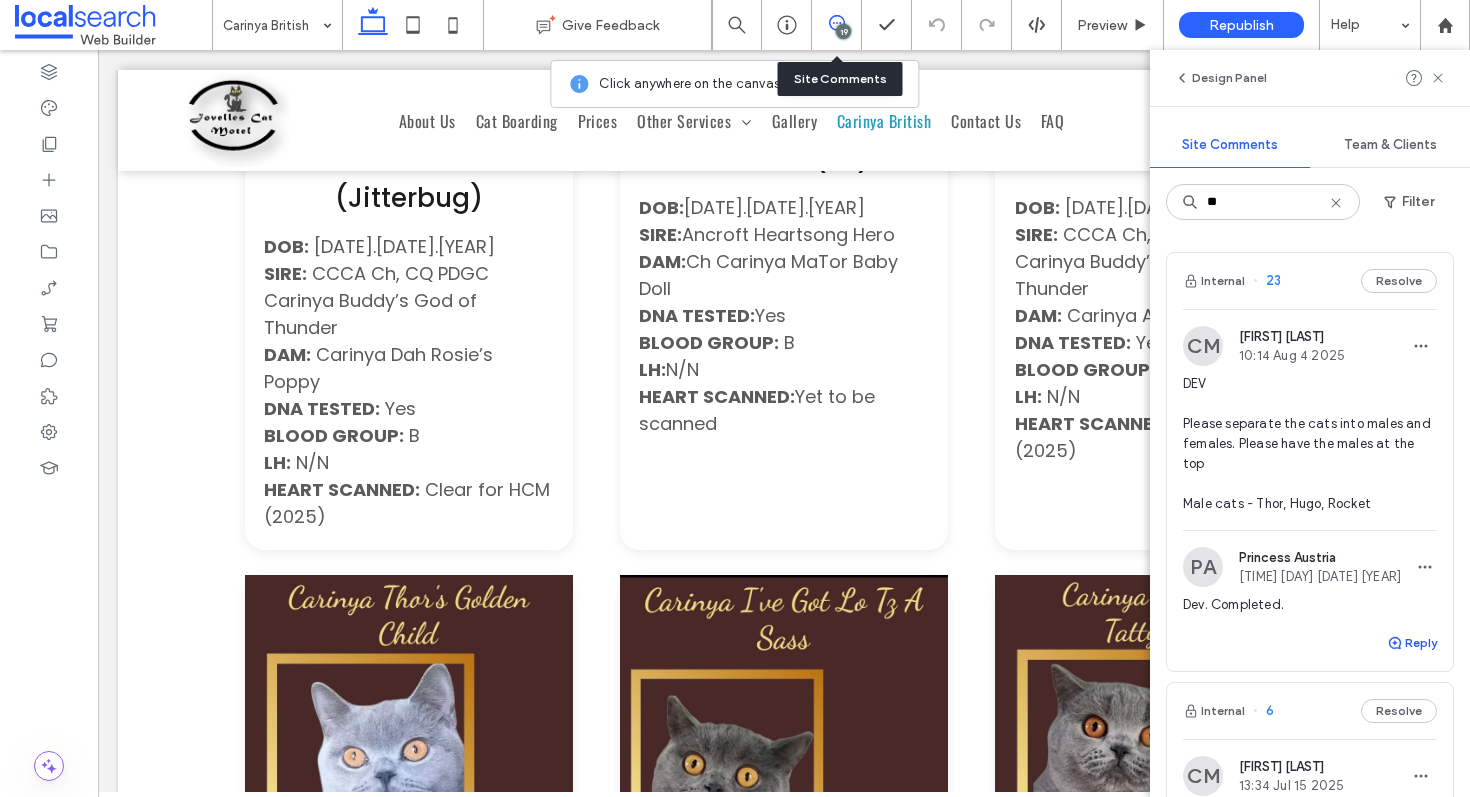 click on "Reply" at bounding box center [1412, 643] 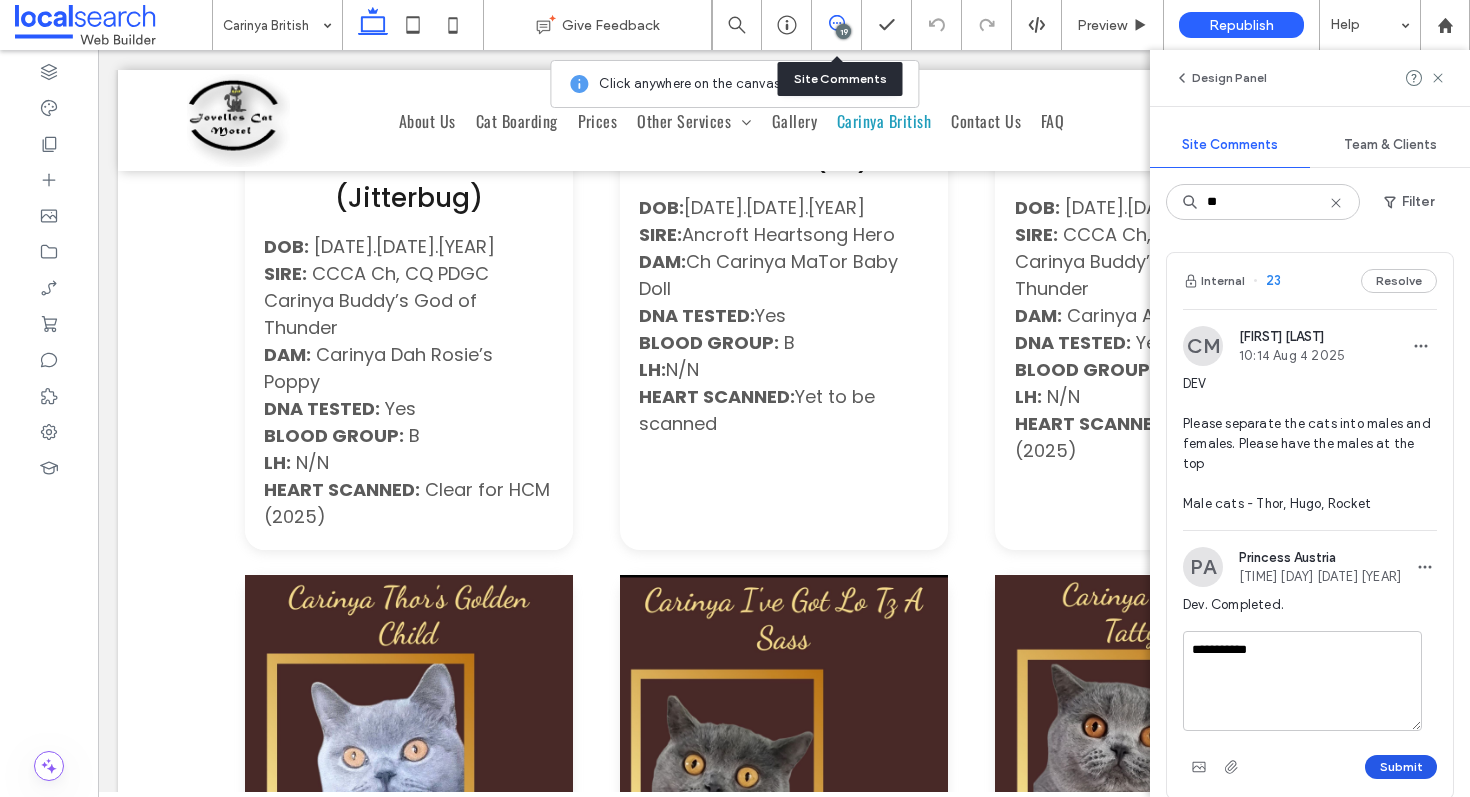 type on "**********" 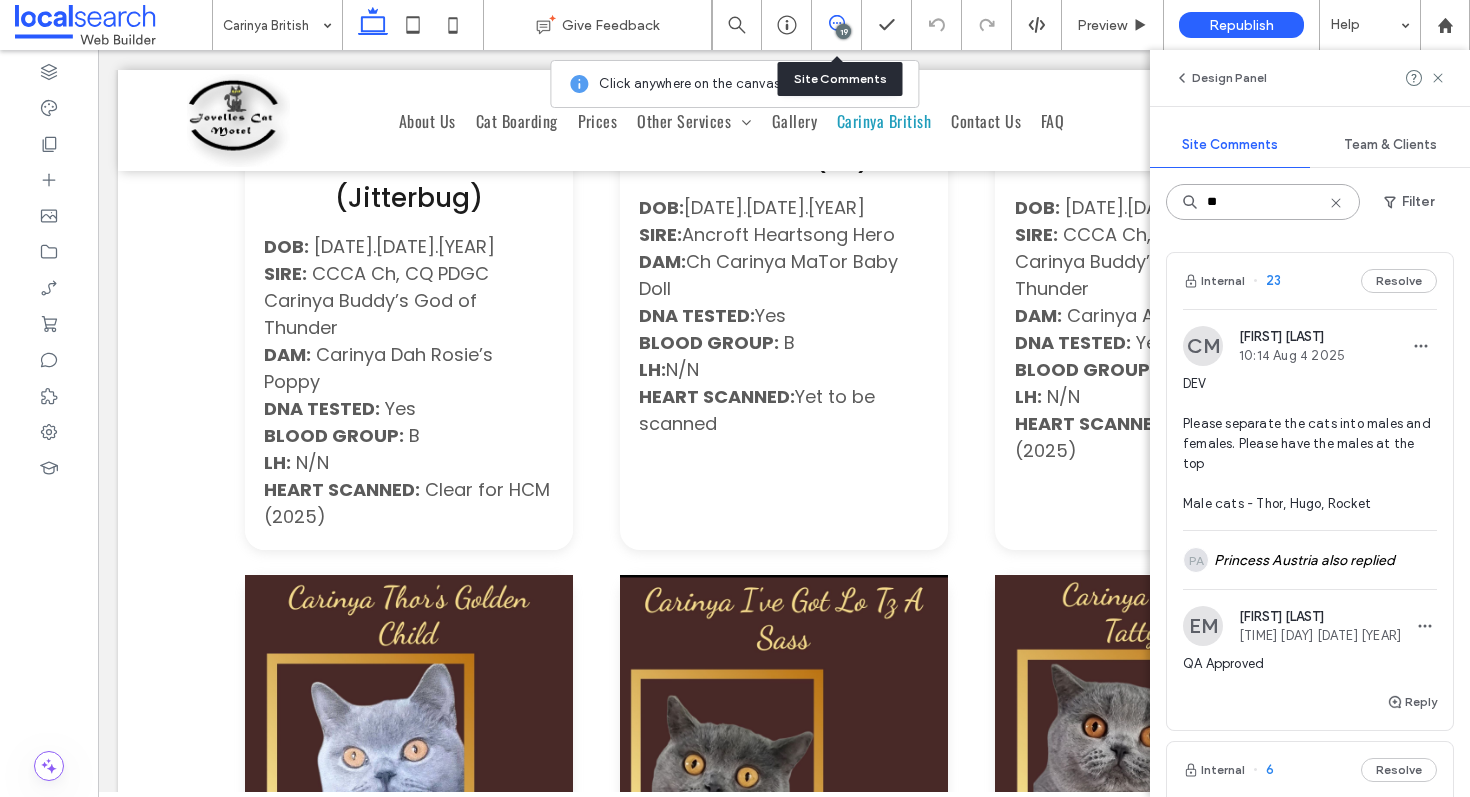 click on "**" at bounding box center (1263, 202) 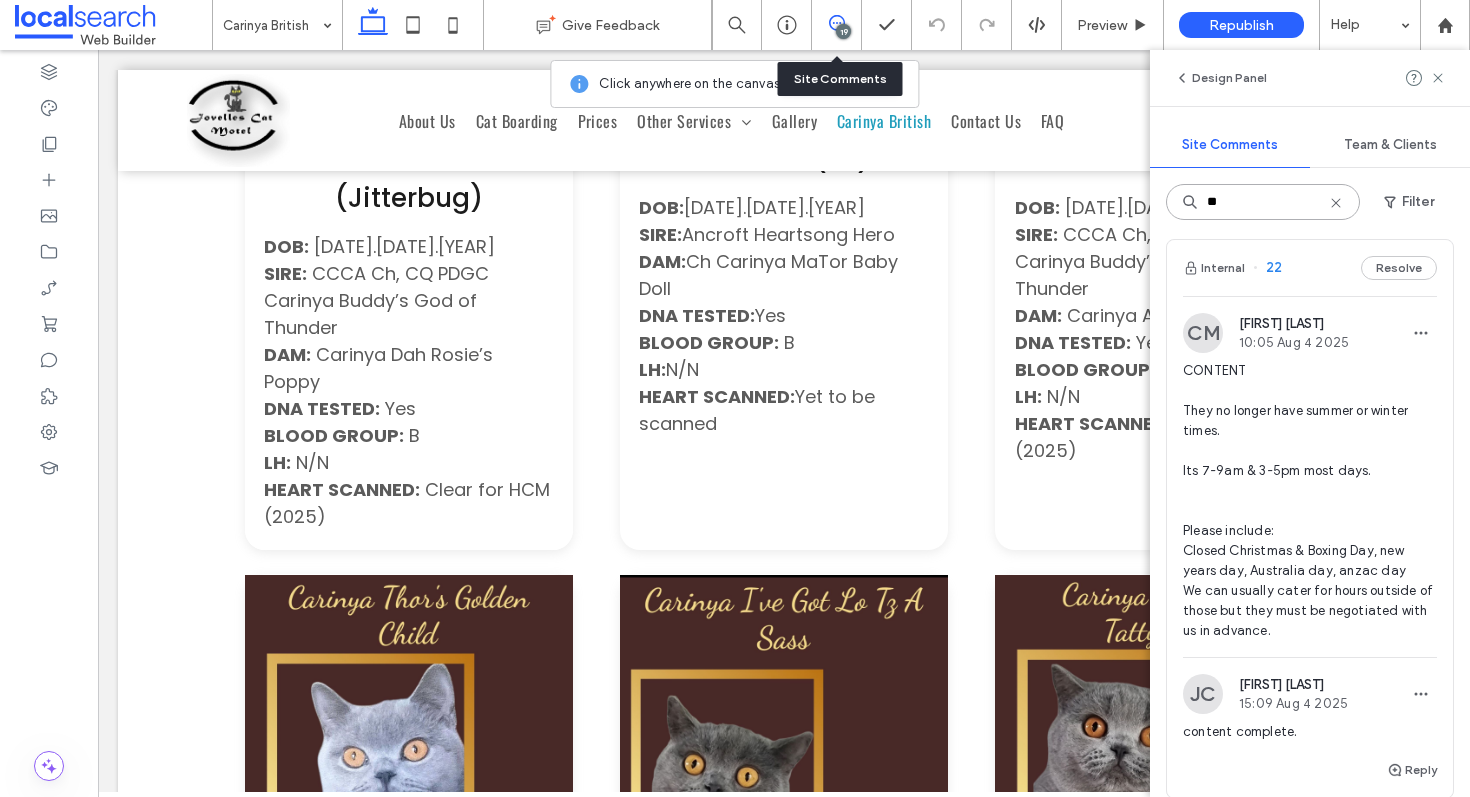 scroll, scrollTop: 8, scrollLeft: 0, axis: vertical 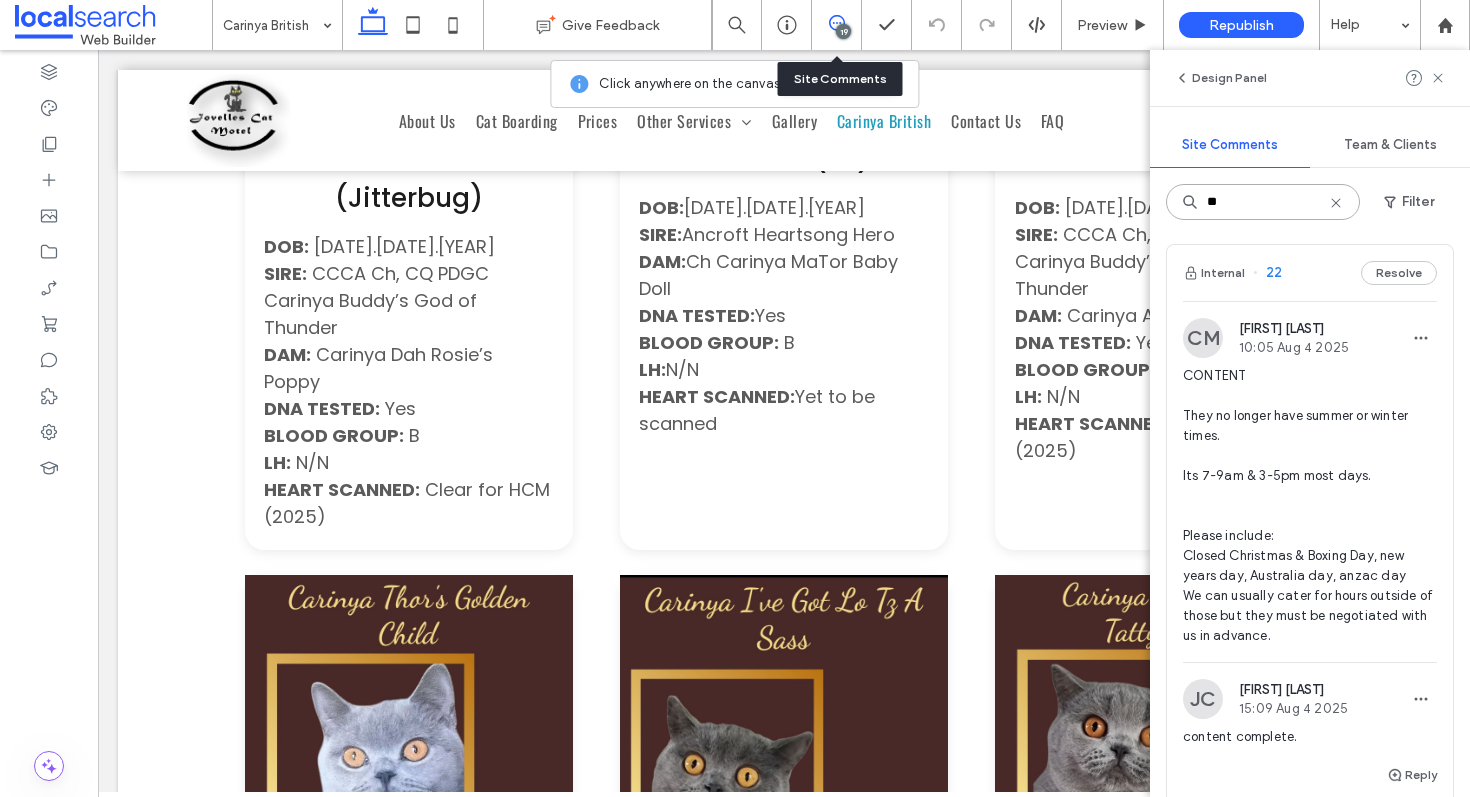 type on "**" 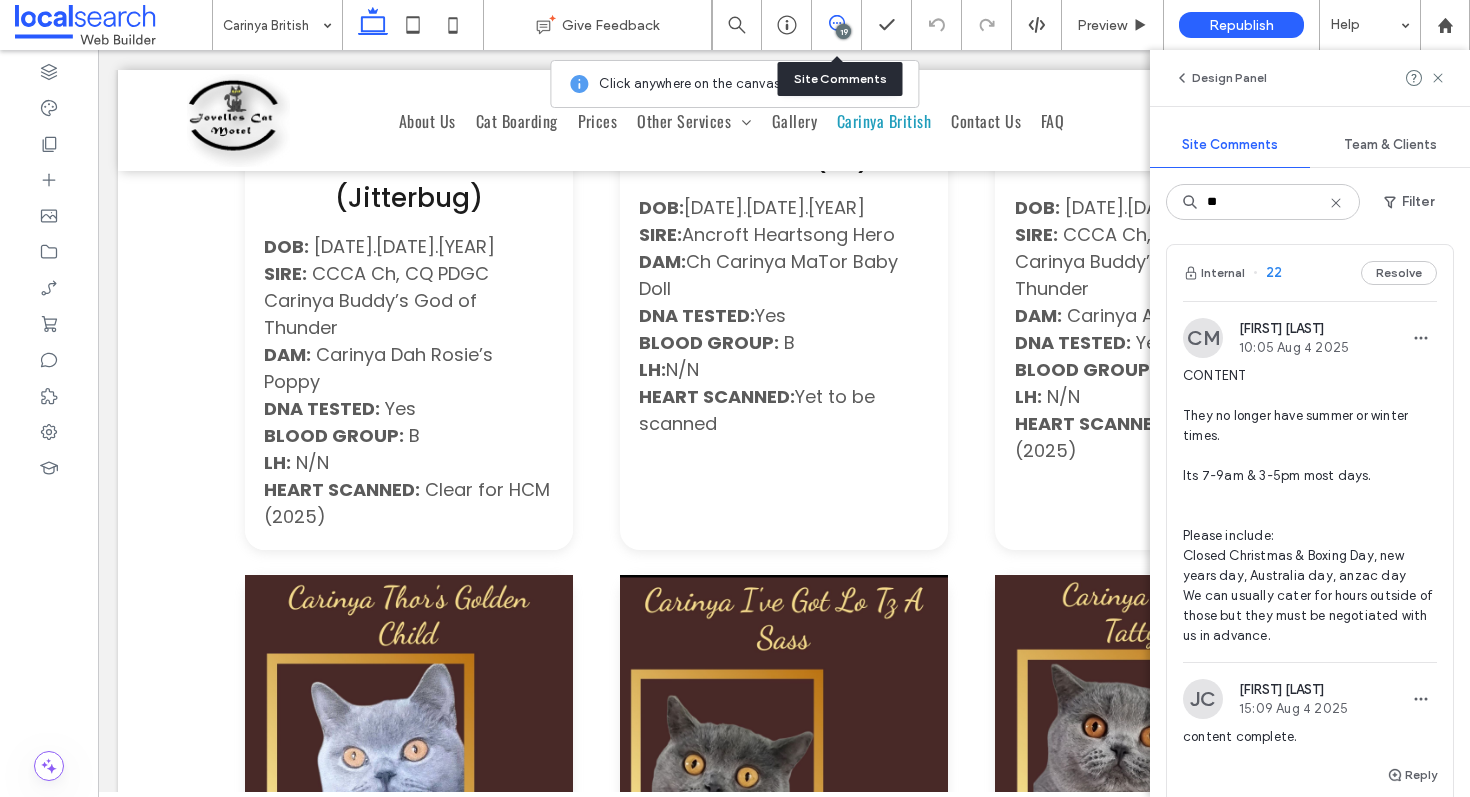 click on "Internal 22 Resolve" at bounding box center [1310, 273] 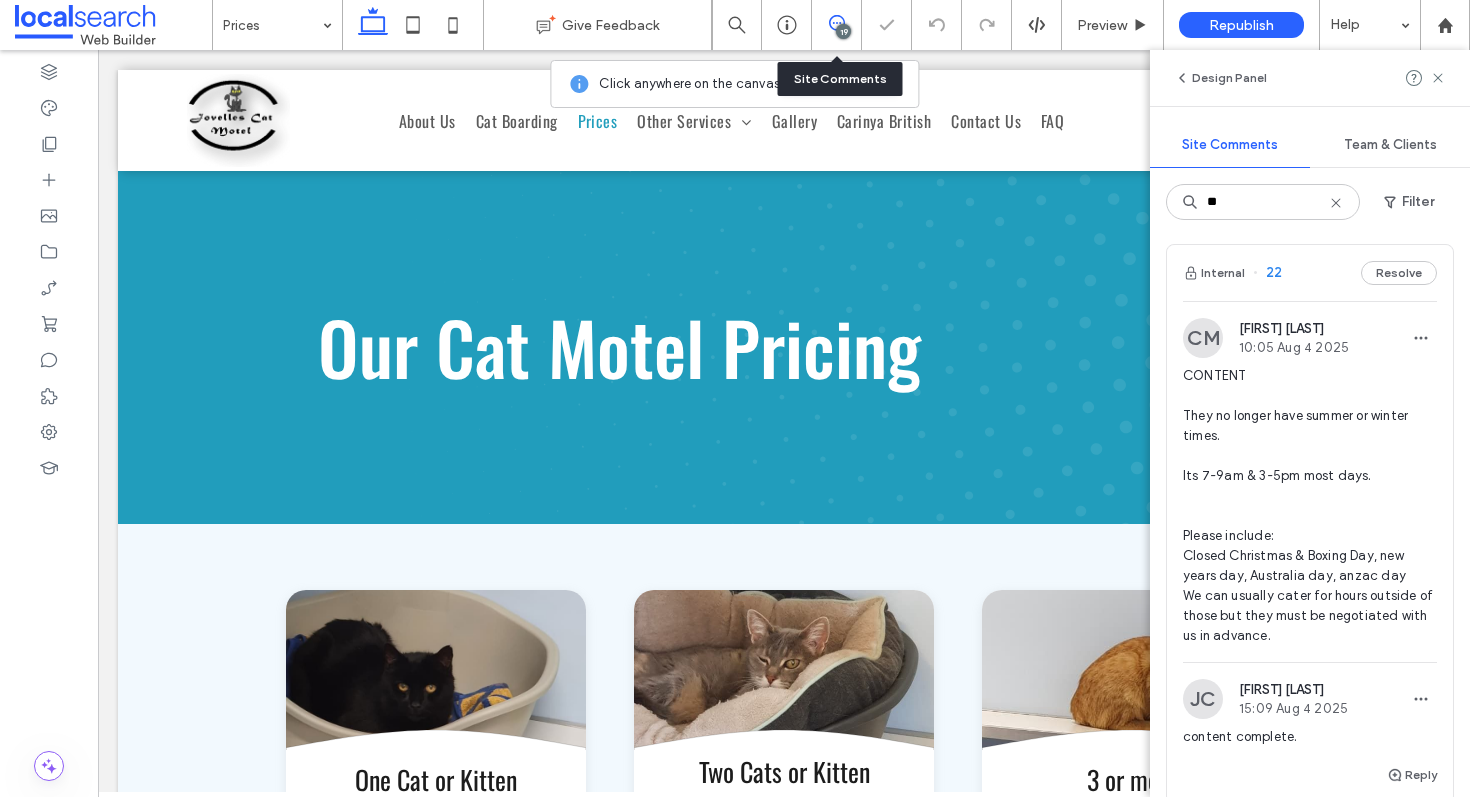 scroll, scrollTop: 1096, scrollLeft: 0, axis: vertical 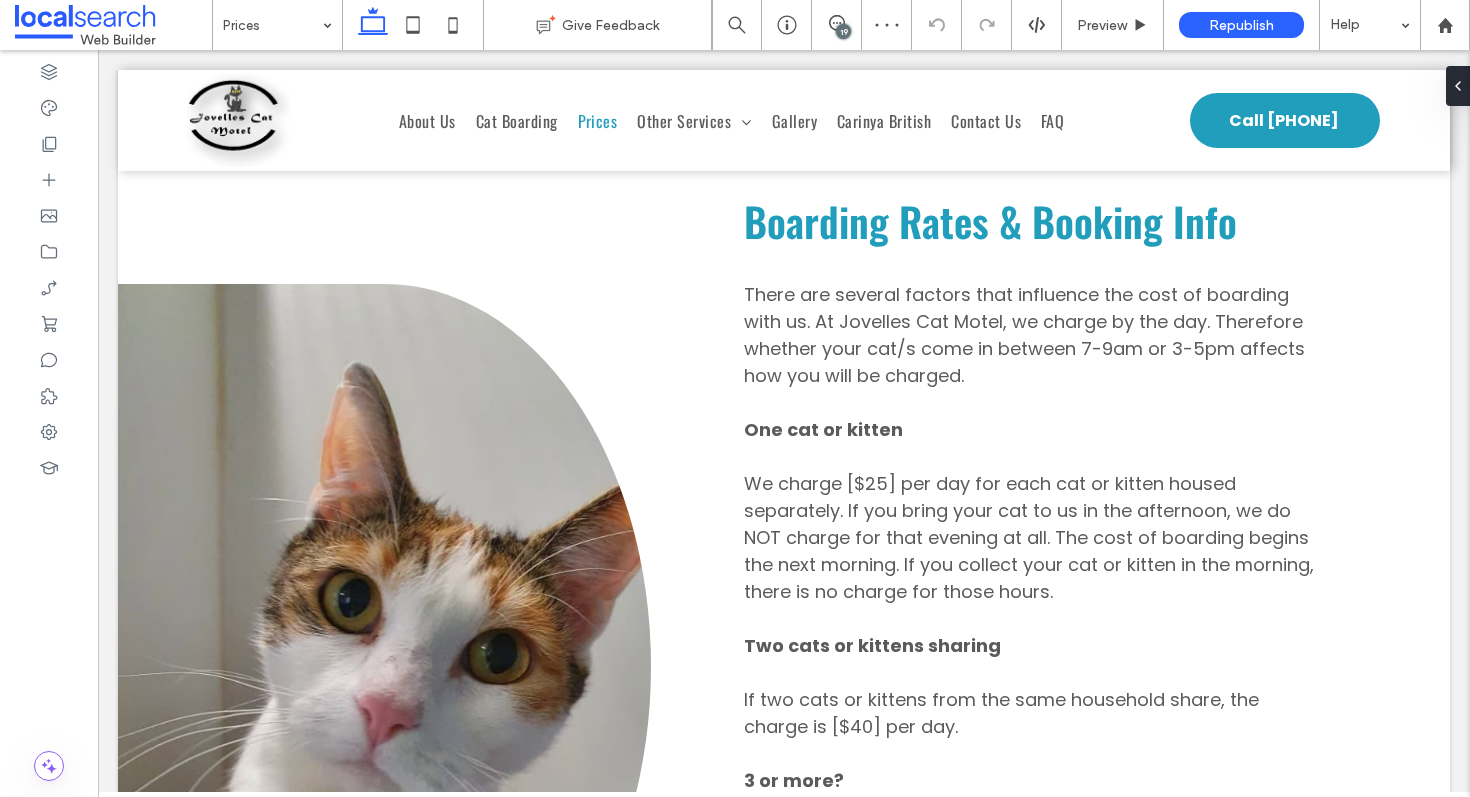 click on "19" at bounding box center (843, 31) 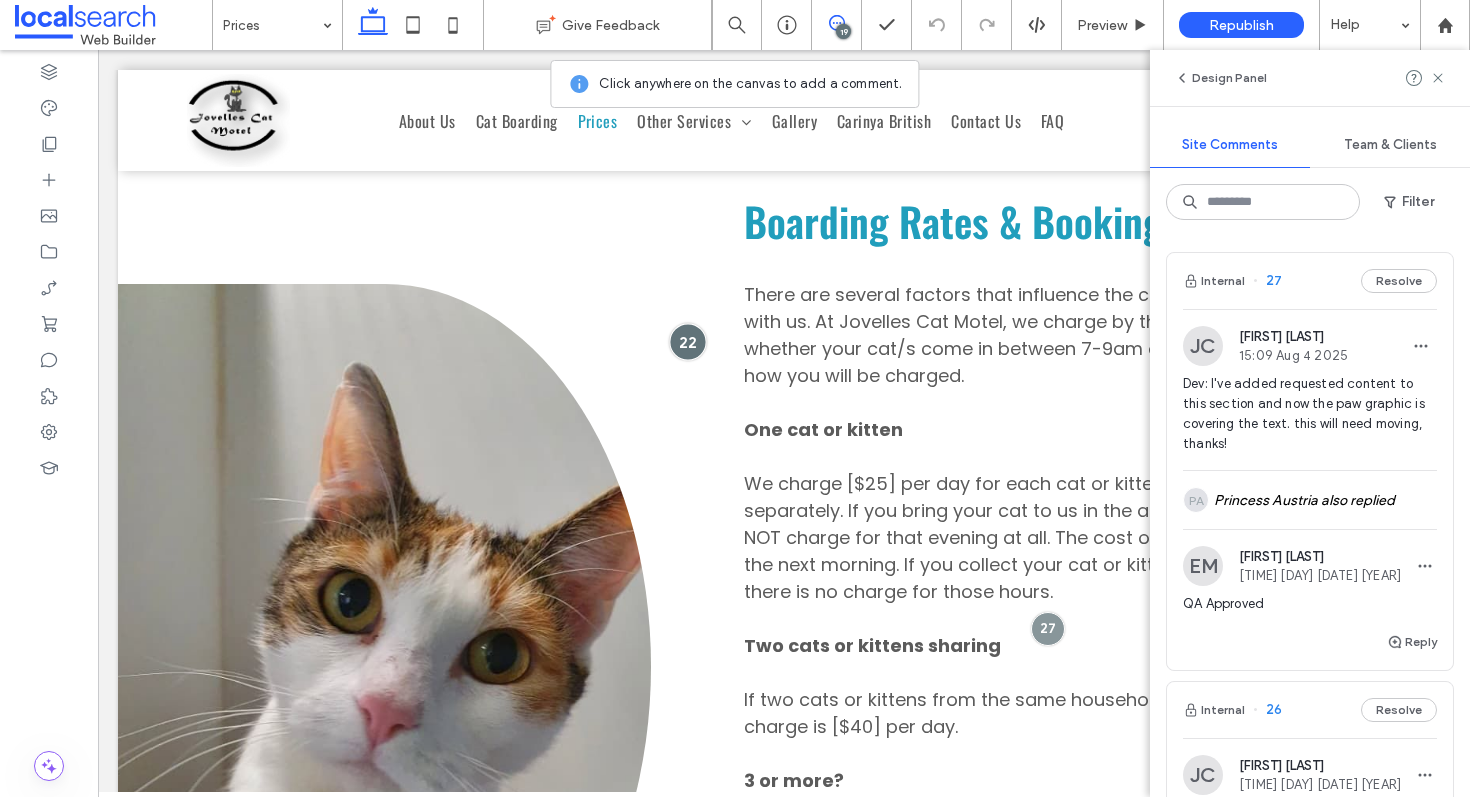 click at bounding box center (688, 341) 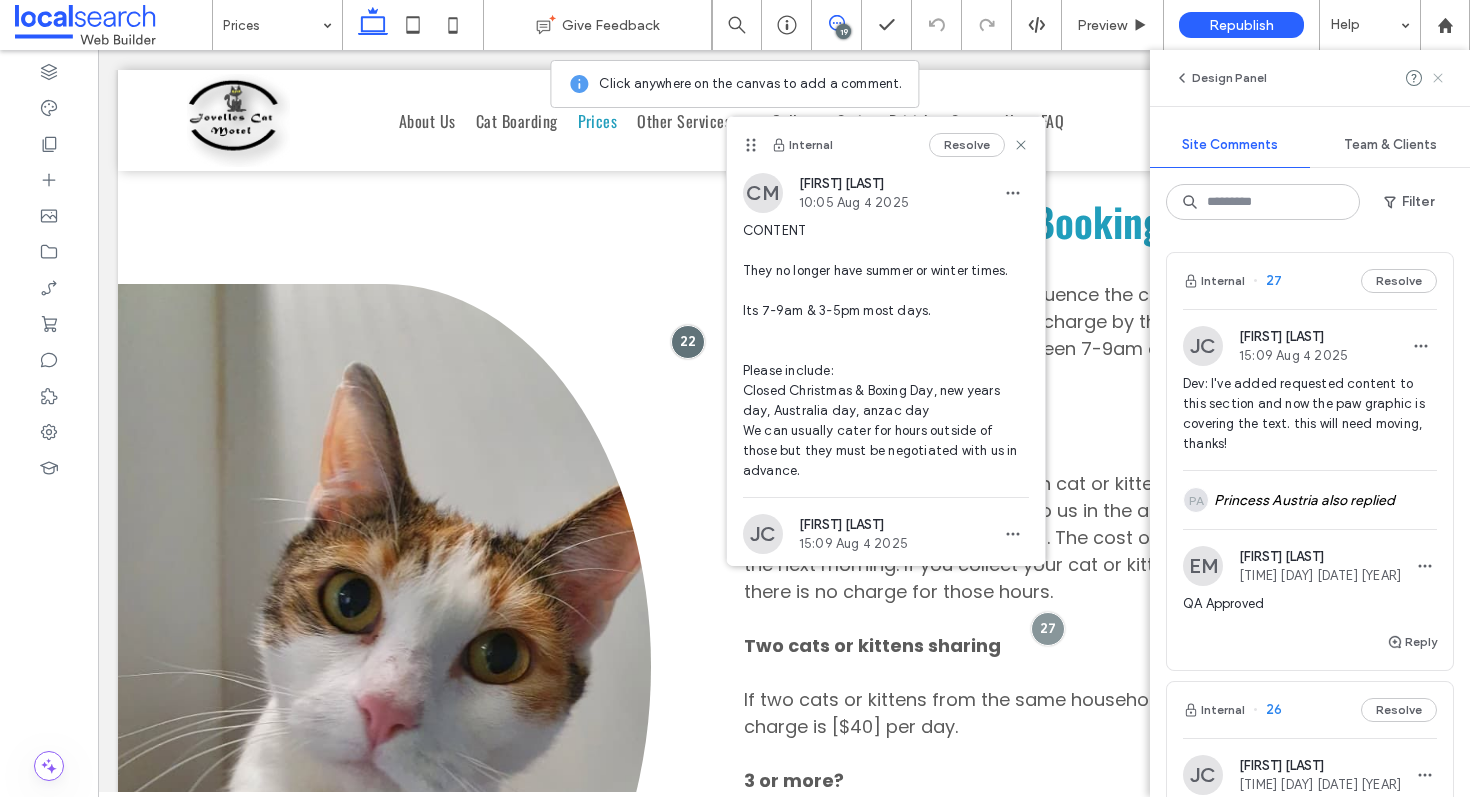 click 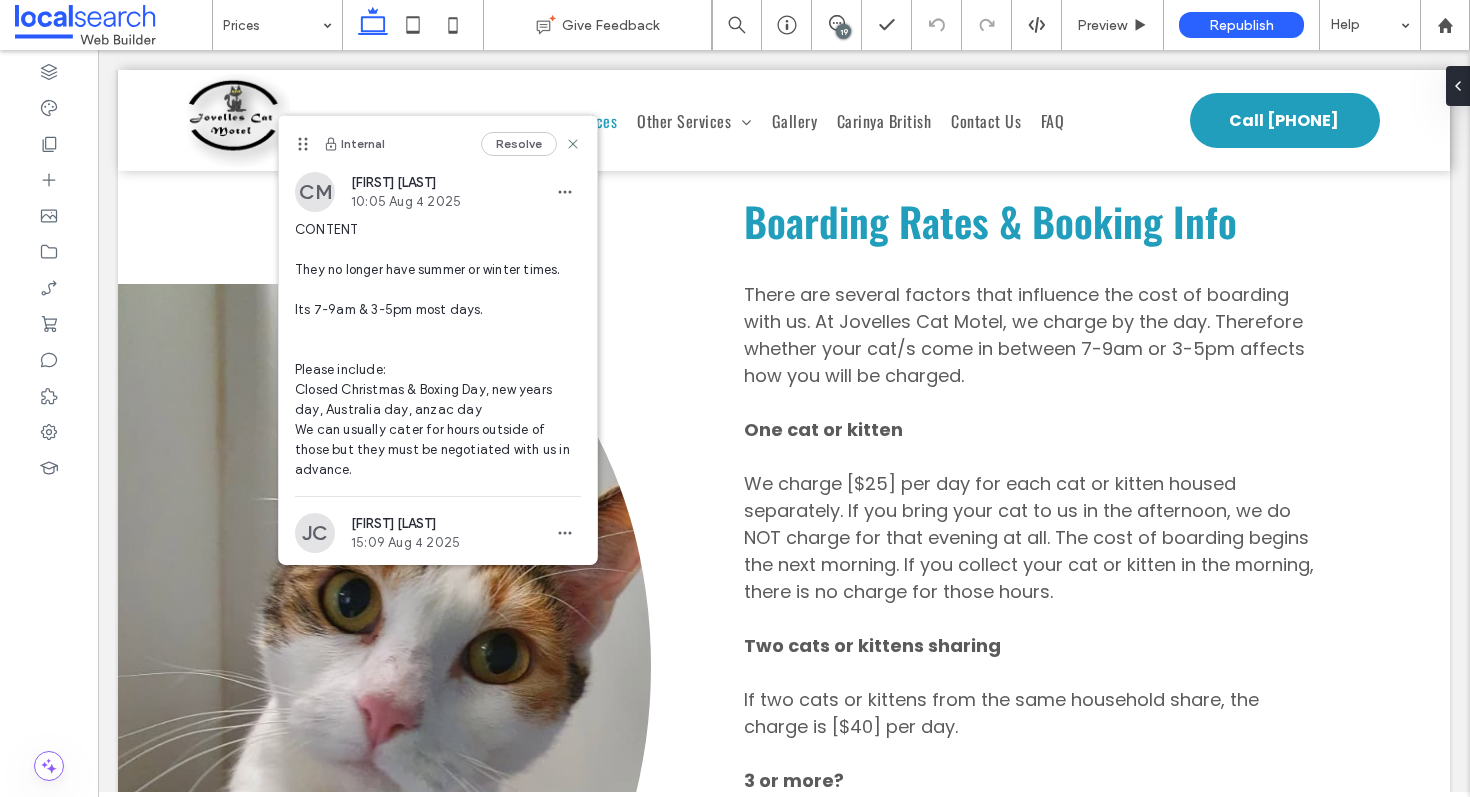 drag, startPoint x: 752, startPoint y: 146, endPoint x: 303, endPoint y: 144, distance: 449.00446 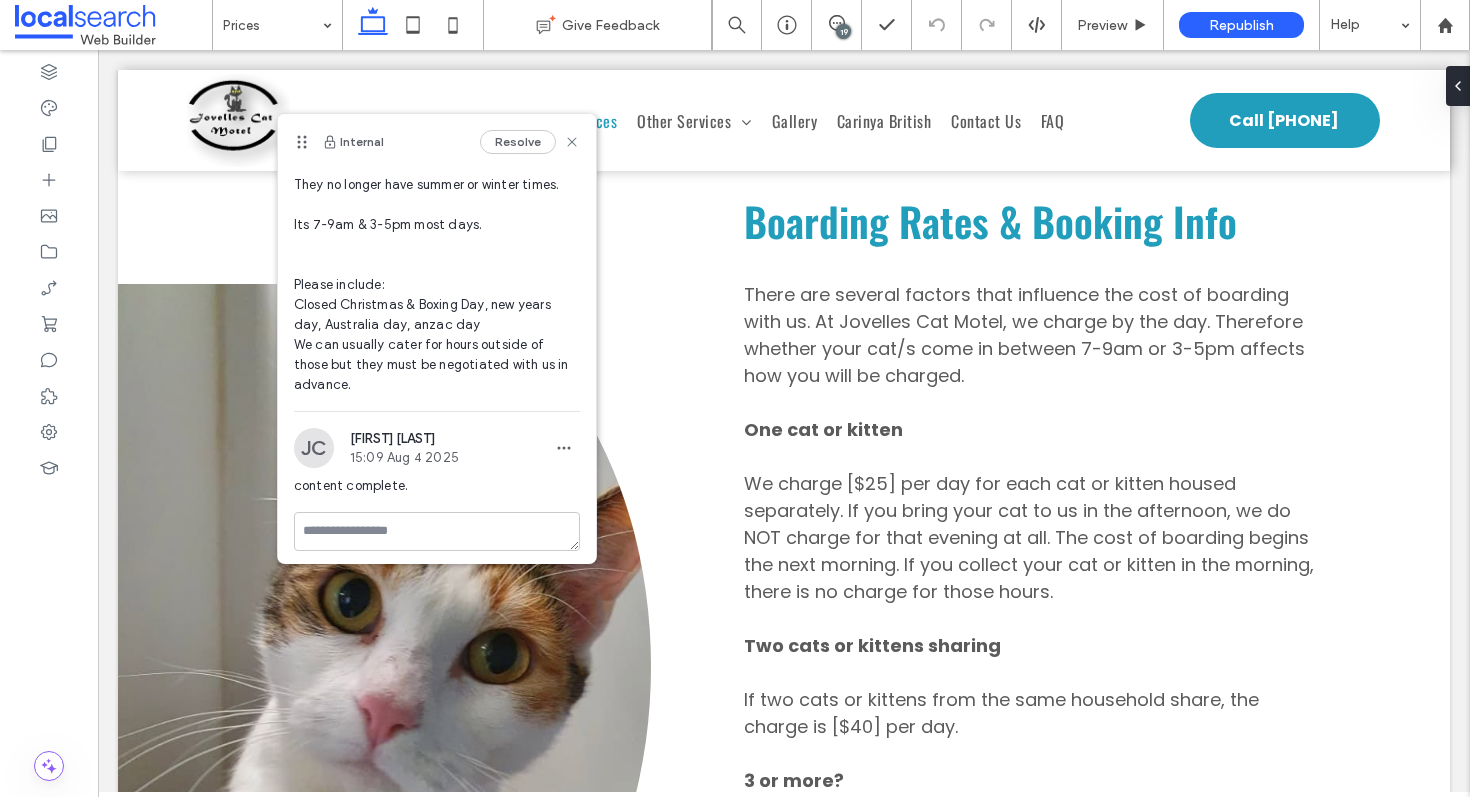 scroll, scrollTop: 89, scrollLeft: 0, axis: vertical 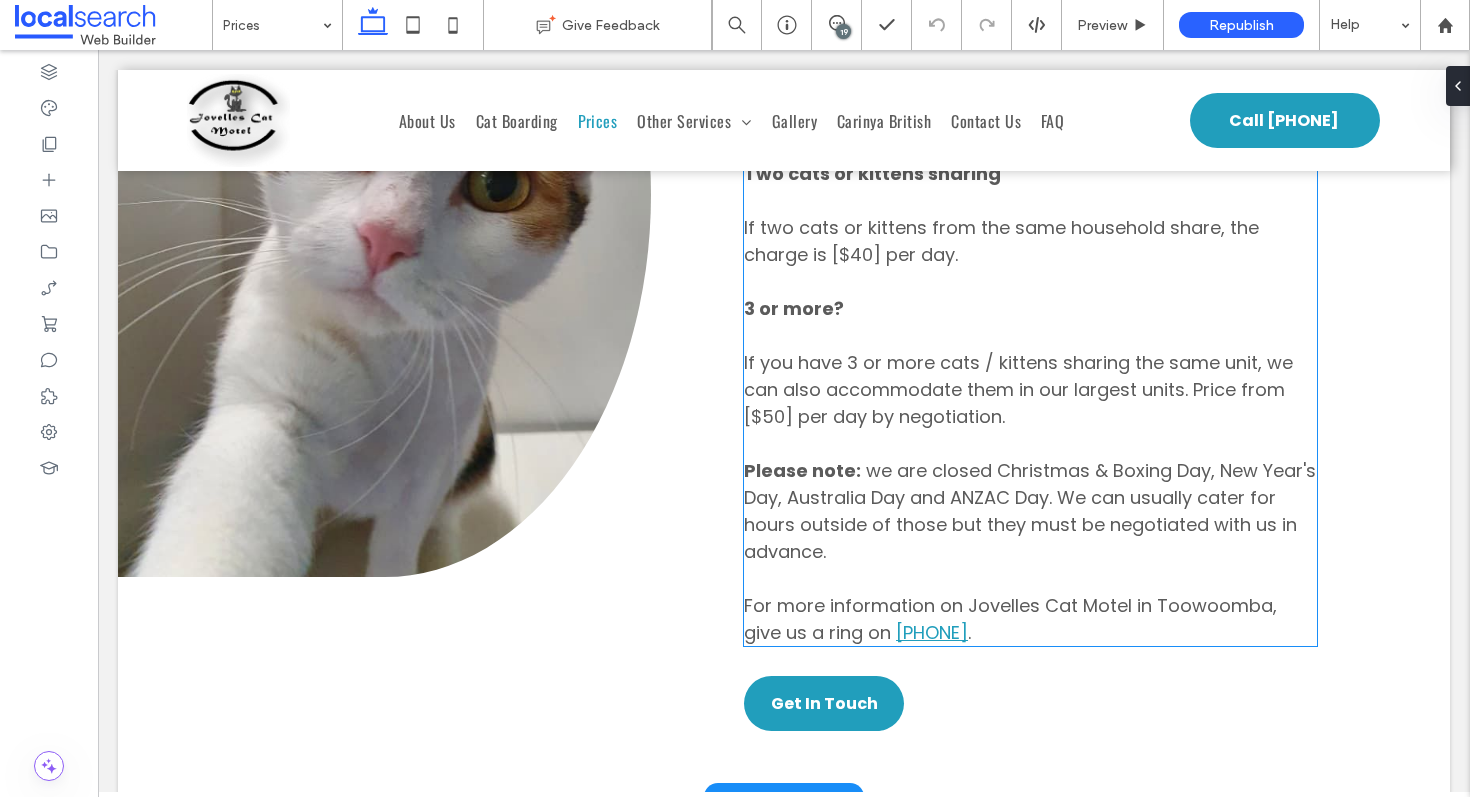 click on "we are closed Christmas & Boxing Day, New Year's Day, Australia Day and ANZAC Day. We can usually cater for hours outside of those but they must be negotiated with us in advance." at bounding box center [1030, 511] 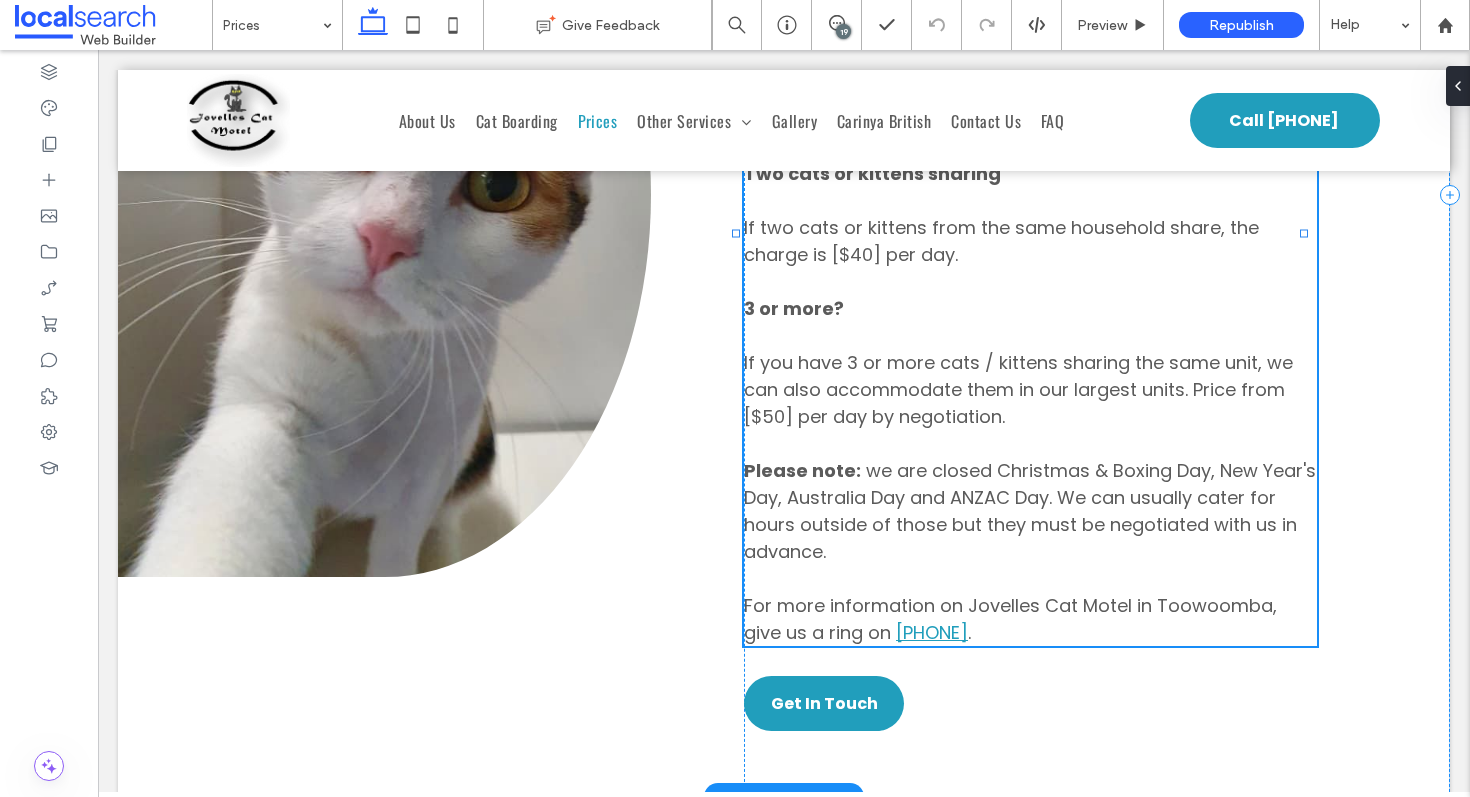 click on "There are several factors that influence the cost of boarding with us. At Jovelles Cat Motel, we charge by the day. Therefore whether your cat/s come in between 7-9am or 3-5pm affects how you will be charged. One cat or kitten We charge [$25] per day for each cat or kitten housed separately. If you bring your cat to us in the afternoon, we do NOT charge for that evening at all. The cost of boarding begins the next morning. If you collect your cat or kitten in the morning, there is no charge for those hours. Two cats or kittens sharing If two cats or kittens from the same household share, the charge is [$40] per day. 3 or more? If you have 3 or more cats / kittens sharing the same unit, we can also accommodate them in our largest units. Price from  [$50] per day by negotiation. Please note:   we are closed Christmas & Boxing Day, New Year's Day, Australia Day and ANZAC Day. We can usually cater for hours outside of those but they must be negotiated with us in advance.
0417 370 045 ." at bounding box center (1030, 227) 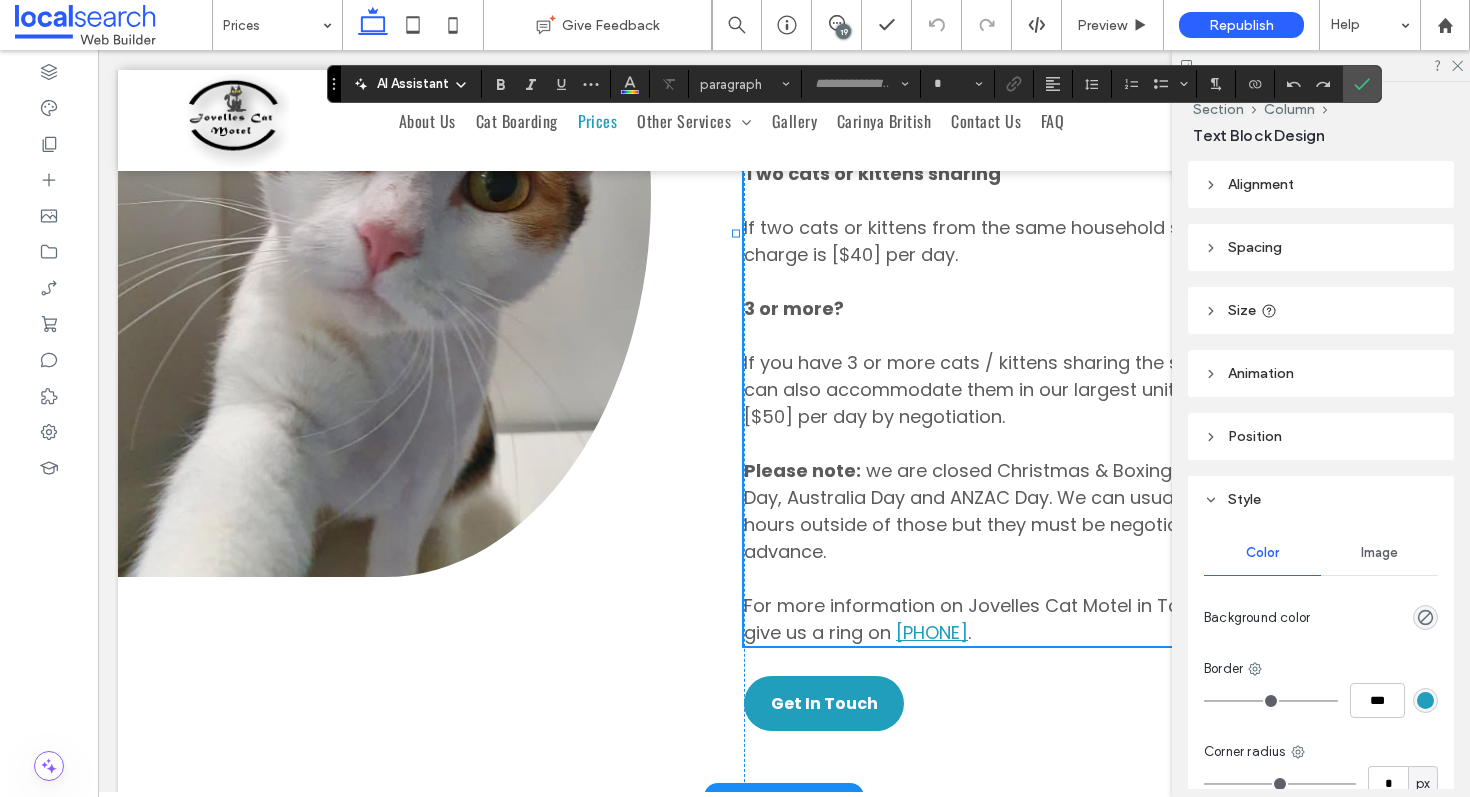 type on "*******" 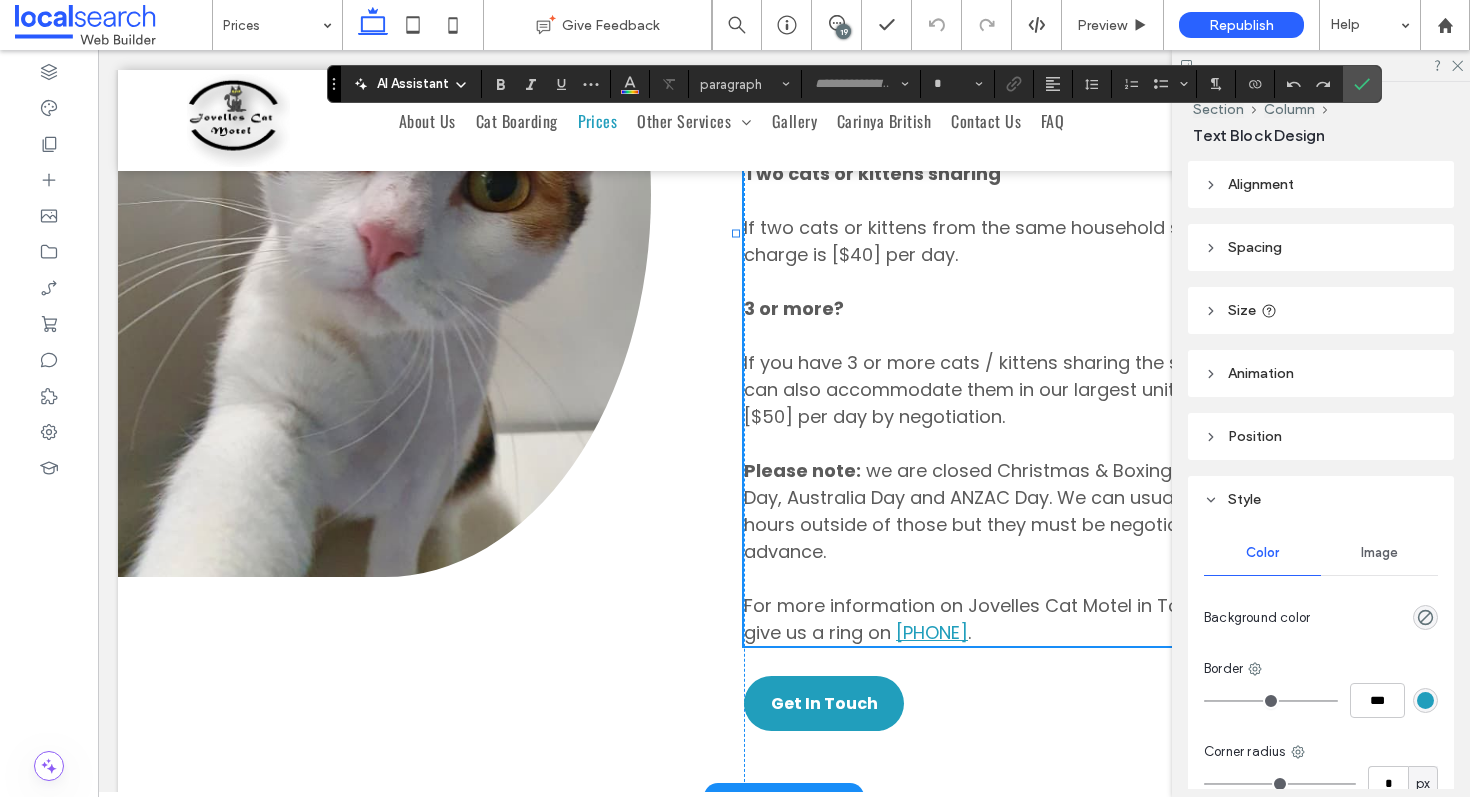 type on "**" 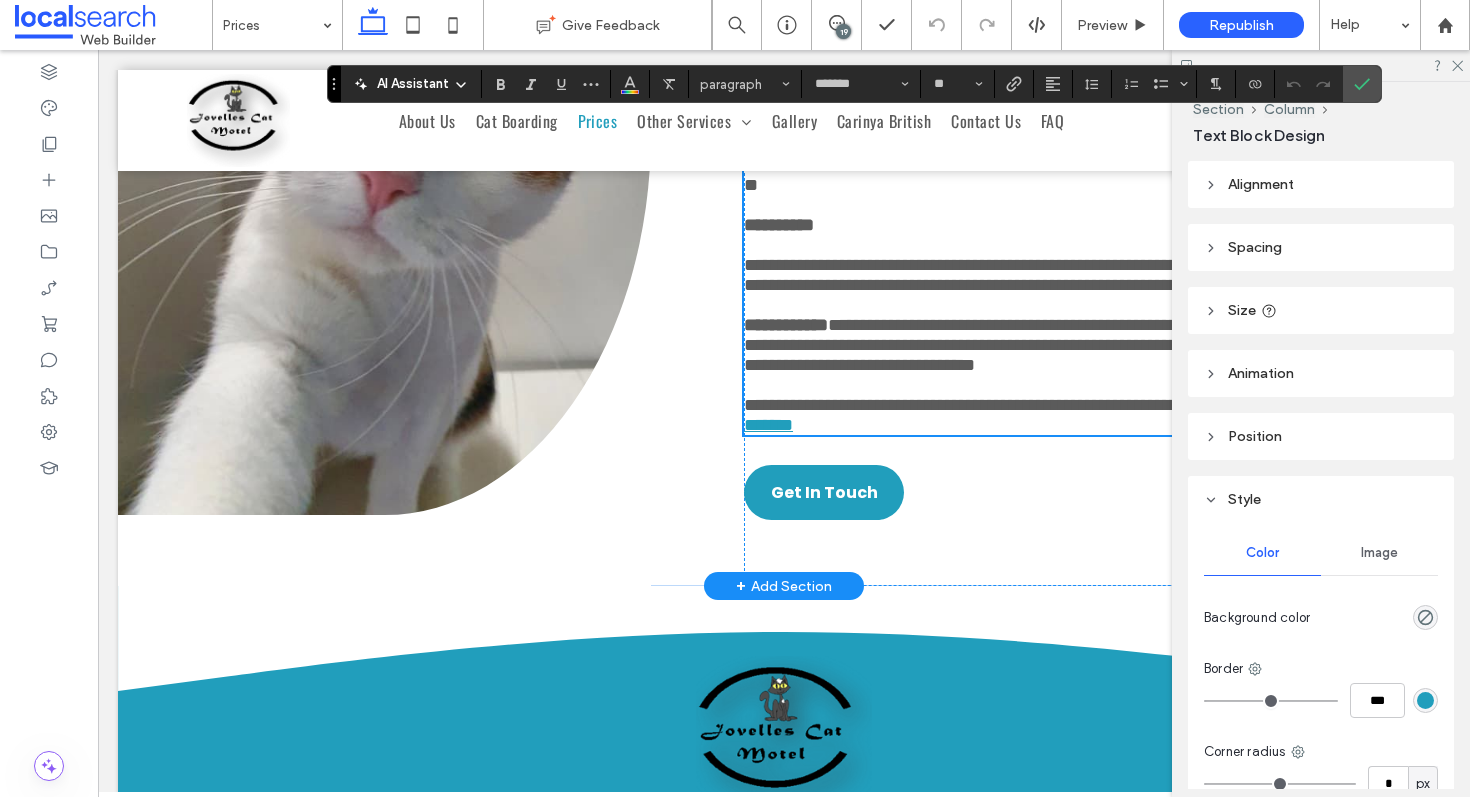 scroll, scrollTop: 1518, scrollLeft: 0, axis: vertical 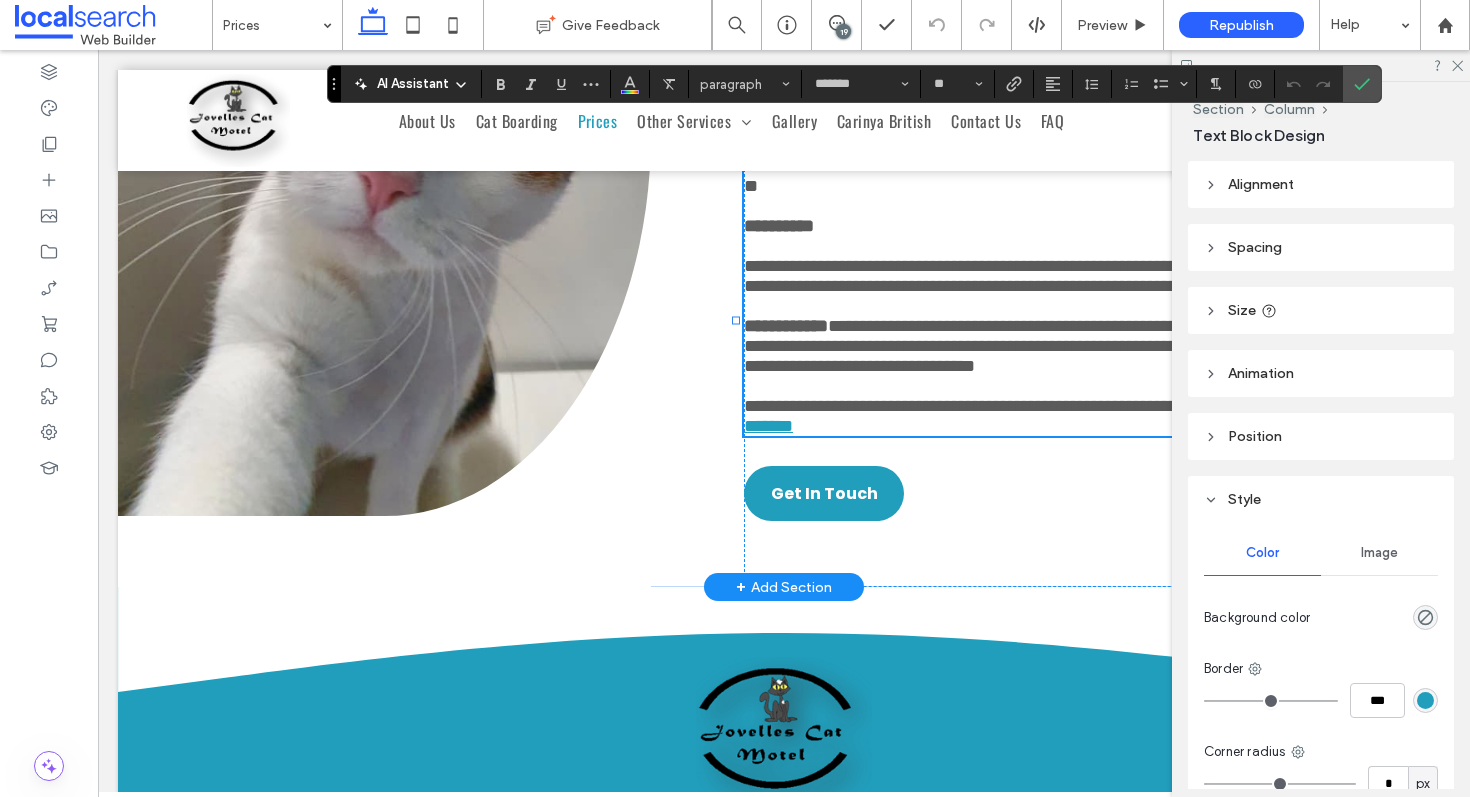 click on "**********" at bounding box center (1024, 346) 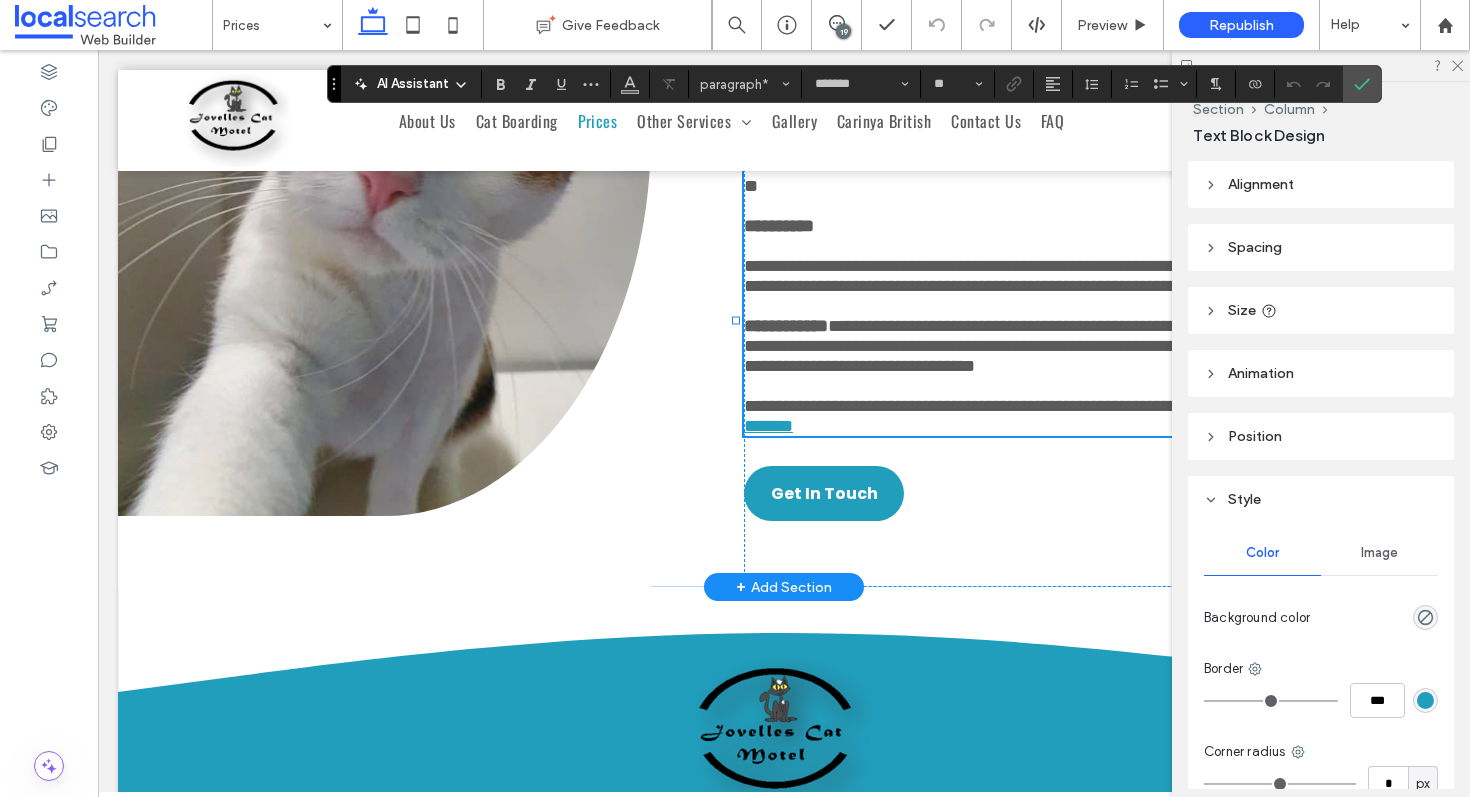 type 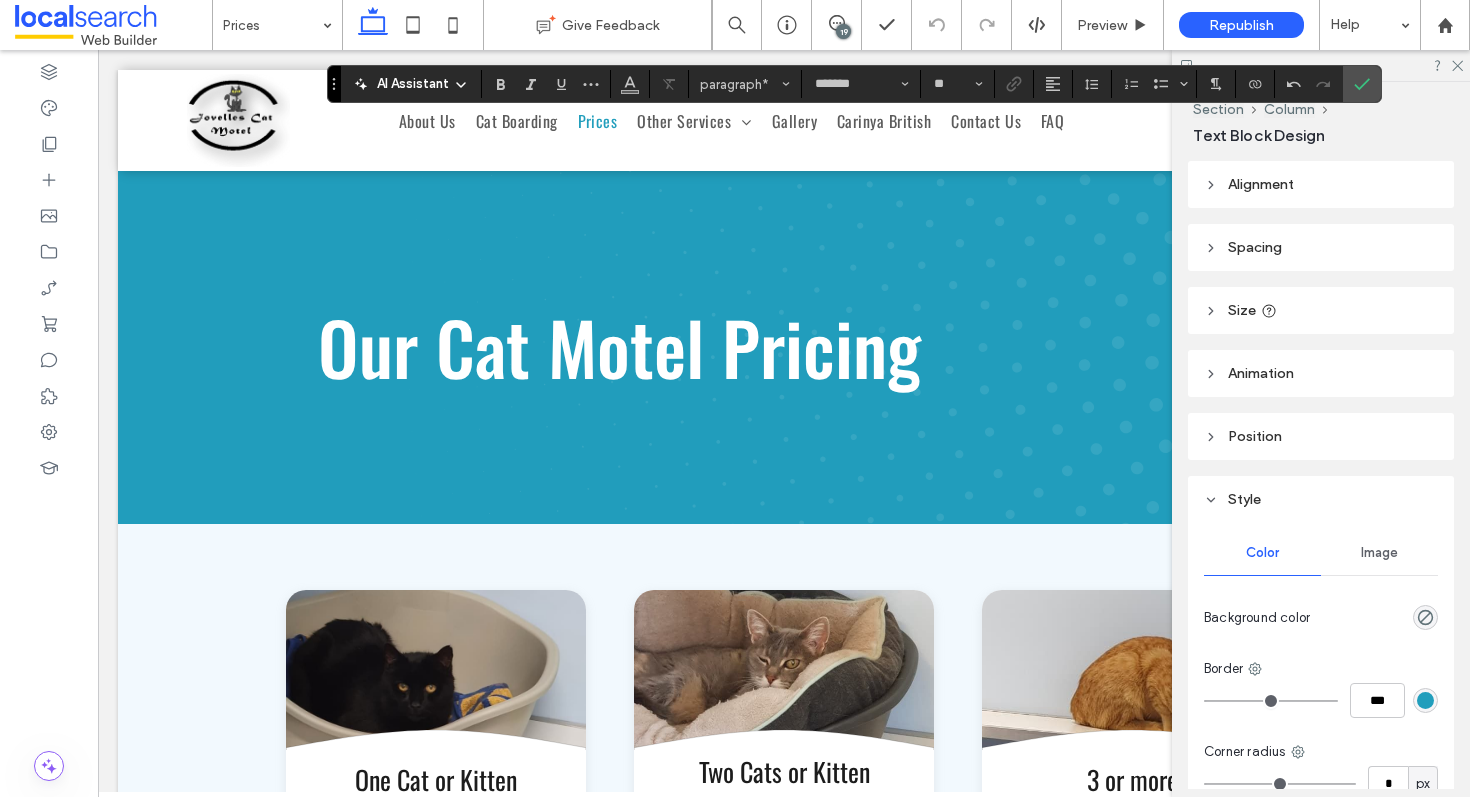 scroll, scrollTop: 1518, scrollLeft: 0, axis: vertical 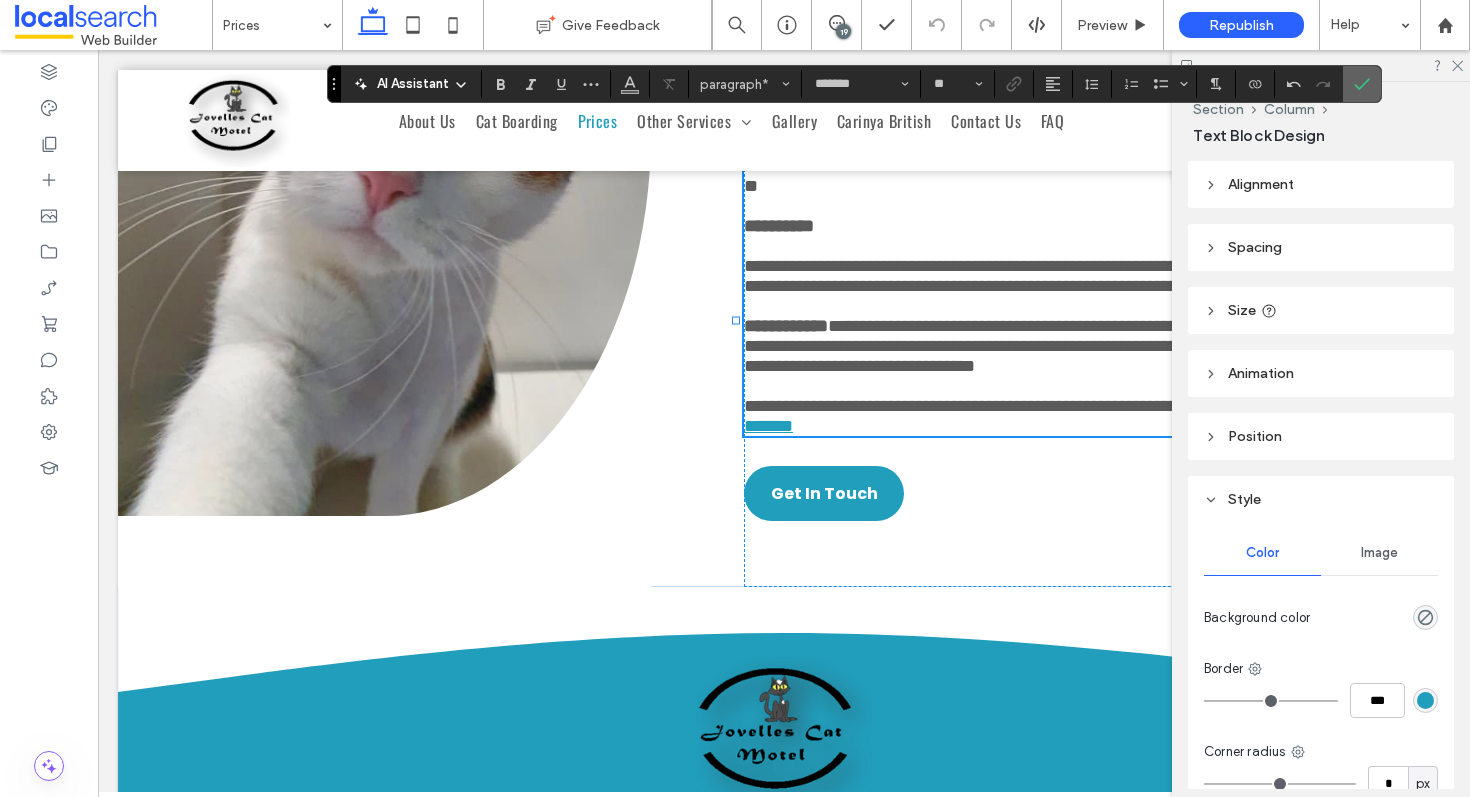 click 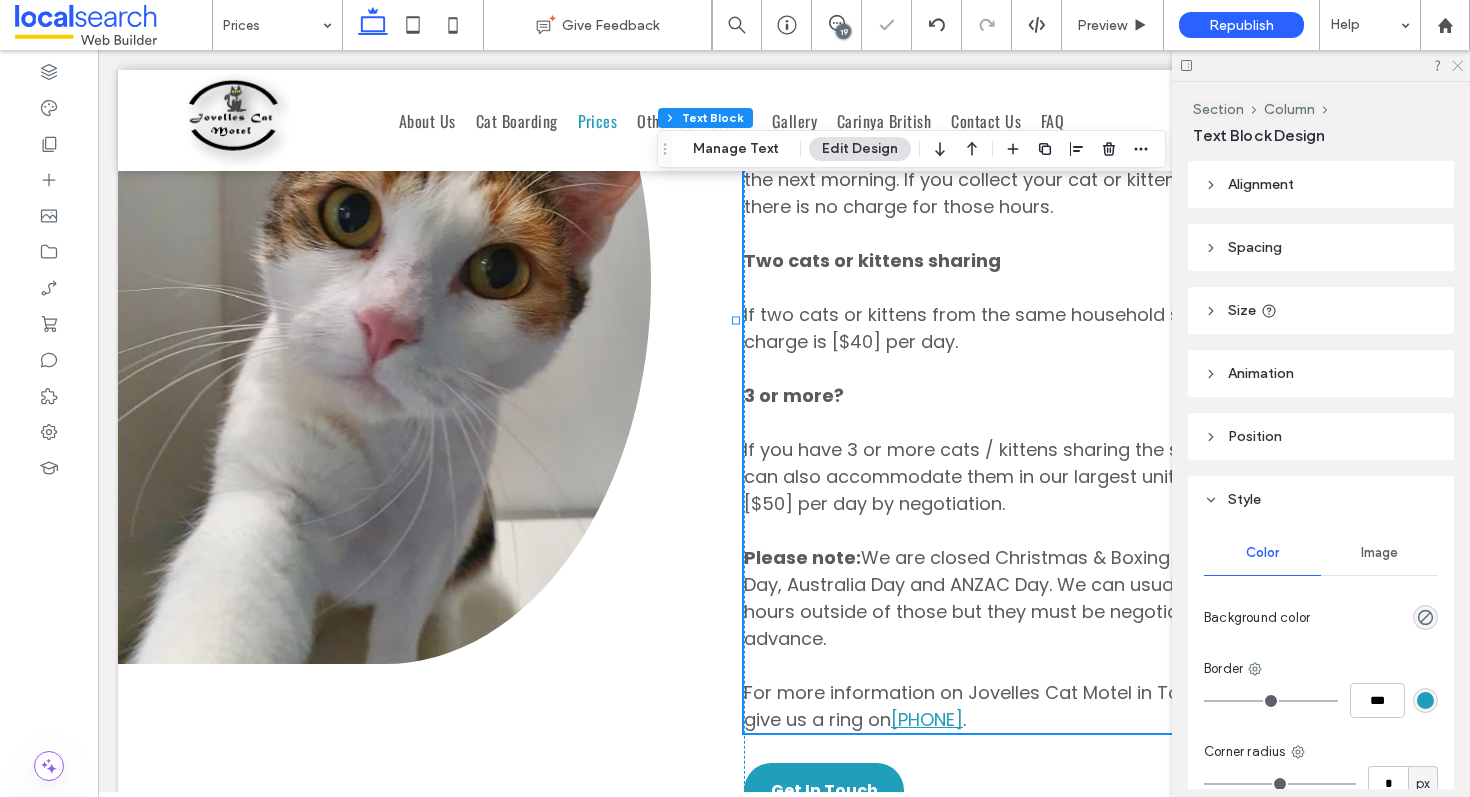 click 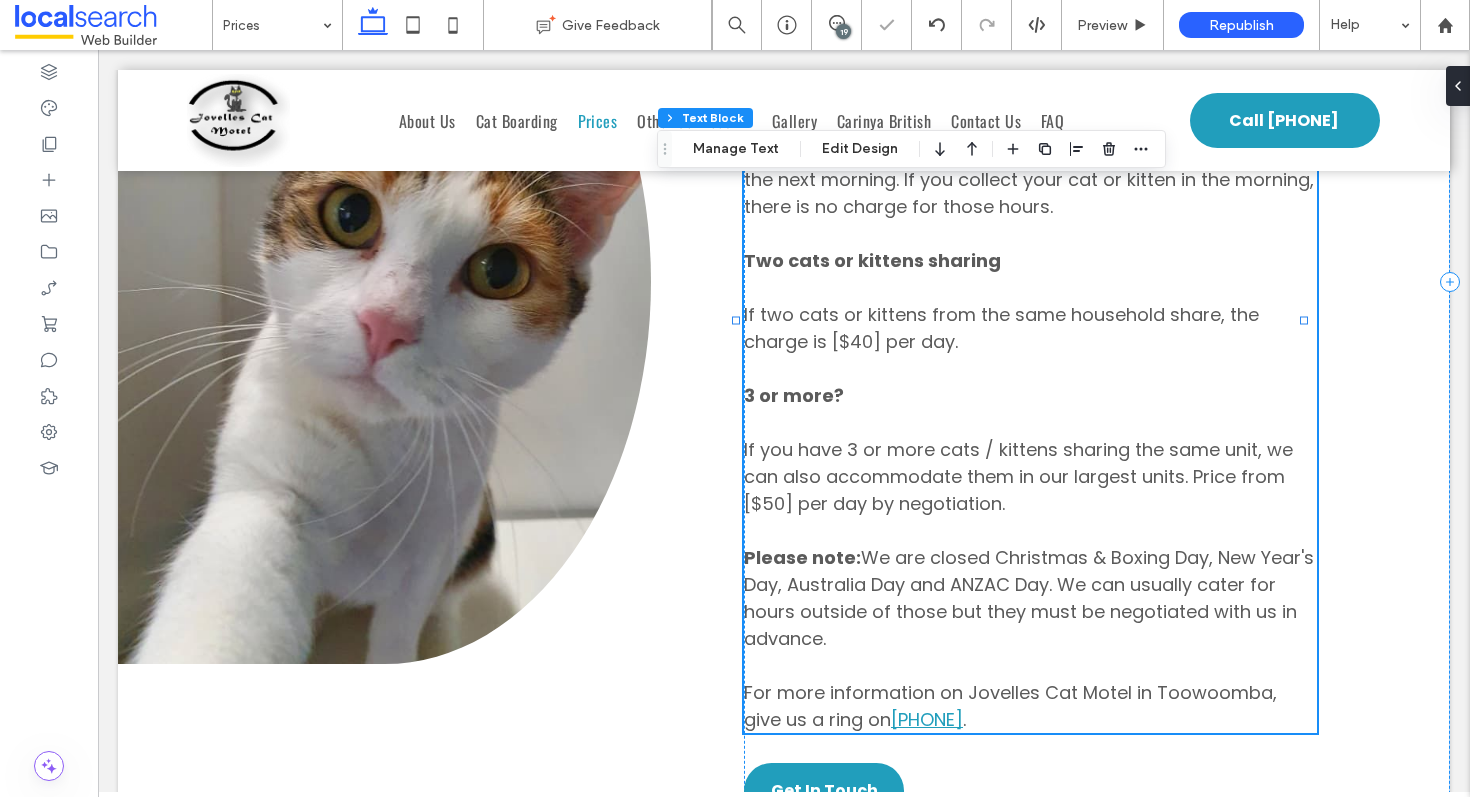 click on "19" at bounding box center [843, 31] 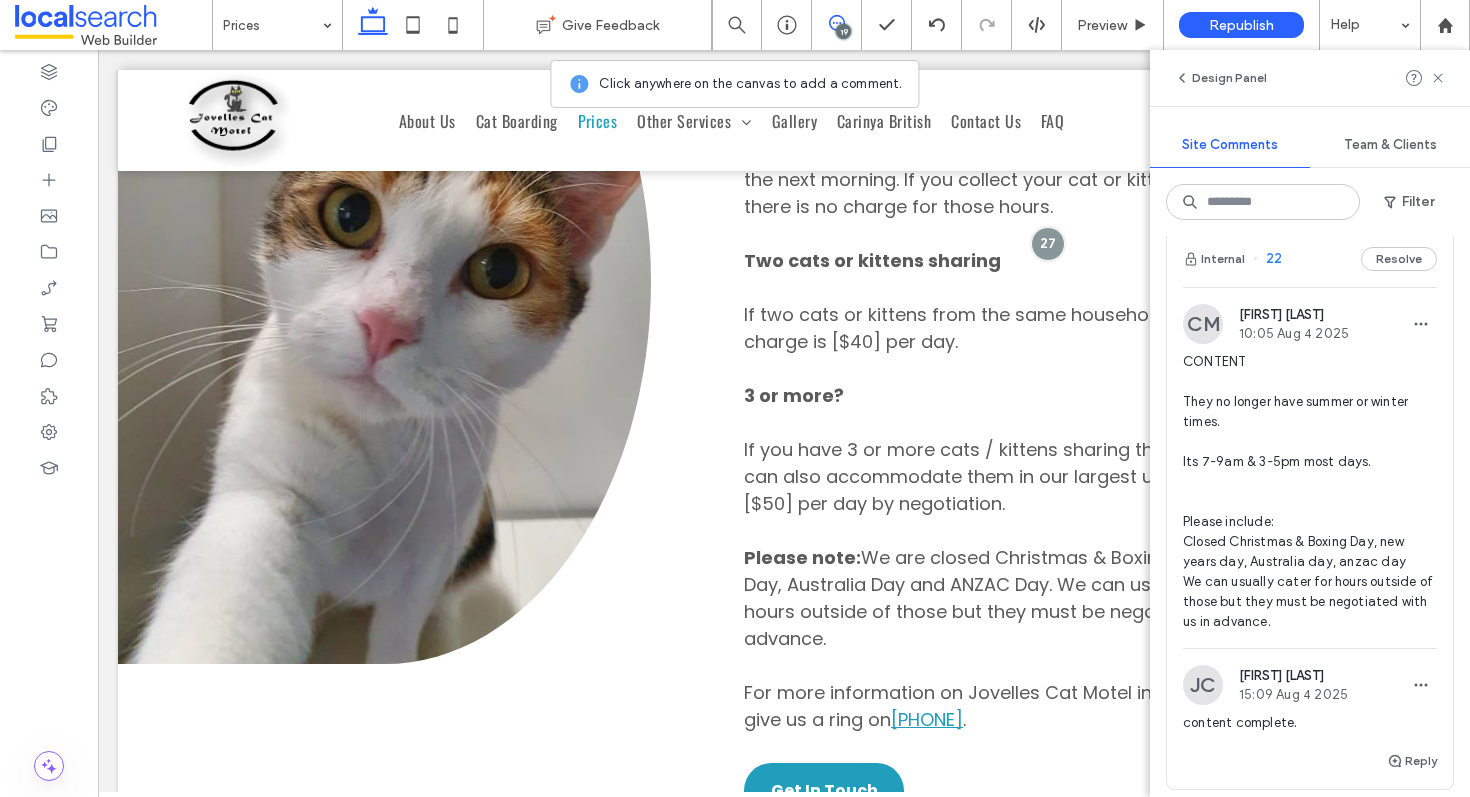 scroll, scrollTop: 2509, scrollLeft: 0, axis: vertical 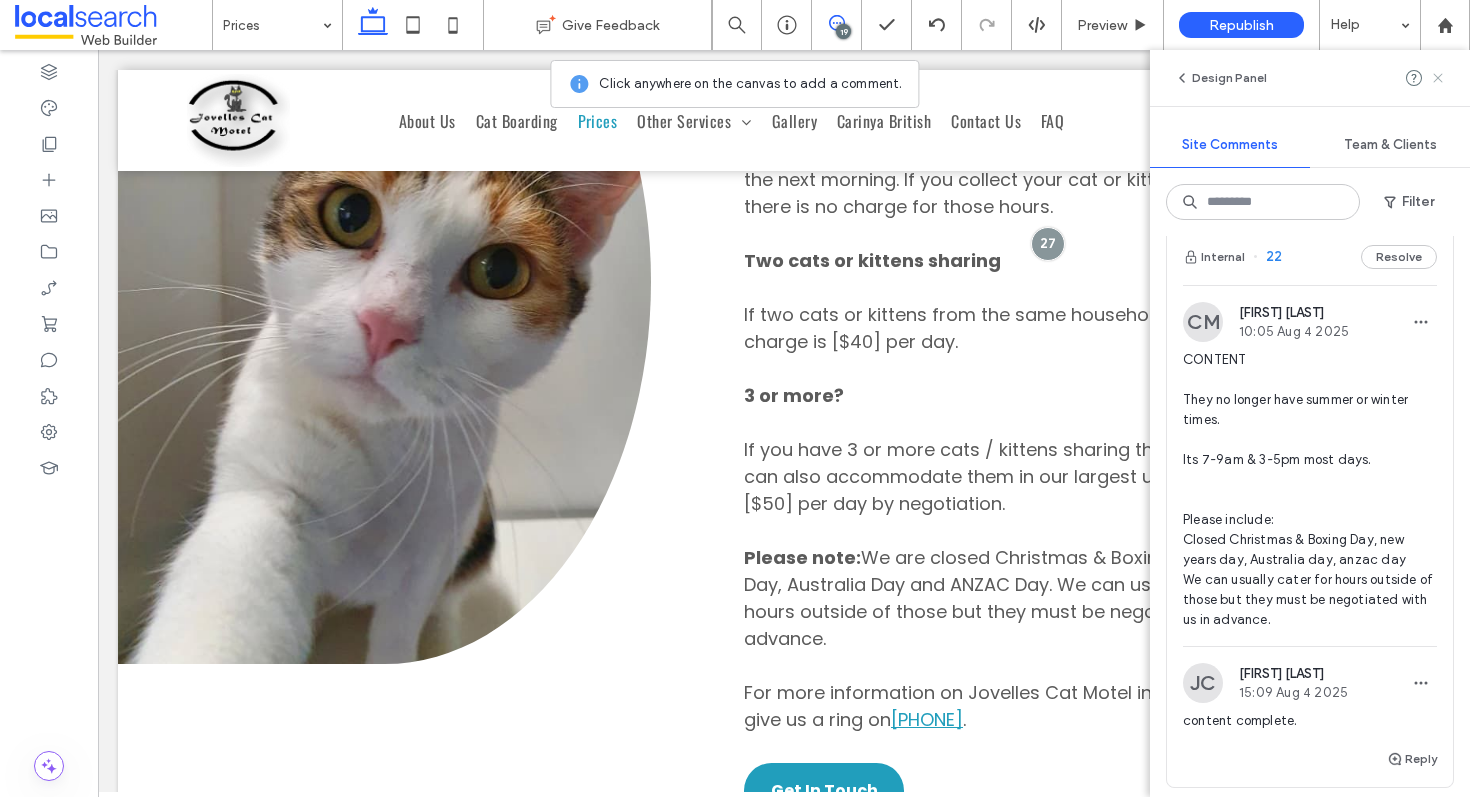 click 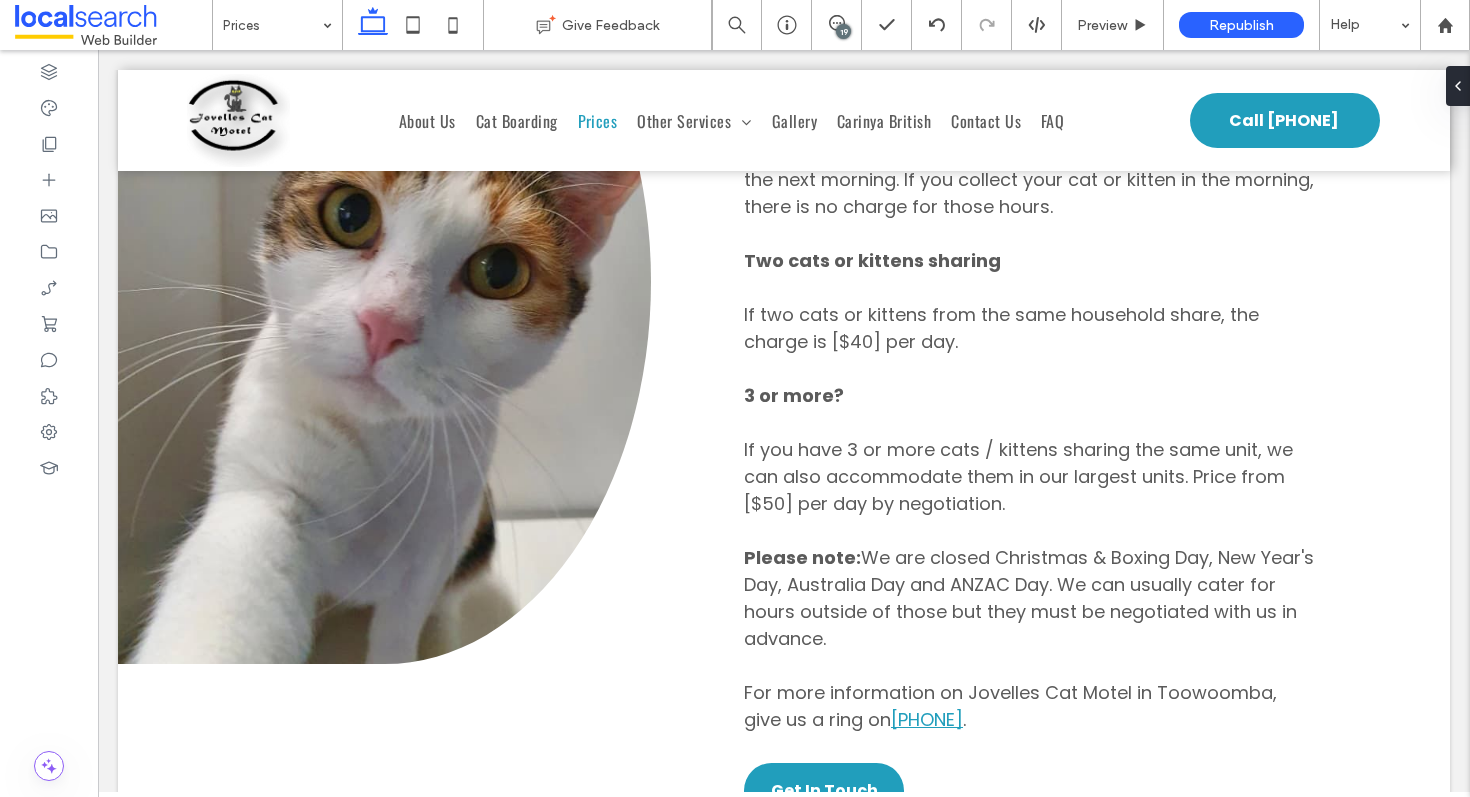 scroll, scrollTop: 0, scrollLeft: 0, axis: both 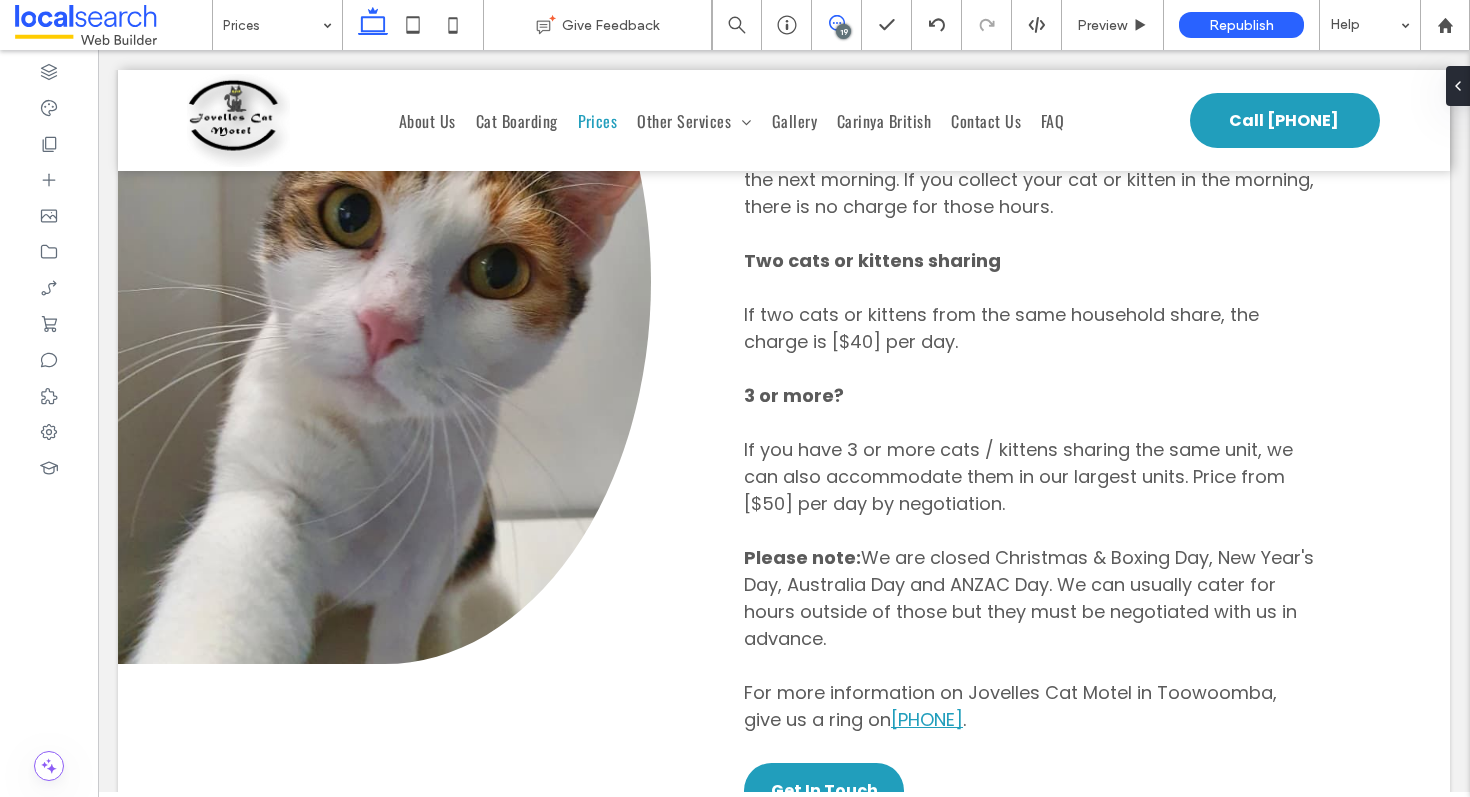 click 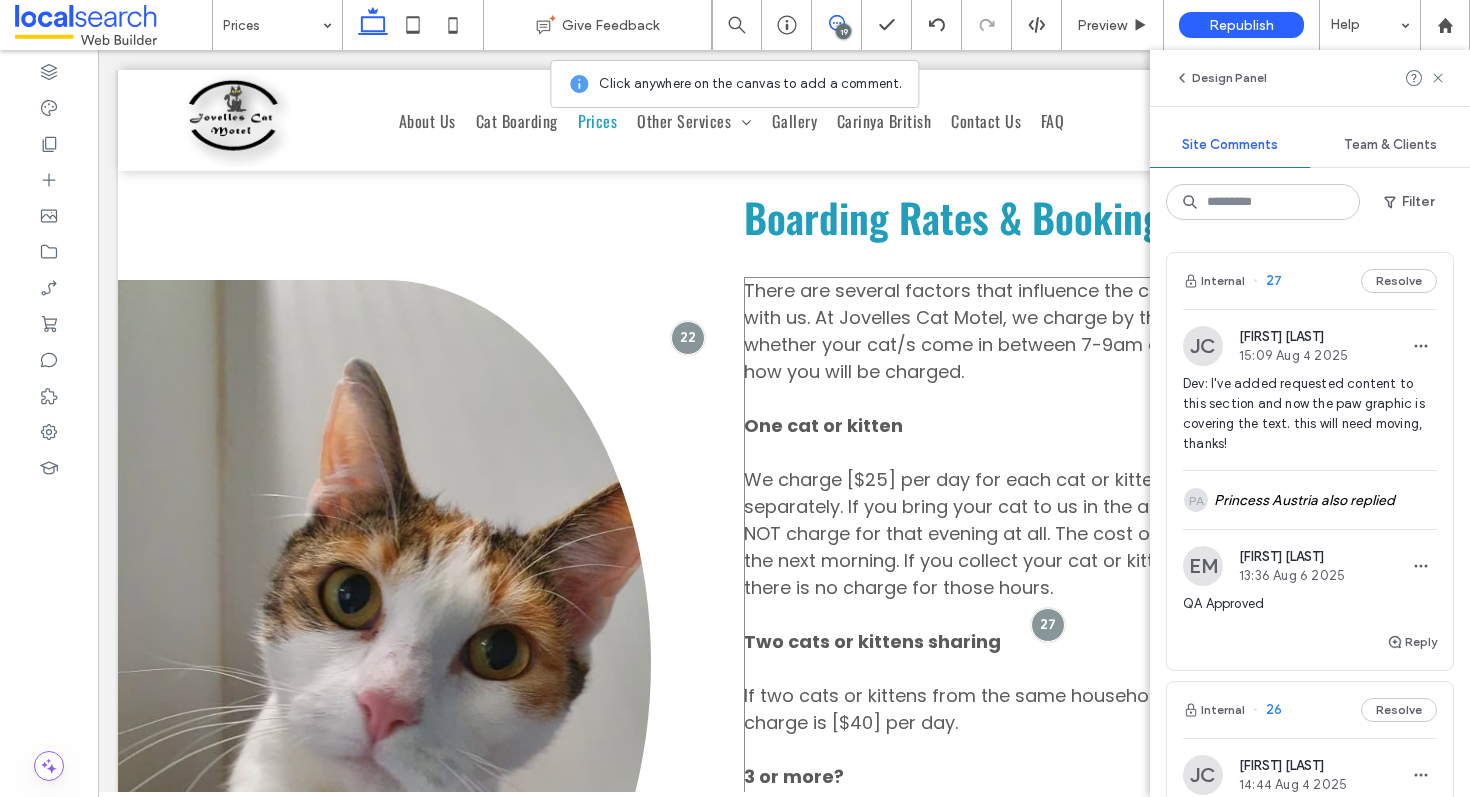scroll, scrollTop: 1071, scrollLeft: 0, axis: vertical 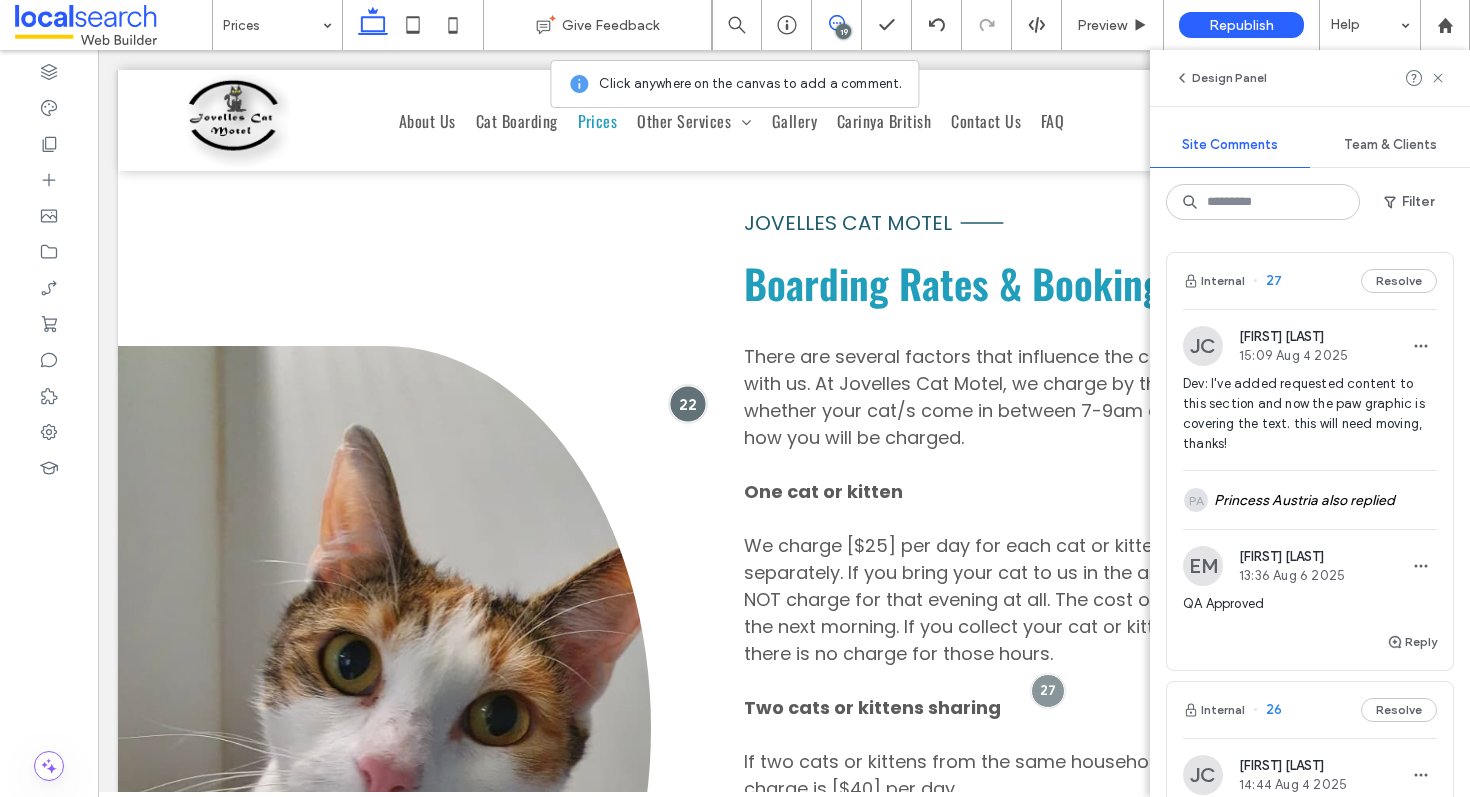 click at bounding box center [688, 403] 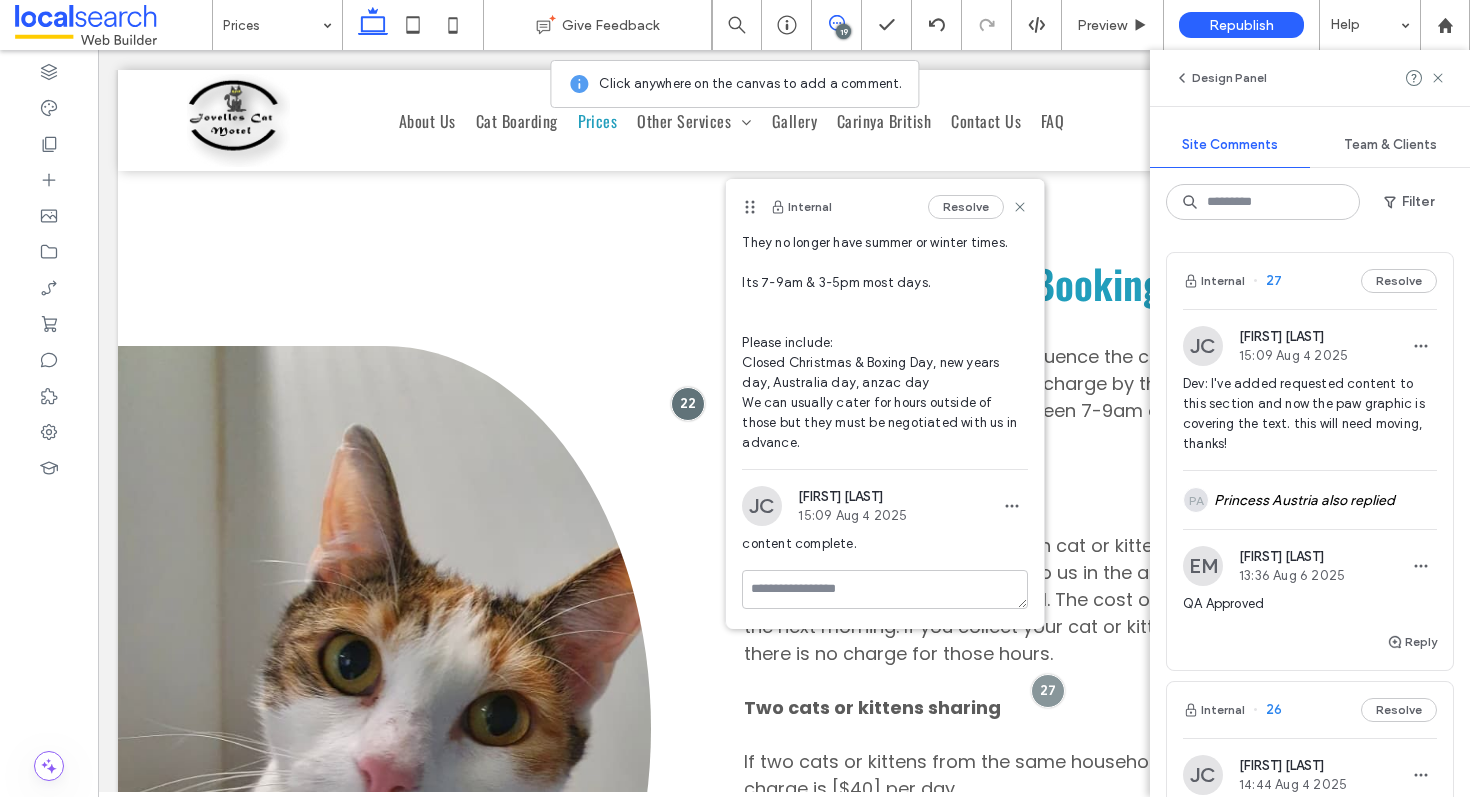 scroll, scrollTop: 90, scrollLeft: 0, axis: vertical 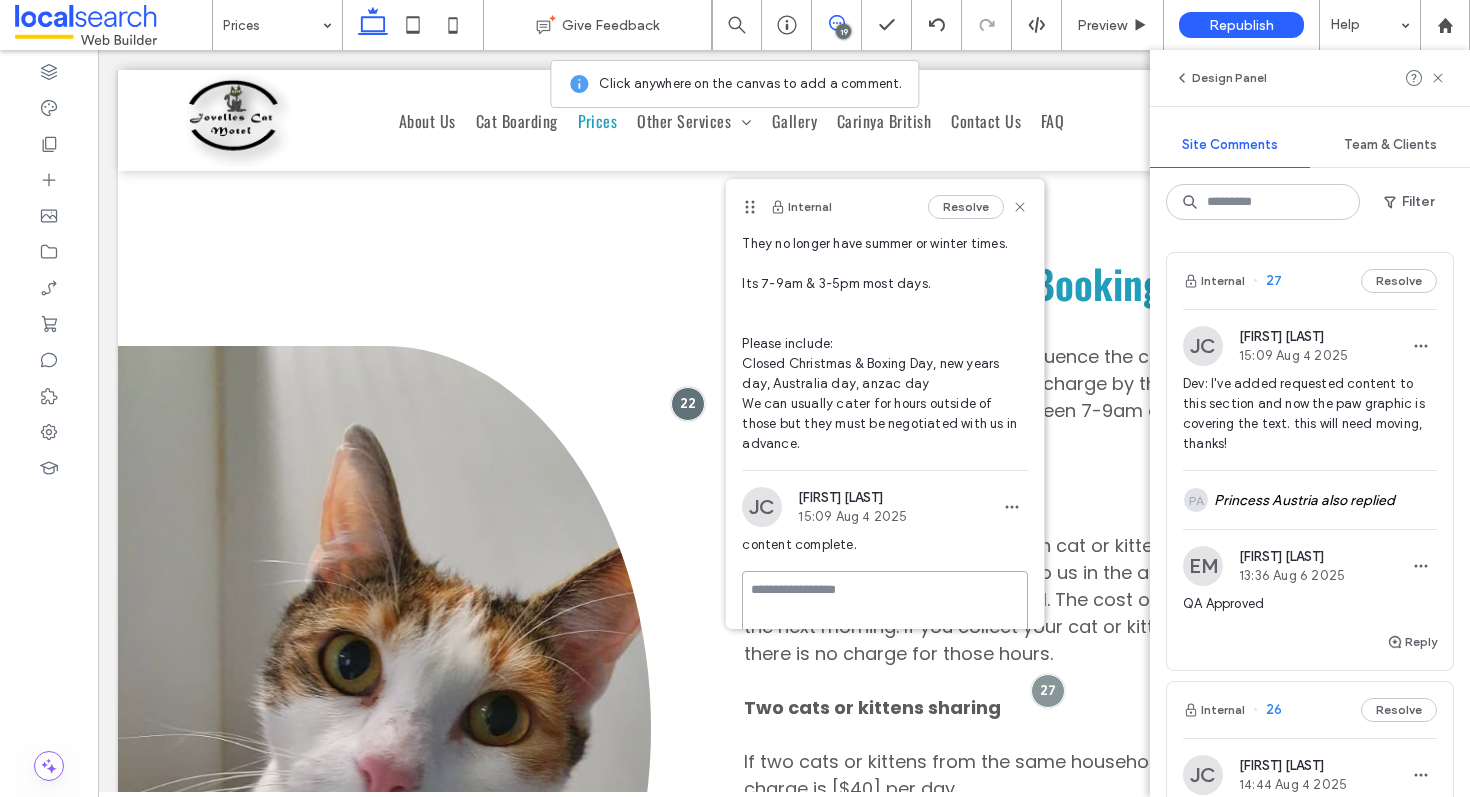 click at bounding box center (885, 621) 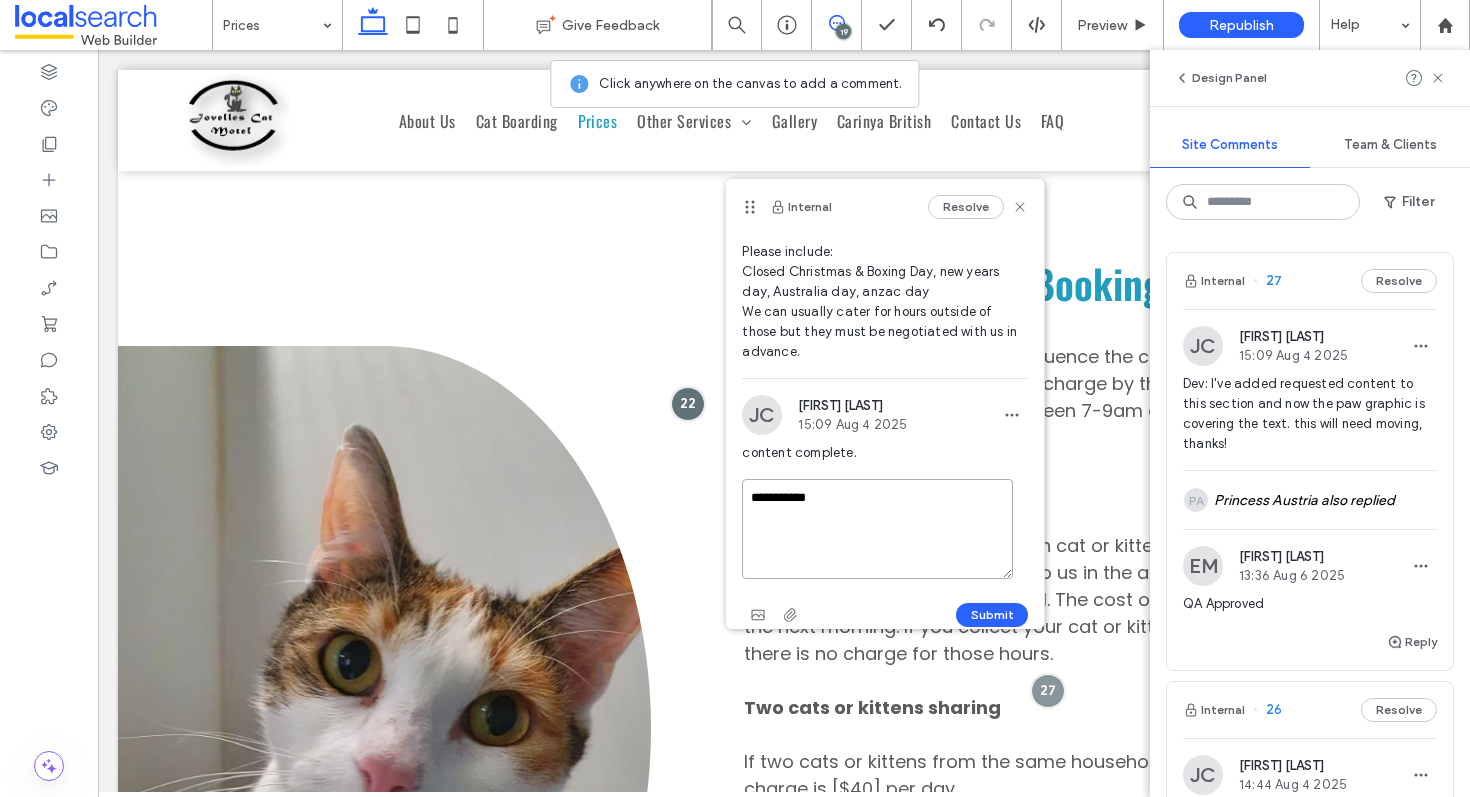 scroll, scrollTop: 200, scrollLeft: 0, axis: vertical 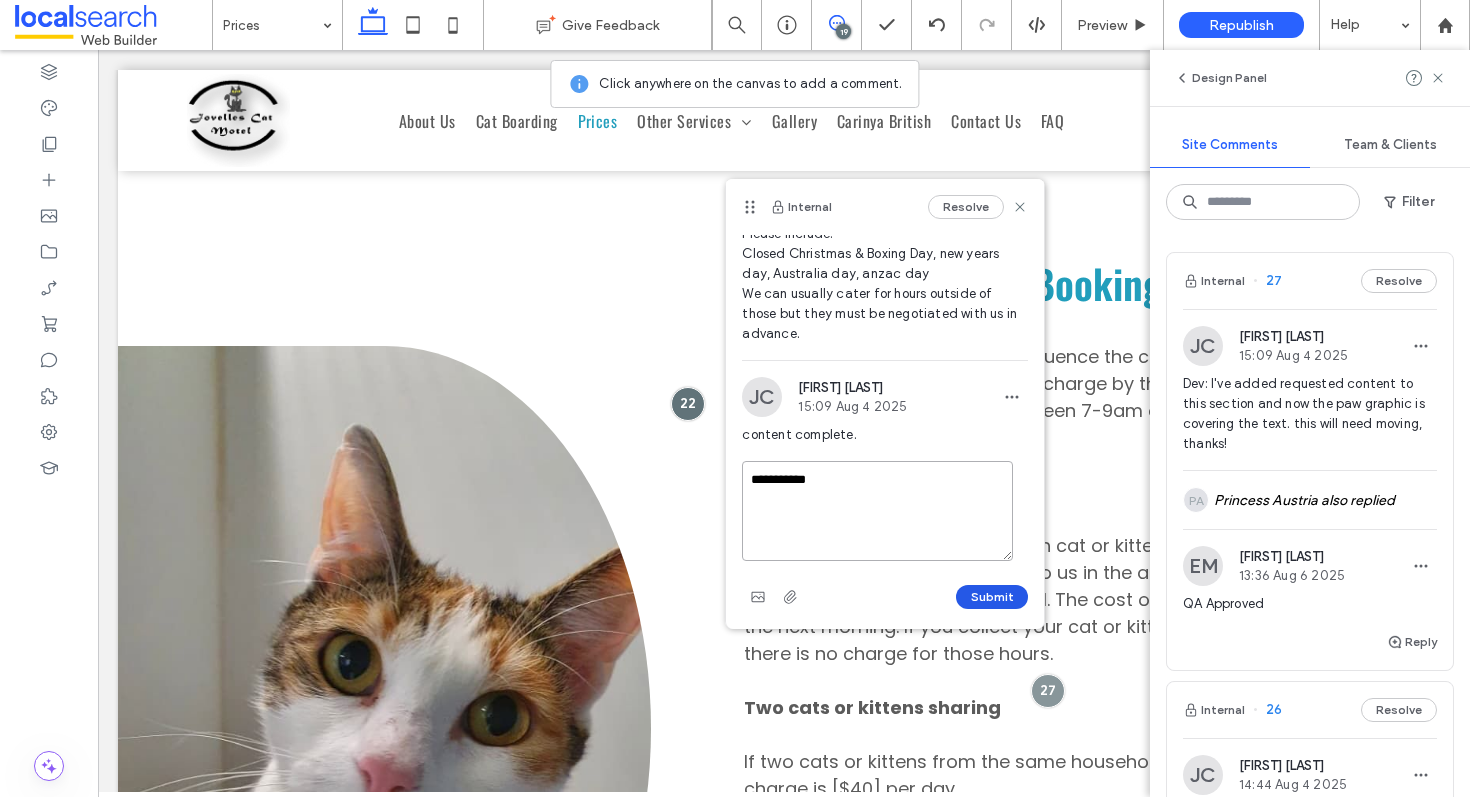 type on "**********" 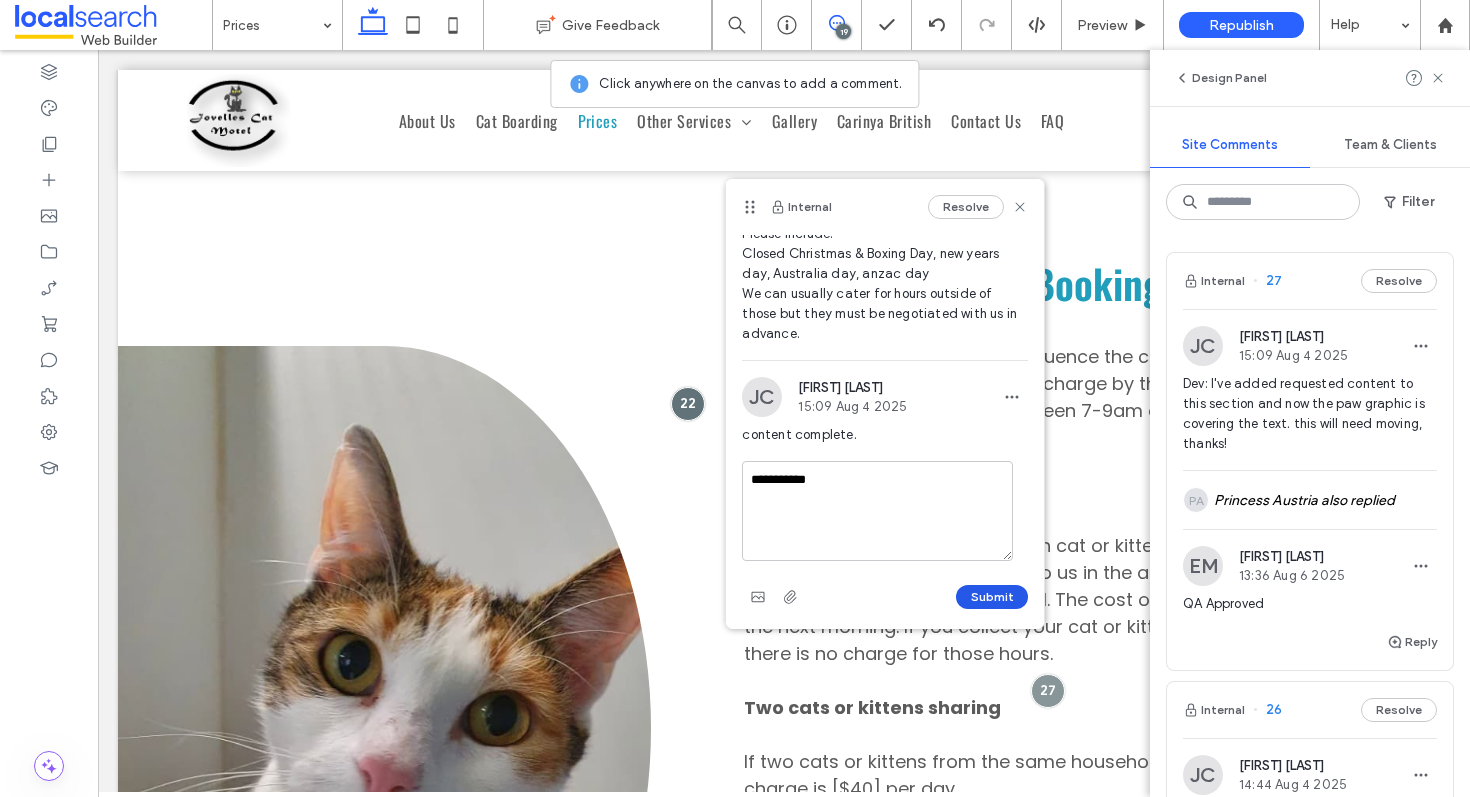 click on "Submit" at bounding box center [992, 597] 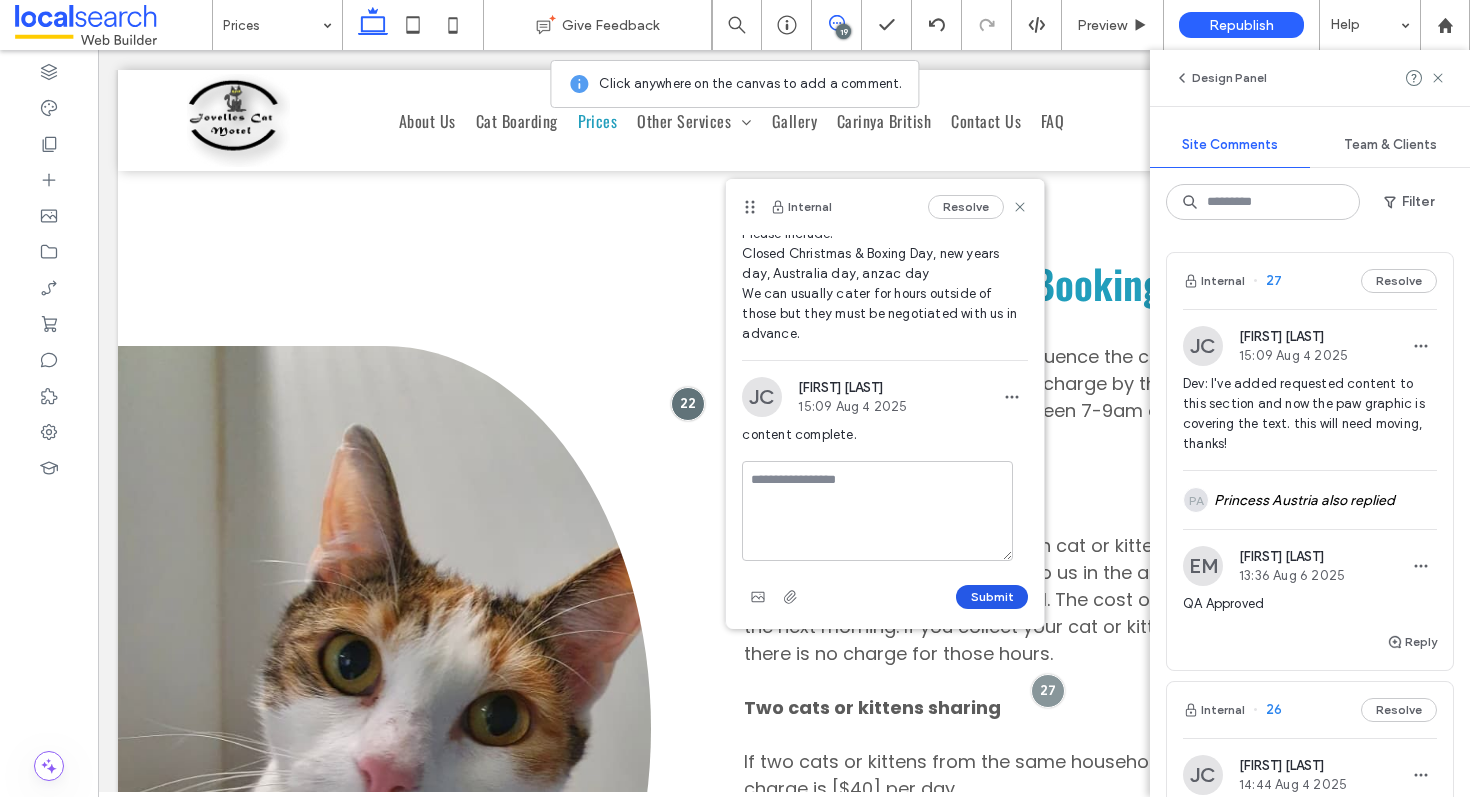 scroll, scrollTop: 150, scrollLeft: 0, axis: vertical 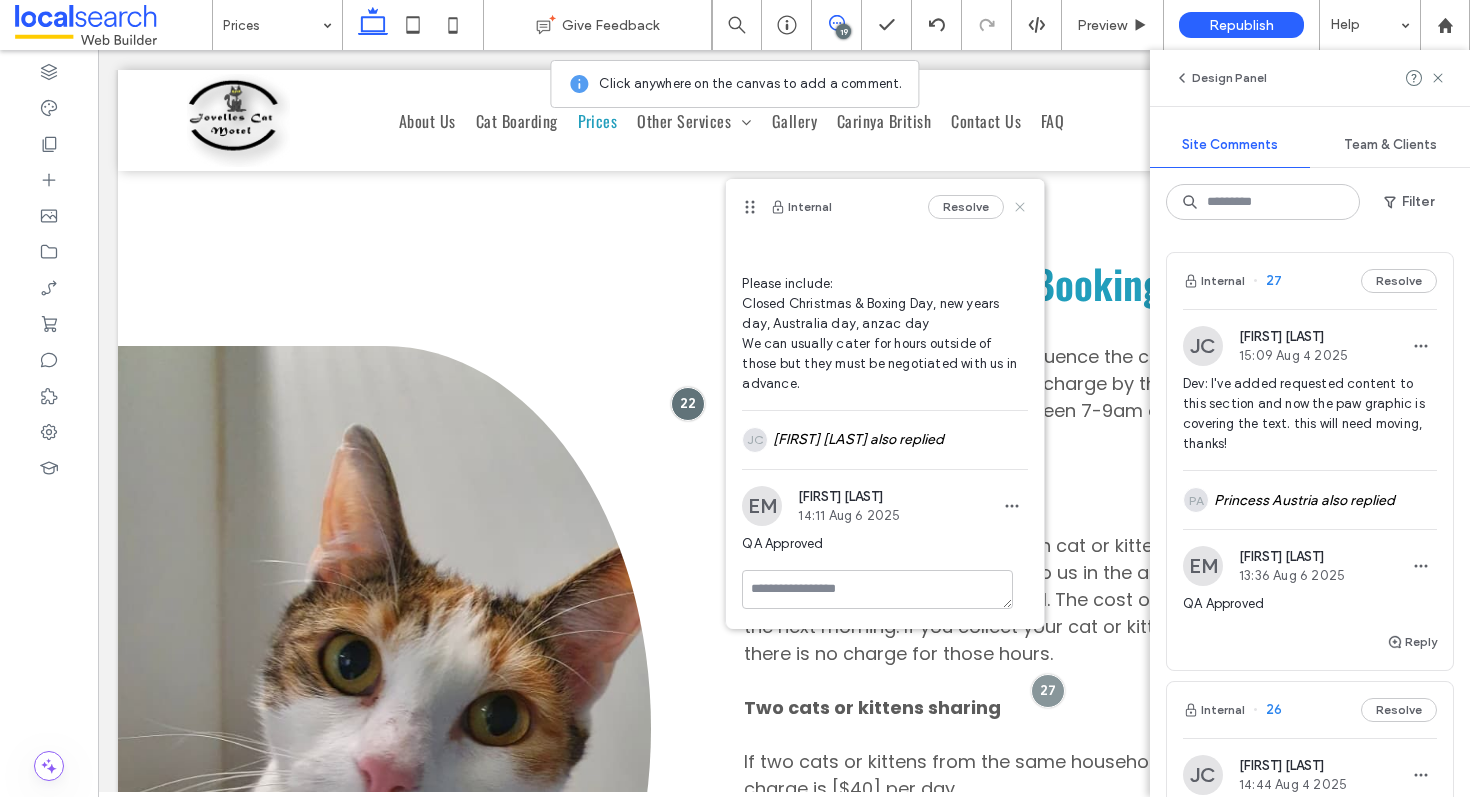 click 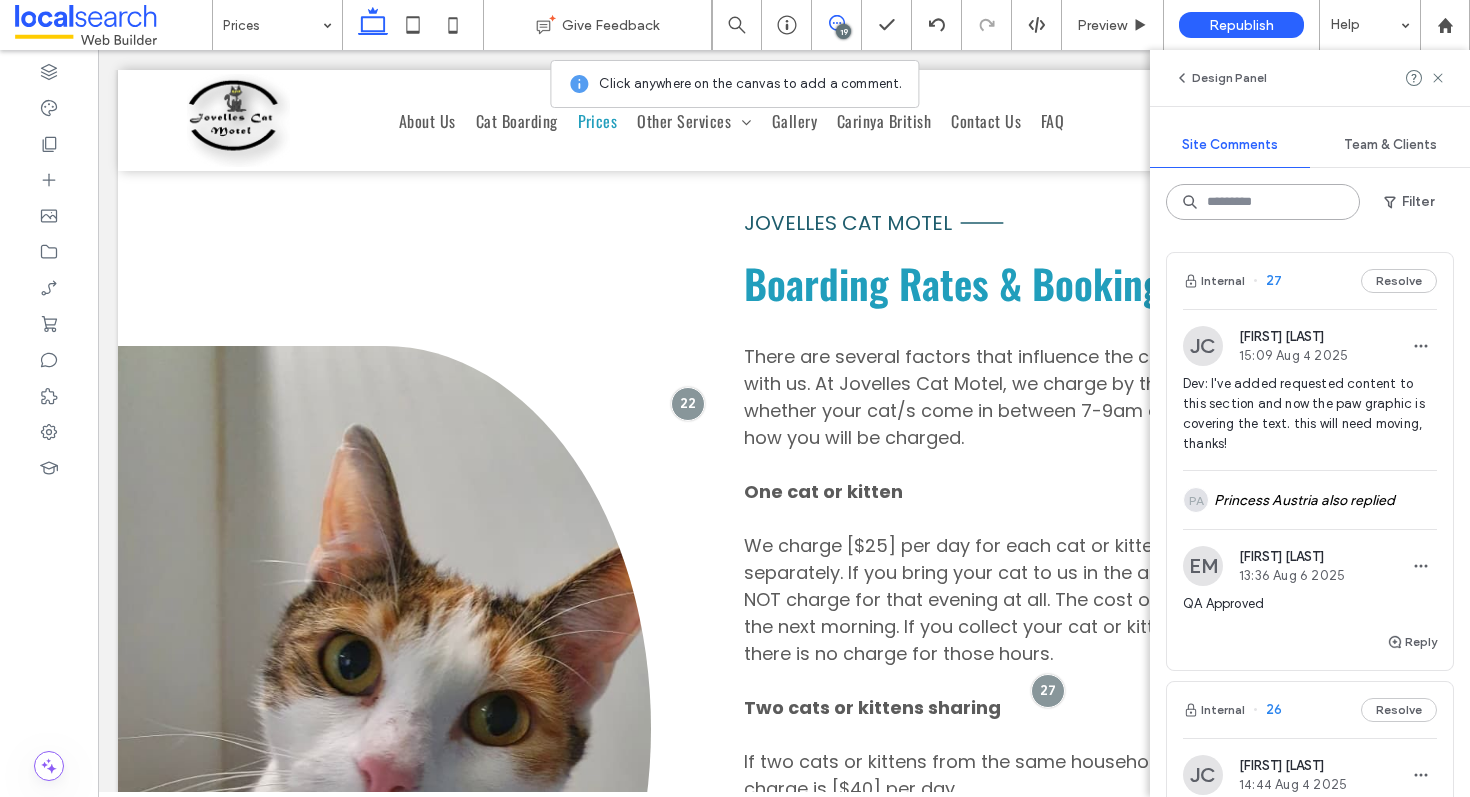 click at bounding box center (1263, 202) 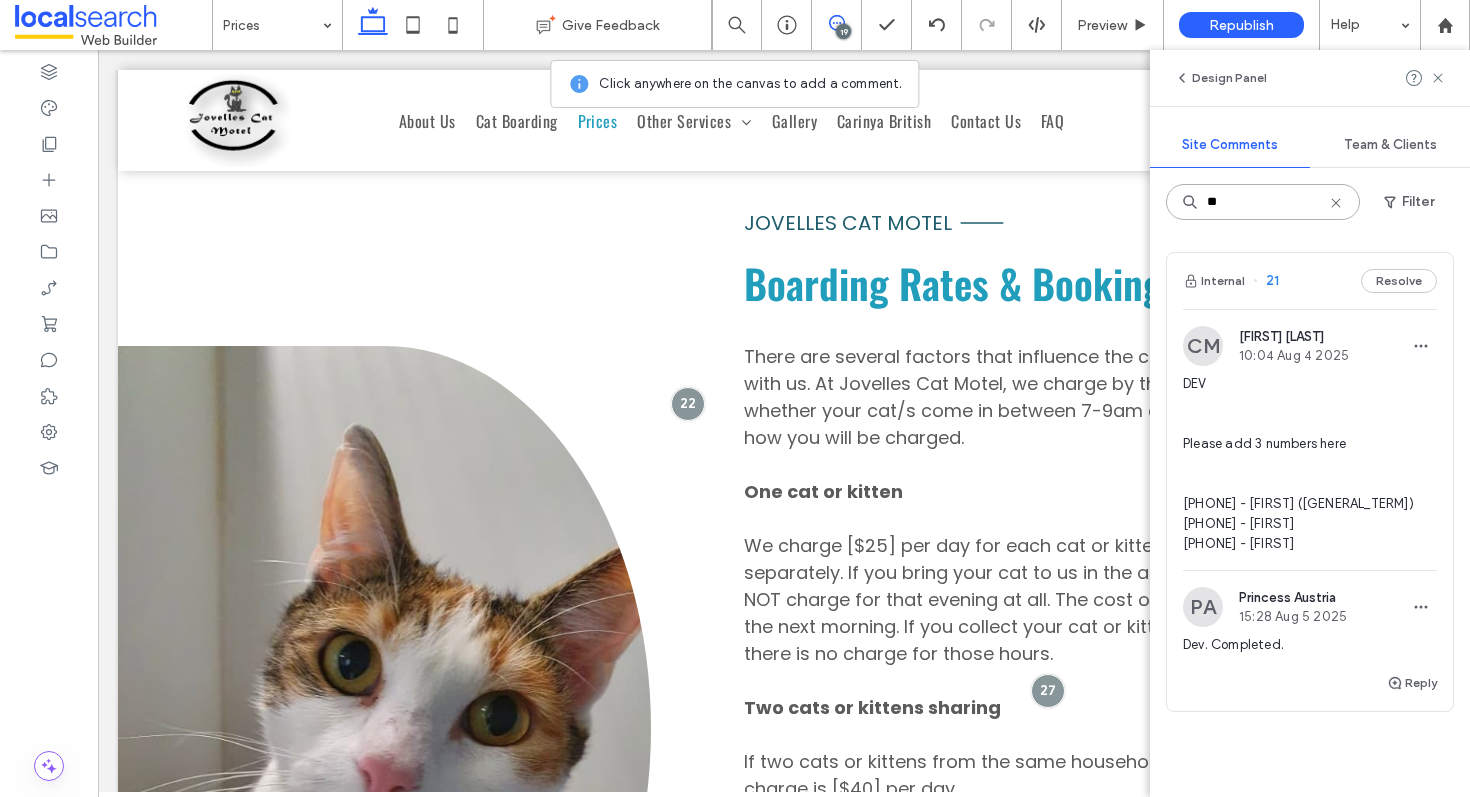 type on "**" 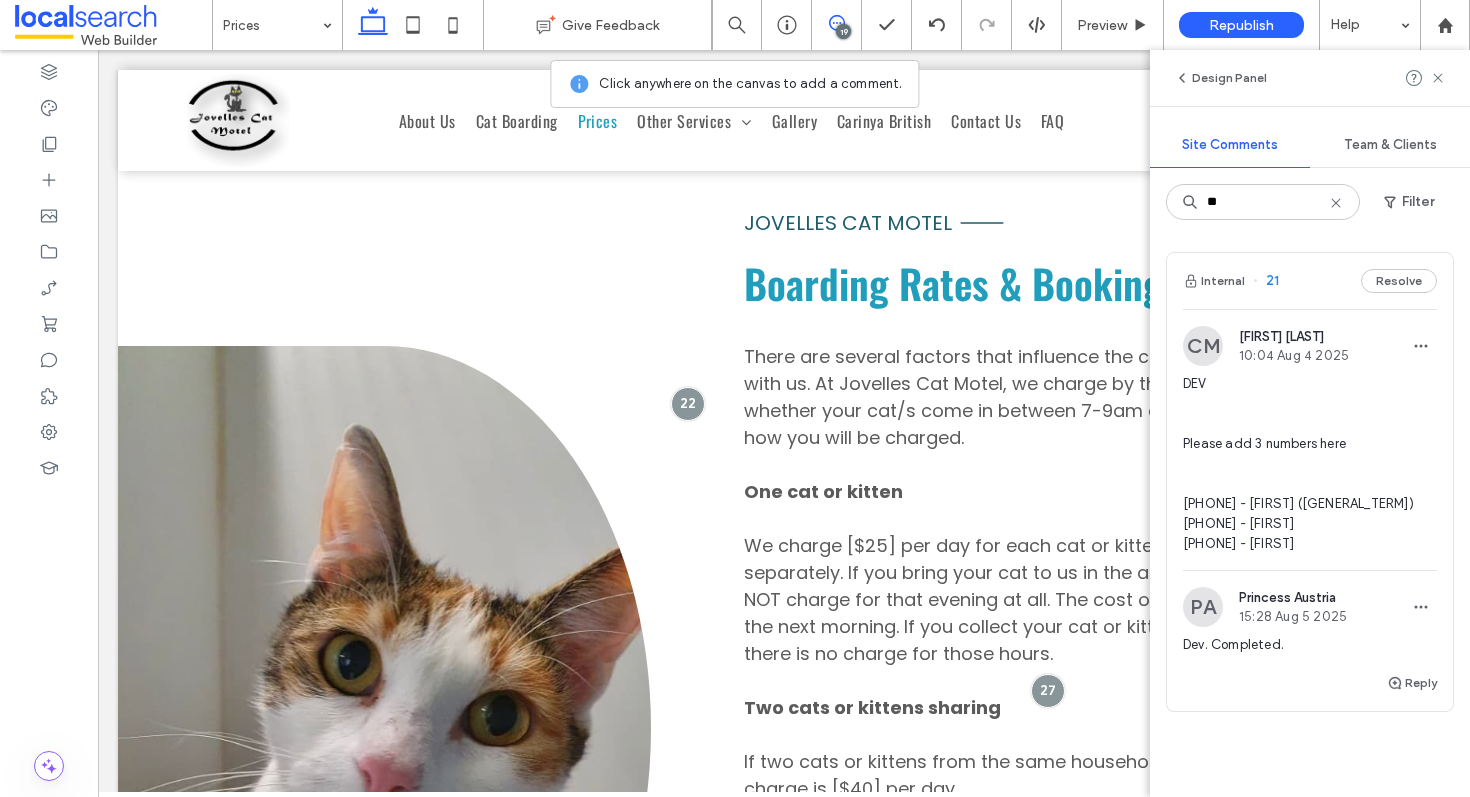 click on "Internal 21 Resolve" at bounding box center [1310, 281] 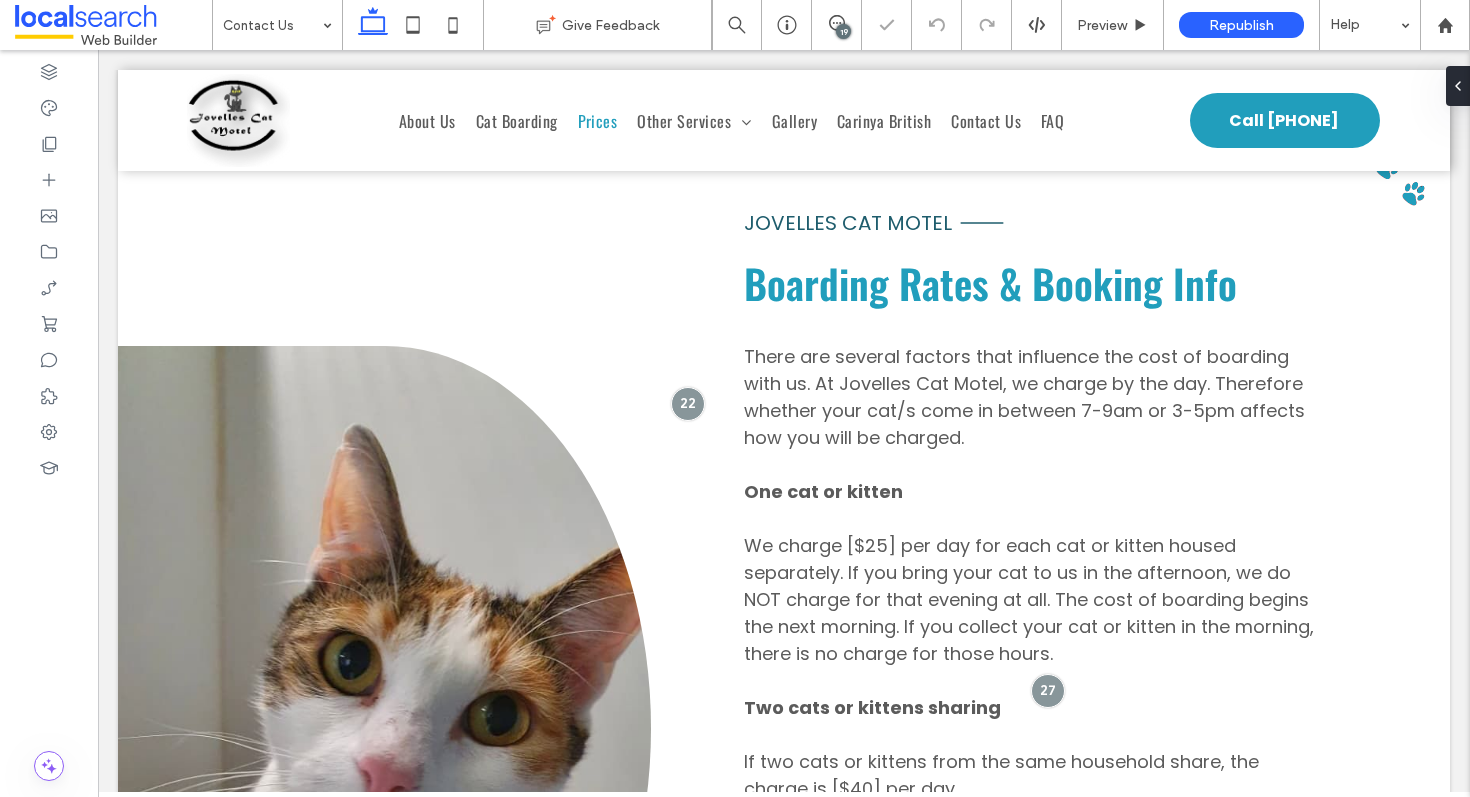 click on "19" at bounding box center (843, 31) 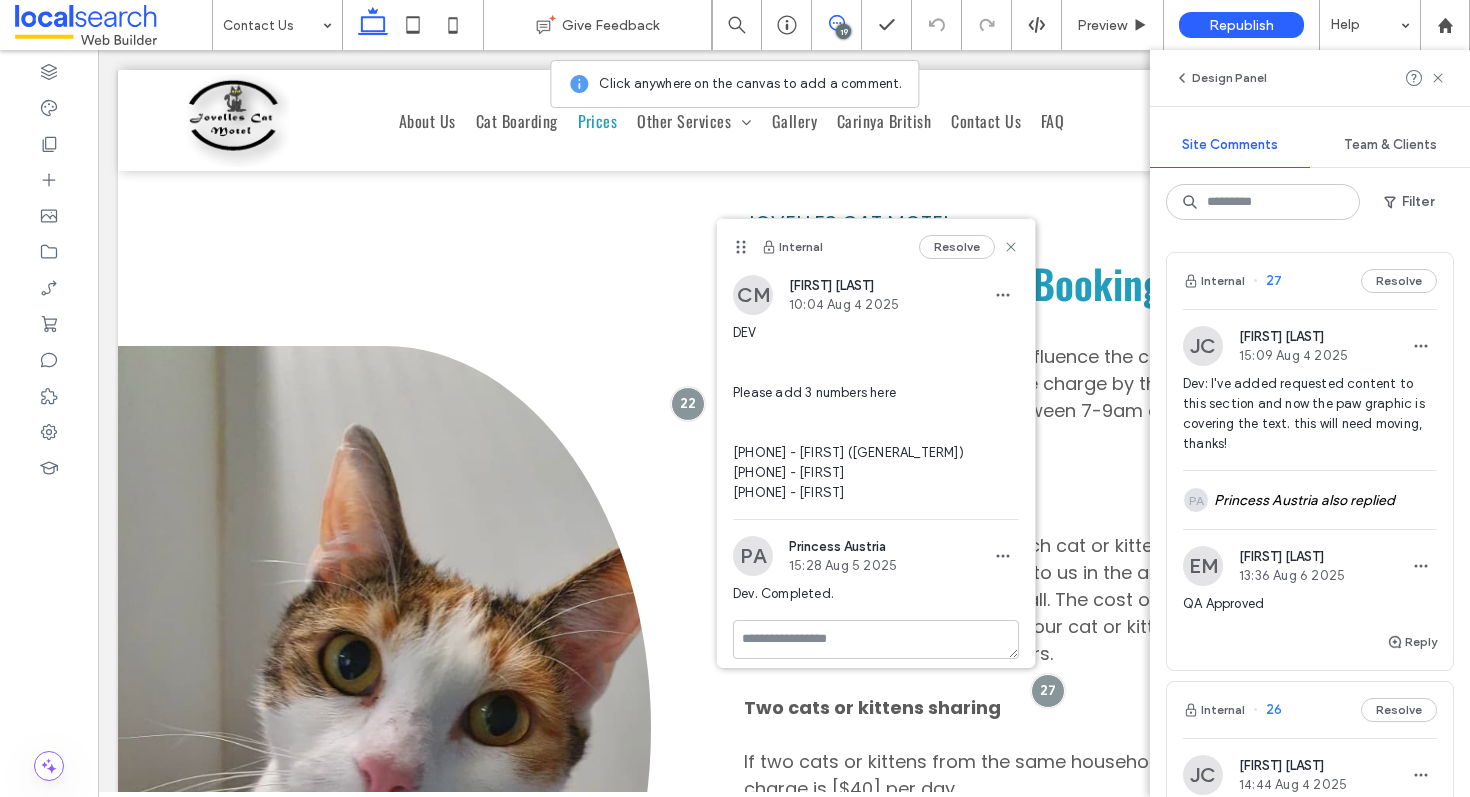 drag, startPoint x: 394, startPoint y: 280, endPoint x: 739, endPoint y: 246, distance: 346.67133 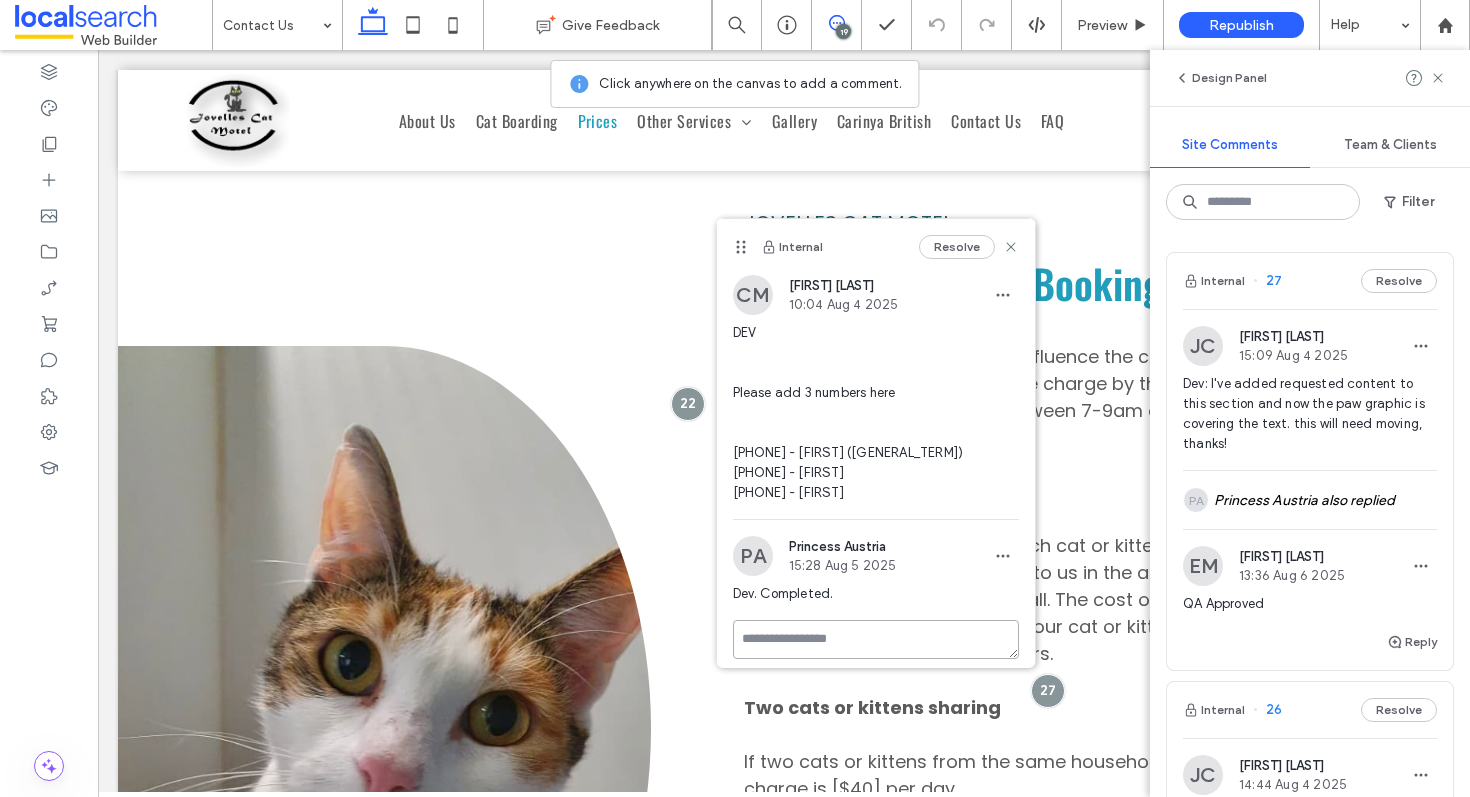 click at bounding box center [876, 639] 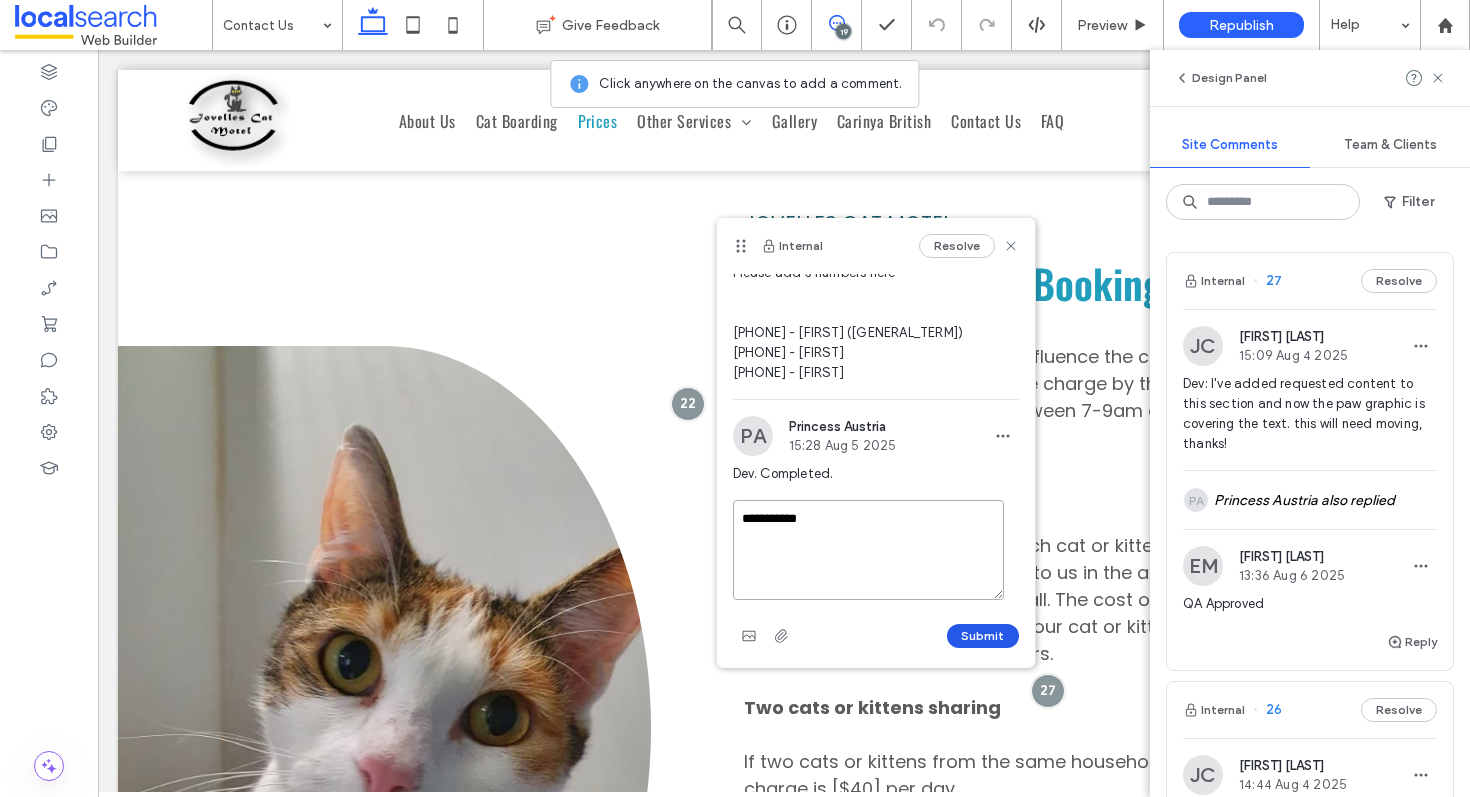 type on "**********" 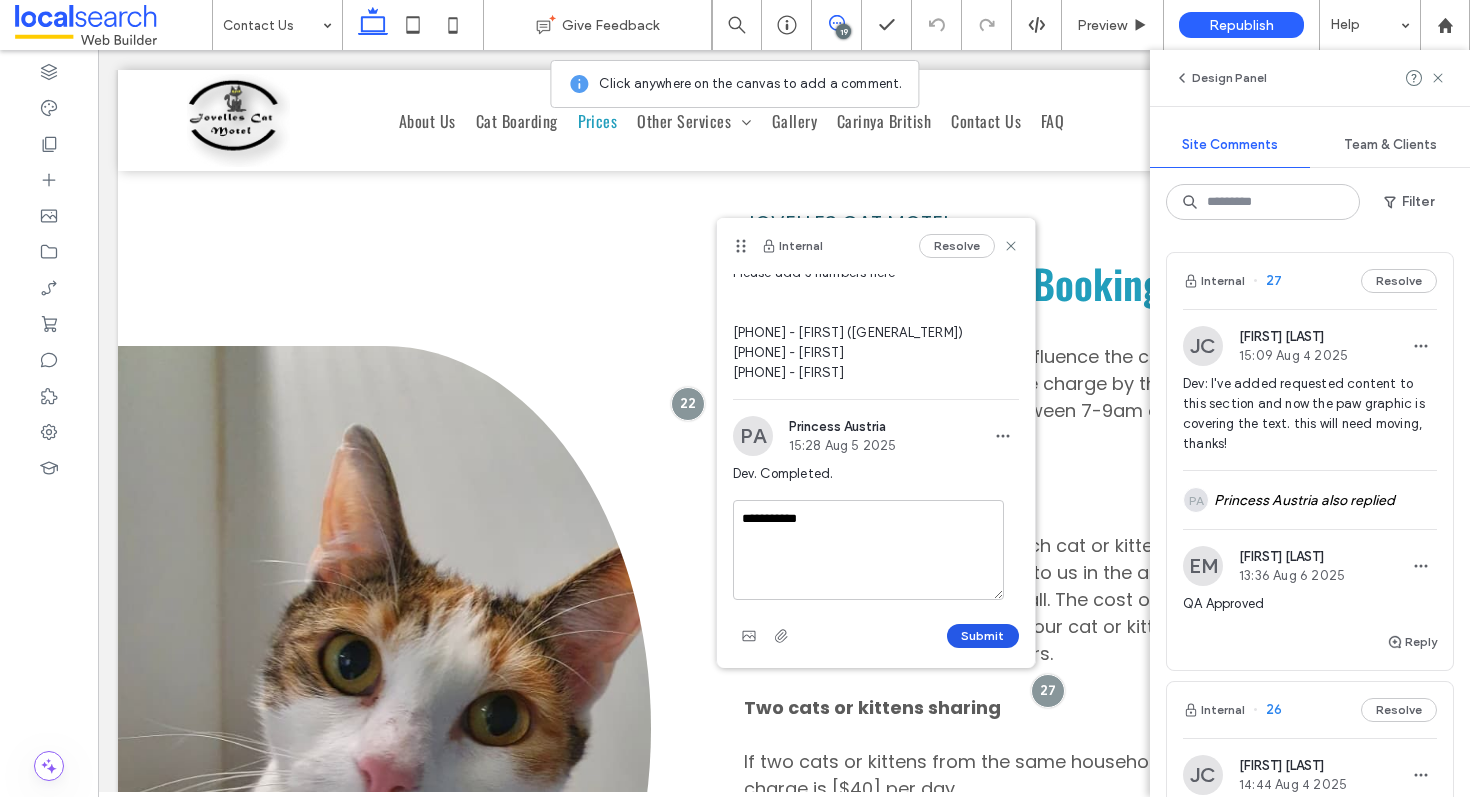 click on "Submit" at bounding box center (983, 636) 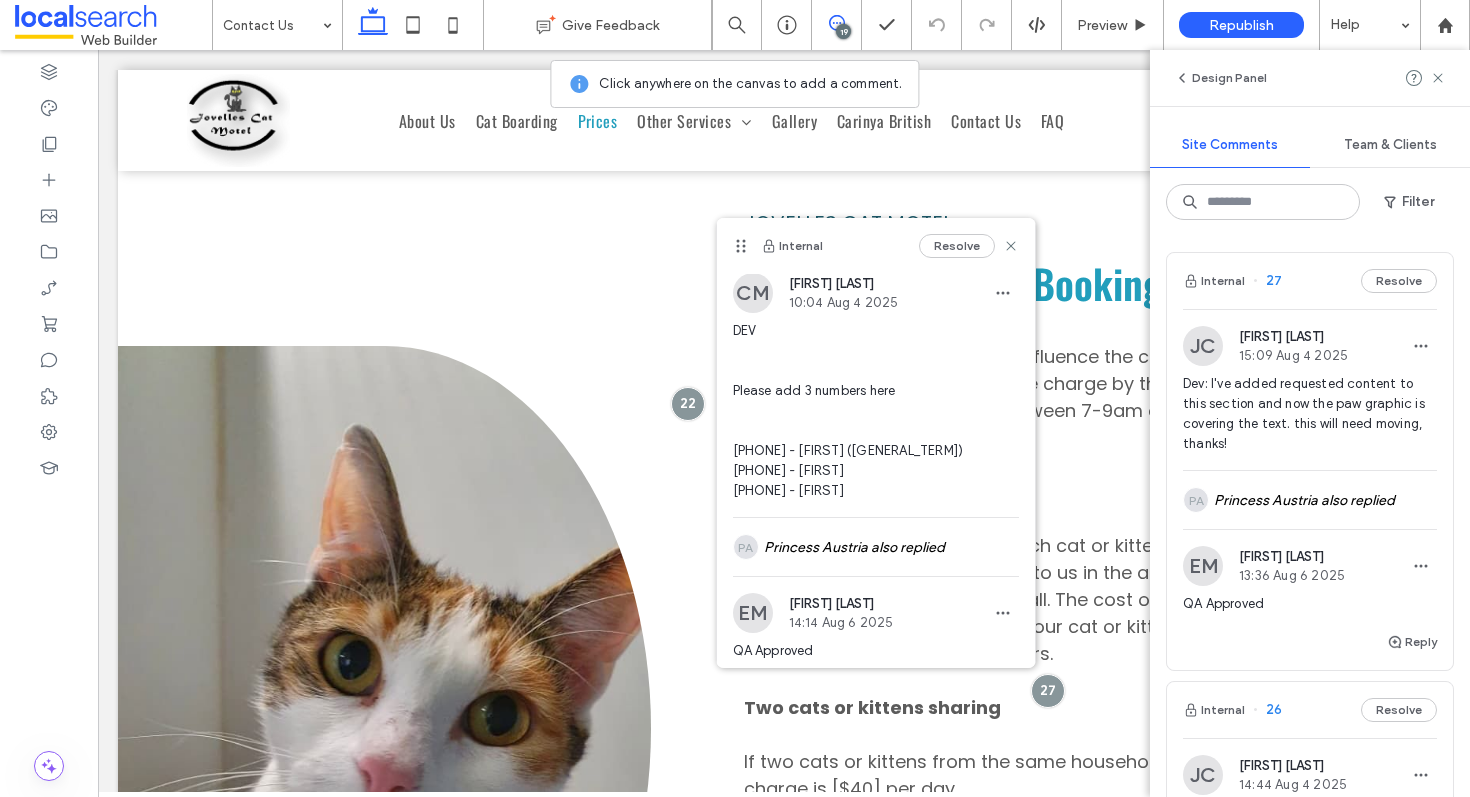 scroll, scrollTop: 0, scrollLeft: 0, axis: both 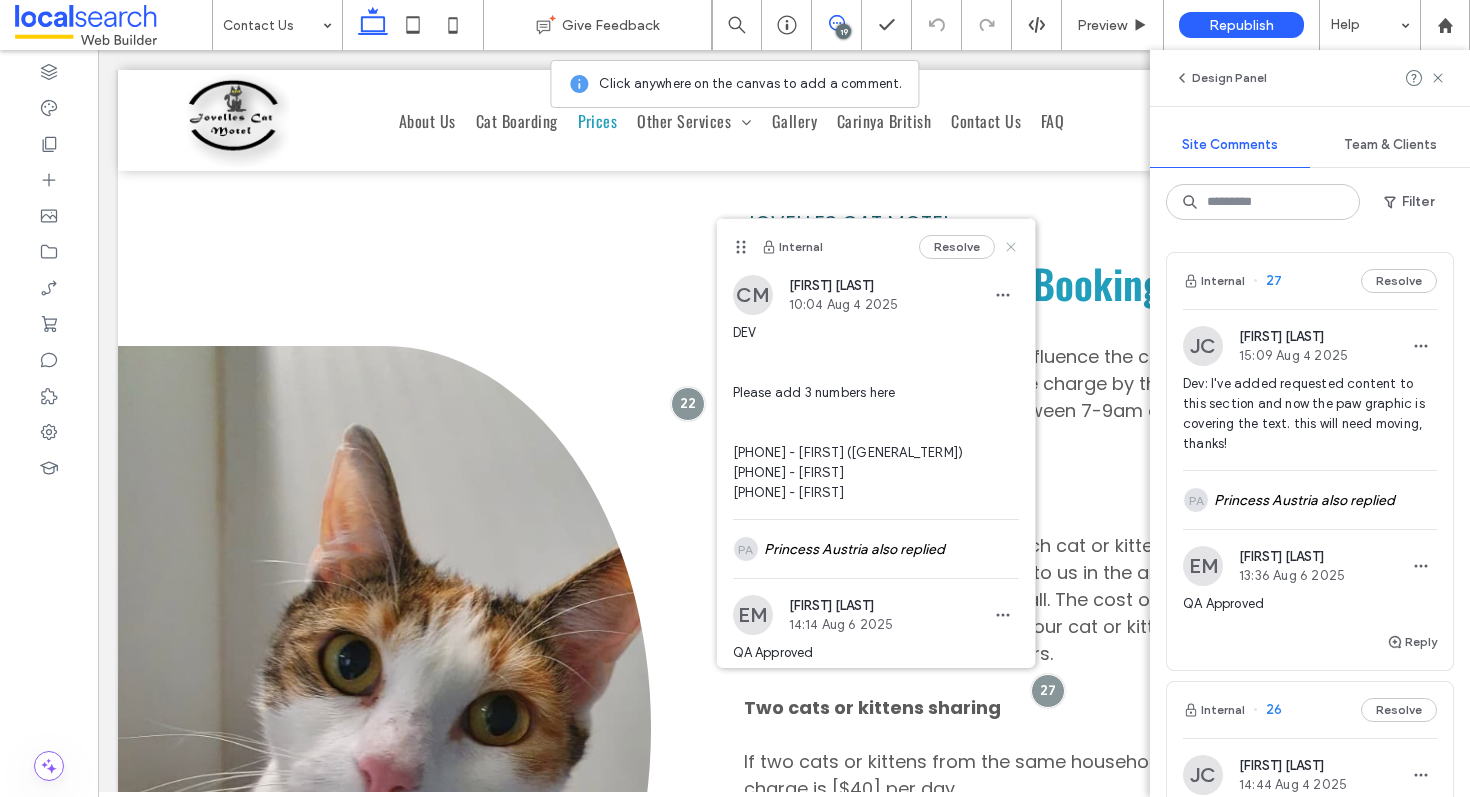 click 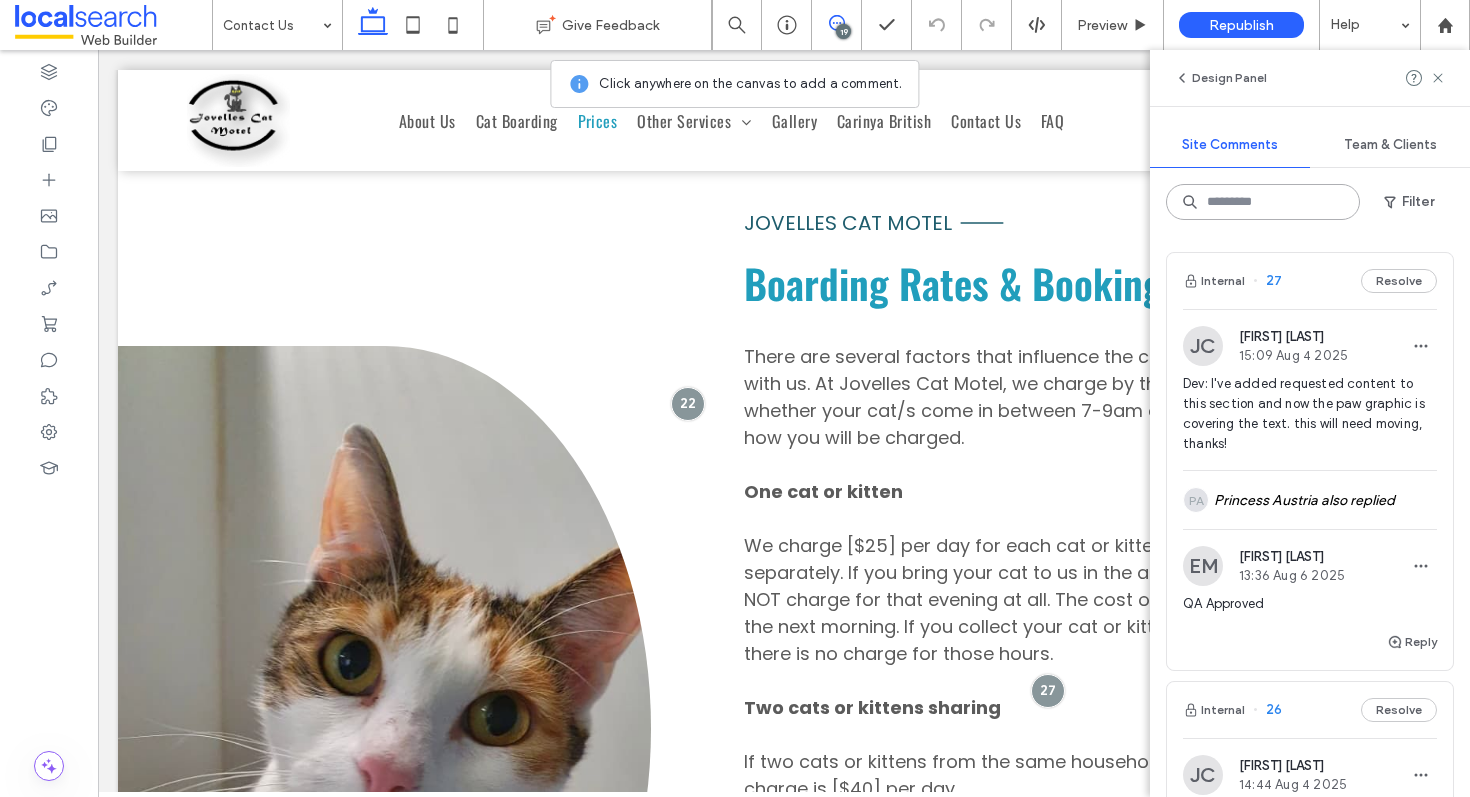 click at bounding box center [1263, 202] 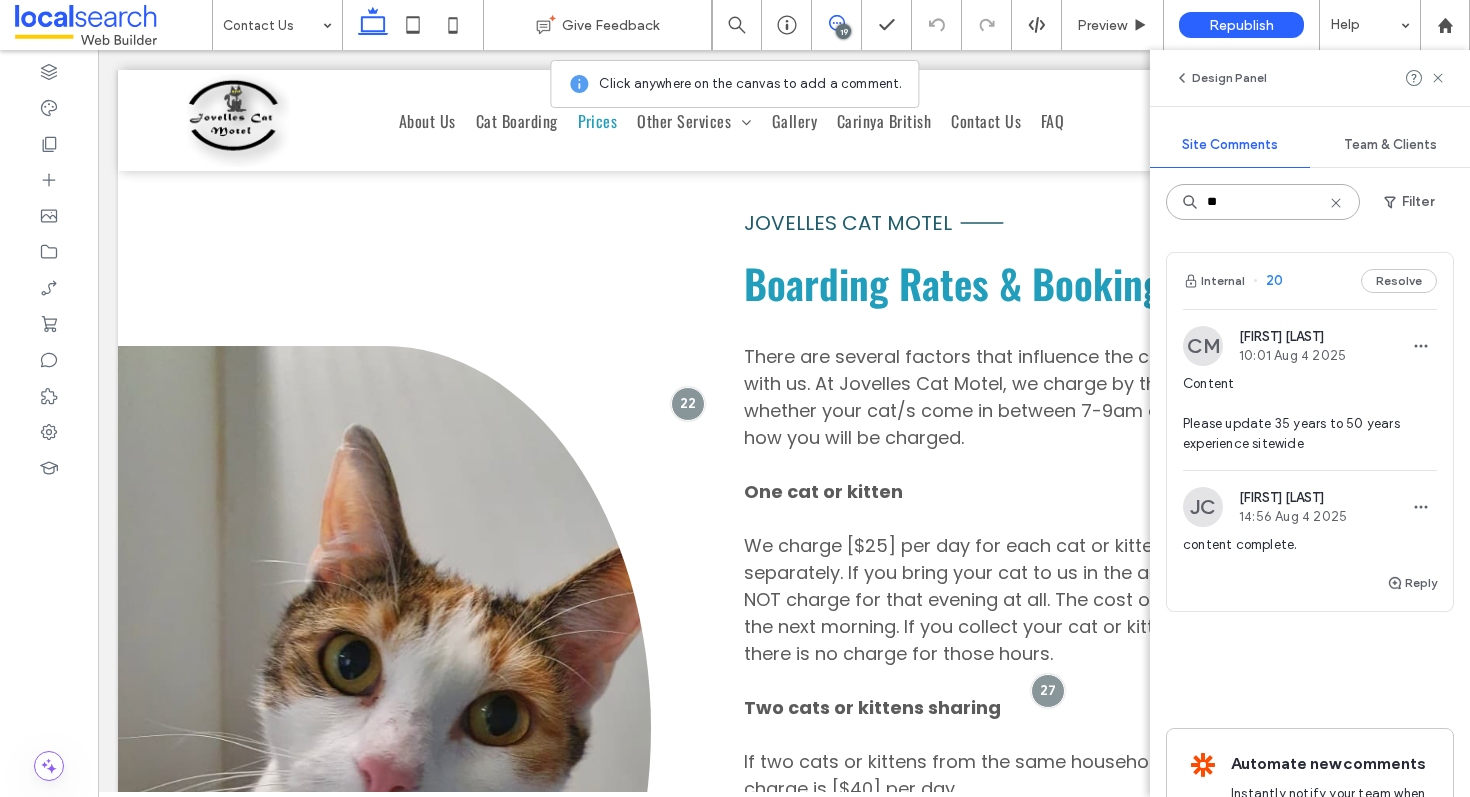 type on "**" 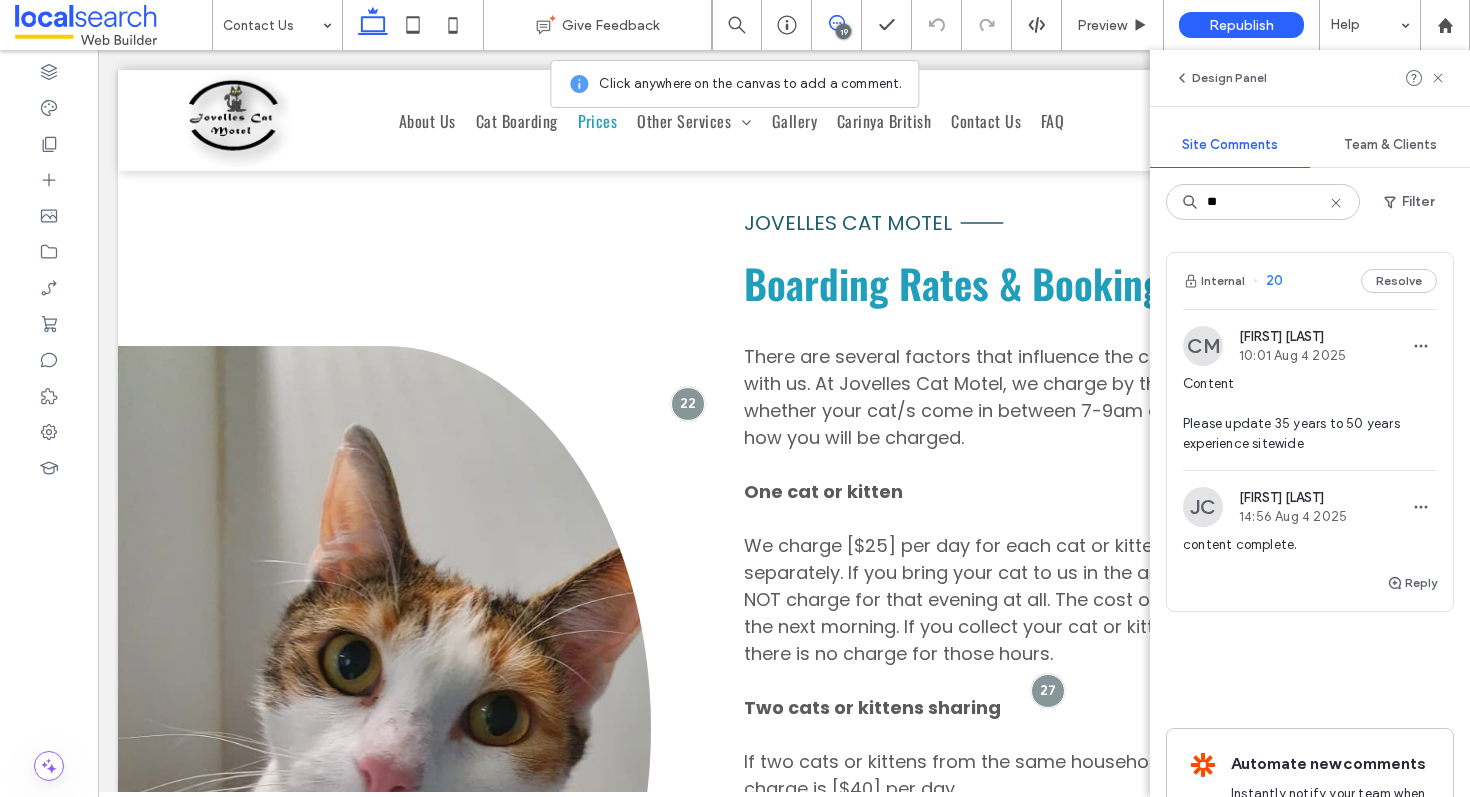 click on "Internal 20 Resolve" at bounding box center (1310, 281) 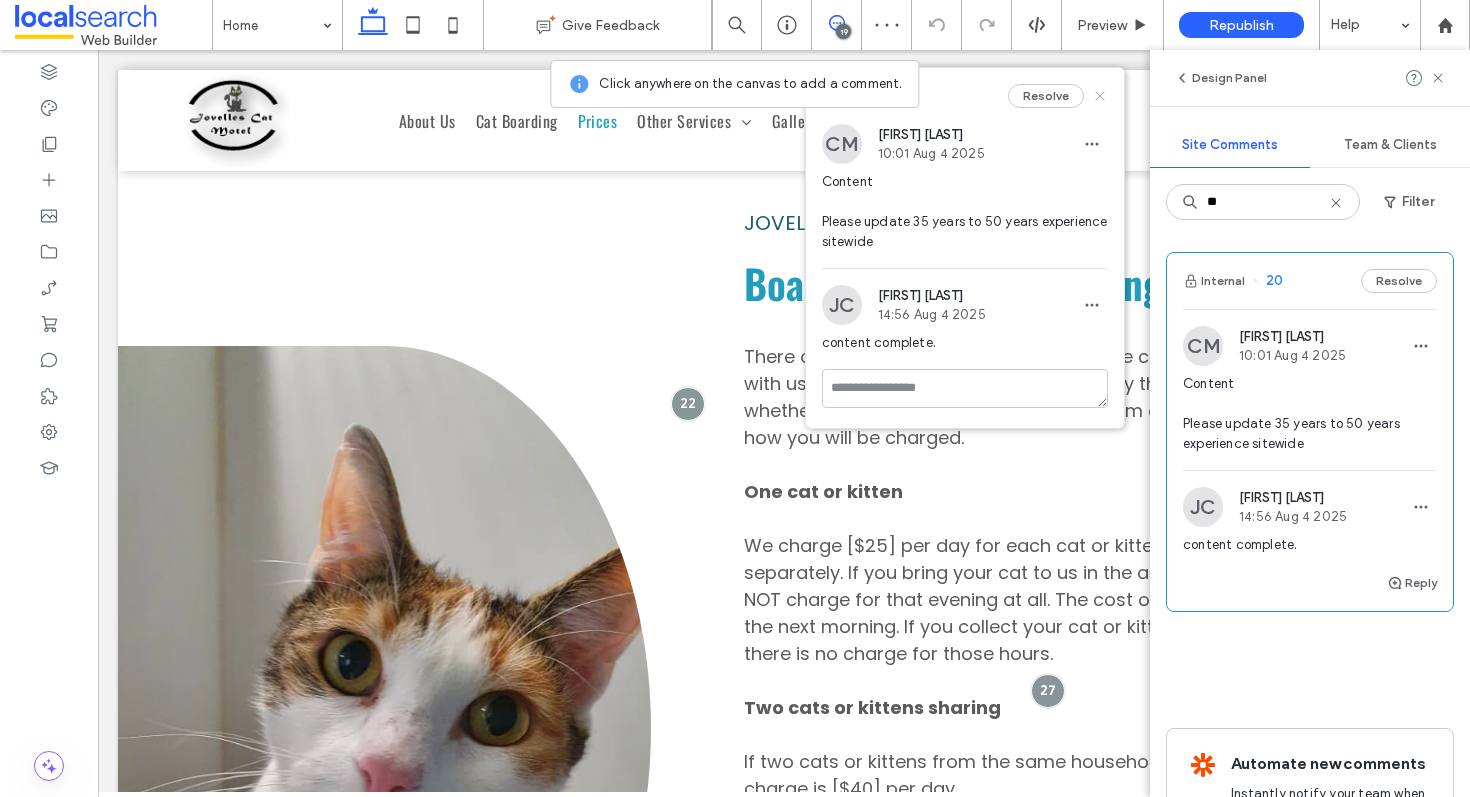 click 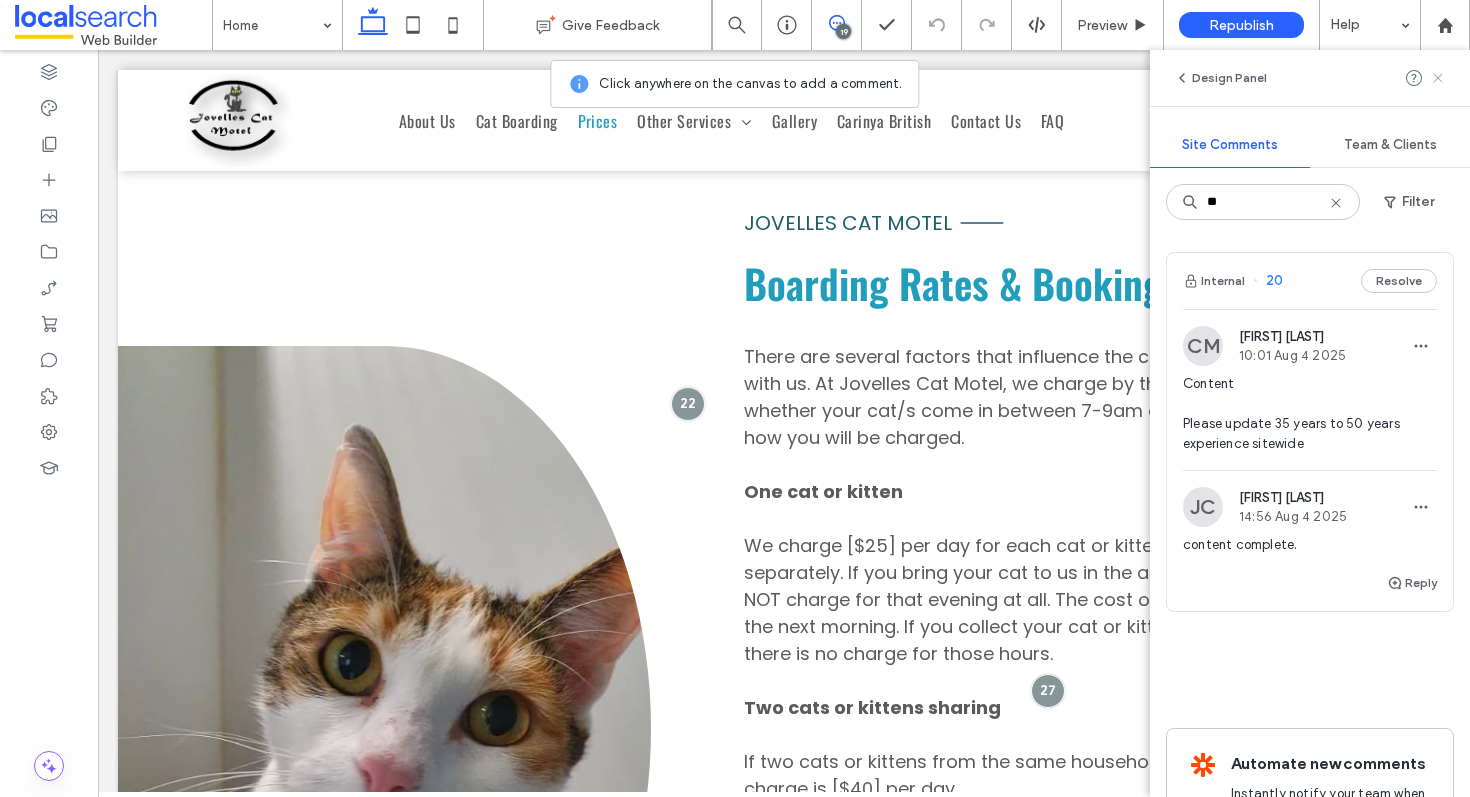 click 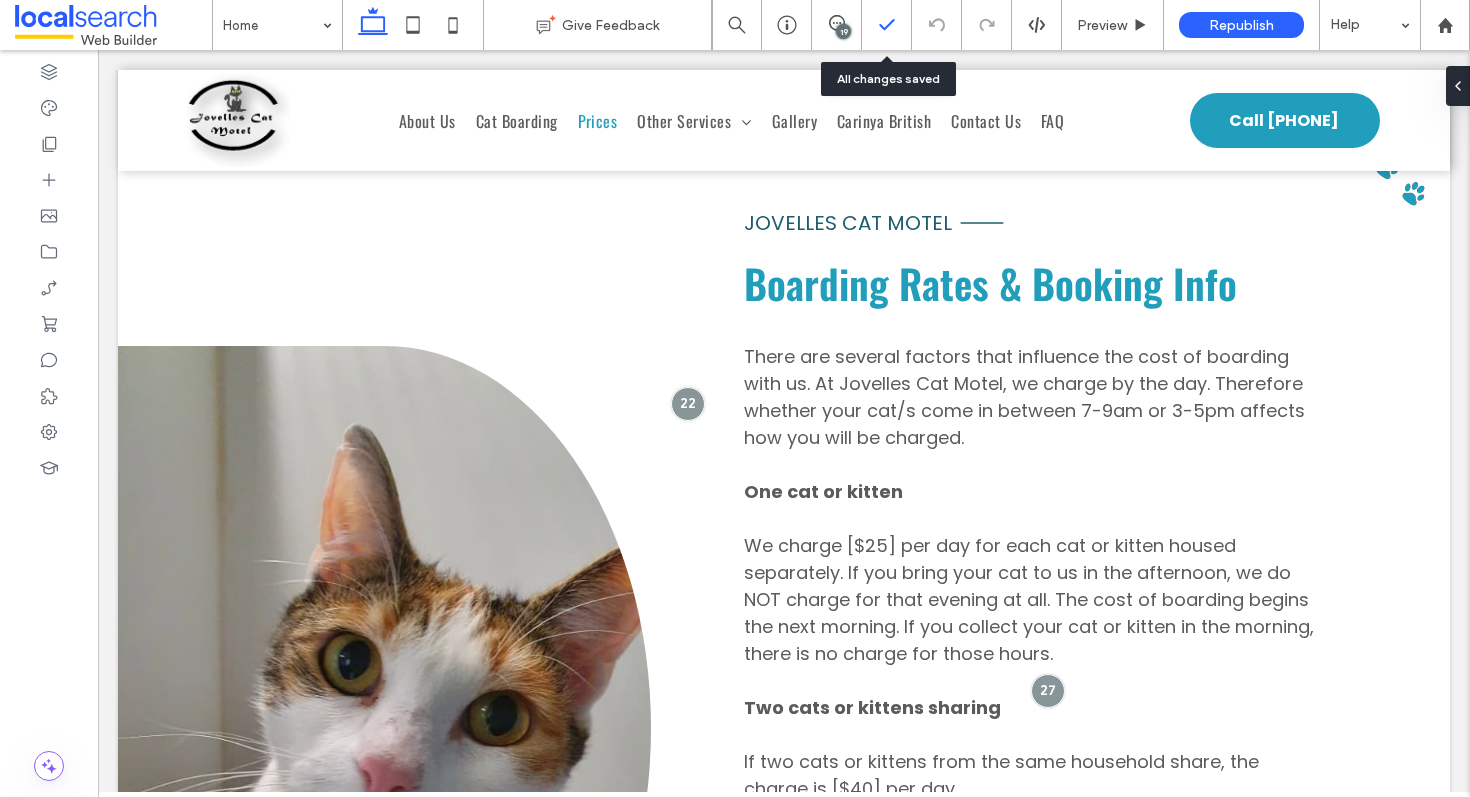 click at bounding box center [887, 25] 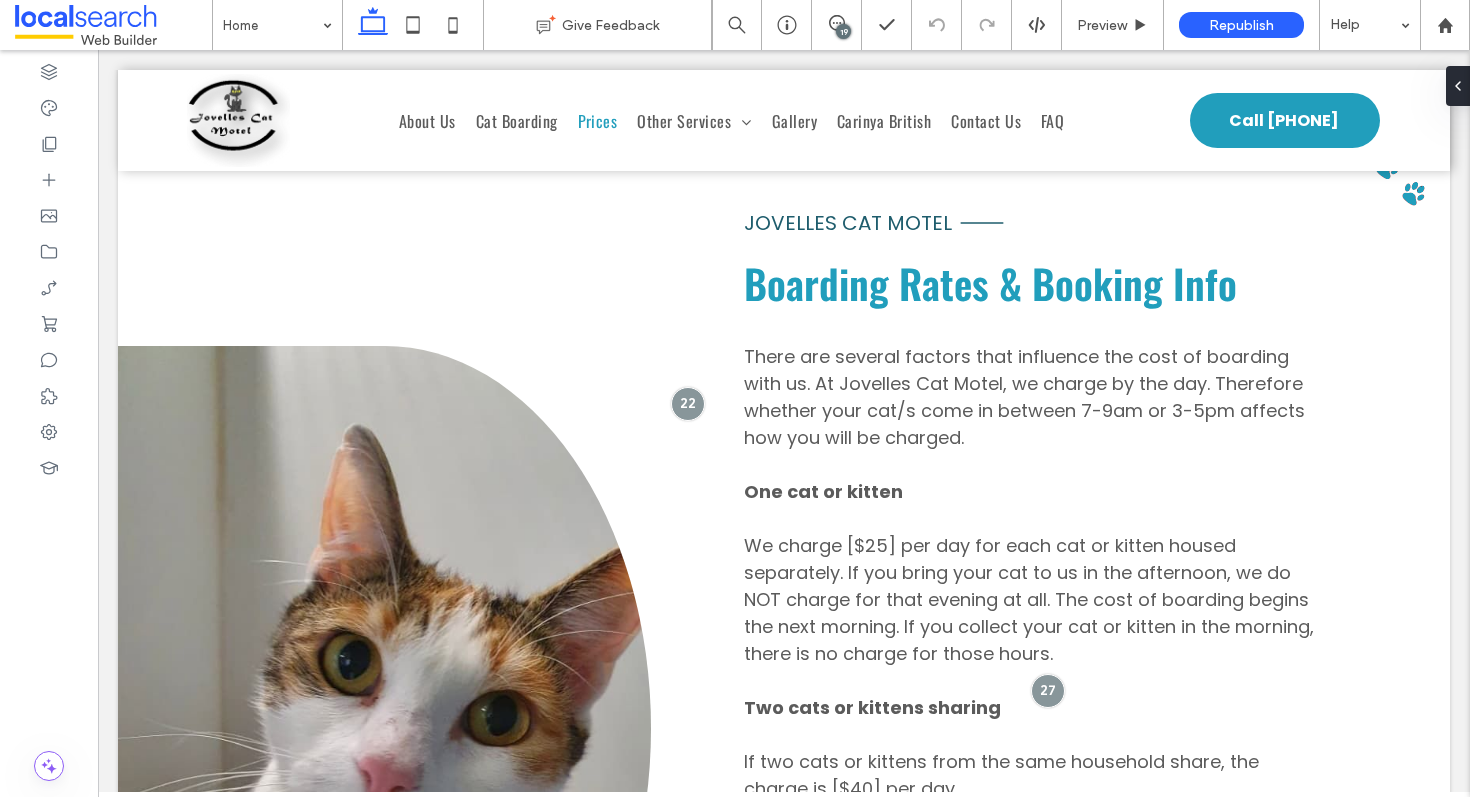click on "19" at bounding box center (843, 31) 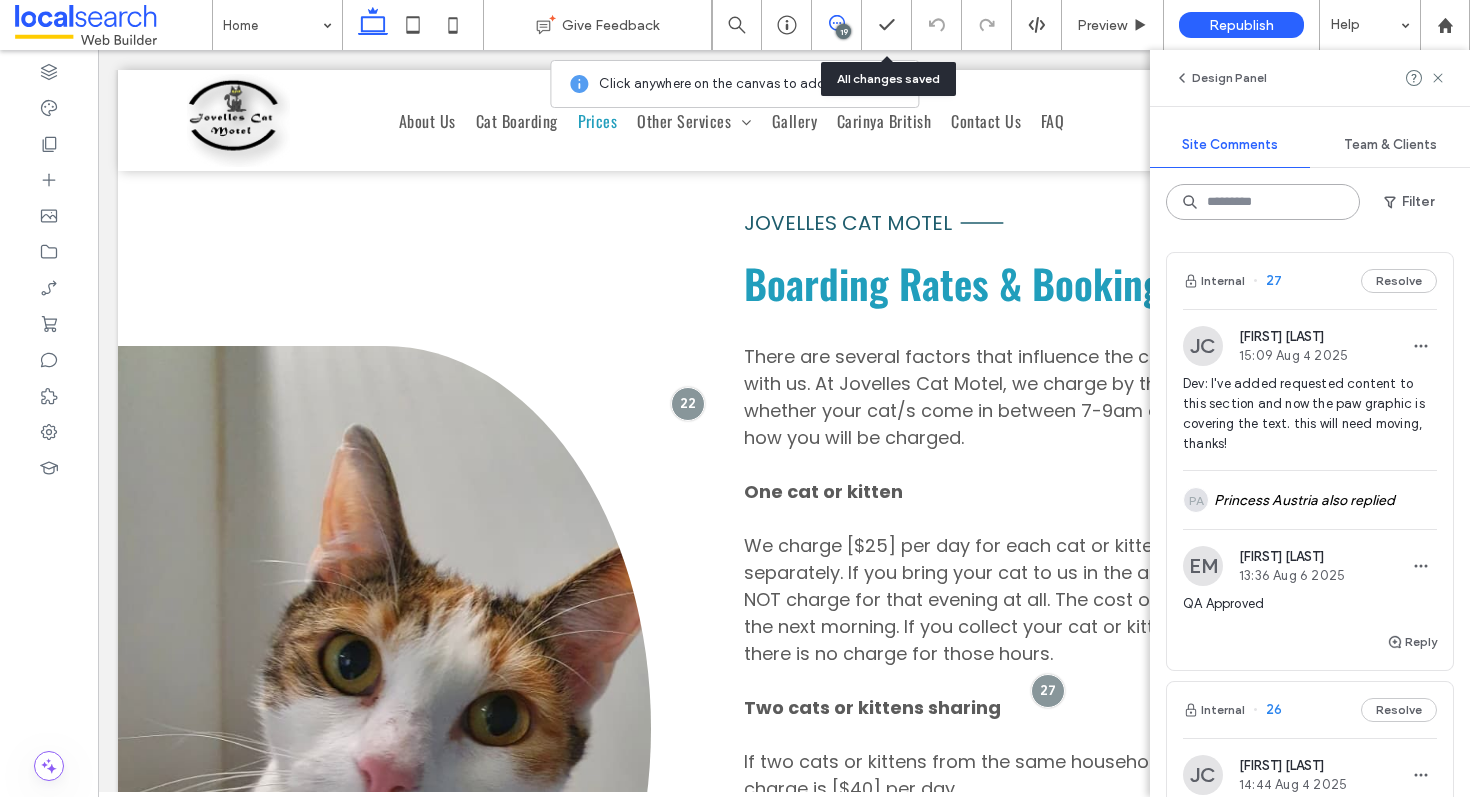 click at bounding box center [1263, 202] 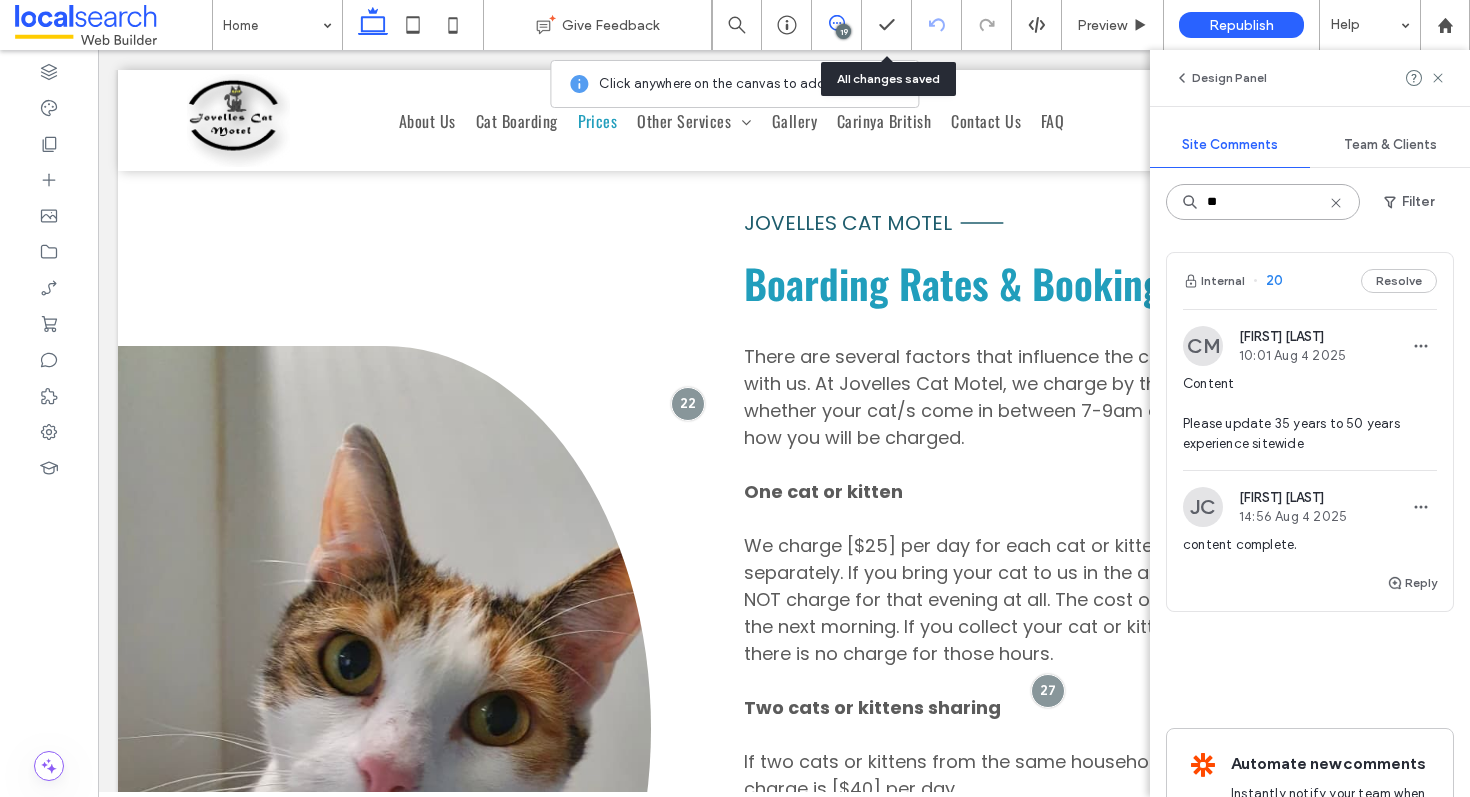 type on "**" 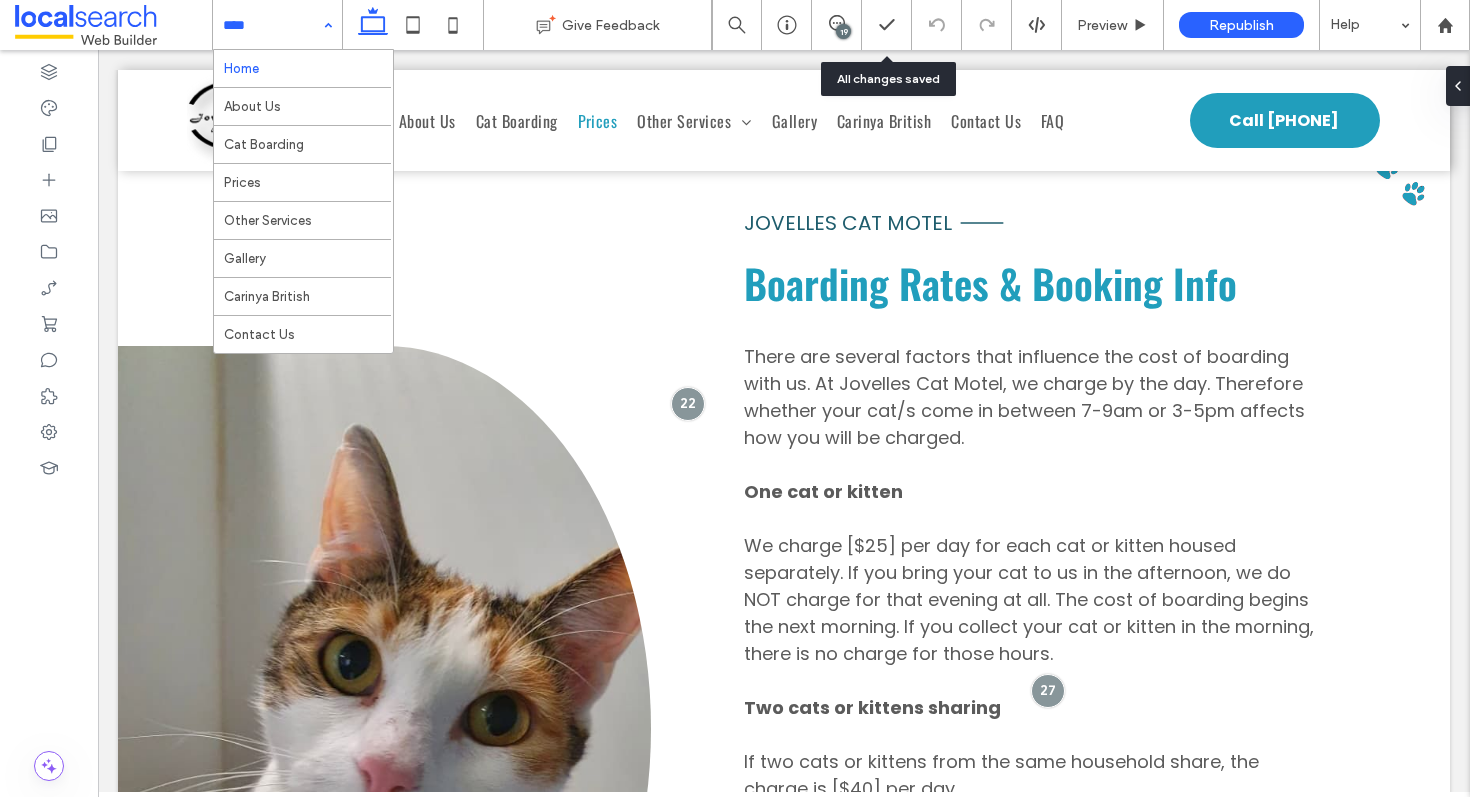 click on "19" at bounding box center [843, 31] 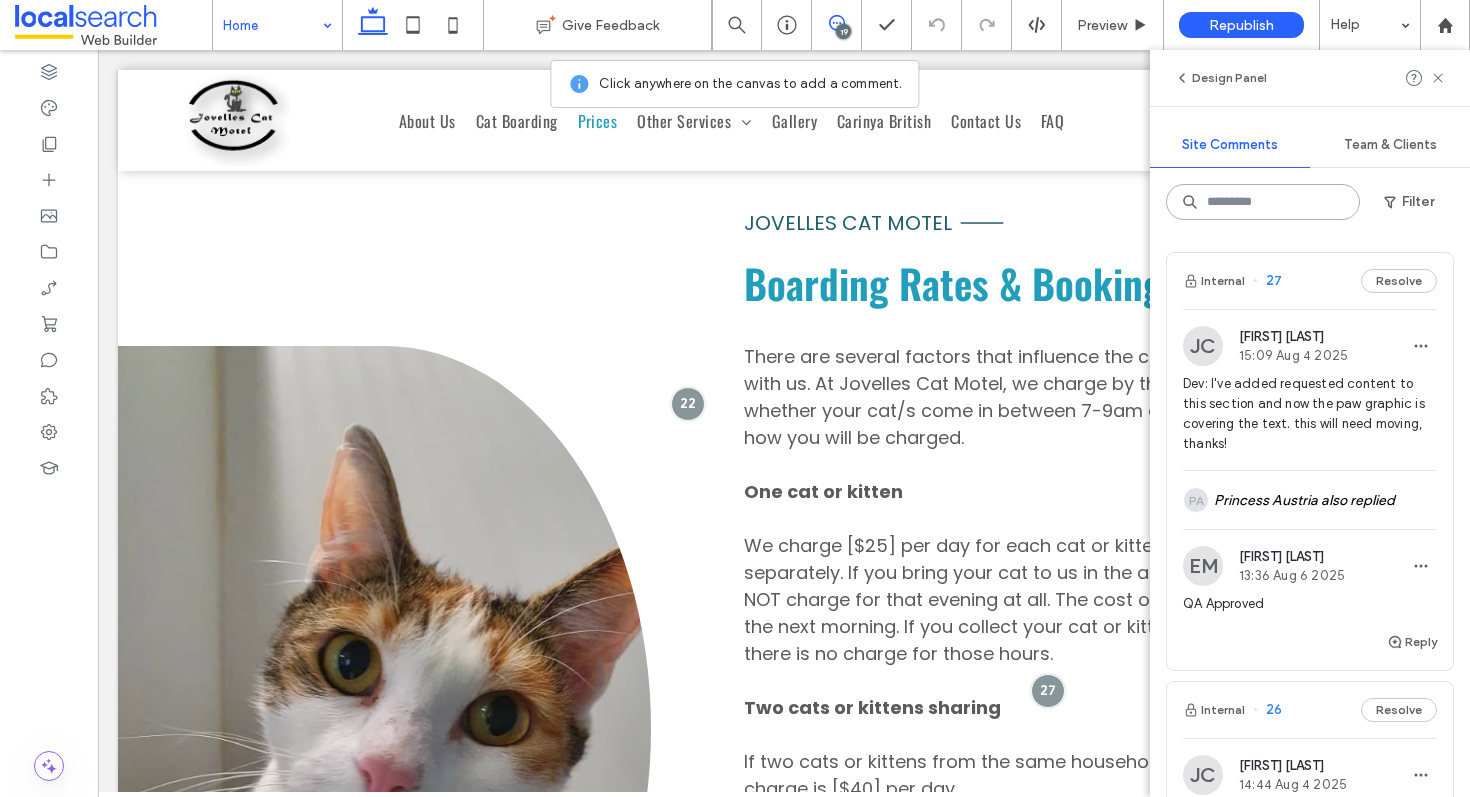 click at bounding box center (1263, 202) 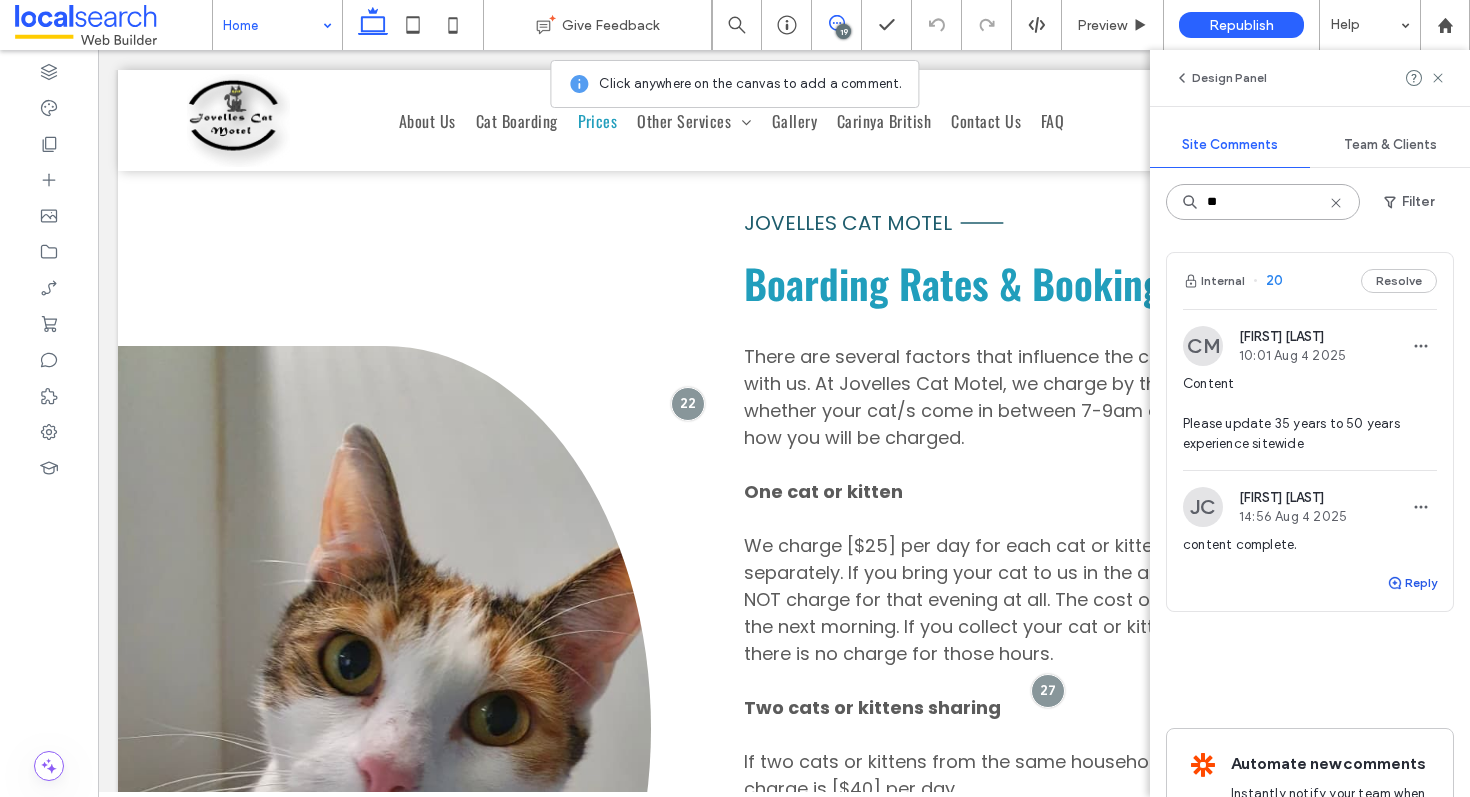 type on "**" 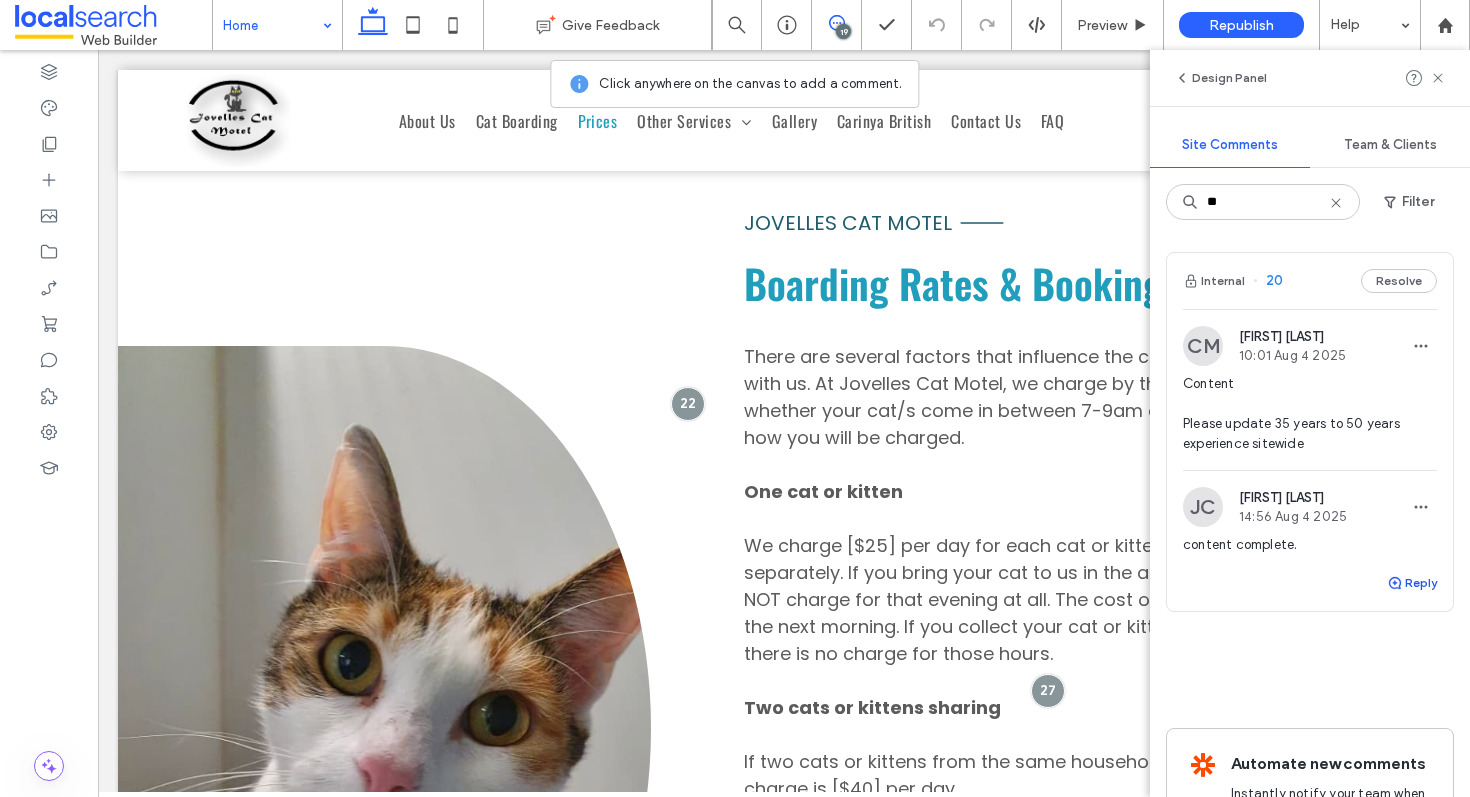 click on "Reply" at bounding box center (1412, 583) 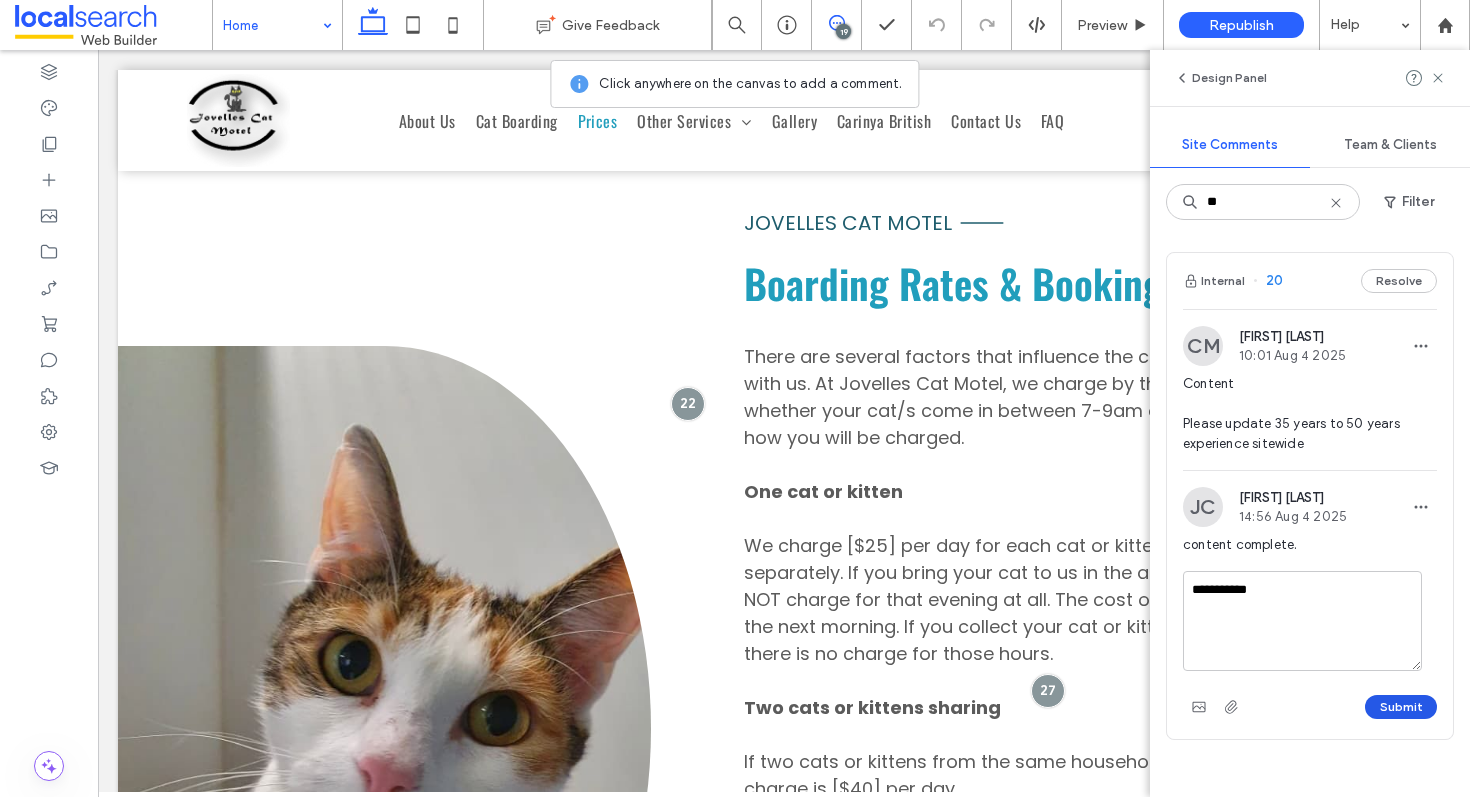 type on "**********" 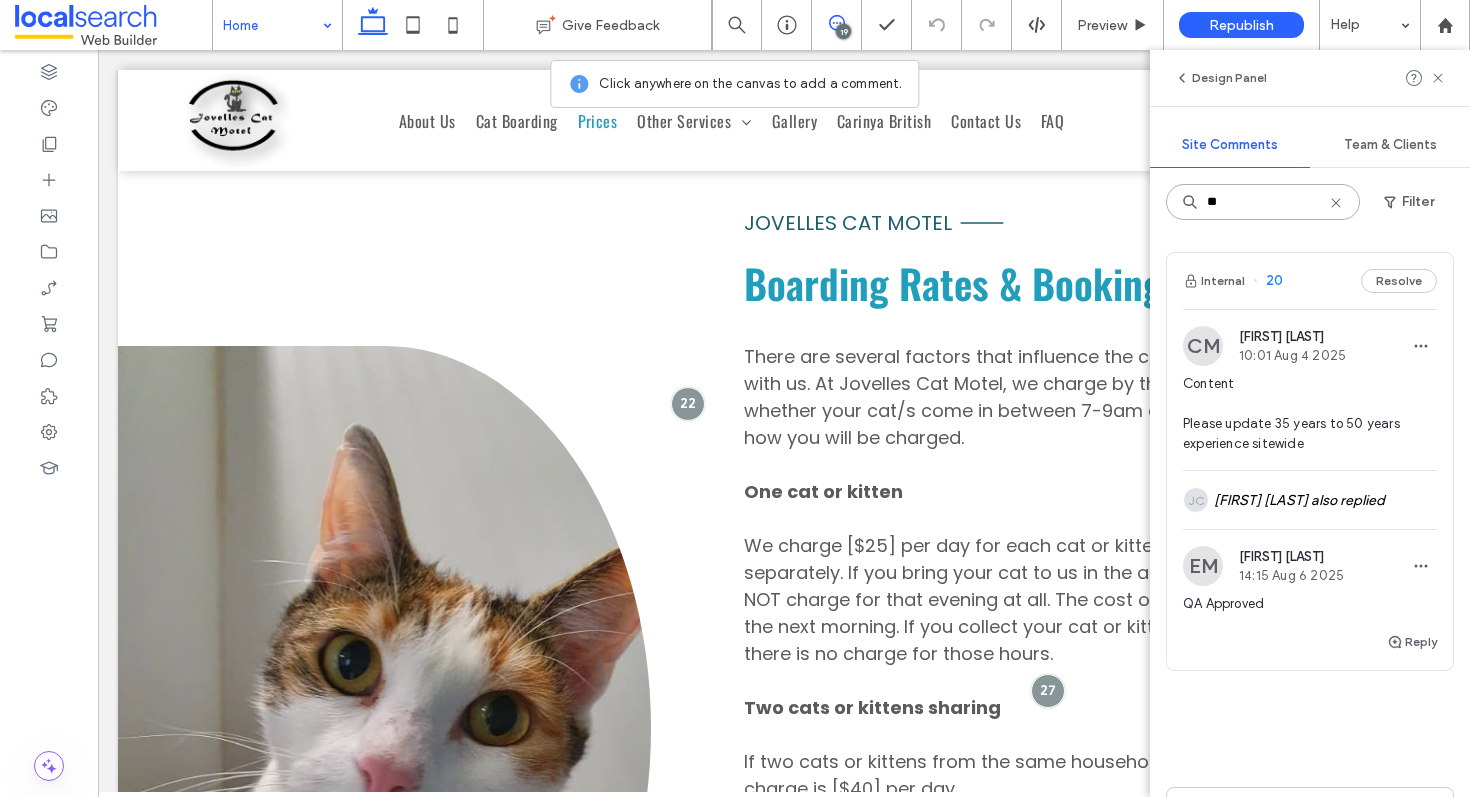 click on "**" at bounding box center (1263, 202) 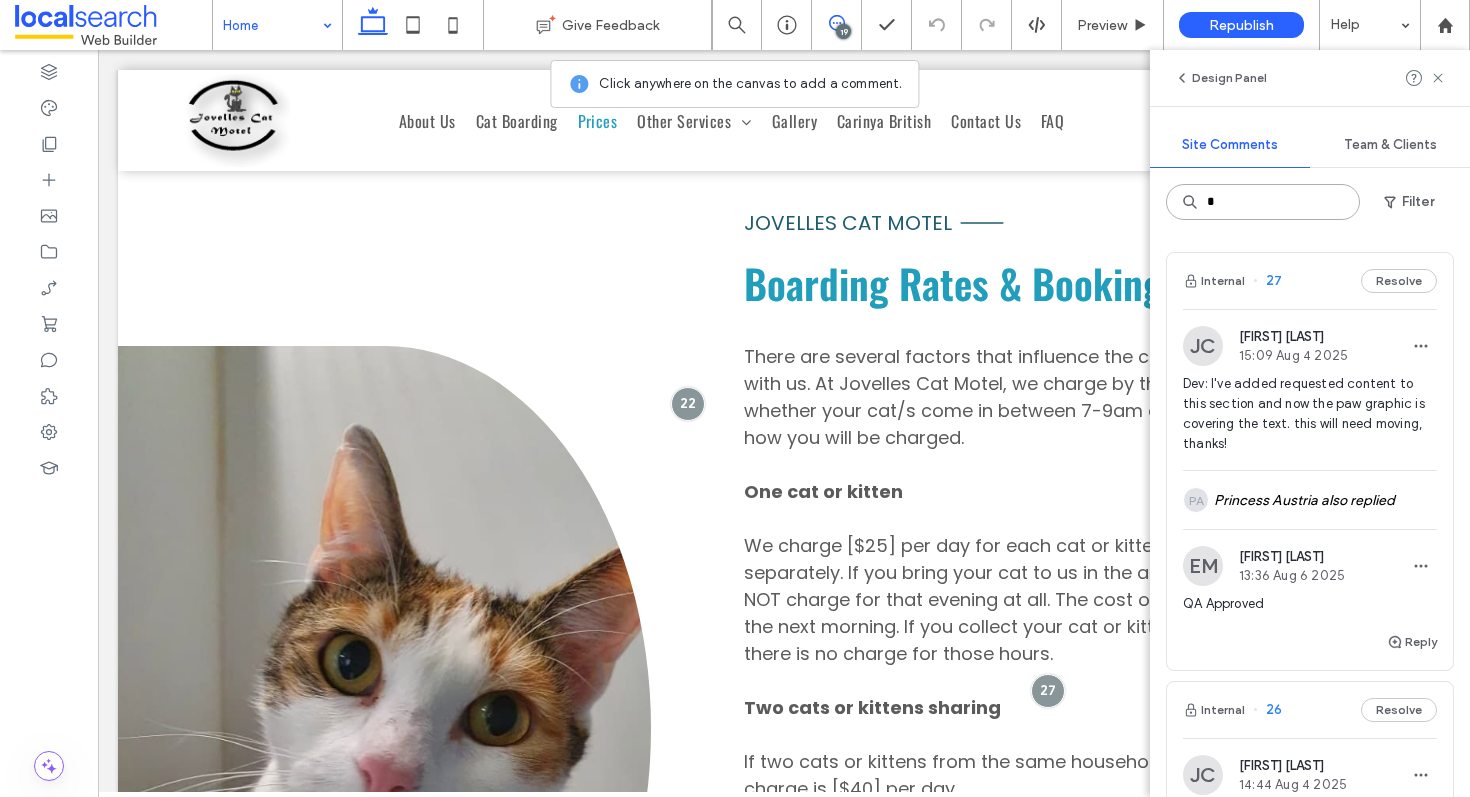 type on "*" 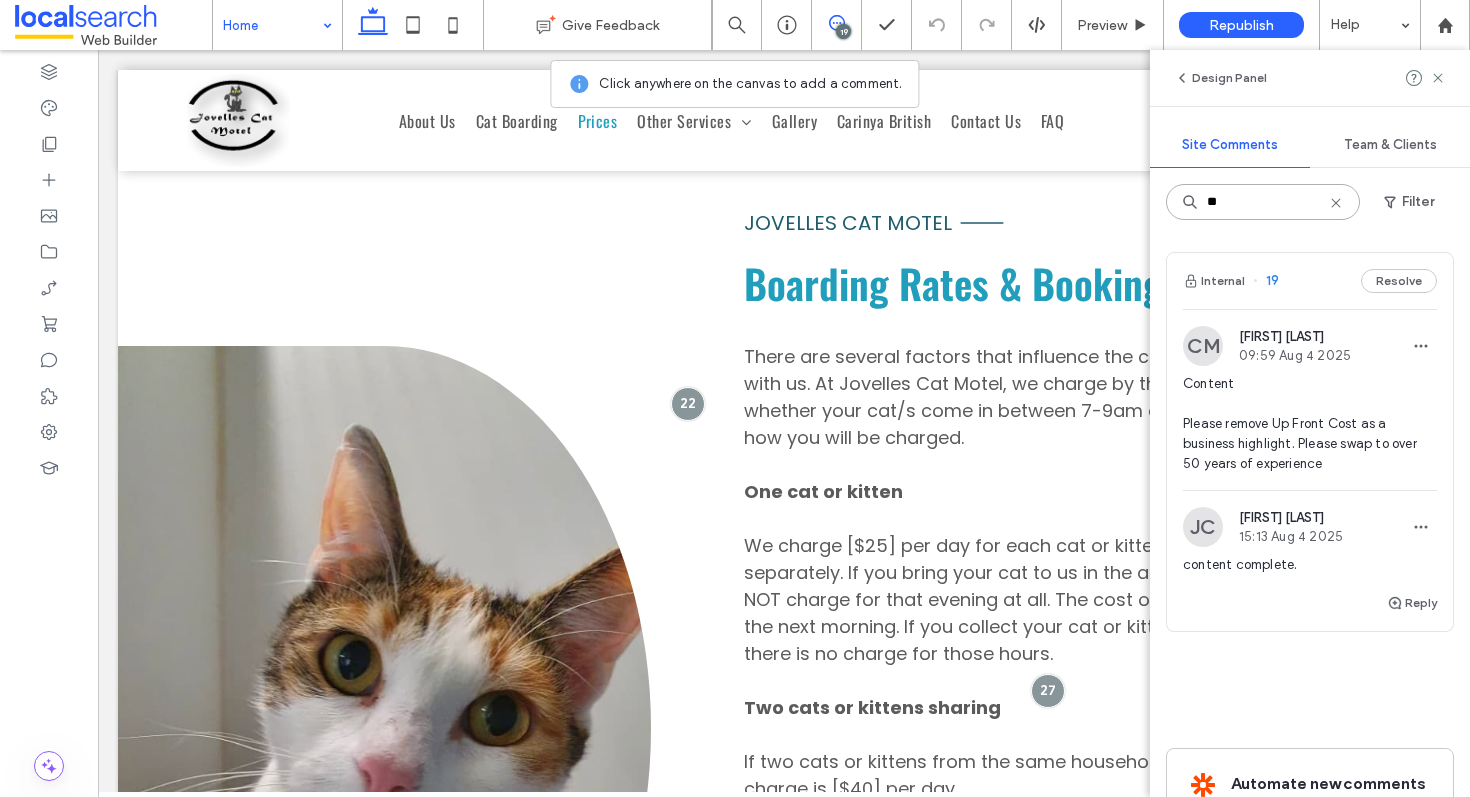 type on "**" 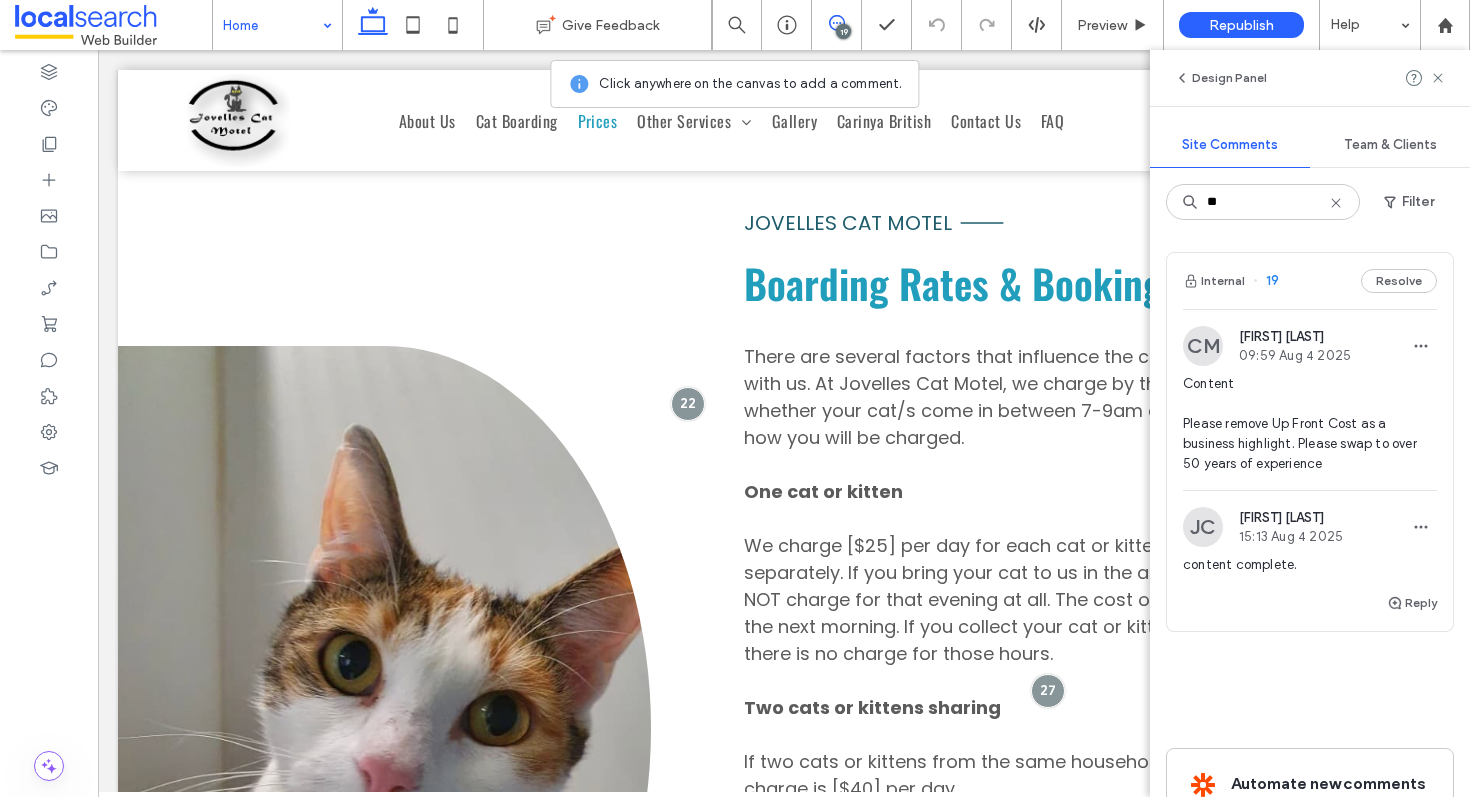 click on "Internal 19 Resolve" at bounding box center (1310, 281) 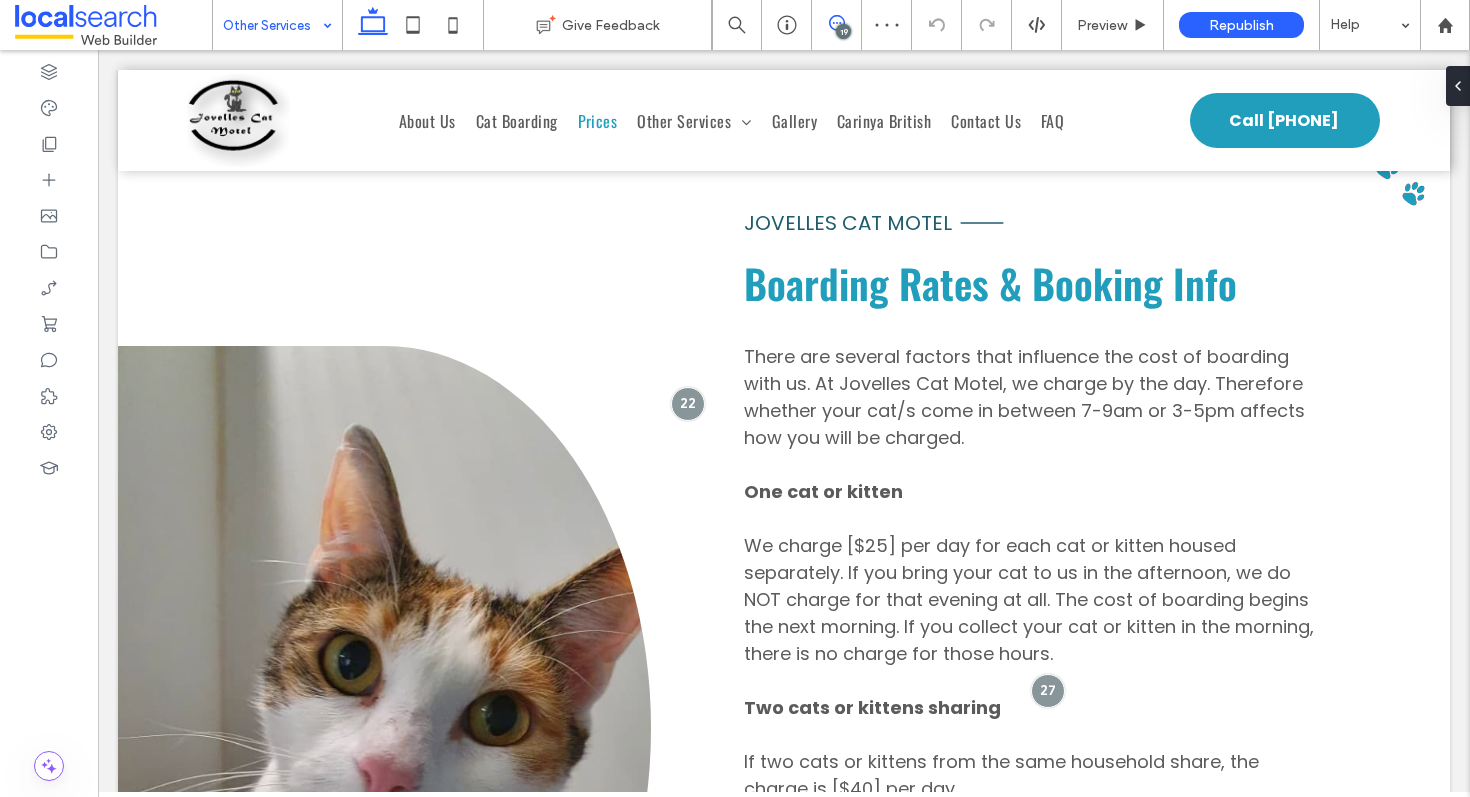 click at bounding box center (836, 23) 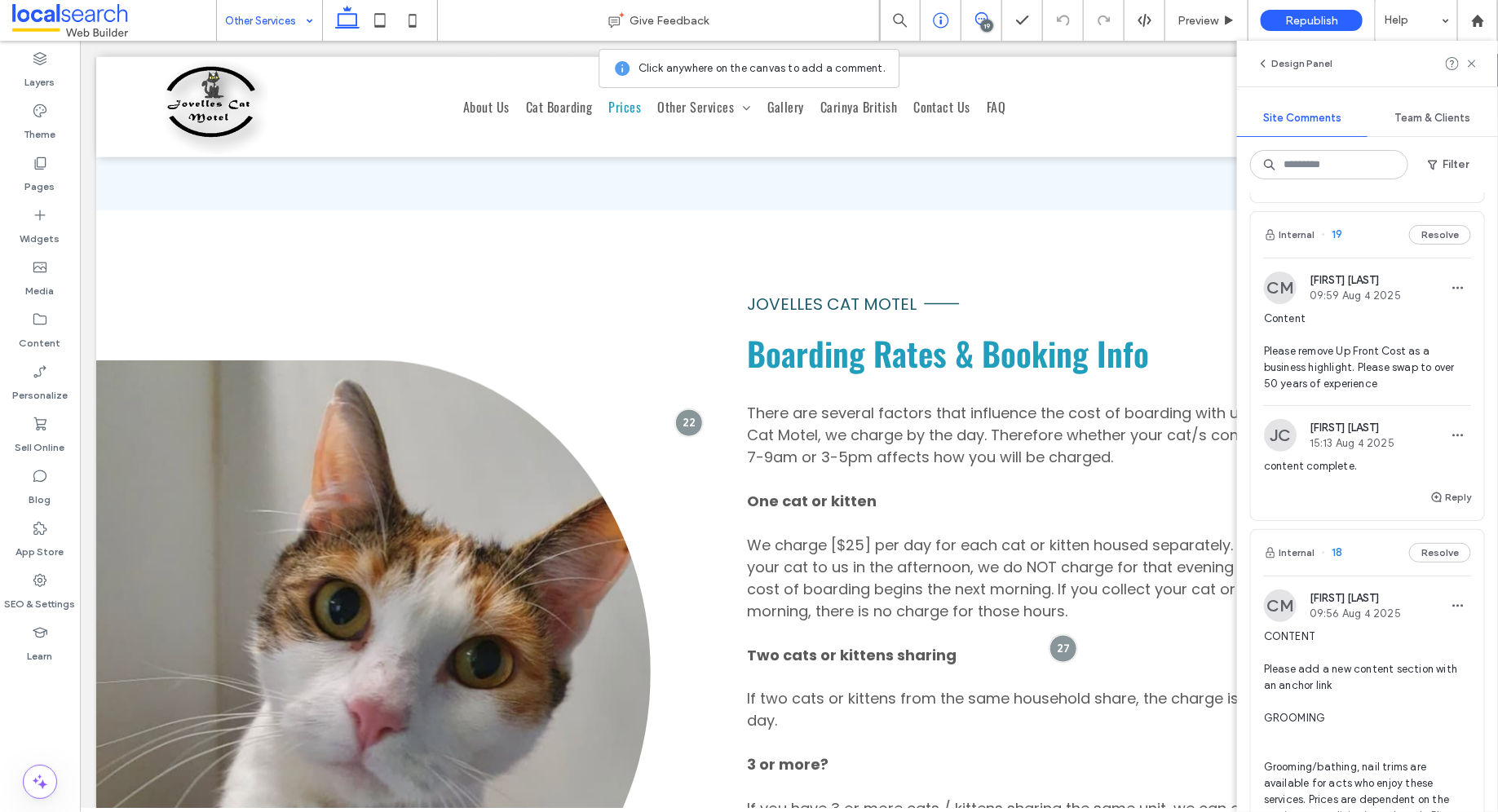 scroll, scrollTop: 3314, scrollLeft: 0, axis: vertical 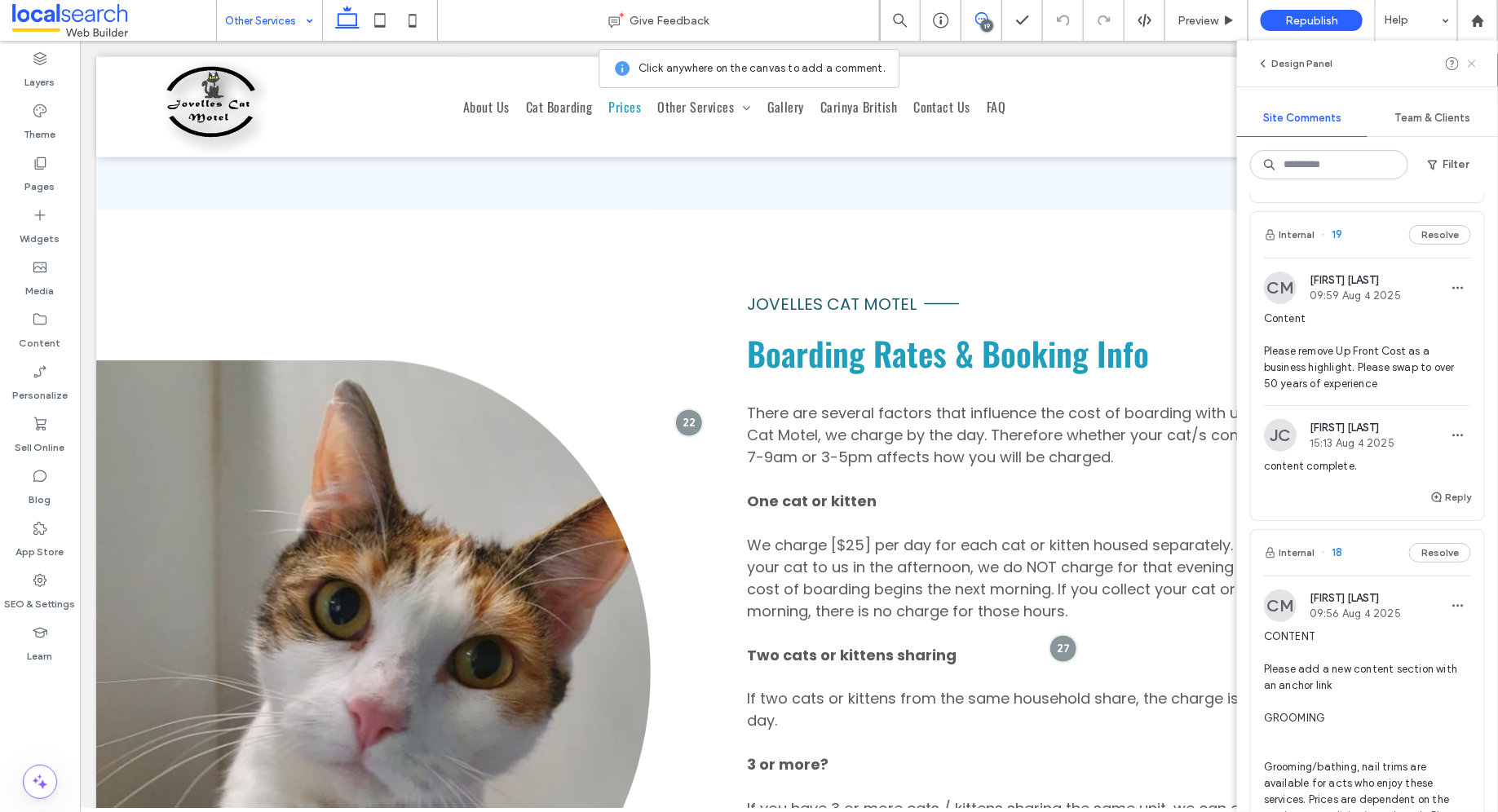 click 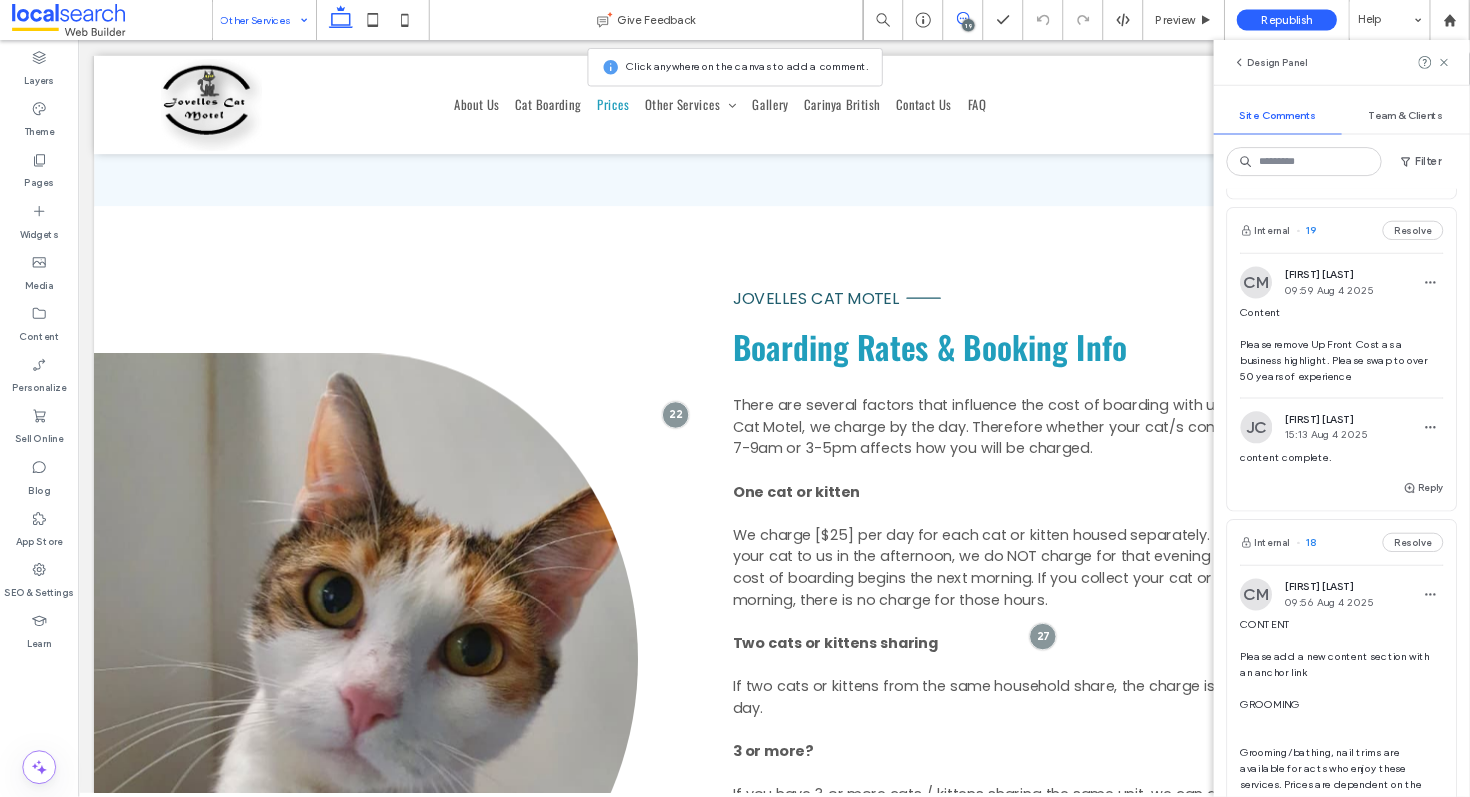 scroll, scrollTop: 0, scrollLeft: 0, axis: both 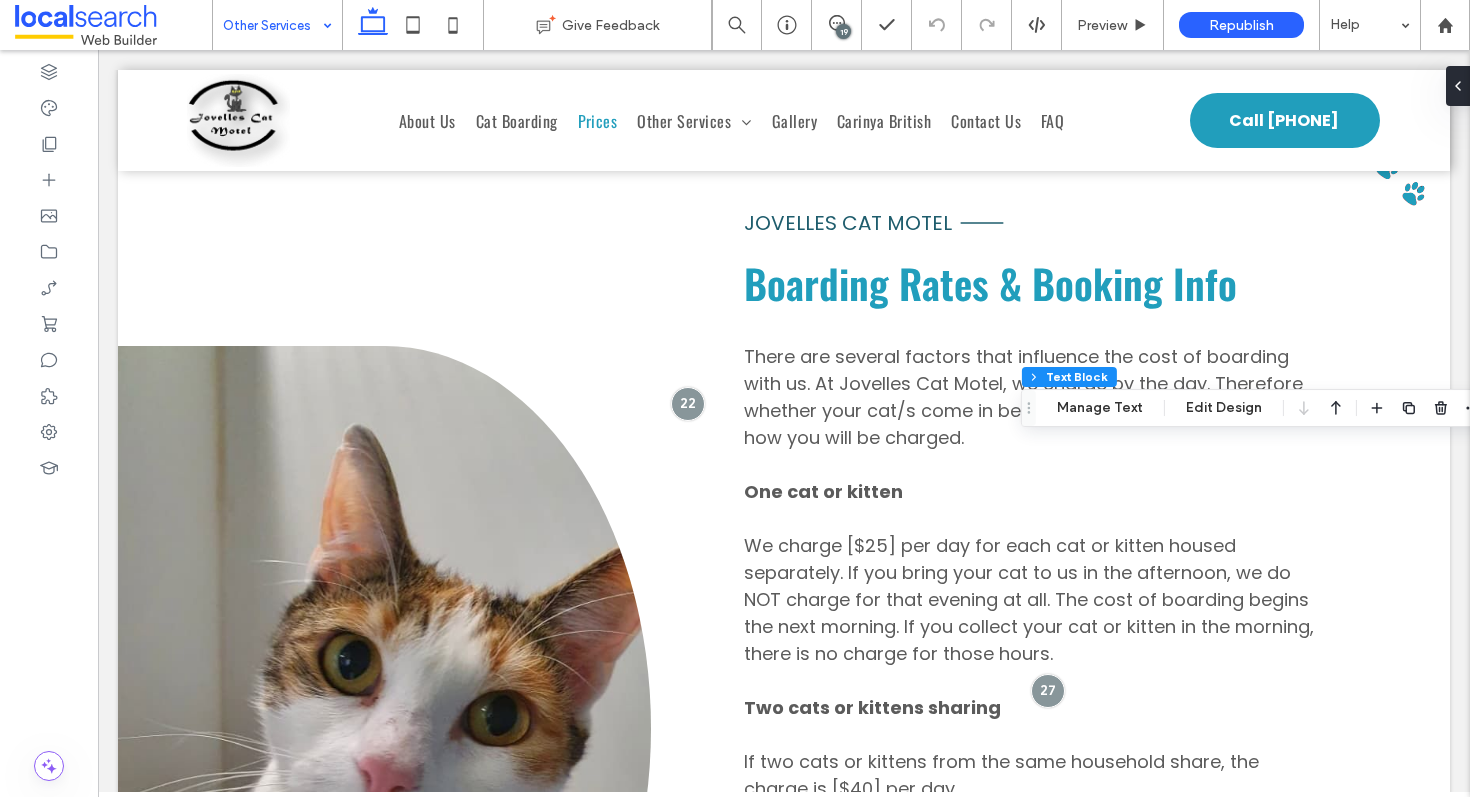 click on "19" at bounding box center (836, 23) 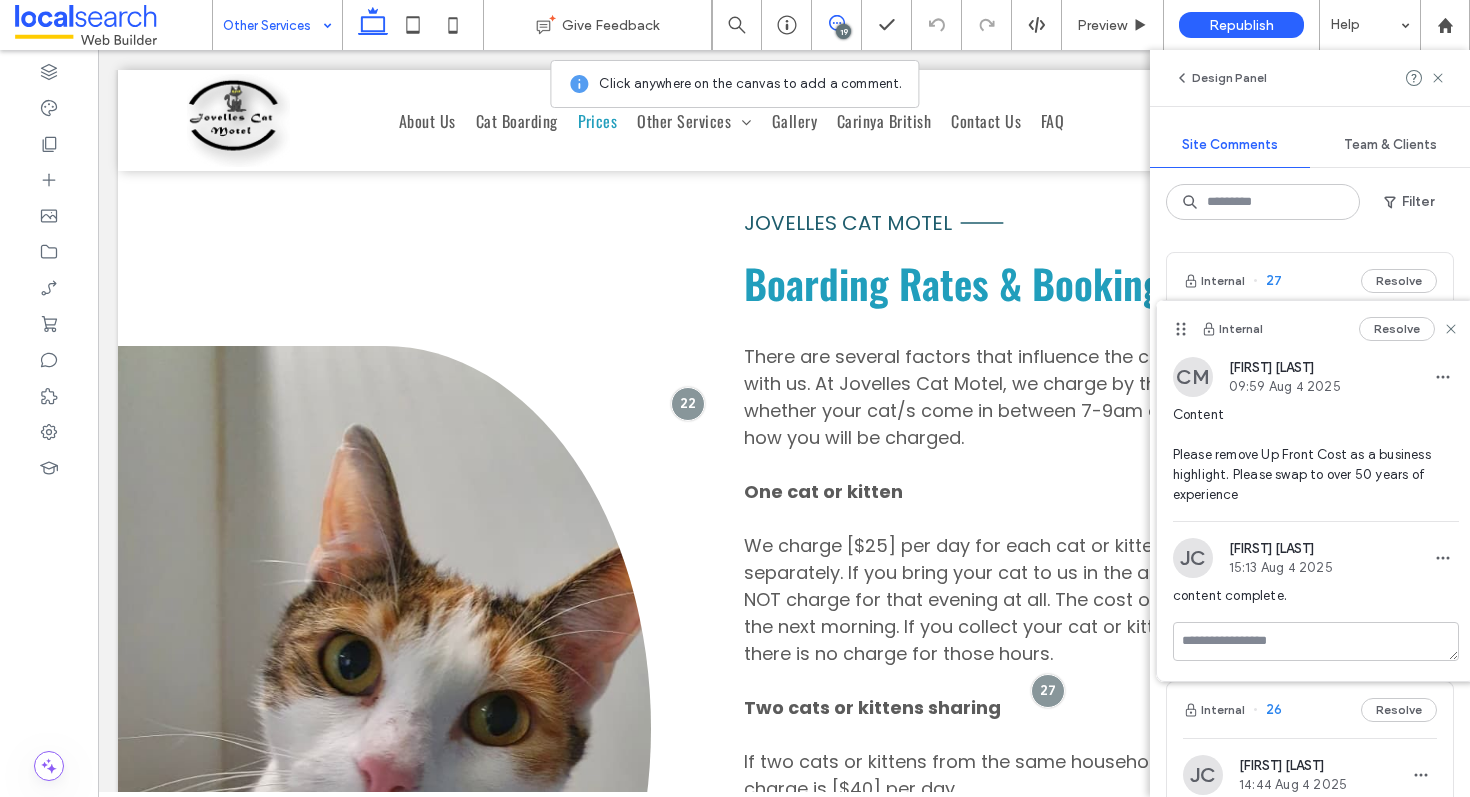 click on "Resolve" at bounding box center (1409, 329) 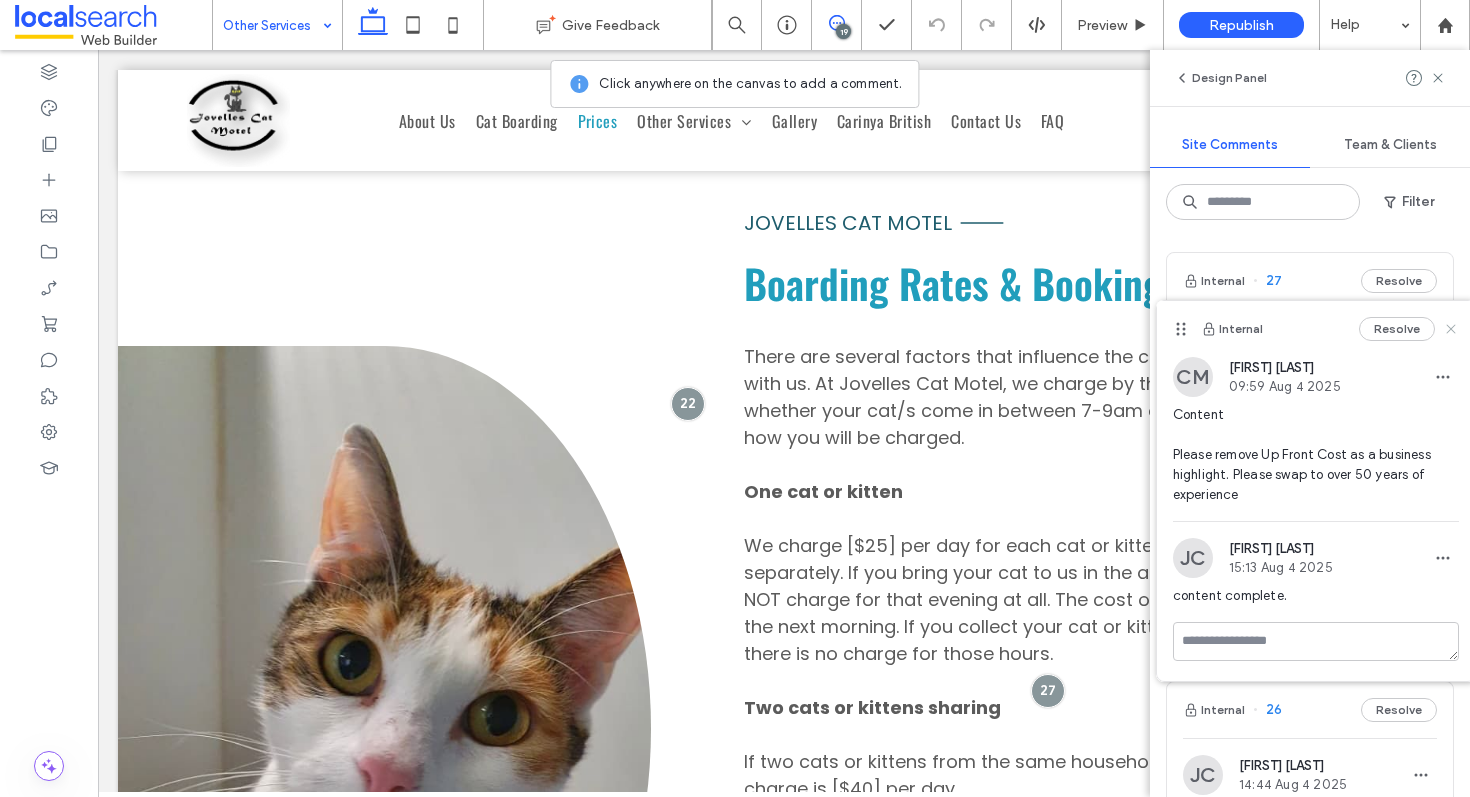 click 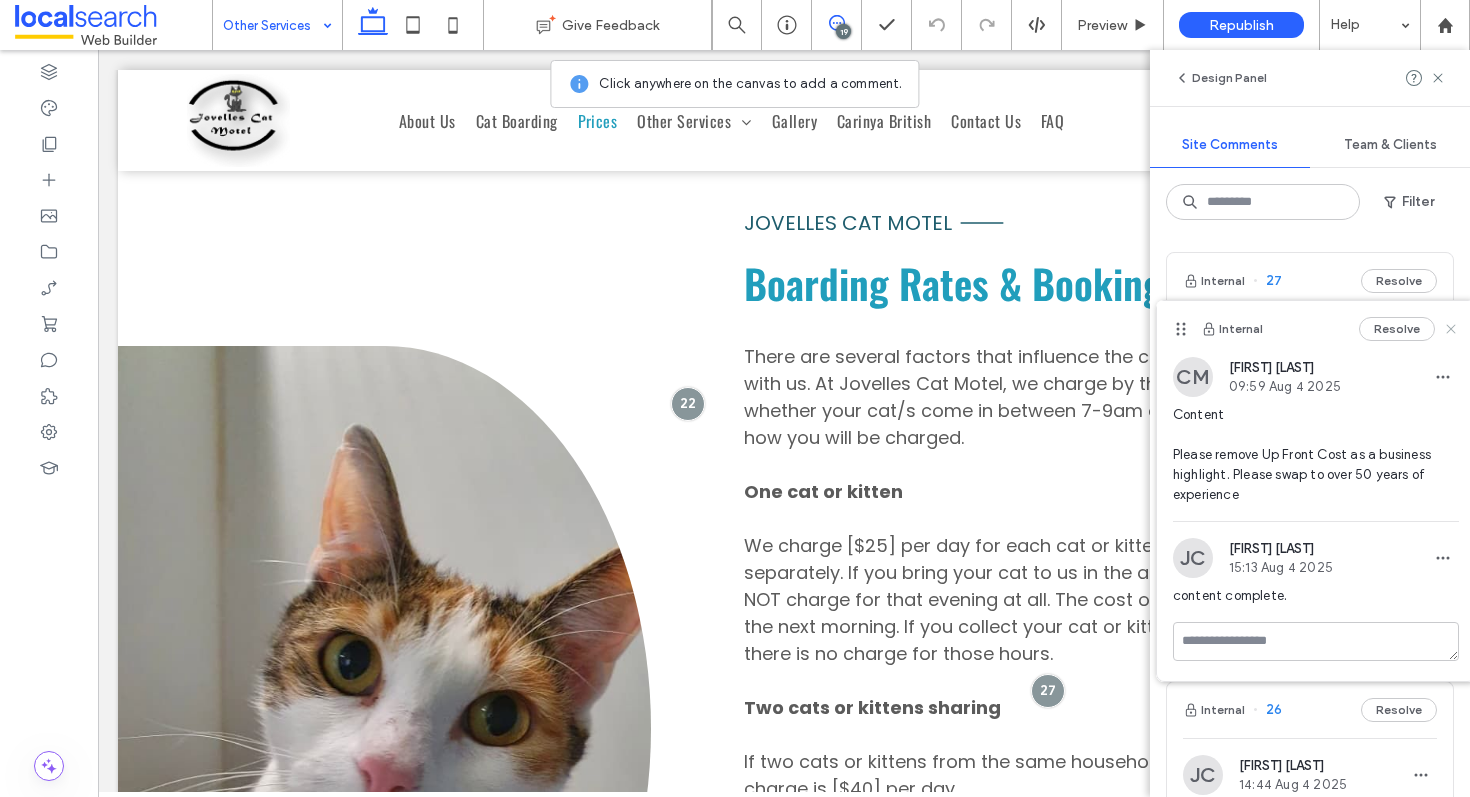 click 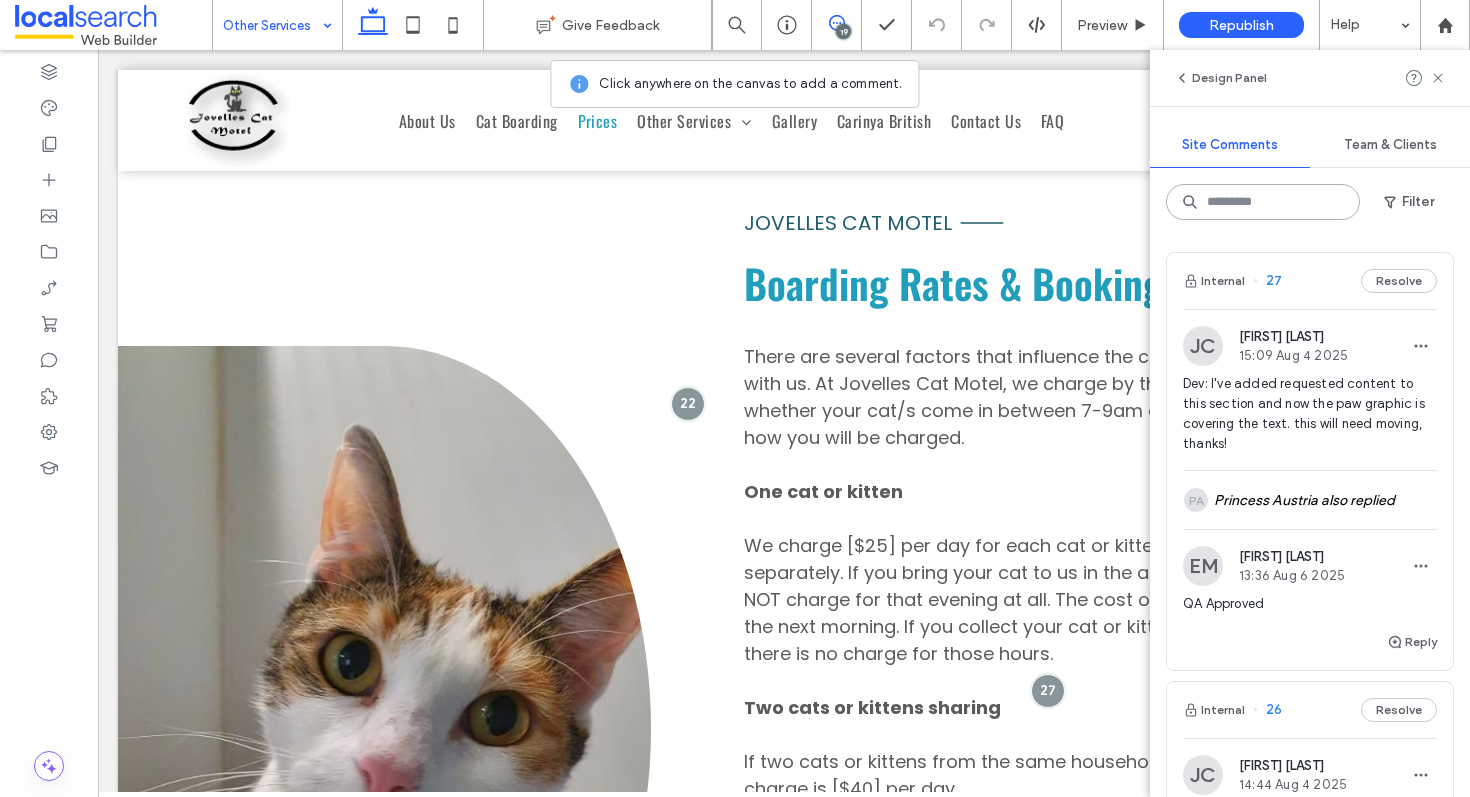 click at bounding box center [1263, 202] 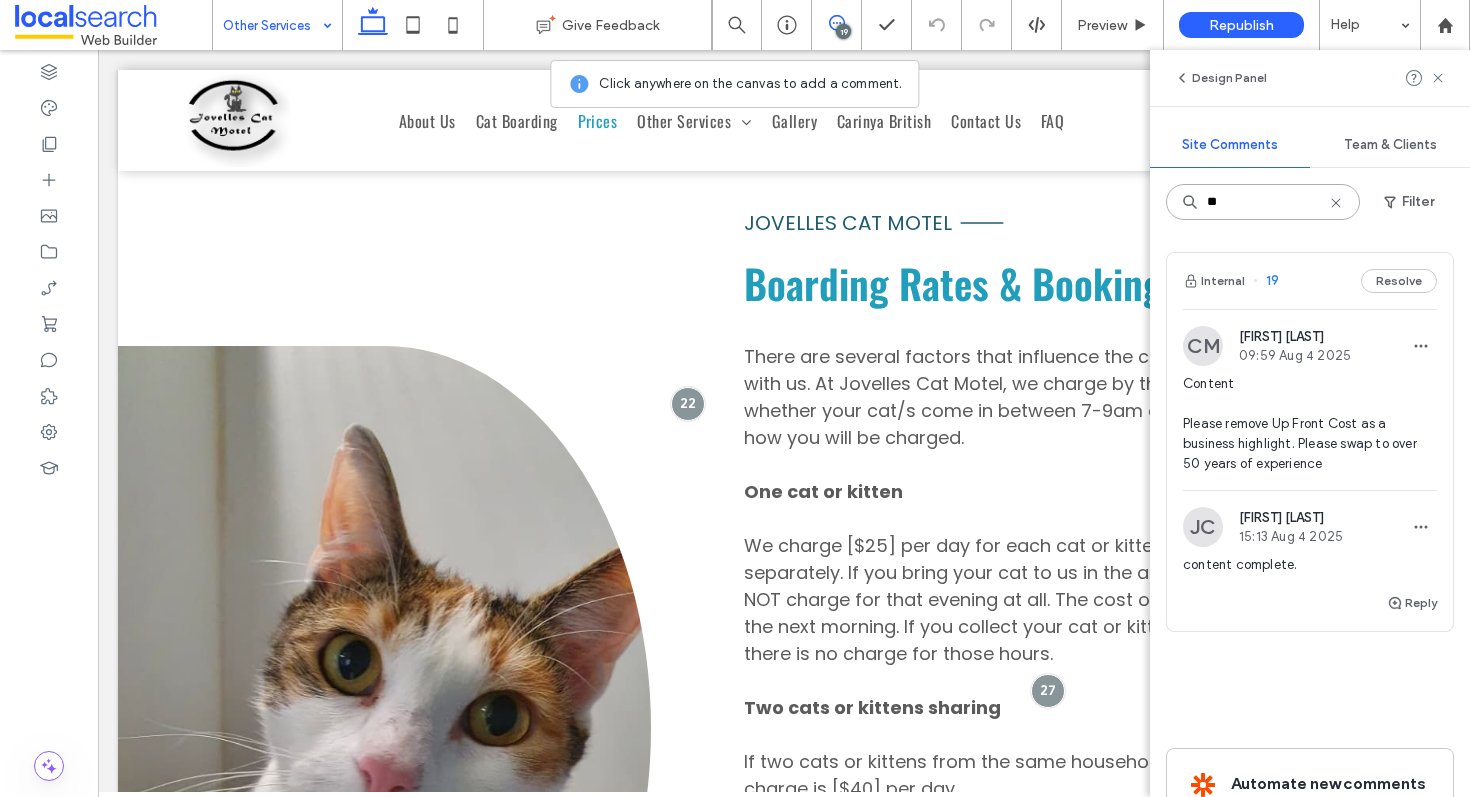 drag, startPoint x: 1252, startPoint y: 207, endPoint x: 1171, endPoint y: 204, distance: 81.055534 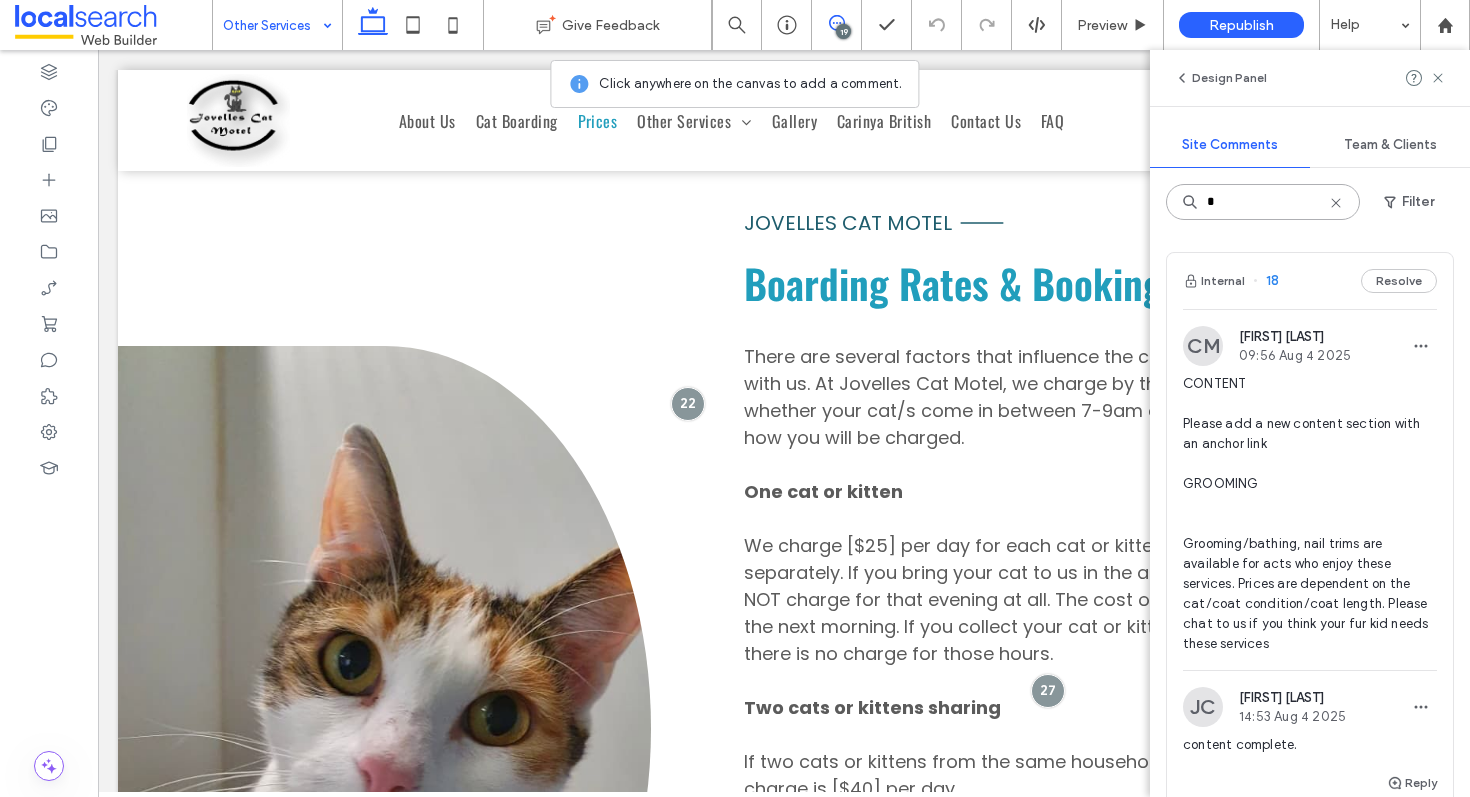 type on "*" 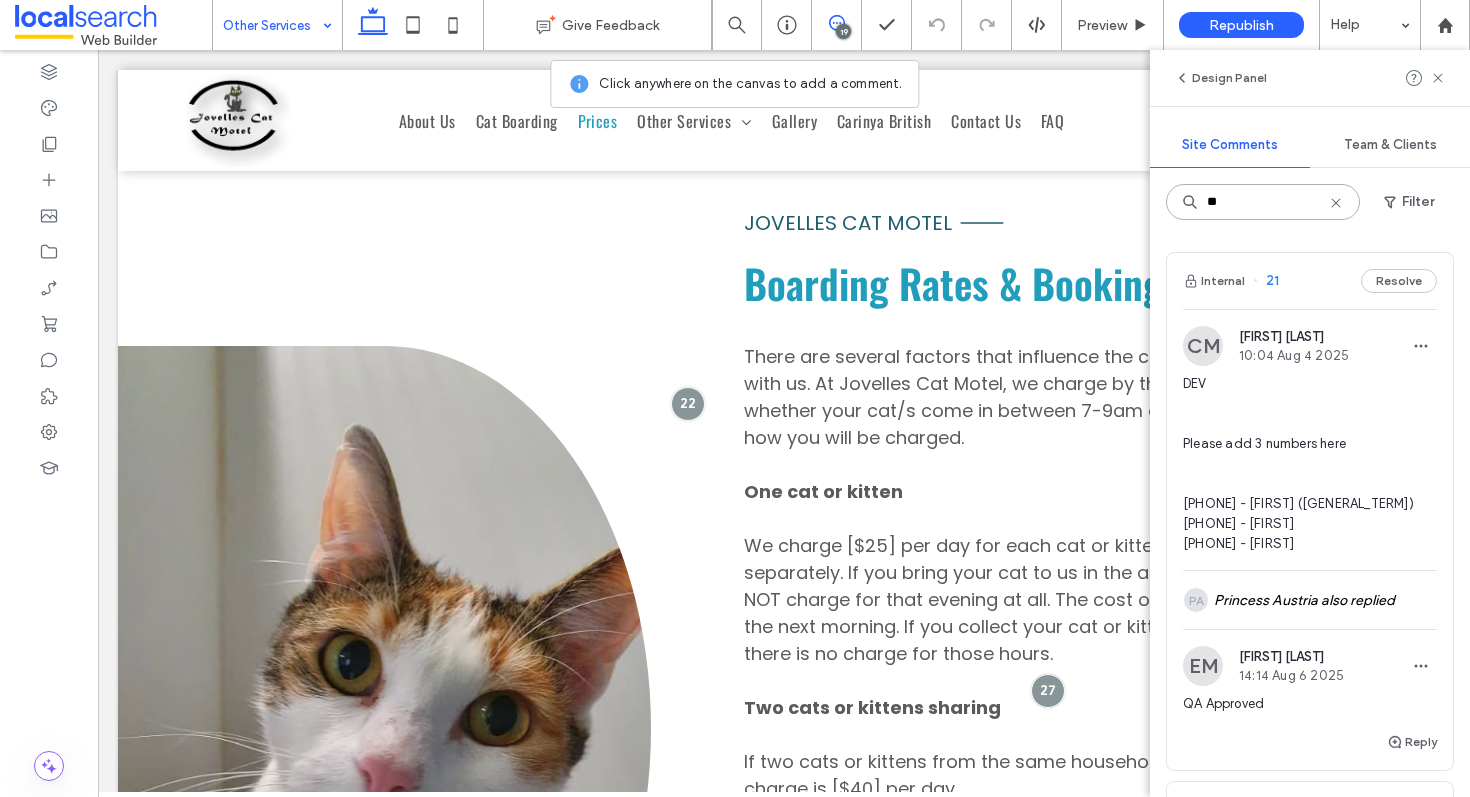 type on "*" 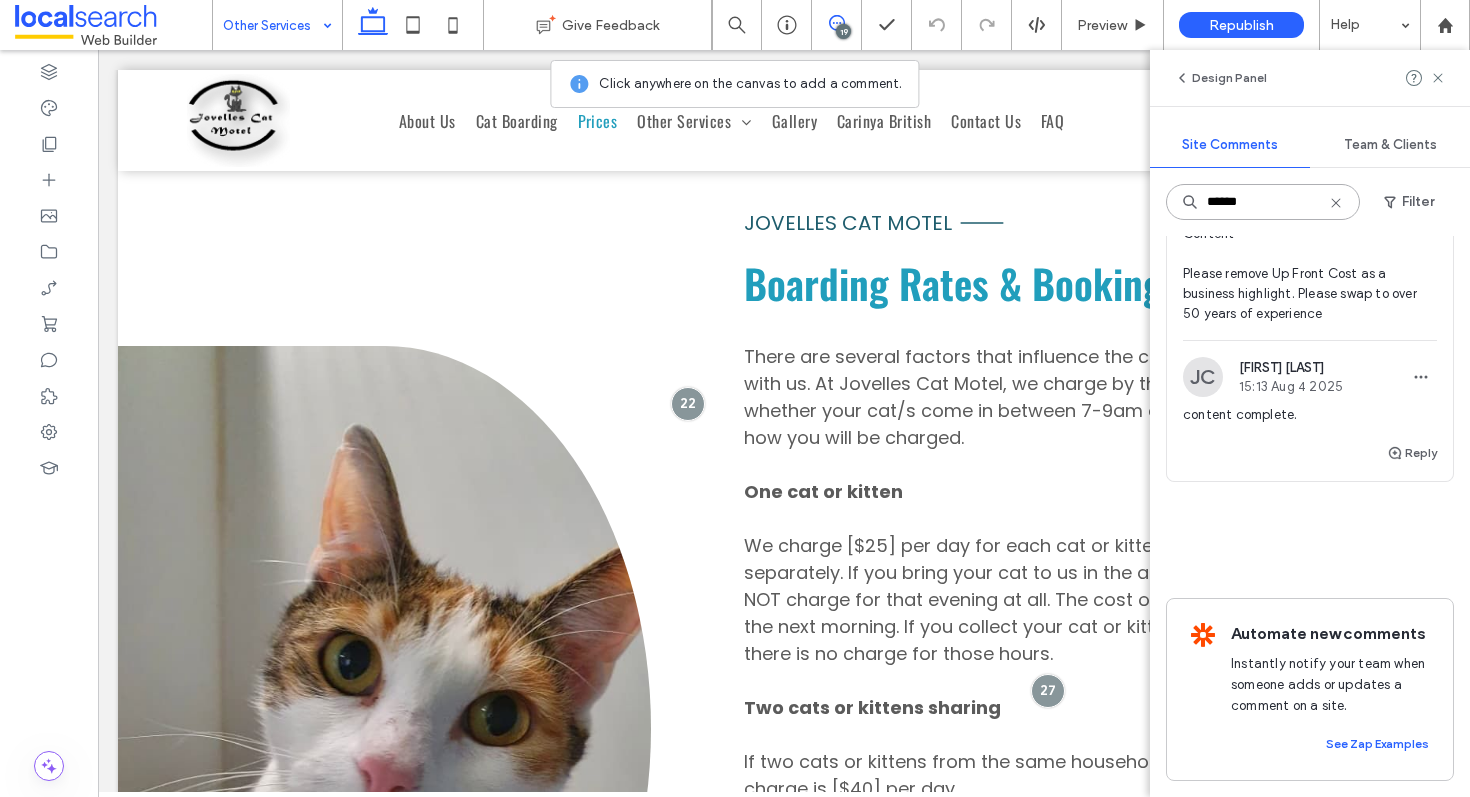scroll, scrollTop: 0, scrollLeft: 0, axis: both 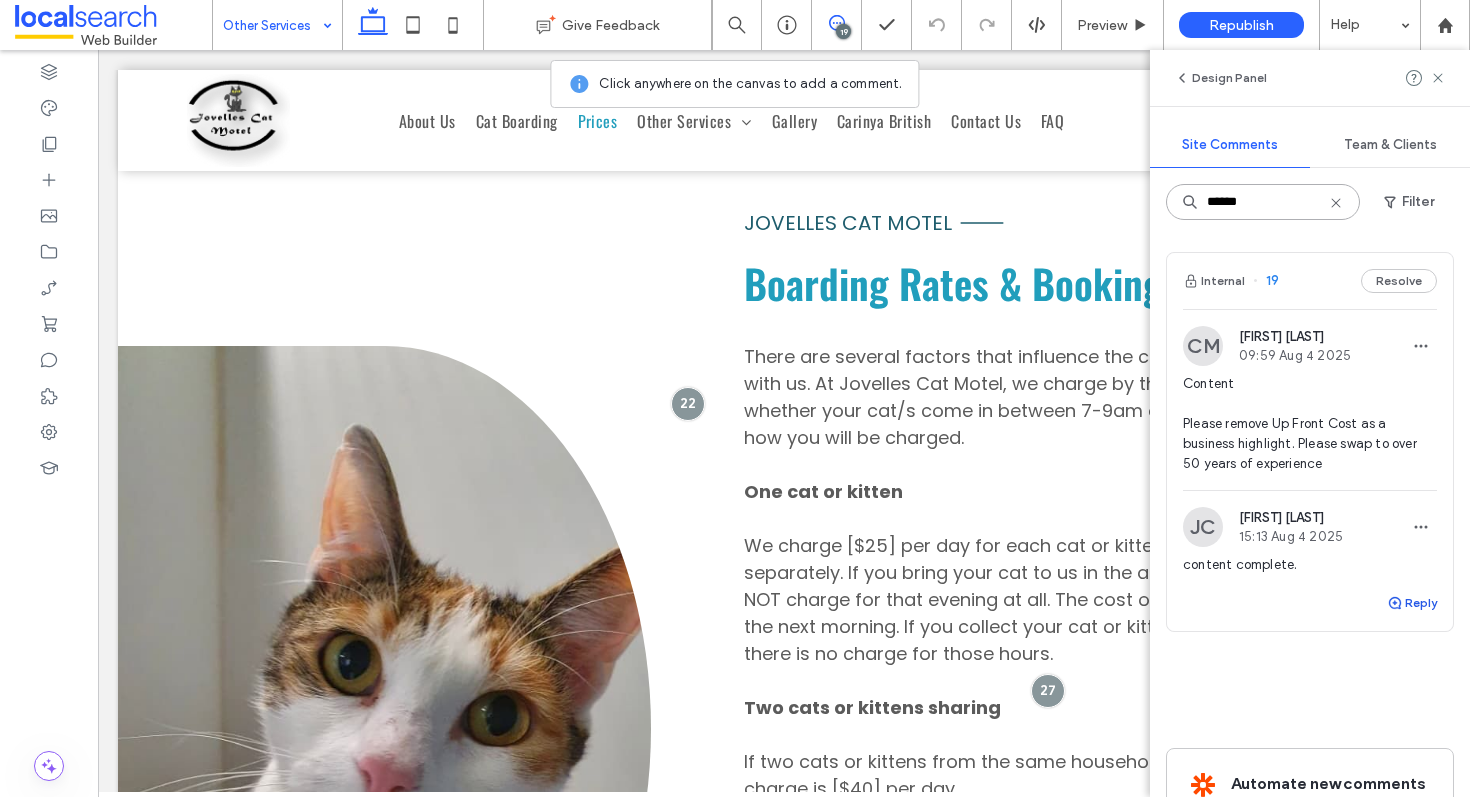 type on "******" 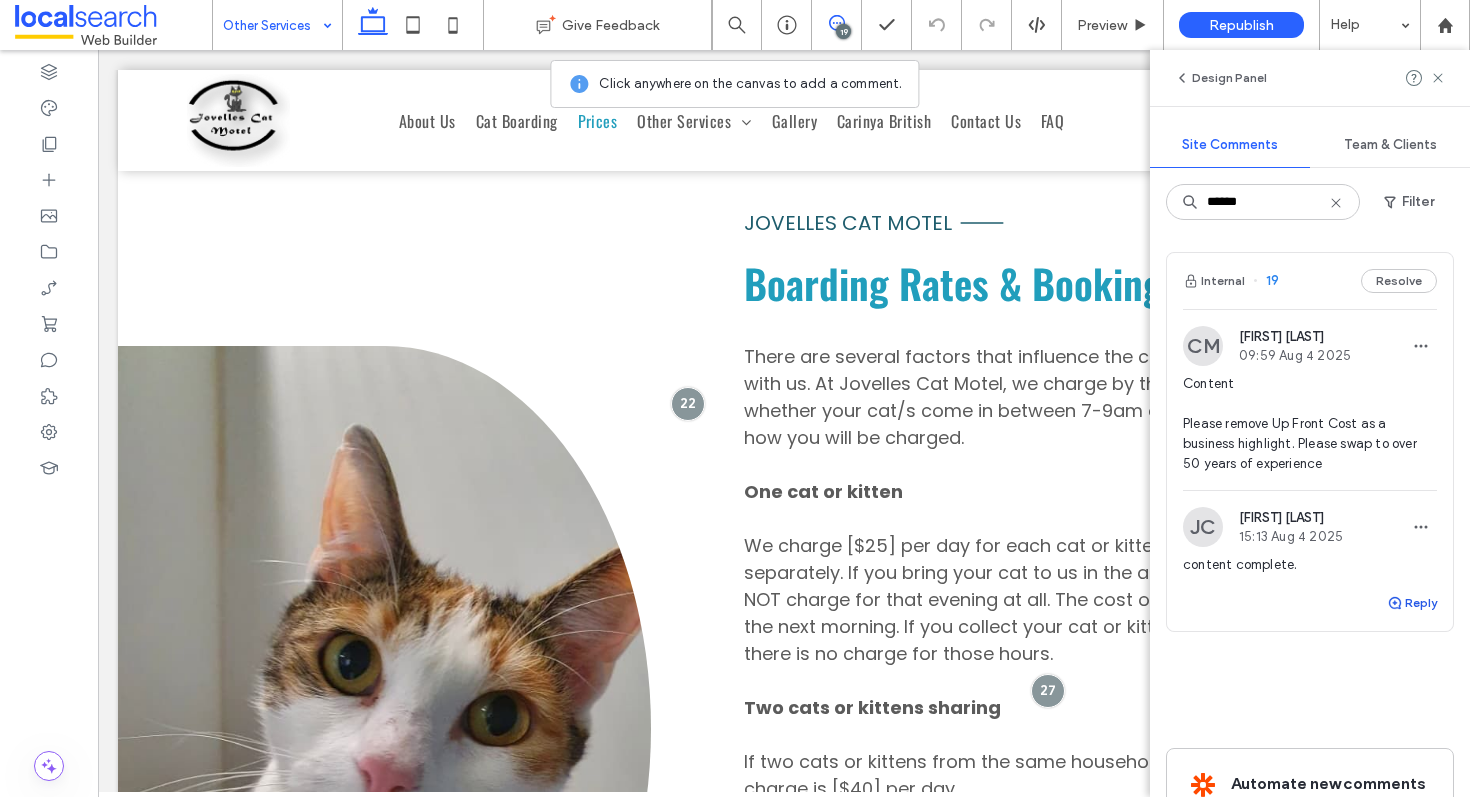 click 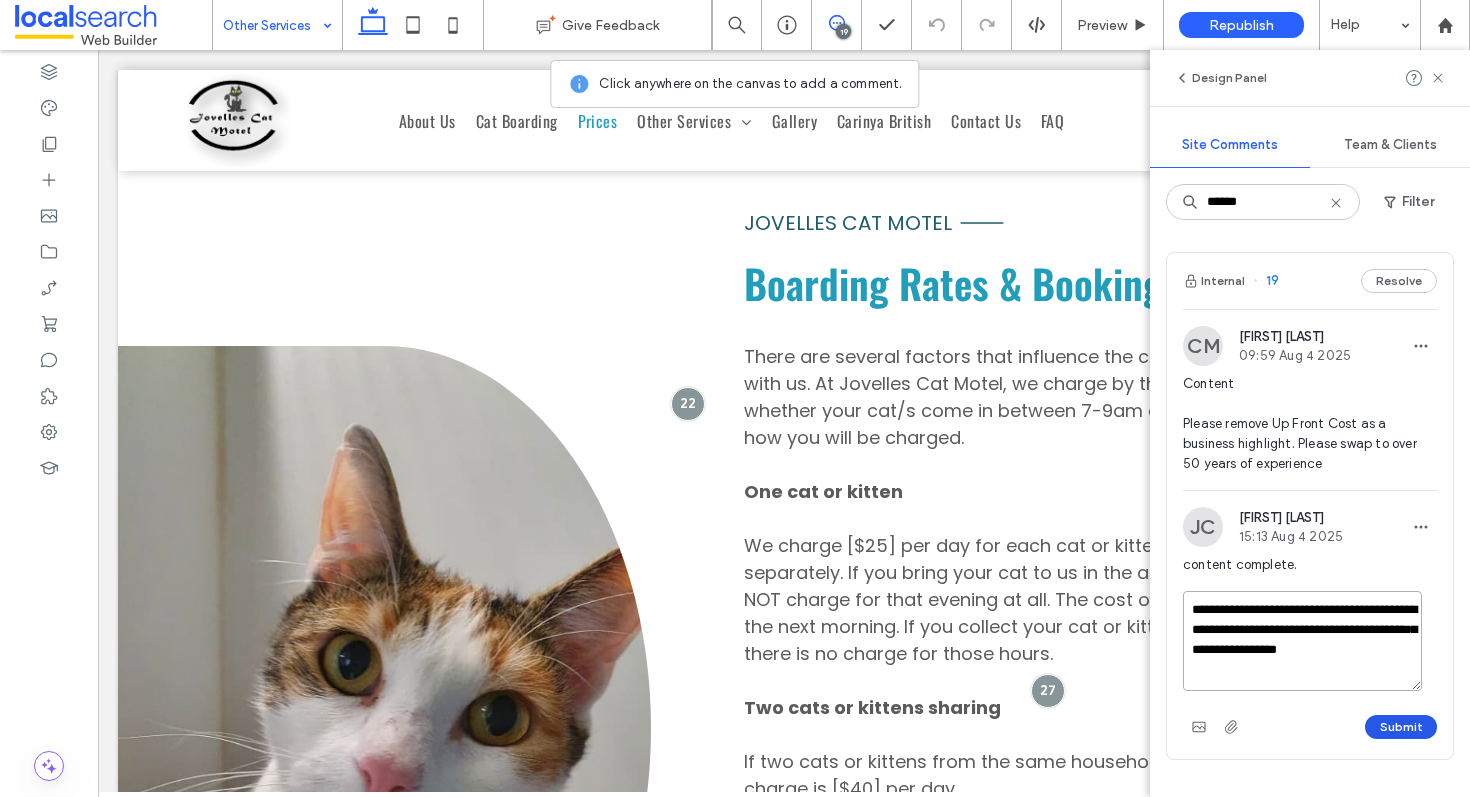 type on "**********" 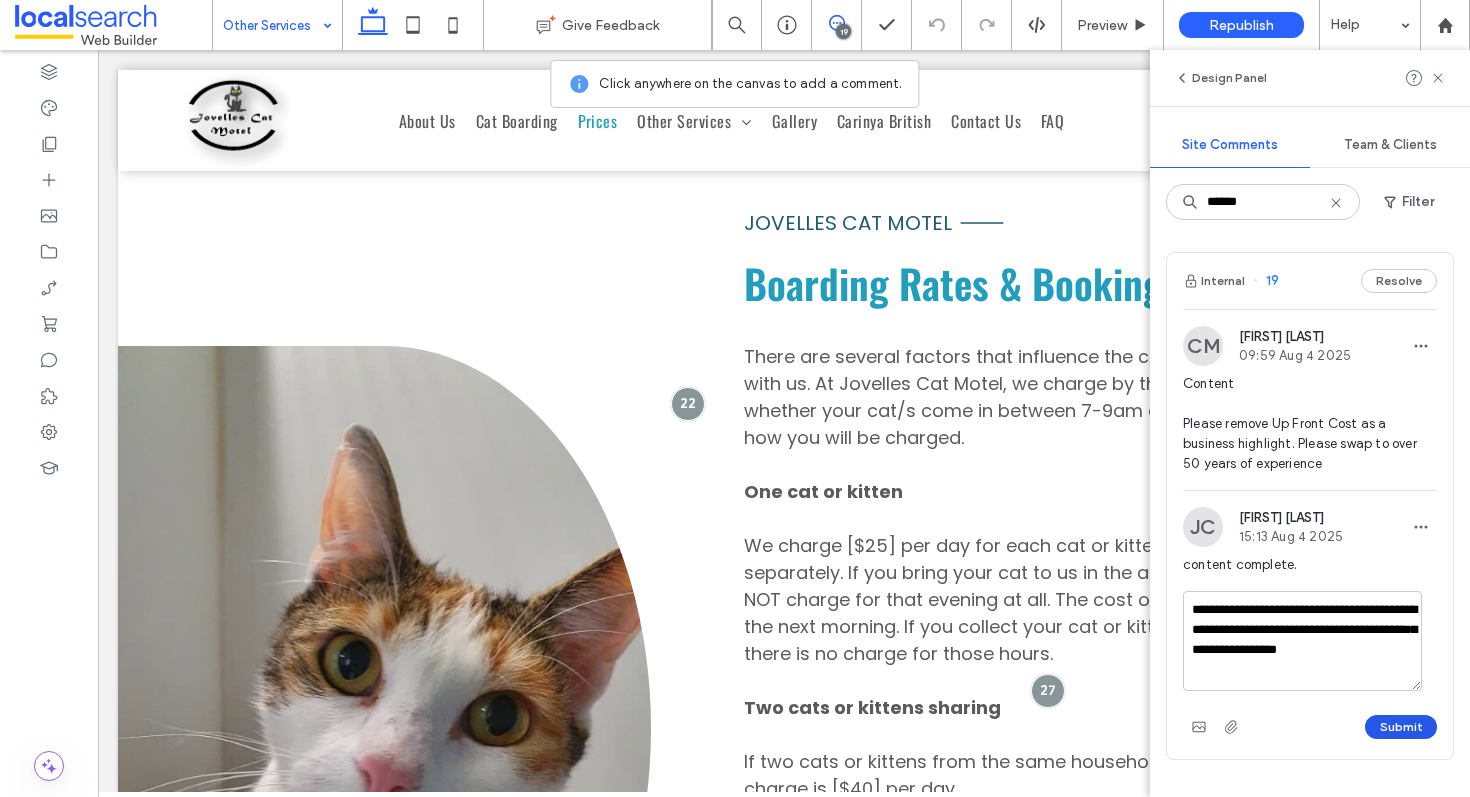 click on "Submit" at bounding box center [1401, 727] 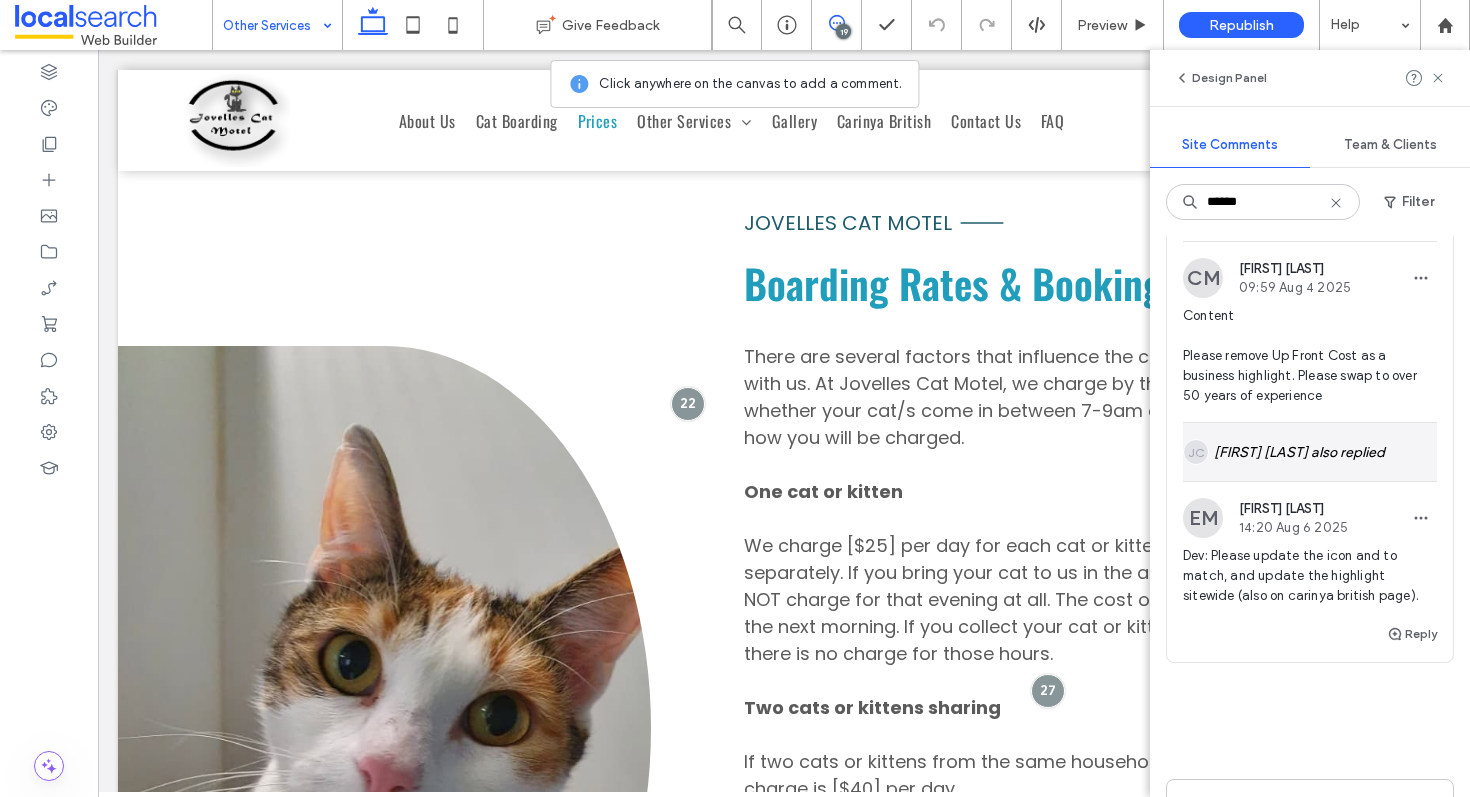 scroll, scrollTop: 101, scrollLeft: 0, axis: vertical 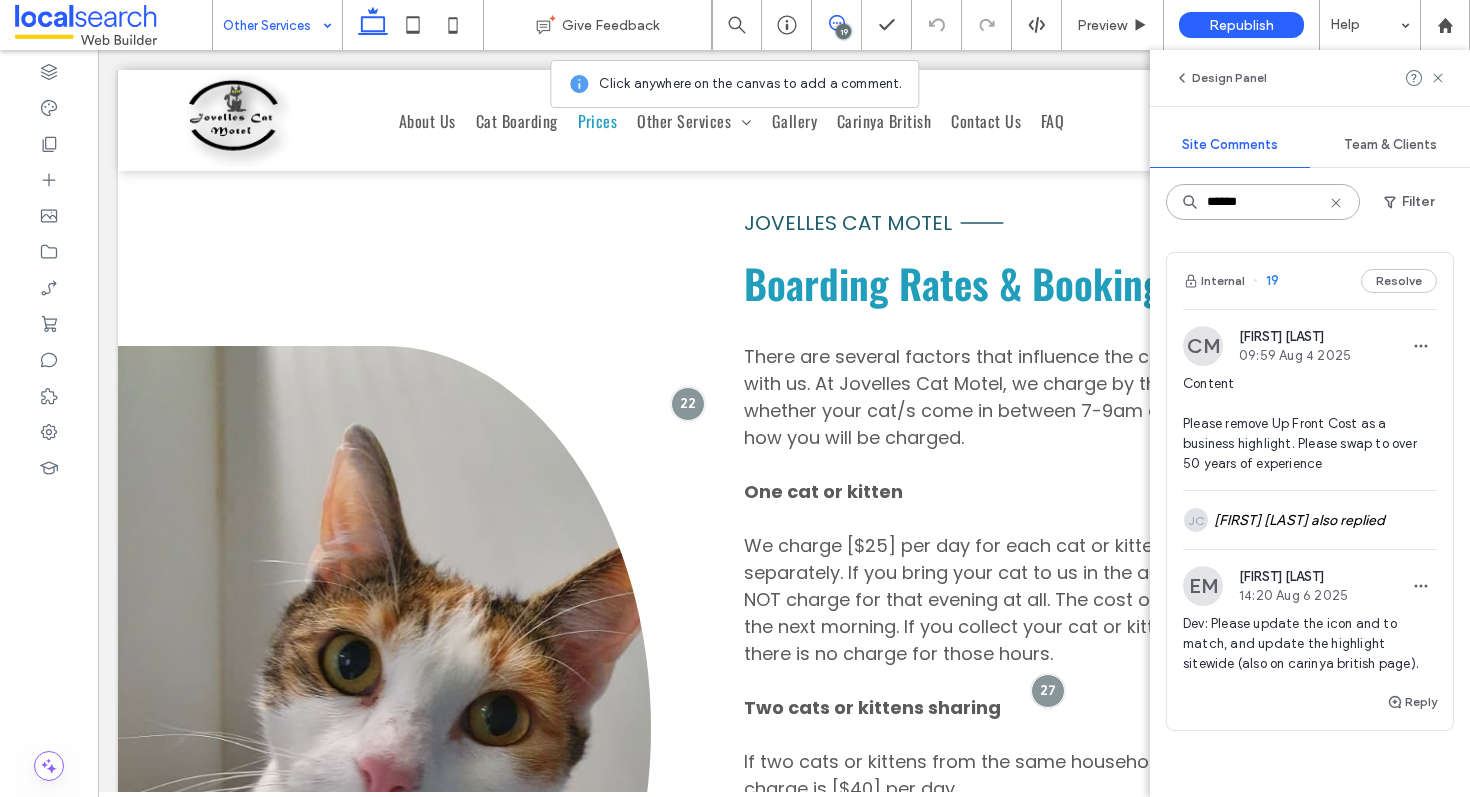 drag, startPoint x: 1268, startPoint y: 201, endPoint x: 1153, endPoint y: 201, distance: 115 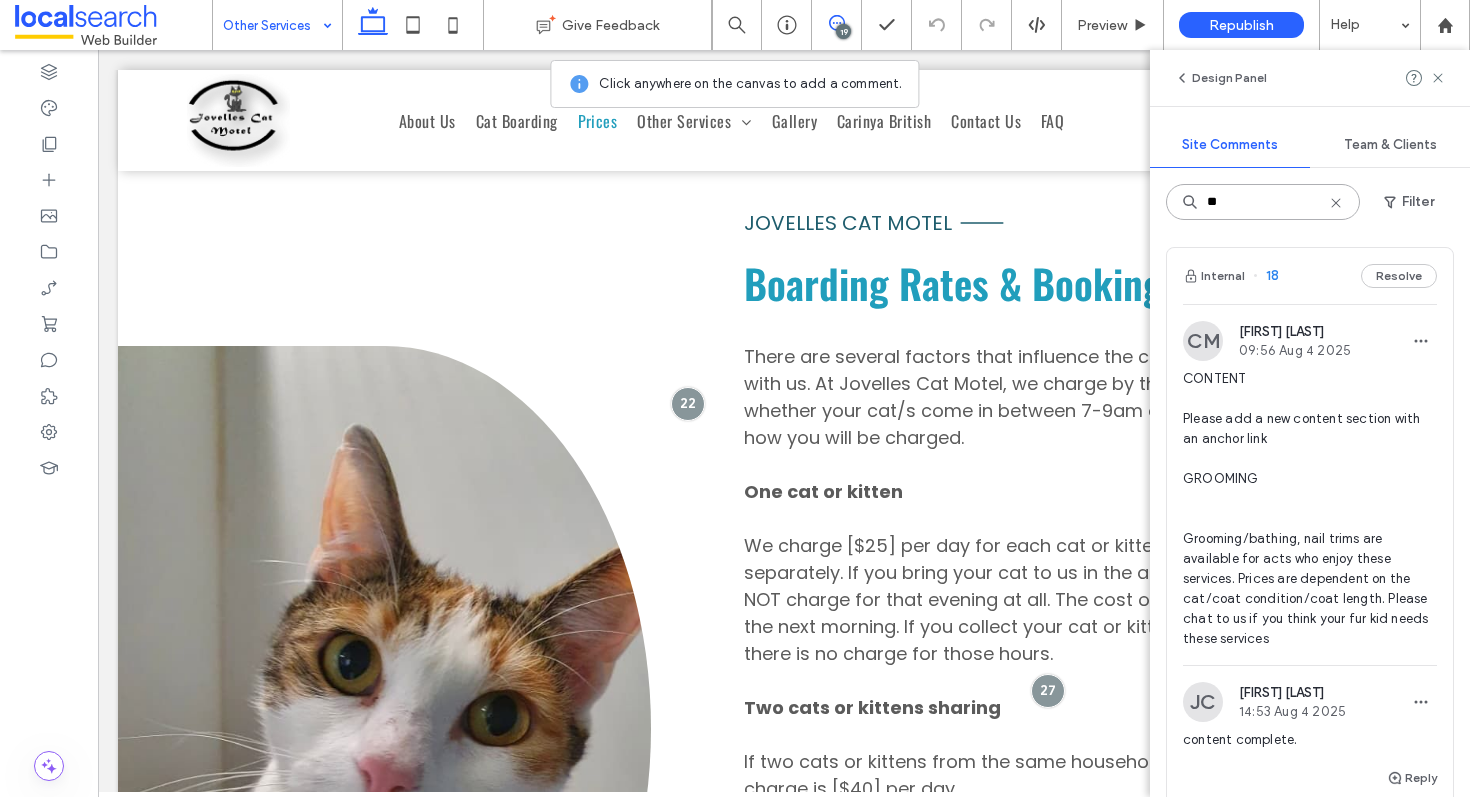 scroll, scrollTop: 0, scrollLeft: 0, axis: both 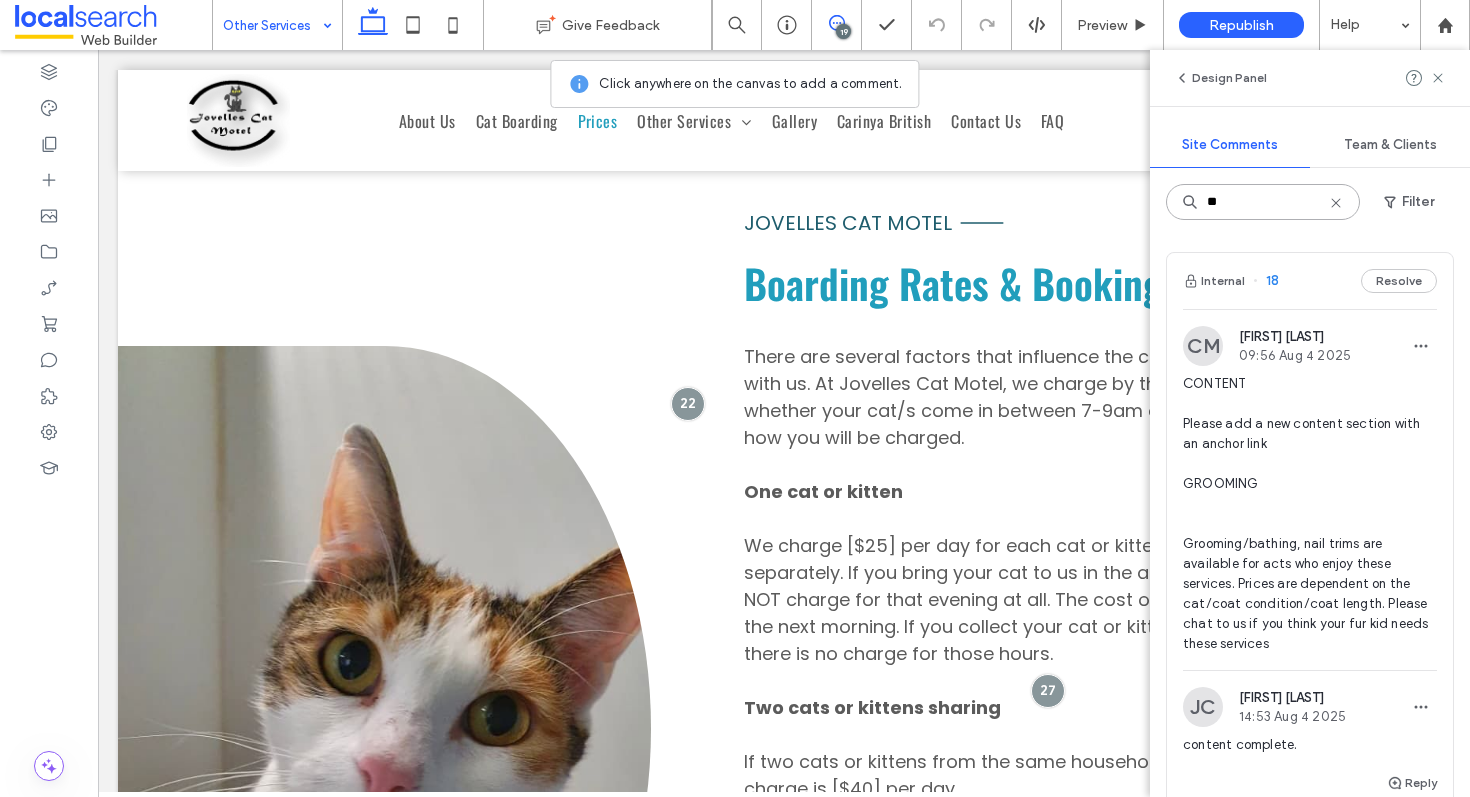 type on "**" 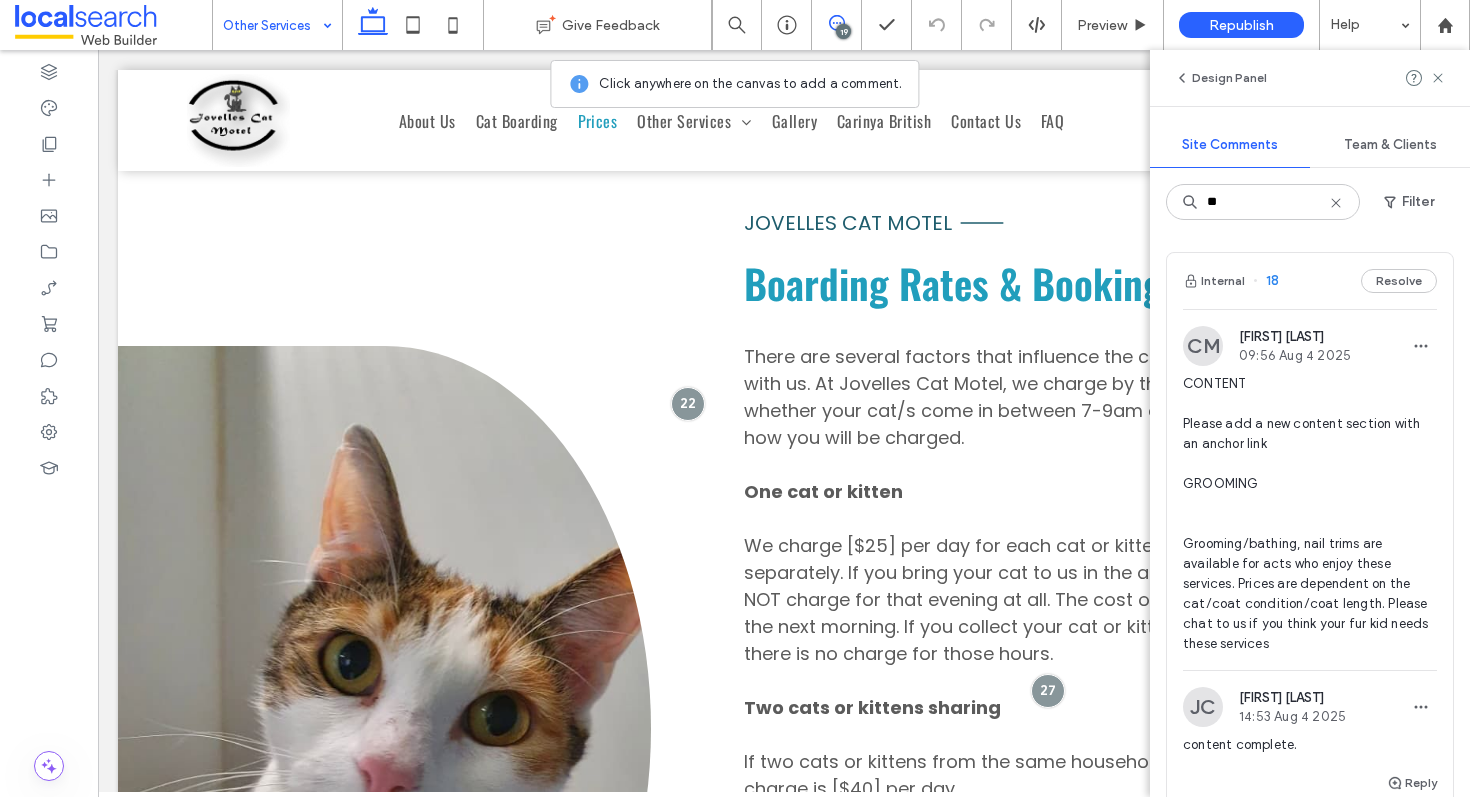 click on "Internal 18 Resolve" at bounding box center [1310, 281] 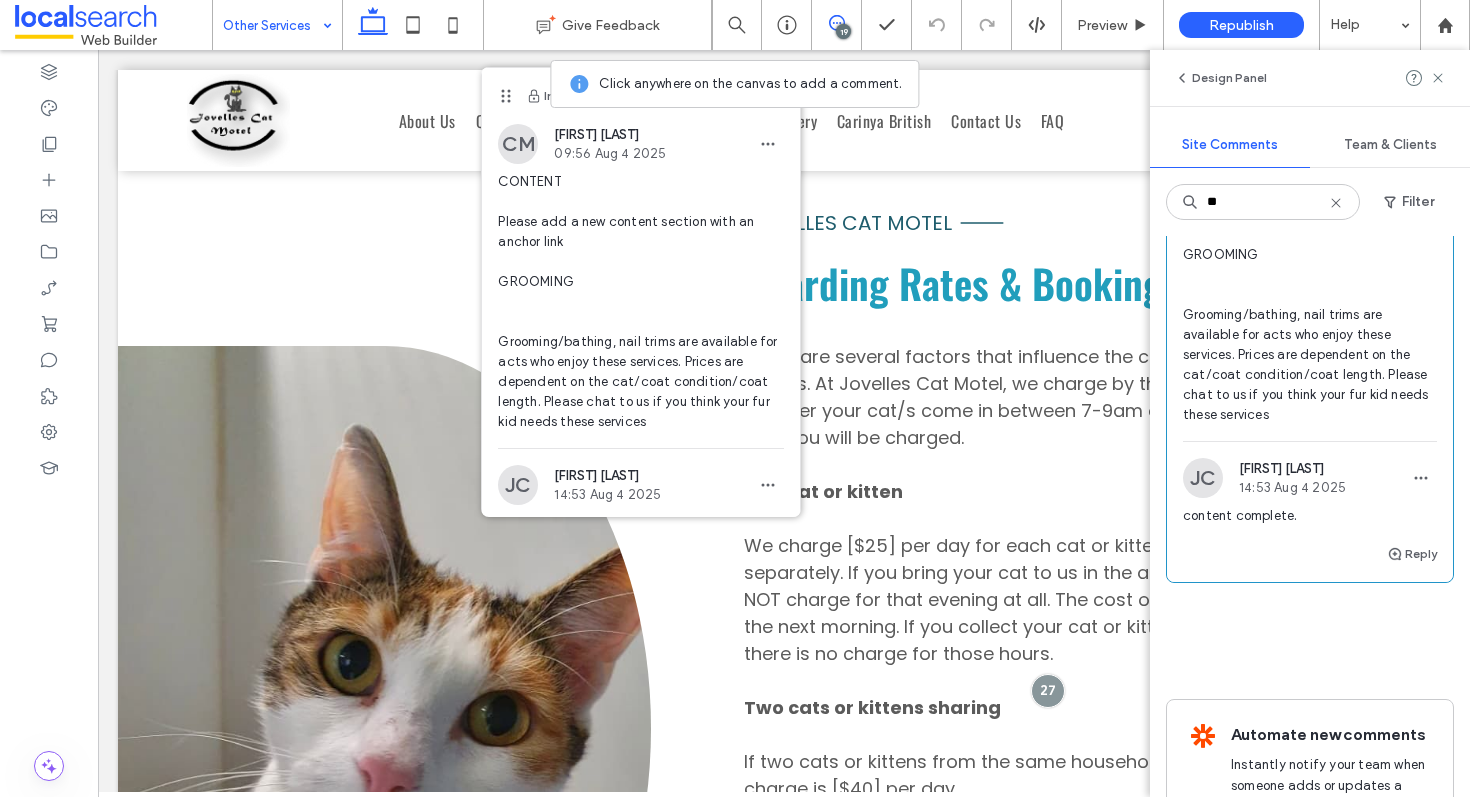 scroll, scrollTop: 0, scrollLeft: 0, axis: both 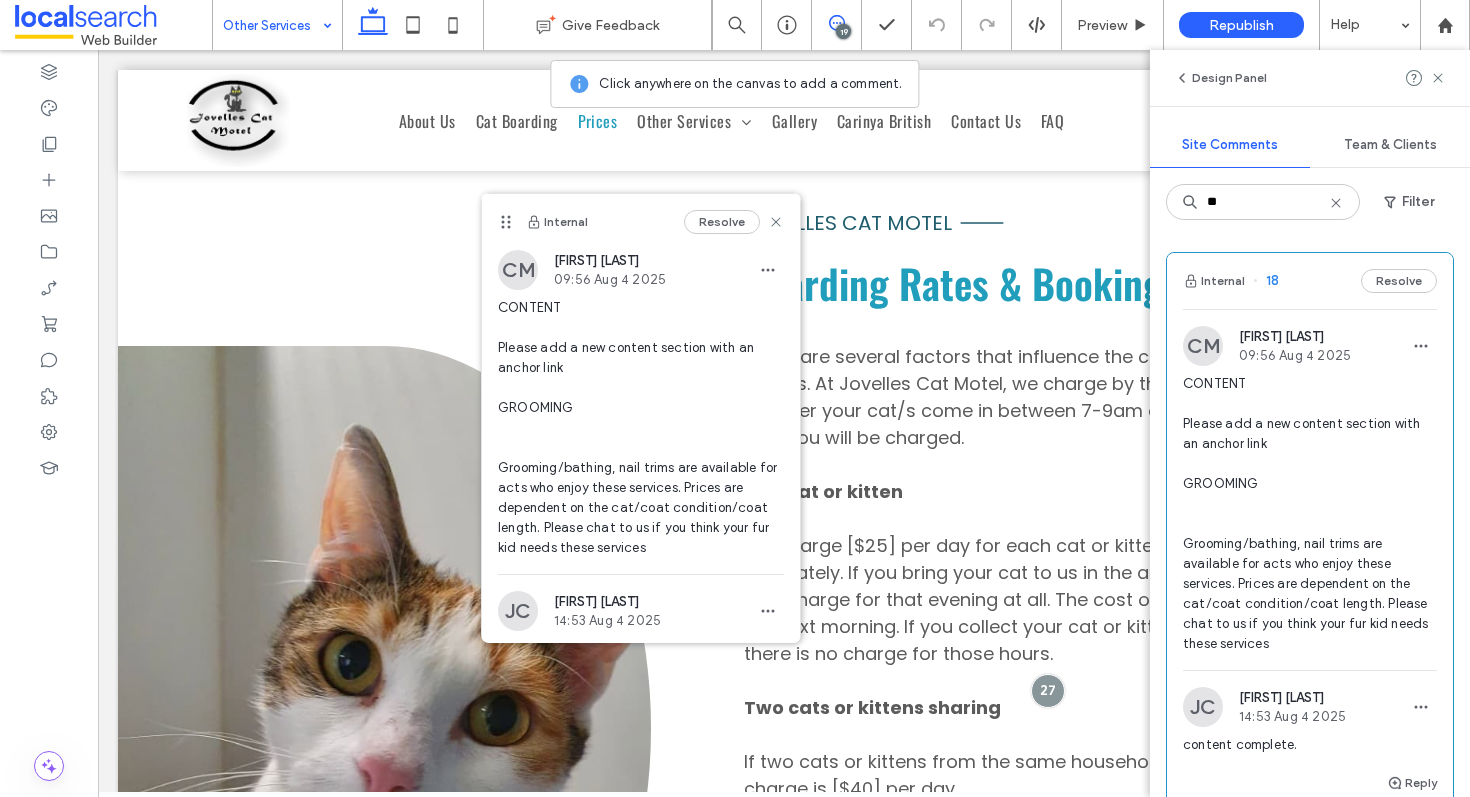 drag, startPoint x: 504, startPoint y: 94, endPoint x: 504, endPoint y: 222, distance: 128 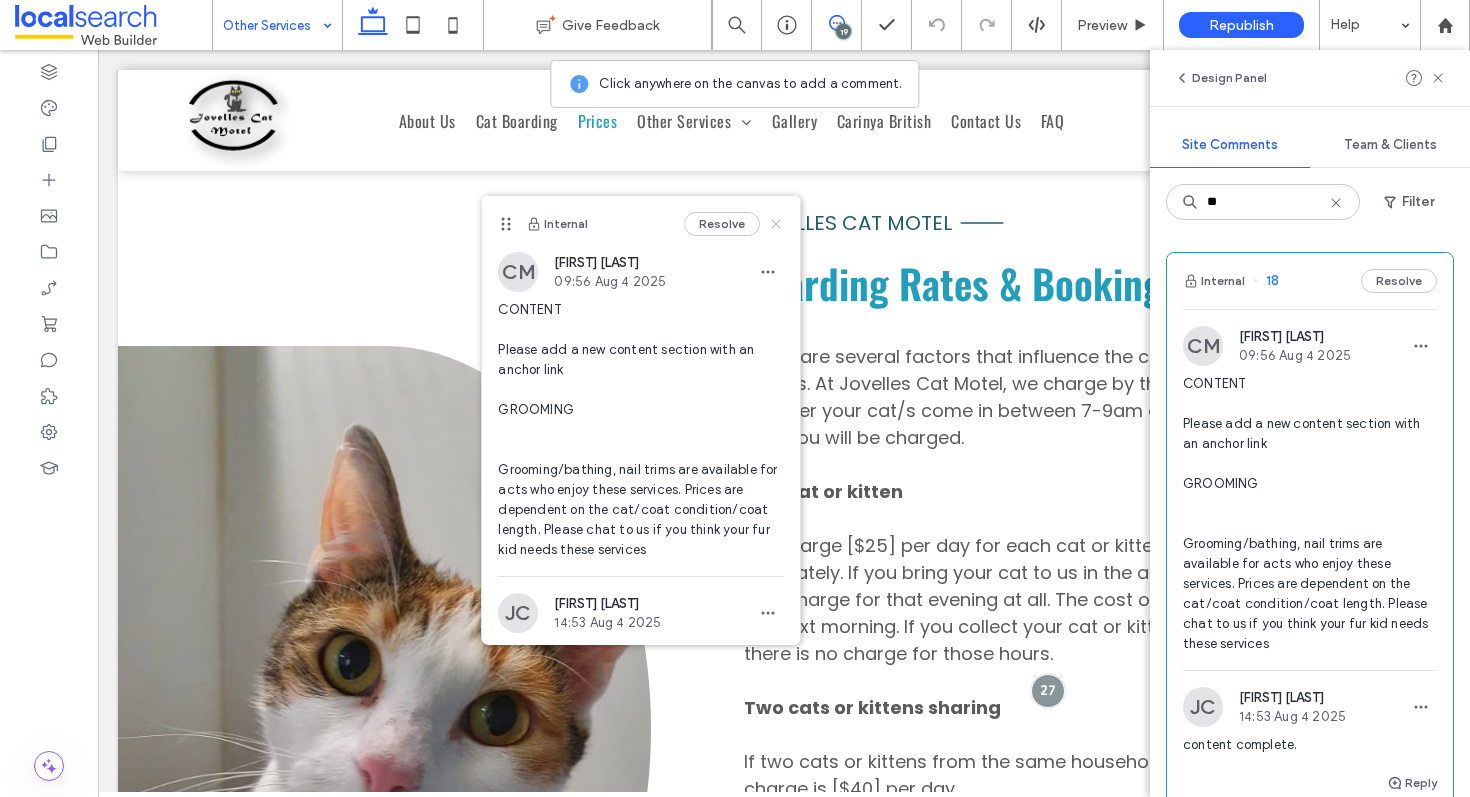 click 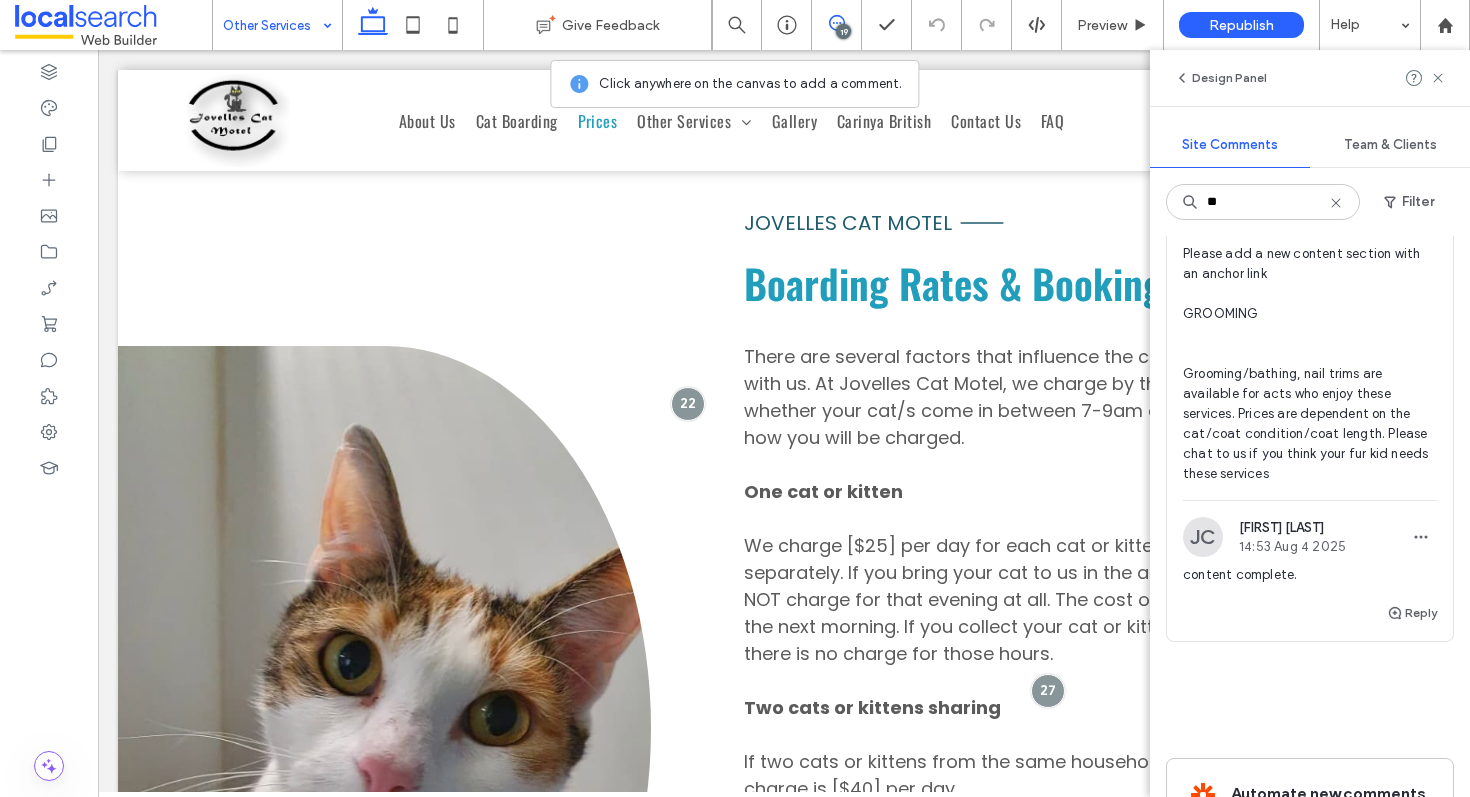 scroll, scrollTop: 171, scrollLeft: 0, axis: vertical 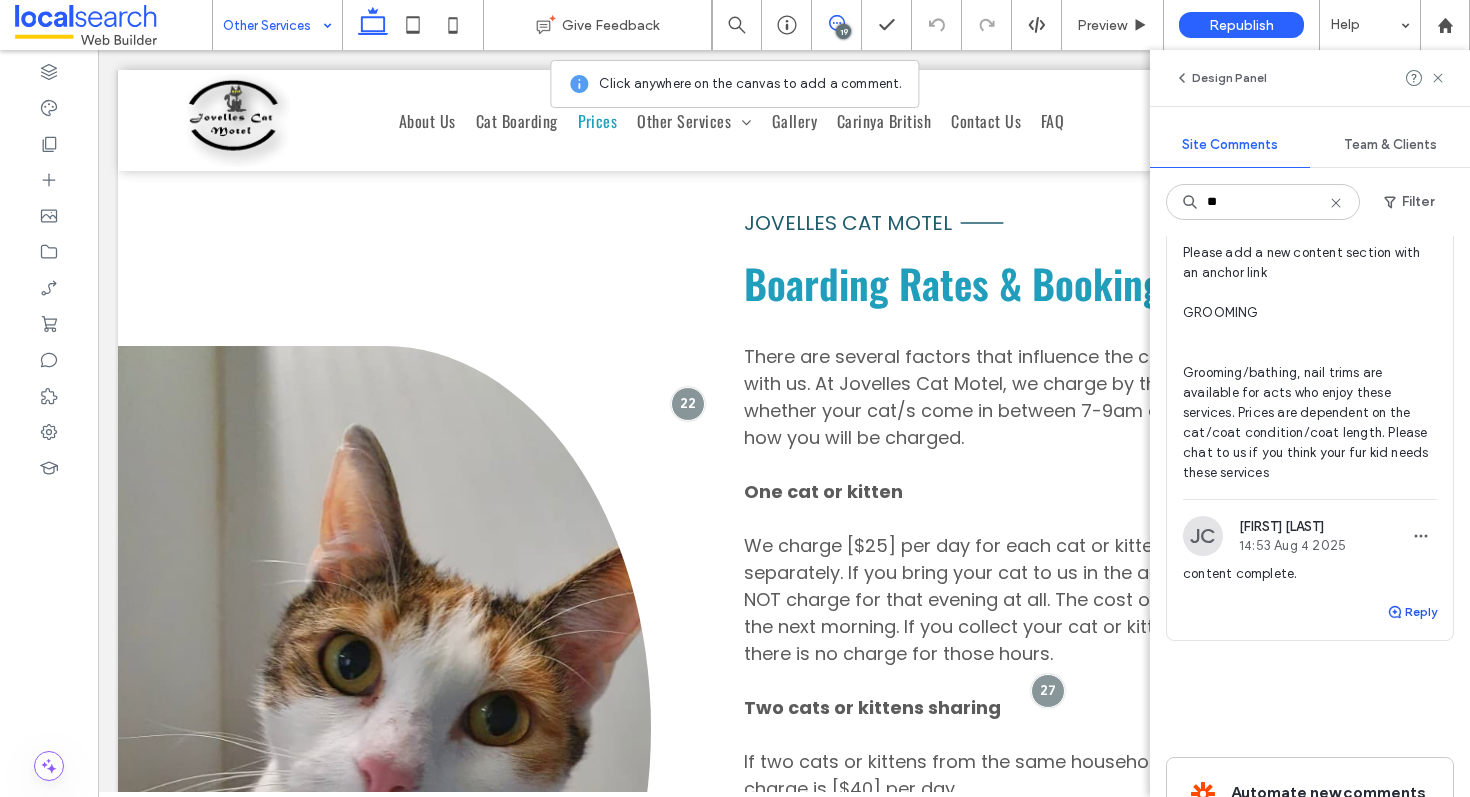 click on "Reply" at bounding box center [1412, 612] 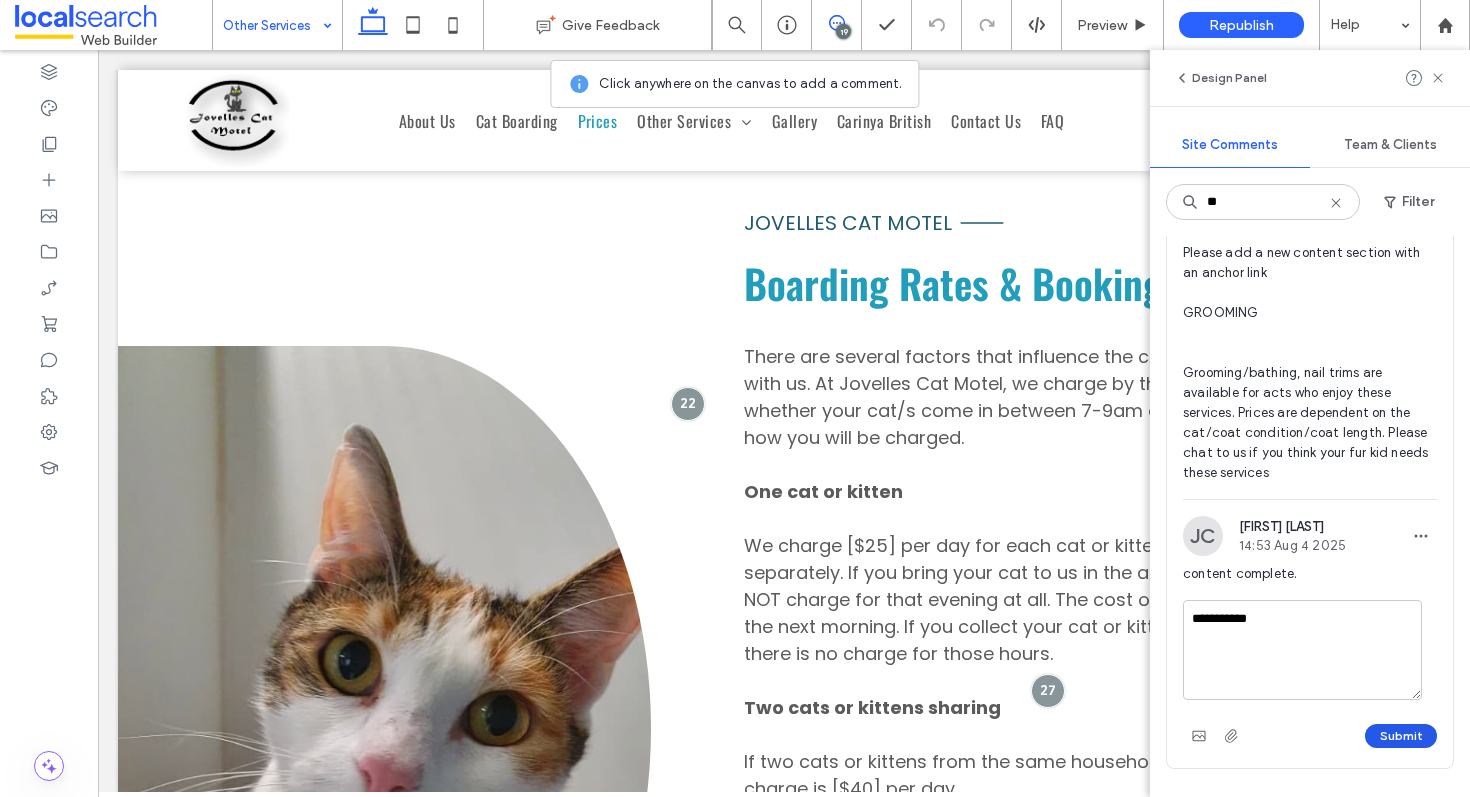 type on "**********" 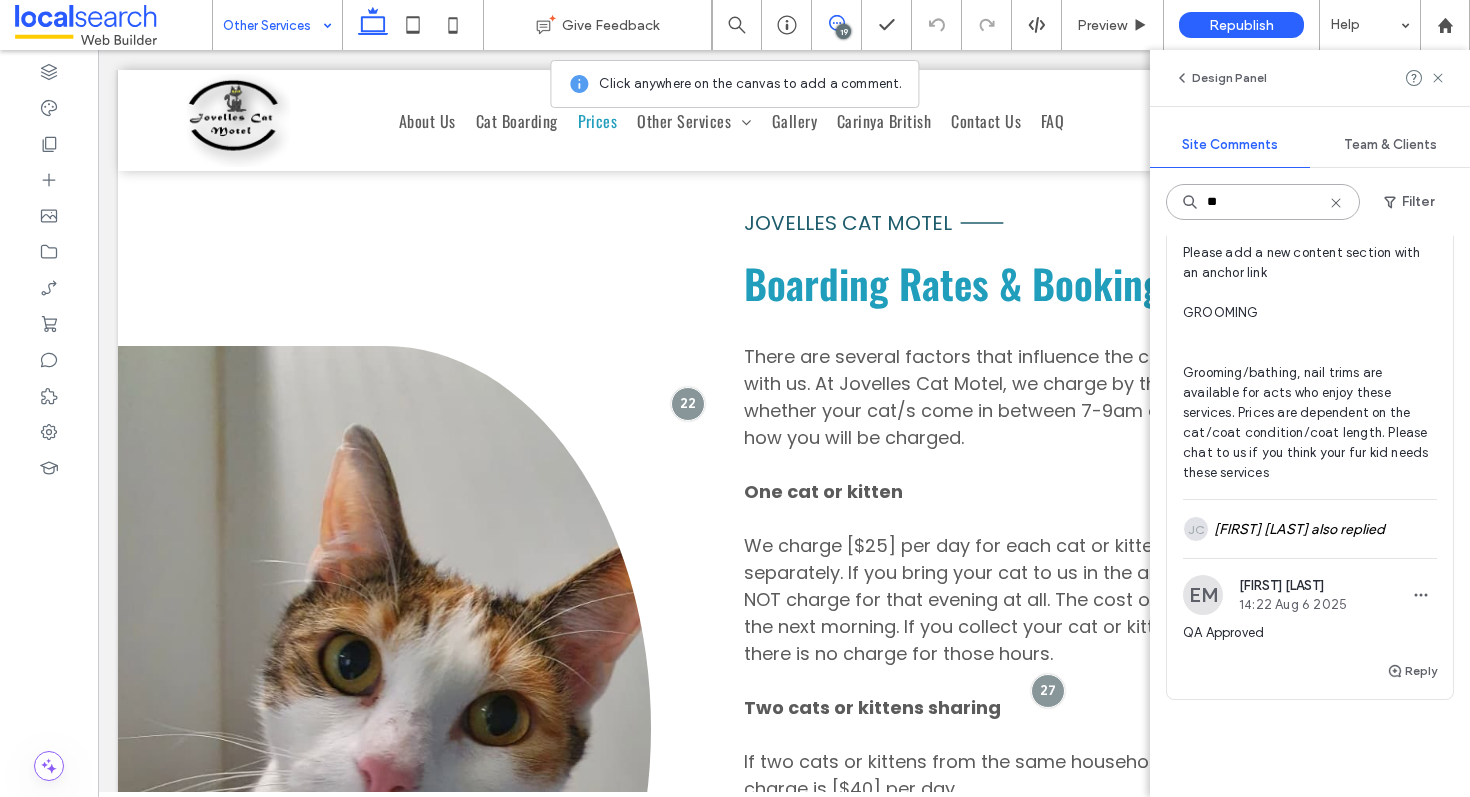 click on "**" at bounding box center [1263, 202] 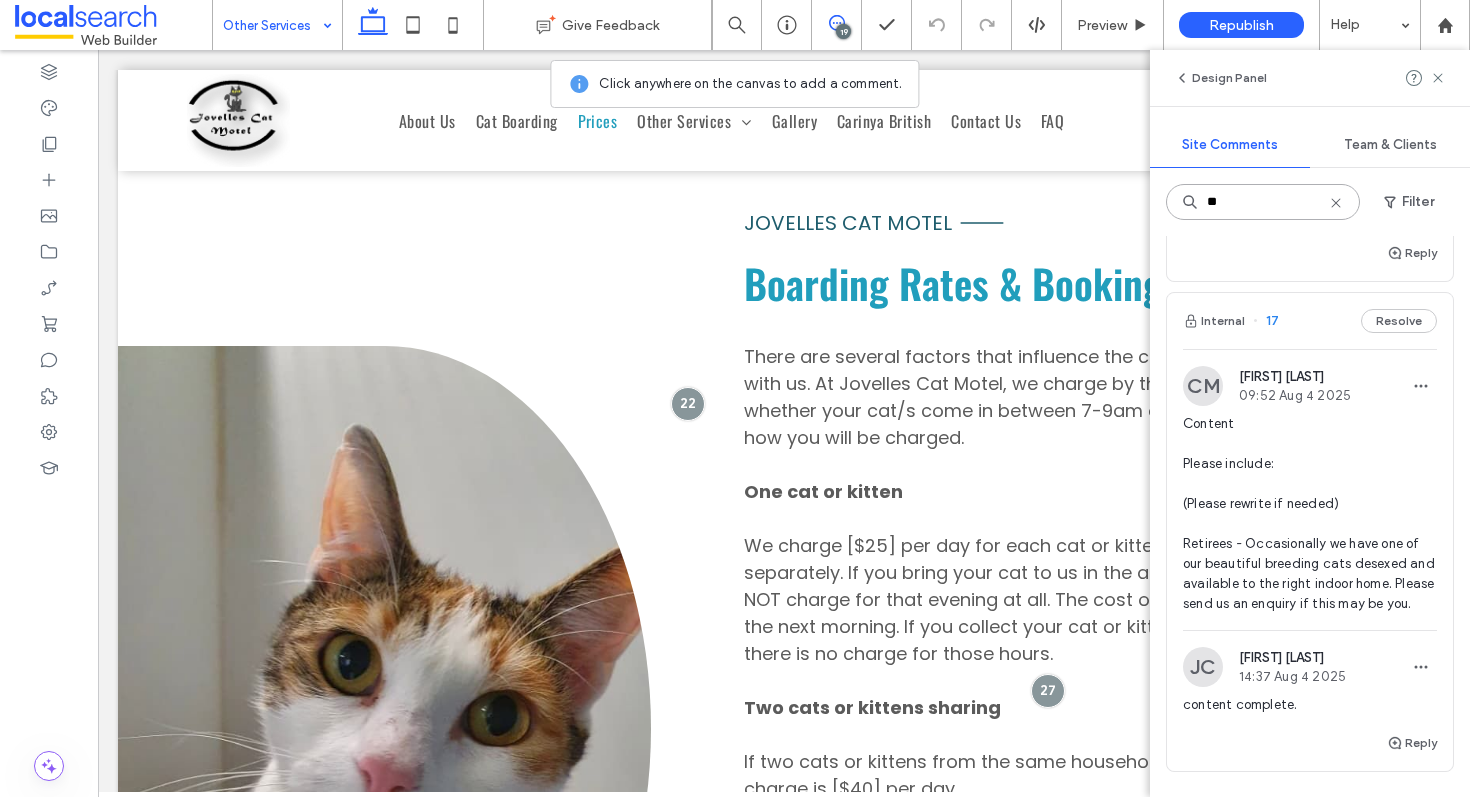 scroll, scrollTop: 492, scrollLeft: 0, axis: vertical 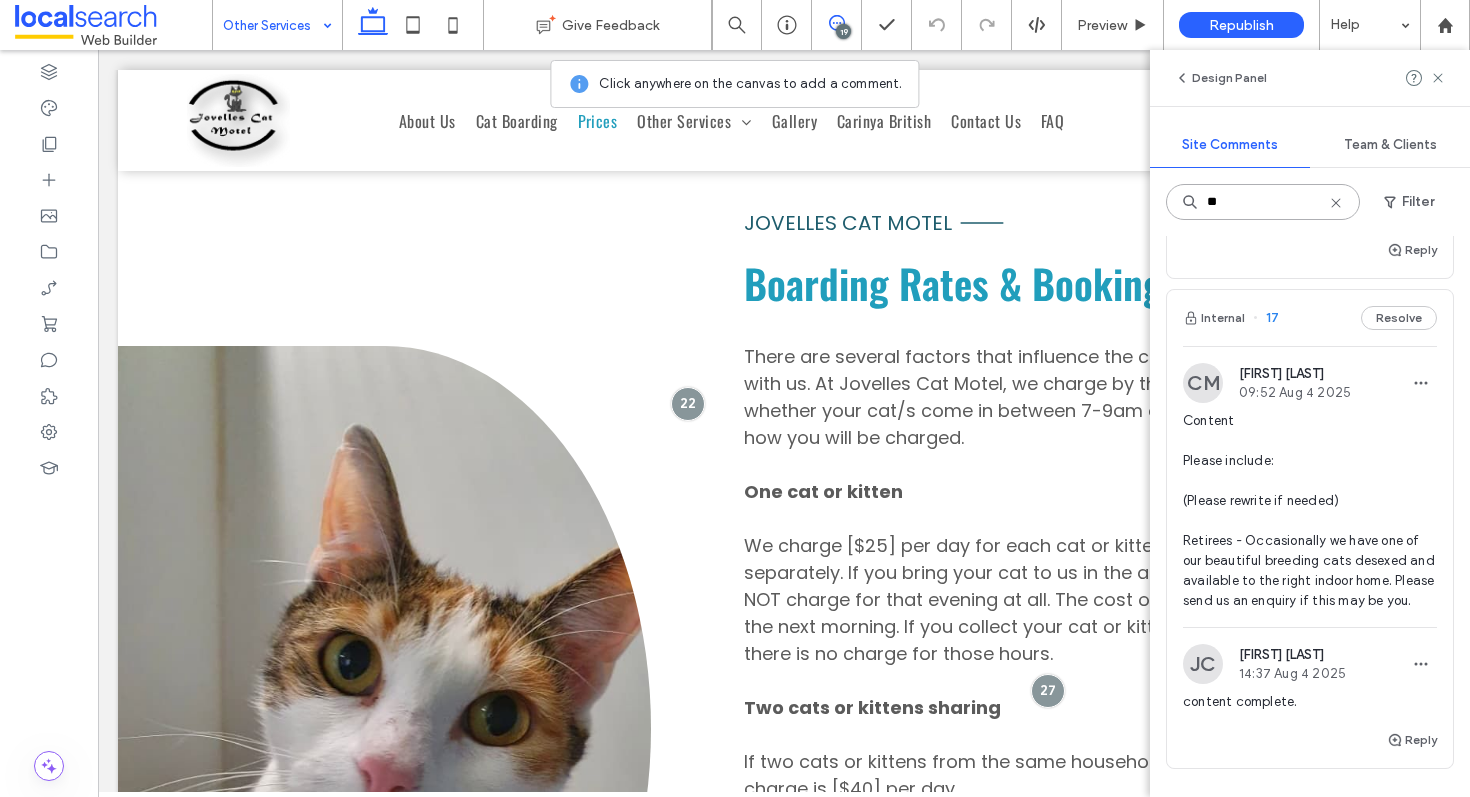 type on "**" 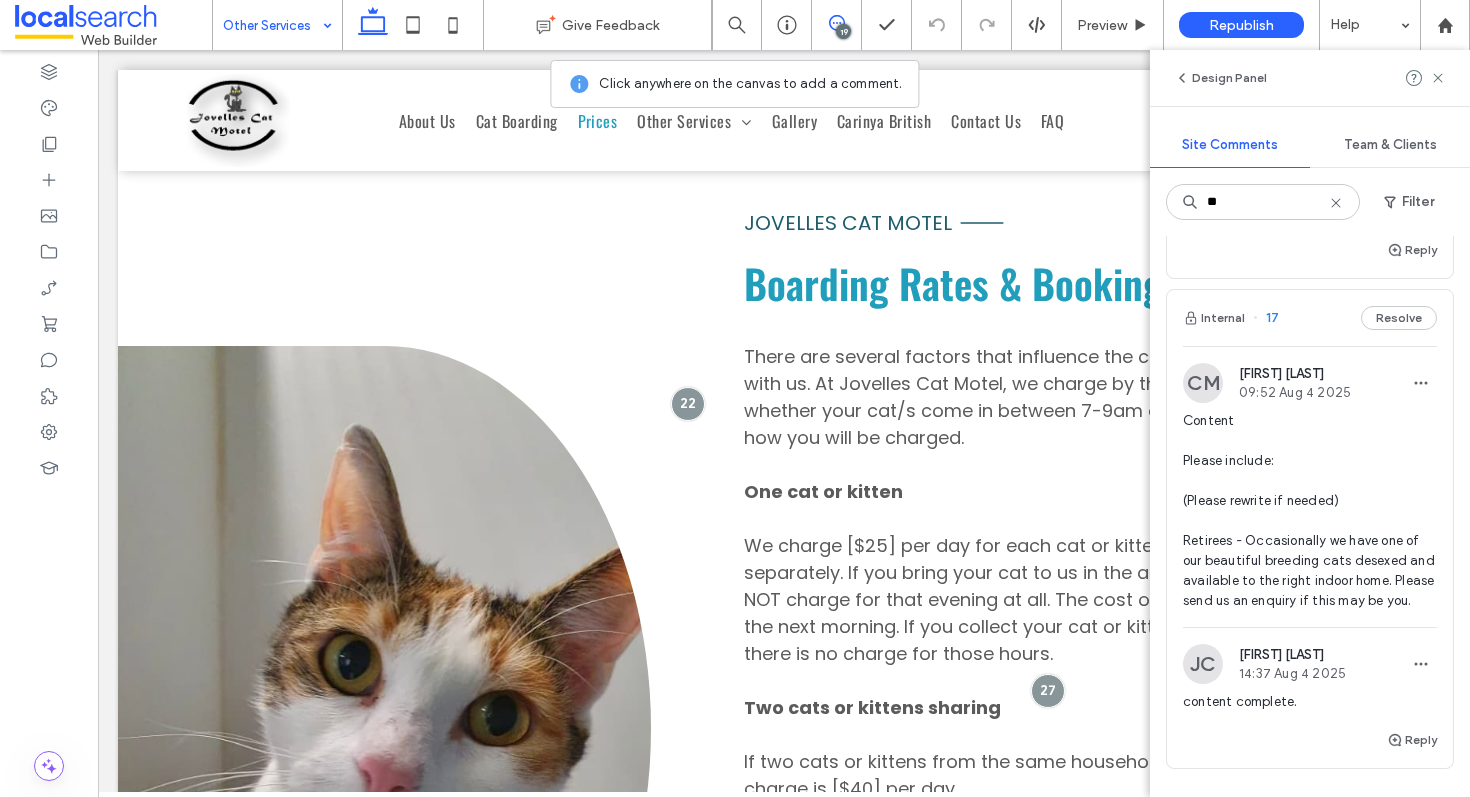 click on "Internal 17 Resolve" at bounding box center [1310, 318] 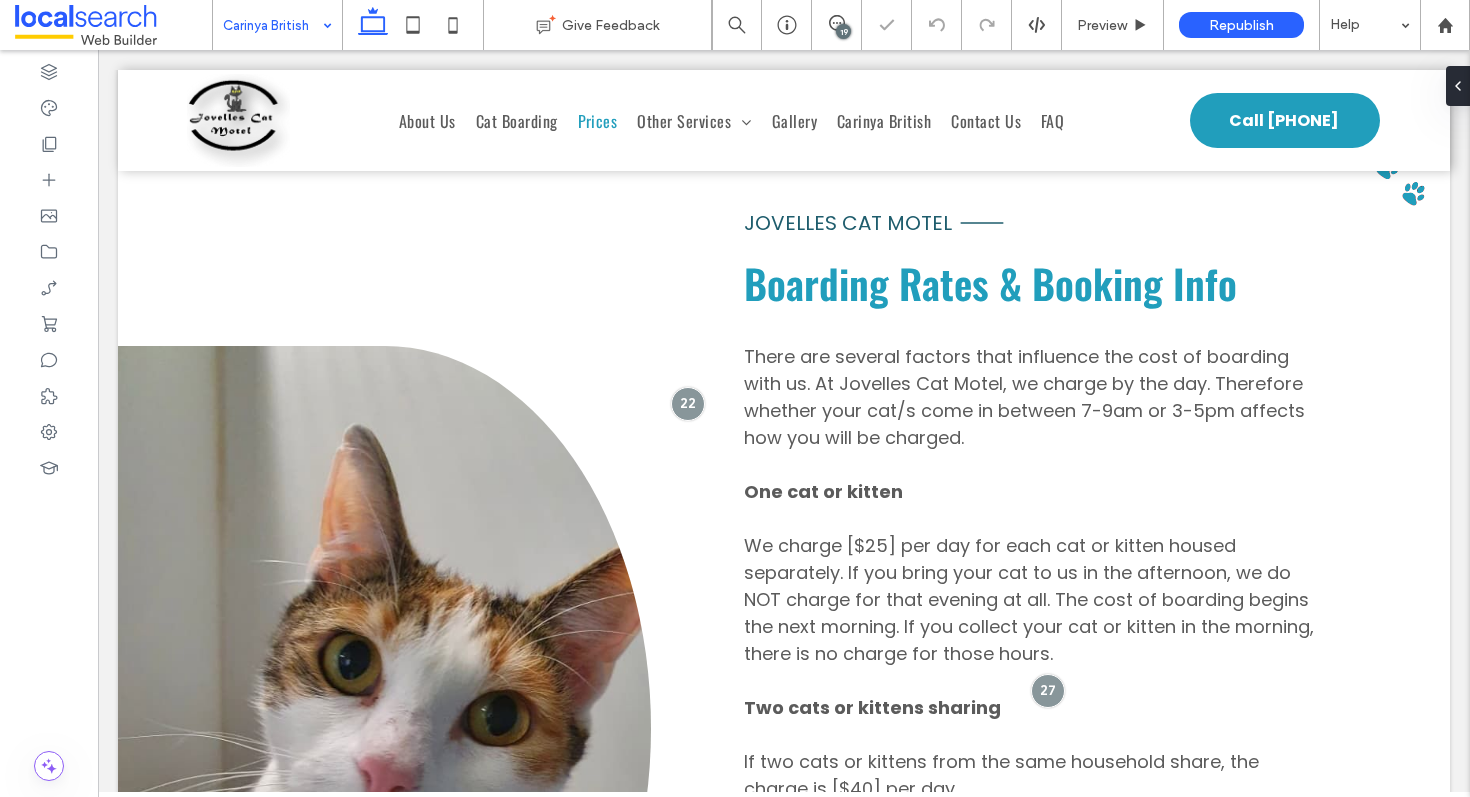 scroll, scrollTop: 0, scrollLeft: 0, axis: both 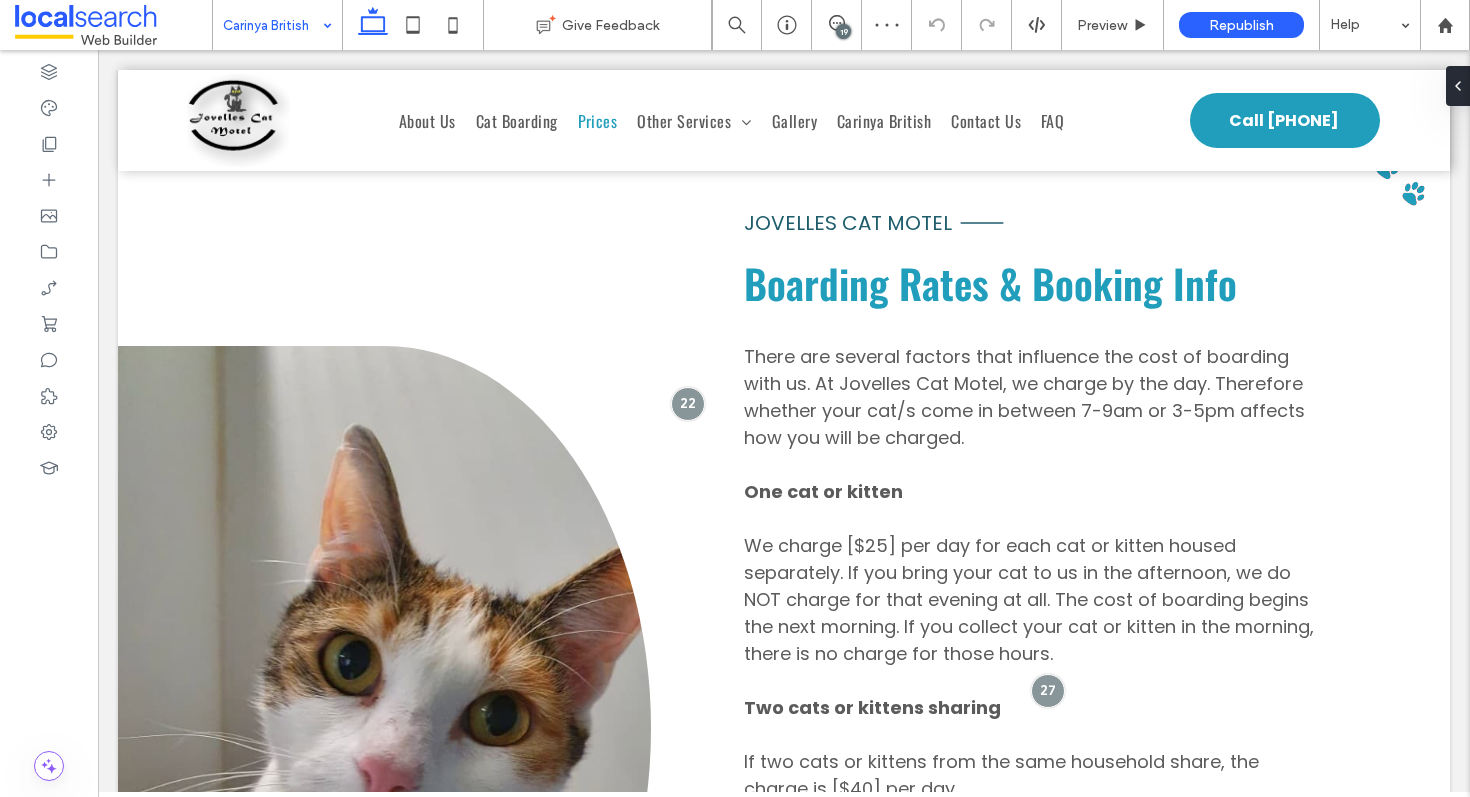 click on "19" at bounding box center (843, 31) 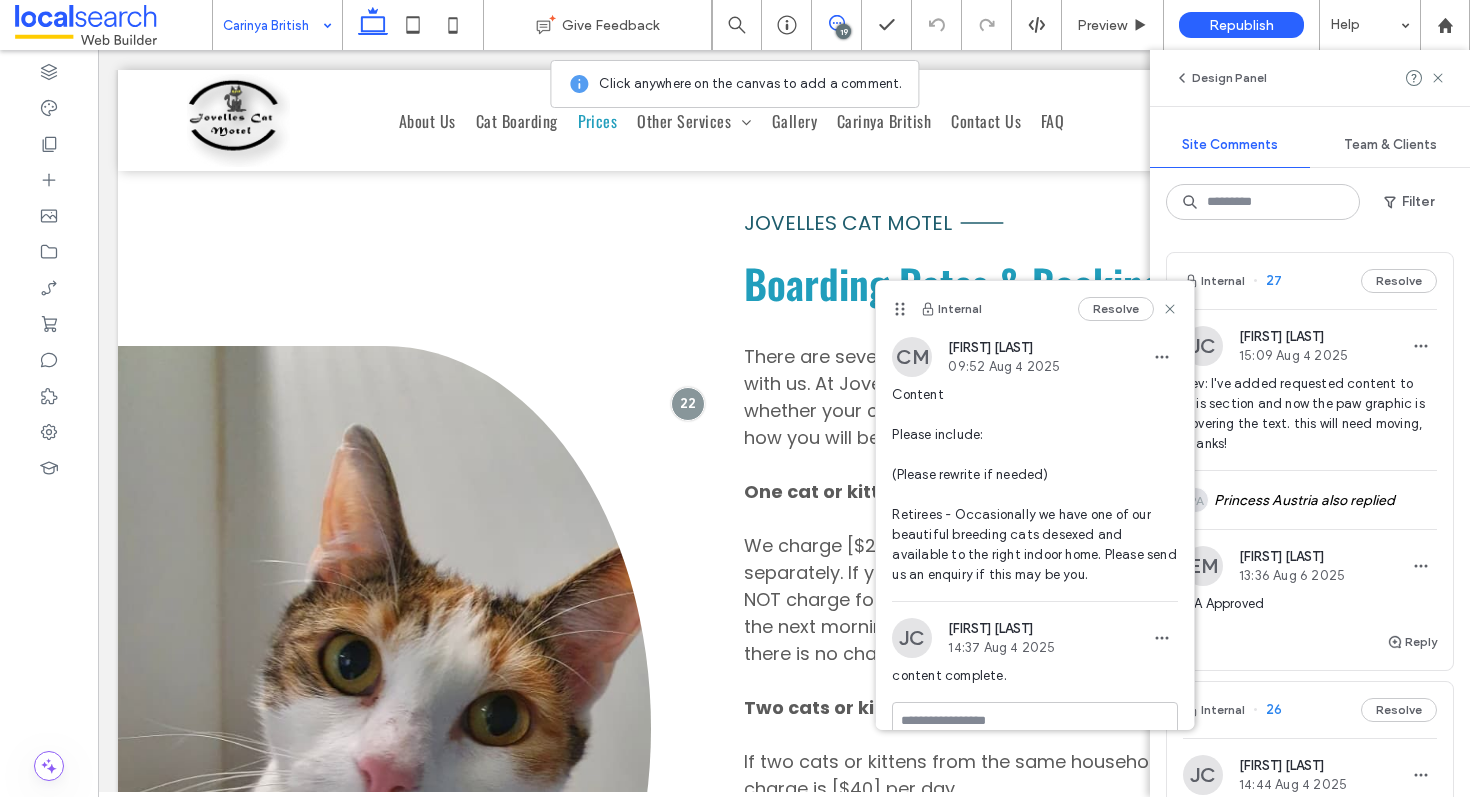 scroll, scrollTop: 31, scrollLeft: 0, axis: vertical 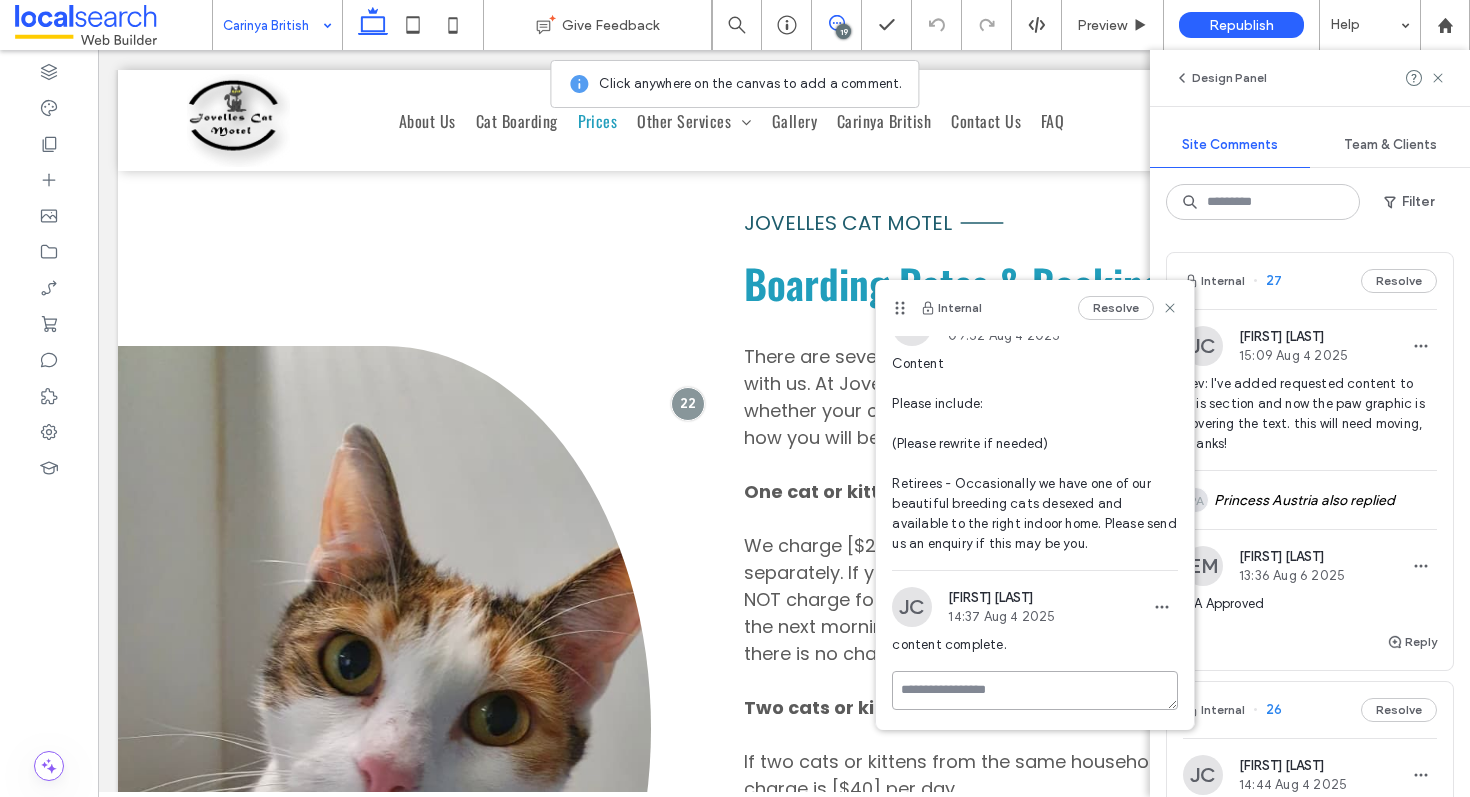 click at bounding box center (1035, 690) 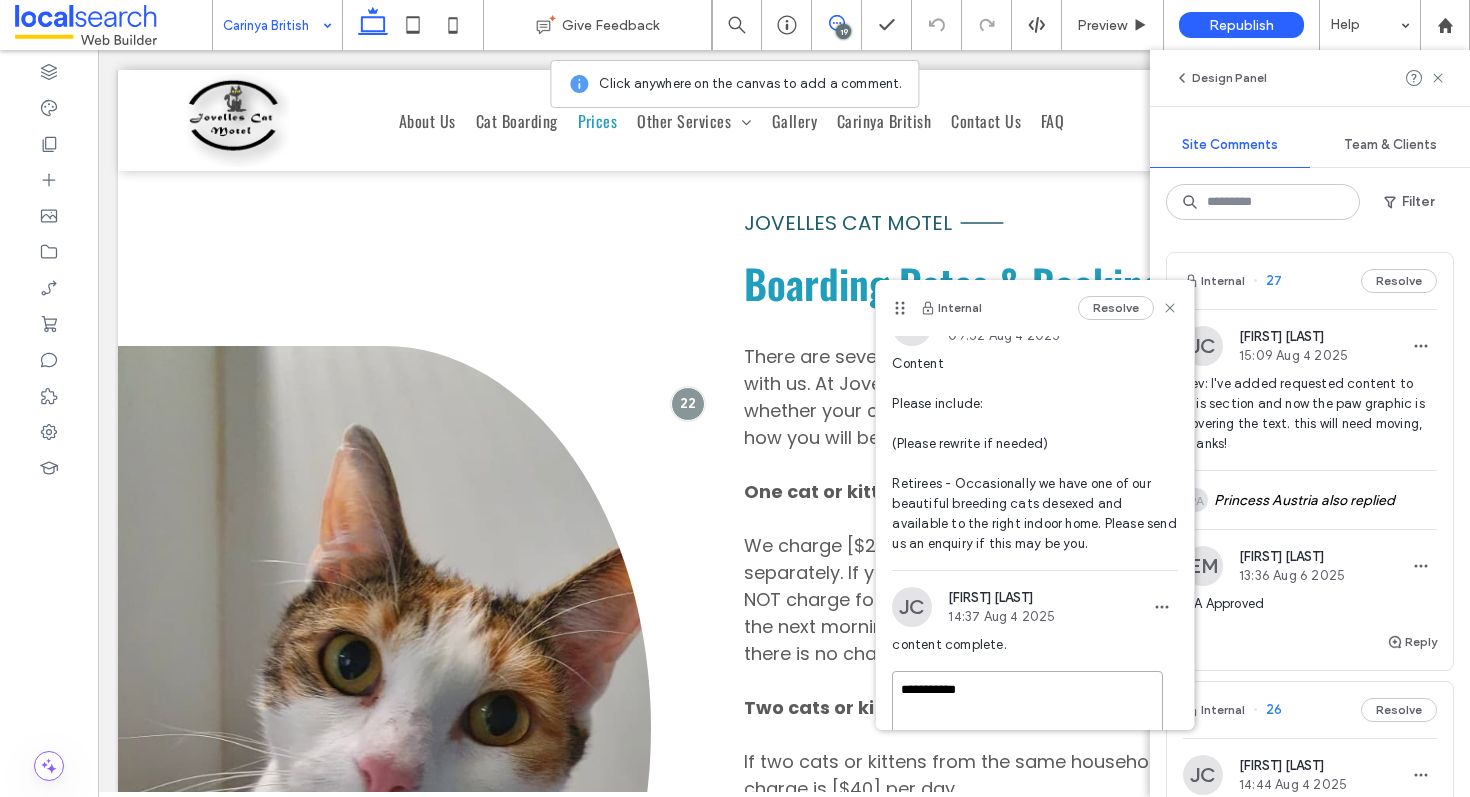 scroll, scrollTop: 140, scrollLeft: 0, axis: vertical 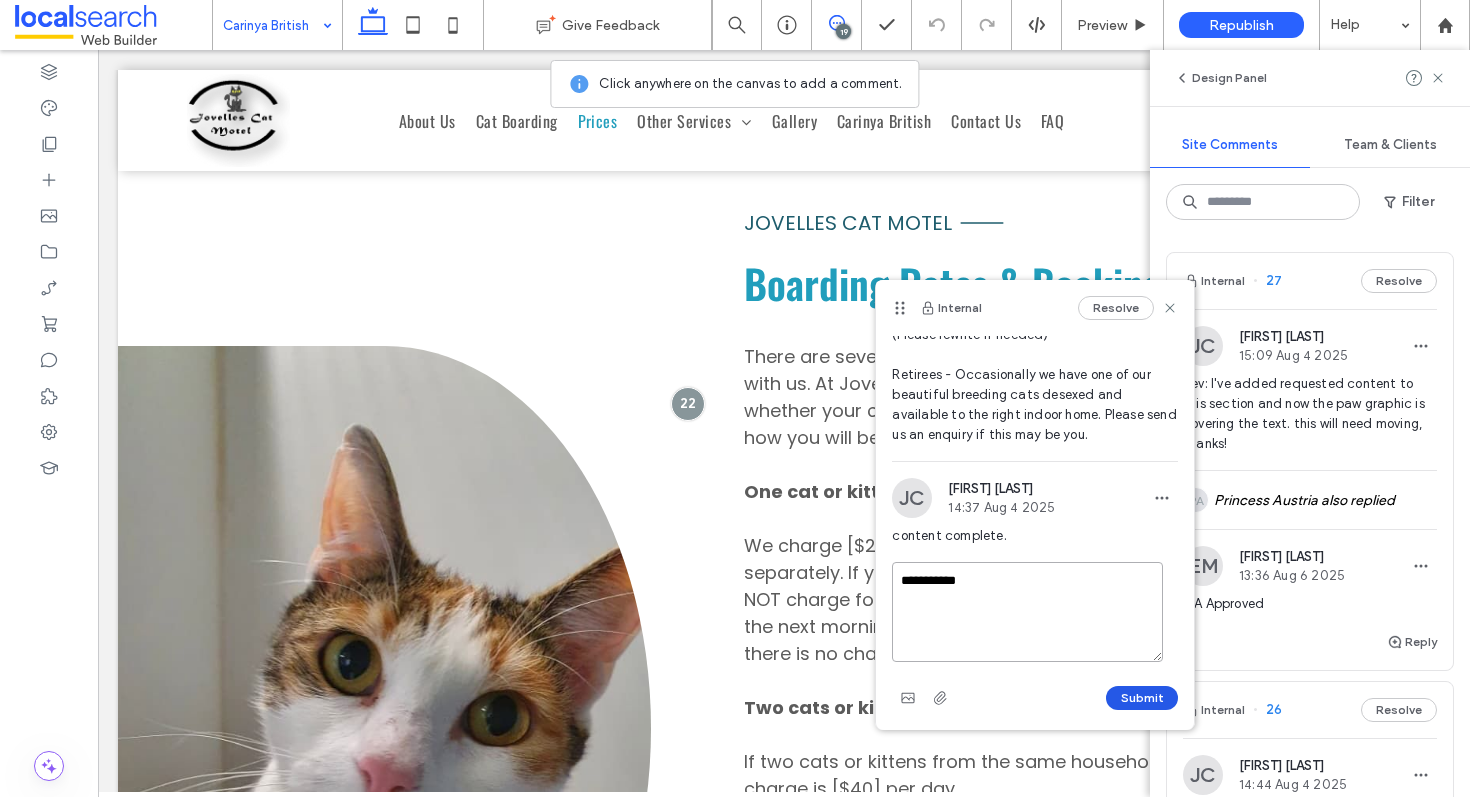 type on "**********" 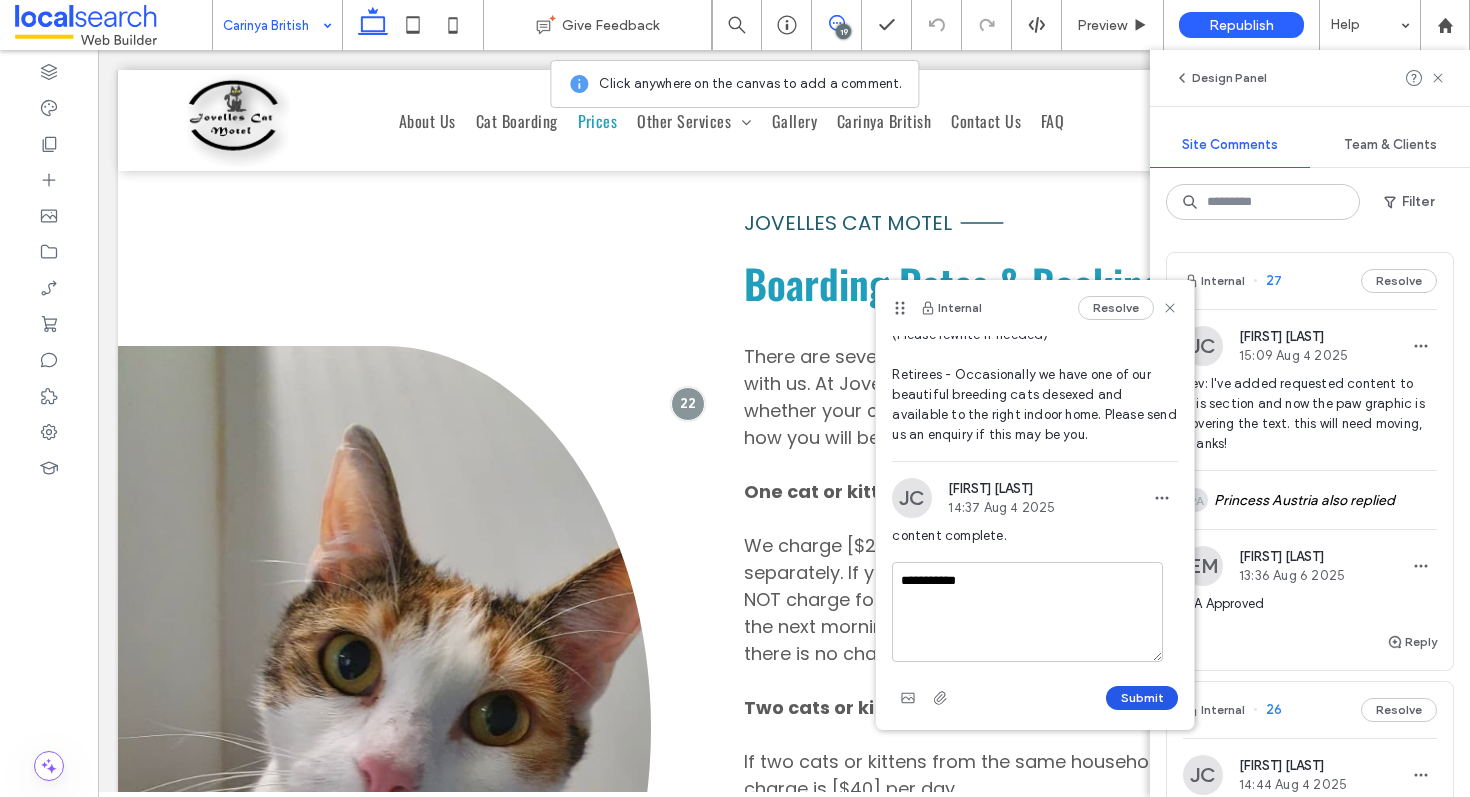 click on "Submit" at bounding box center (1142, 698) 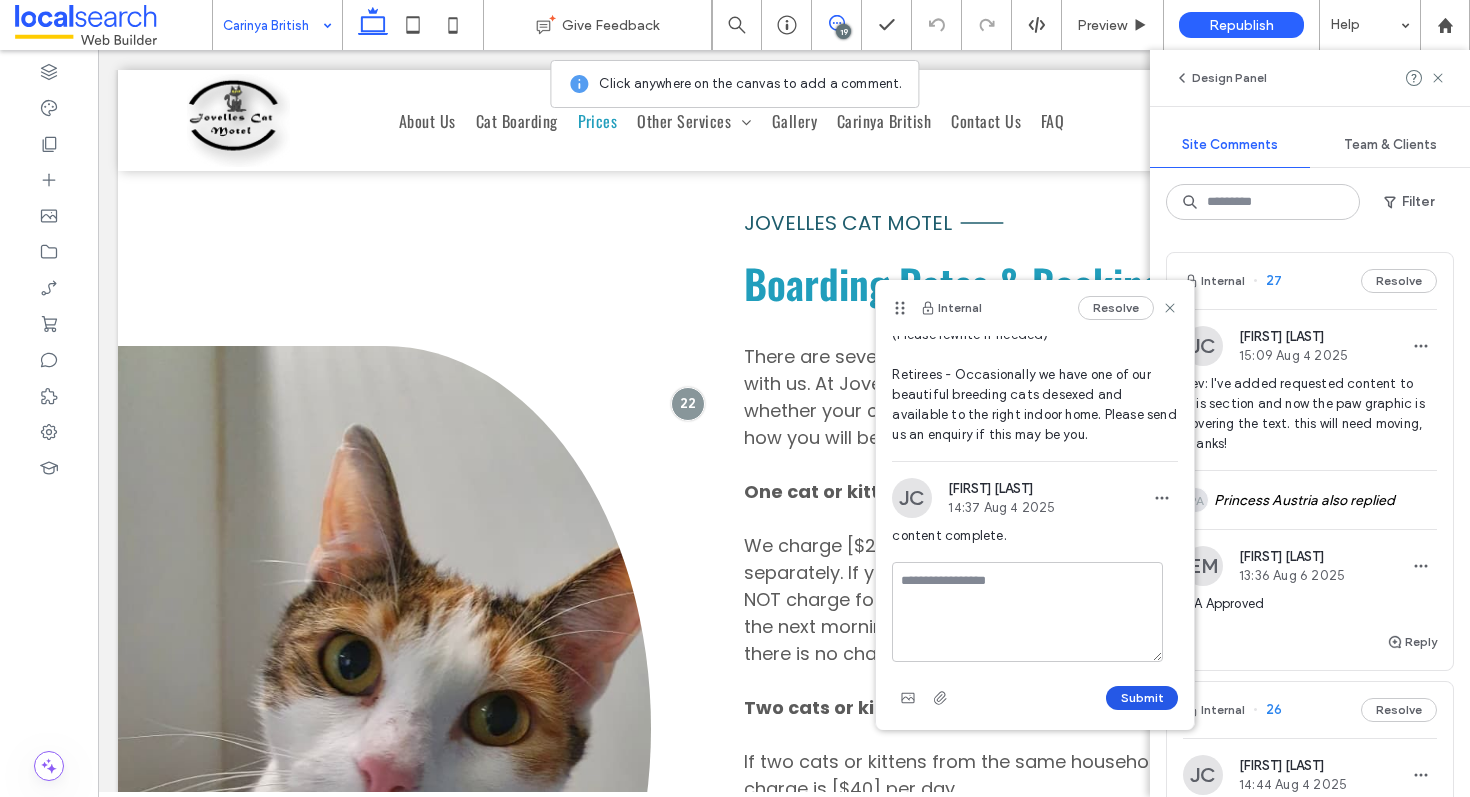 scroll, scrollTop: 90, scrollLeft: 0, axis: vertical 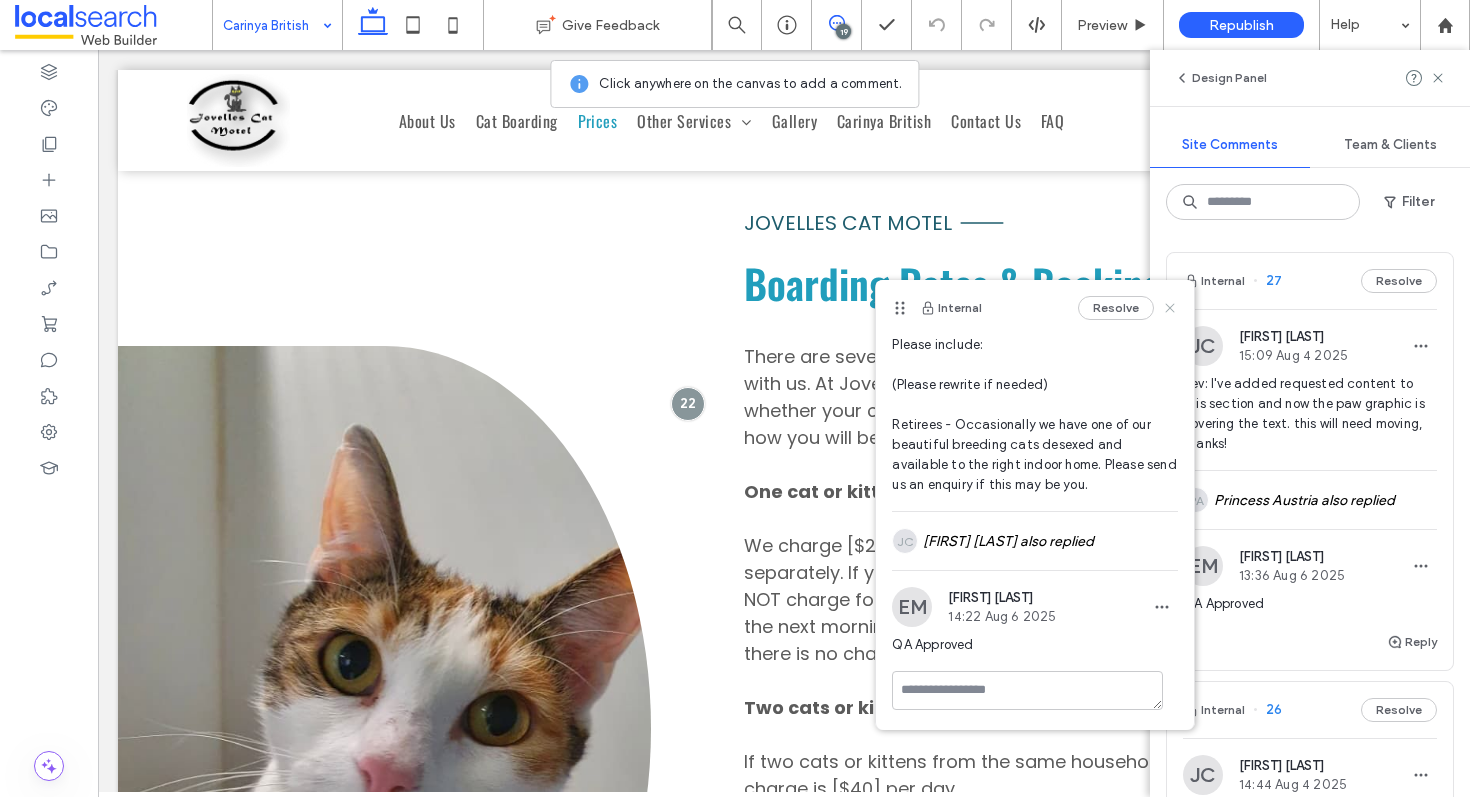 click 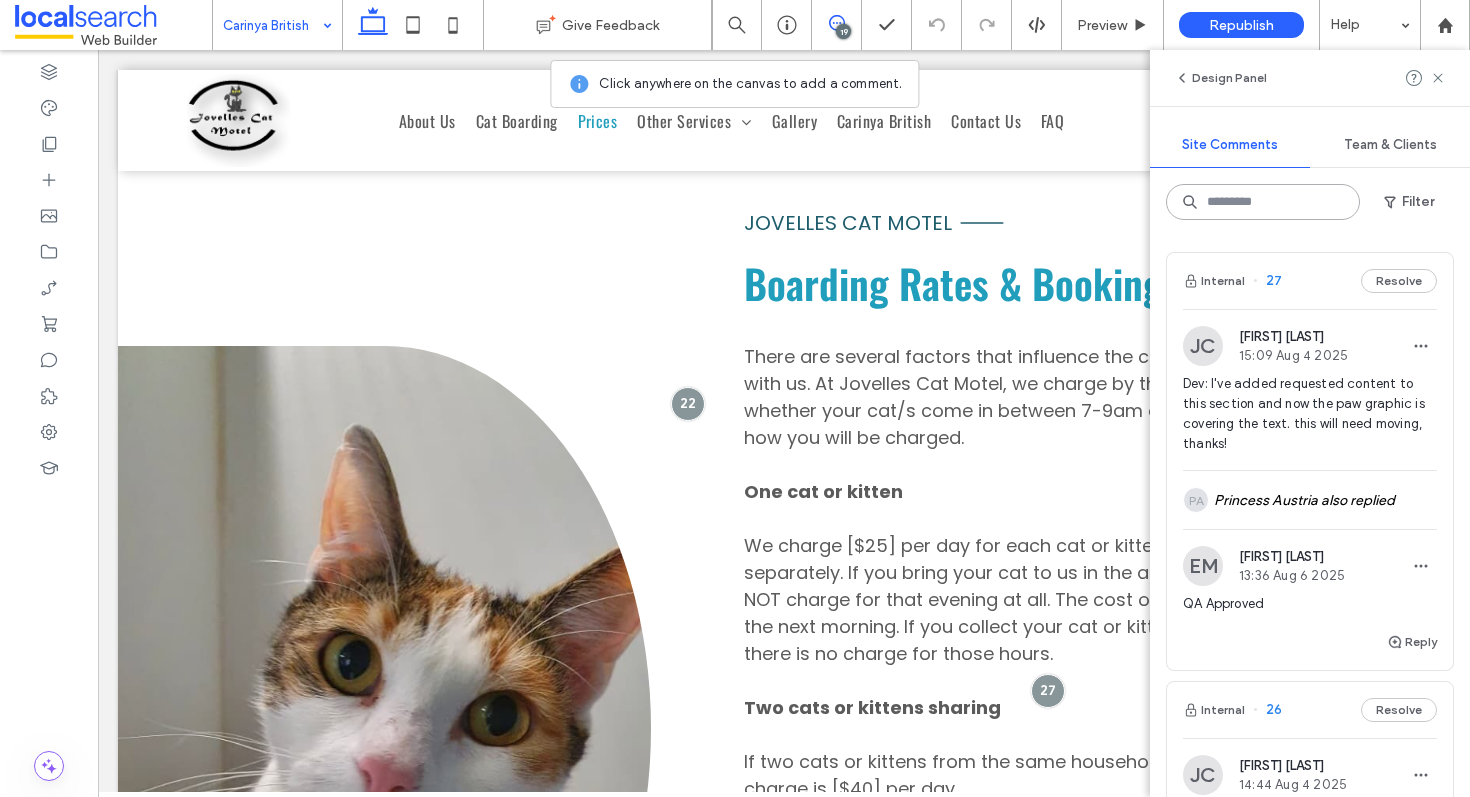 click at bounding box center (1263, 202) 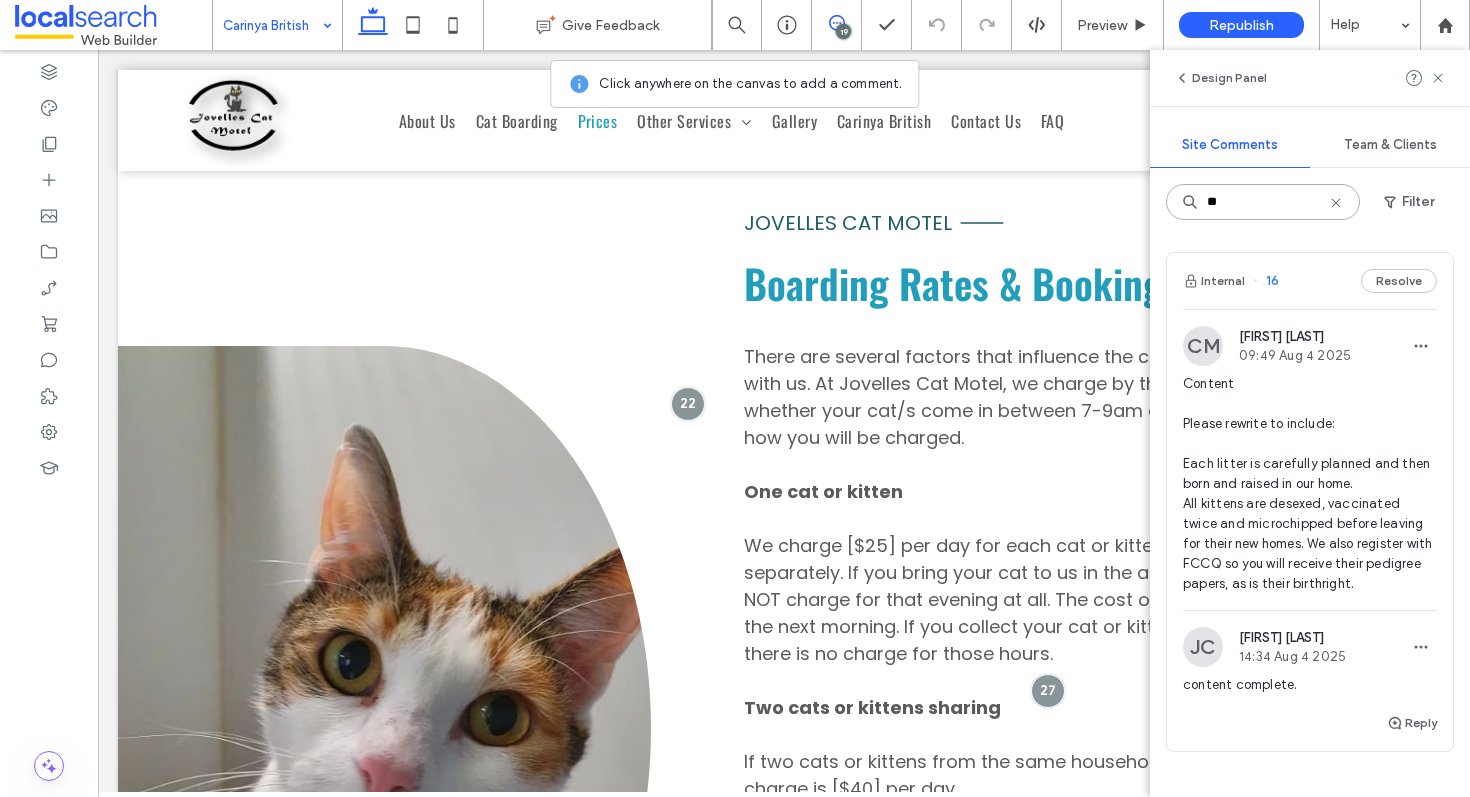 type on "**" 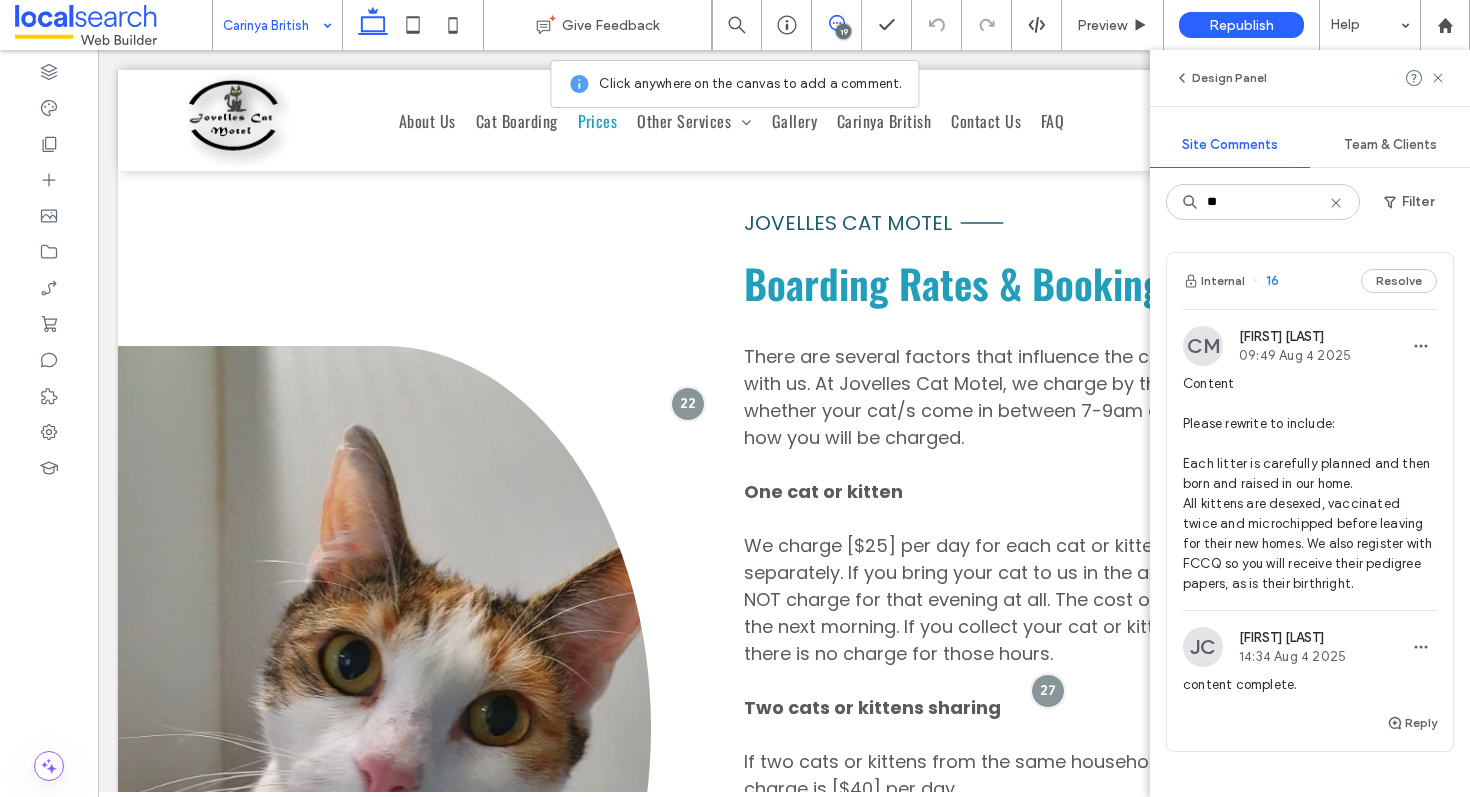 click on "Internal 16 Resolve" at bounding box center (1310, 281) 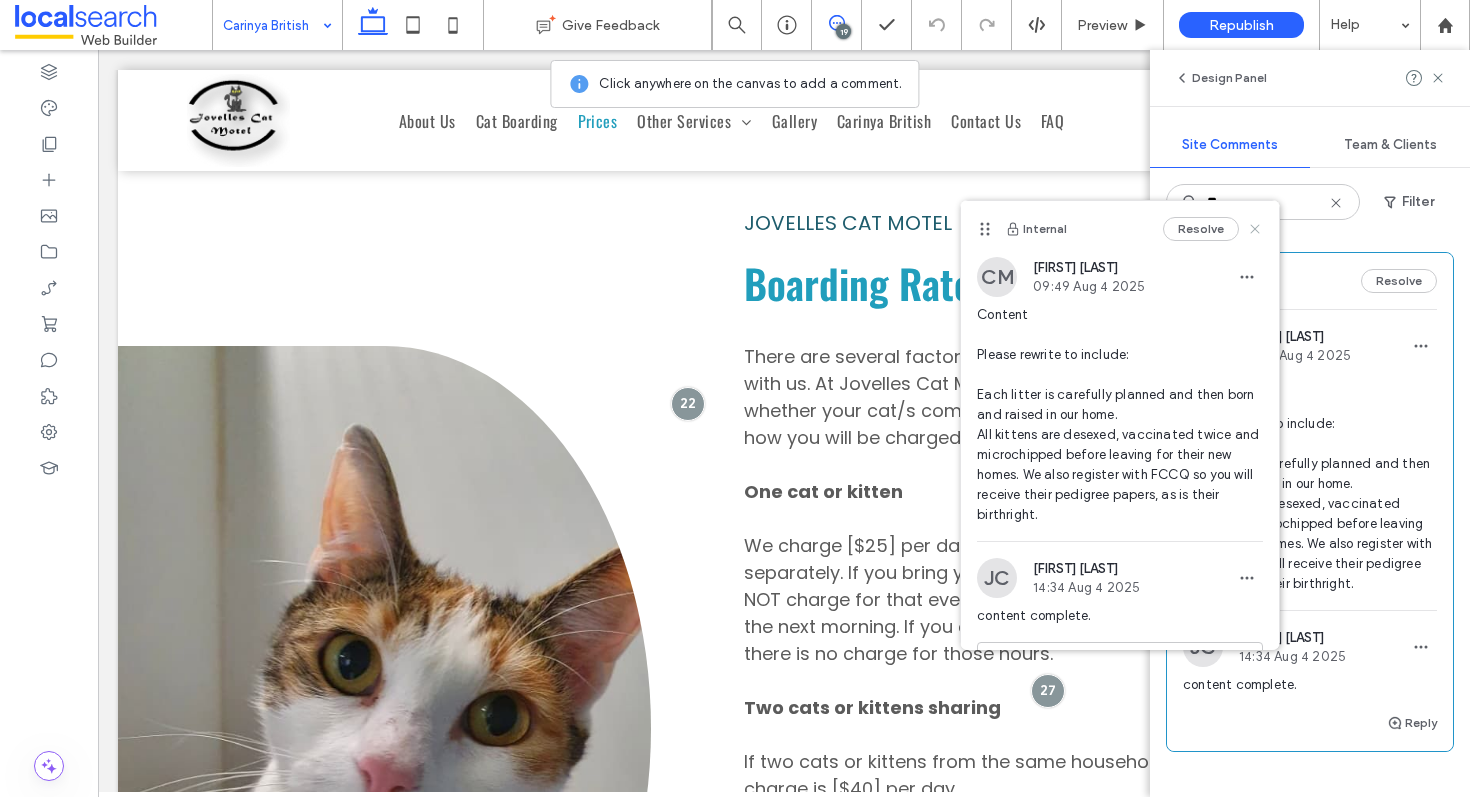 click 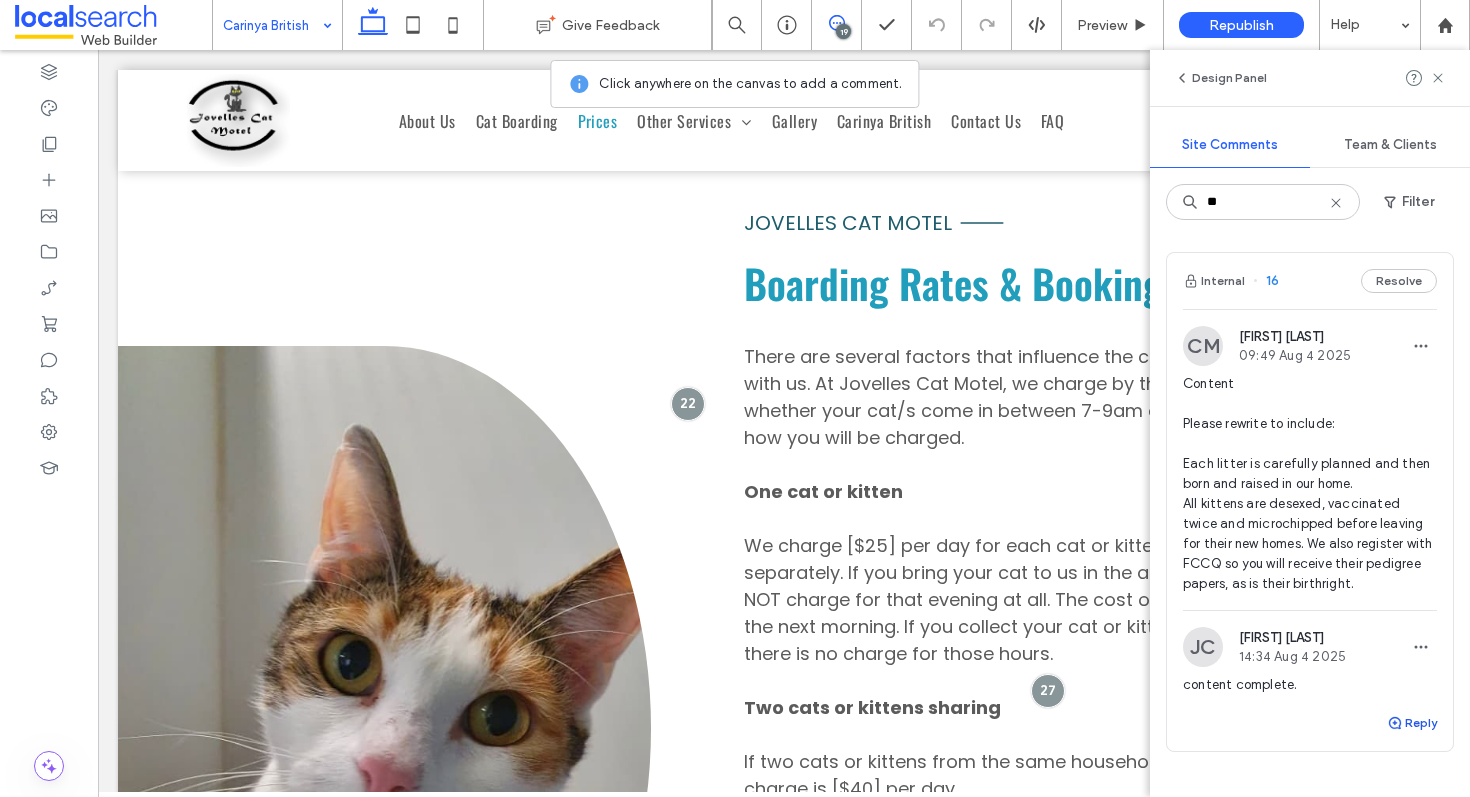 click on "Reply" at bounding box center (1412, 723) 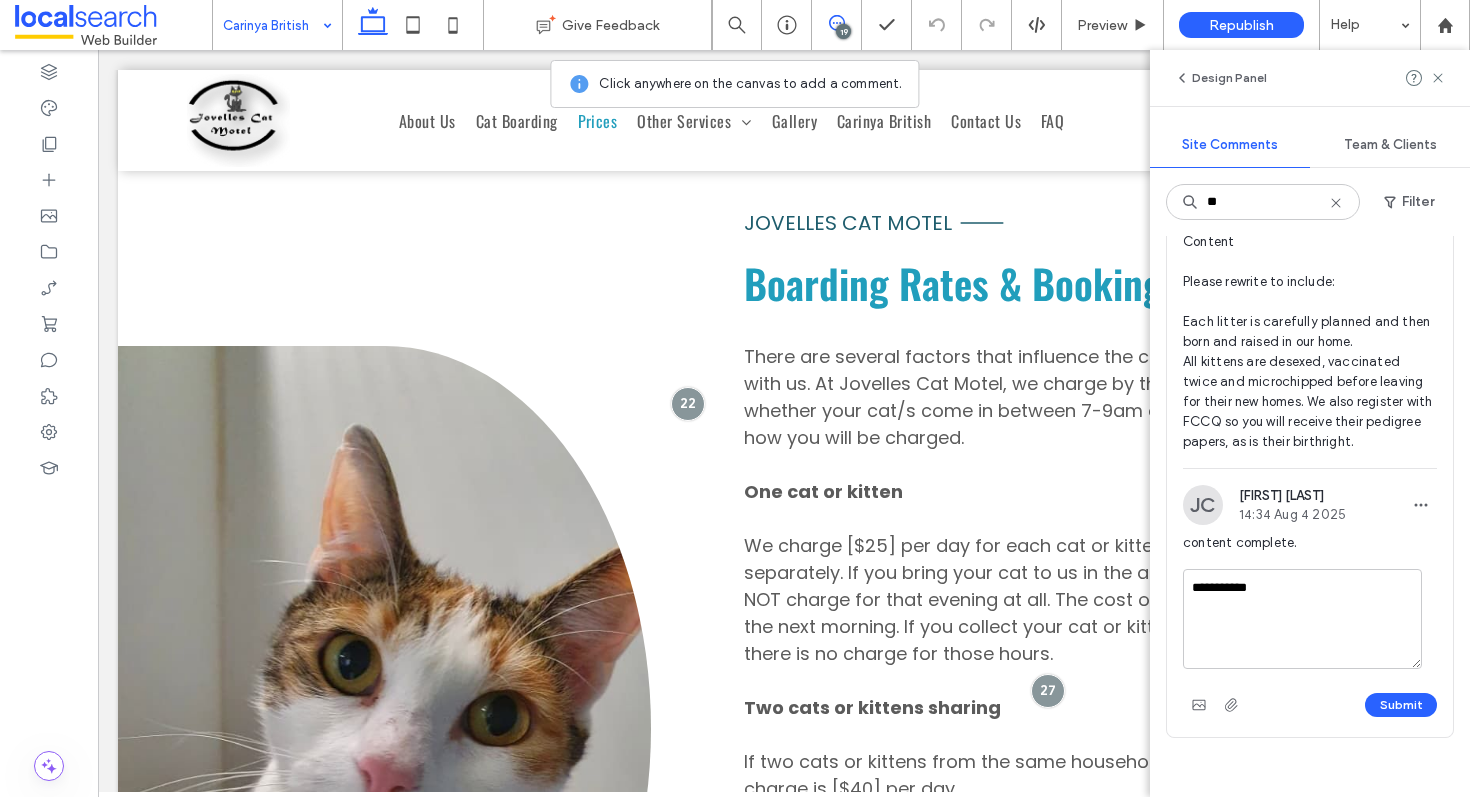 scroll, scrollTop: 166, scrollLeft: 0, axis: vertical 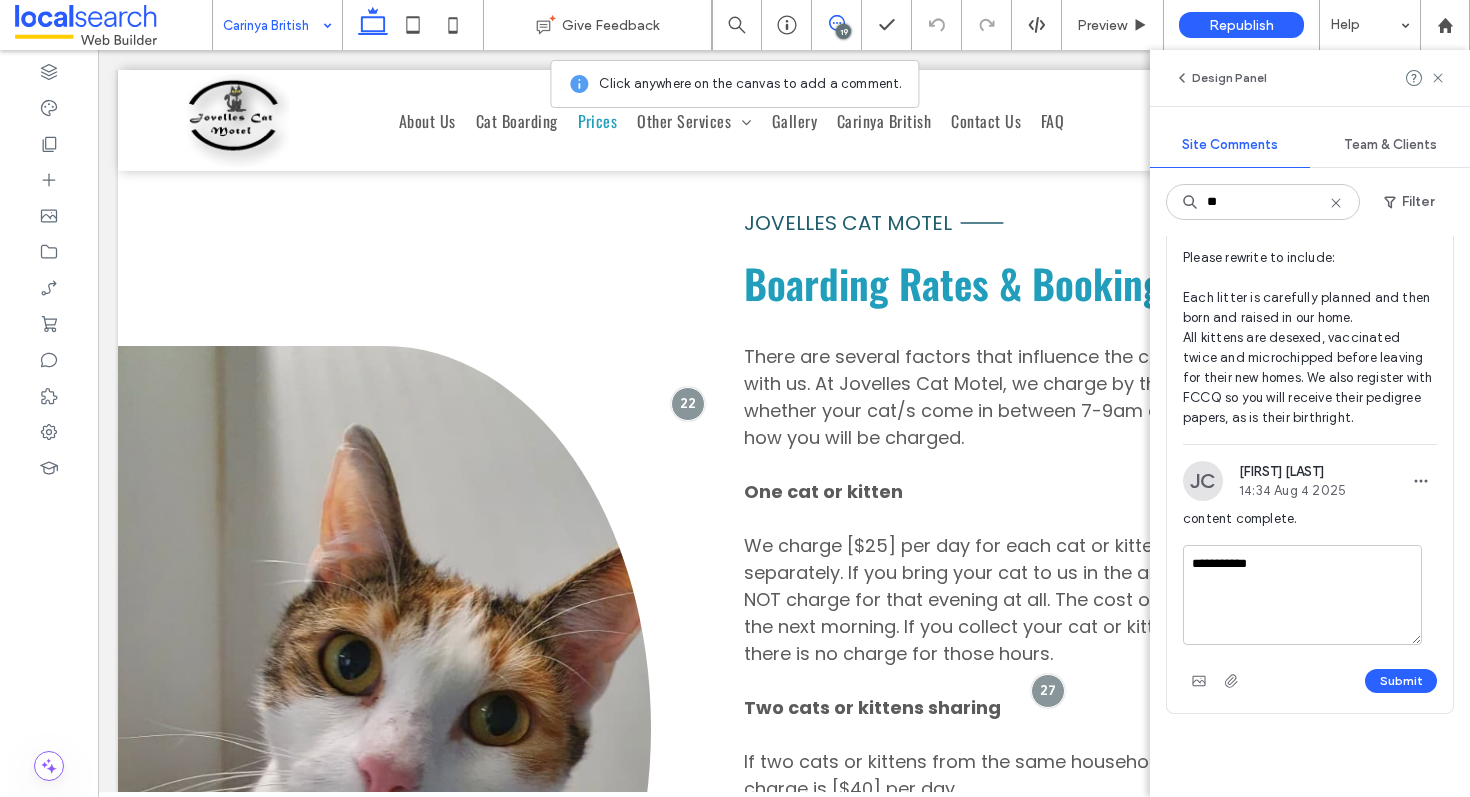type on "**********" 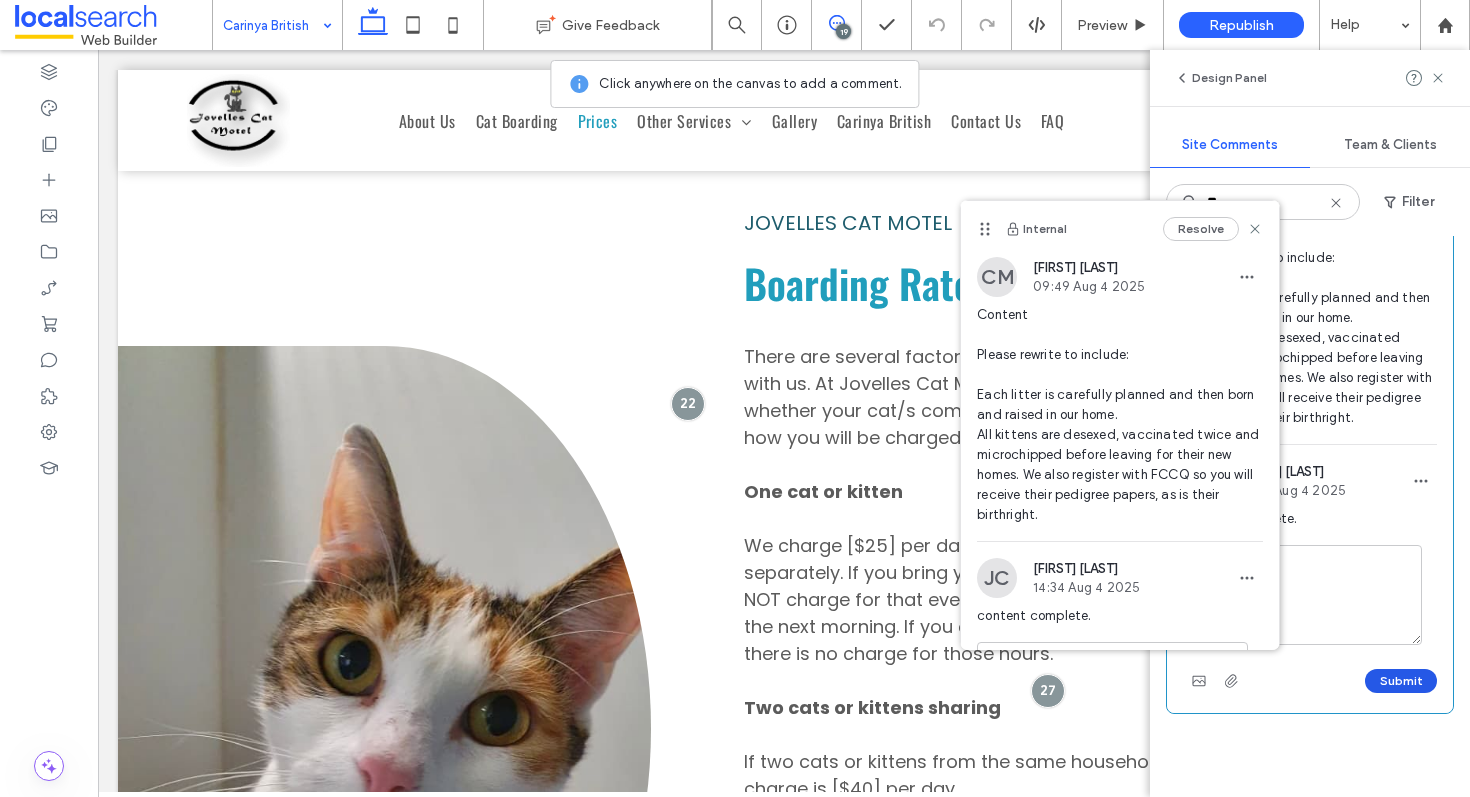 click on "Submit" at bounding box center [1401, 681] 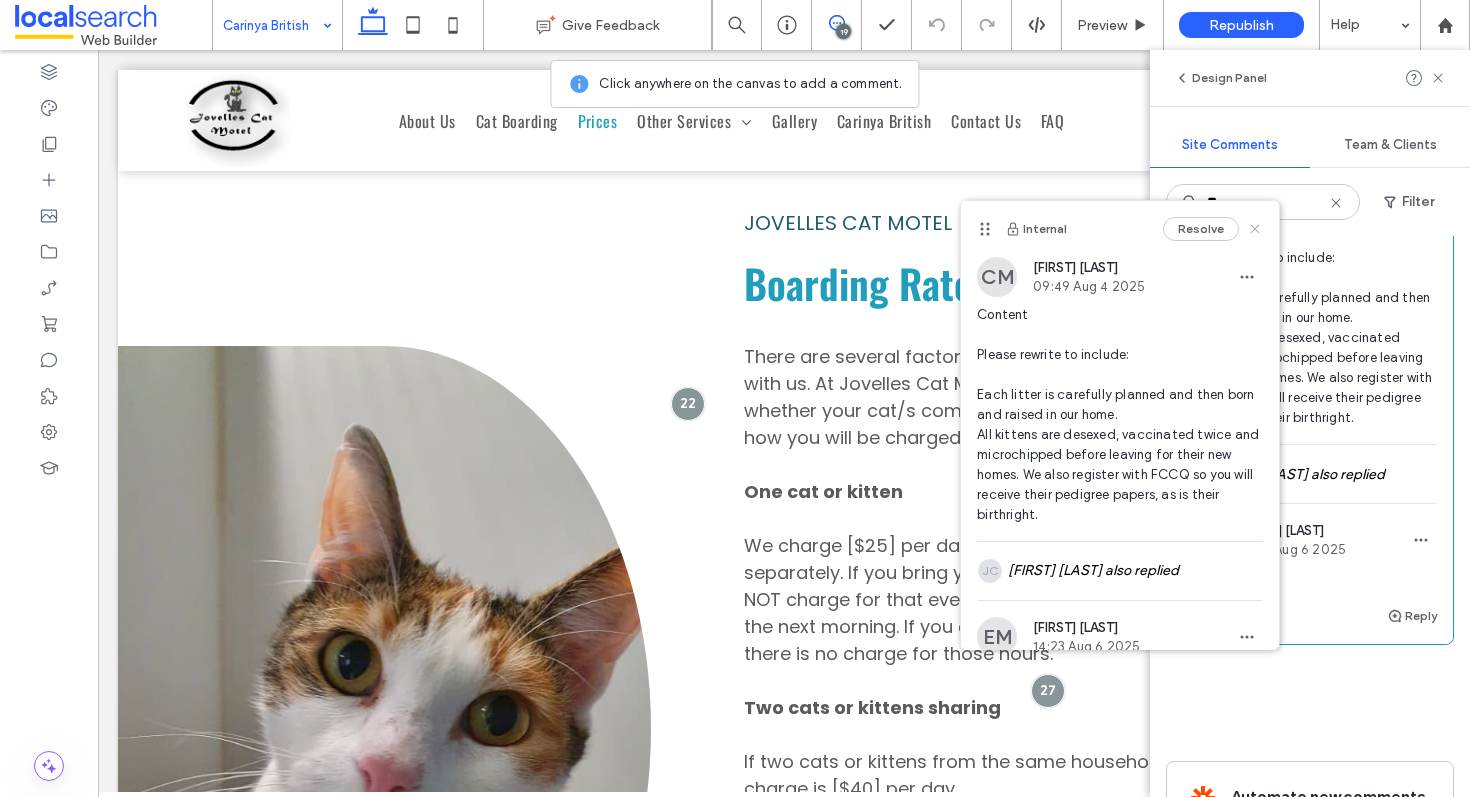 click 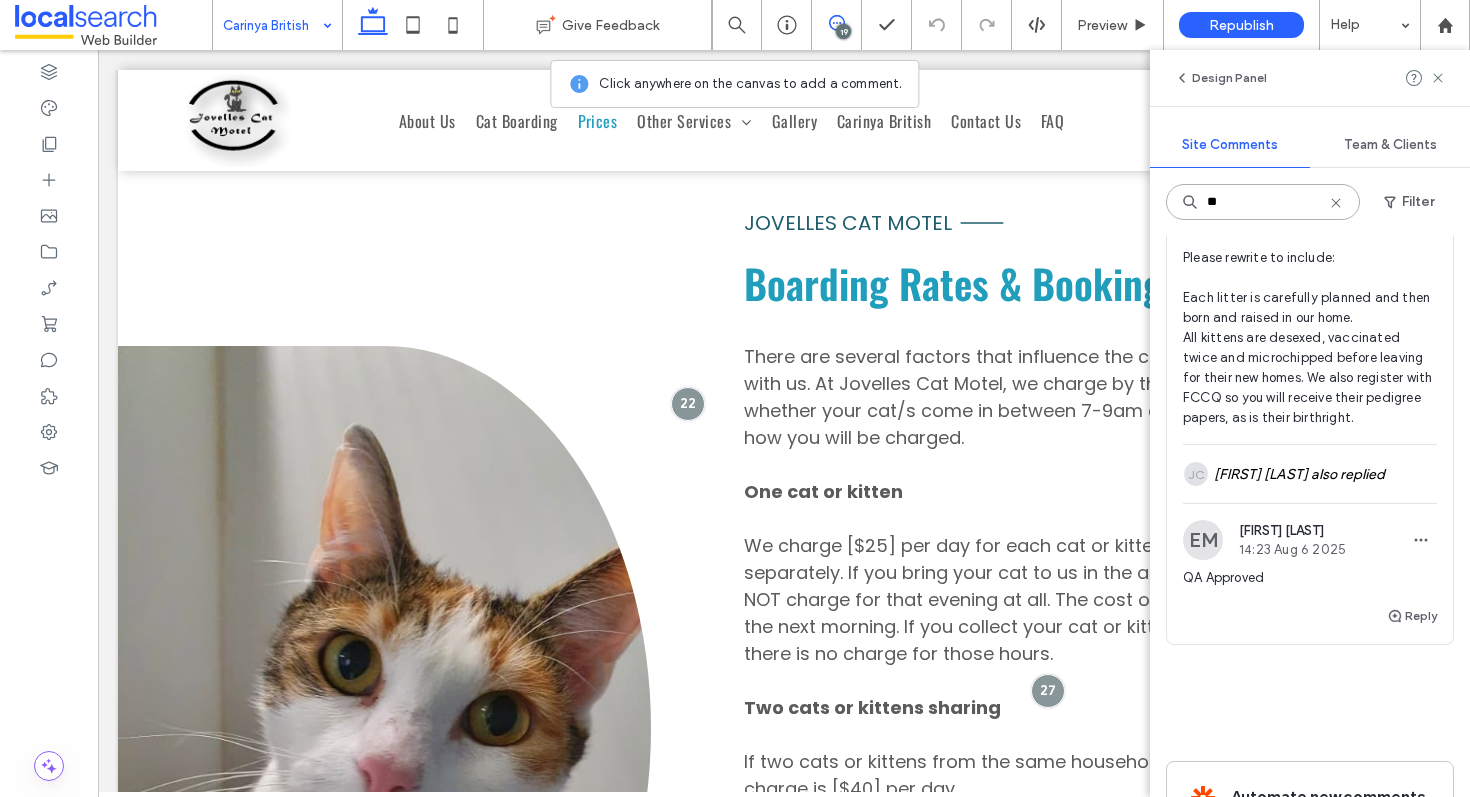 click on "**" at bounding box center (1263, 202) 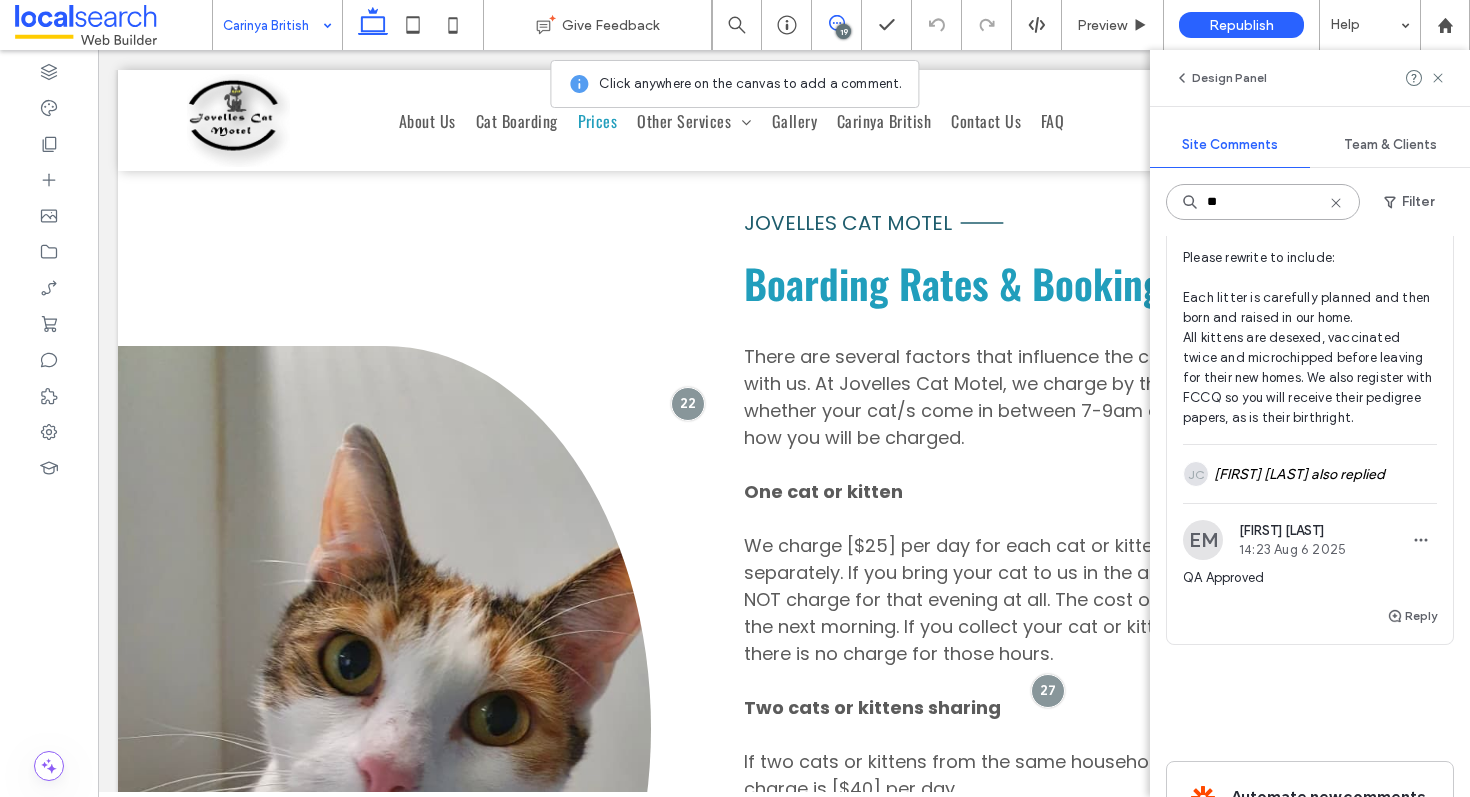 scroll, scrollTop: 0, scrollLeft: 0, axis: both 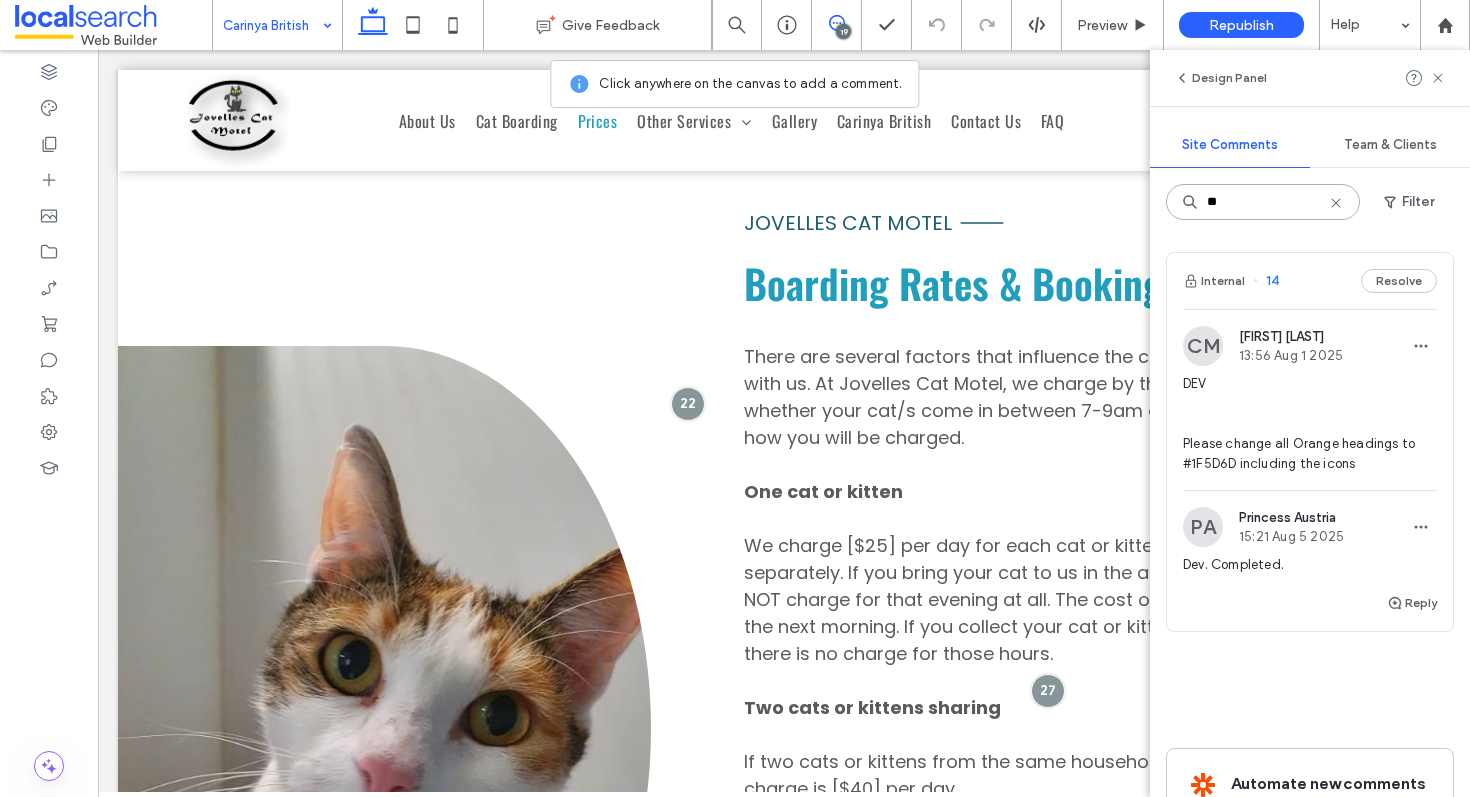 type on "**" 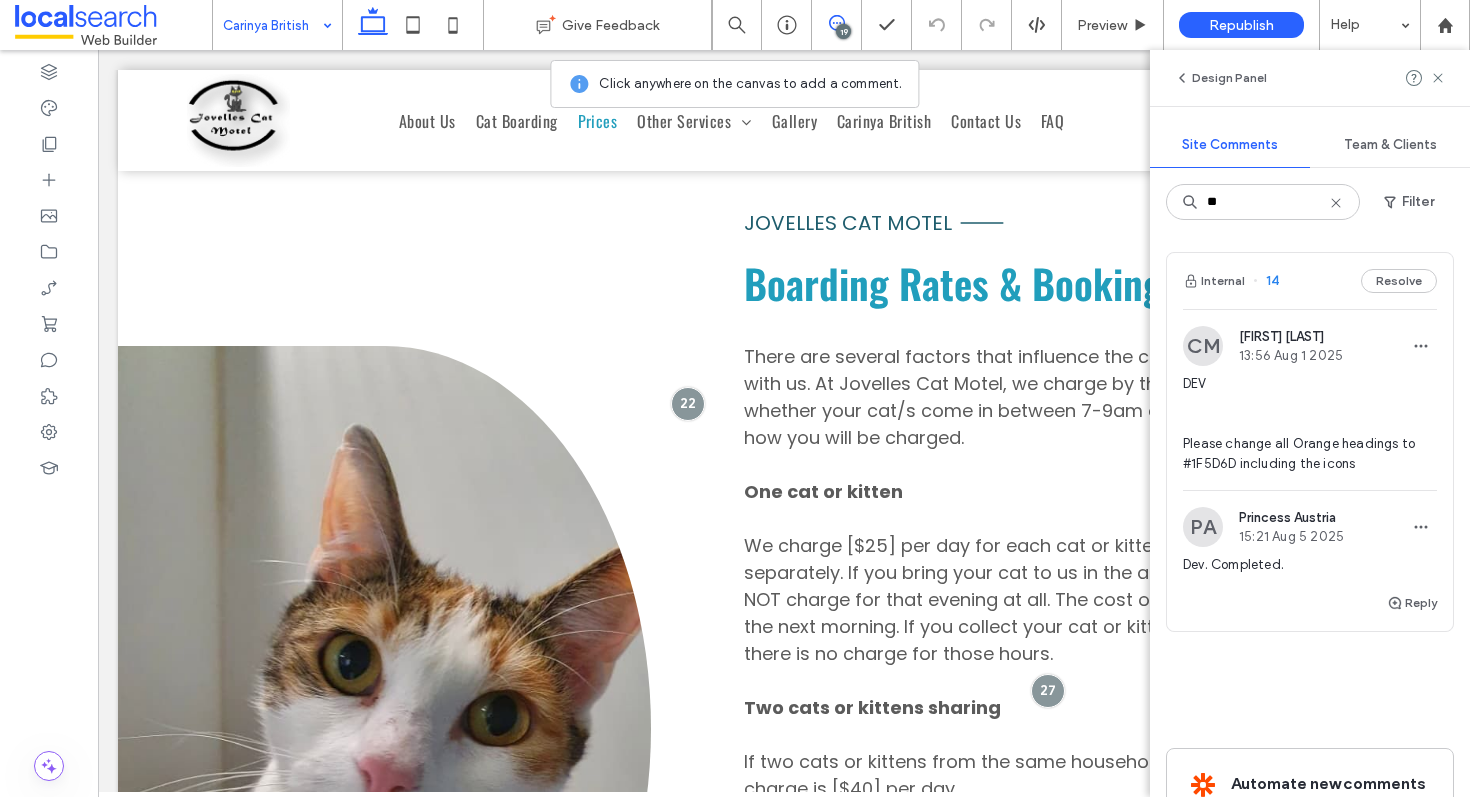 click on "Internal 14 Resolve" at bounding box center [1310, 281] 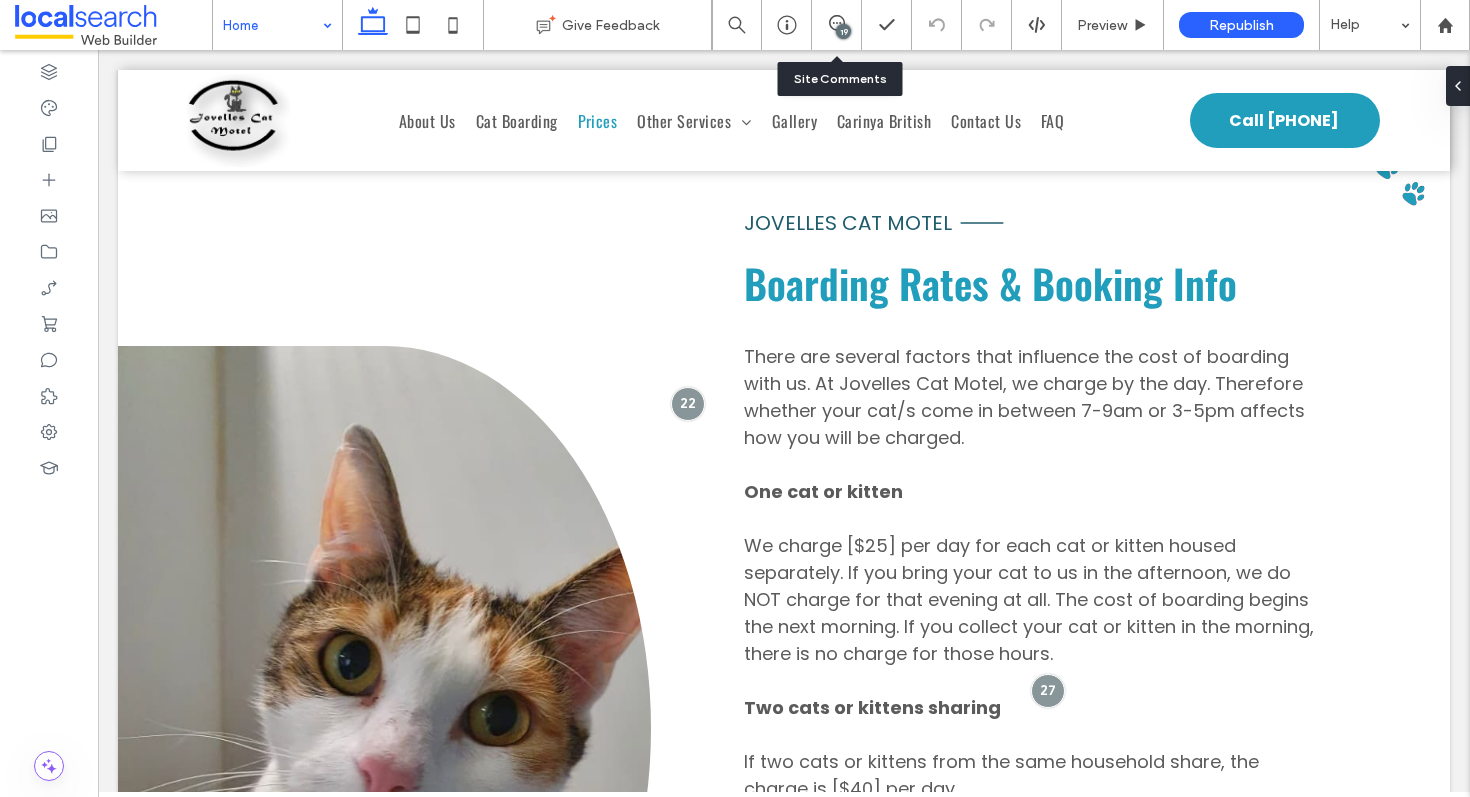 click on "19" at bounding box center (836, 25) 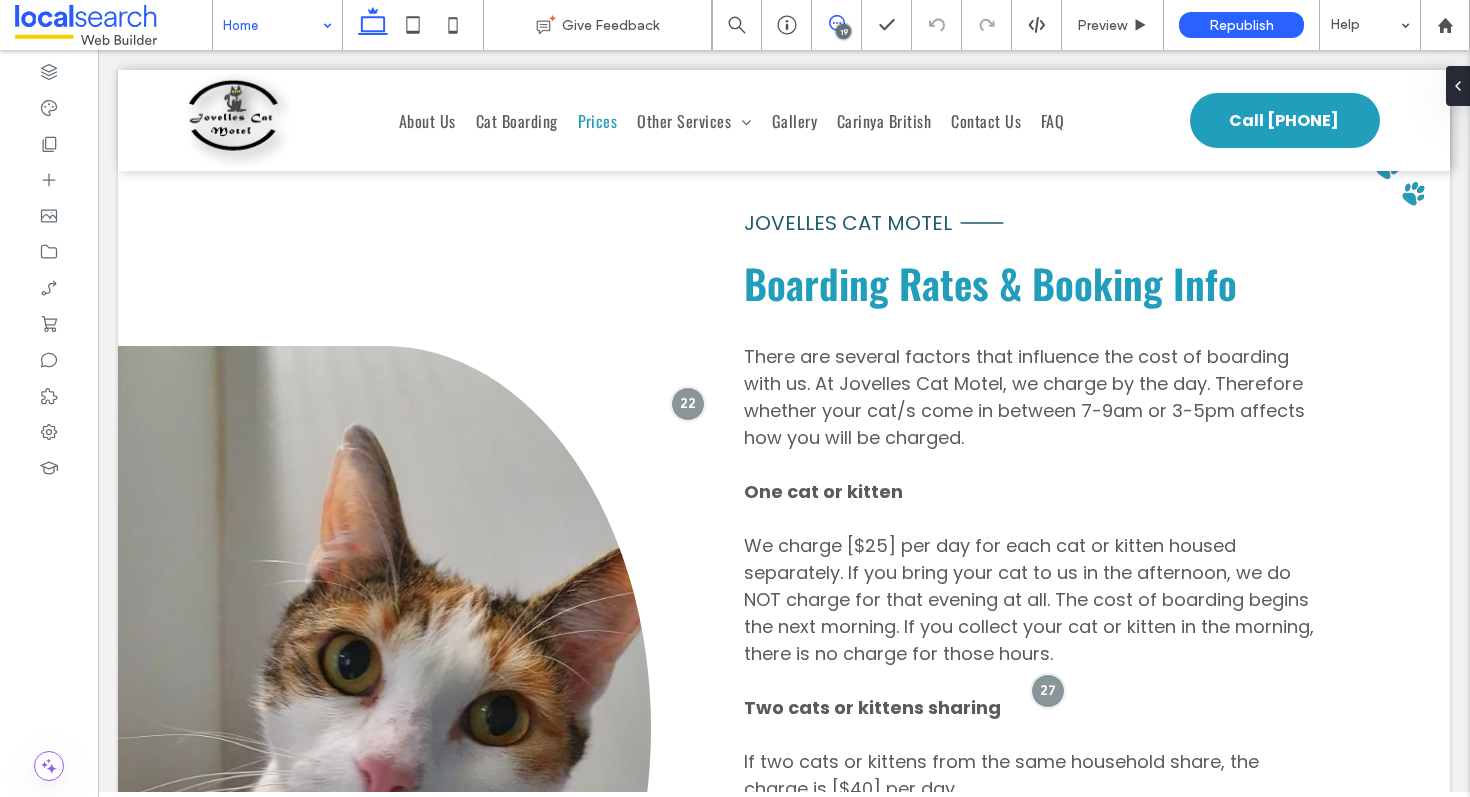 click 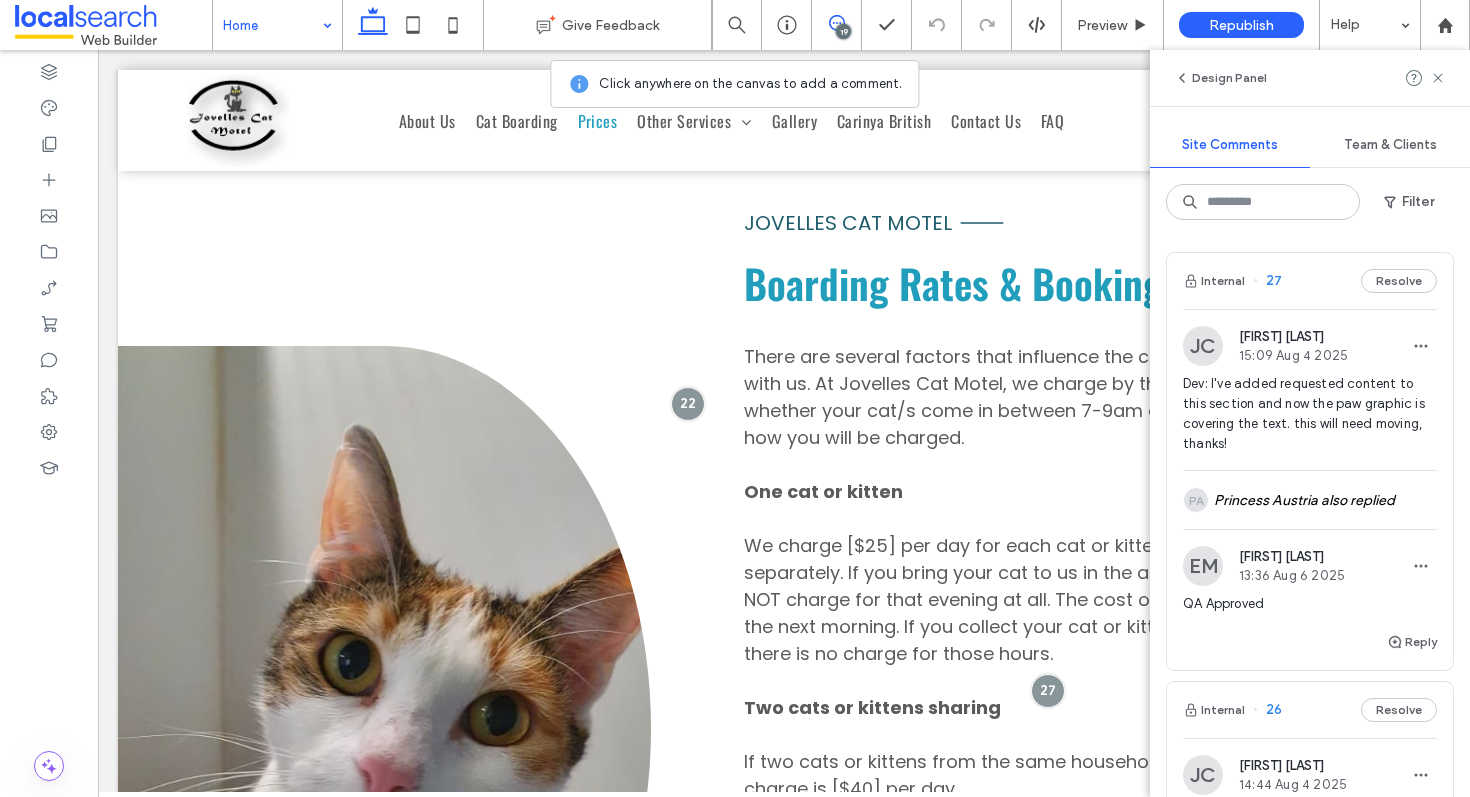 click on "Internal 27 Resolve JC Jordan Clayden 15:09 Aug 4 2025 Dev: I've added requested content to this section and now the paw graphic is covering the text. this will need moving, thanks! PA Princess Austria also replied EM Ethan Mann 13:36 Aug 6 2025 QA Approved Reply Internal 26 Resolve JC Jordan Clayden 14:44 Aug 4 2025 Dev: this is a newly added section. please add a new photo here. PA Princess Austria also replied EM Ethan Mann 13:38 Aug 6 2025 QA Approved Reply Internal 25 Resolve CM Chelaine Mundell 10:19 Aug 4 2025 DEV
please update the following
JJ Wrong description - it shows Polly's description
Sassy Wrong Description - it shows Nala's description
Rocket - Wrong picture name.
Hugo - Wrong picture name.
Please see the Fileshare folder for the correct images & descriptions - Carinya Pics Etc folder  PA Princess Austria also replied EM Ethan Mann 13:53 Aug 6 2025 QA Approved Reply Internal 24 Resolve CM Chelaine Mundell 10:18 Aug 4 2025 PA Princess Austria also replied EM Ethan Mann 14:07 Aug 6 2025" at bounding box center (1310, 516) 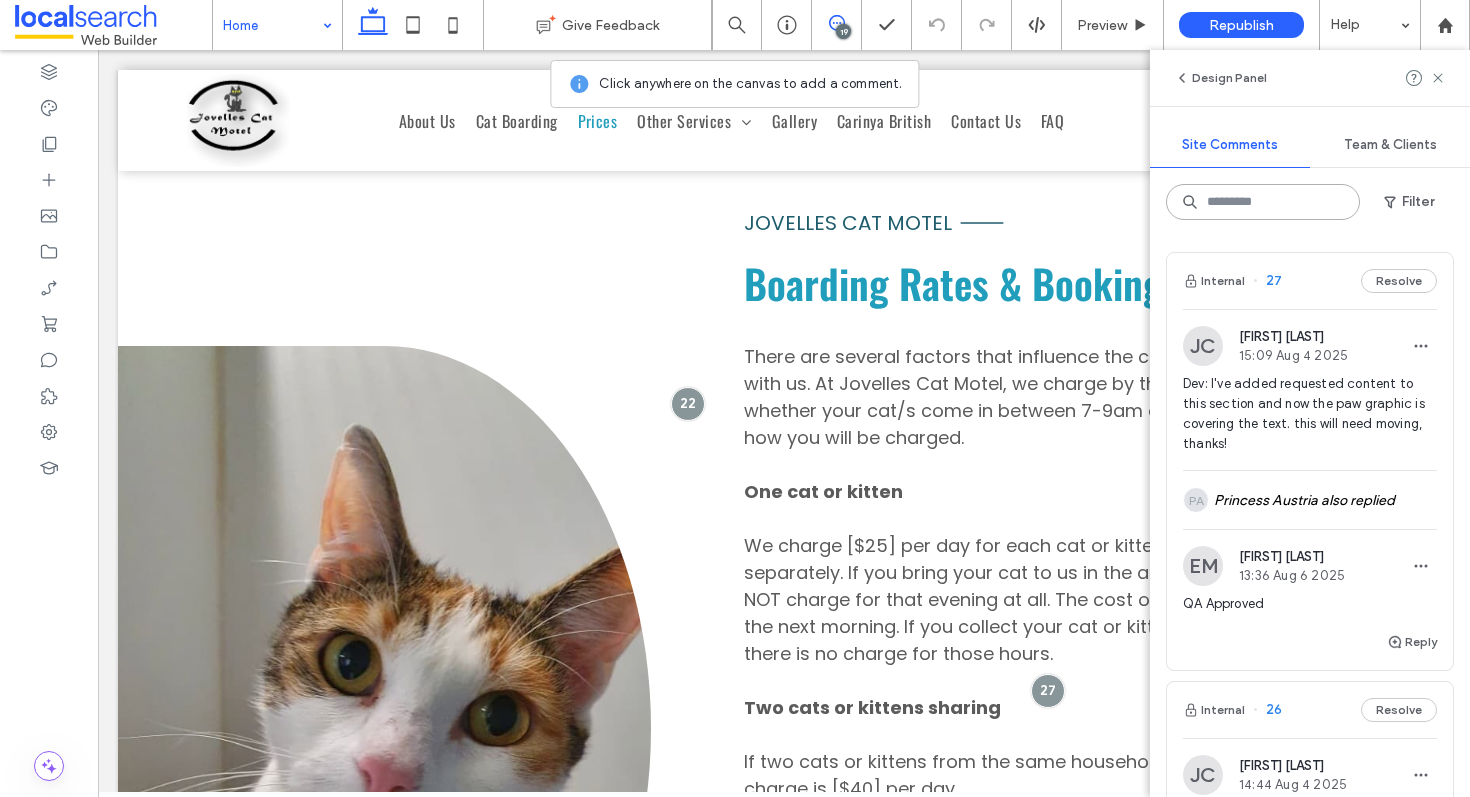click at bounding box center [1263, 202] 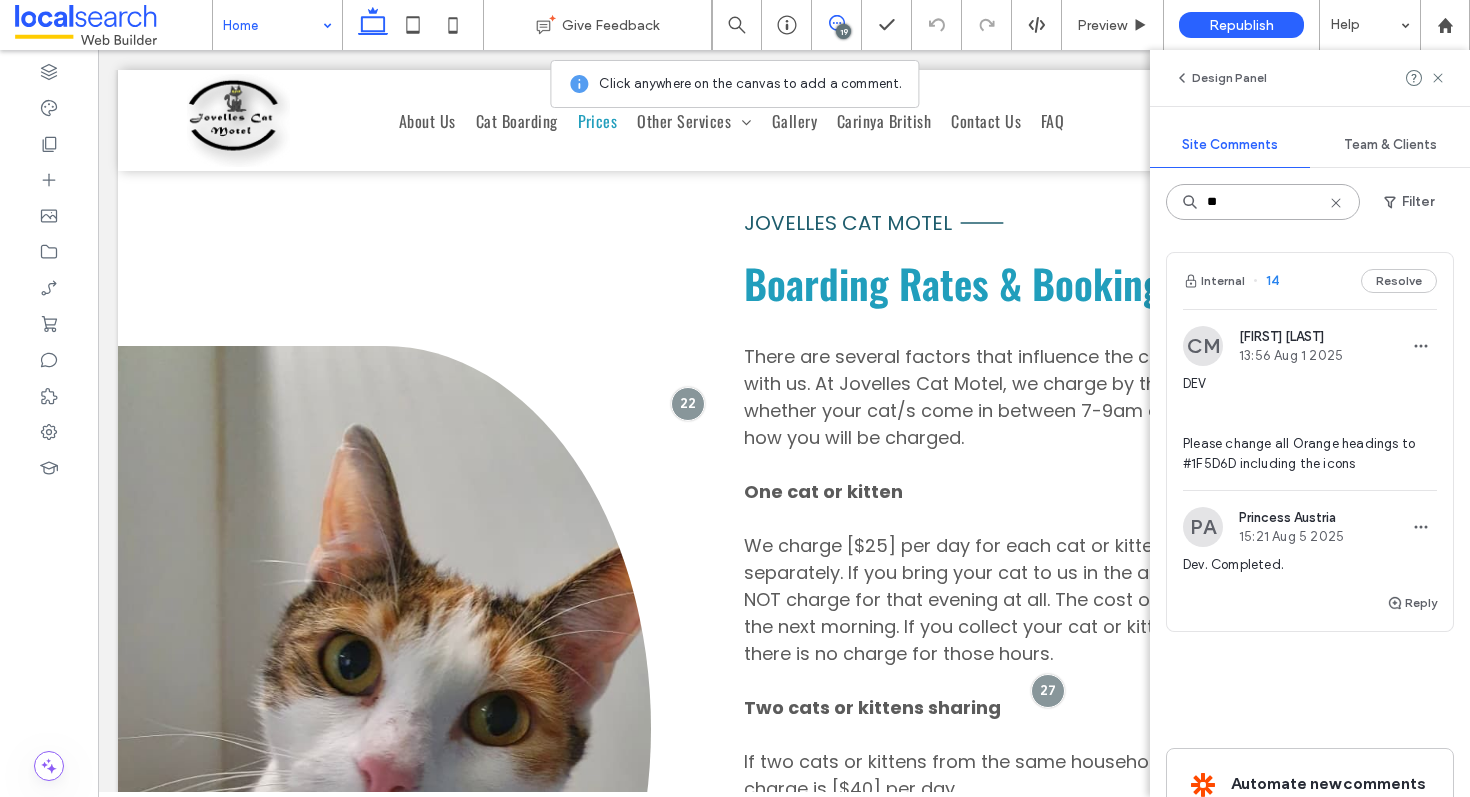 type on "**" 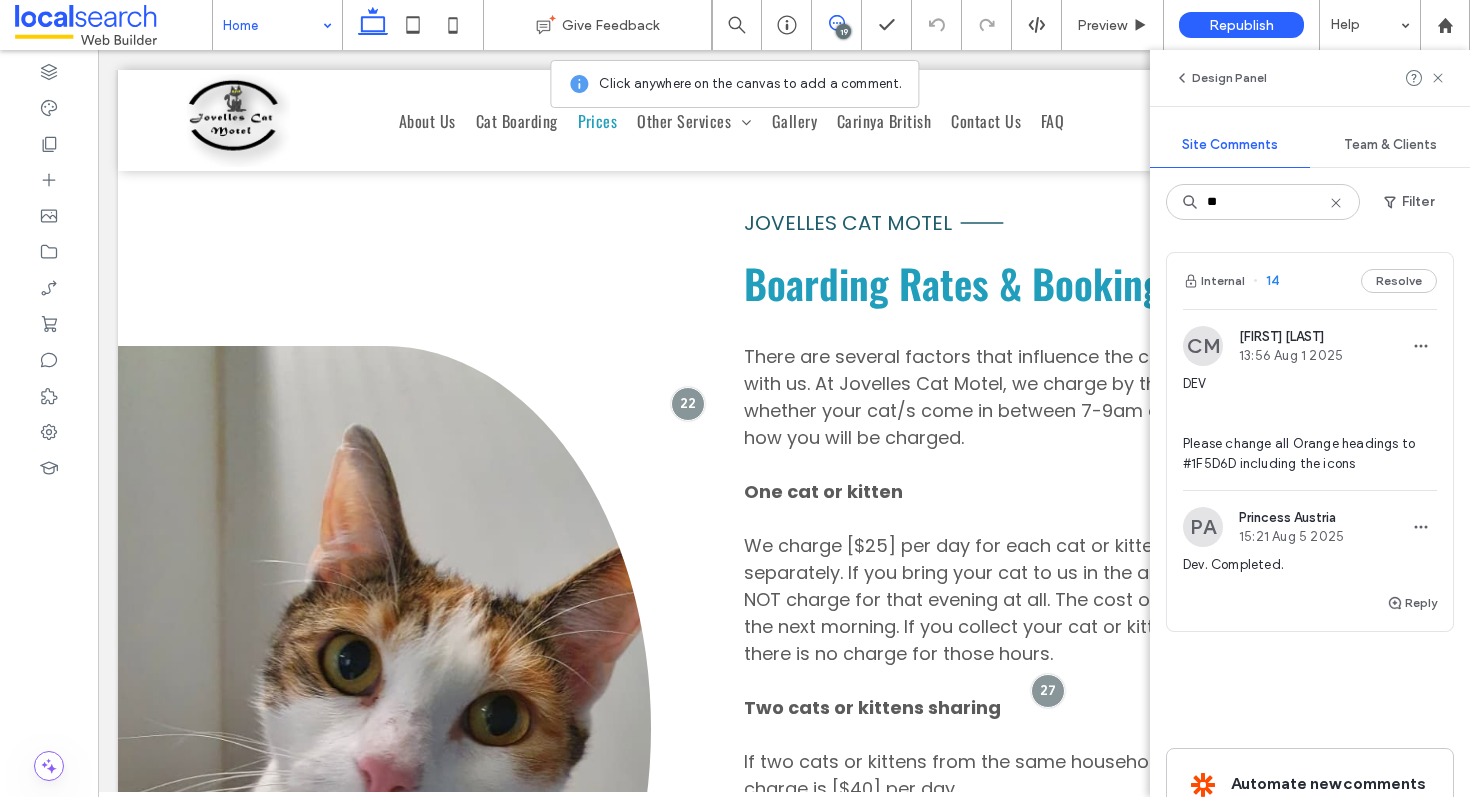 click on "Internal 14 Resolve" at bounding box center [1310, 281] 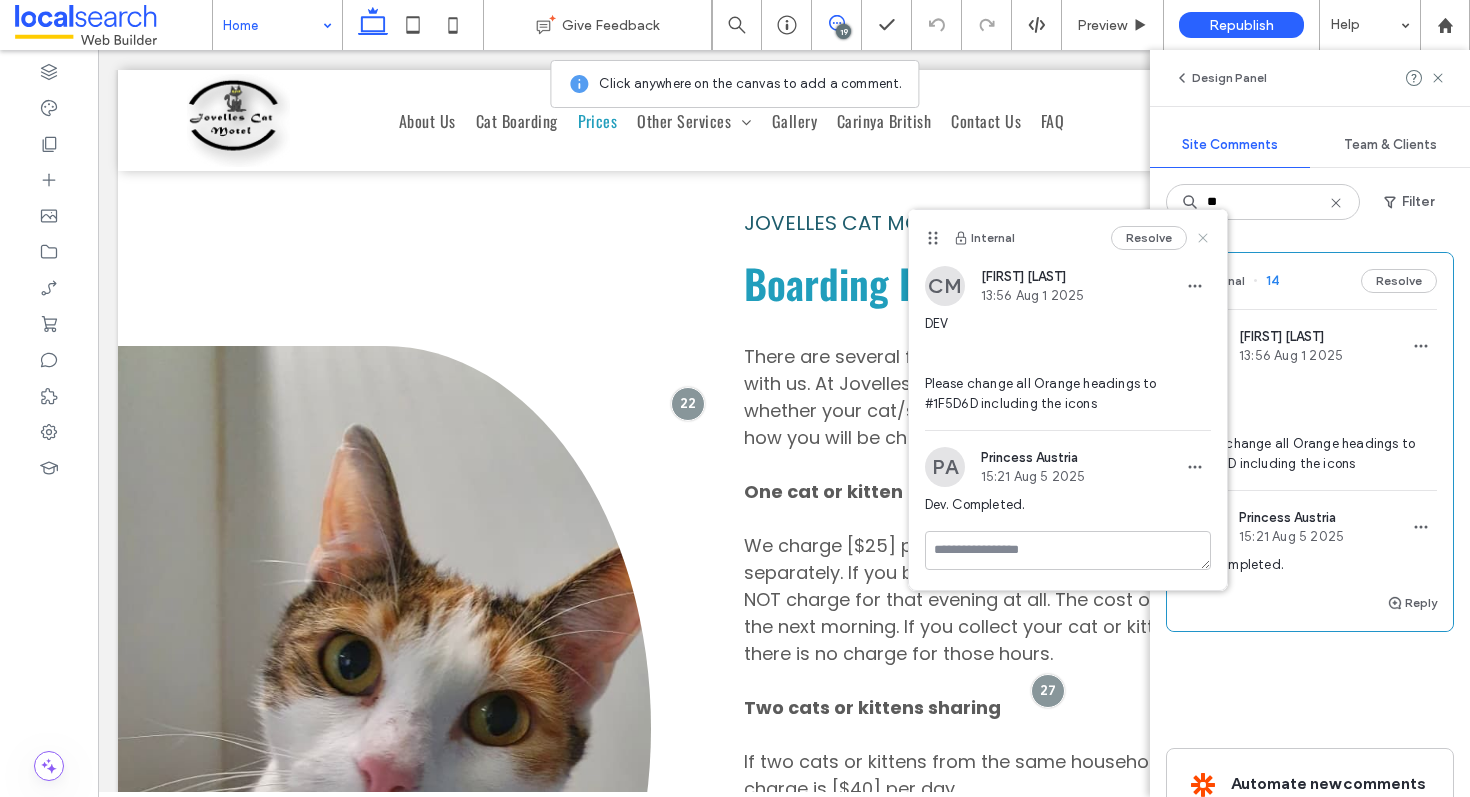 click 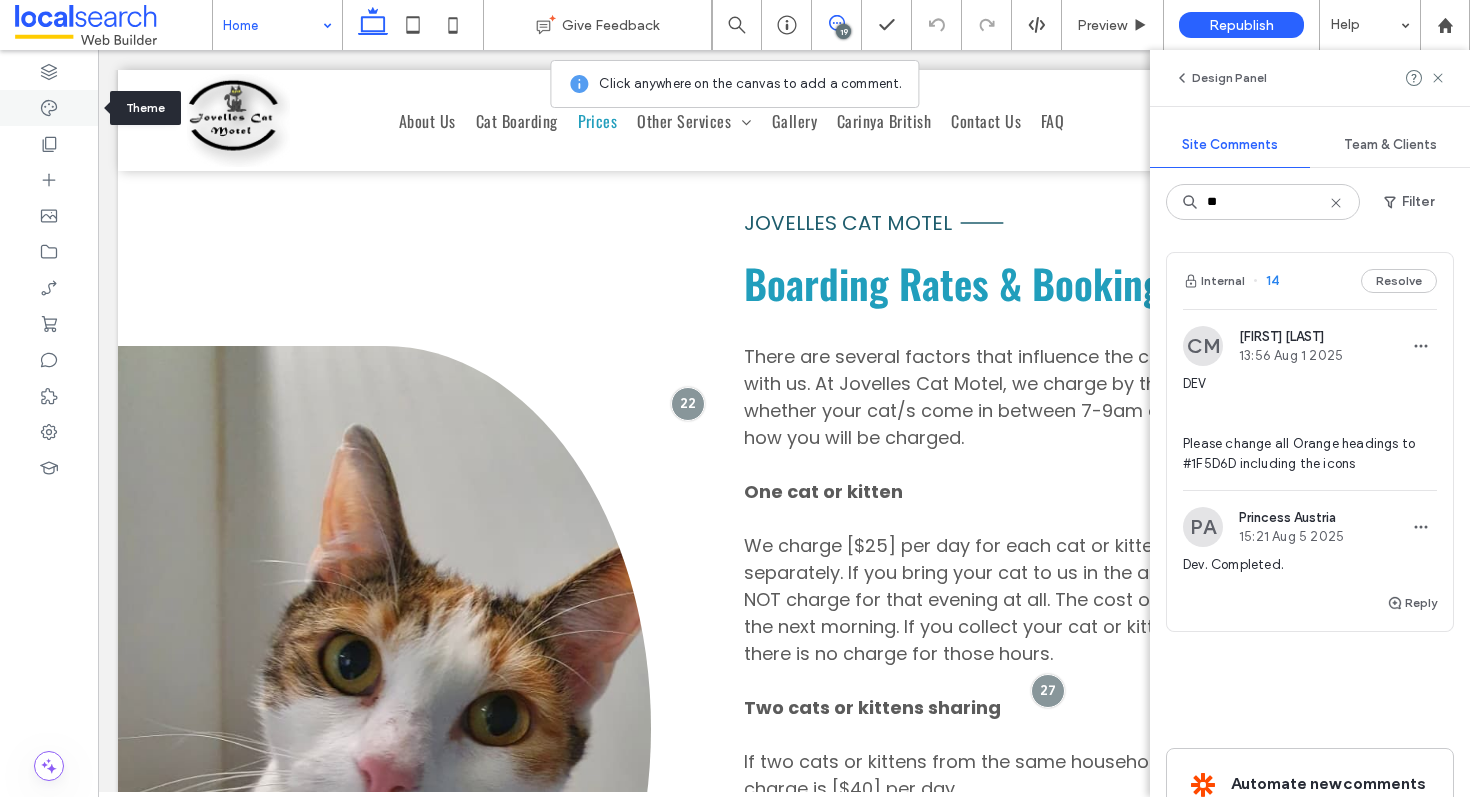 click 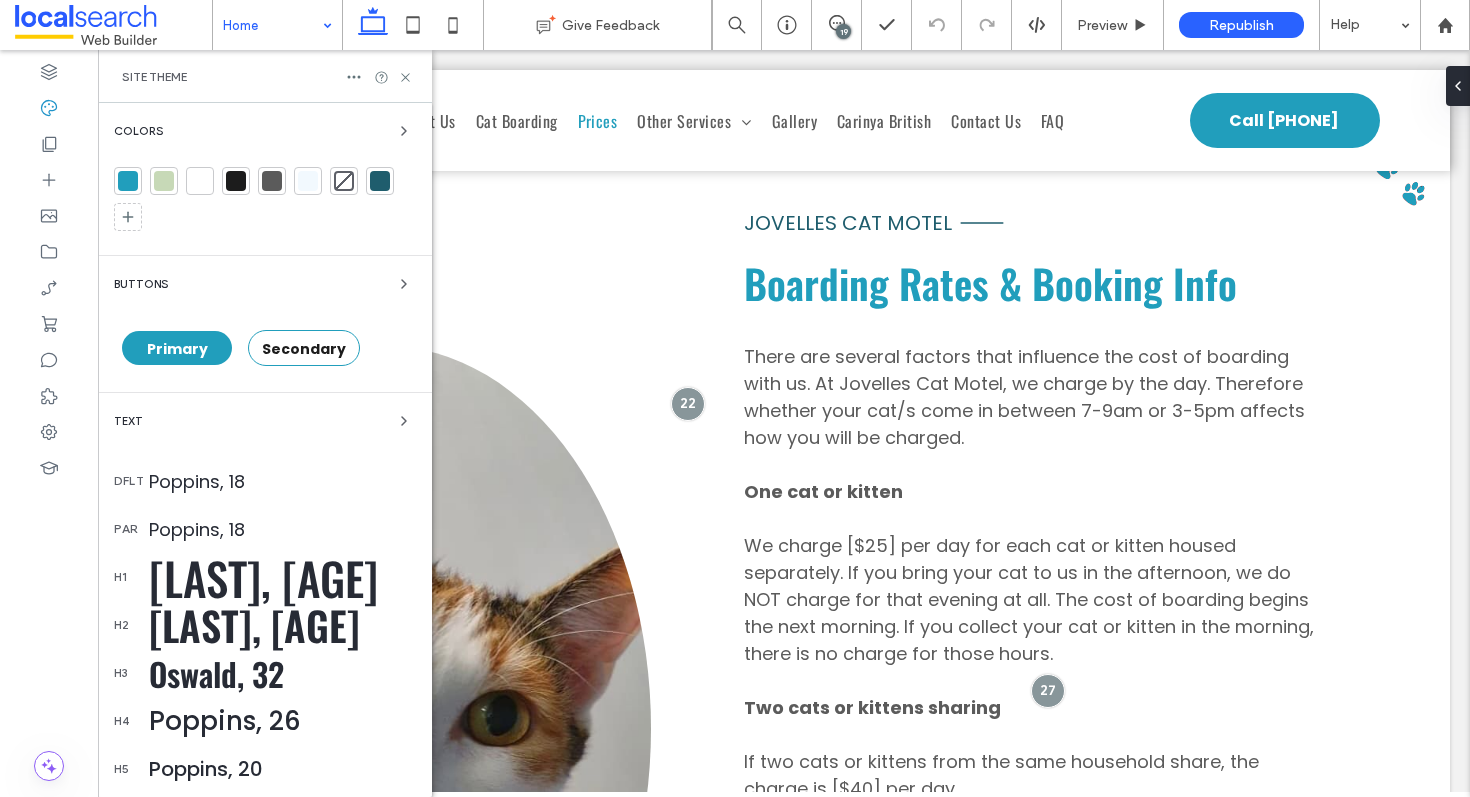 click at bounding box center [128, 181] 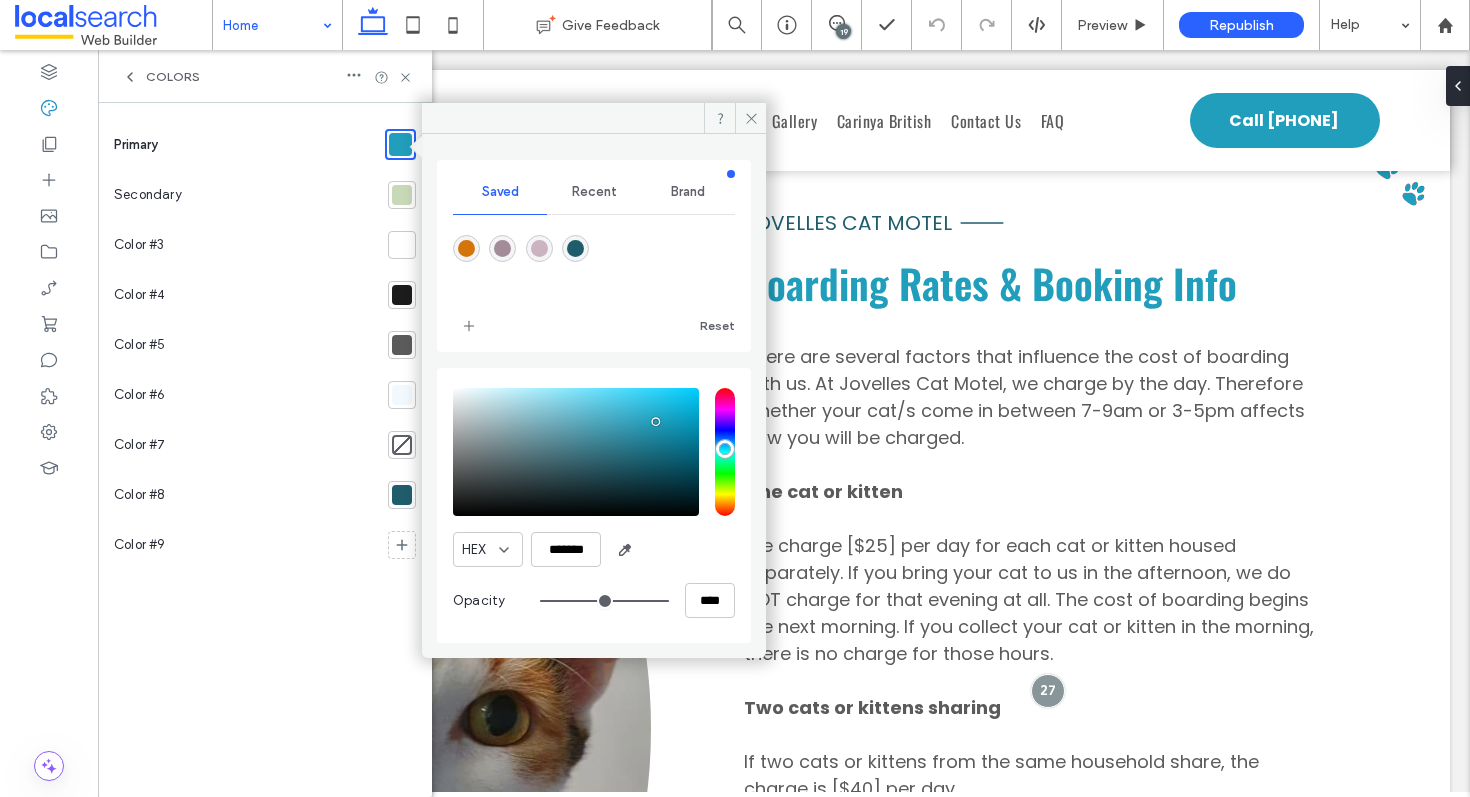 click at bounding box center (402, 195) 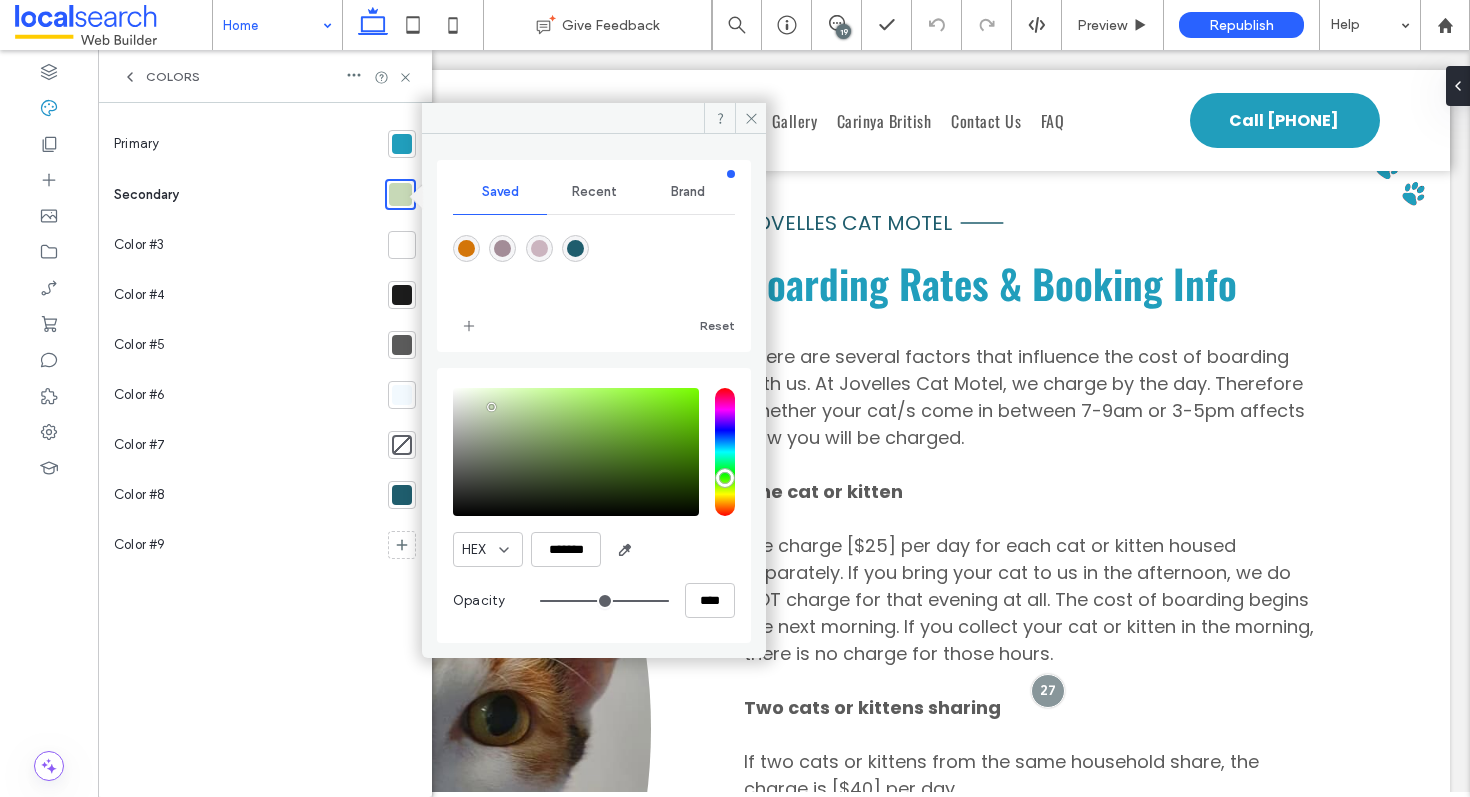 click at bounding box center [402, 495] 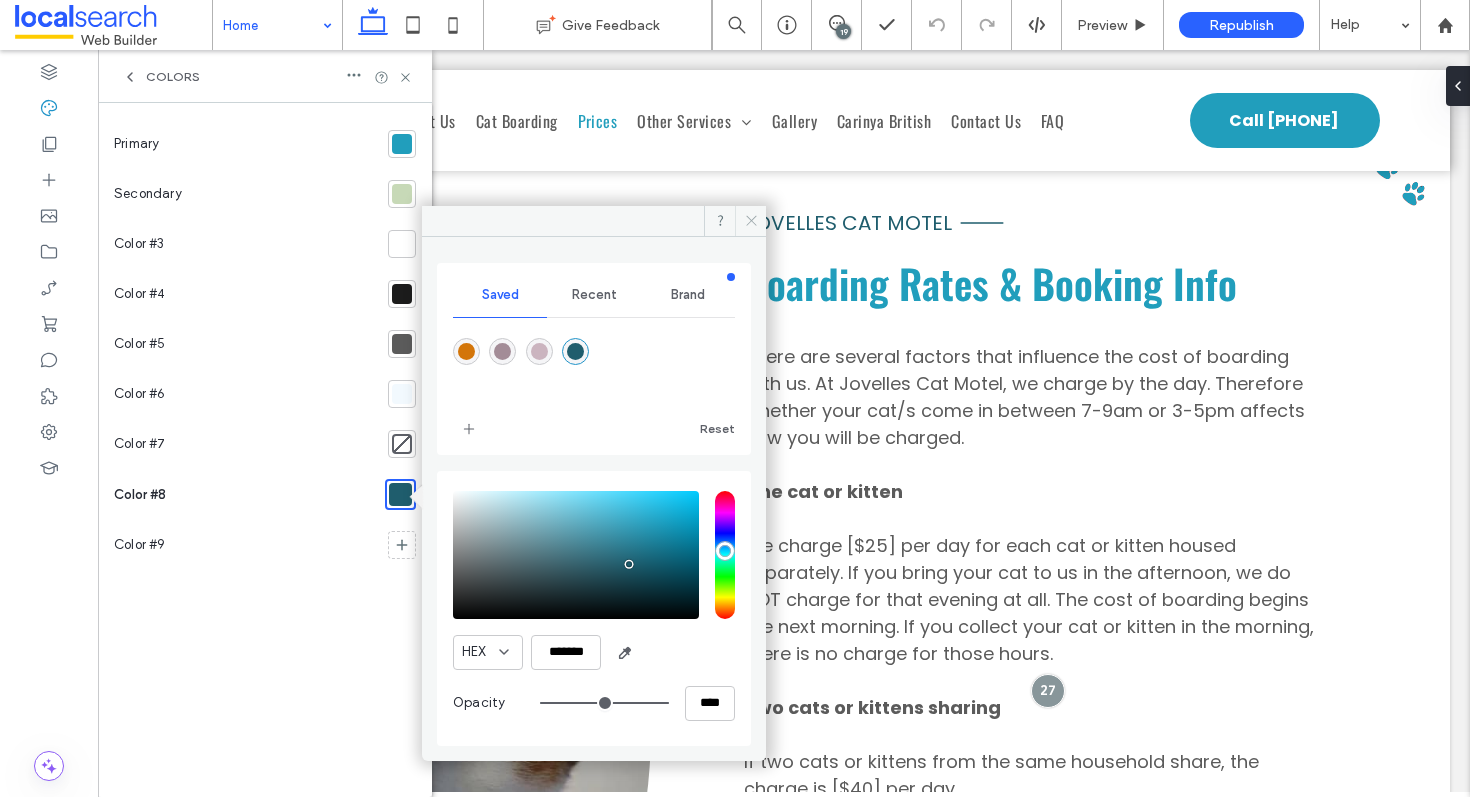 click 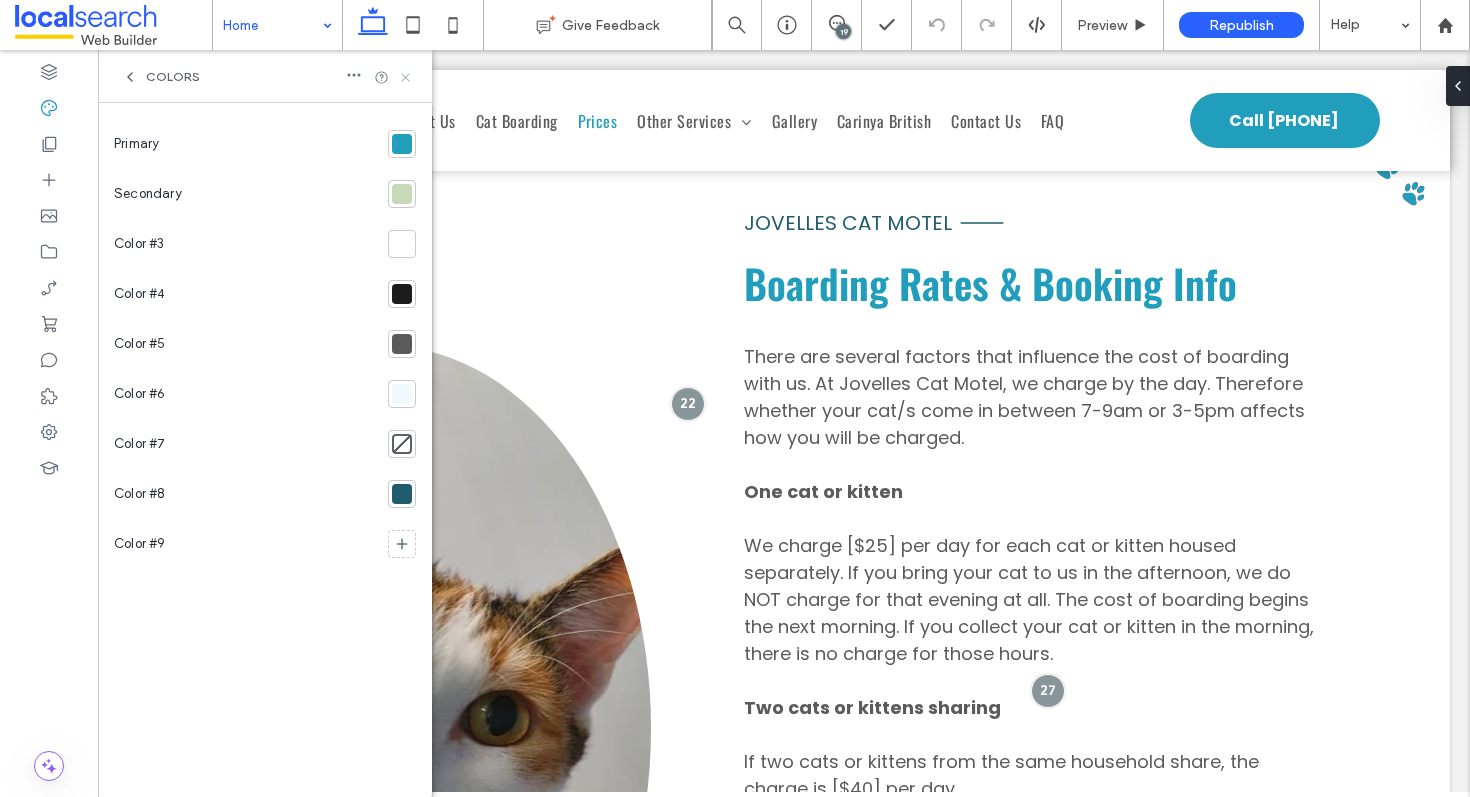click 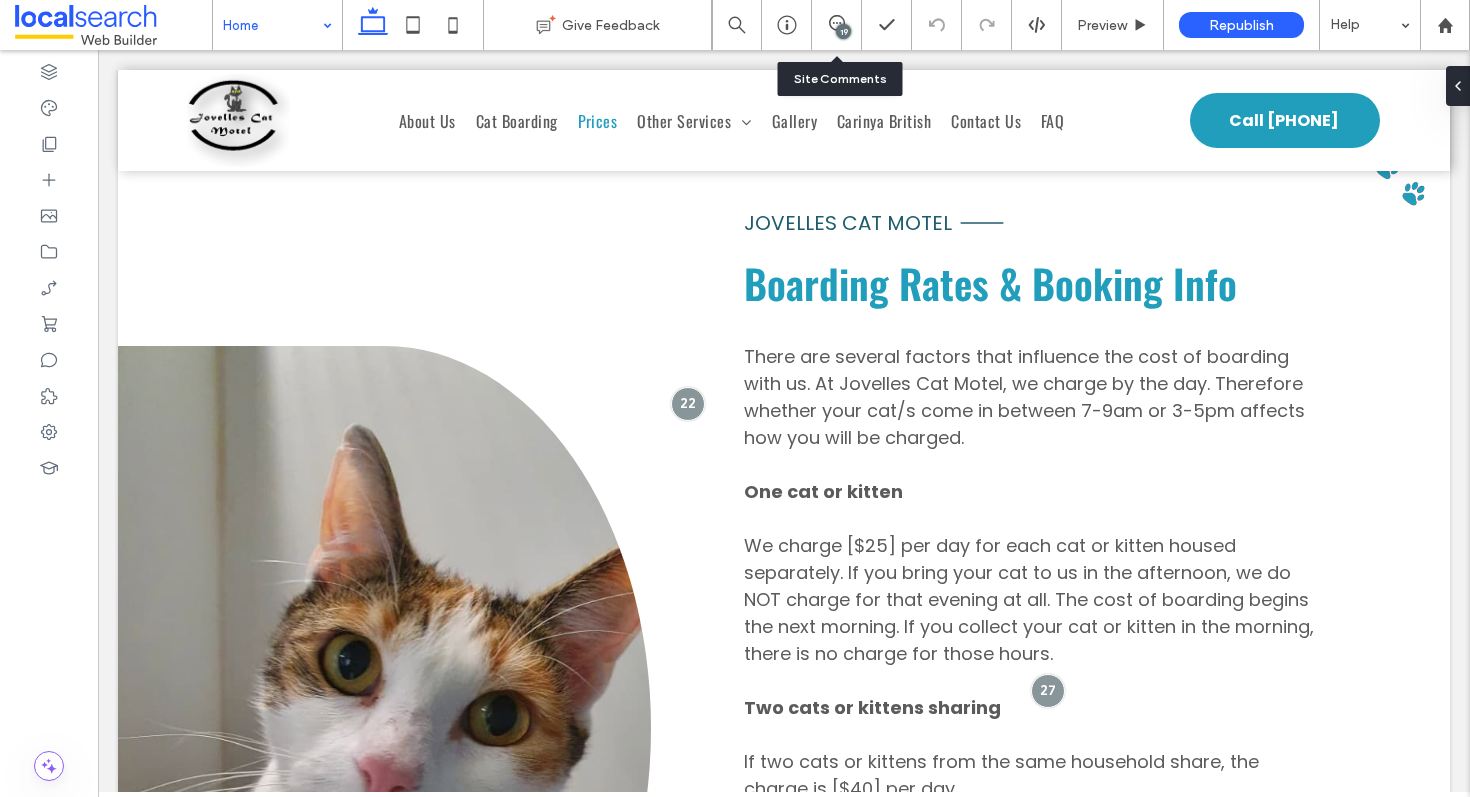 click on "19" at bounding box center [836, 25] 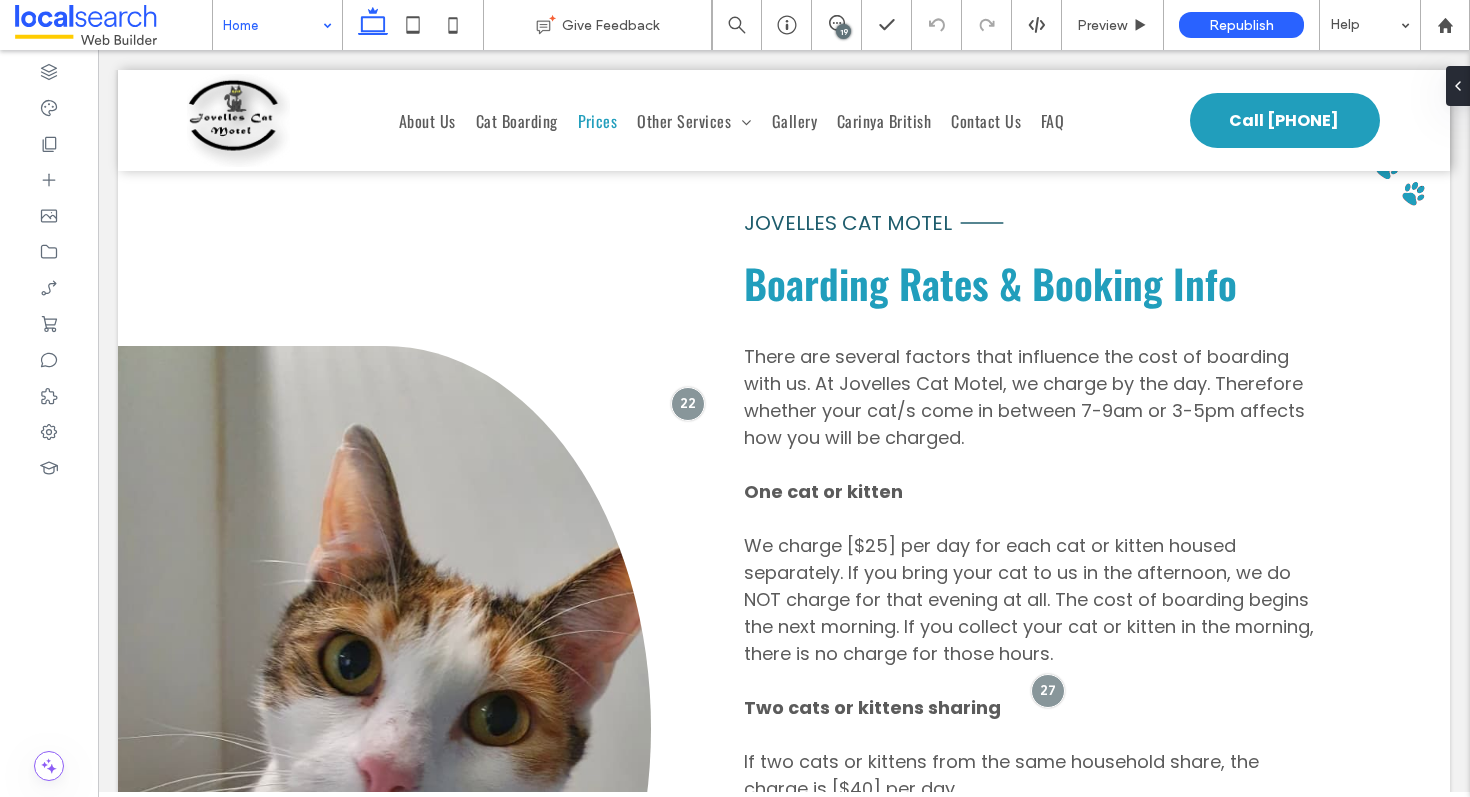 click on "19" at bounding box center [843, 31] 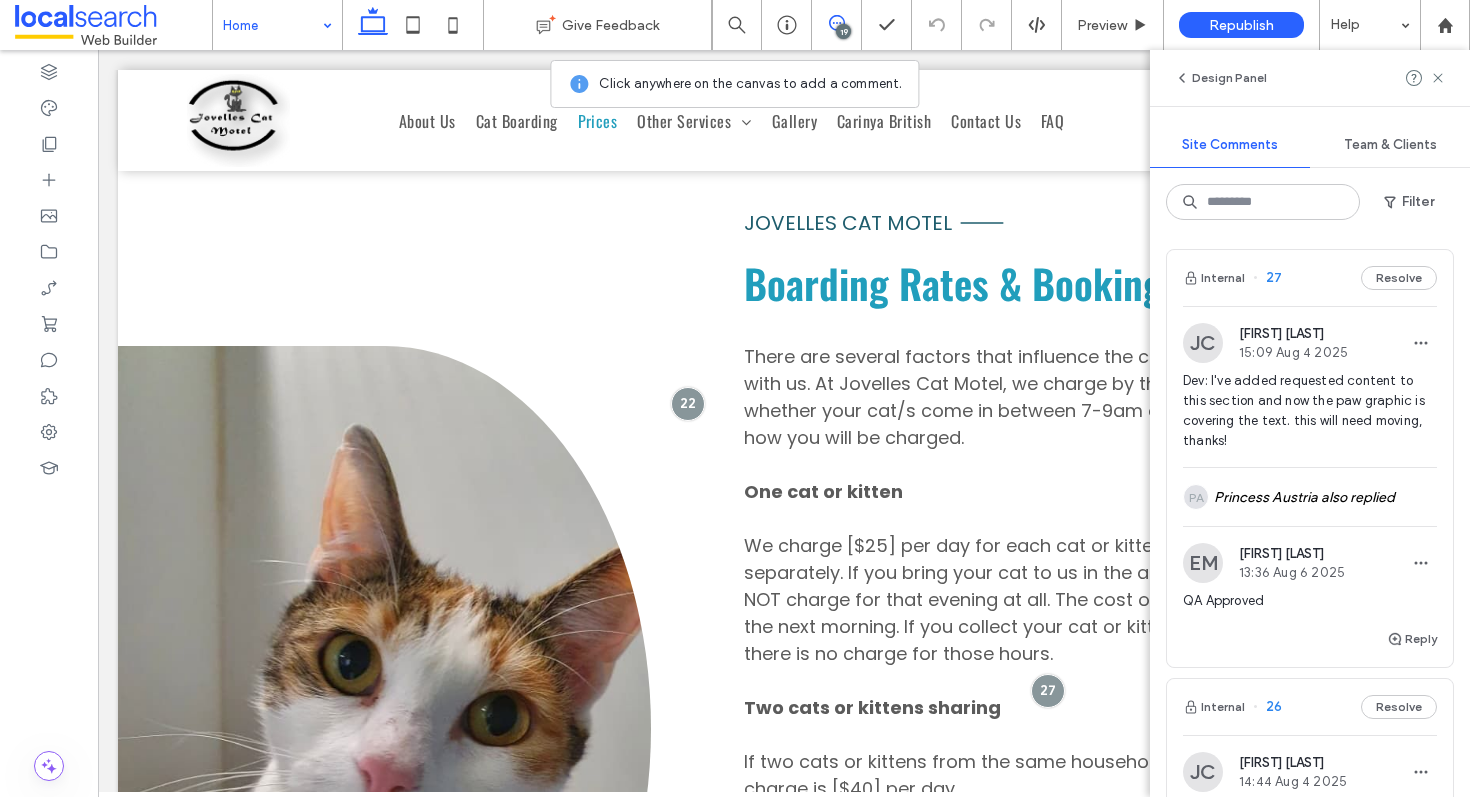 scroll, scrollTop: 4, scrollLeft: 0, axis: vertical 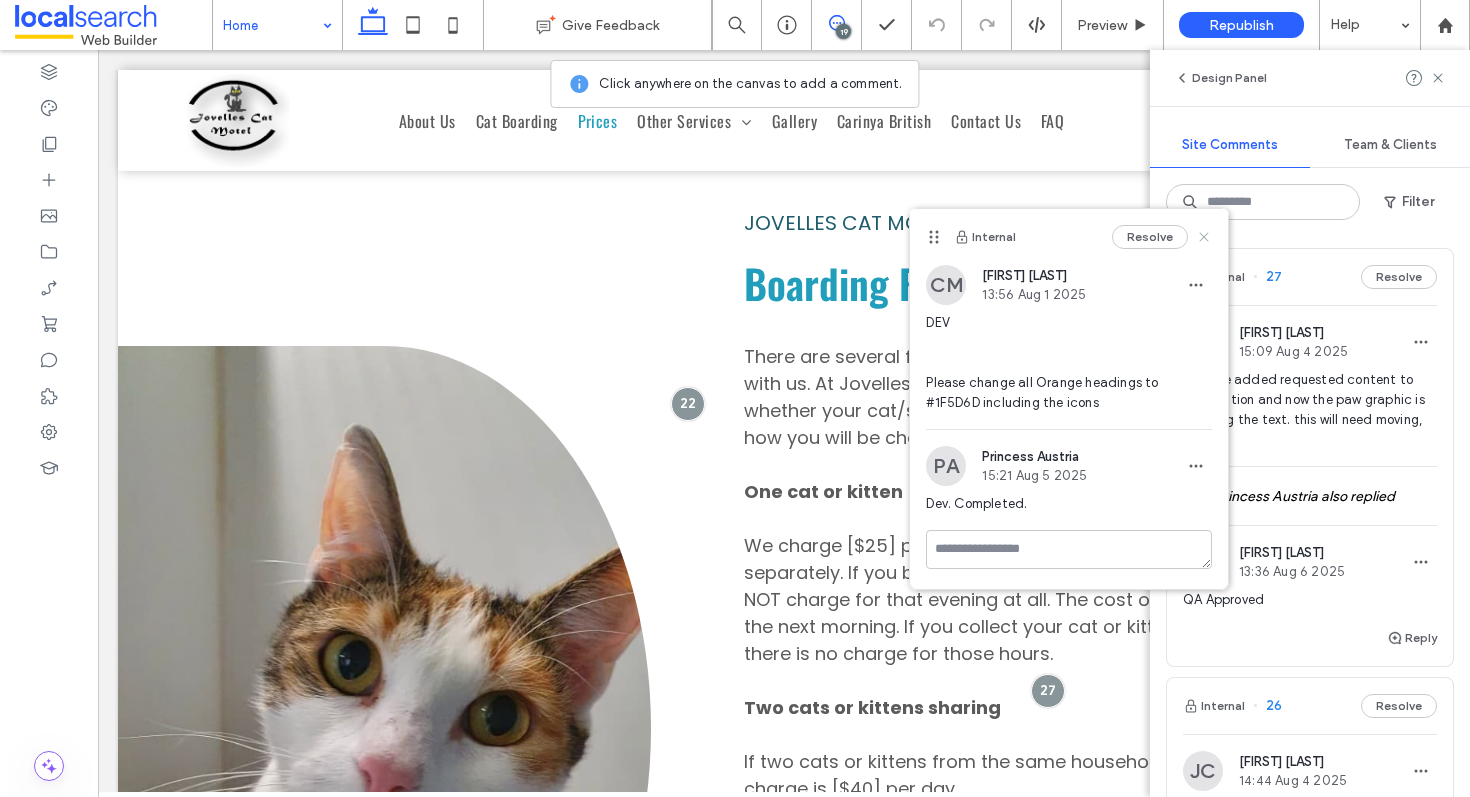 click 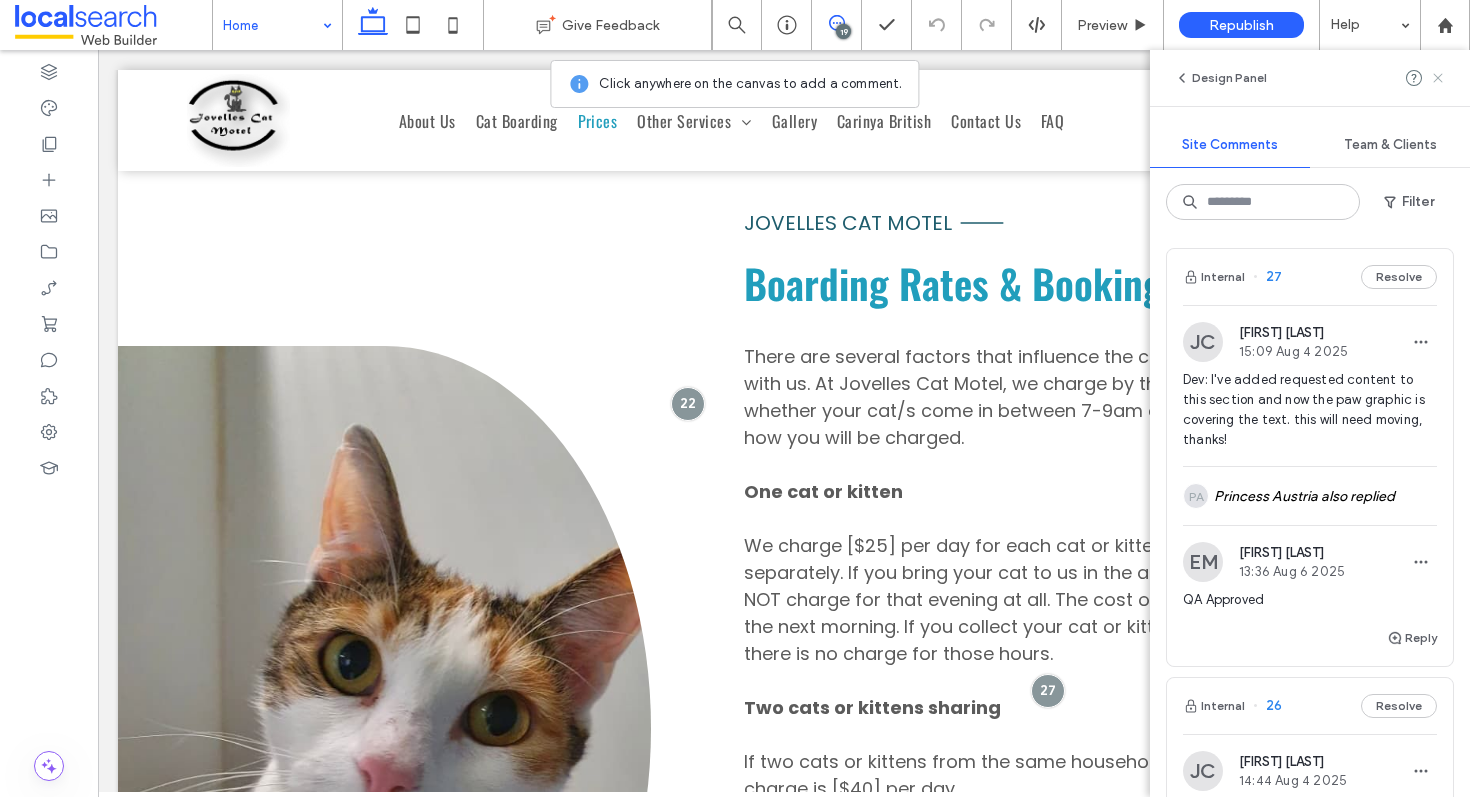 click 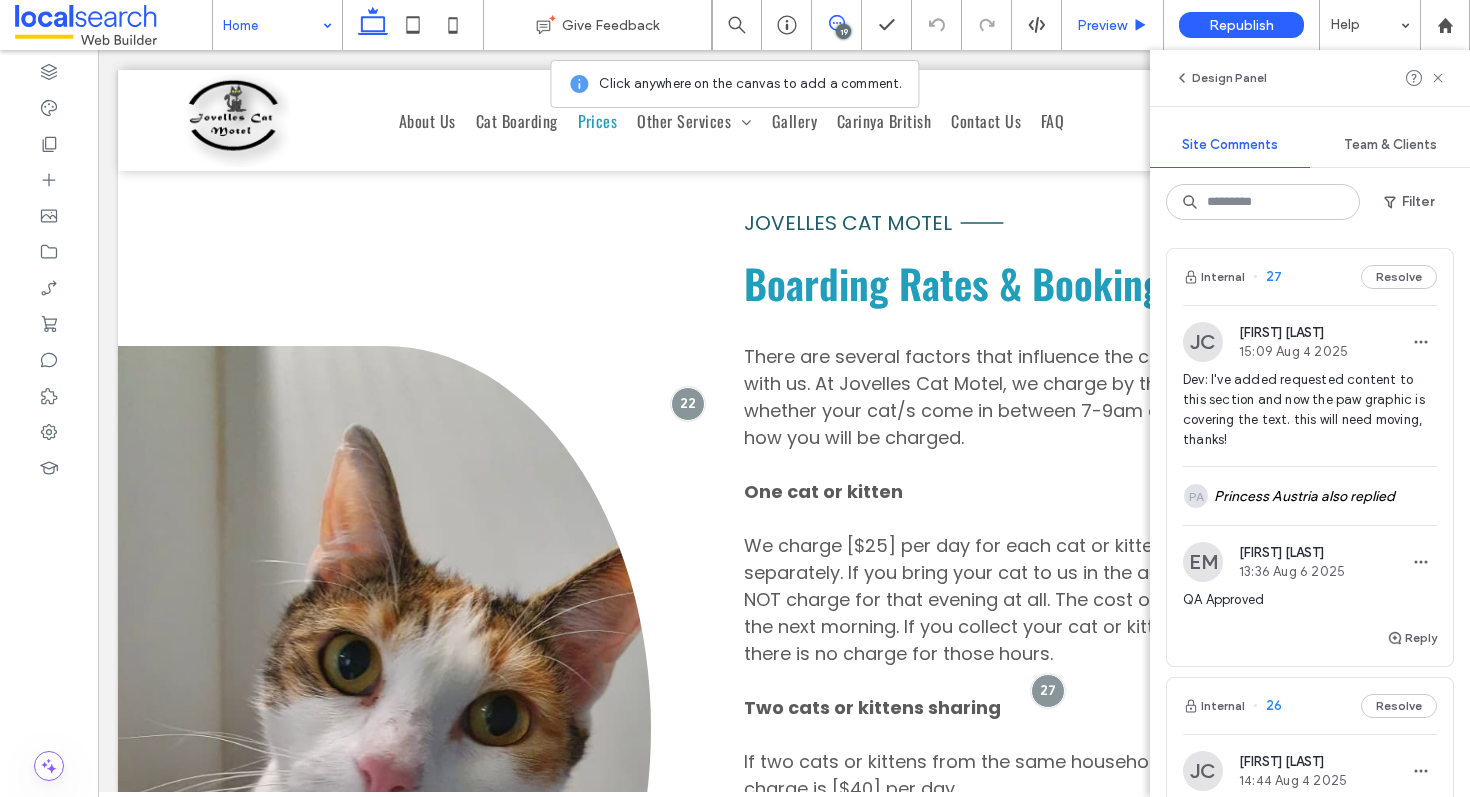 scroll, scrollTop: 0, scrollLeft: 0, axis: both 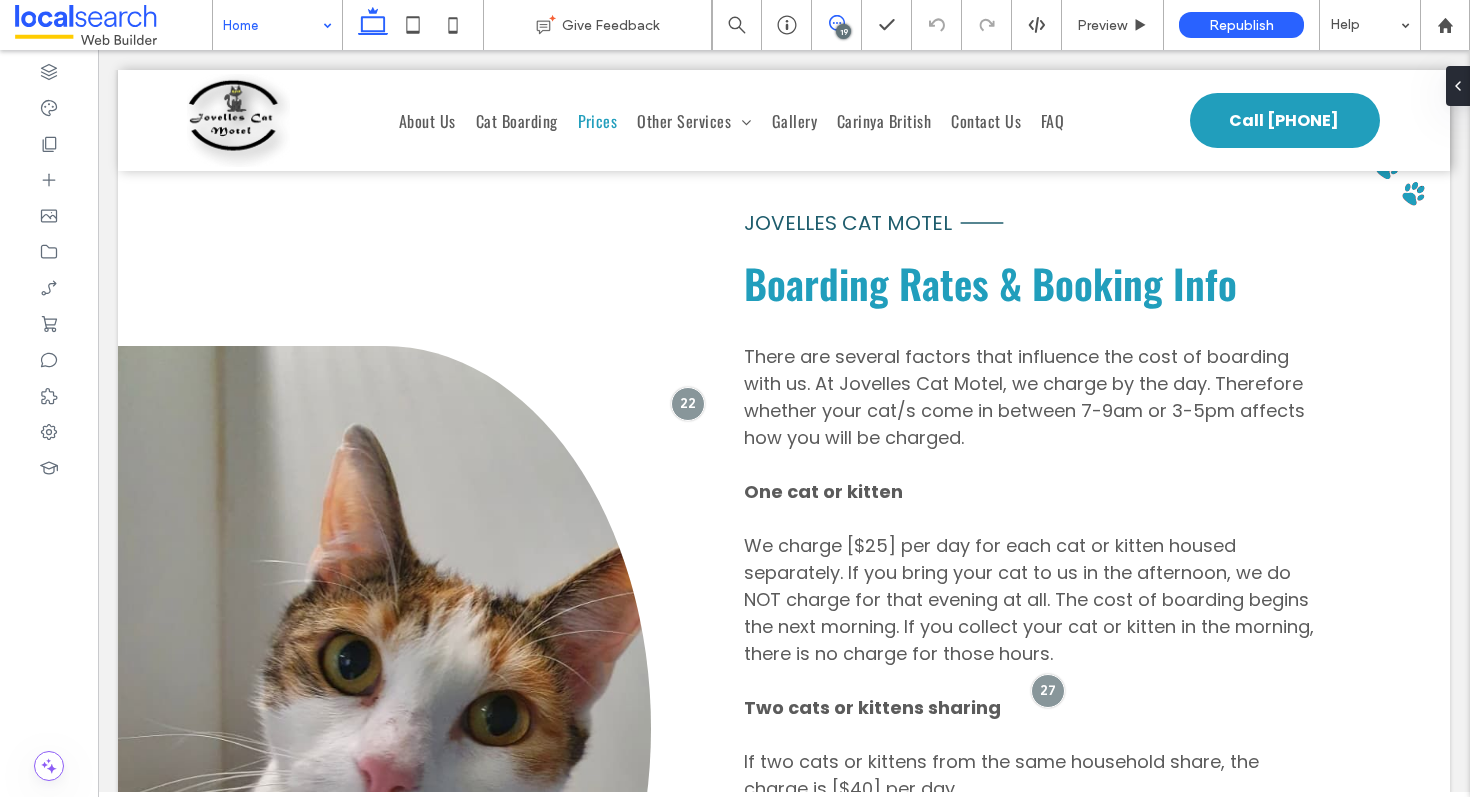 click 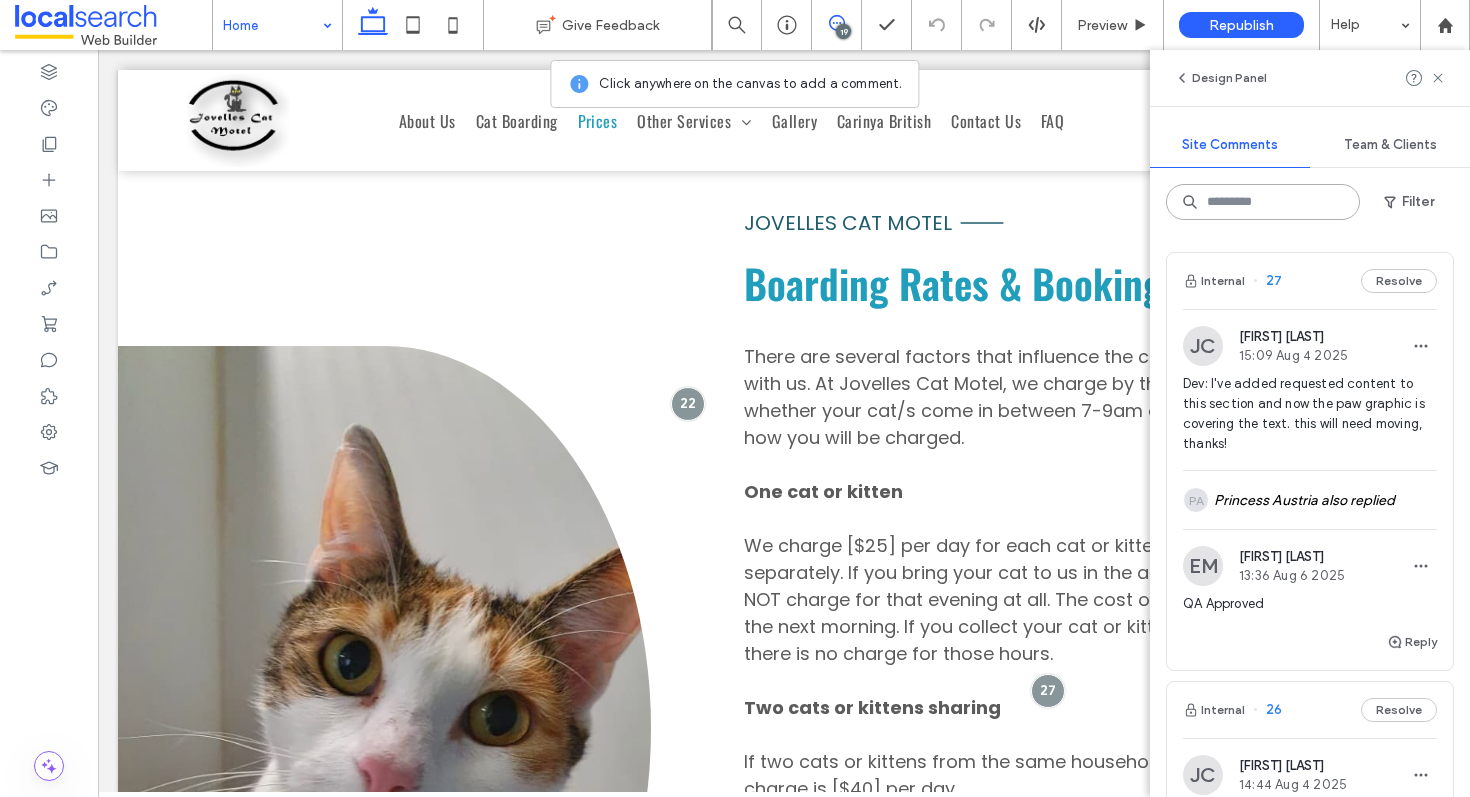 click at bounding box center [1263, 202] 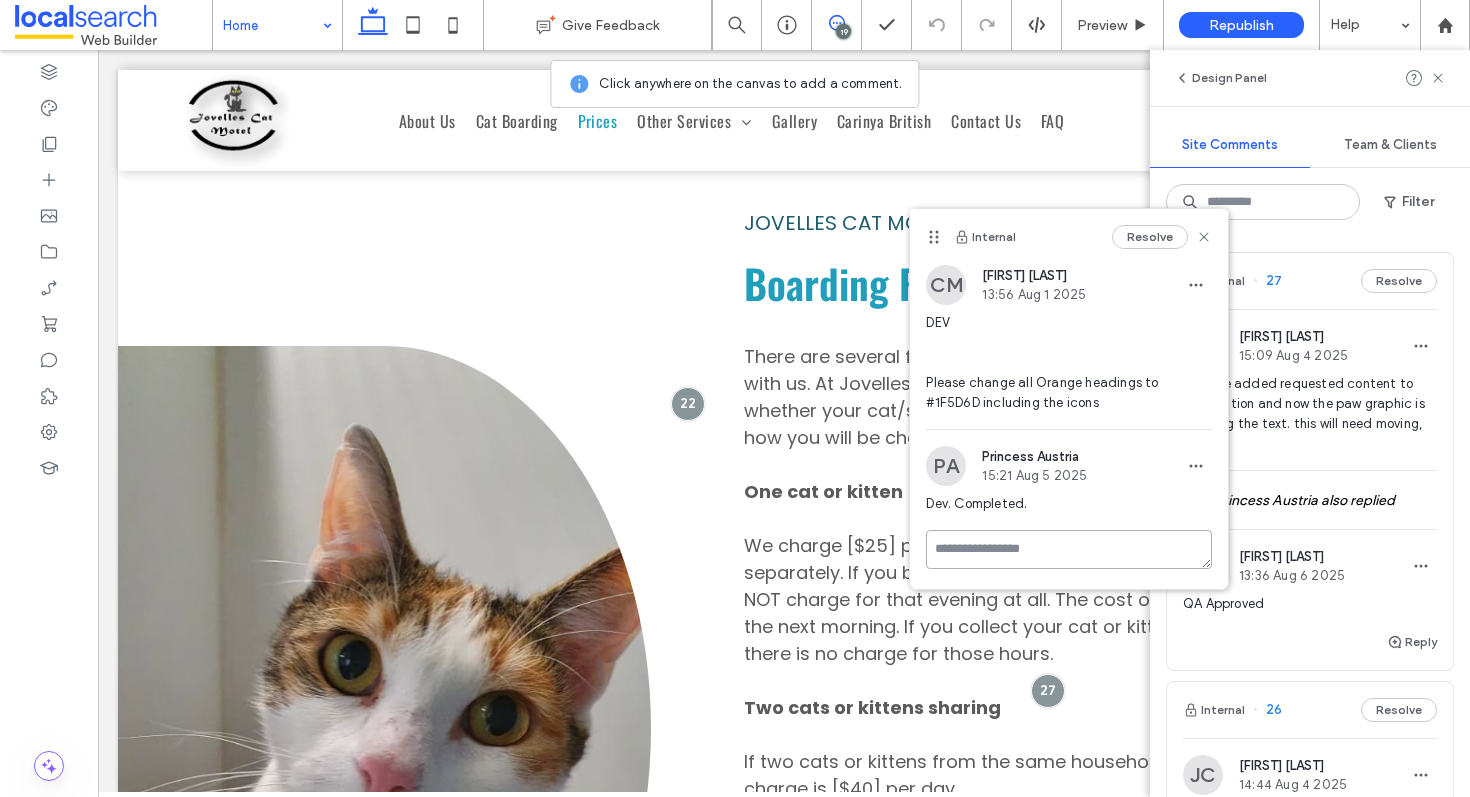 click at bounding box center [1069, 549] 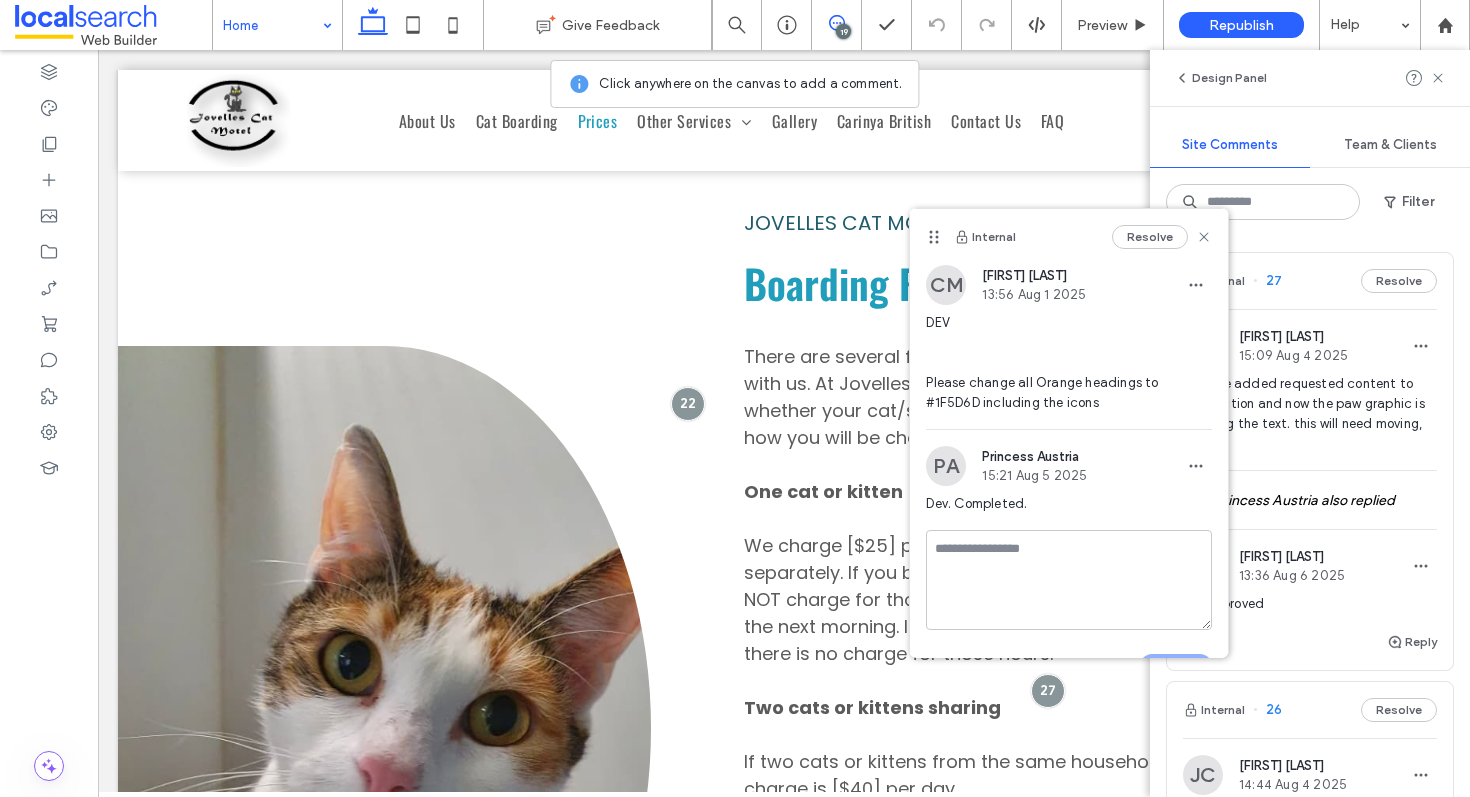 type 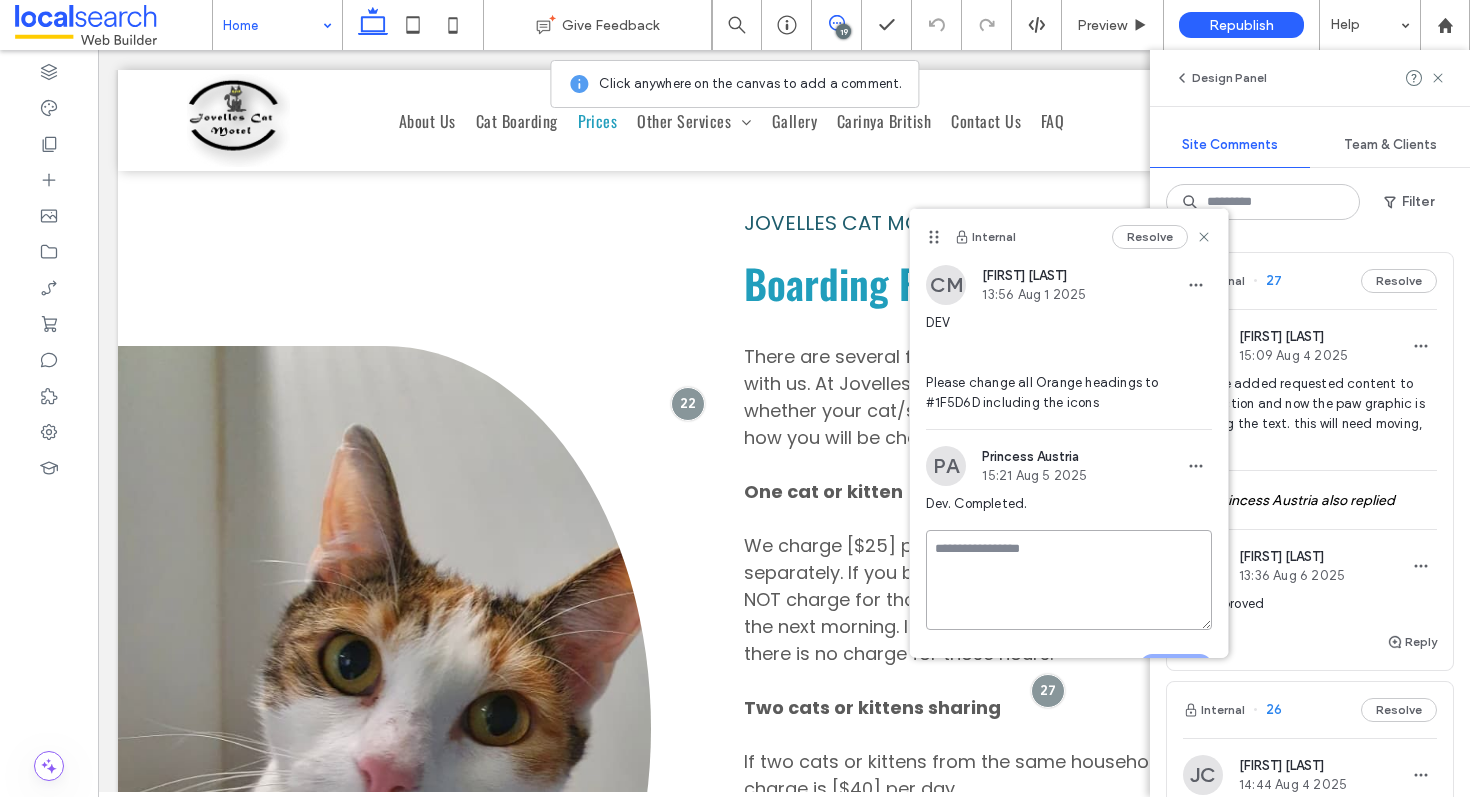 click at bounding box center [1069, 580] 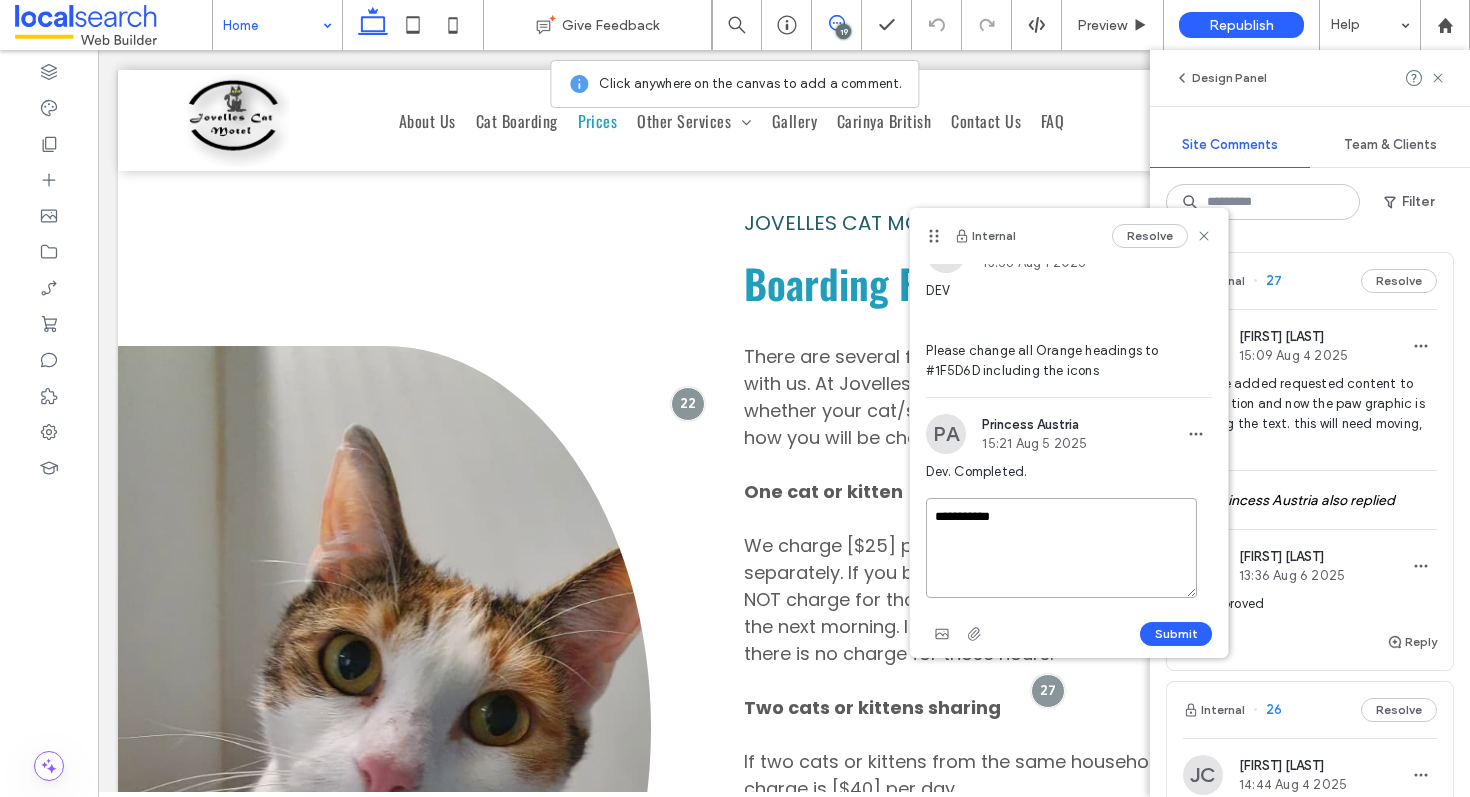 scroll, scrollTop: 40, scrollLeft: 0, axis: vertical 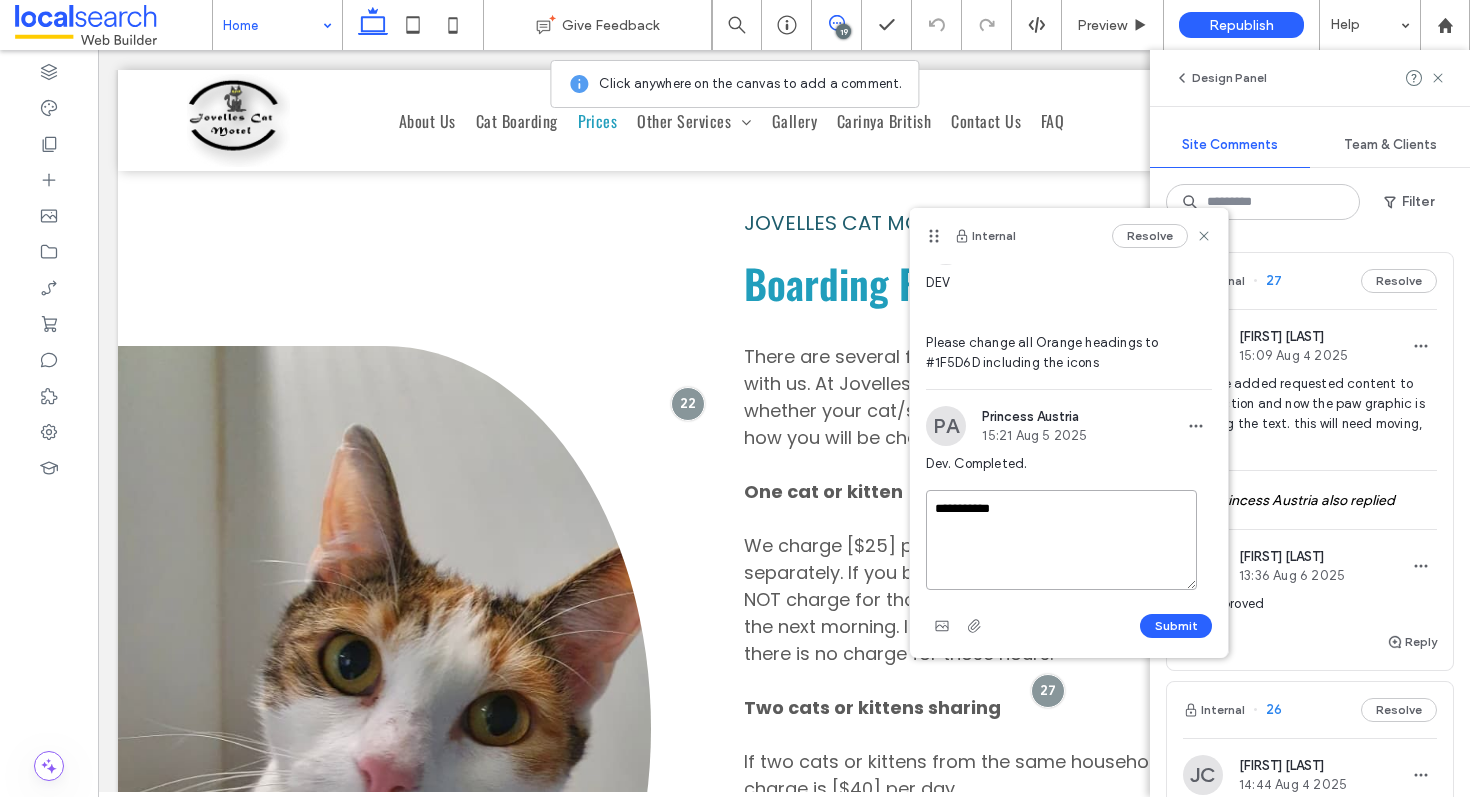 type on "**********" 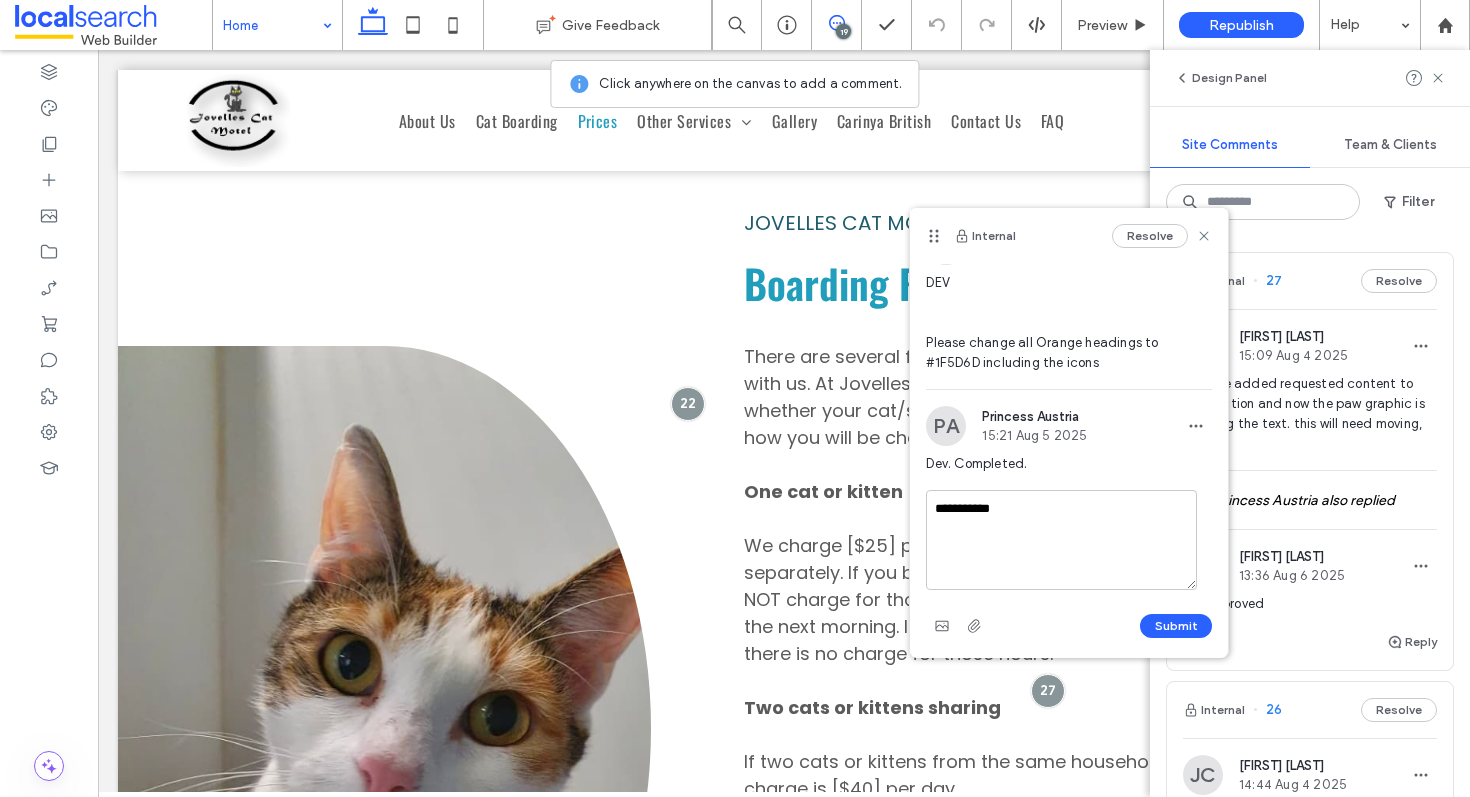 click on "Submit" at bounding box center [1176, 626] 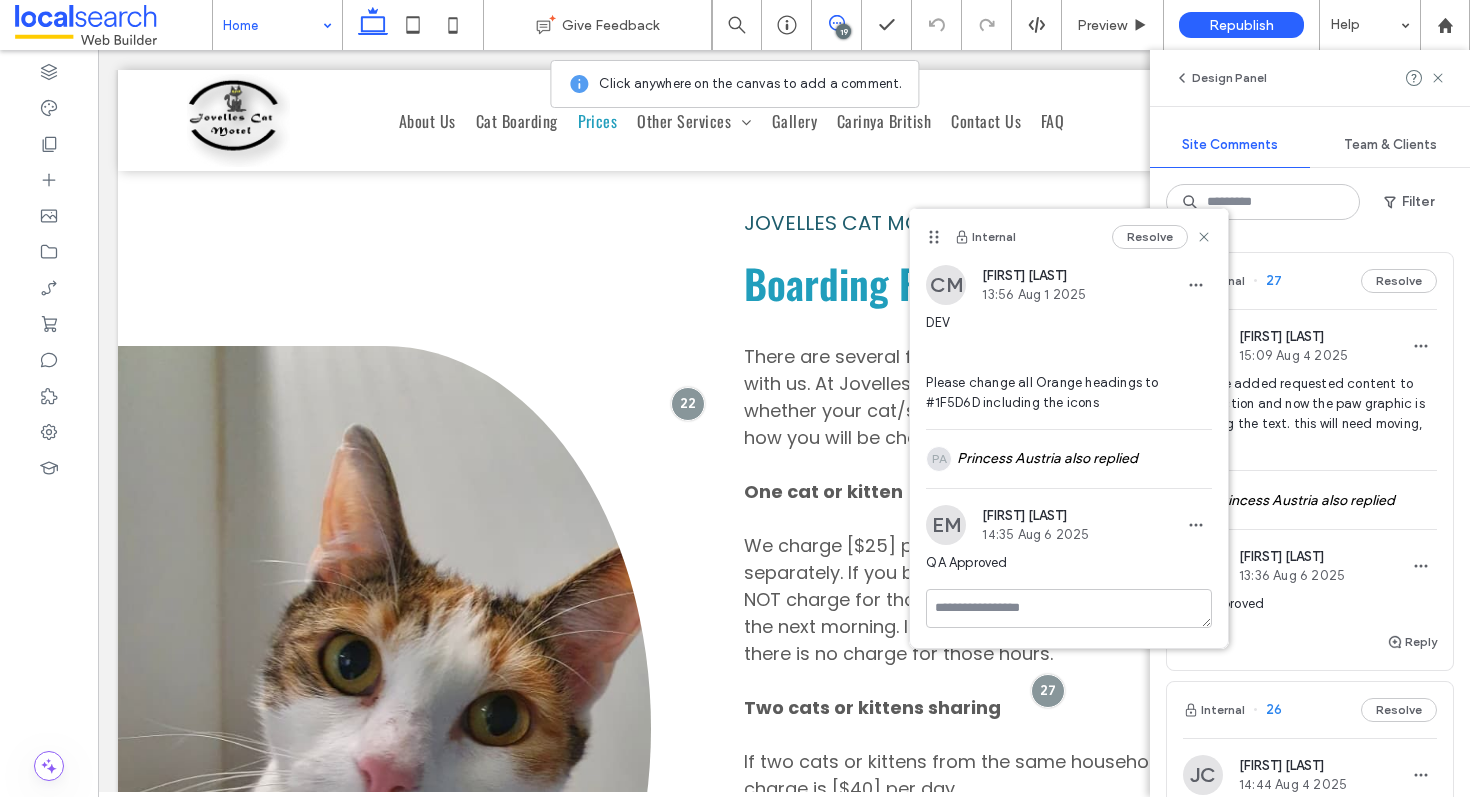 scroll, scrollTop: 0, scrollLeft: 0, axis: both 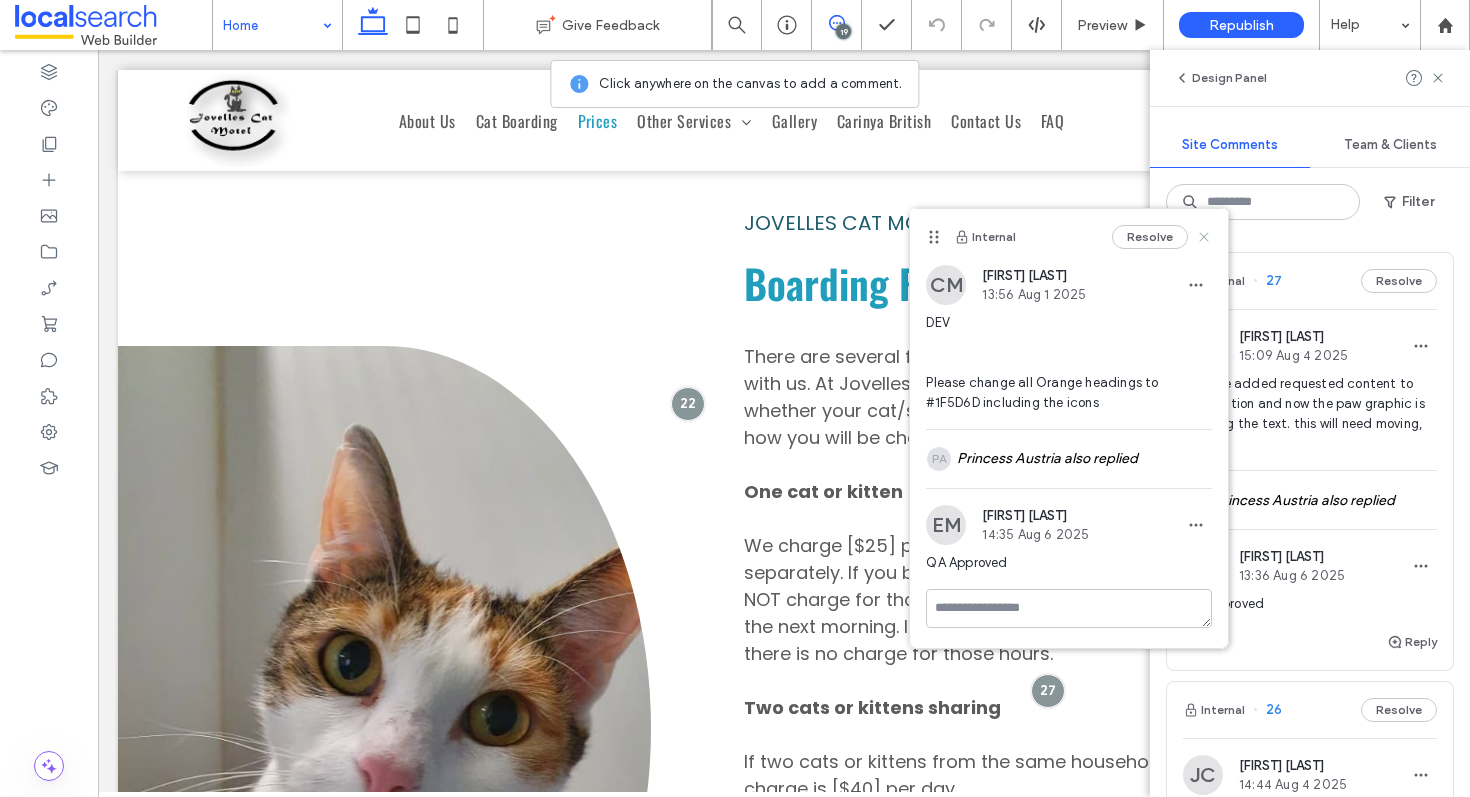 click 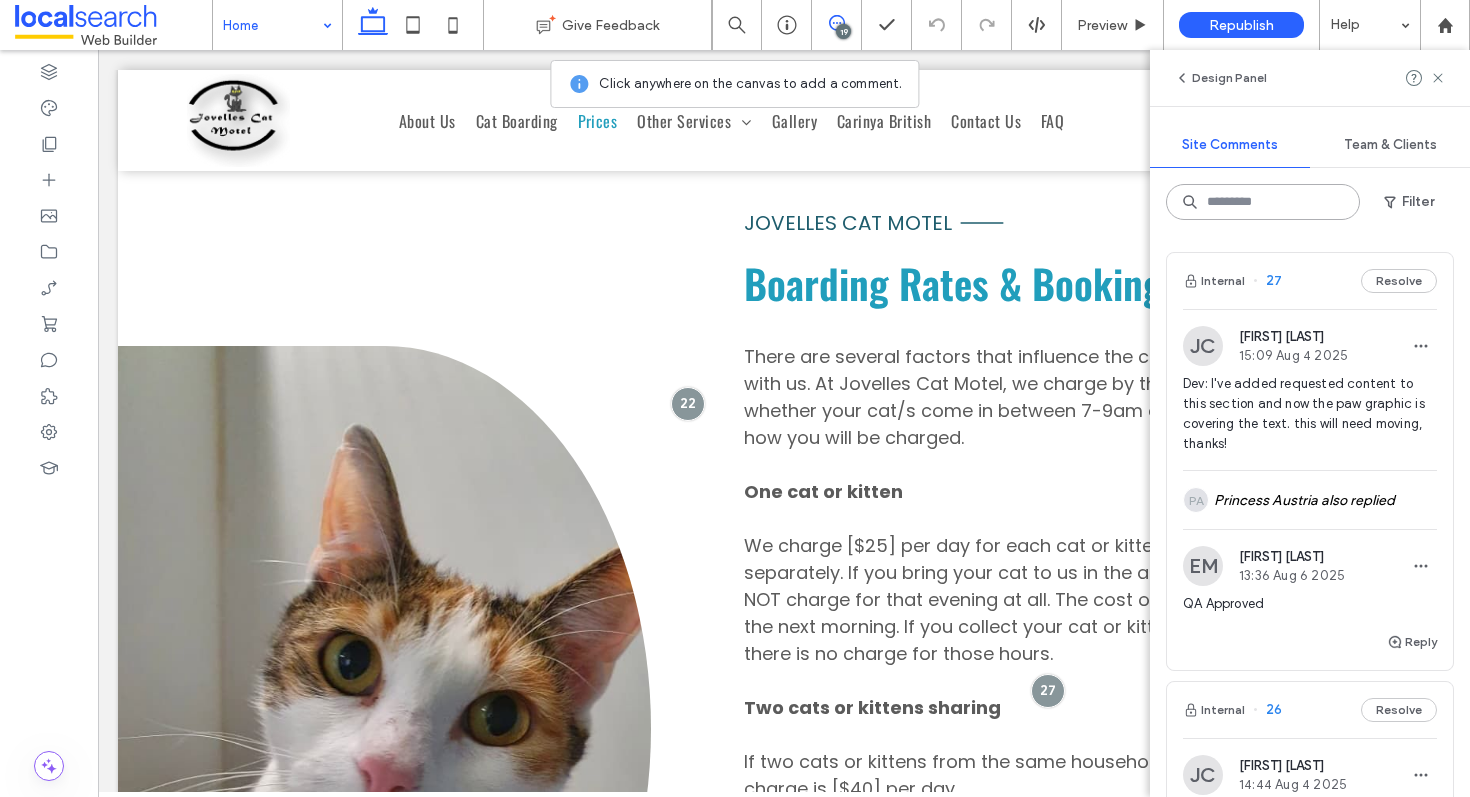 click at bounding box center (1263, 202) 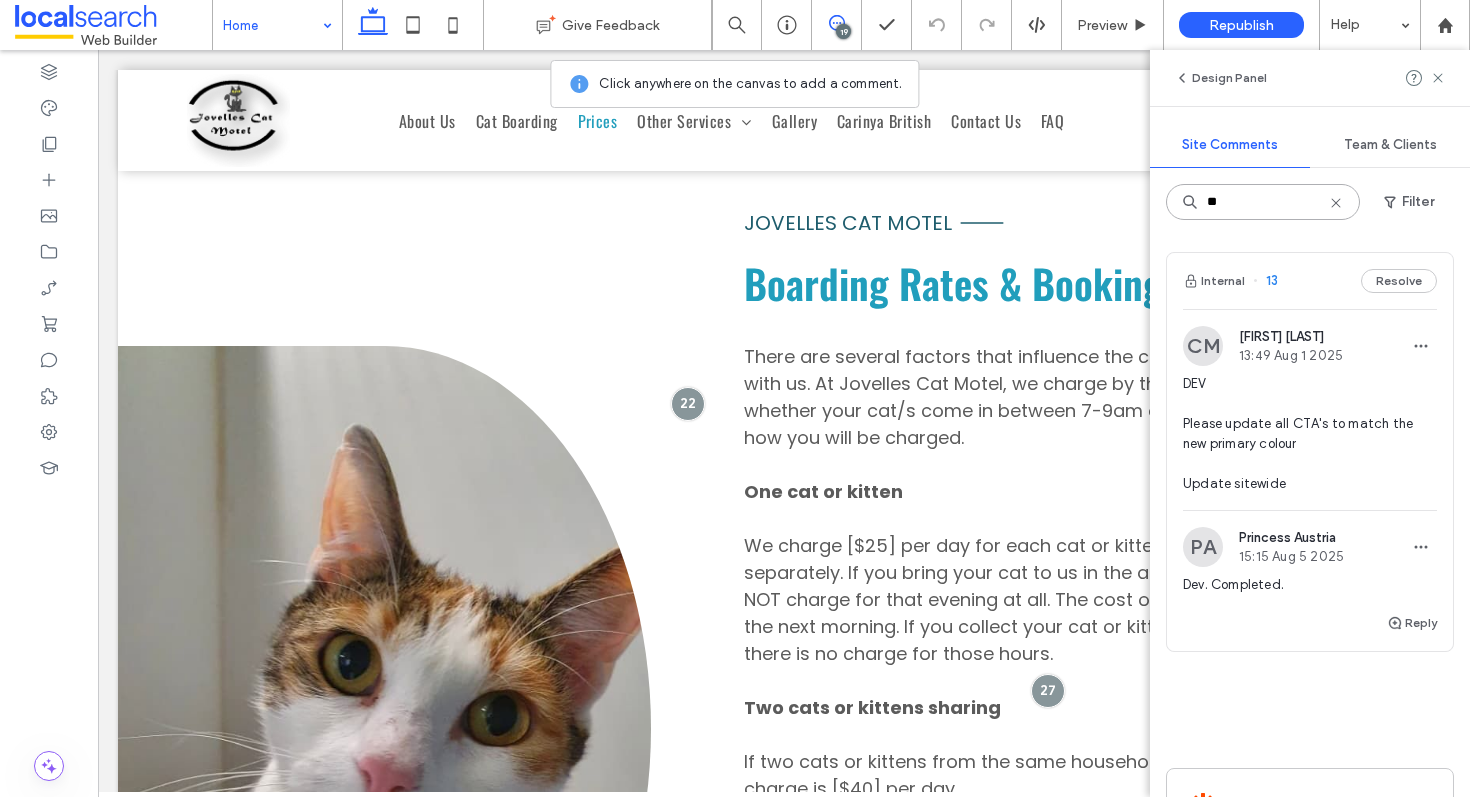 type on "**" 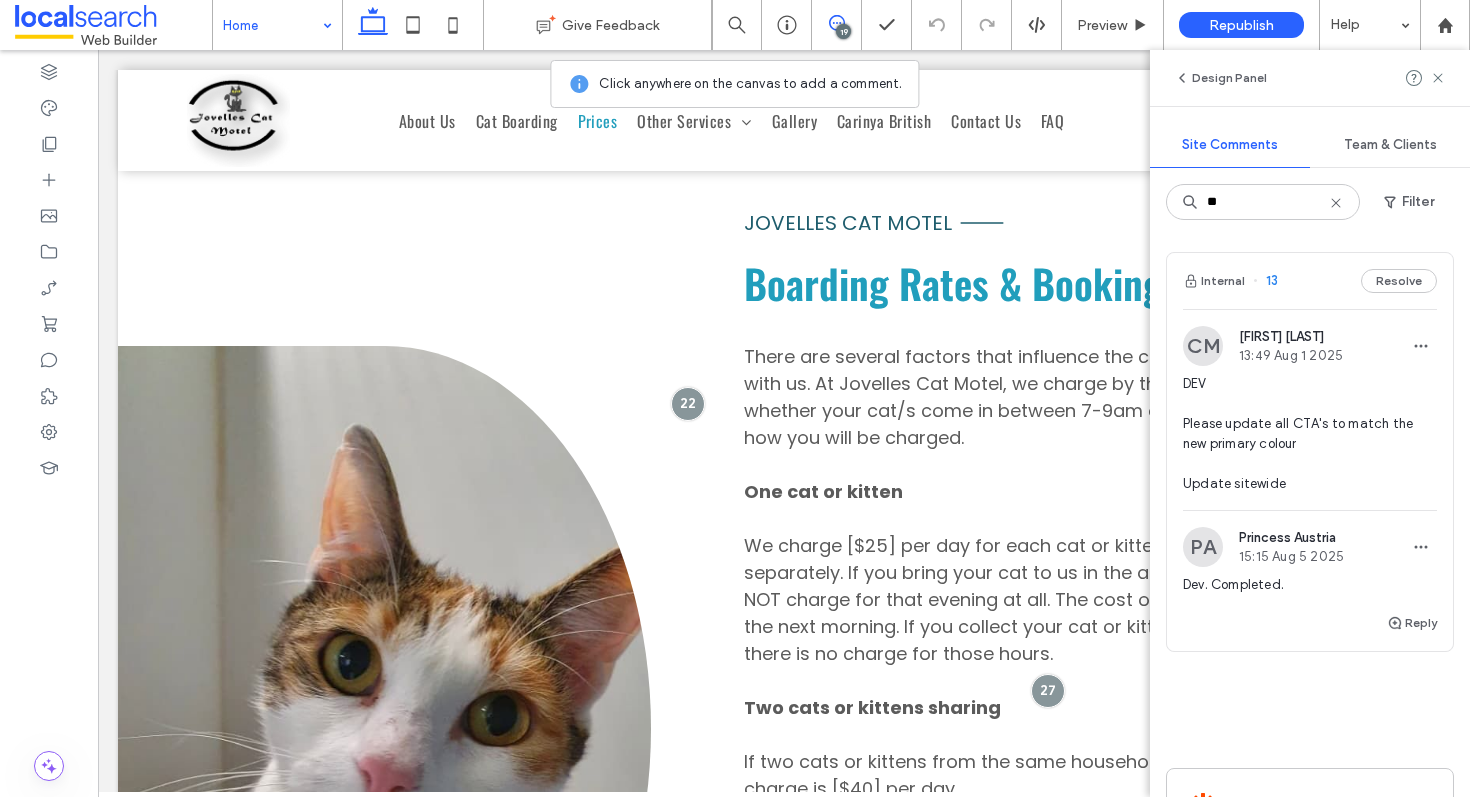click on "Internal 13 Resolve" at bounding box center (1310, 281) 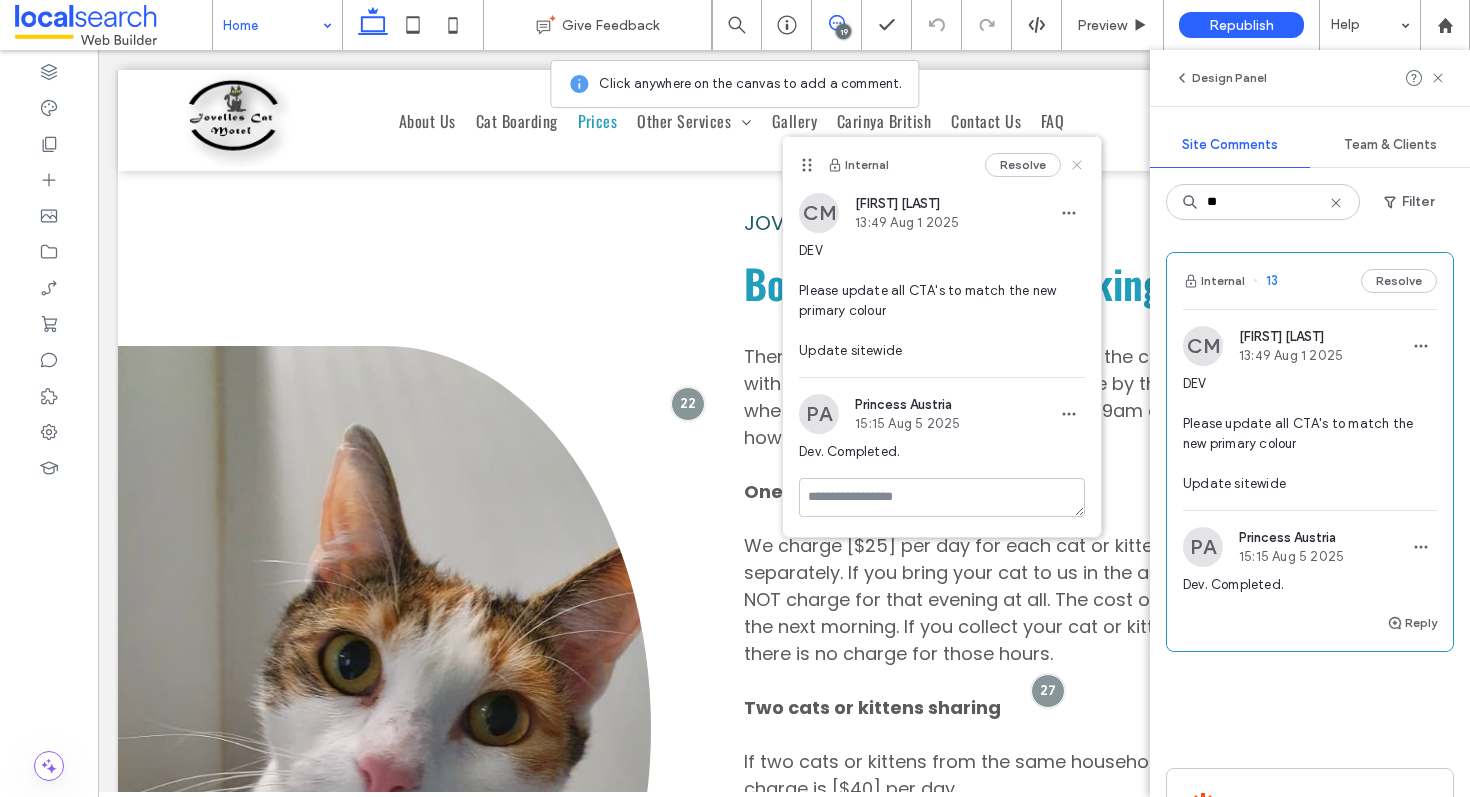 click 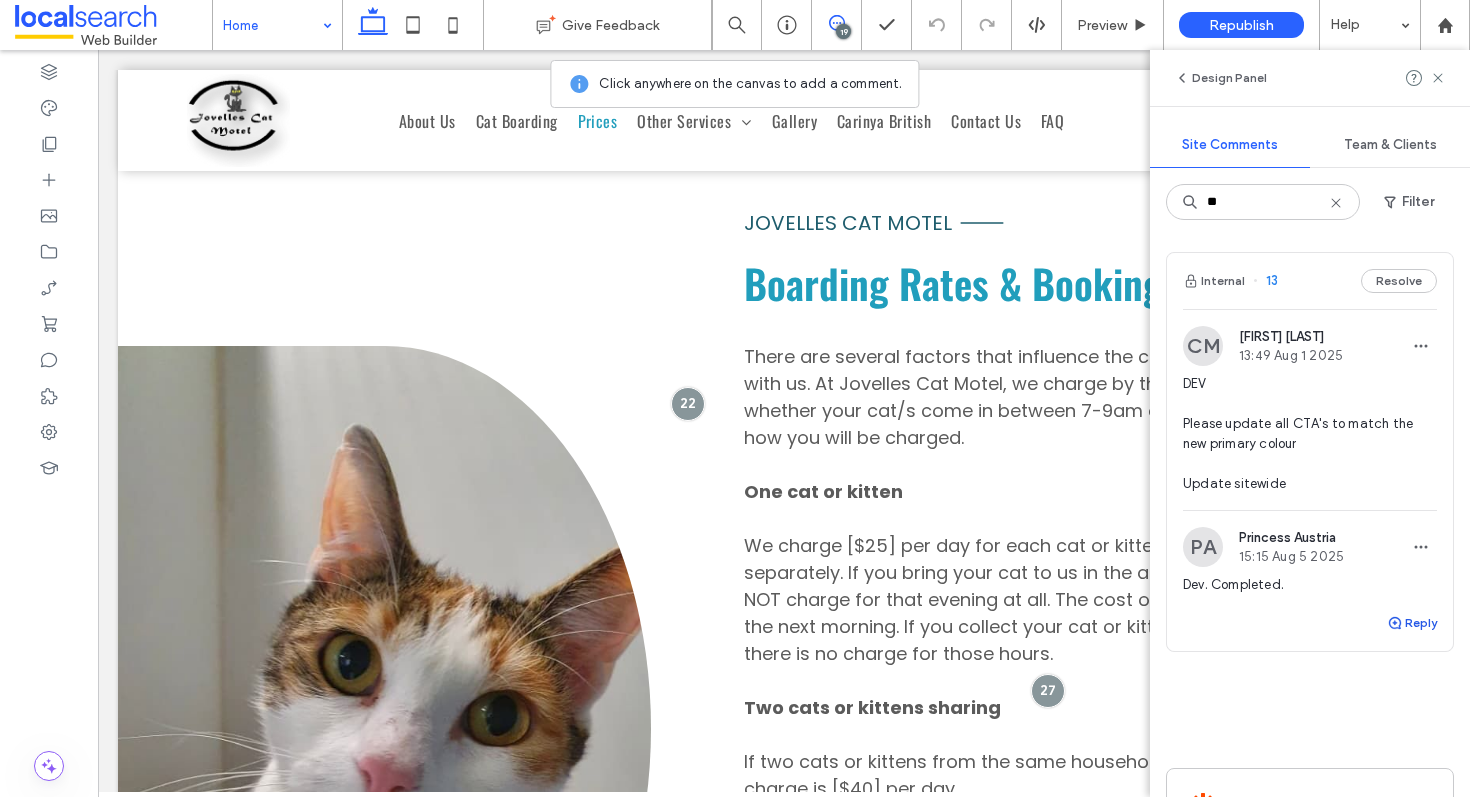 click on "Reply" at bounding box center [1412, 623] 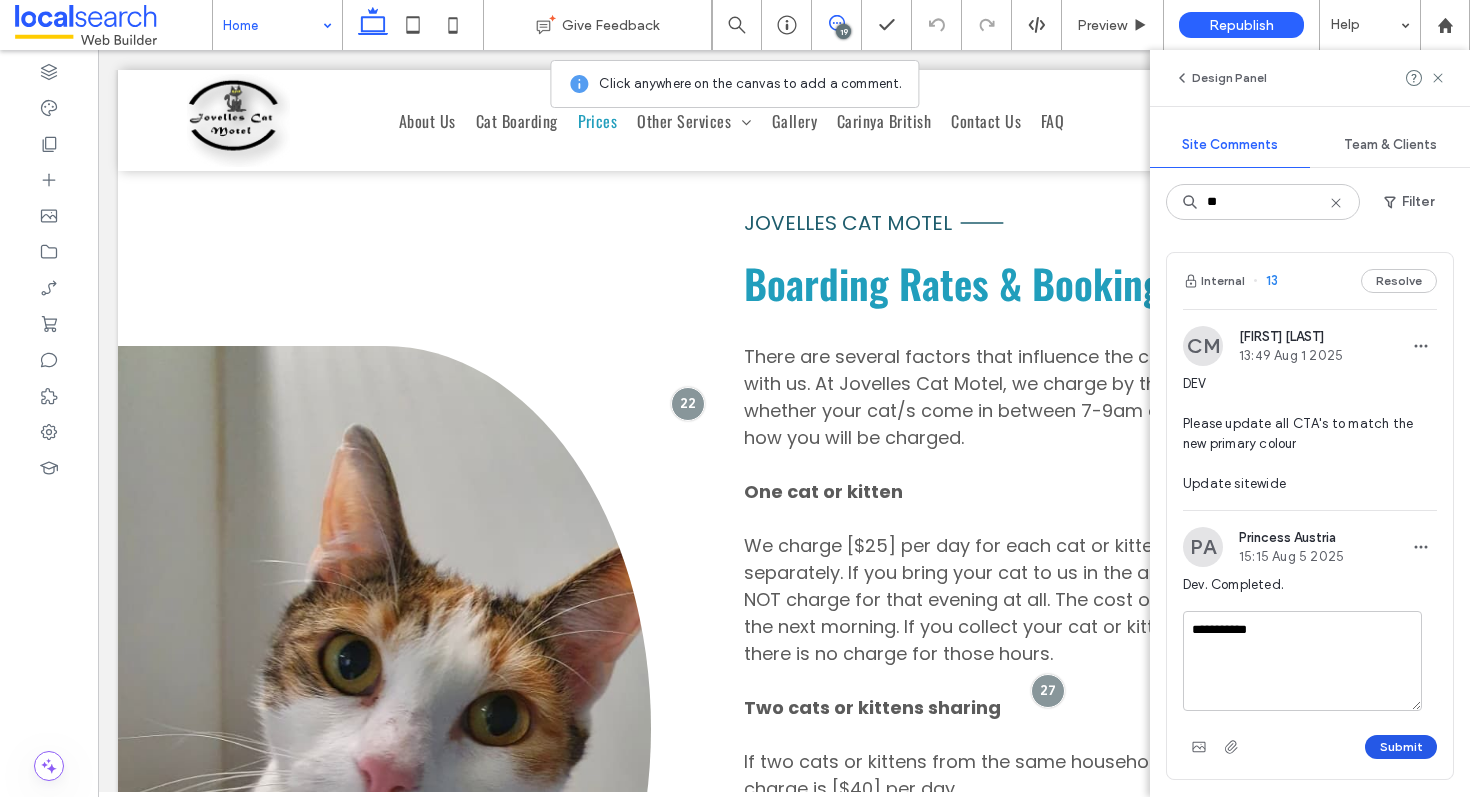 type on "**********" 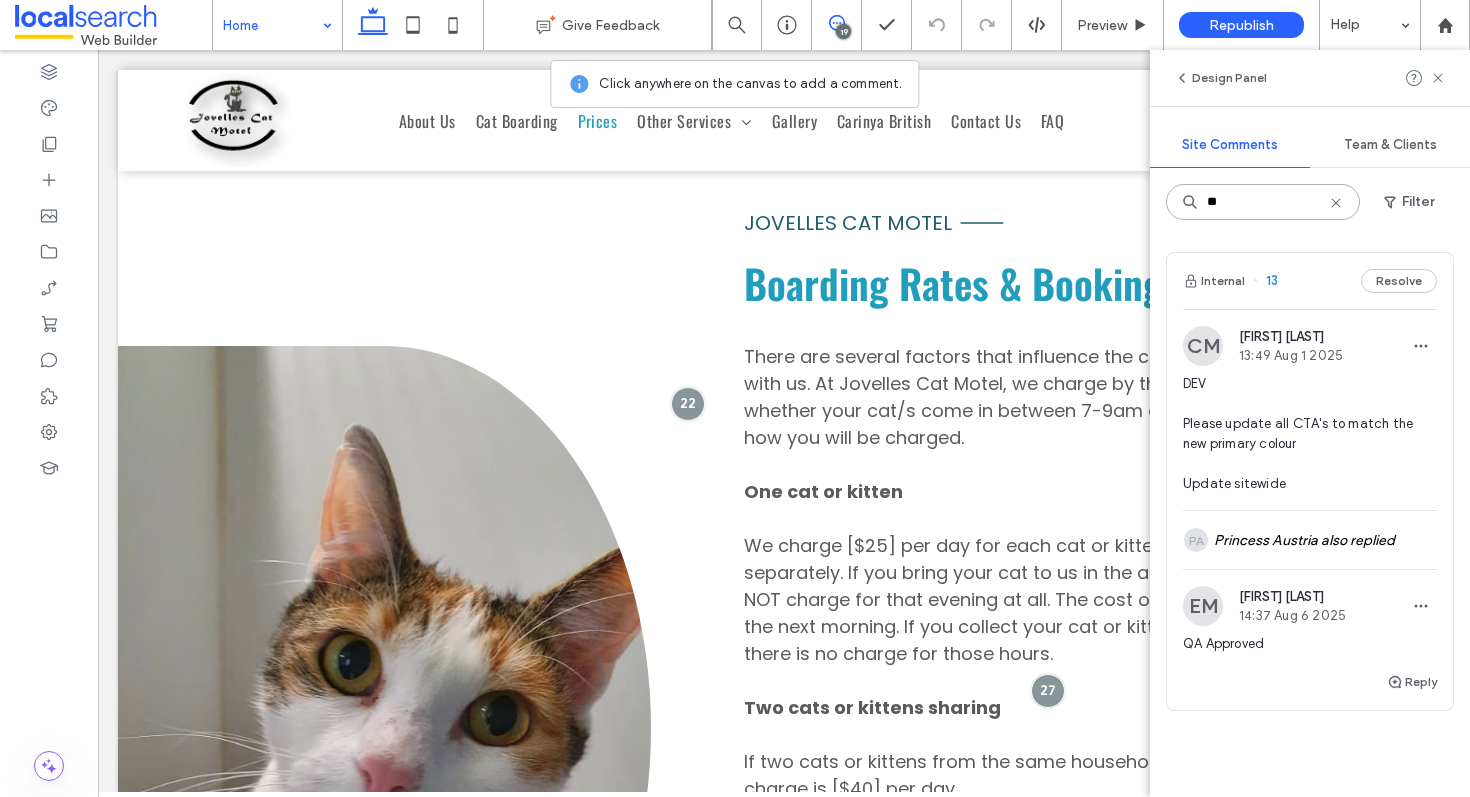 click on "**" at bounding box center (1263, 202) 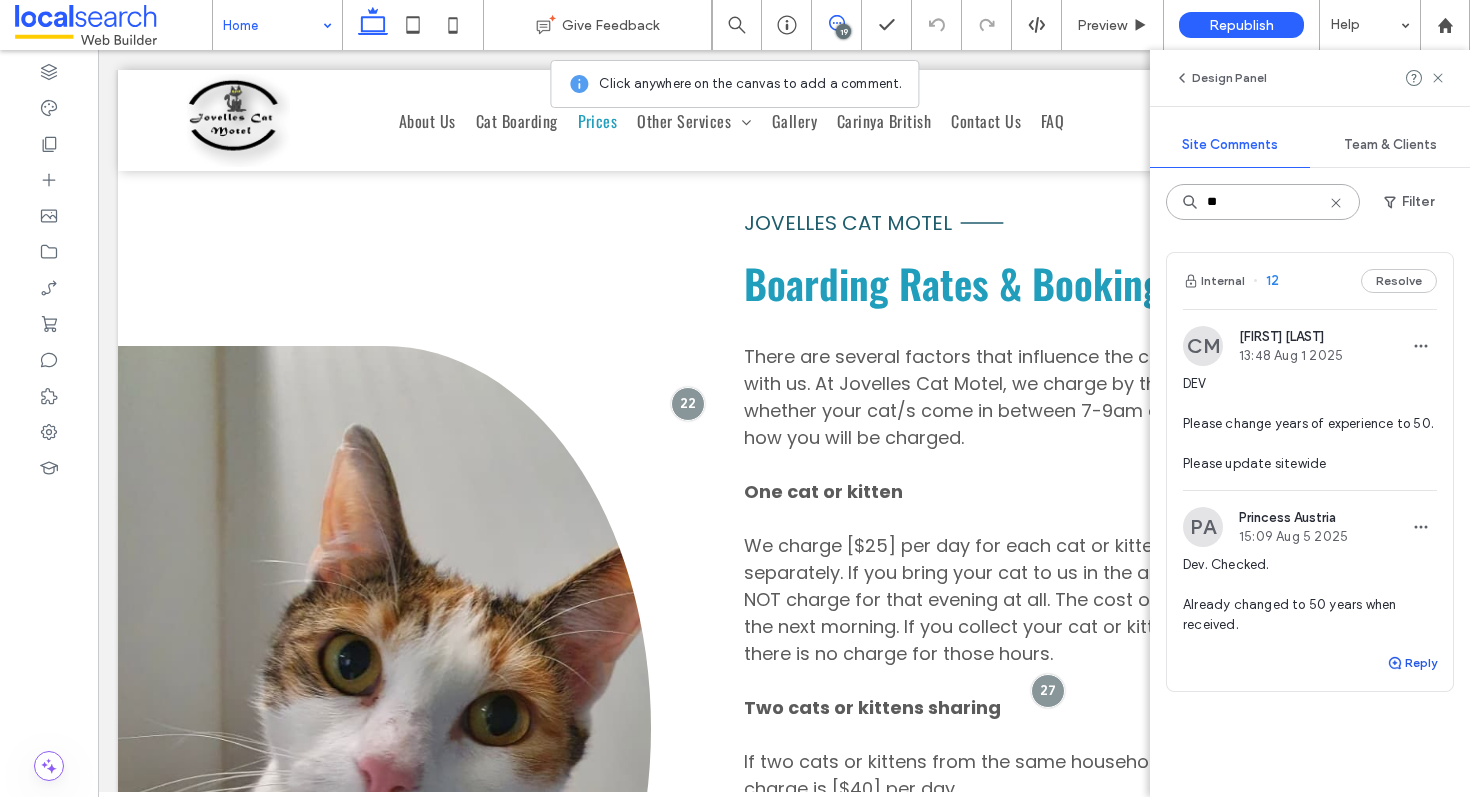 type on "**" 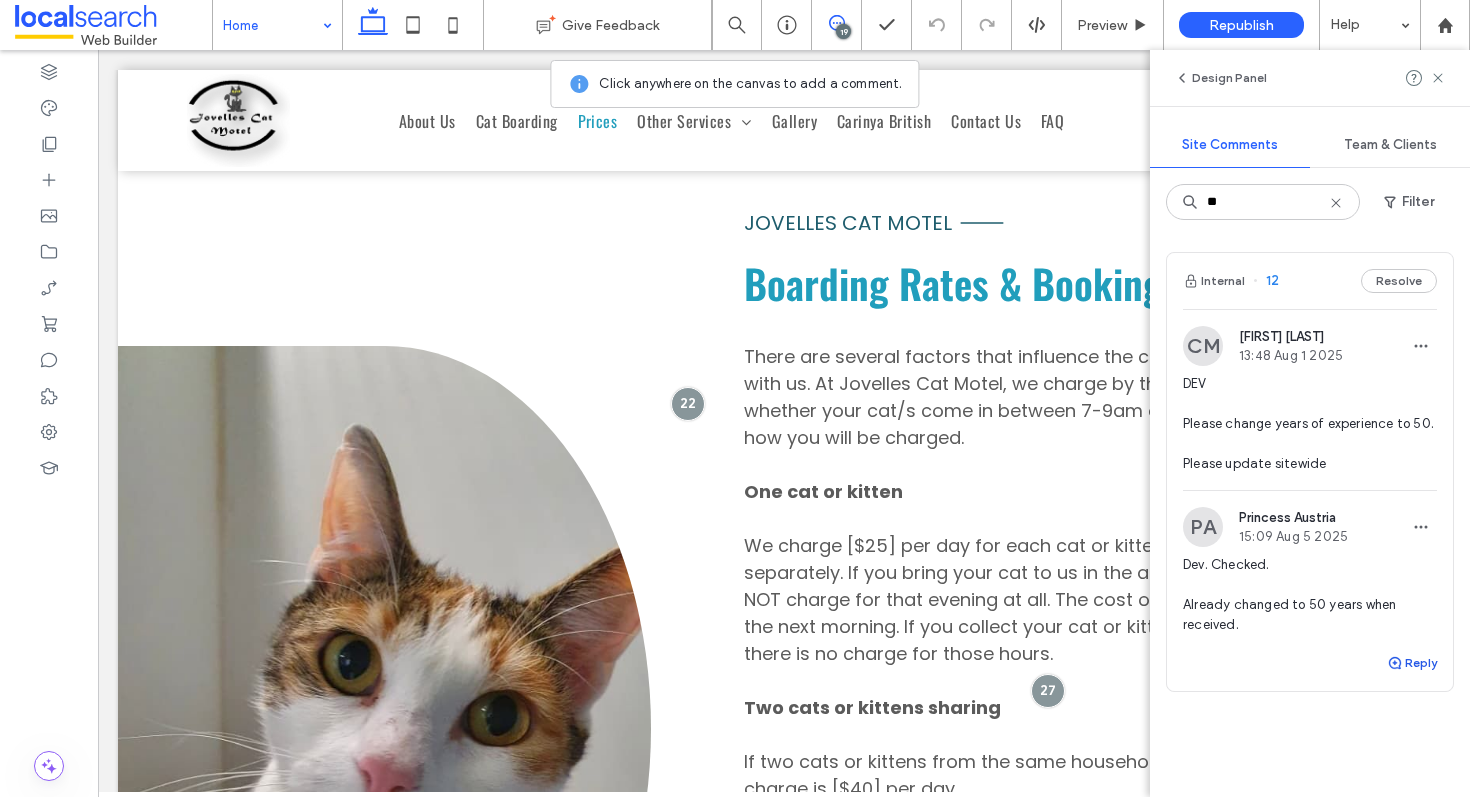 click on "Reply" at bounding box center (1412, 663) 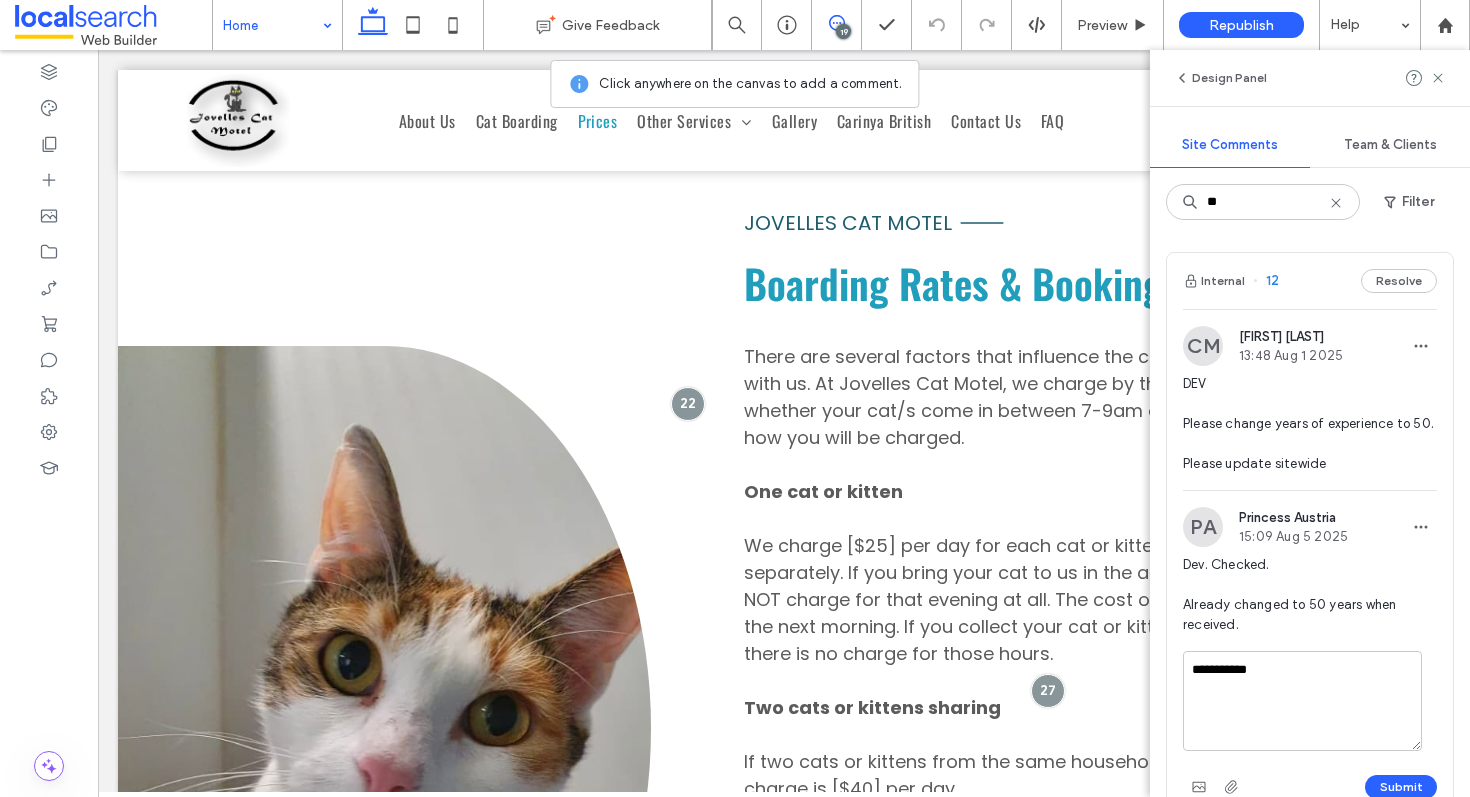 scroll, scrollTop: 213, scrollLeft: 0, axis: vertical 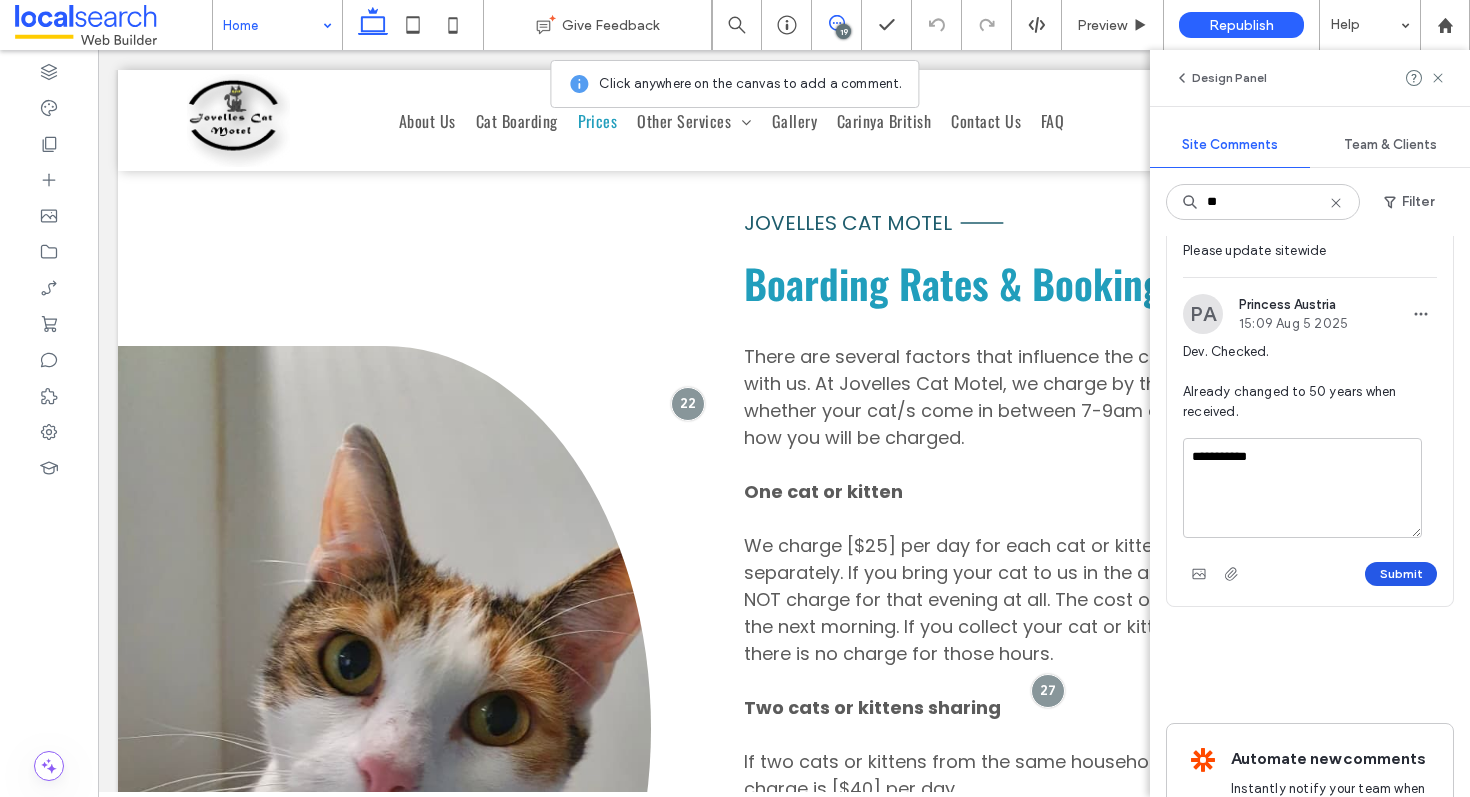 type on "**********" 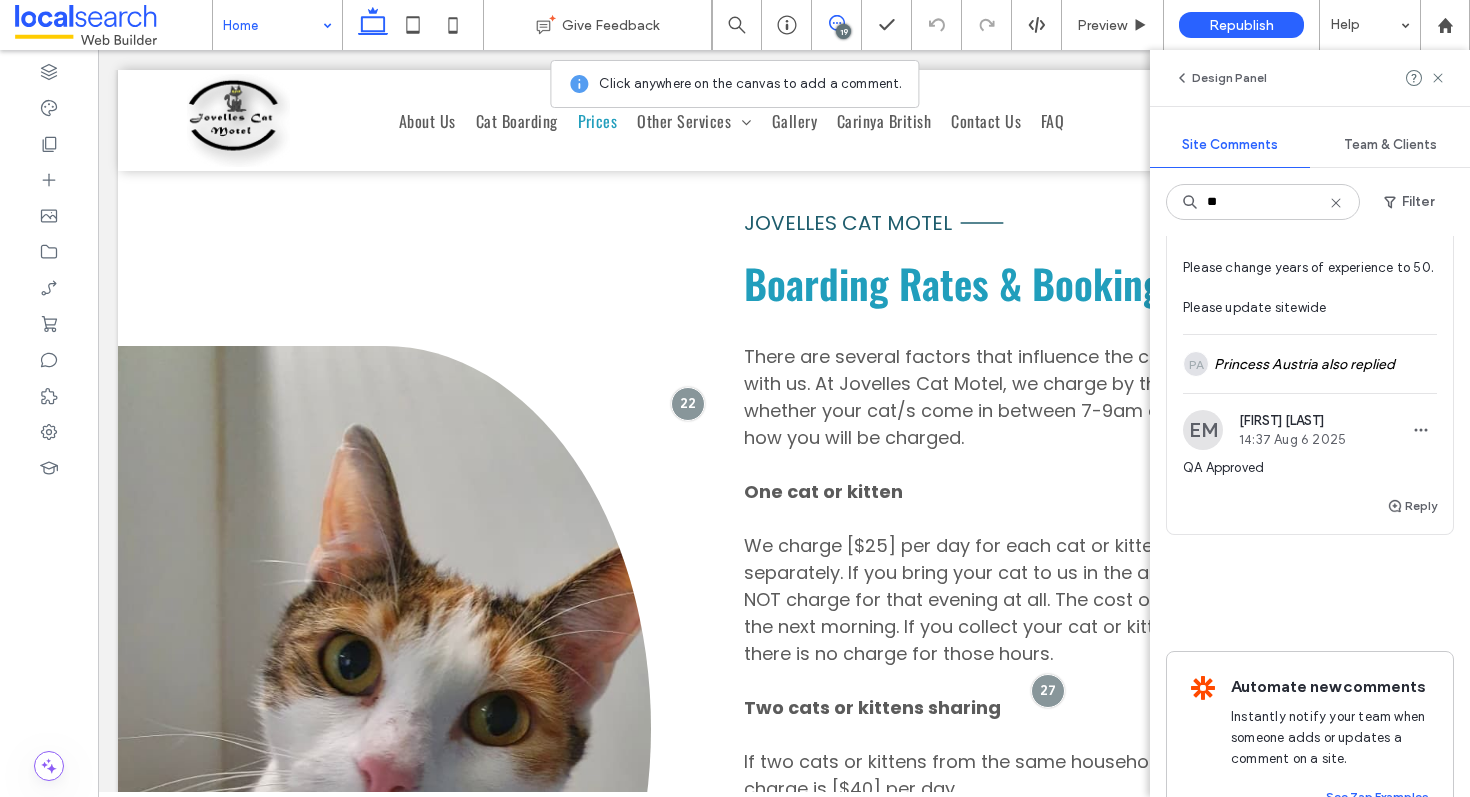 scroll, scrollTop: 0, scrollLeft: 0, axis: both 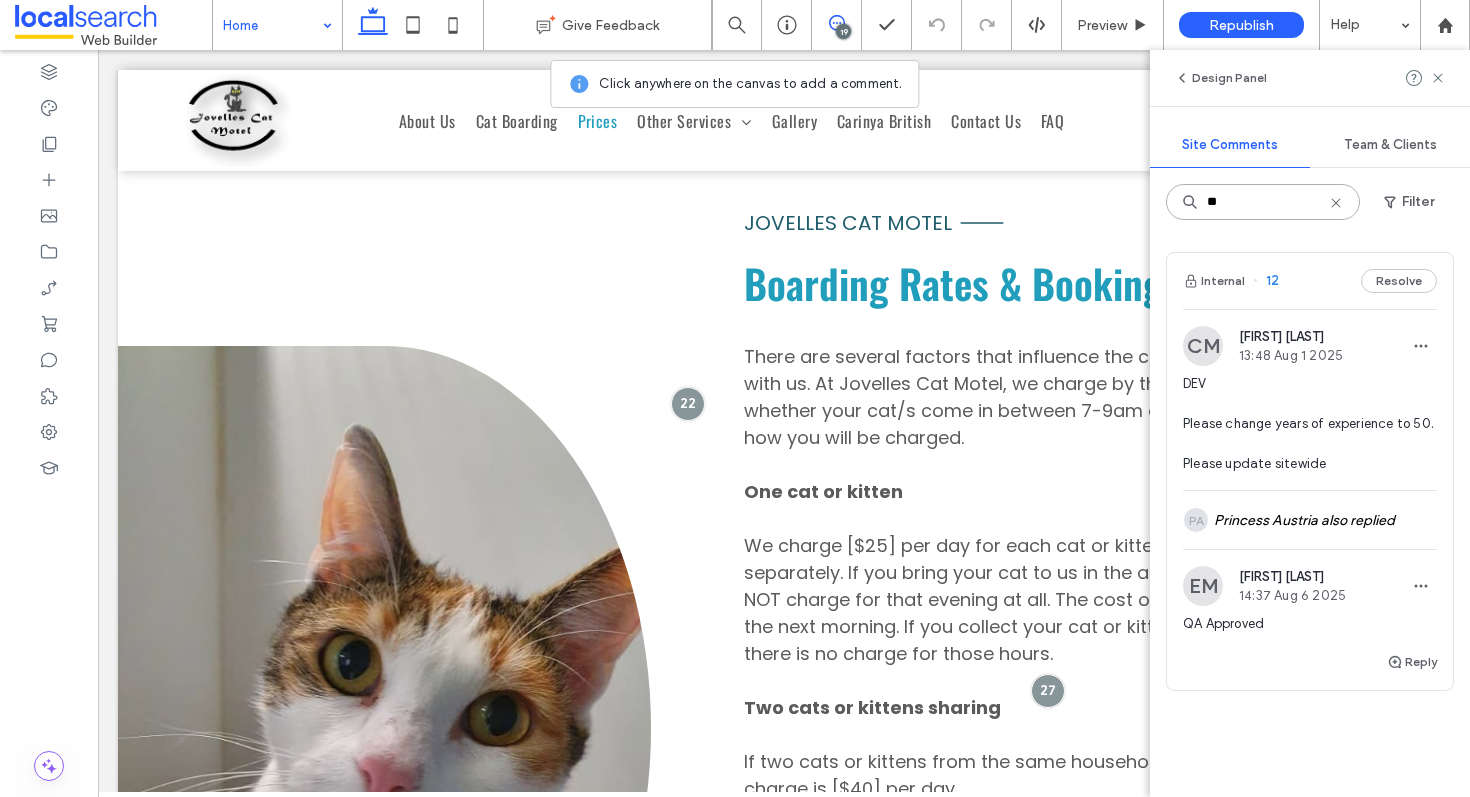 click on "**" at bounding box center [1263, 202] 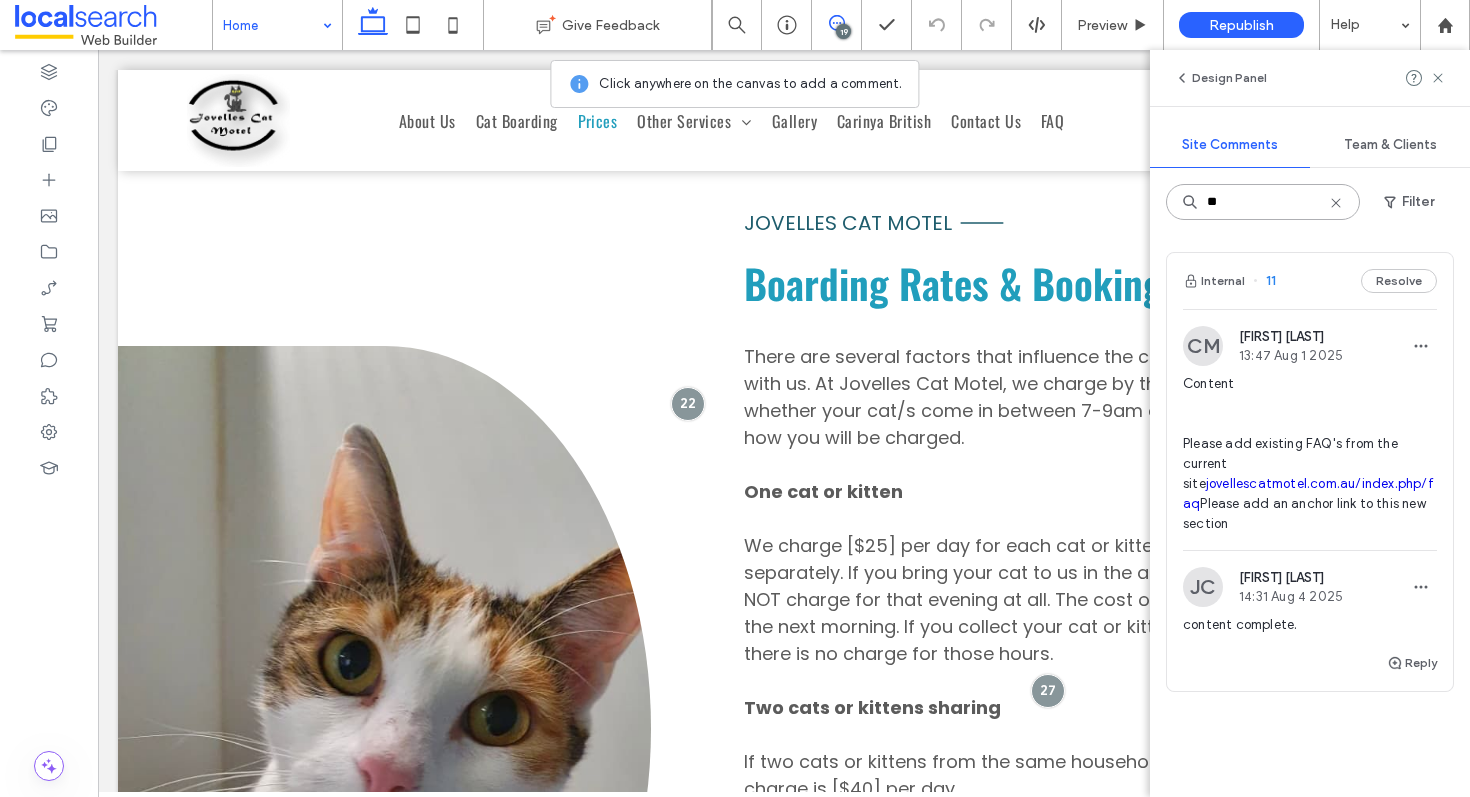 type on "**" 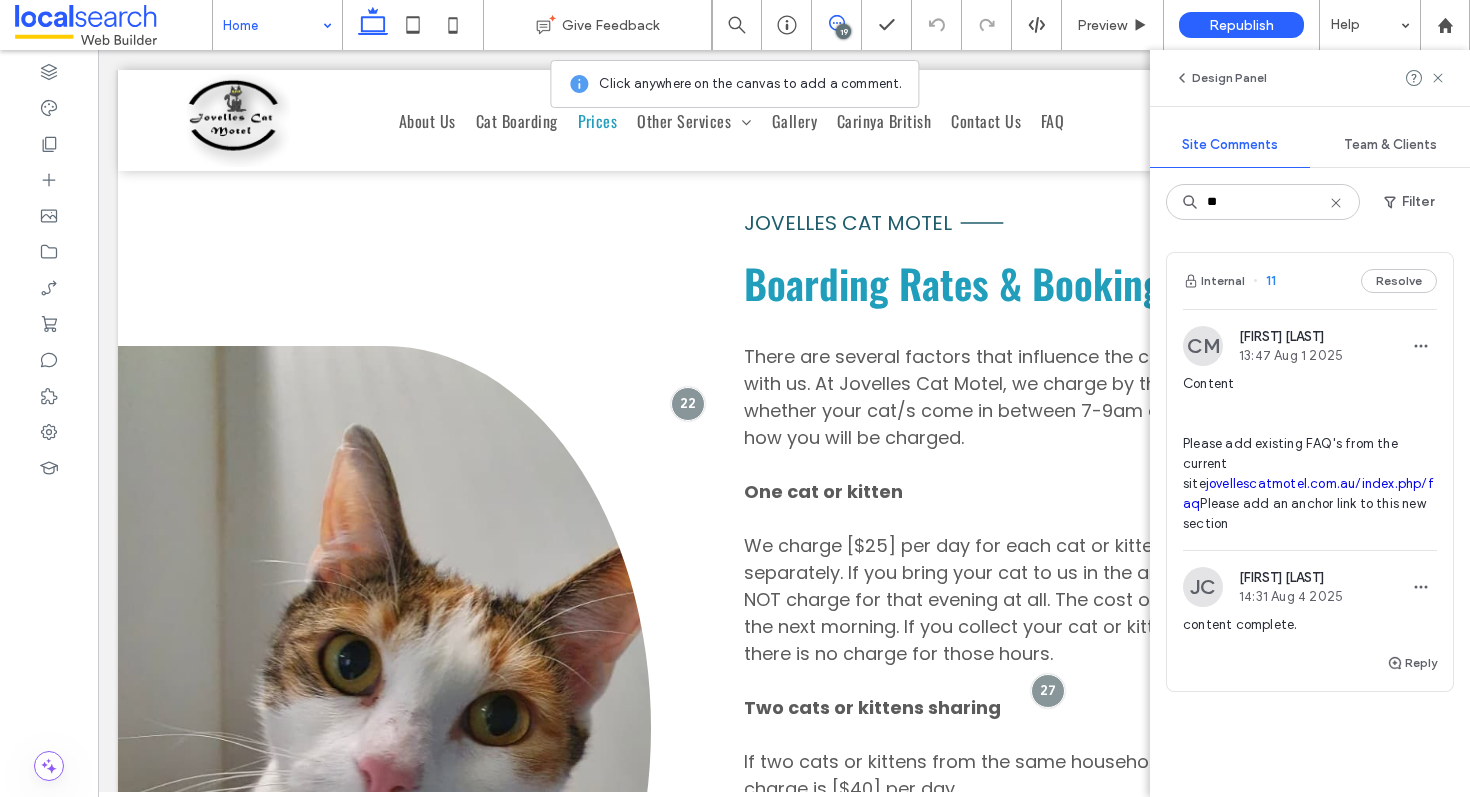 click on "Internal 11 Resolve" at bounding box center (1310, 281) 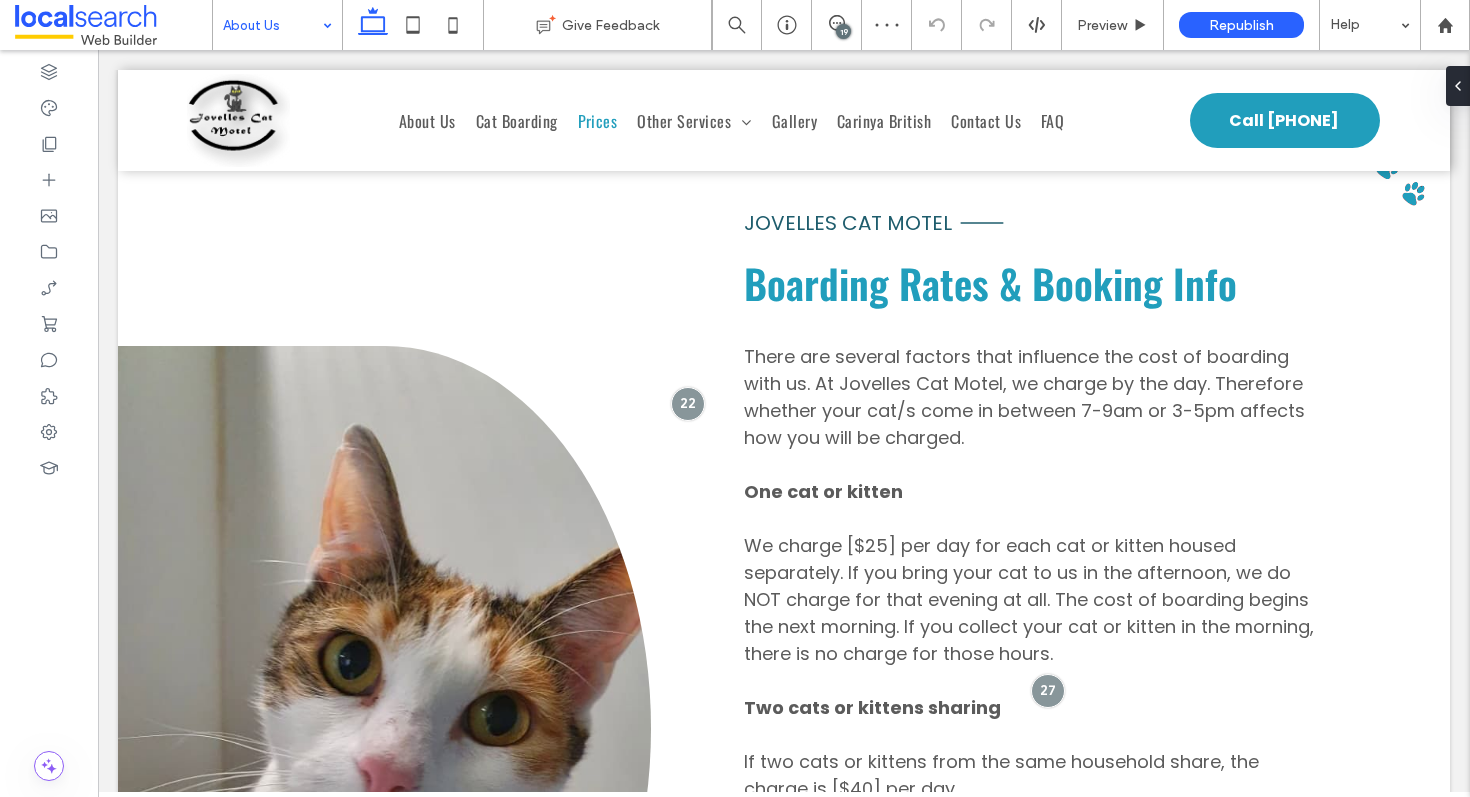 click on "19" at bounding box center [843, 31] 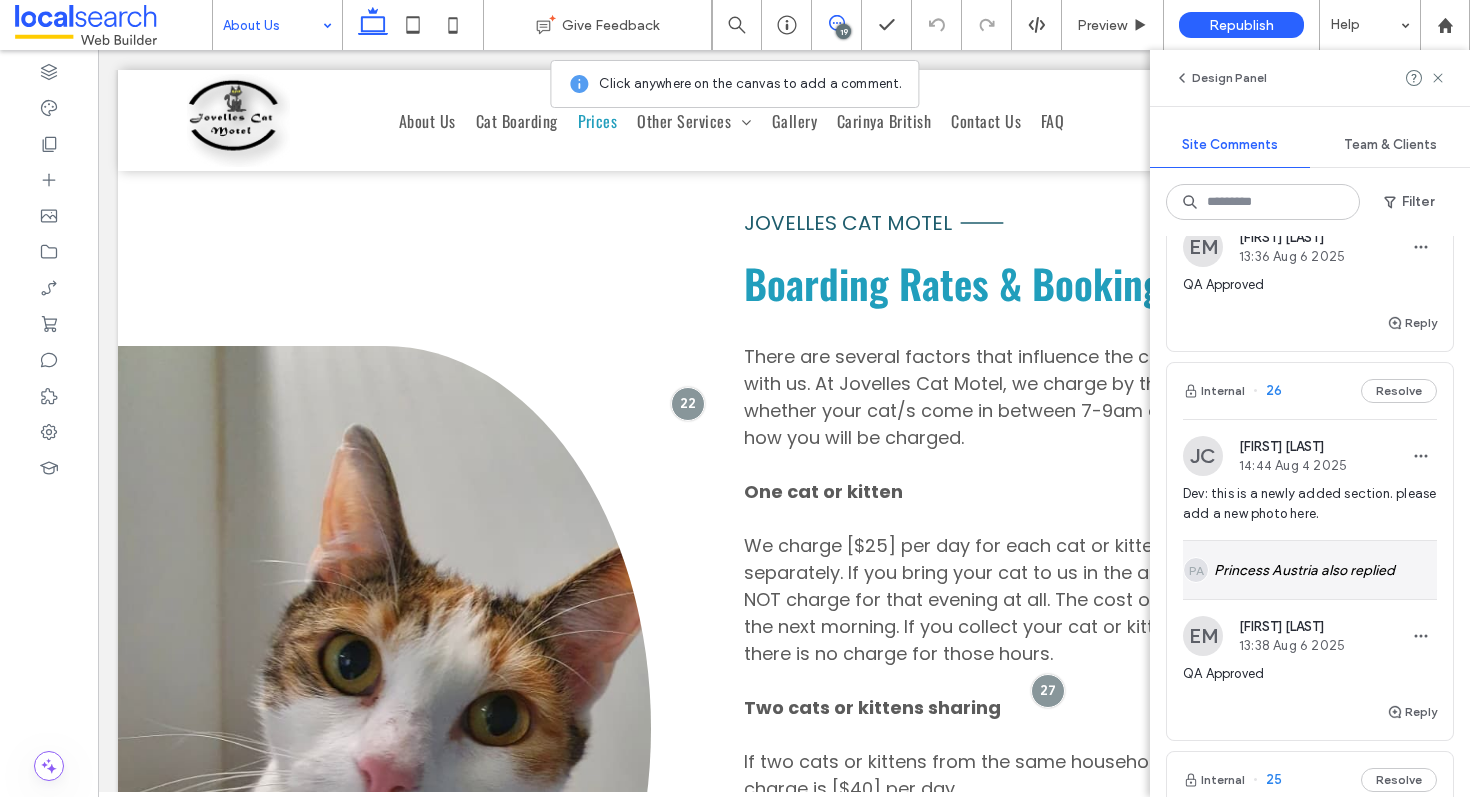 scroll, scrollTop: 556, scrollLeft: 0, axis: vertical 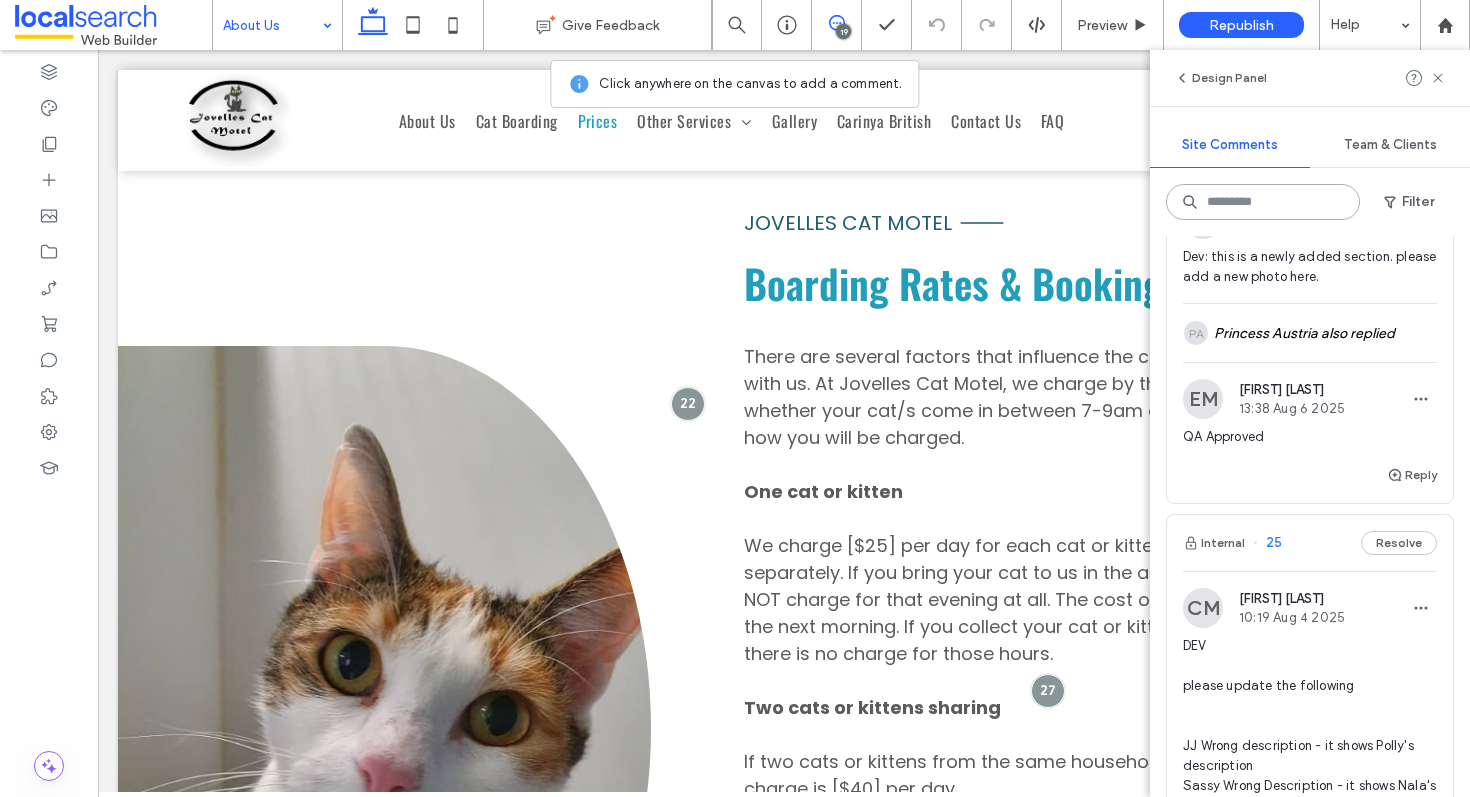 click at bounding box center (1263, 202) 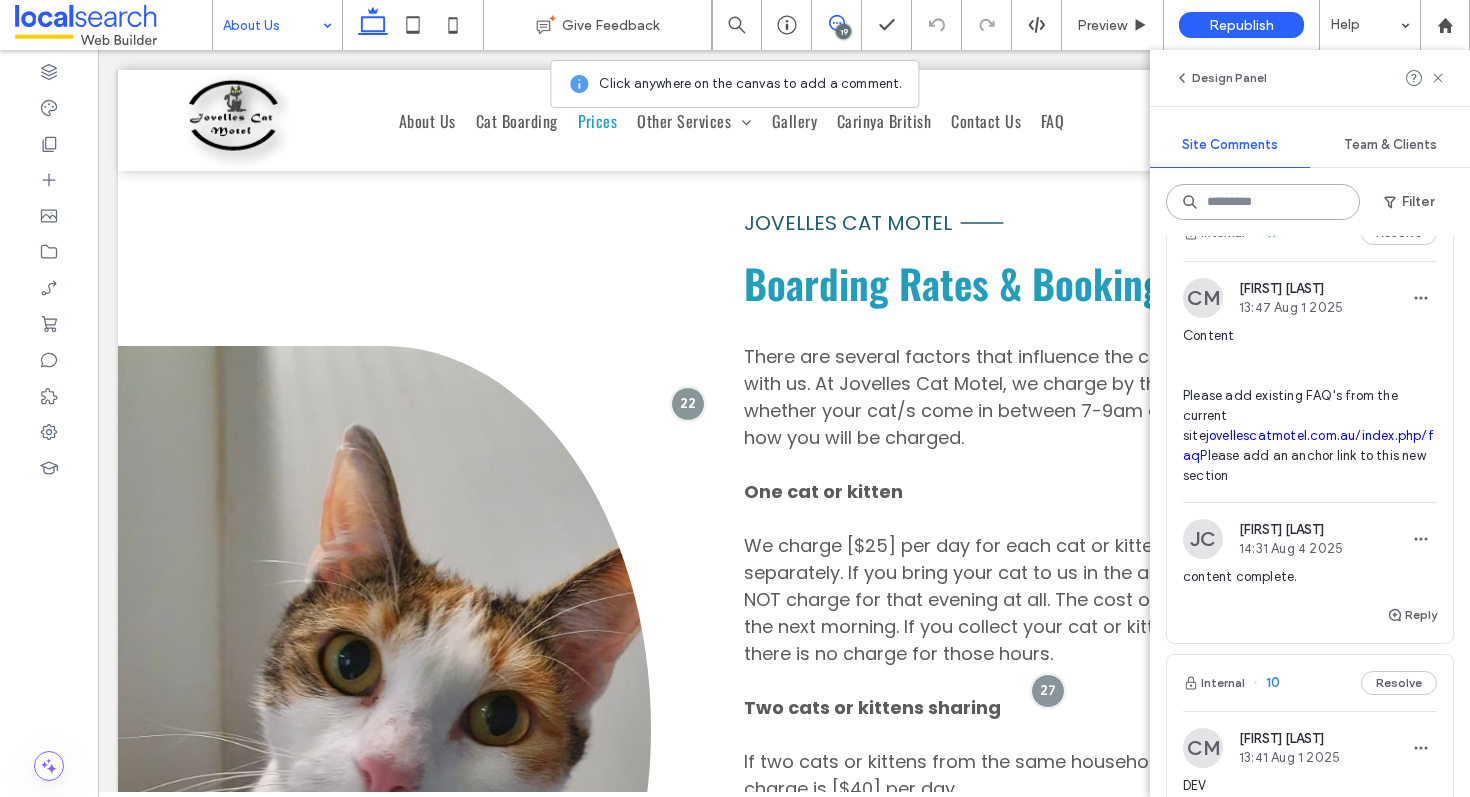 scroll, scrollTop: 7729, scrollLeft: 0, axis: vertical 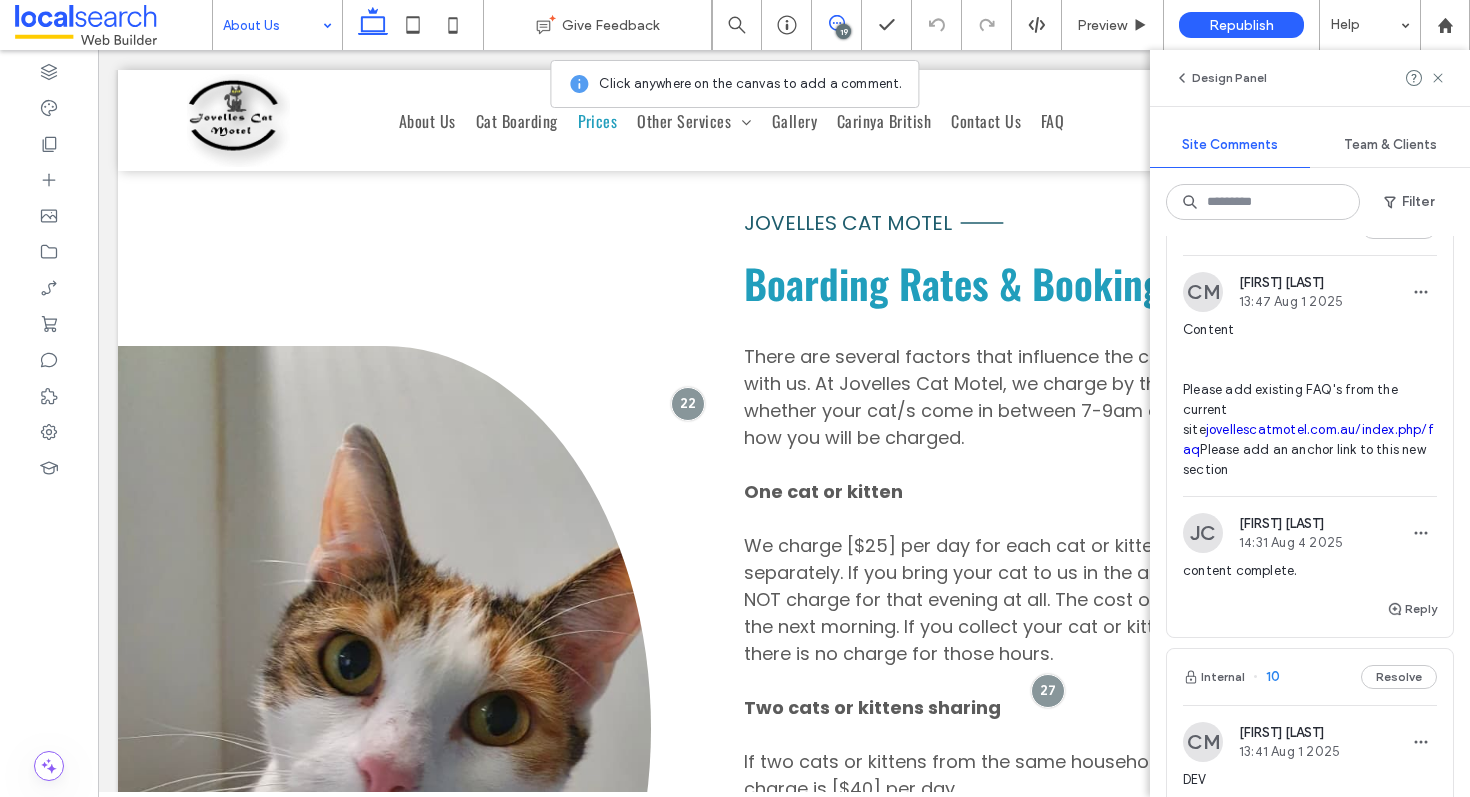 click on "jovellescatmotel.com.au/index.php/faq" at bounding box center (1308, 439) 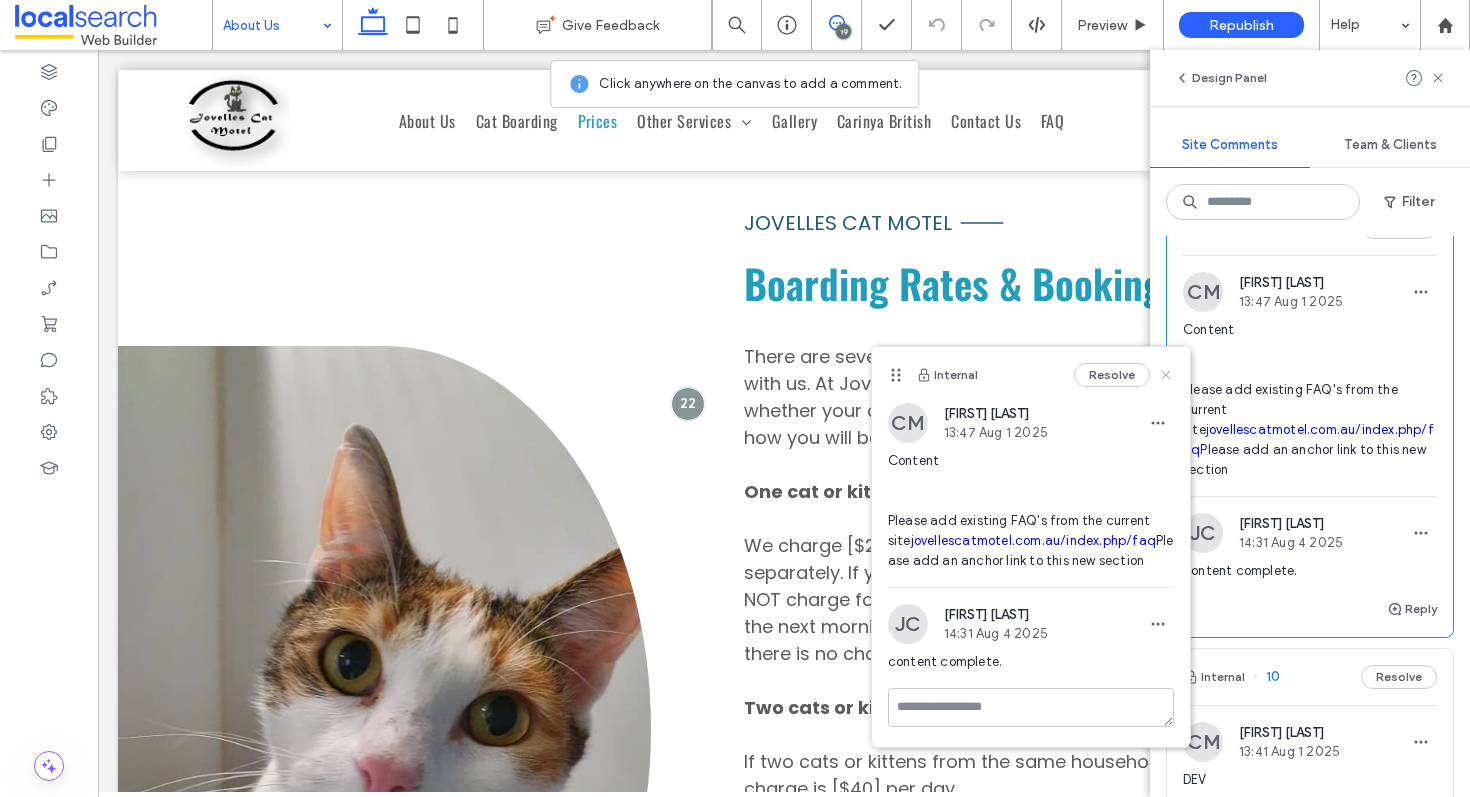 click 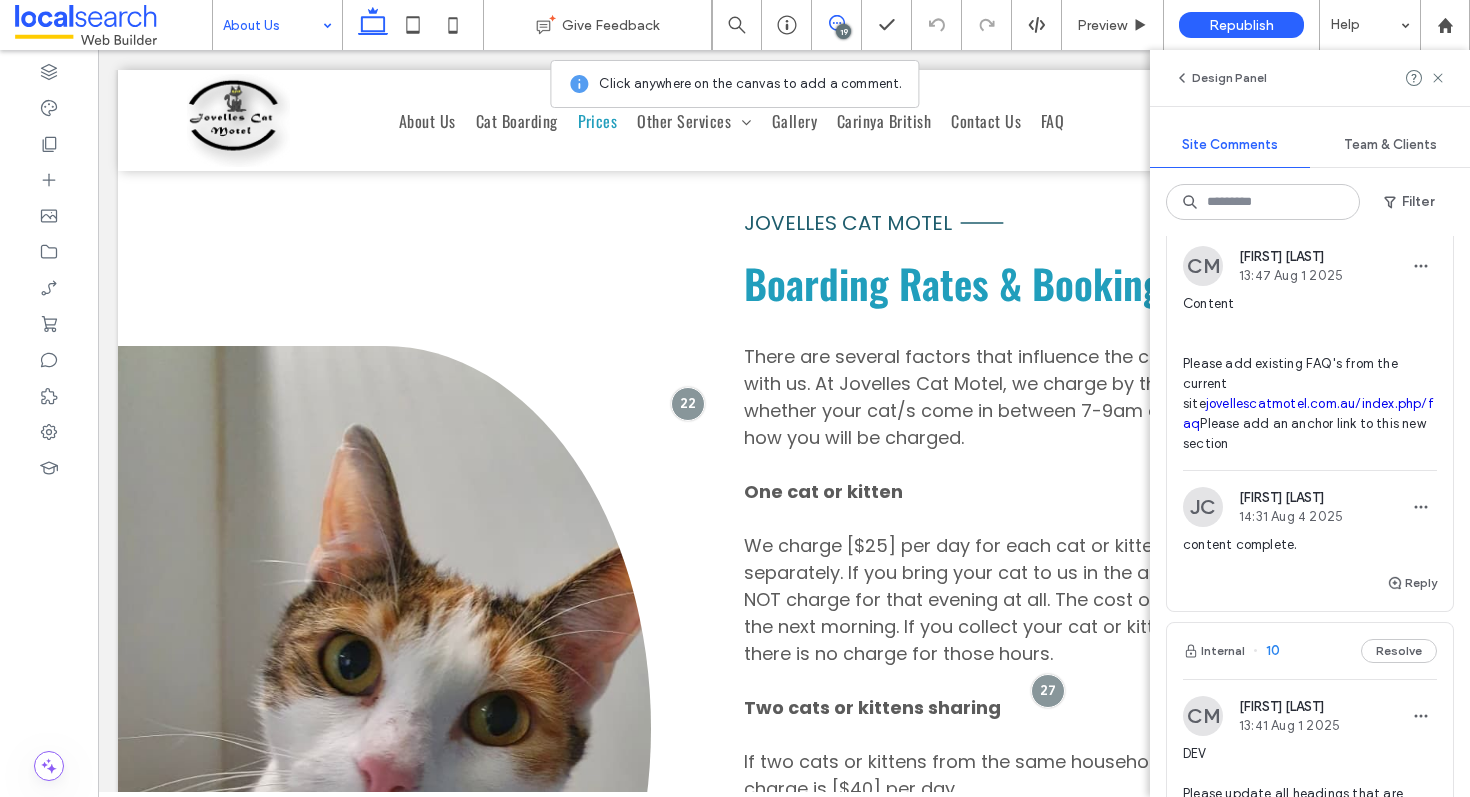 scroll, scrollTop: 7755, scrollLeft: 0, axis: vertical 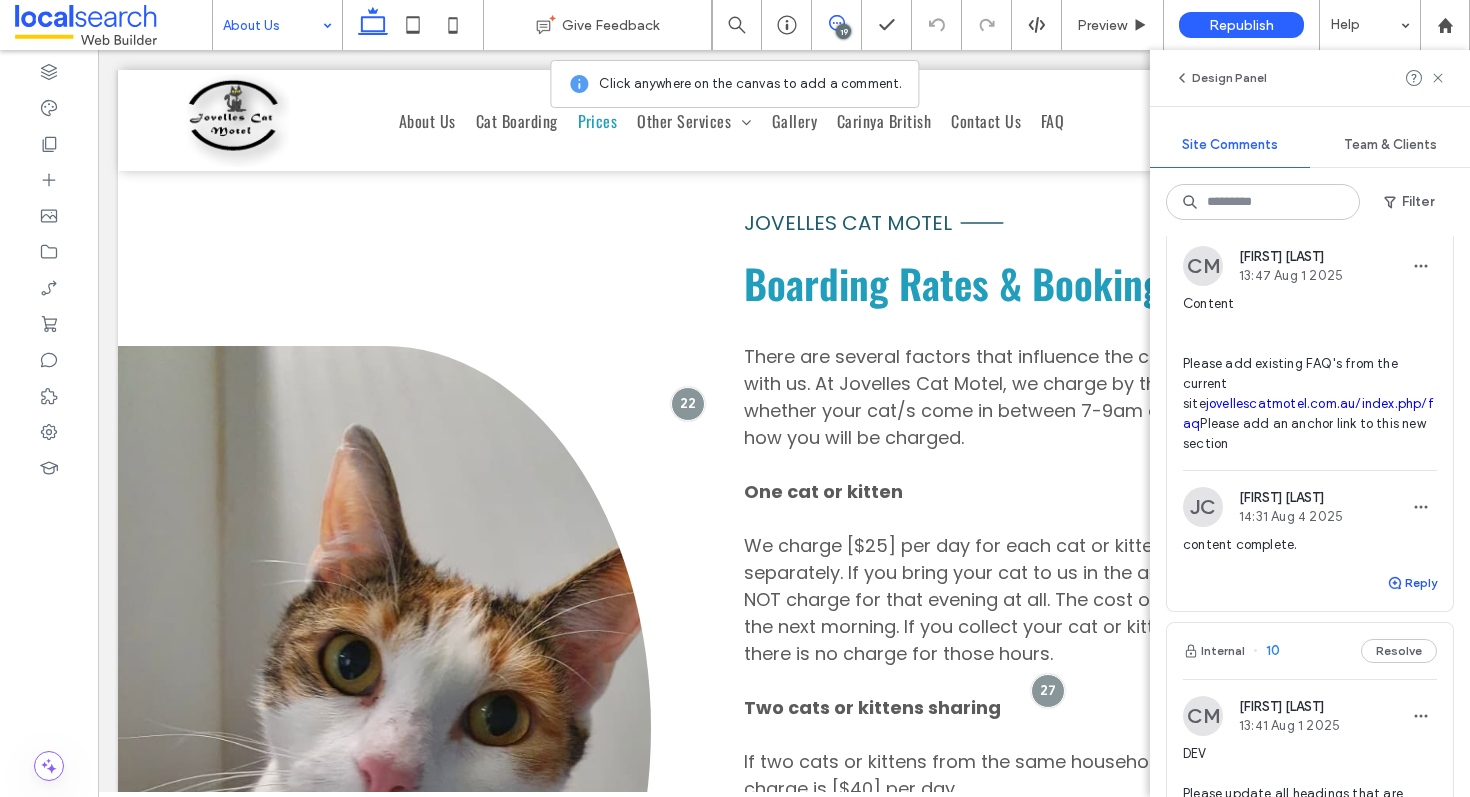 drag, startPoint x: 1398, startPoint y: 727, endPoint x: 1387, endPoint y: 717, distance: 14.866069 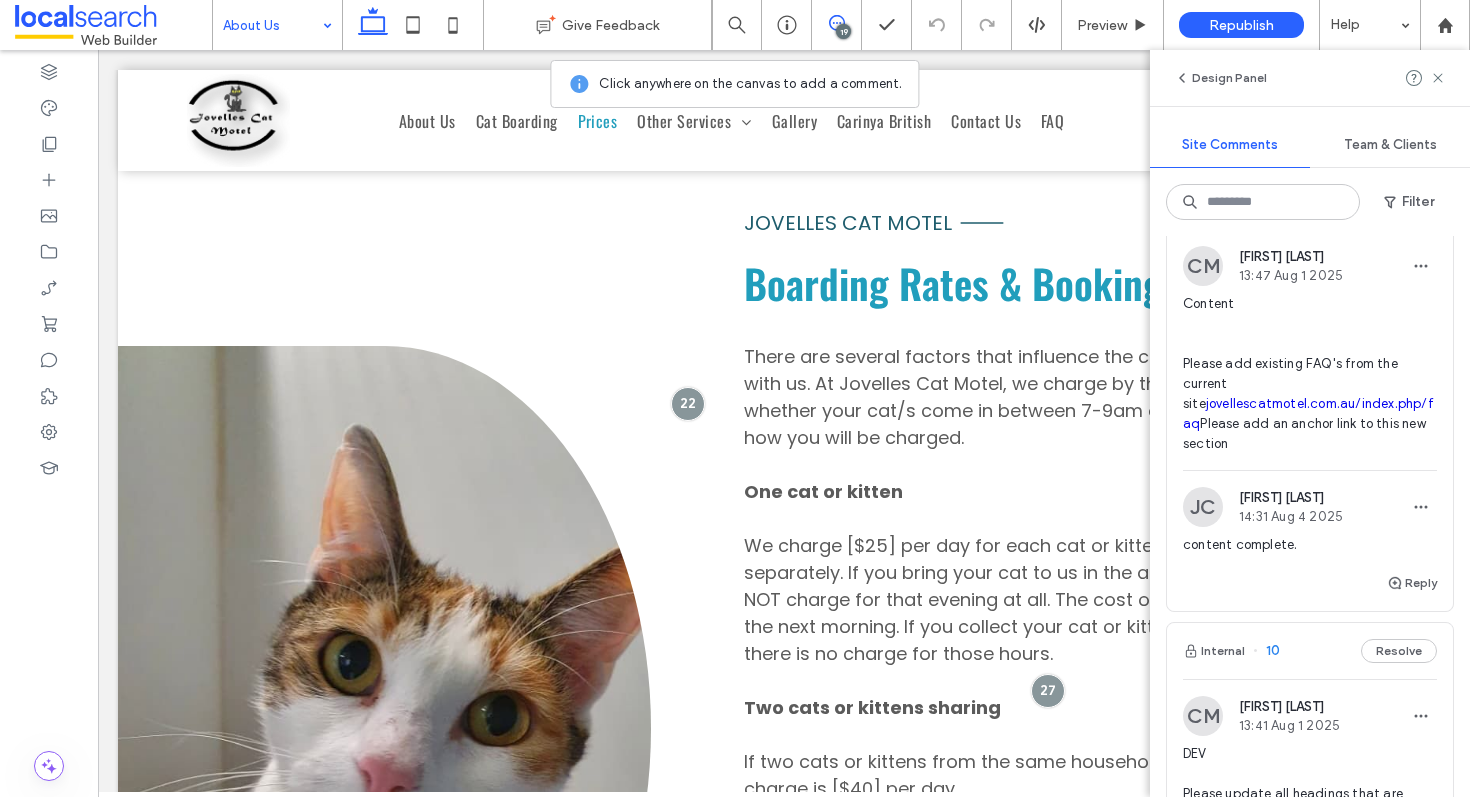 click on "Reply" at bounding box center [1412, 583] 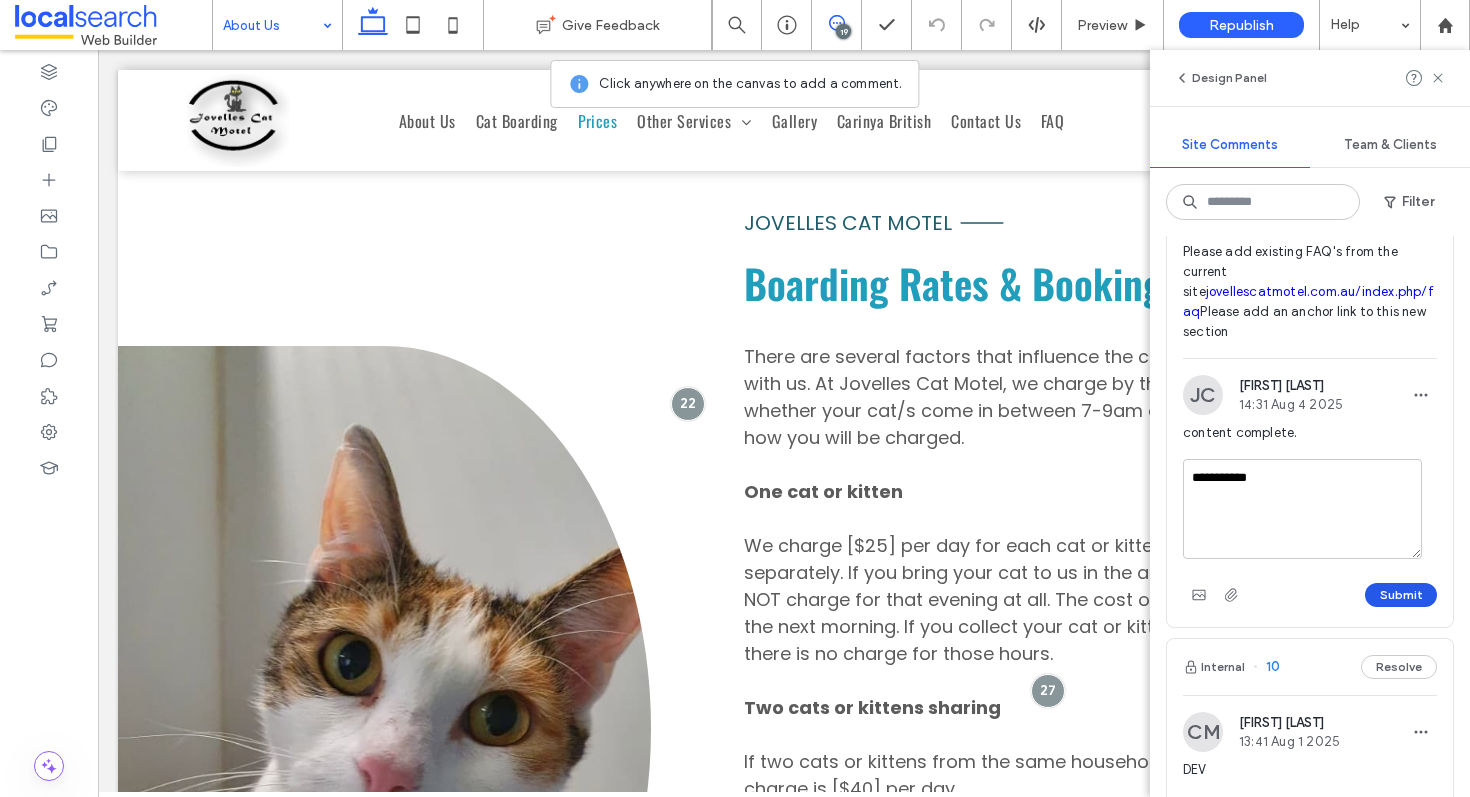 type on "**********" 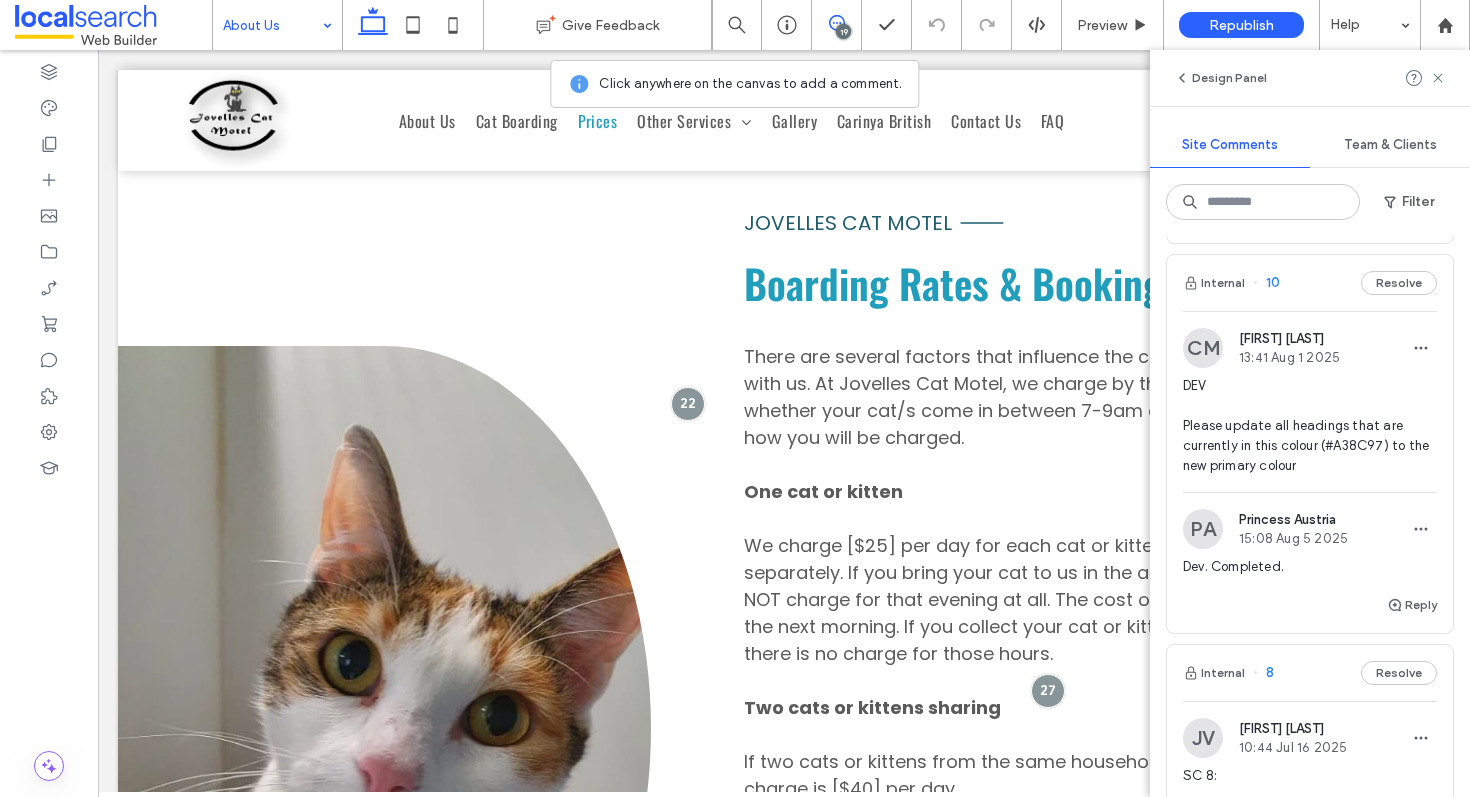 scroll, scrollTop: 8223, scrollLeft: 0, axis: vertical 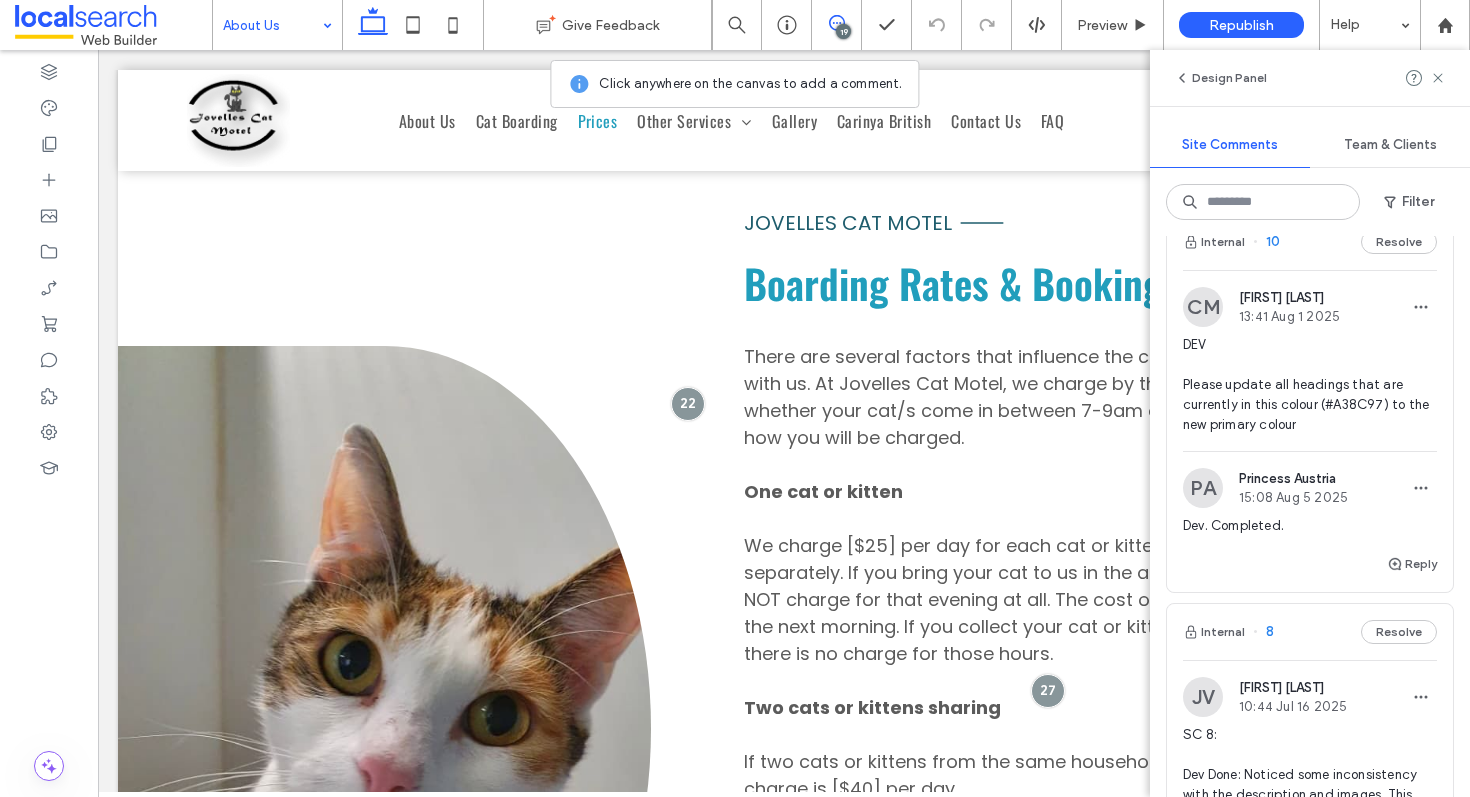 click on "Internal 10 Resolve" at bounding box center [1310, 242] 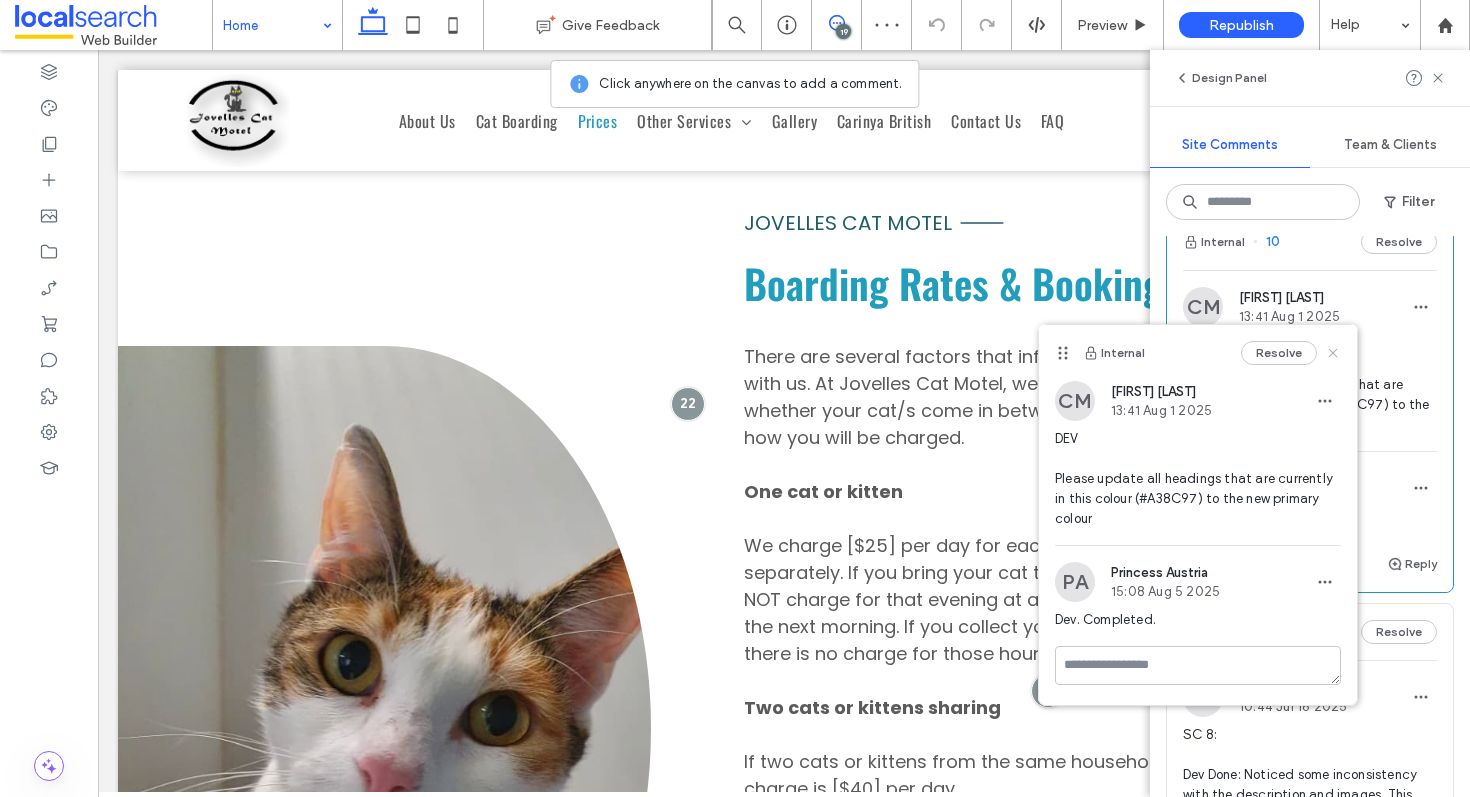 click 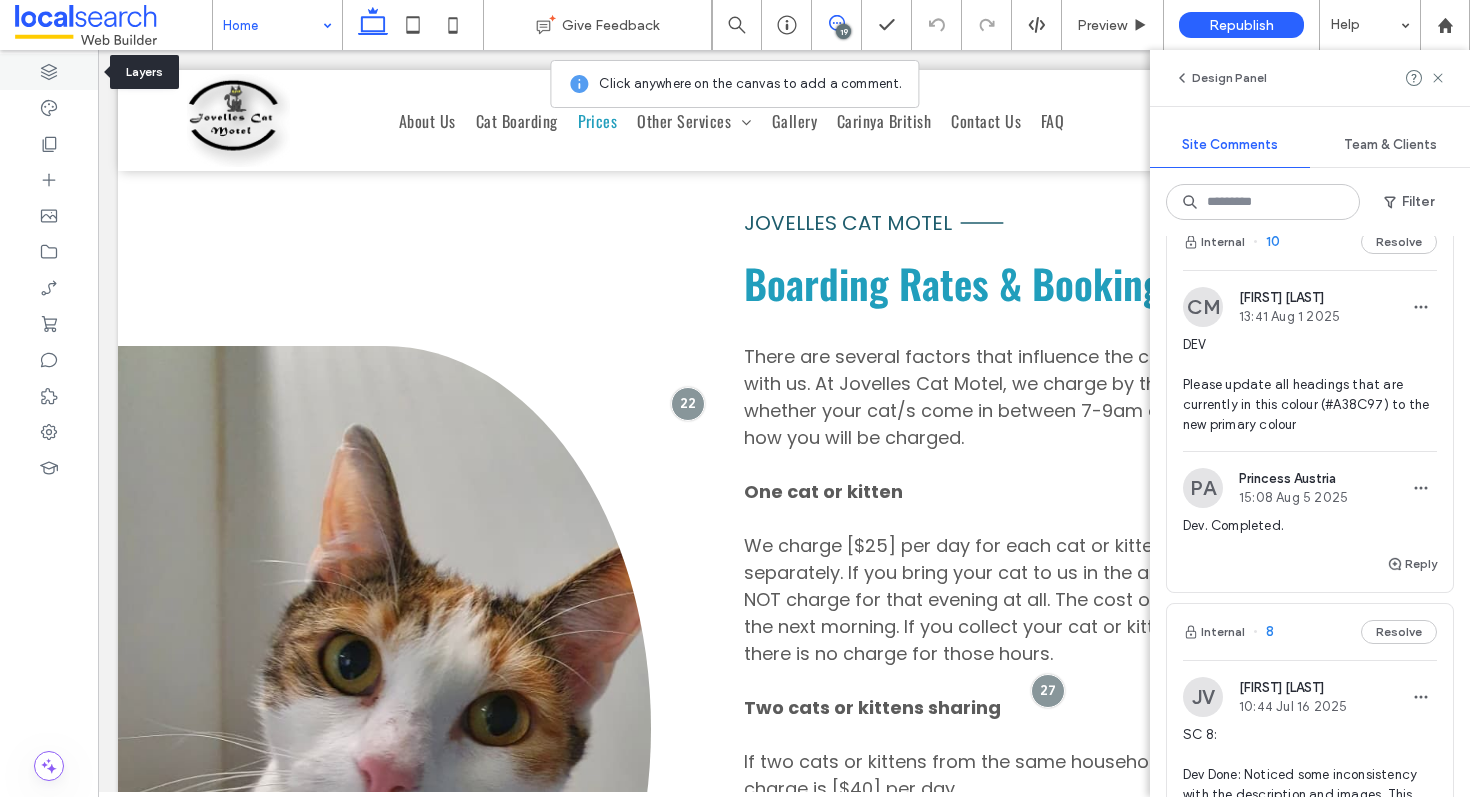 click at bounding box center (49, 72) 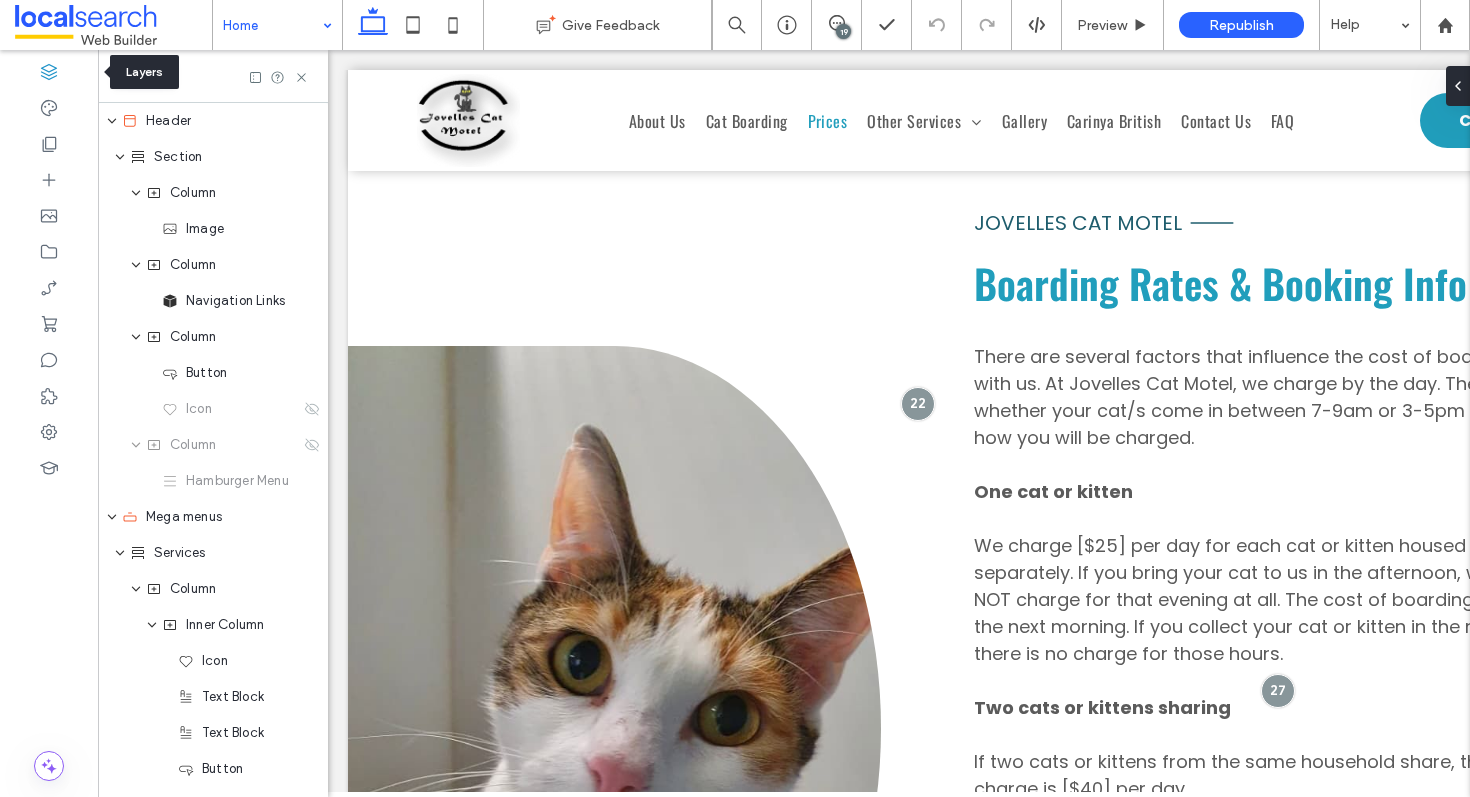 scroll, scrollTop: 0, scrollLeft: 230, axis: horizontal 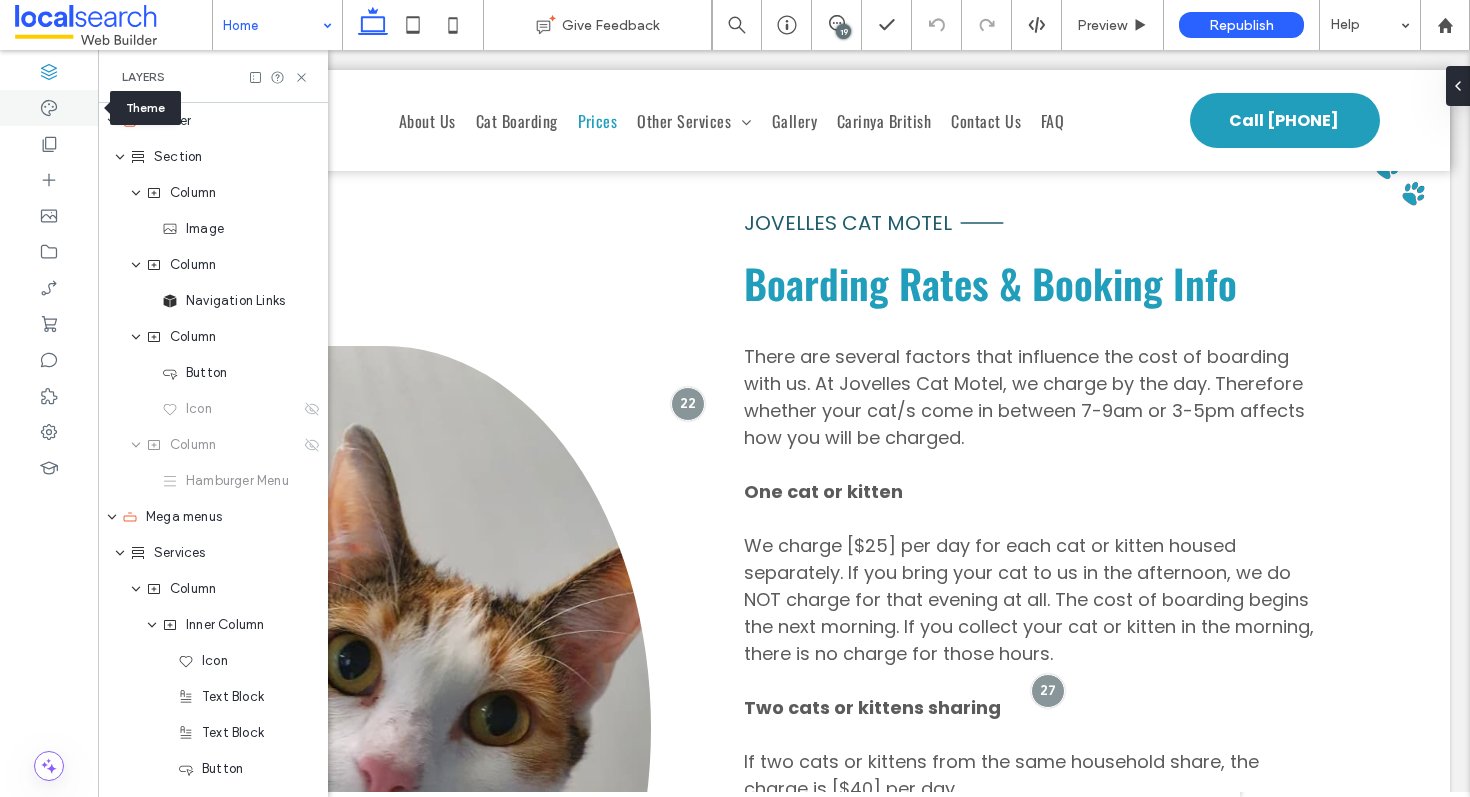 click at bounding box center [49, 108] 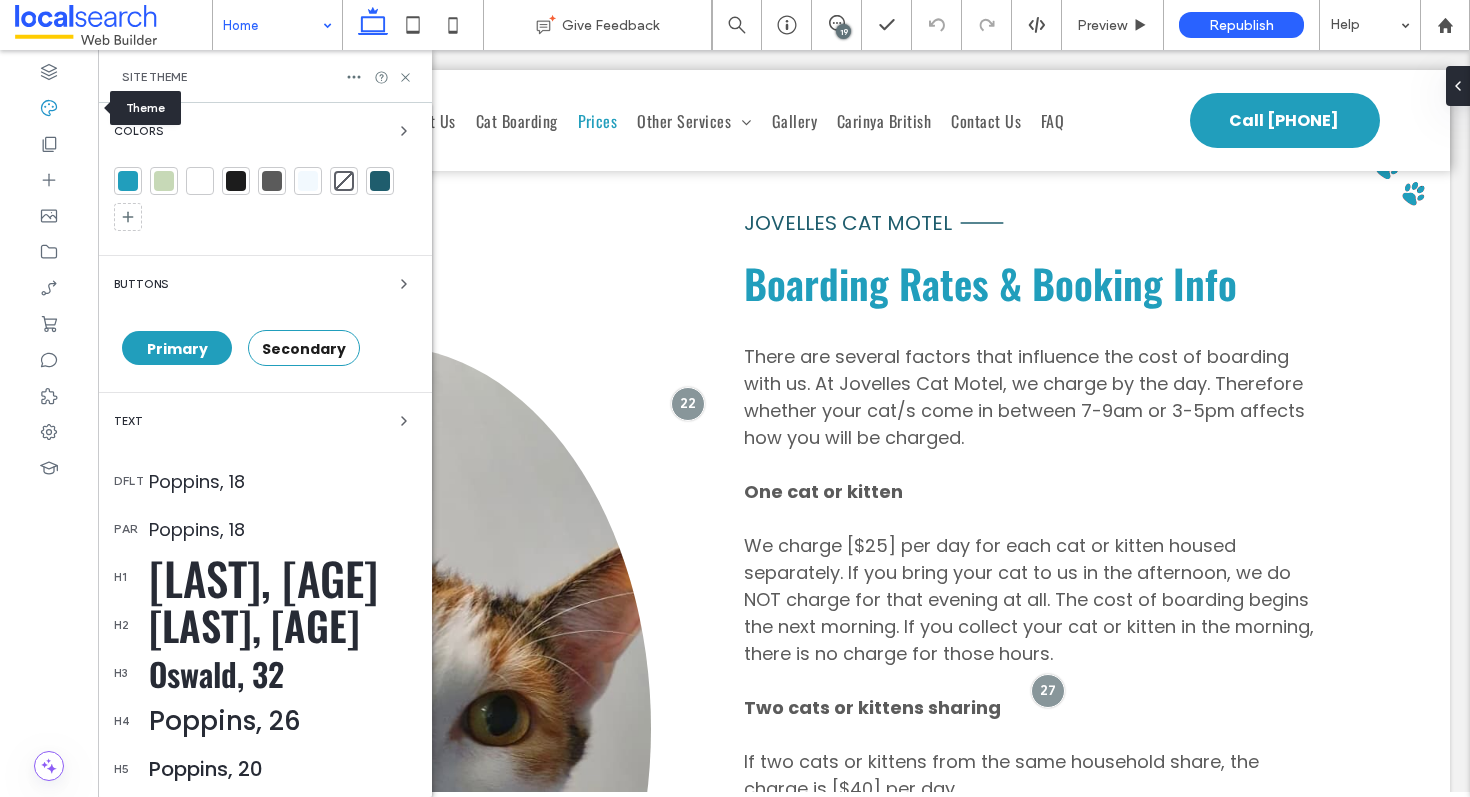 scroll, scrollTop: 0, scrollLeft: 0, axis: both 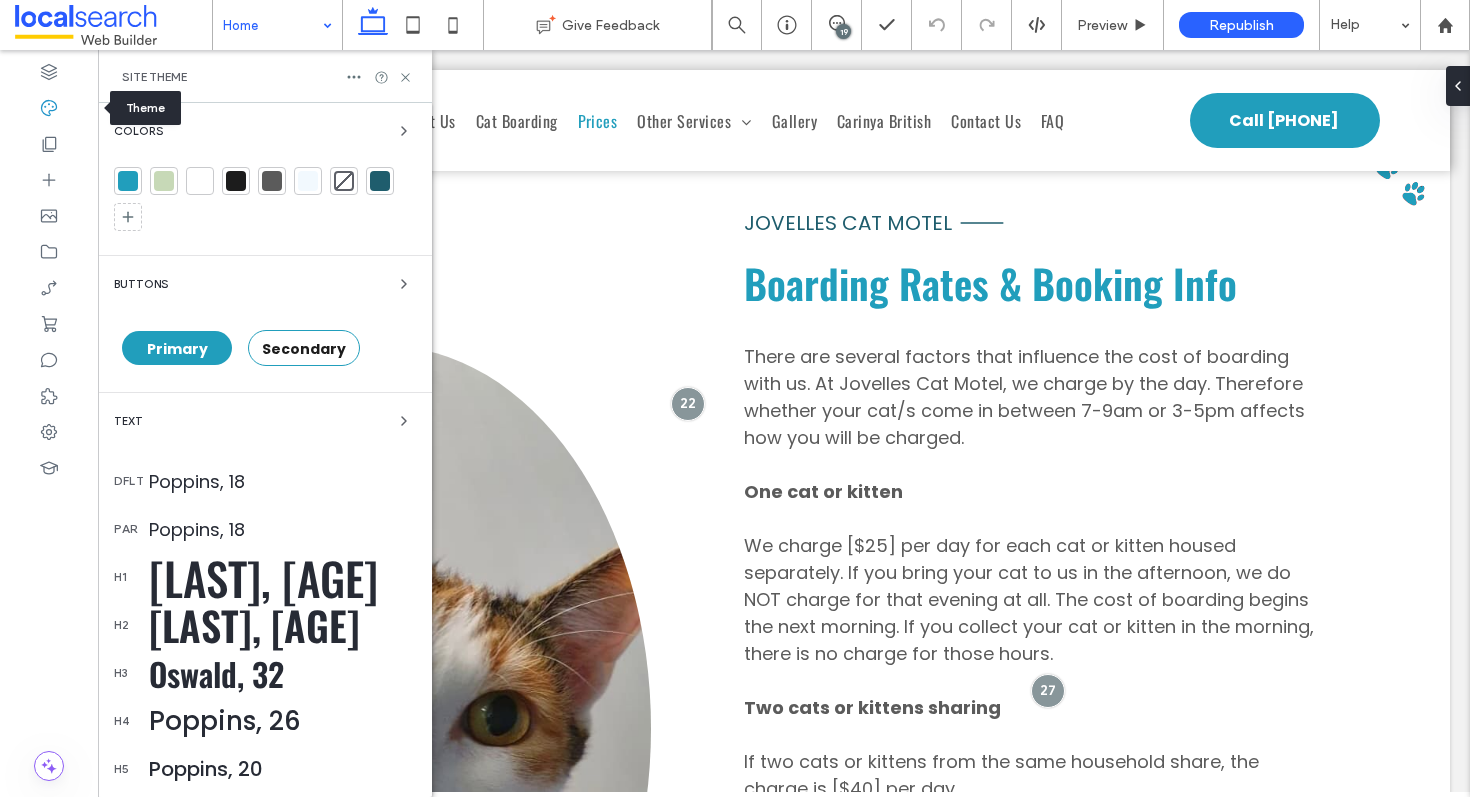 click at bounding box center (128, 181) 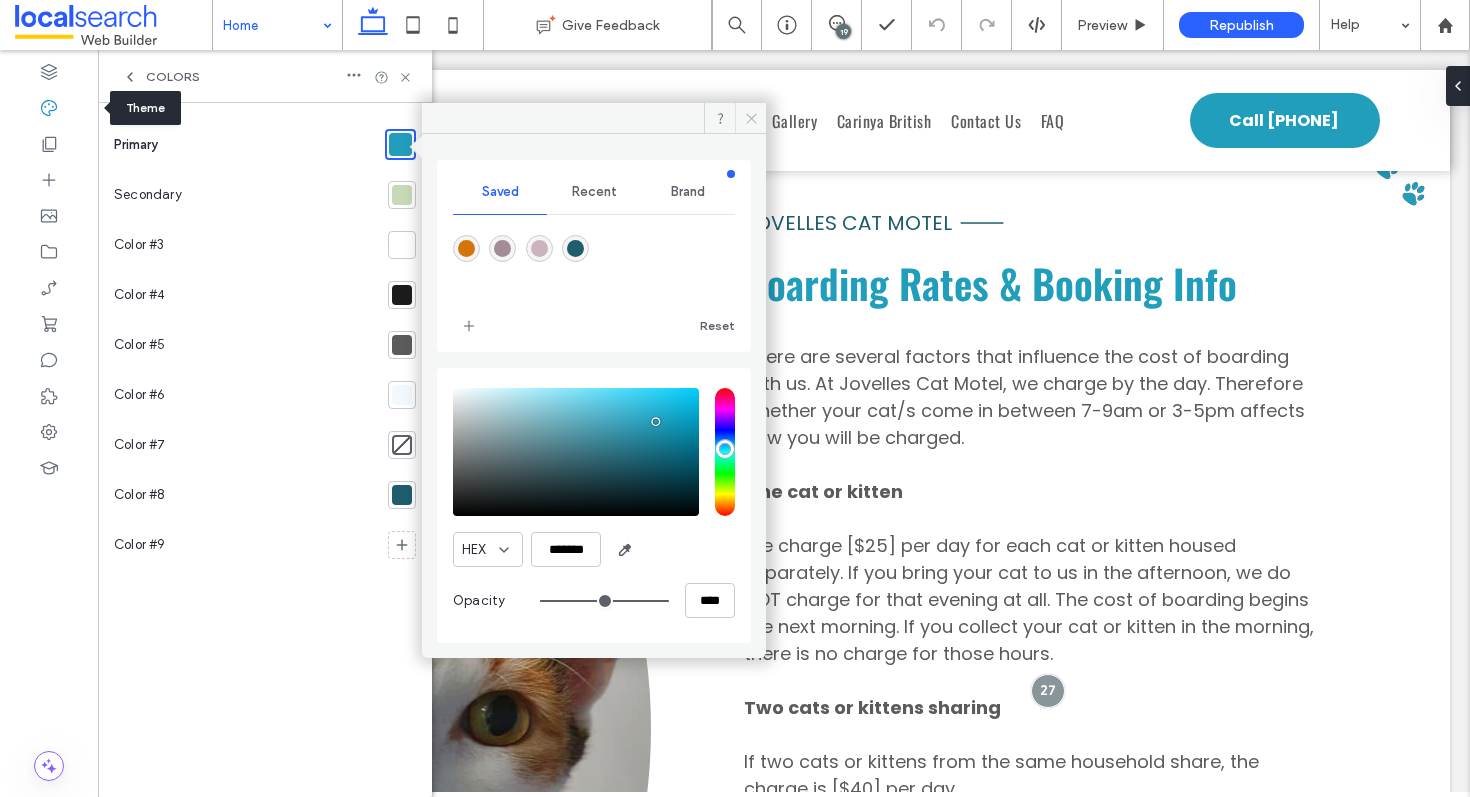 click 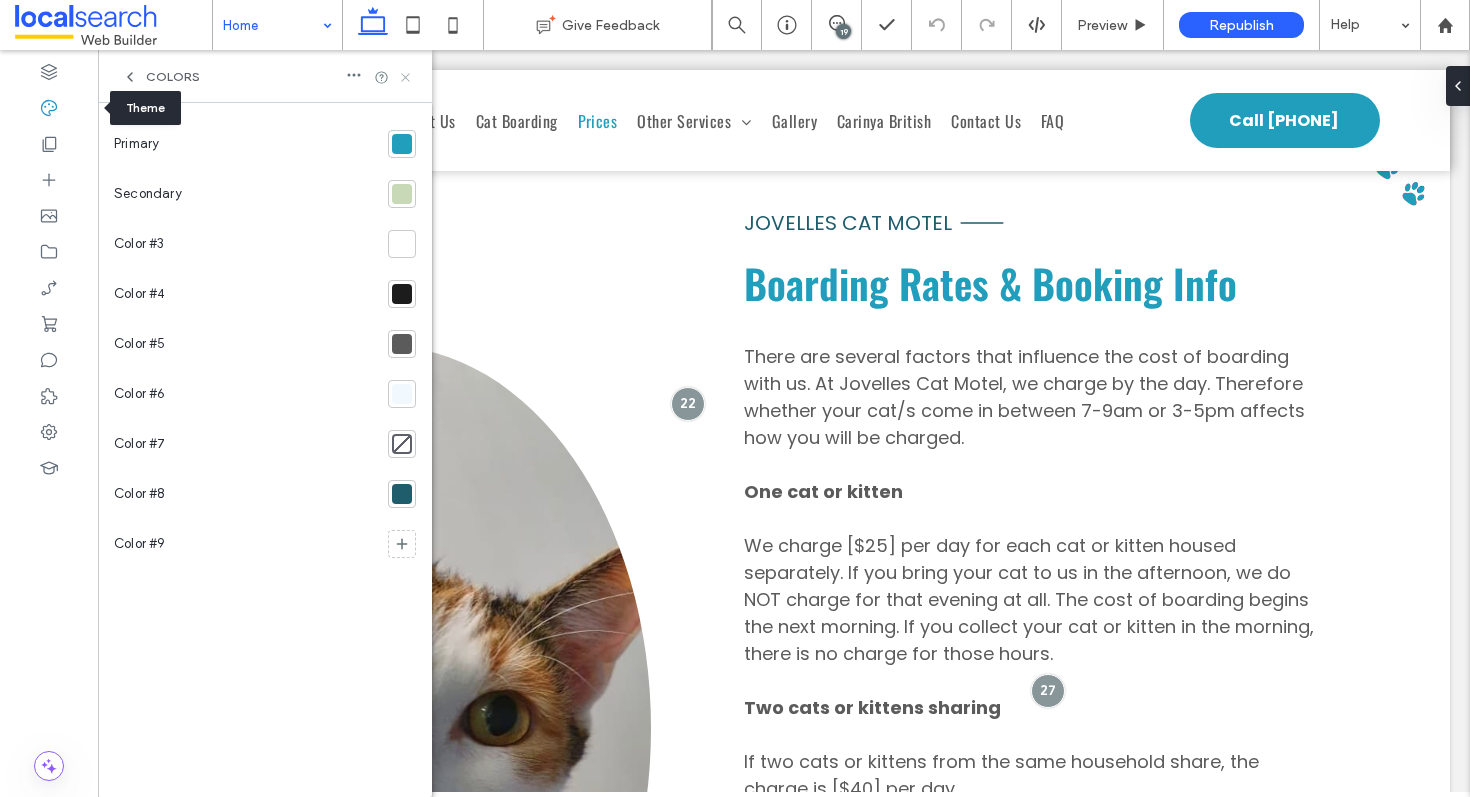 click 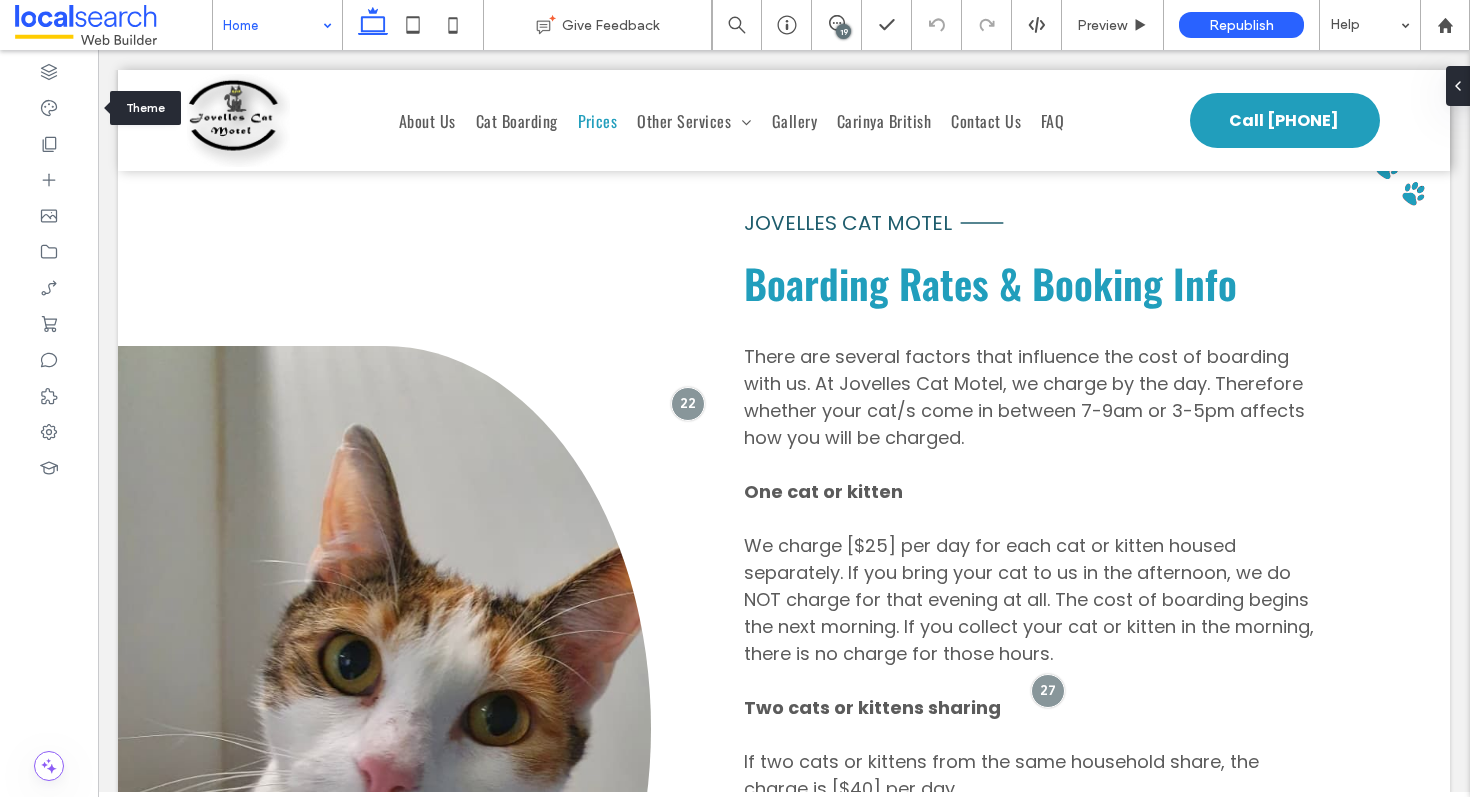 click on "19" at bounding box center (843, 31) 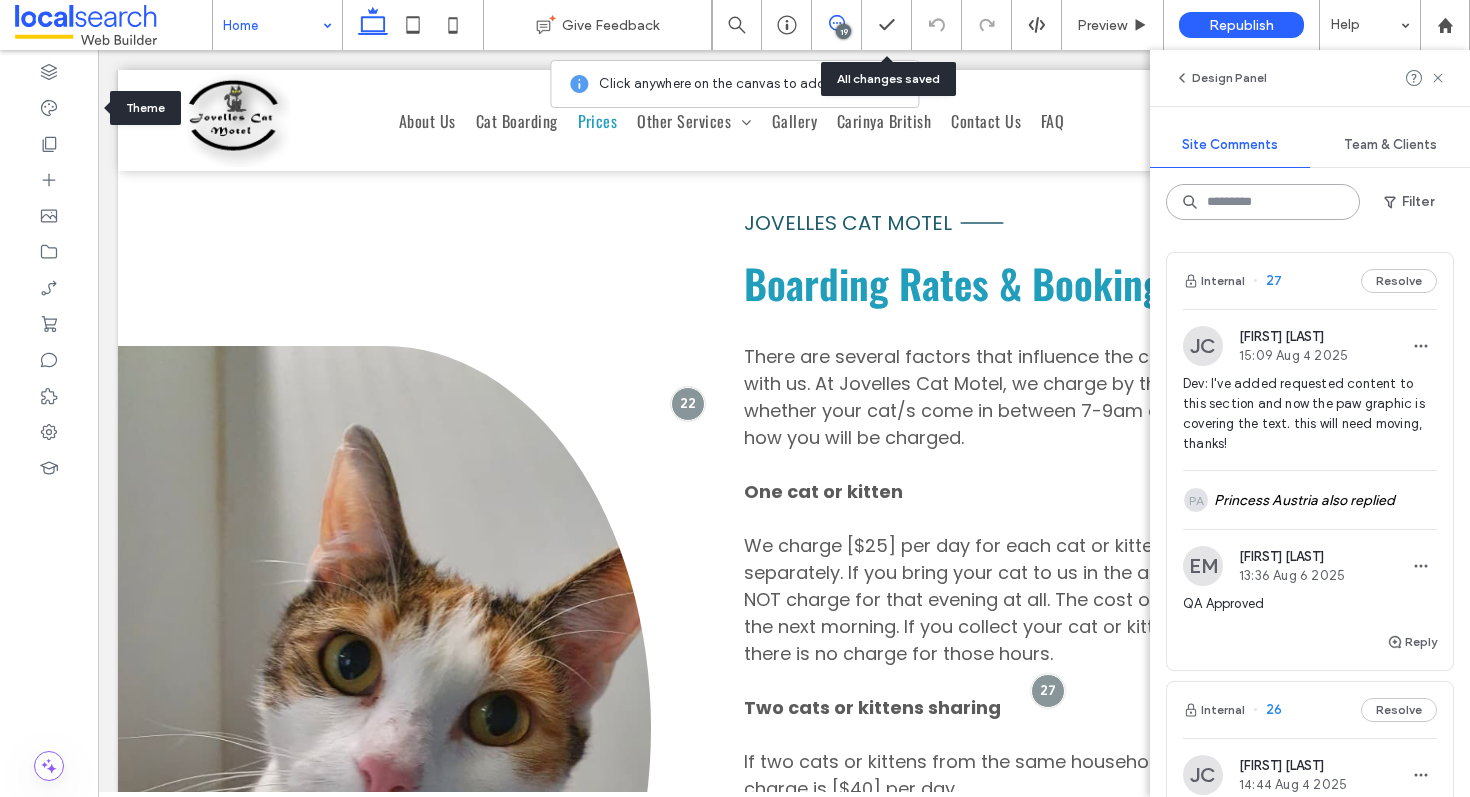 click at bounding box center (1263, 202) 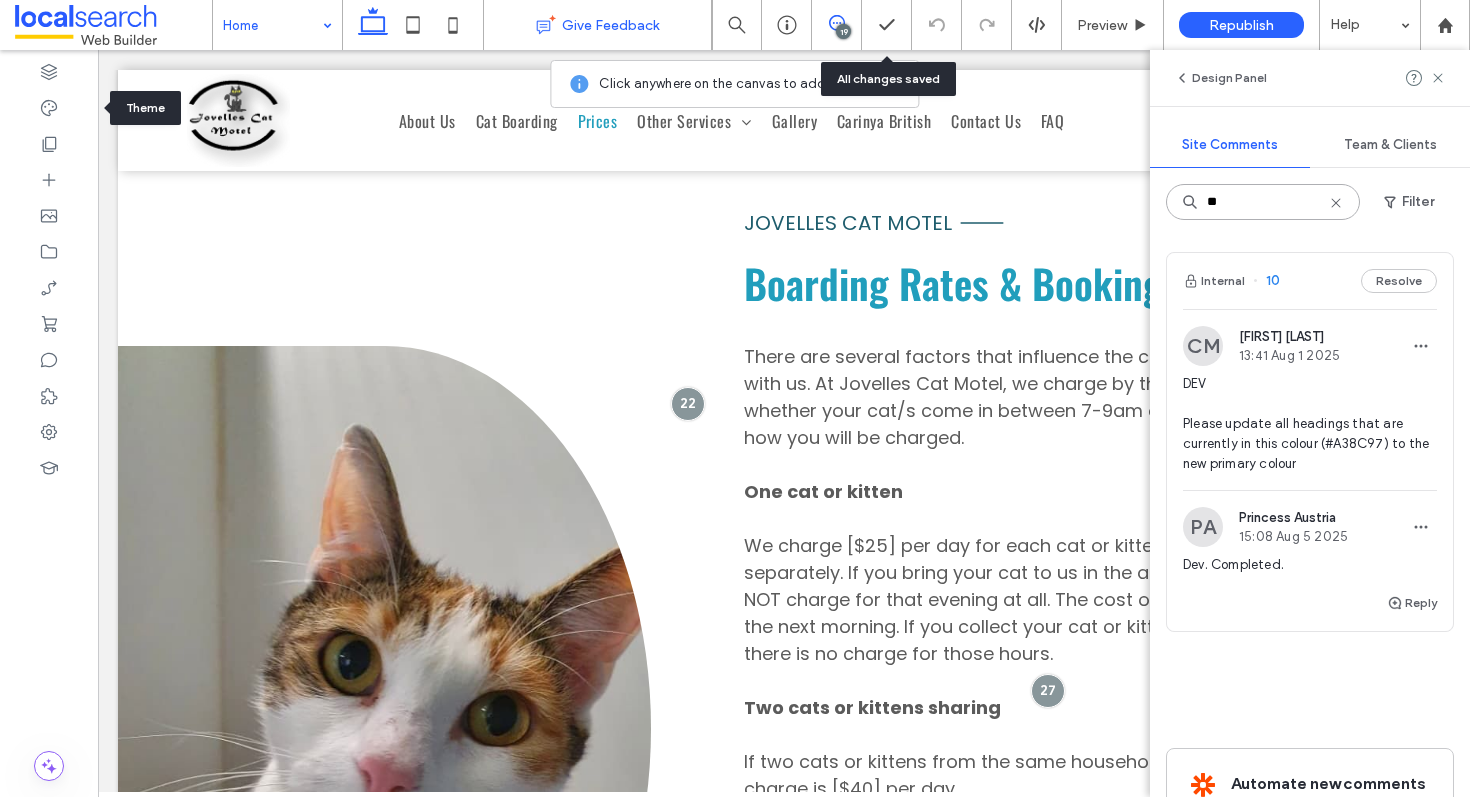 type on "**" 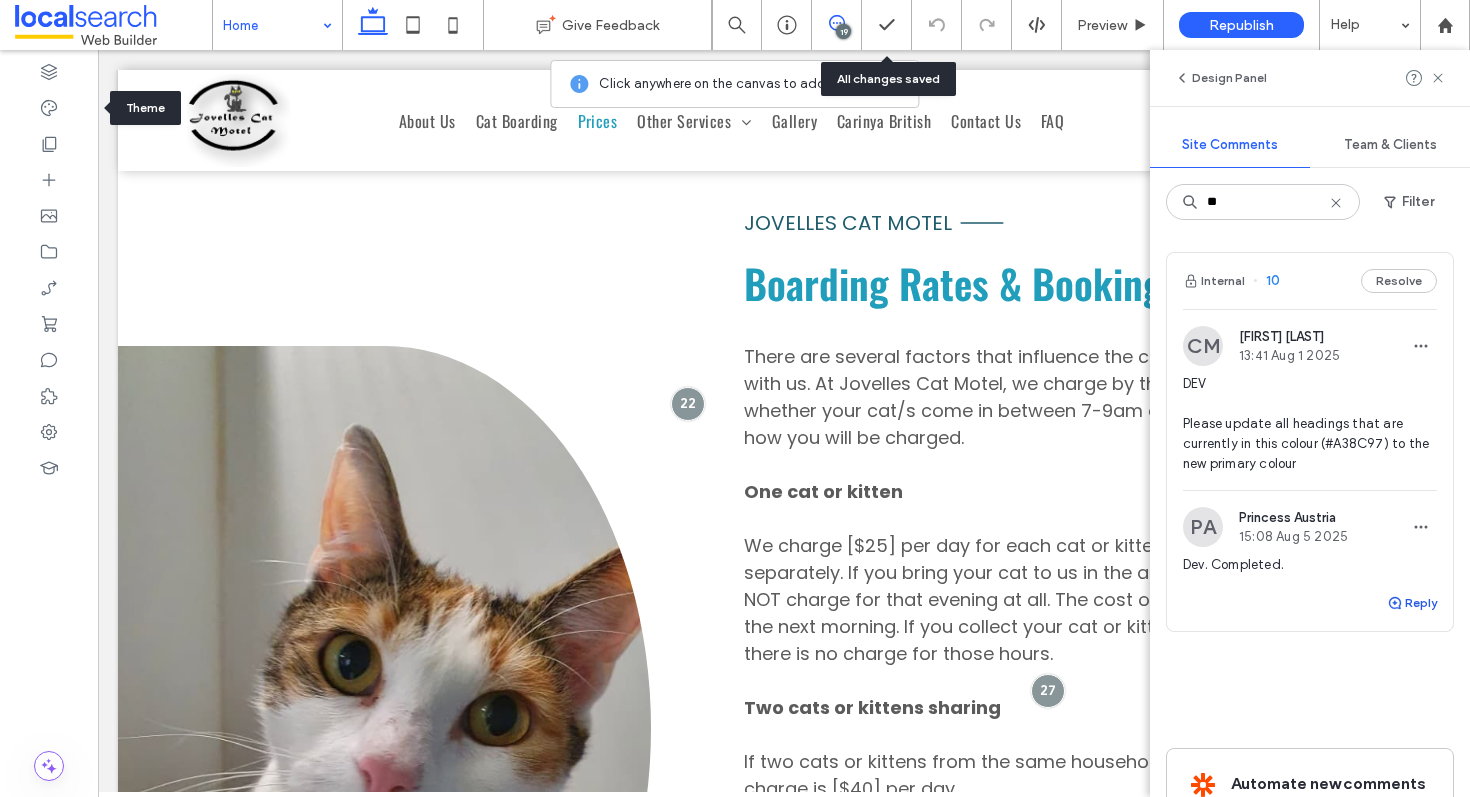 click on "Reply" at bounding box center (1412, 603) 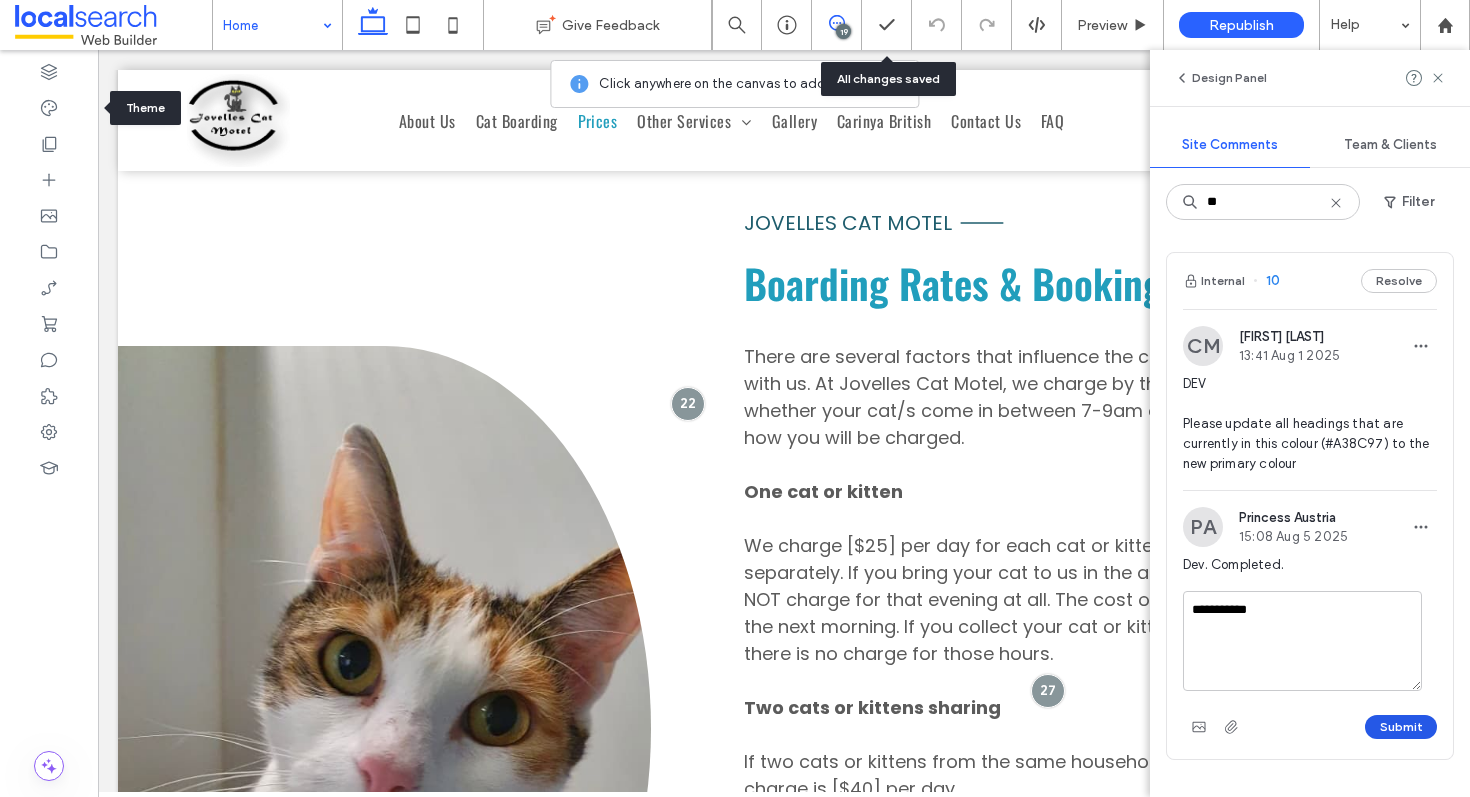 type on "**********" 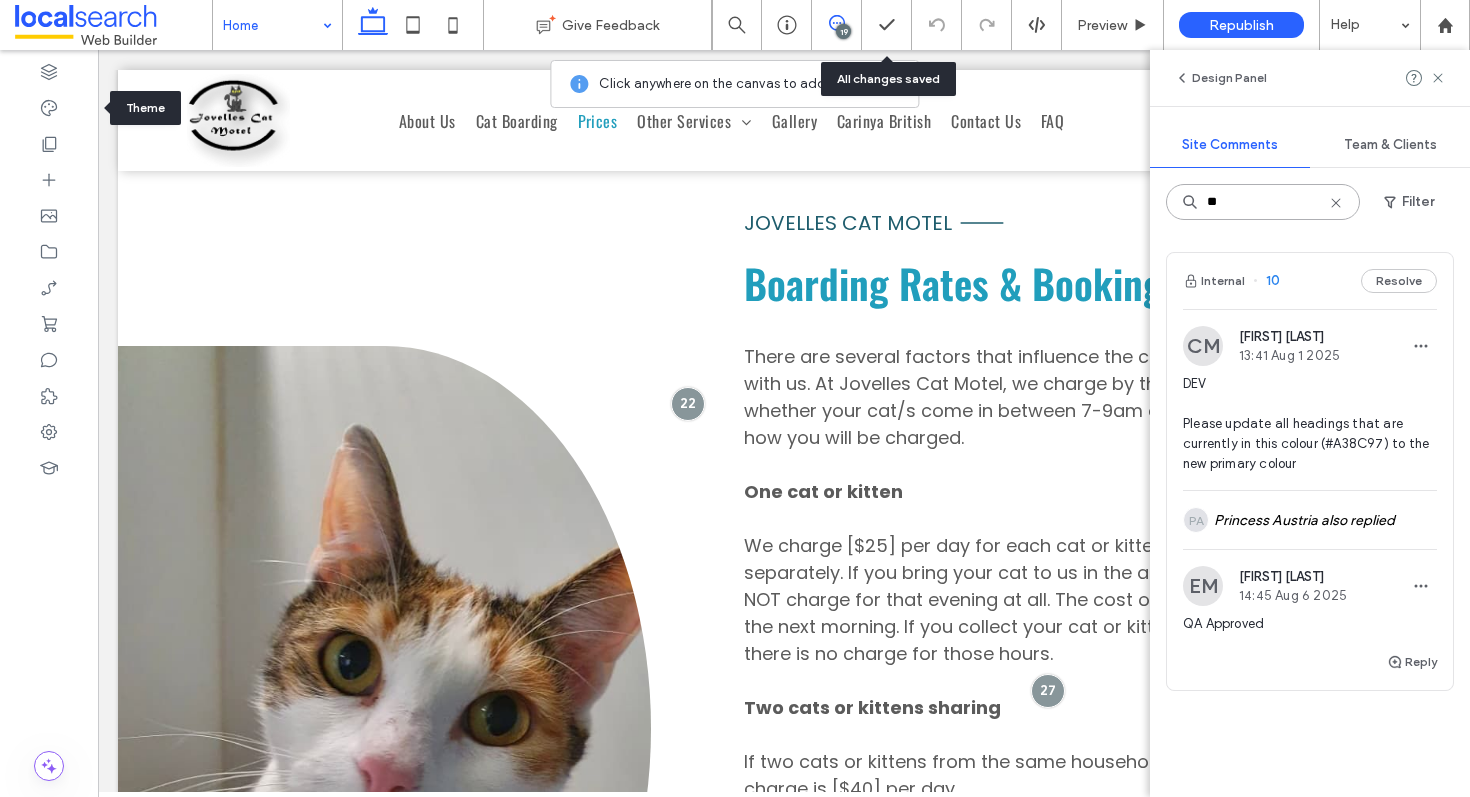 click on "**" at bounding box center [1263, 202] 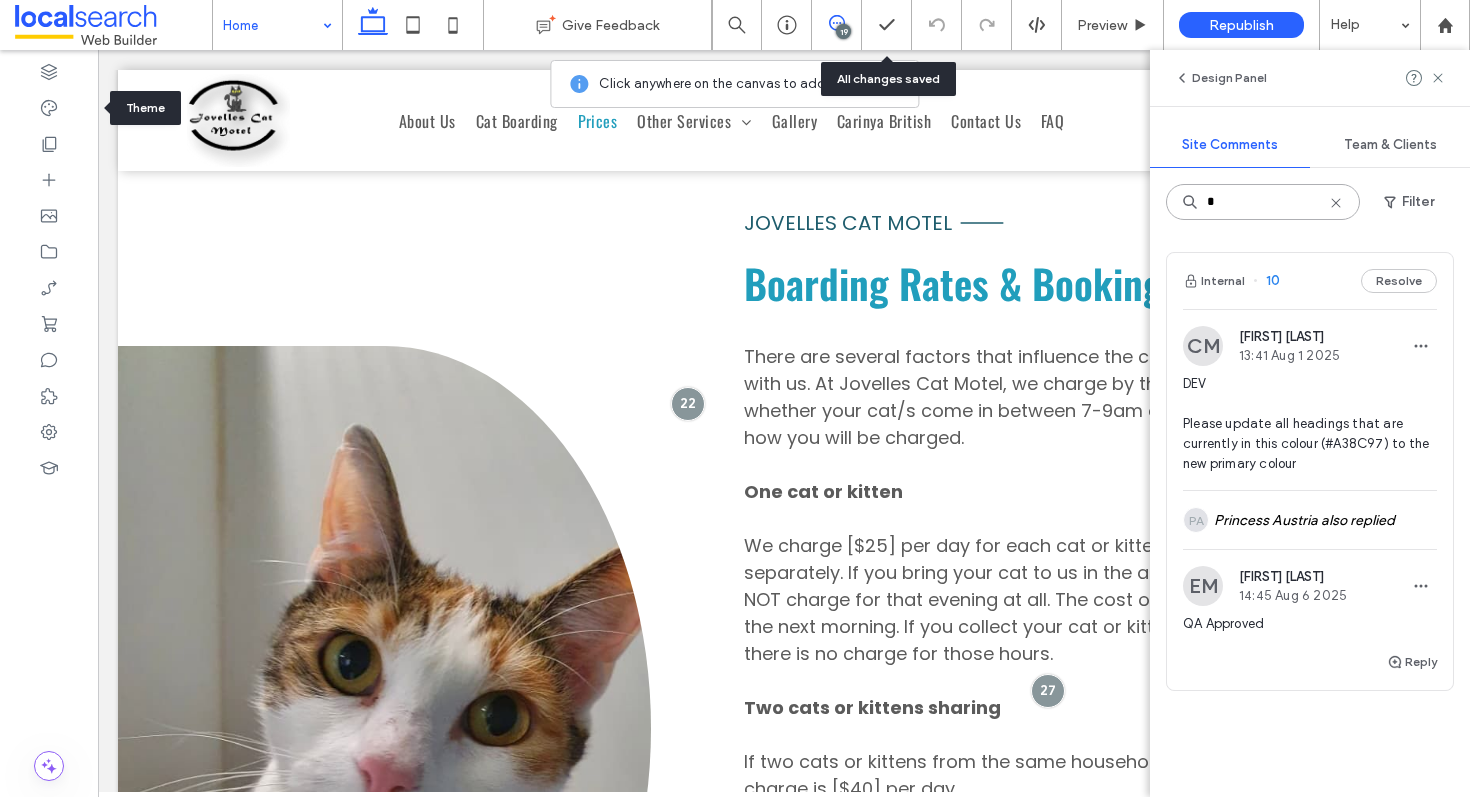type on "*" 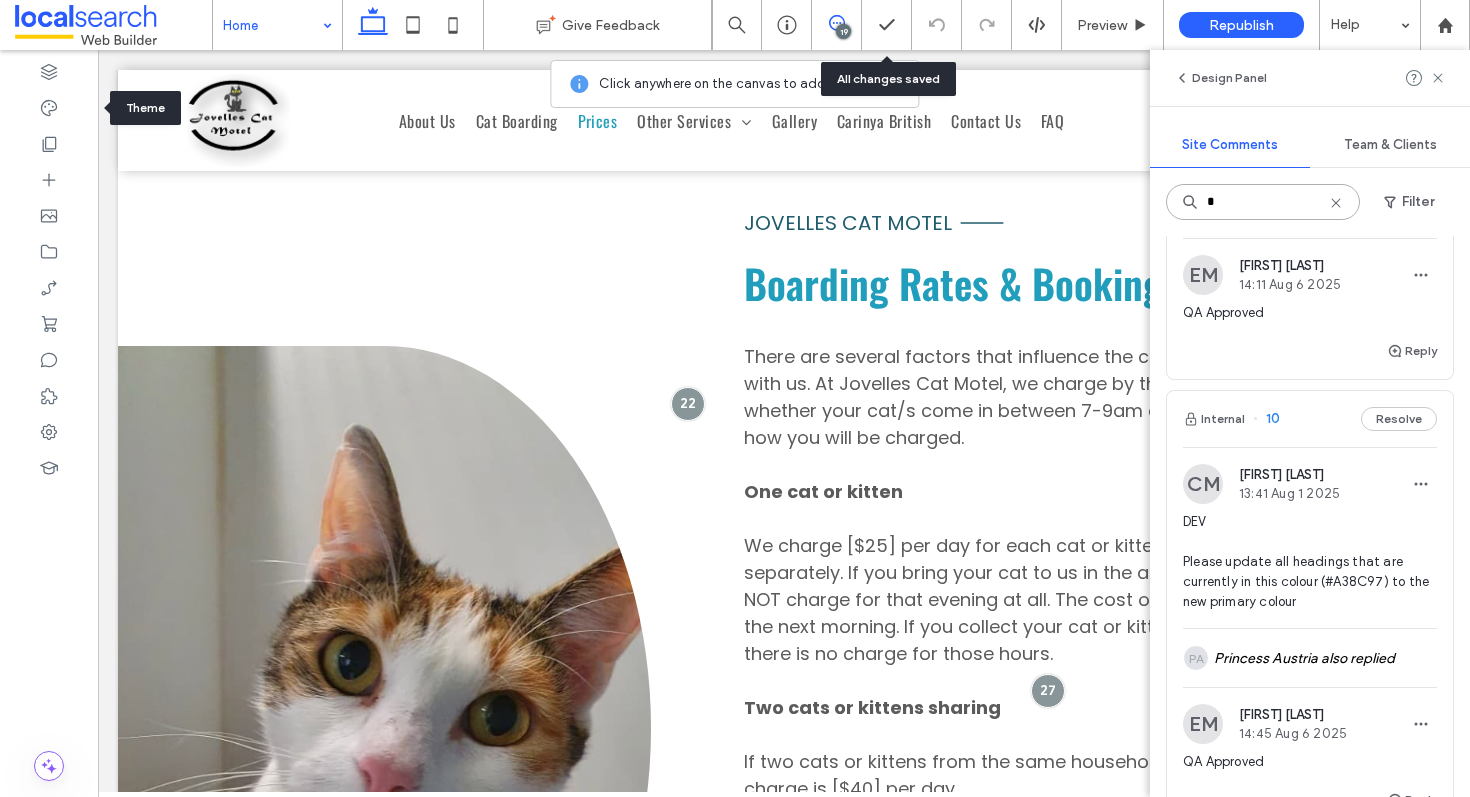 scroll, scrollTop: 280, scrollLeft: 0, axis: vertical 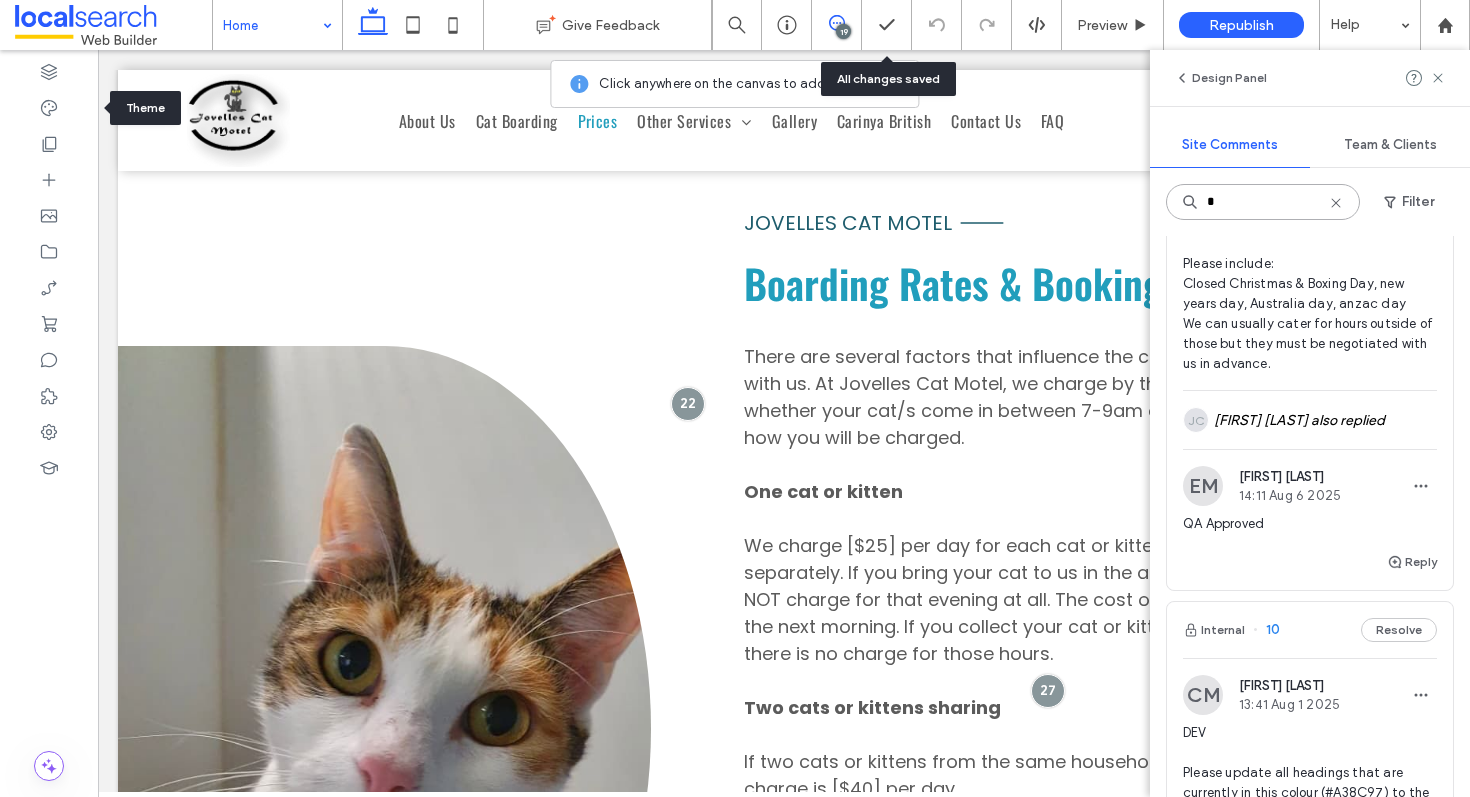 type on "*" 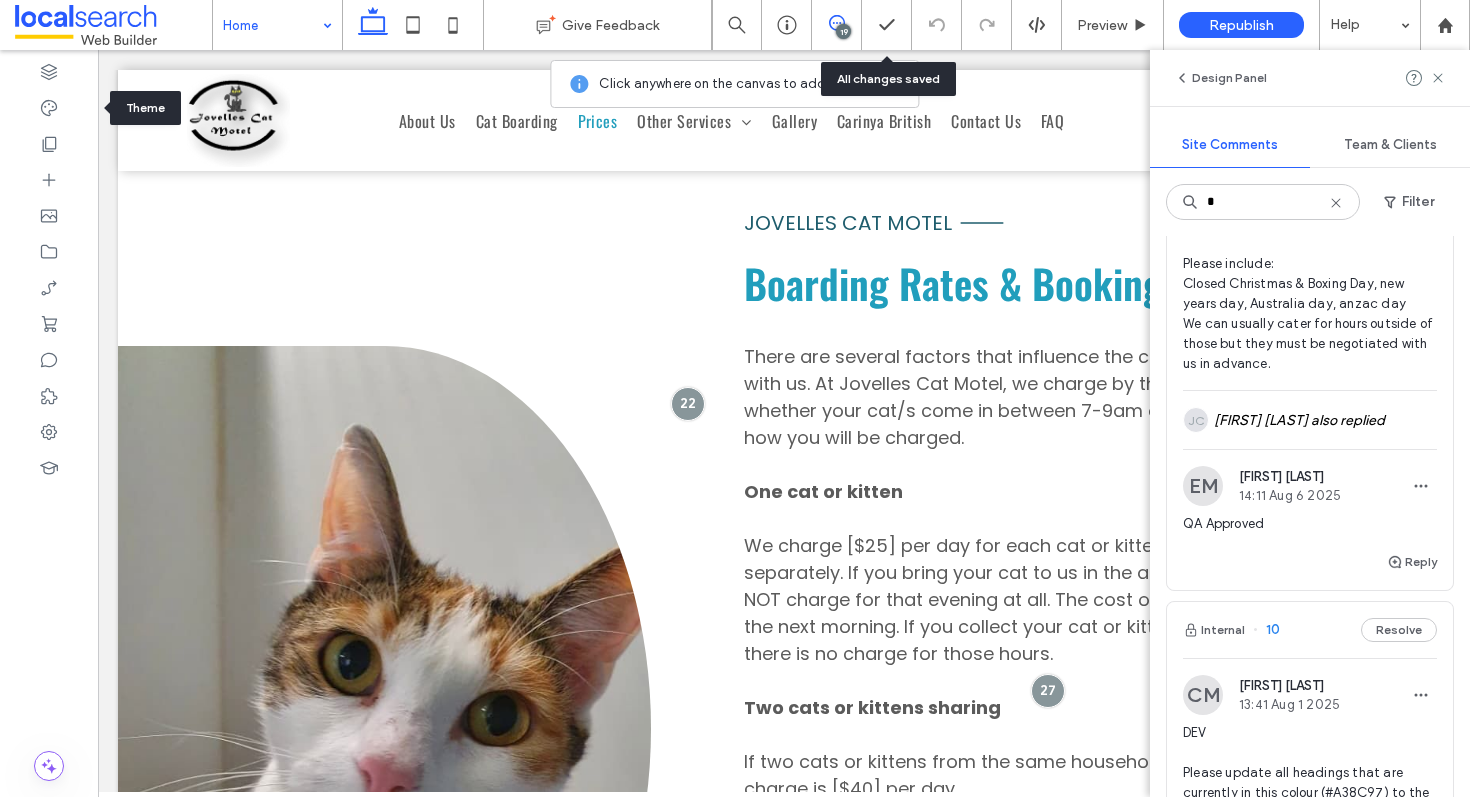 click 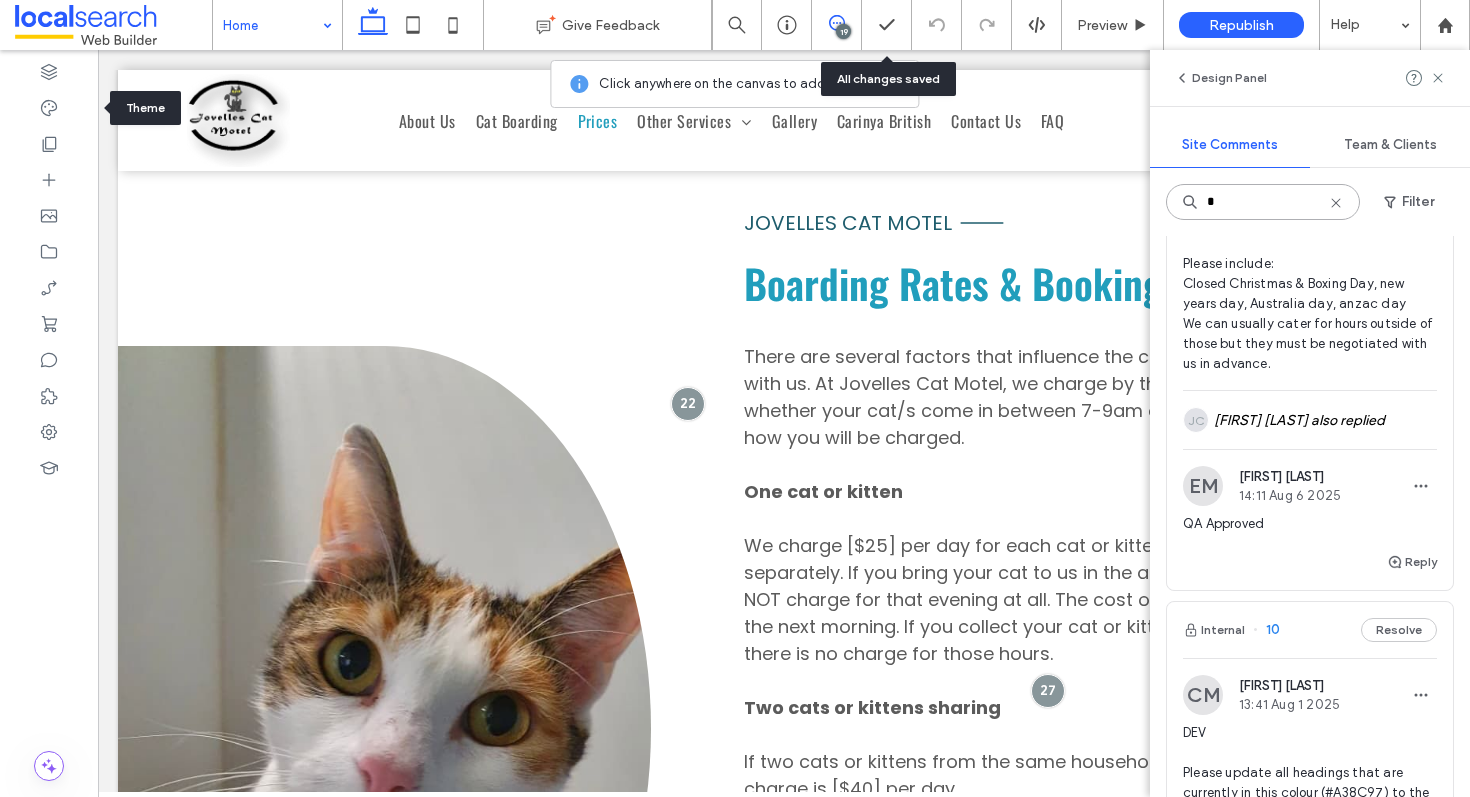 type 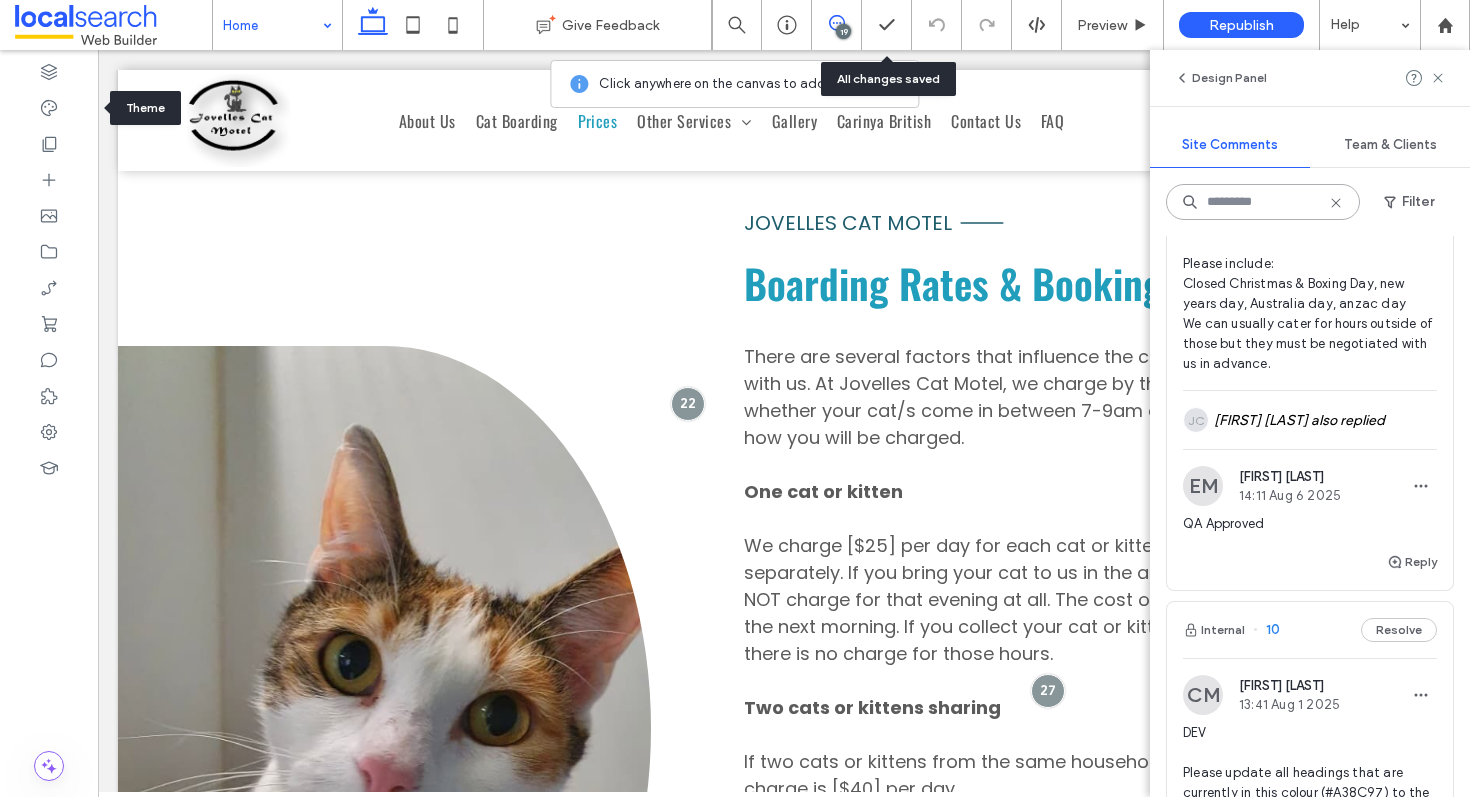 scroll, scrollTop: 2765, scrollLeft: 0, axis: vertical 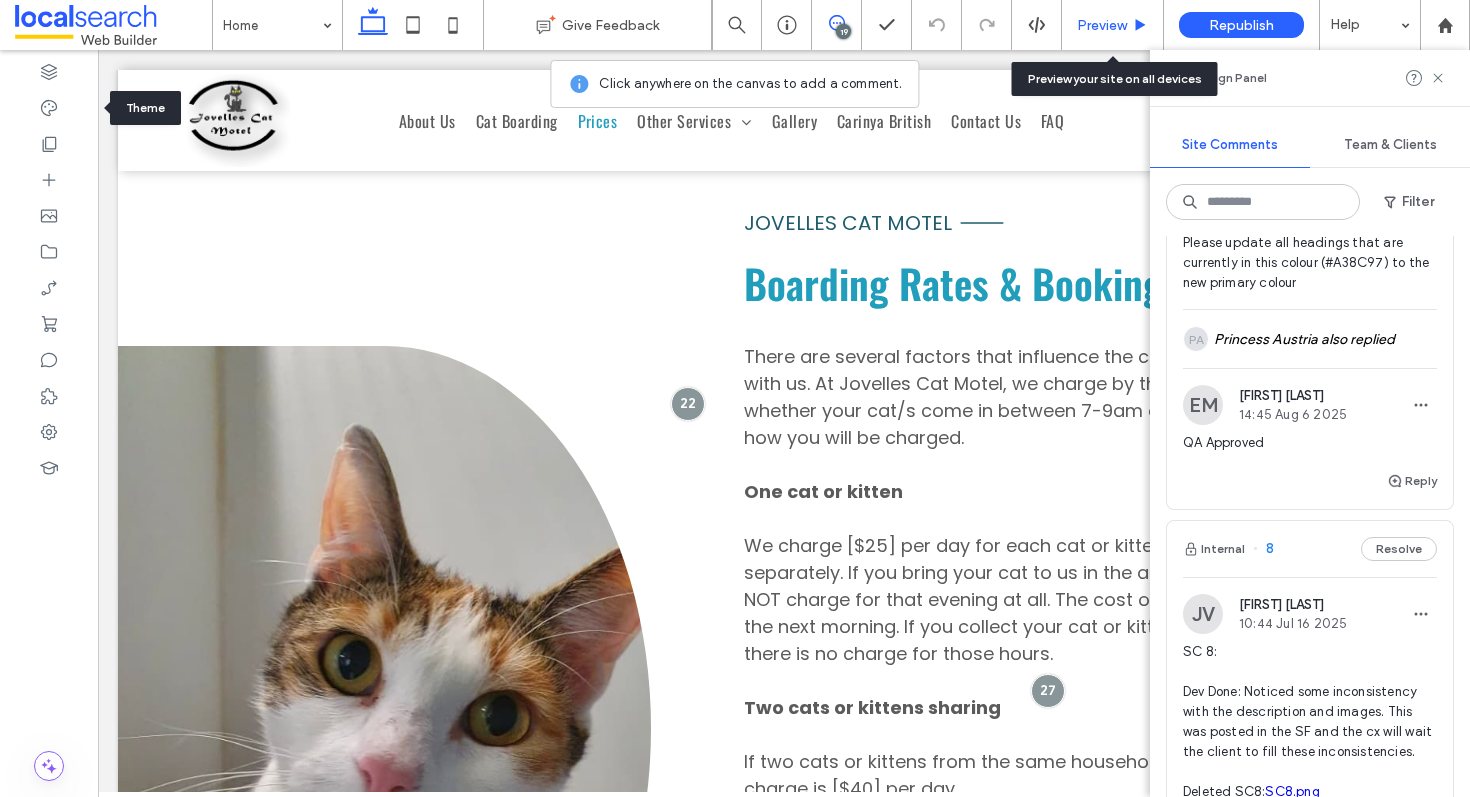 click on "Preview" at bounding box center [1102, 25] 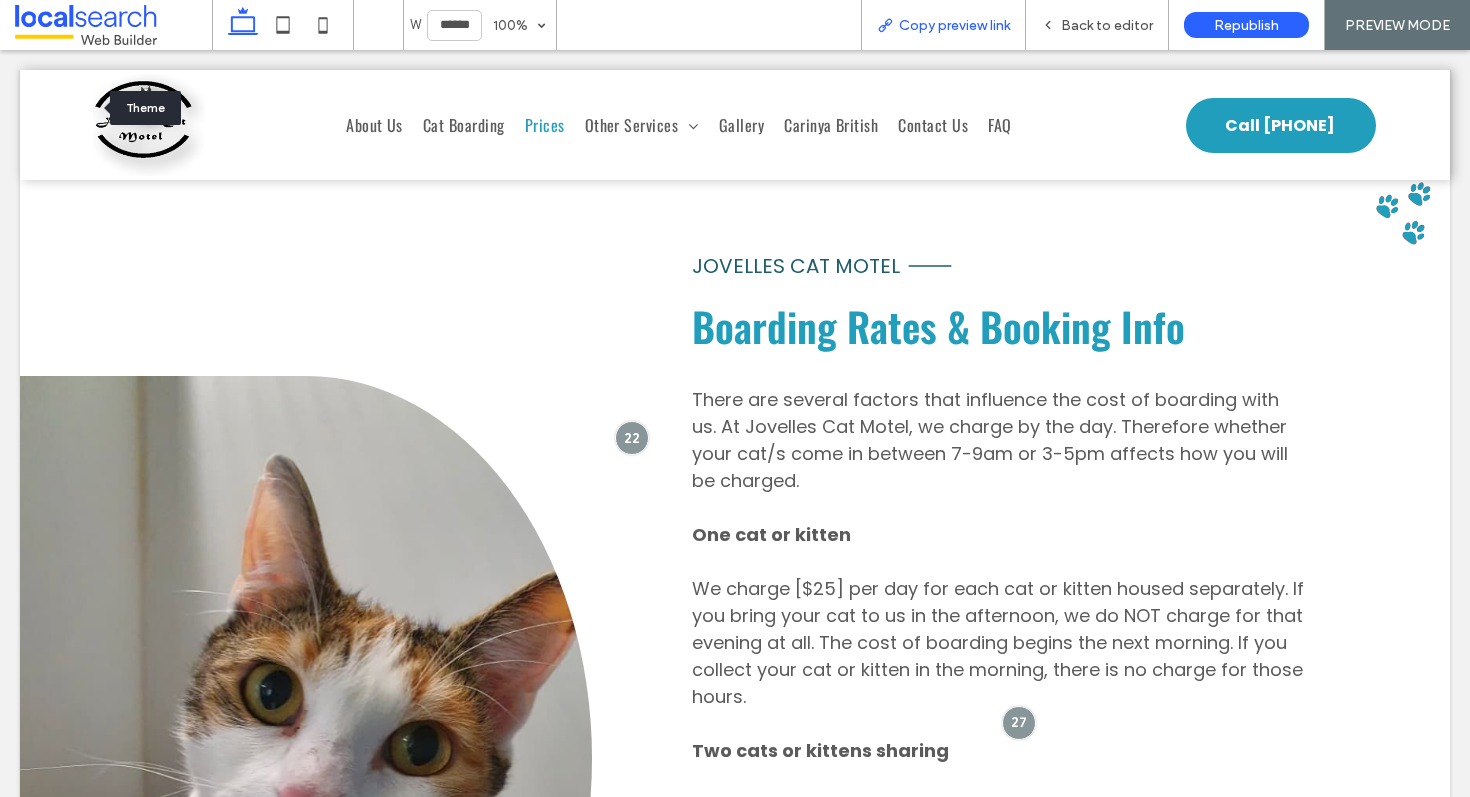 scroll, scrollTop: 0, scrollLeft: 0, axis: both 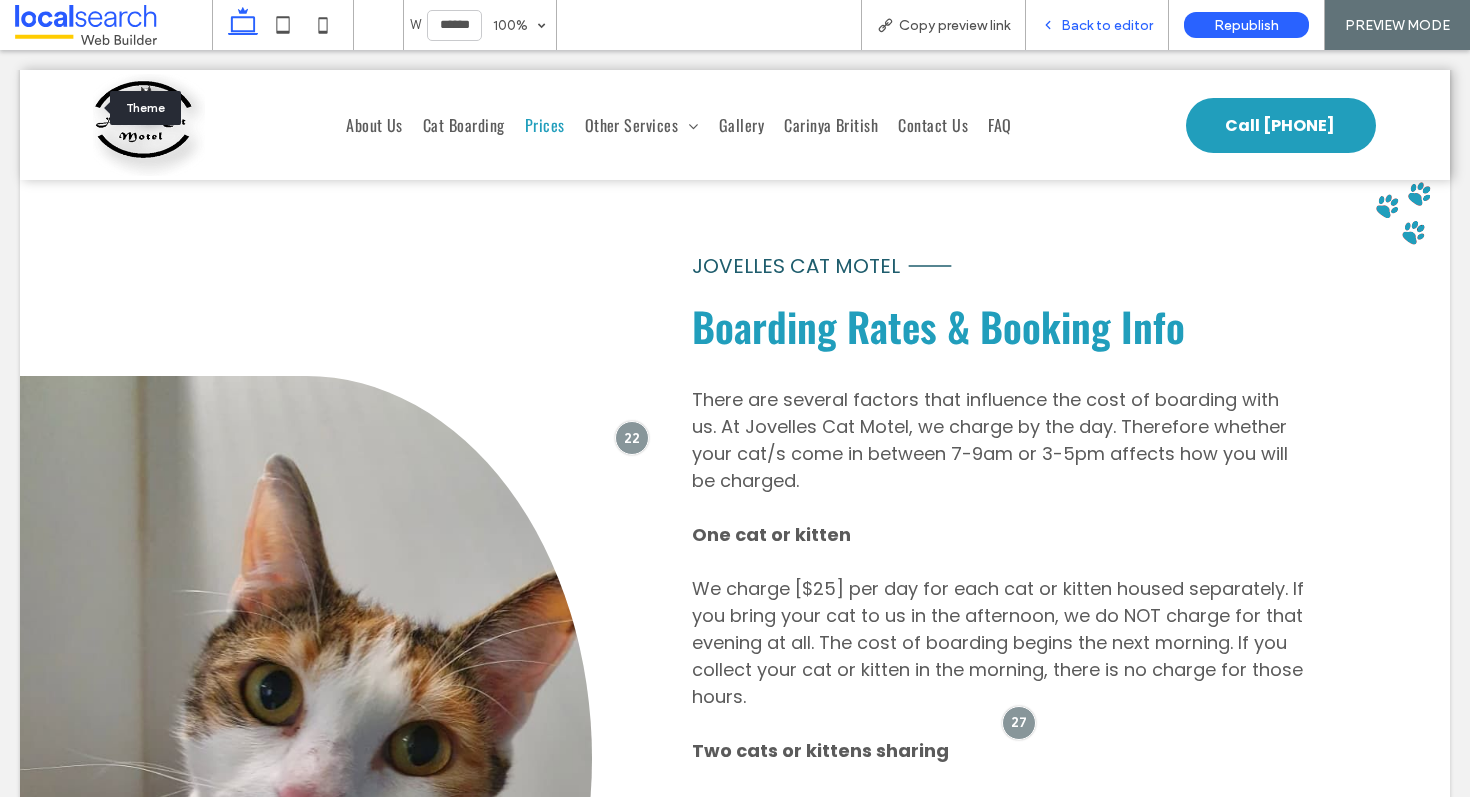 click on "Back to editor" at bounding box center [1107, 25] 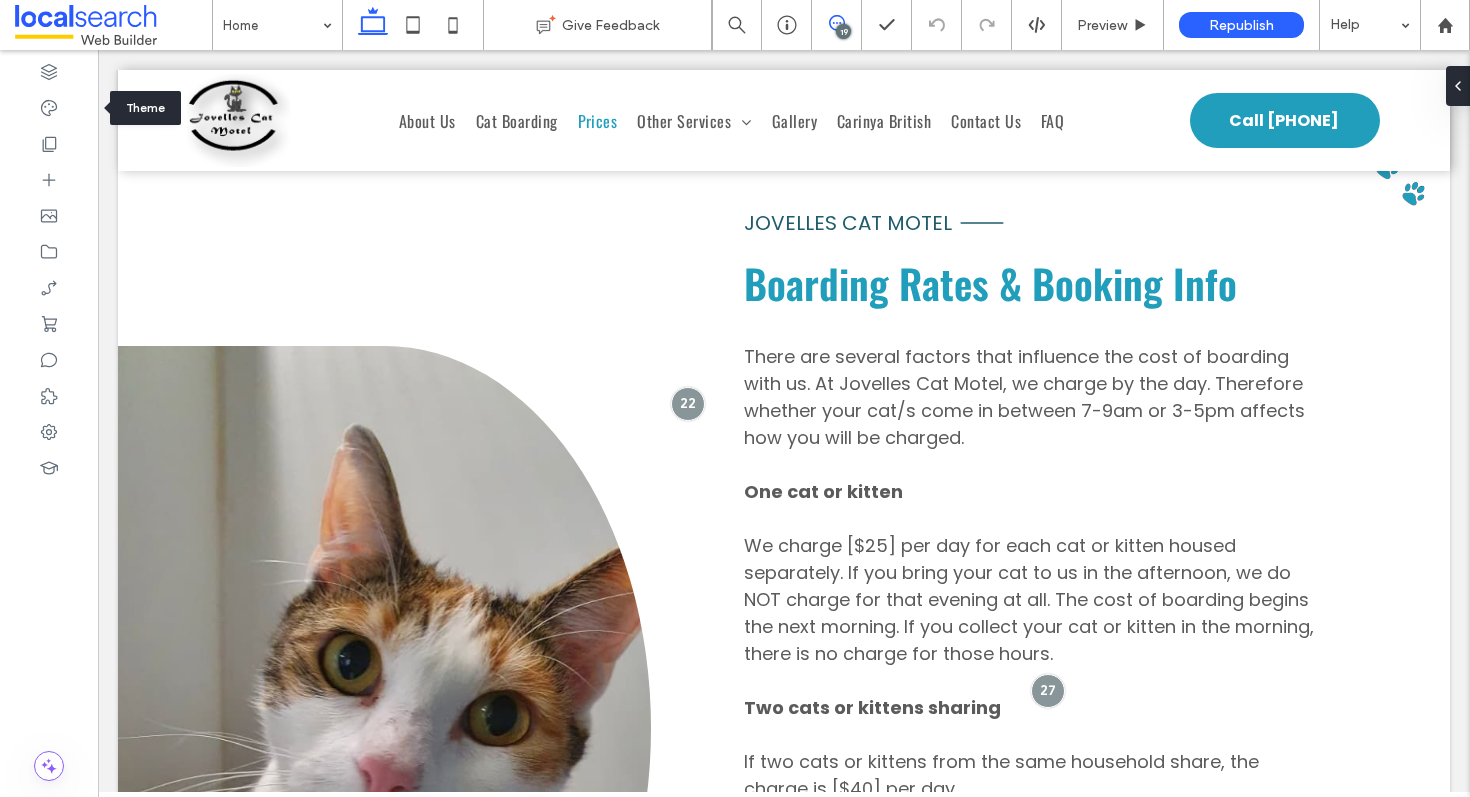 click at bounding box center (836, 23) 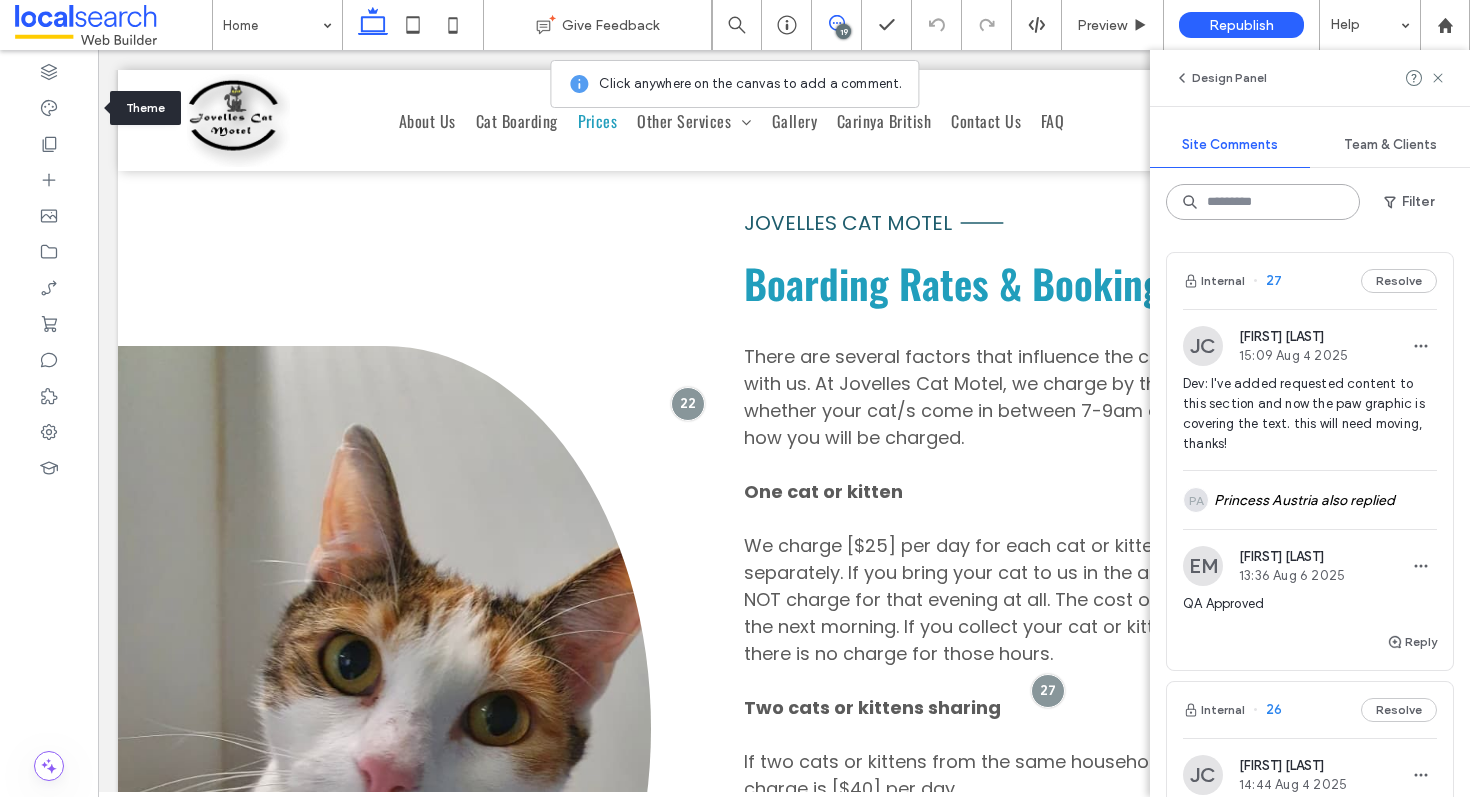click at bounding box center [1263, 202] 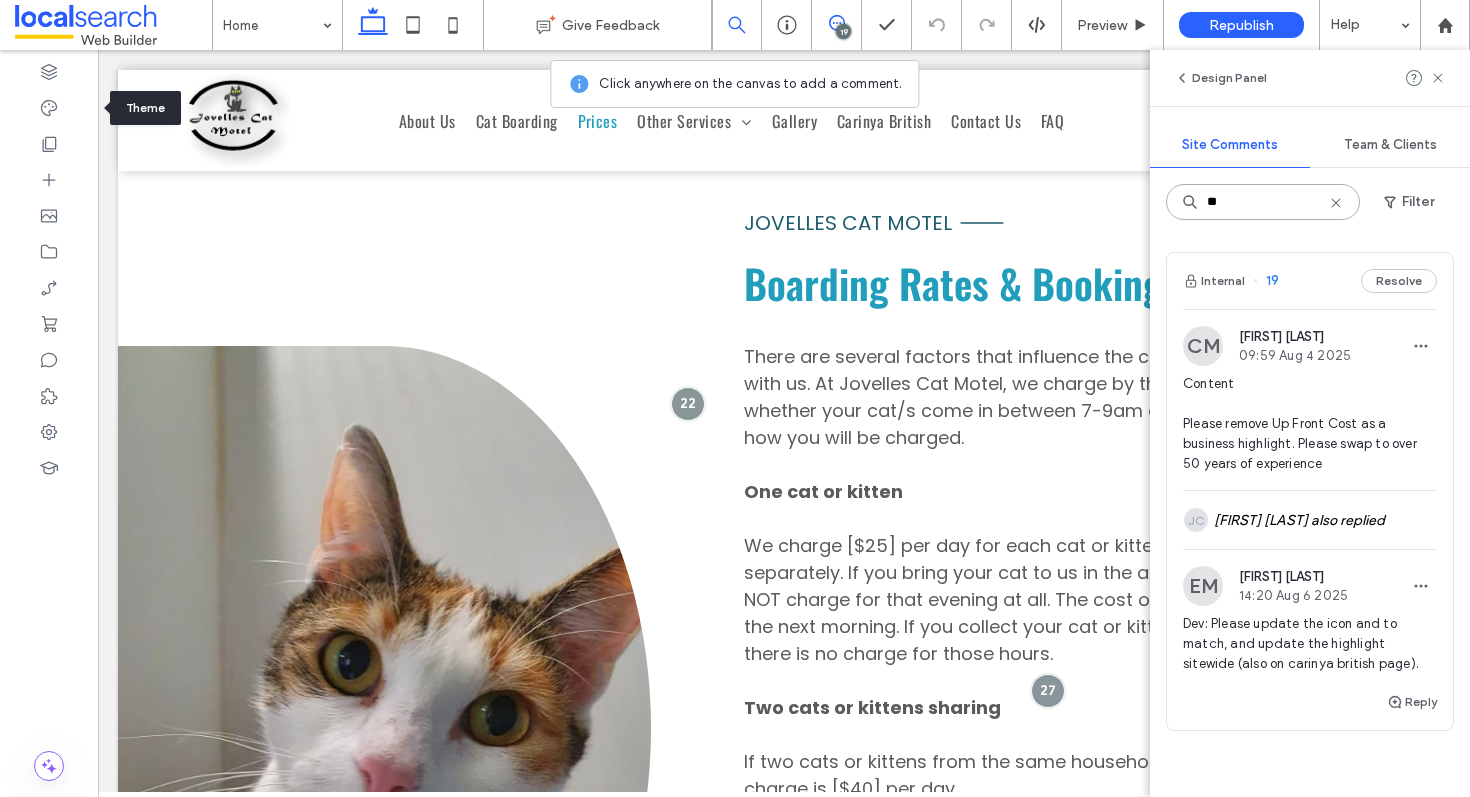 type on "**" 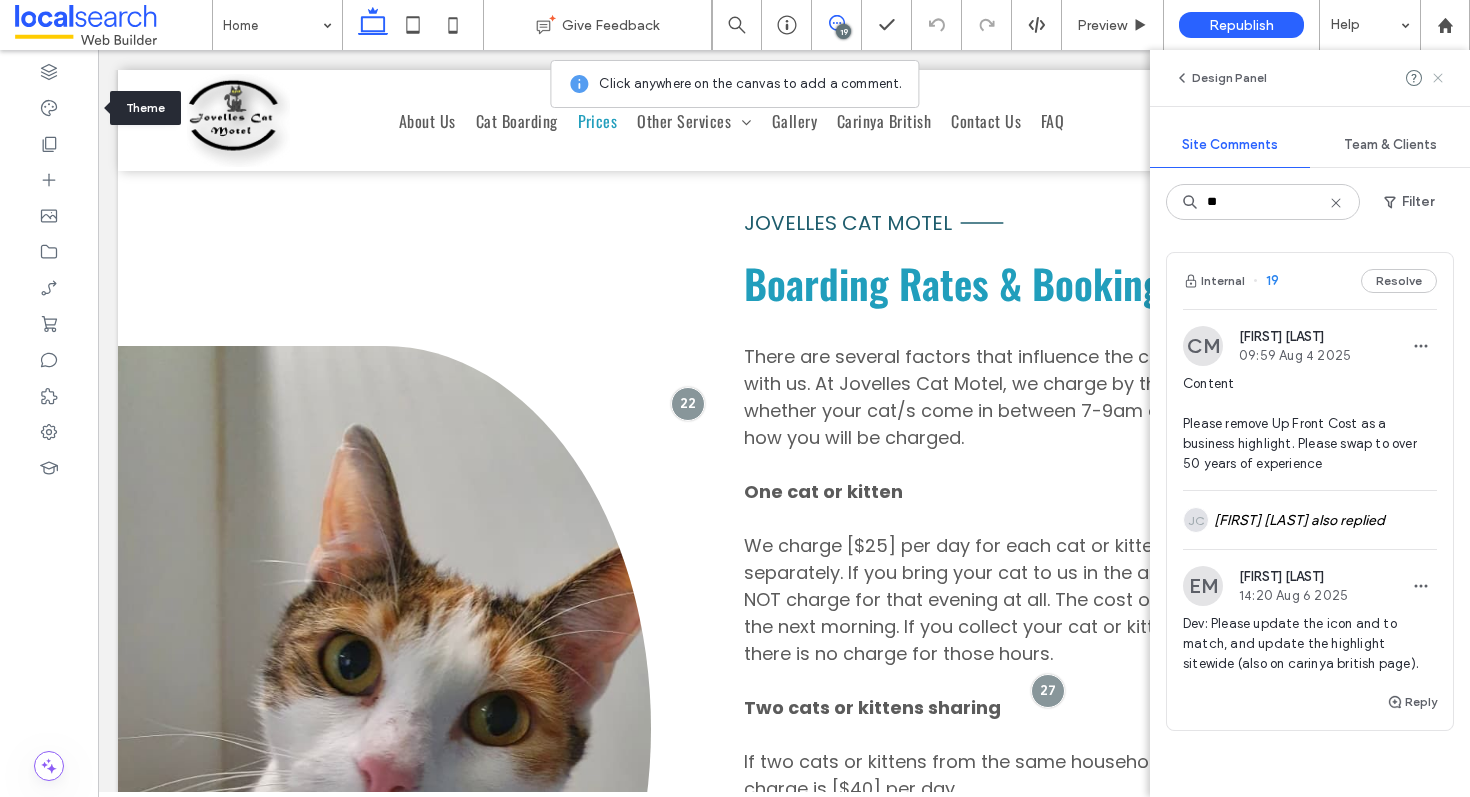 click 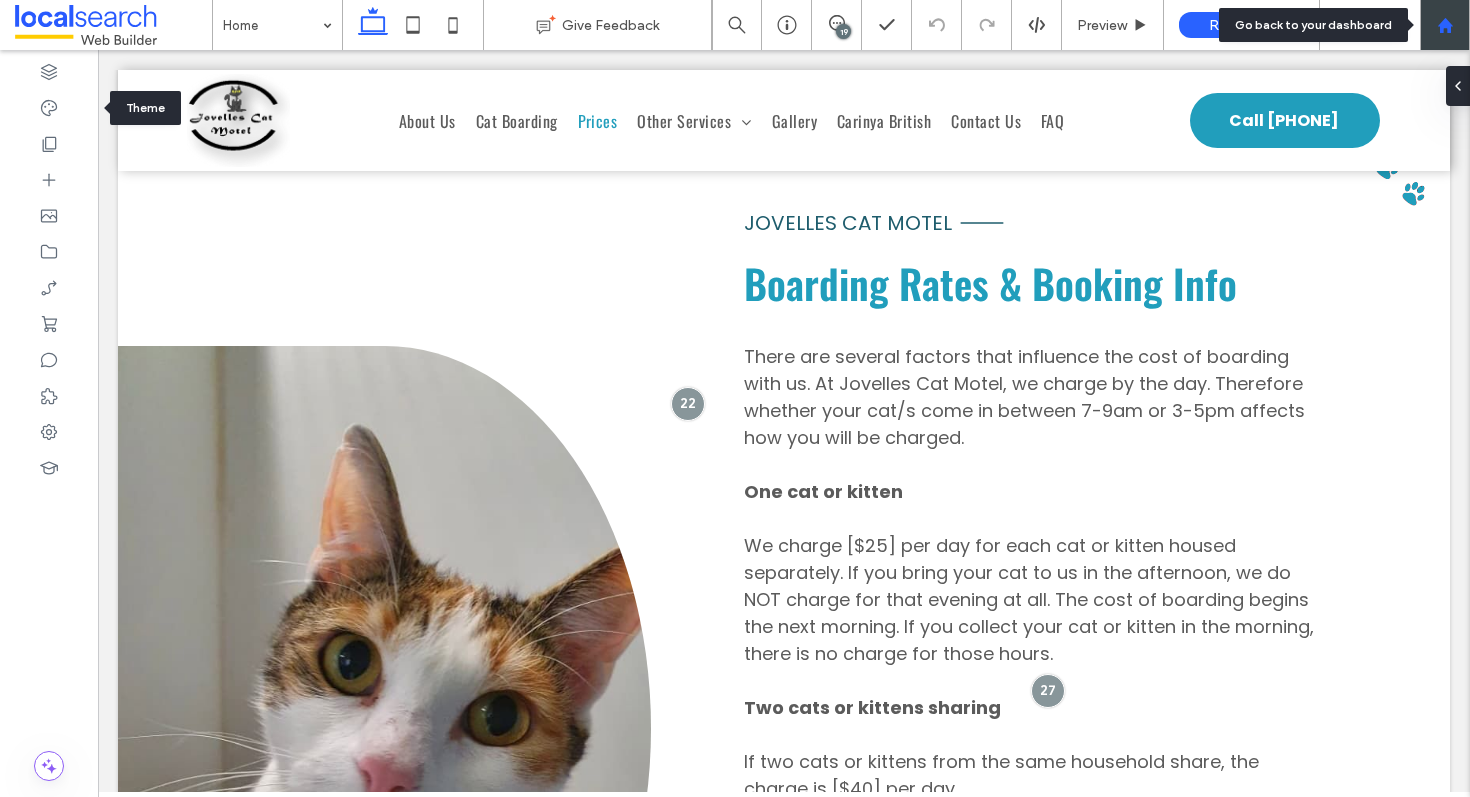 click 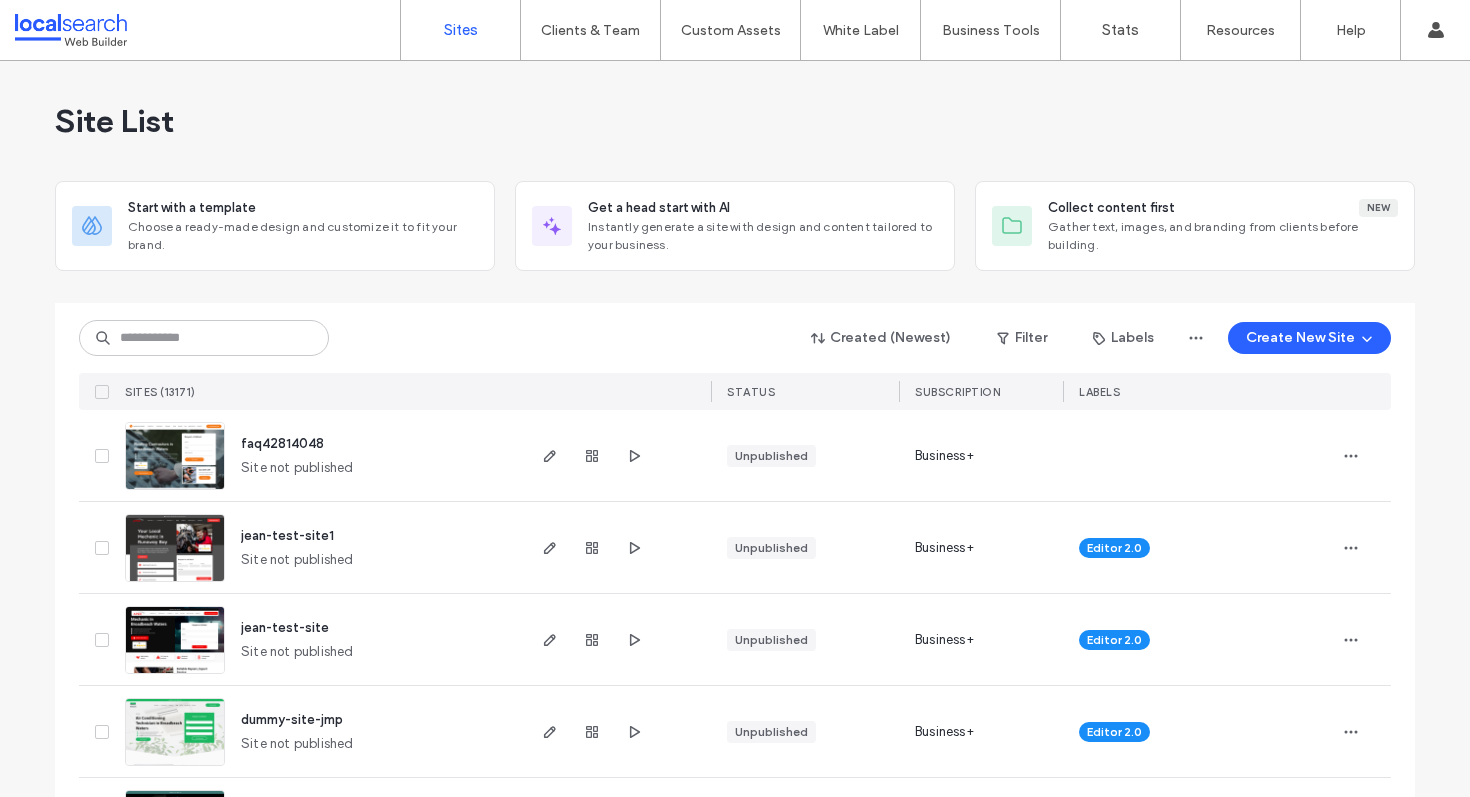 scroll, scrollTop: 0, scrollLeft: 0, axis: both 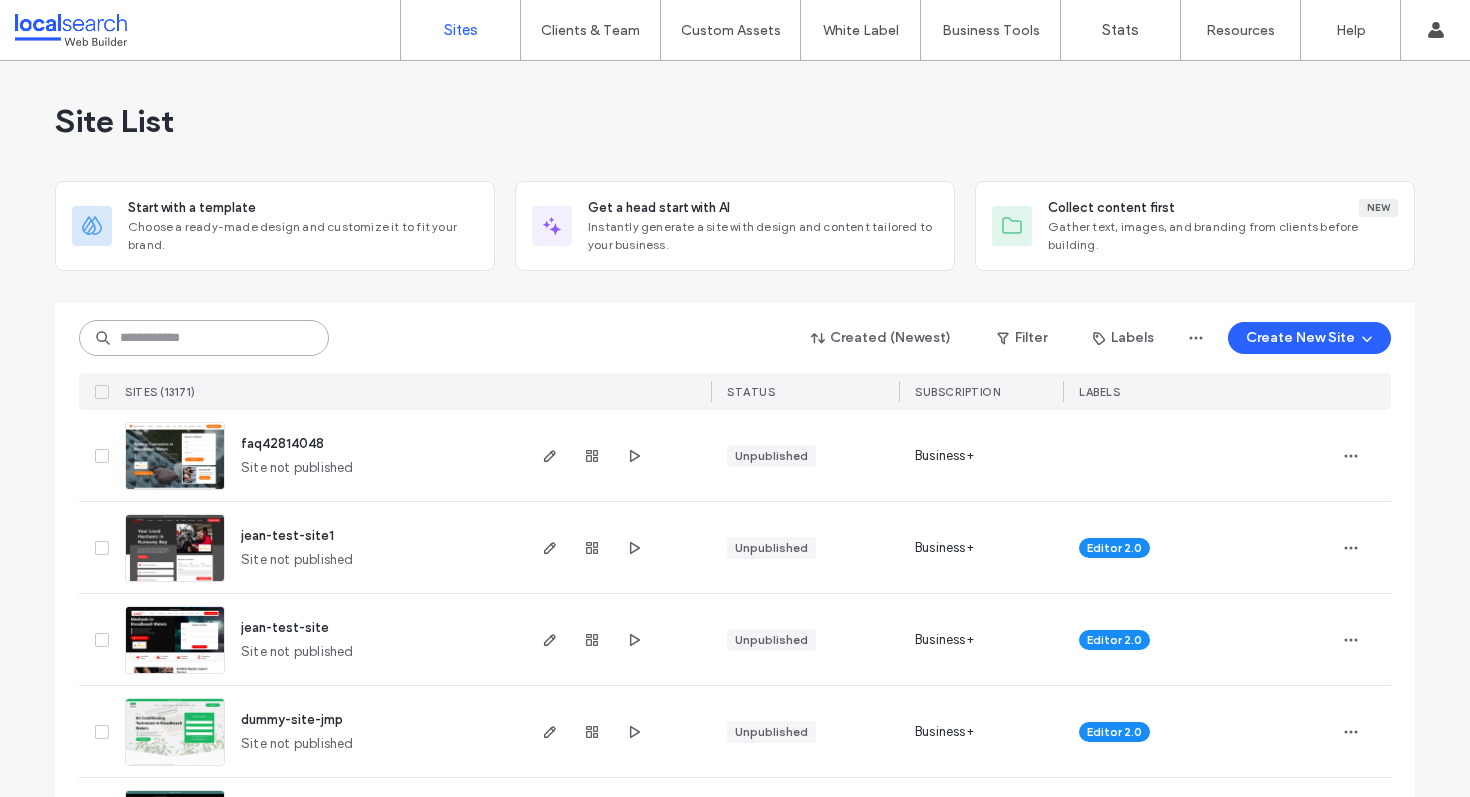 click at bounding box center (204, 338) 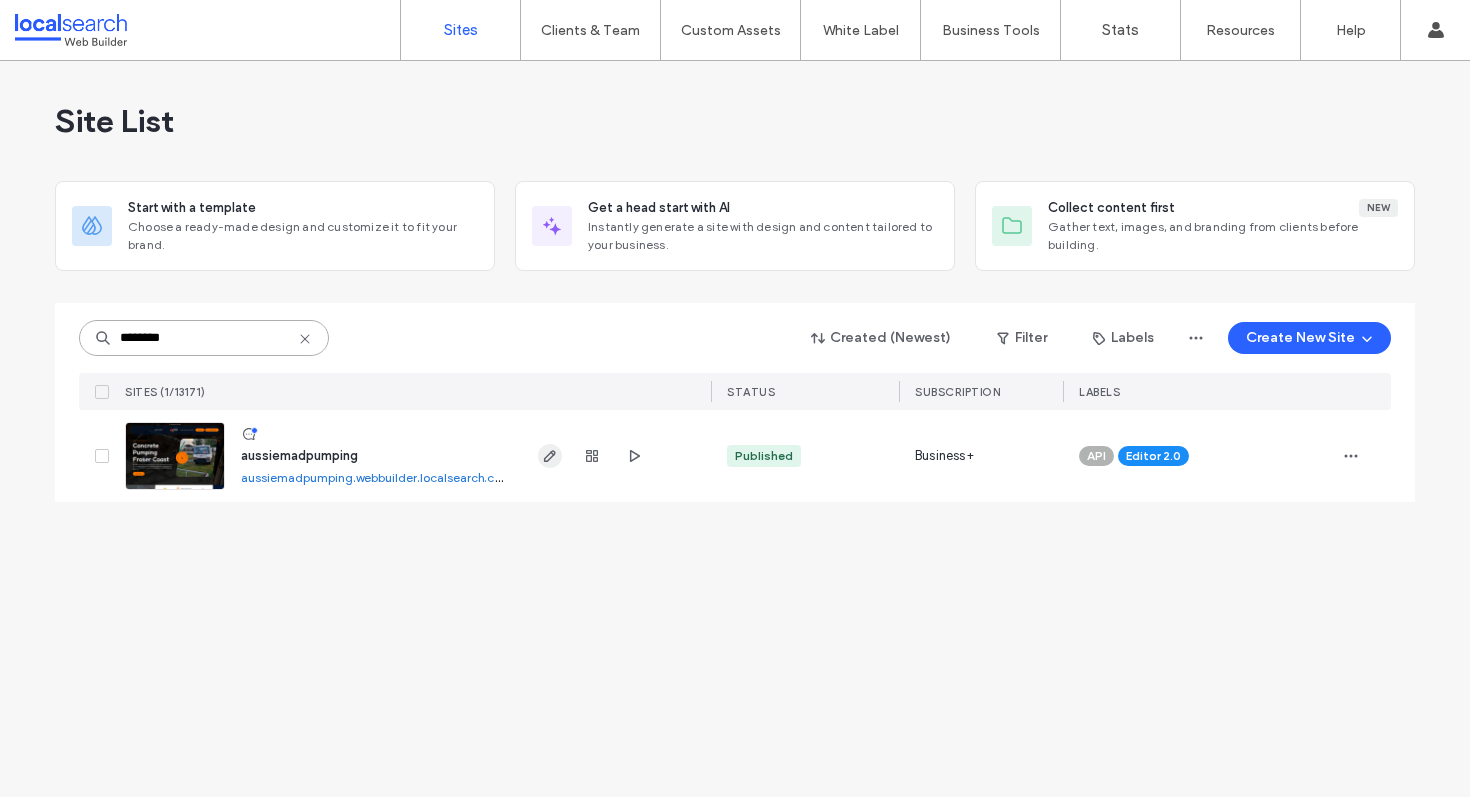type on "********" 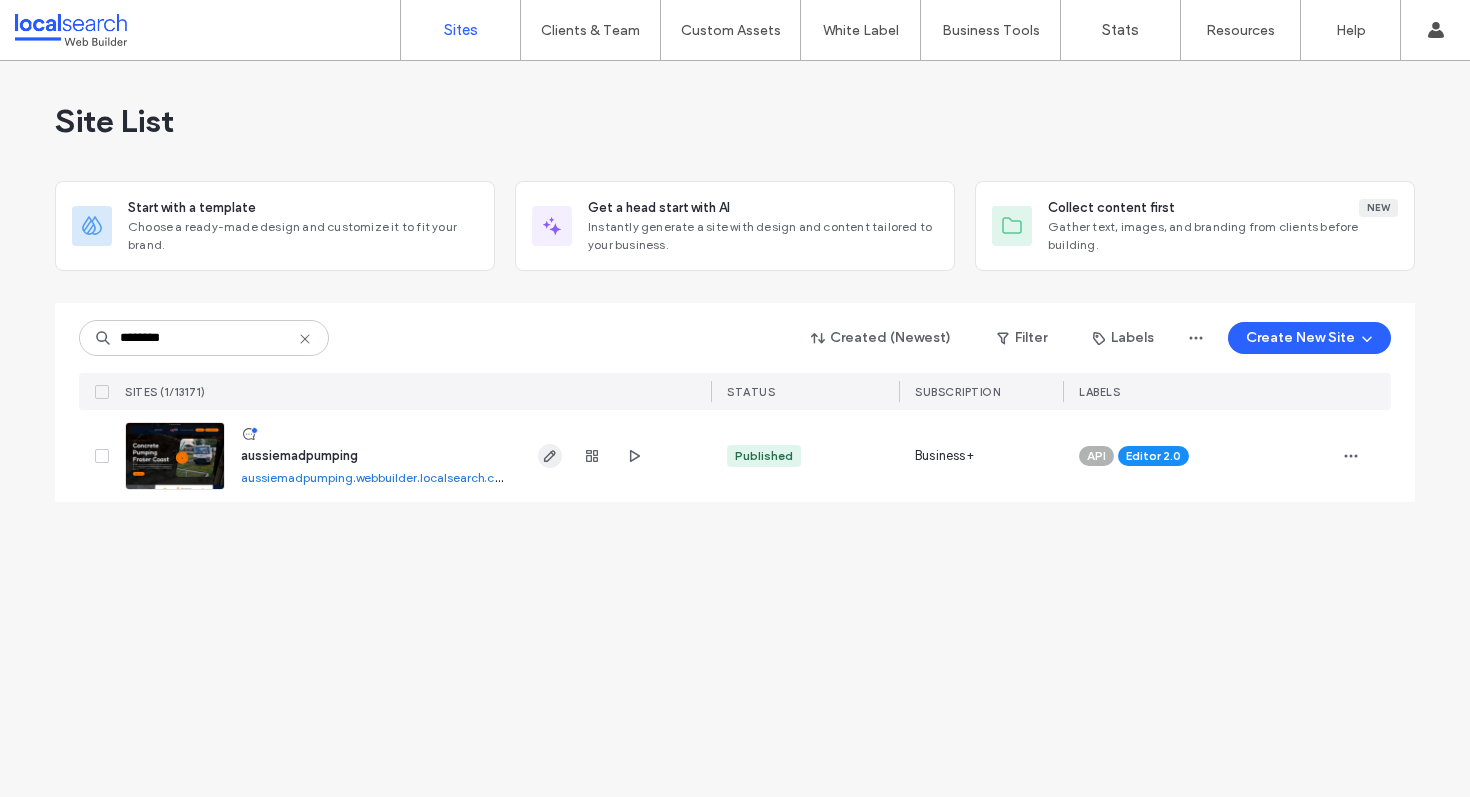 click 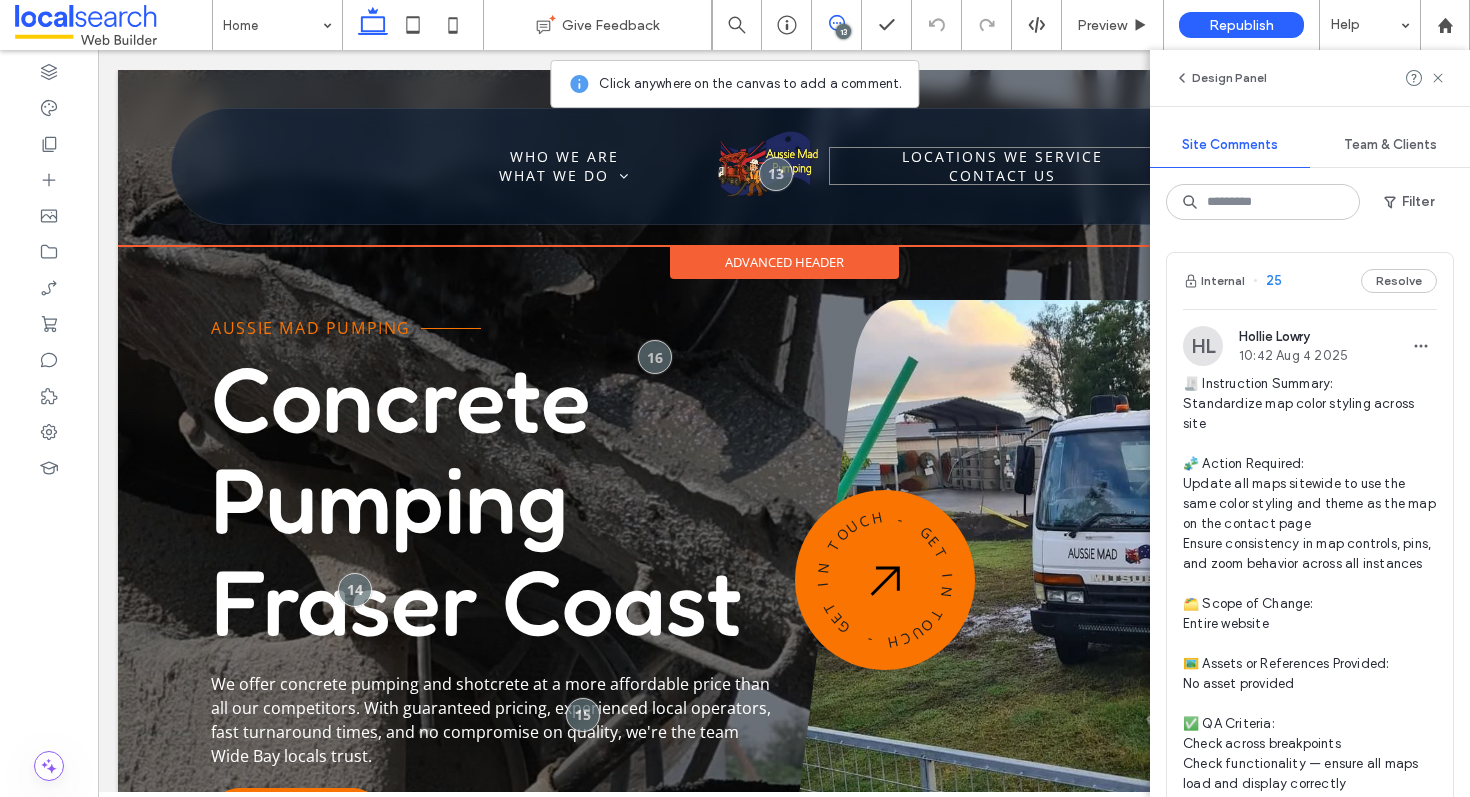scroll, scrollTop: 0, scrollLeft: 0, axis: both 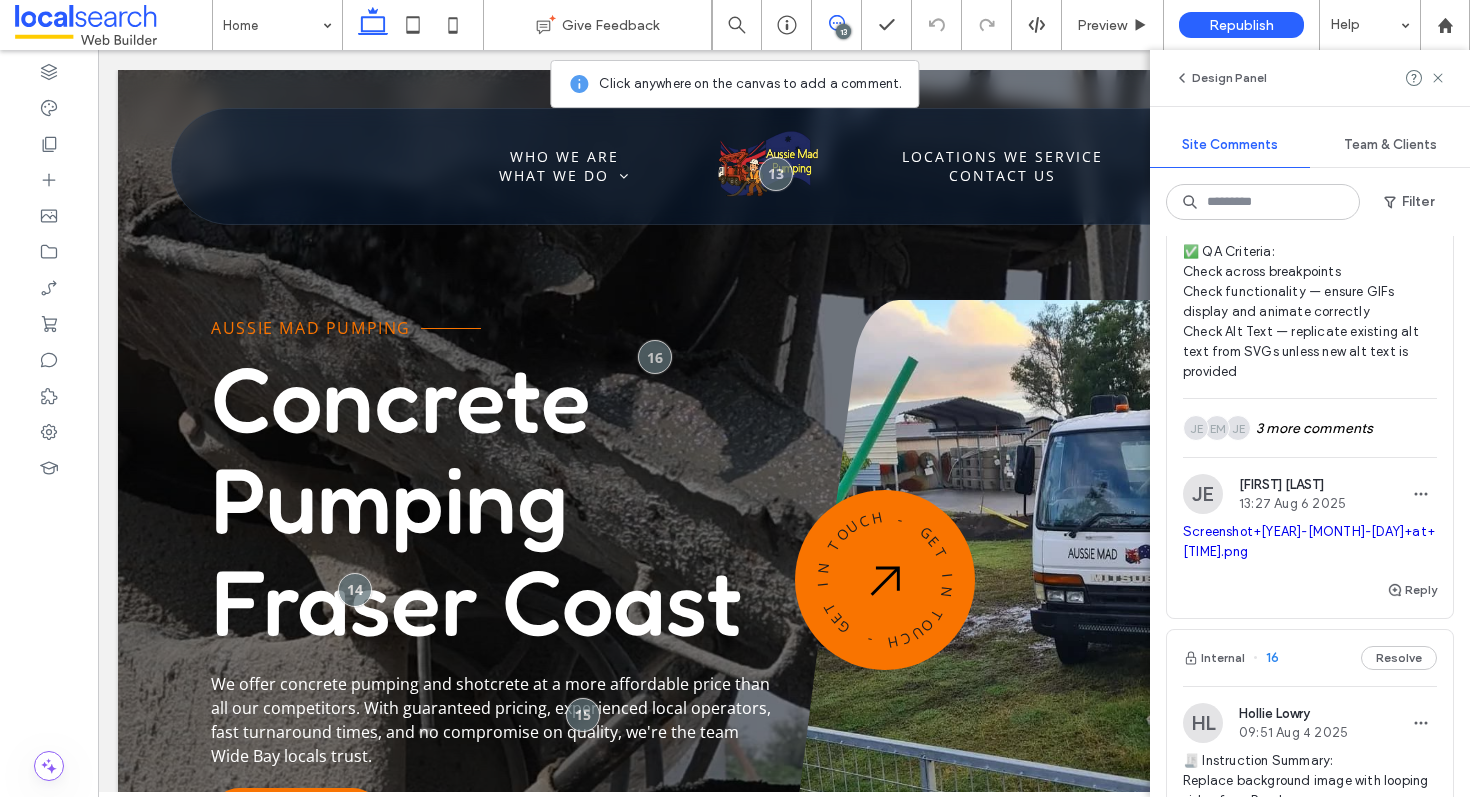 click on "Screenshot+[YEAR]-[MONTH]-[DAY]+at+[TIME].png" at bounding box center (1309, 541) 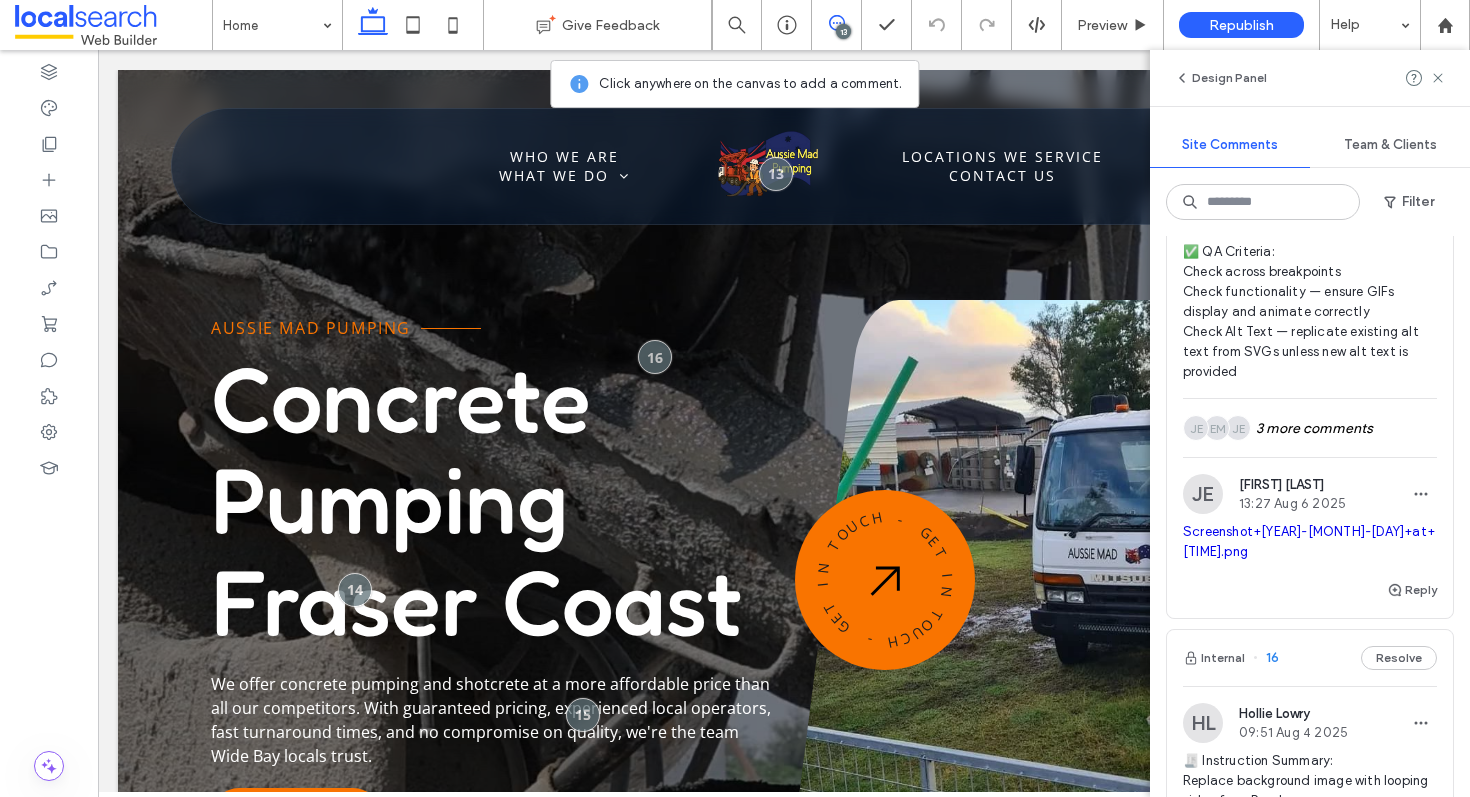 scroll, scrollTop: 569, scrollLeft: 0, axis: vertical 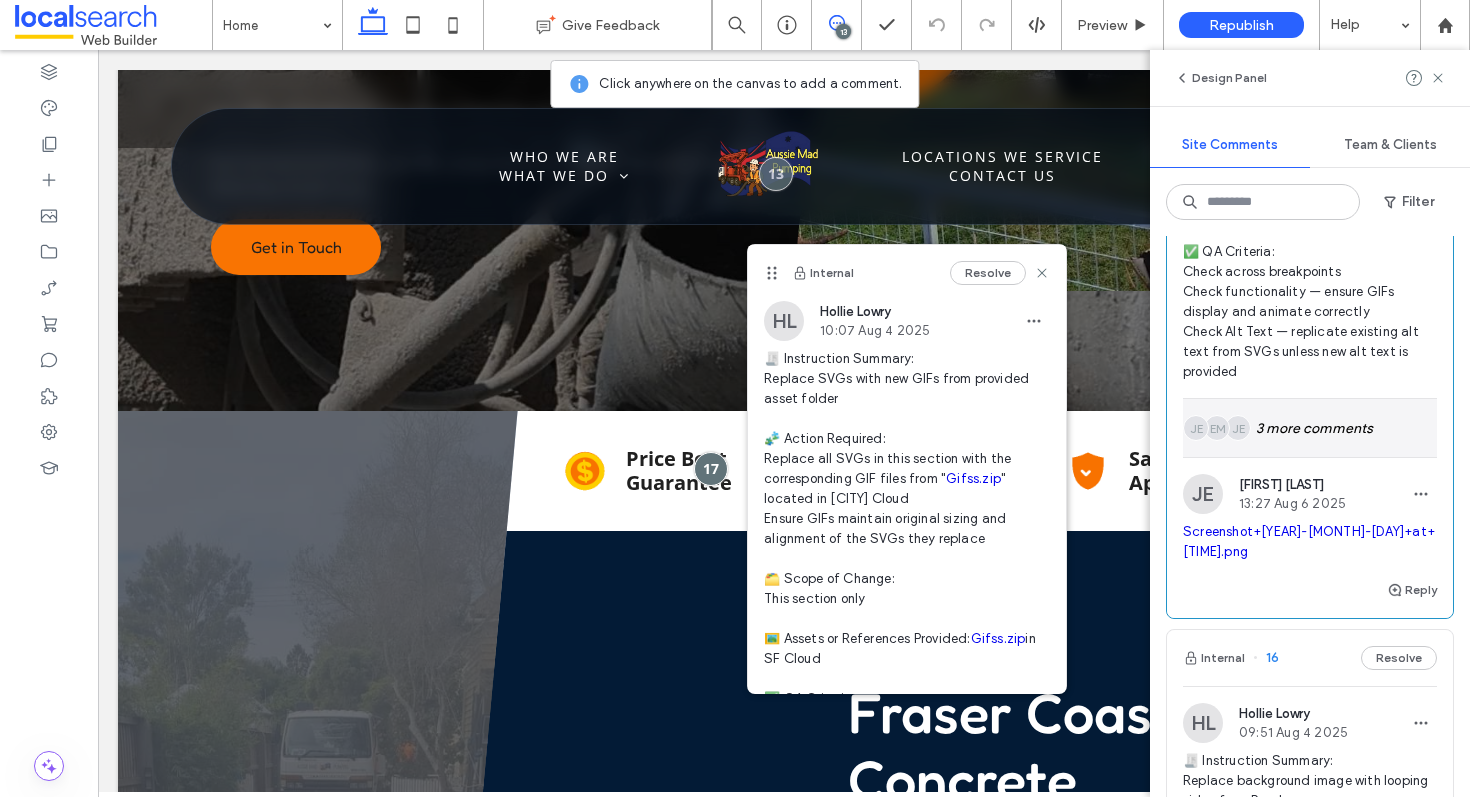 click on "JE EM JE 3 more comments" at bounding box center [1310, 428] 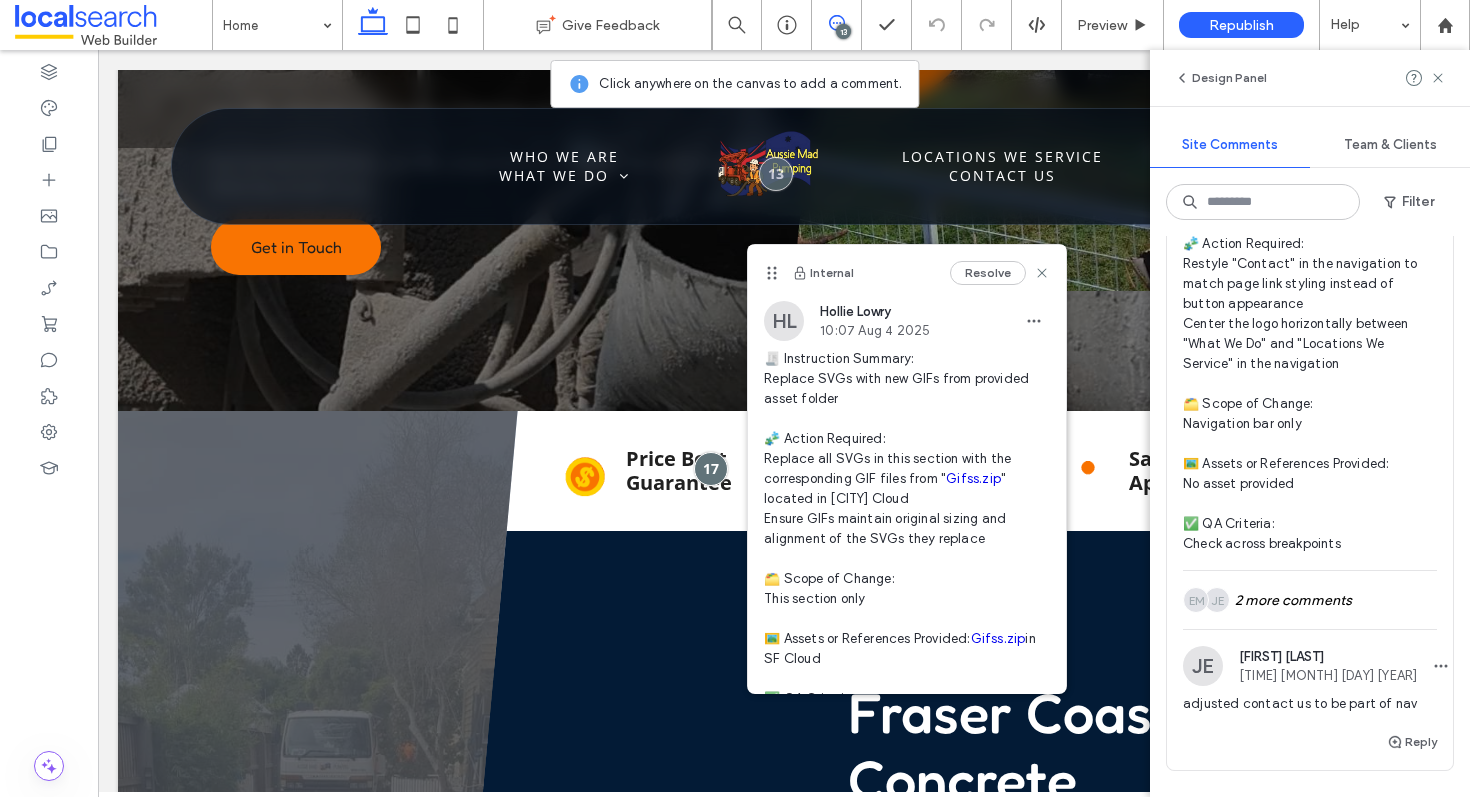 scroll, scrollTop: 10349, scrollLeft: 0, axis: vertical 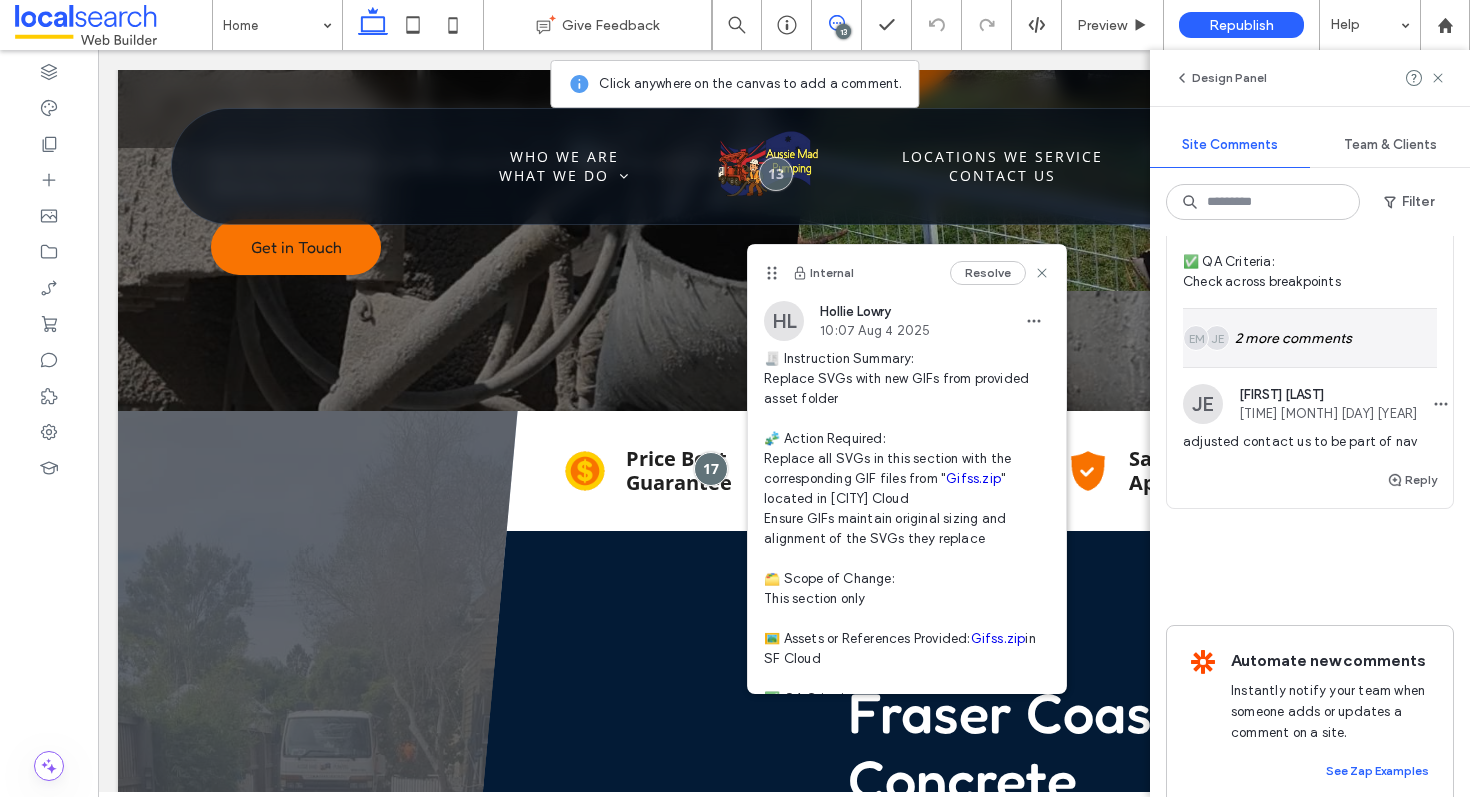 click on "JE EM 2 more comments" at bounding box center (1310, 338) 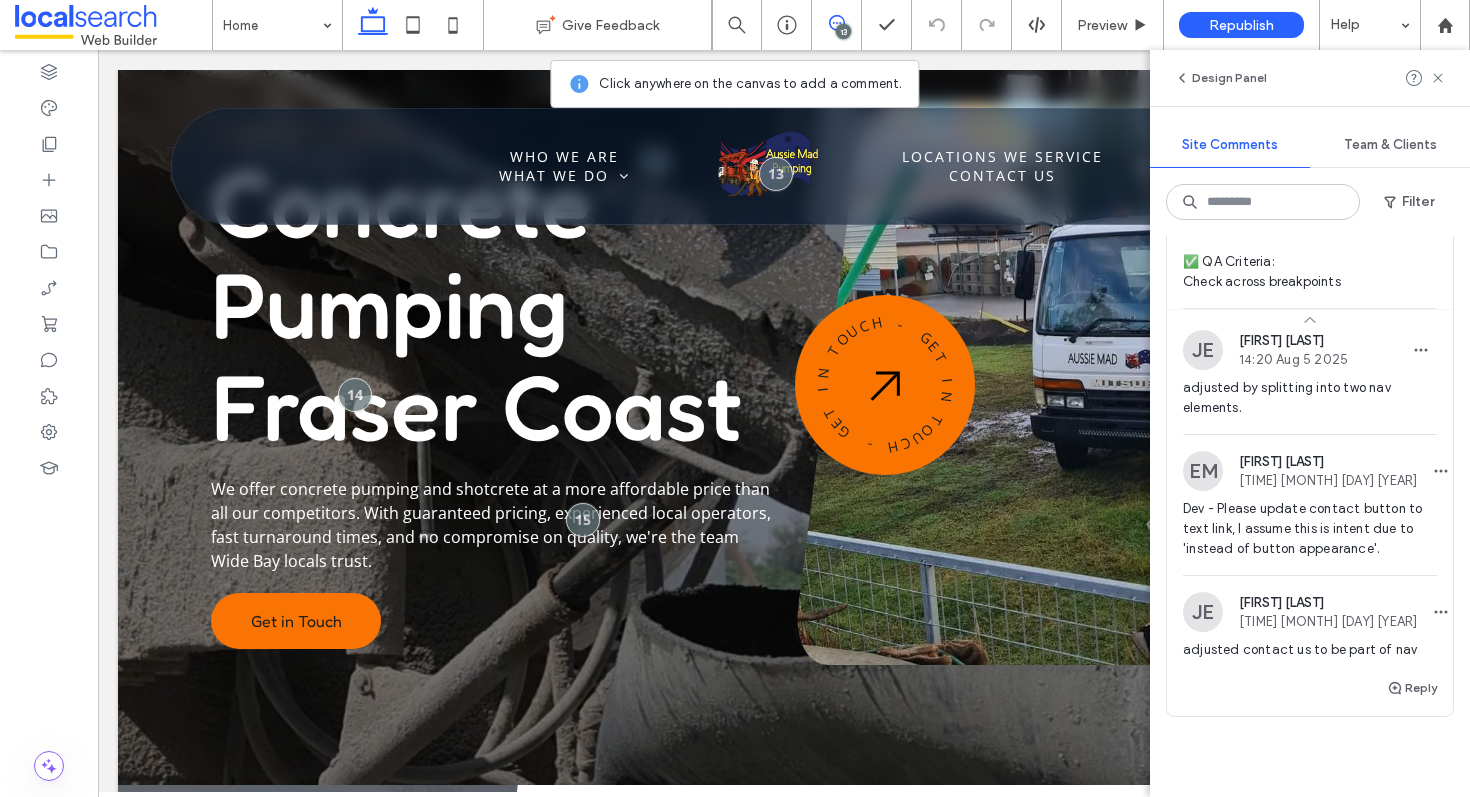 scroll, scrollTop: 0, scrollLeft: 0, axis: both 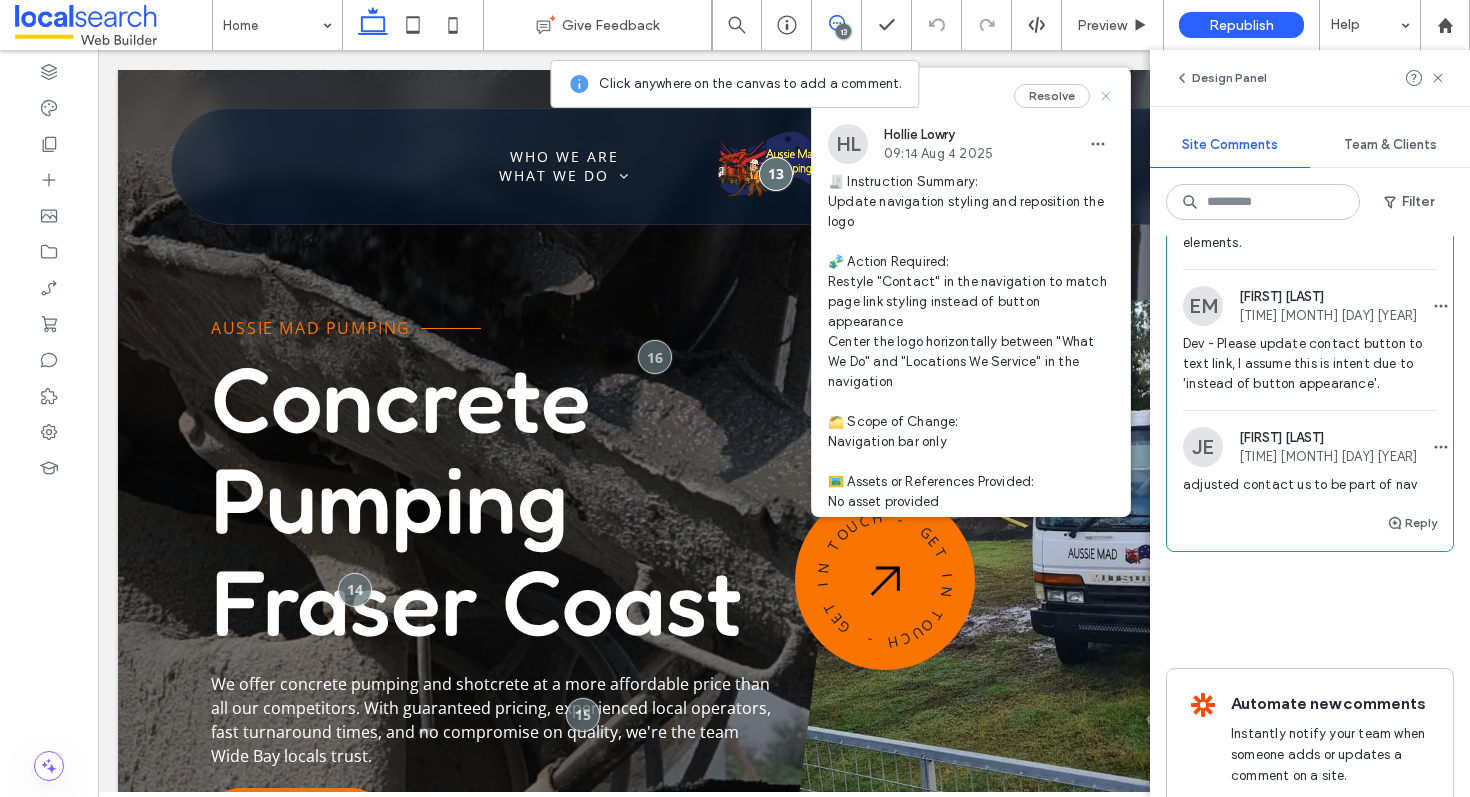 click 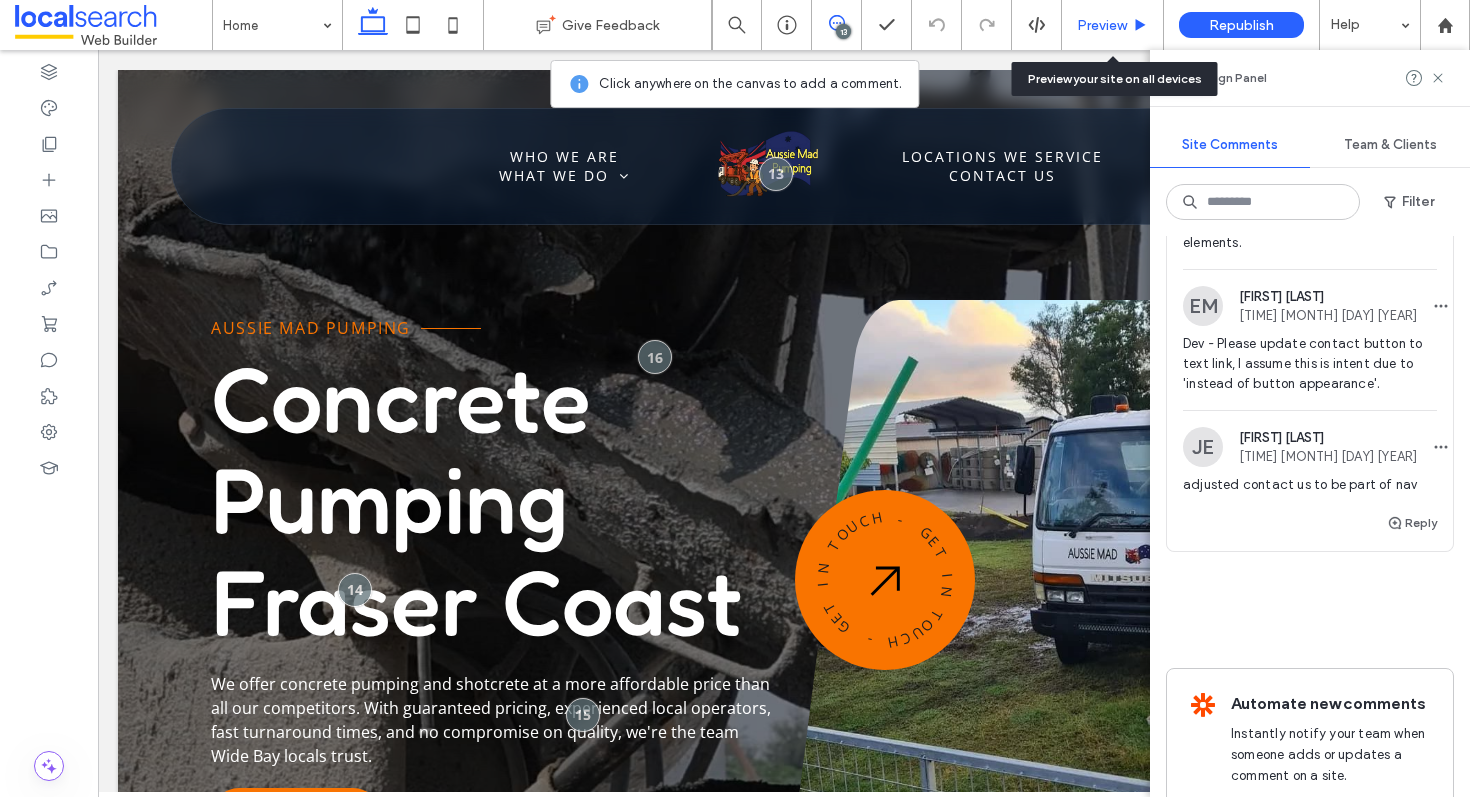click on "Preview" at bounding box center (1102, 25) 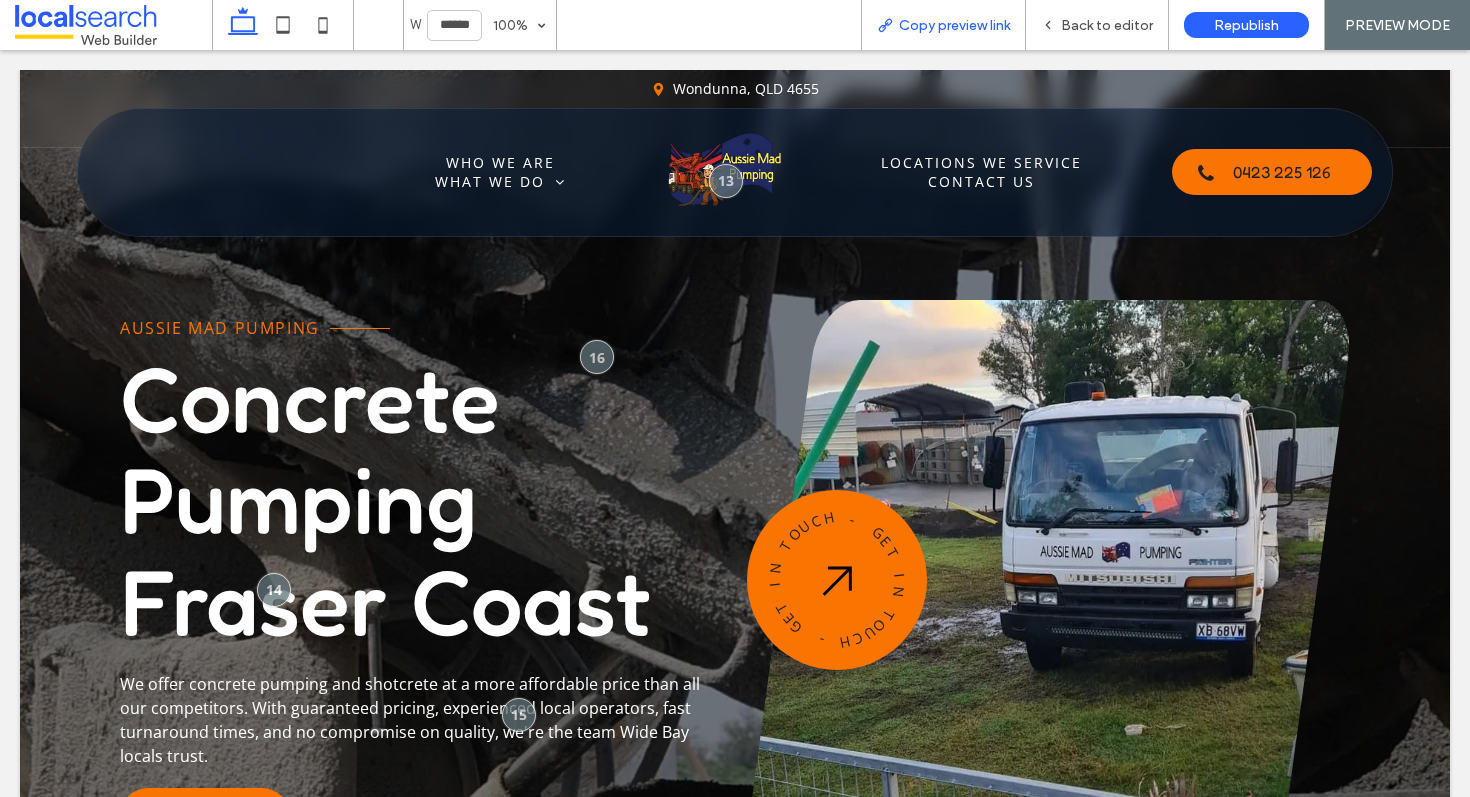 scroll, scrollTop: 0, scrollLeft: 0, axis: both 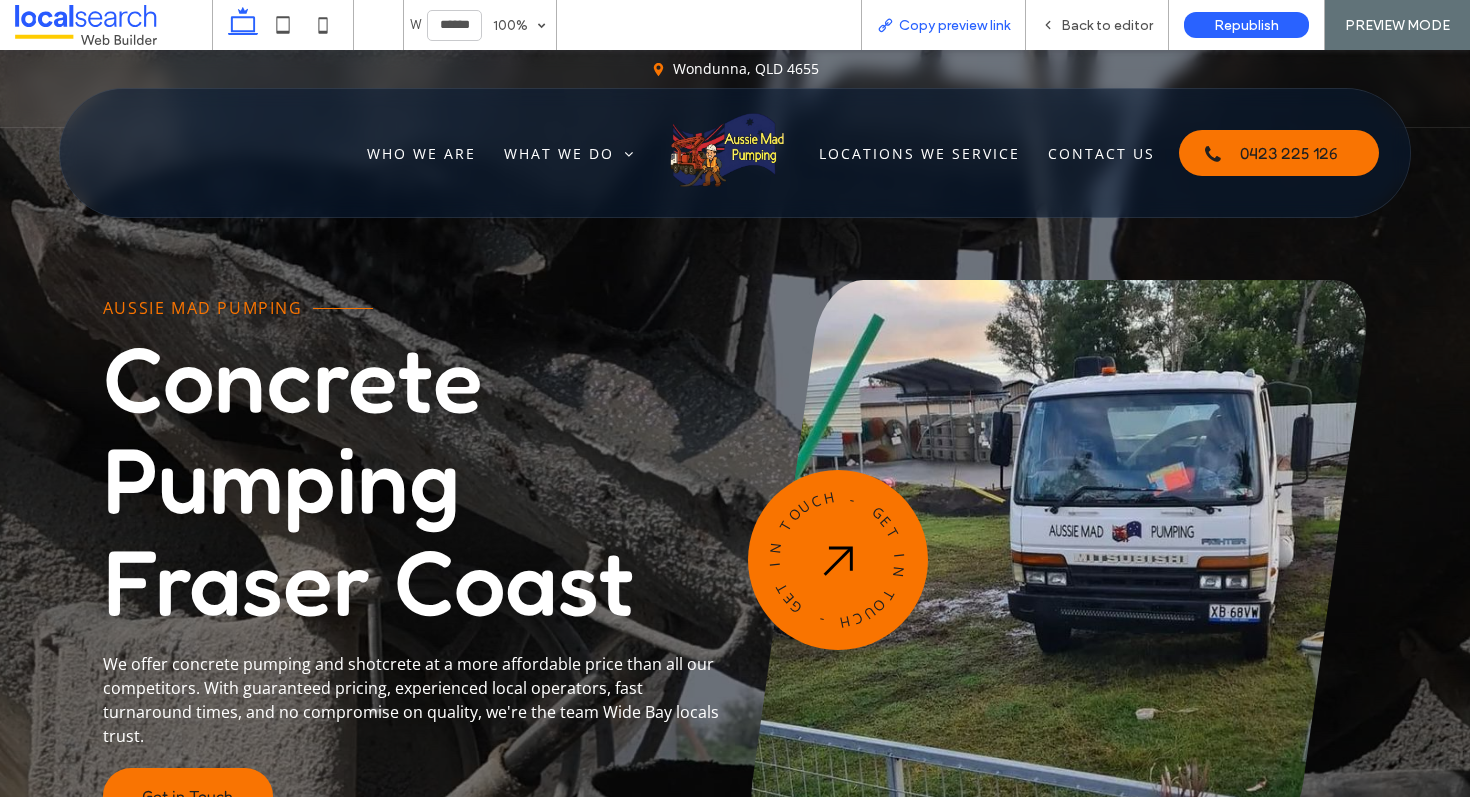 click on "Copy preview link" at bounding box center (954, 25) 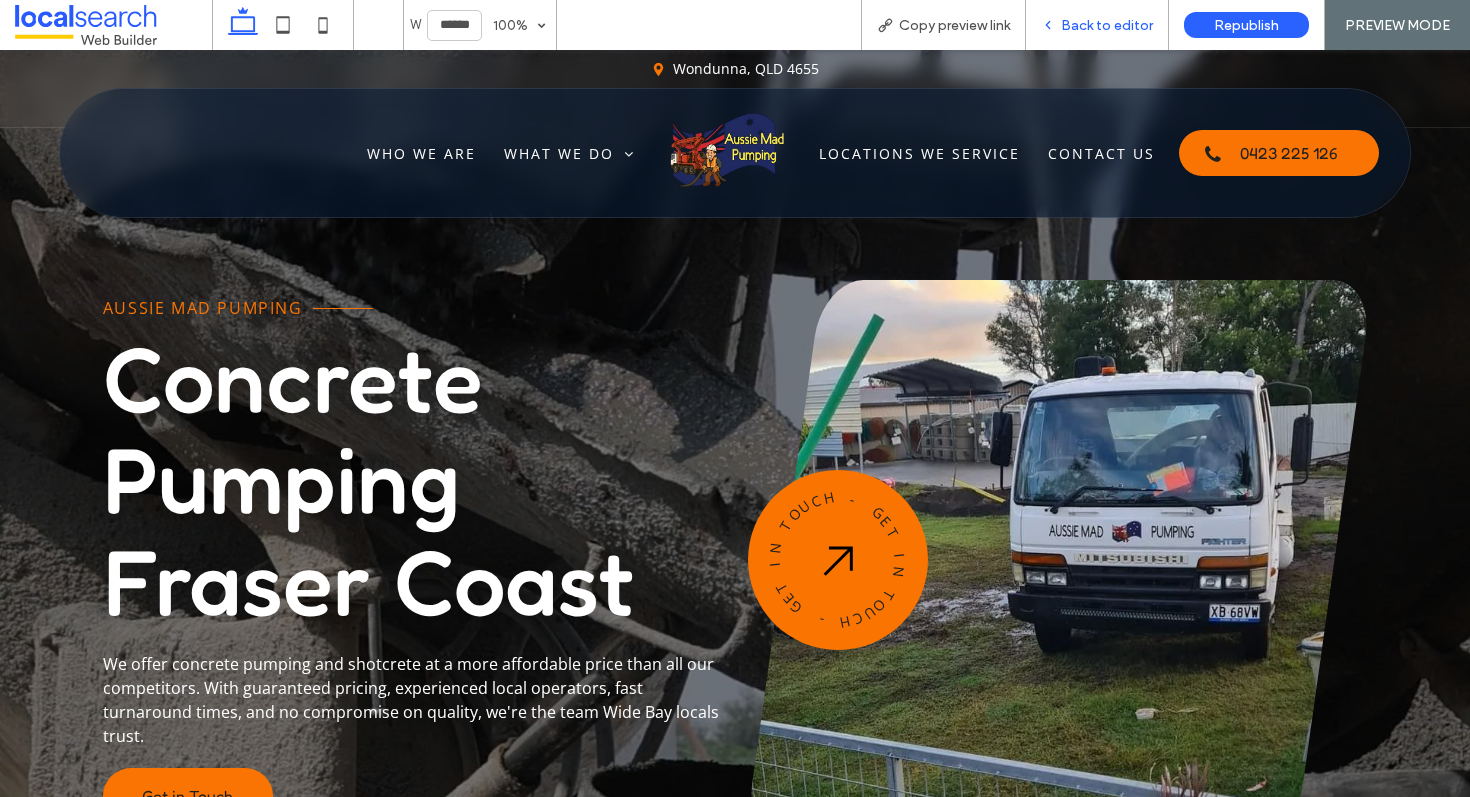 click on "Back to editor" at bounding box center [1097, 25] 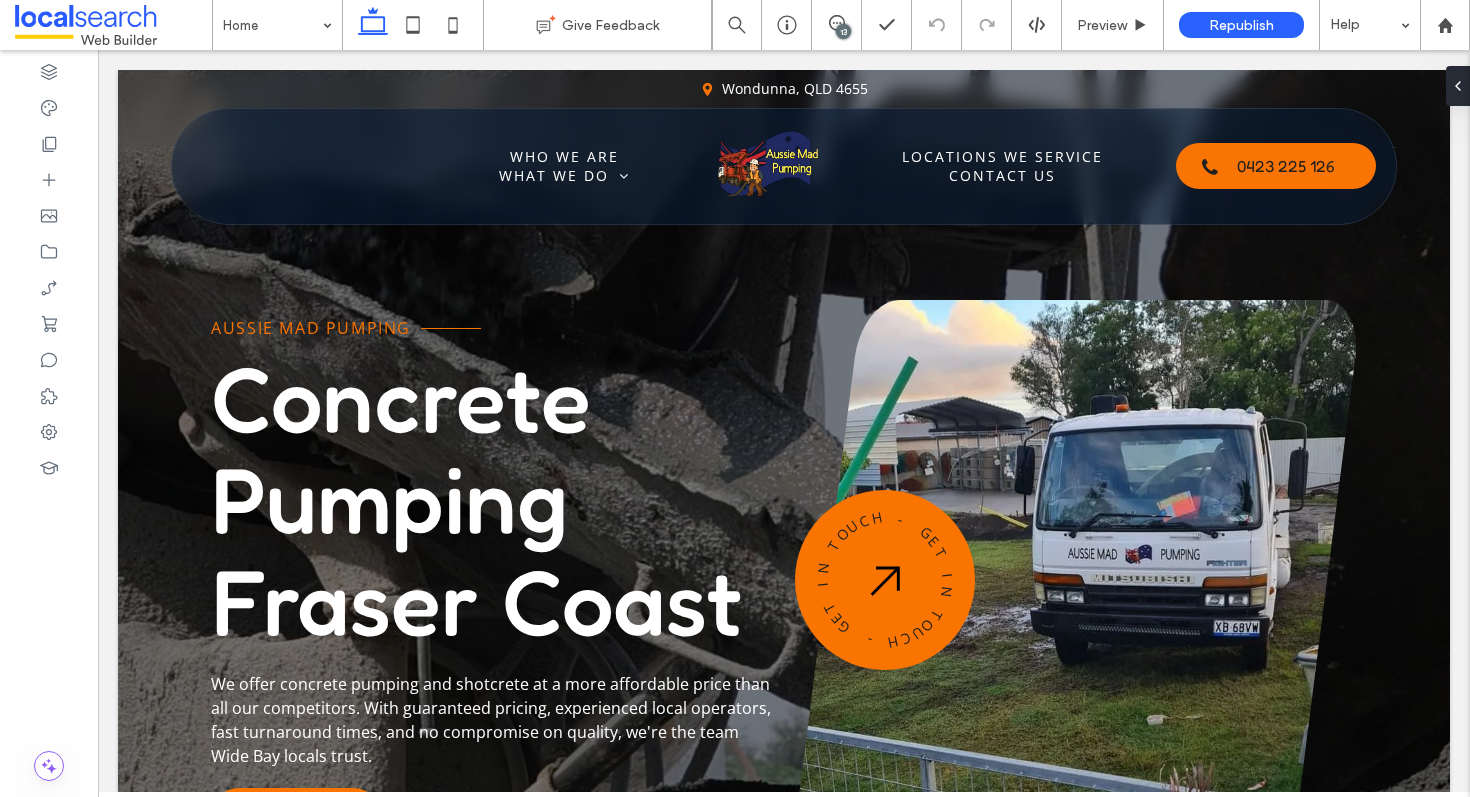 click on "13" at bounding box center [843, 31] 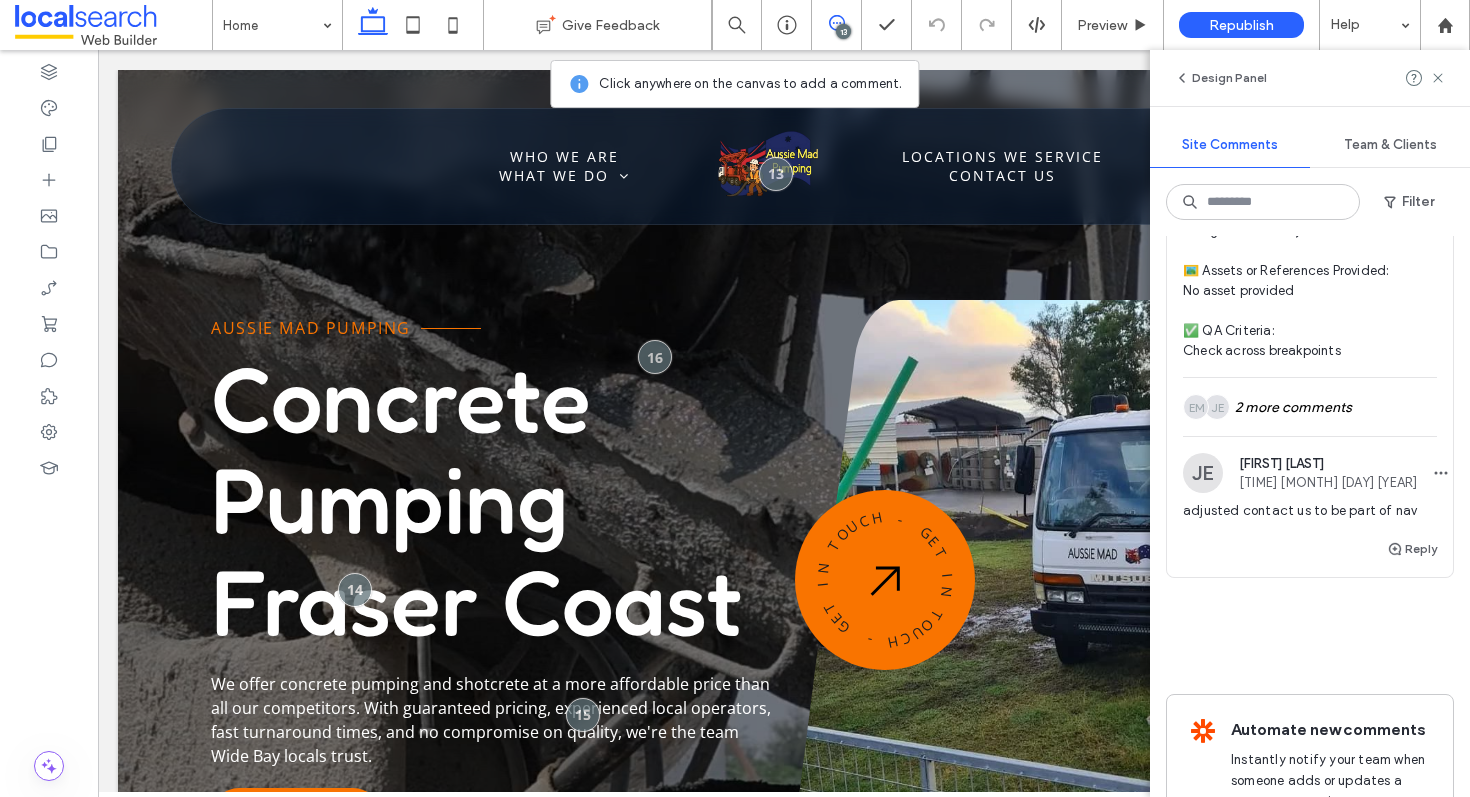 scroll, scrollTop: 9993, scrollLeft: 0, axis: vertical 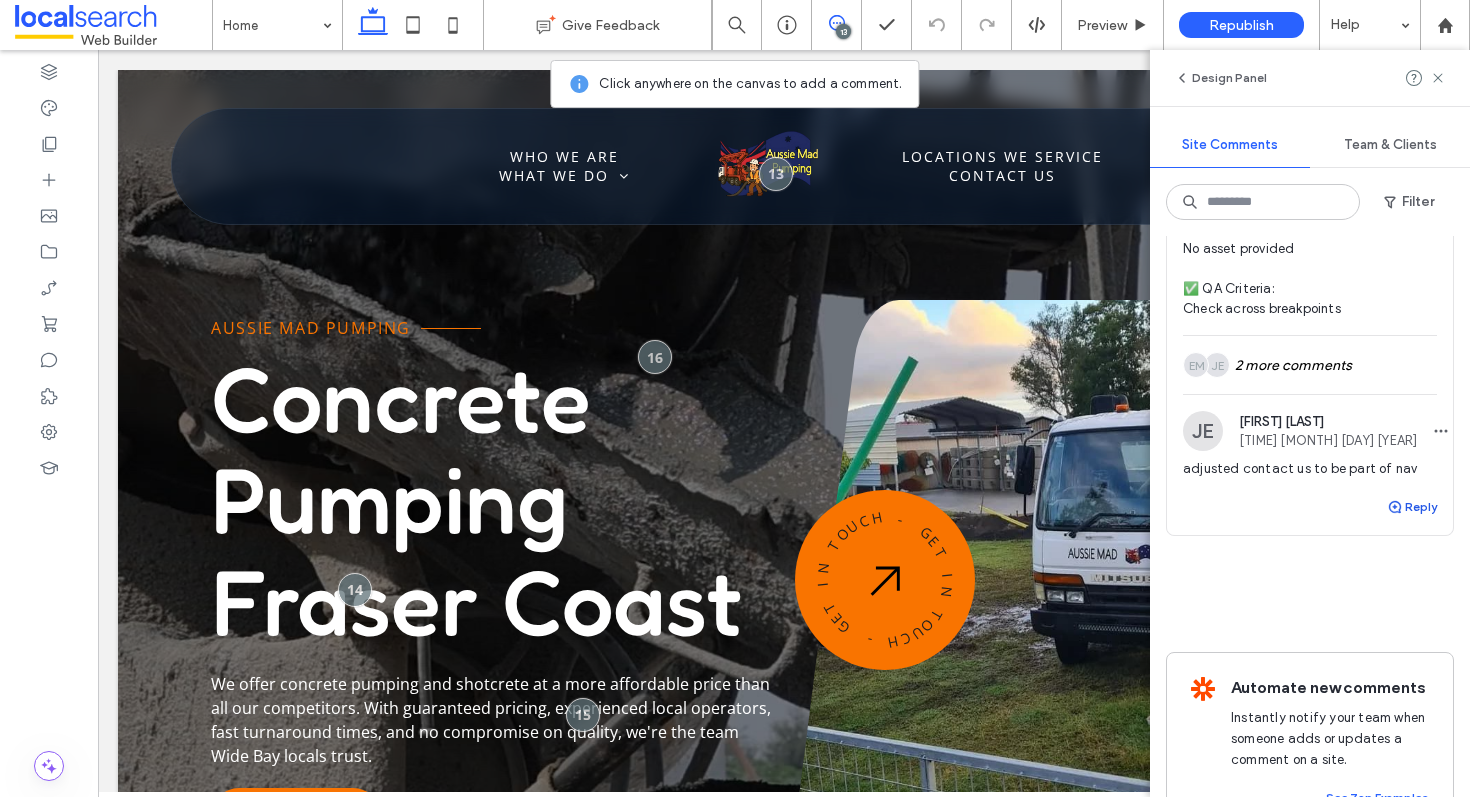 click on "Reply" at bounding box center [1412, 507] 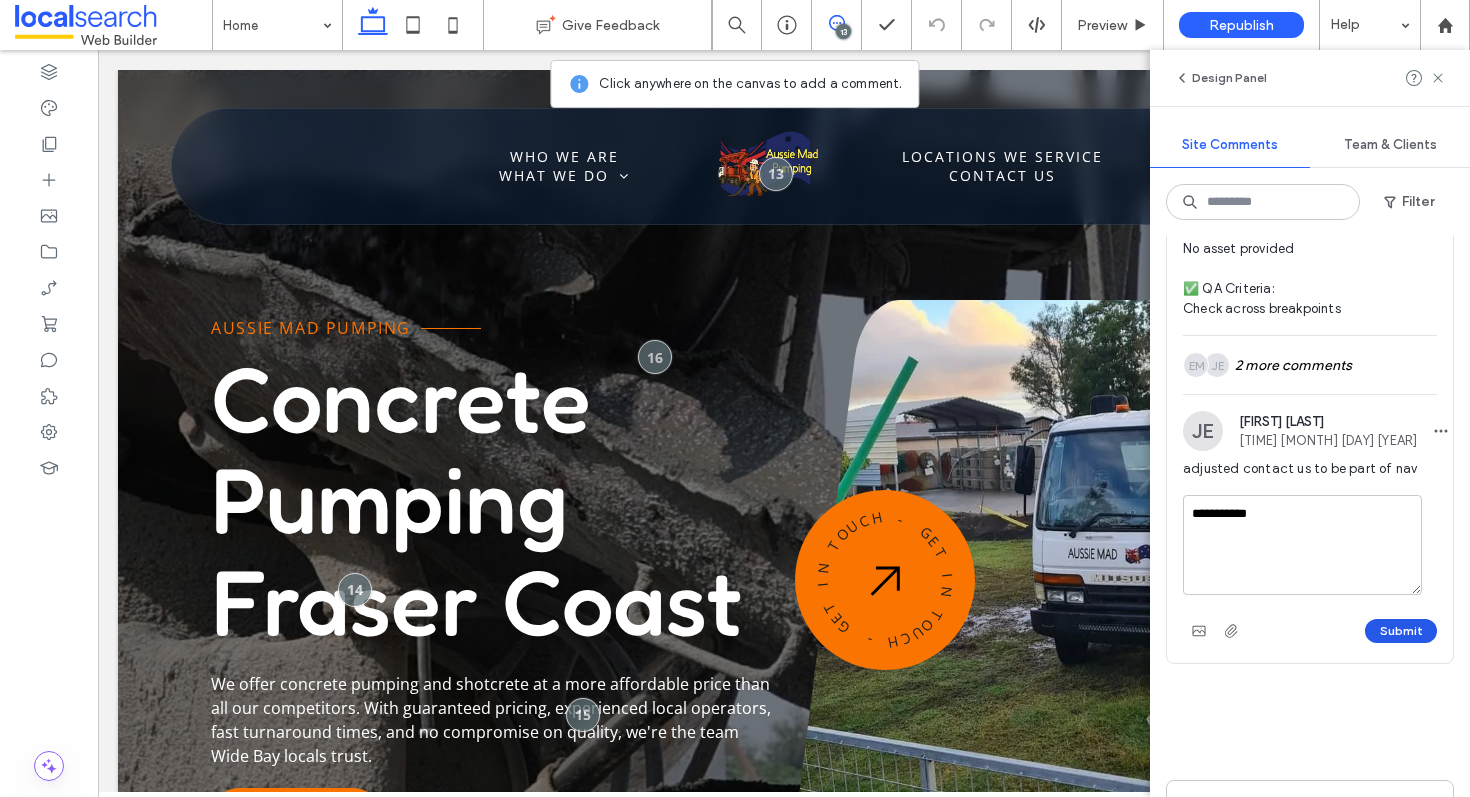 type on "**********" 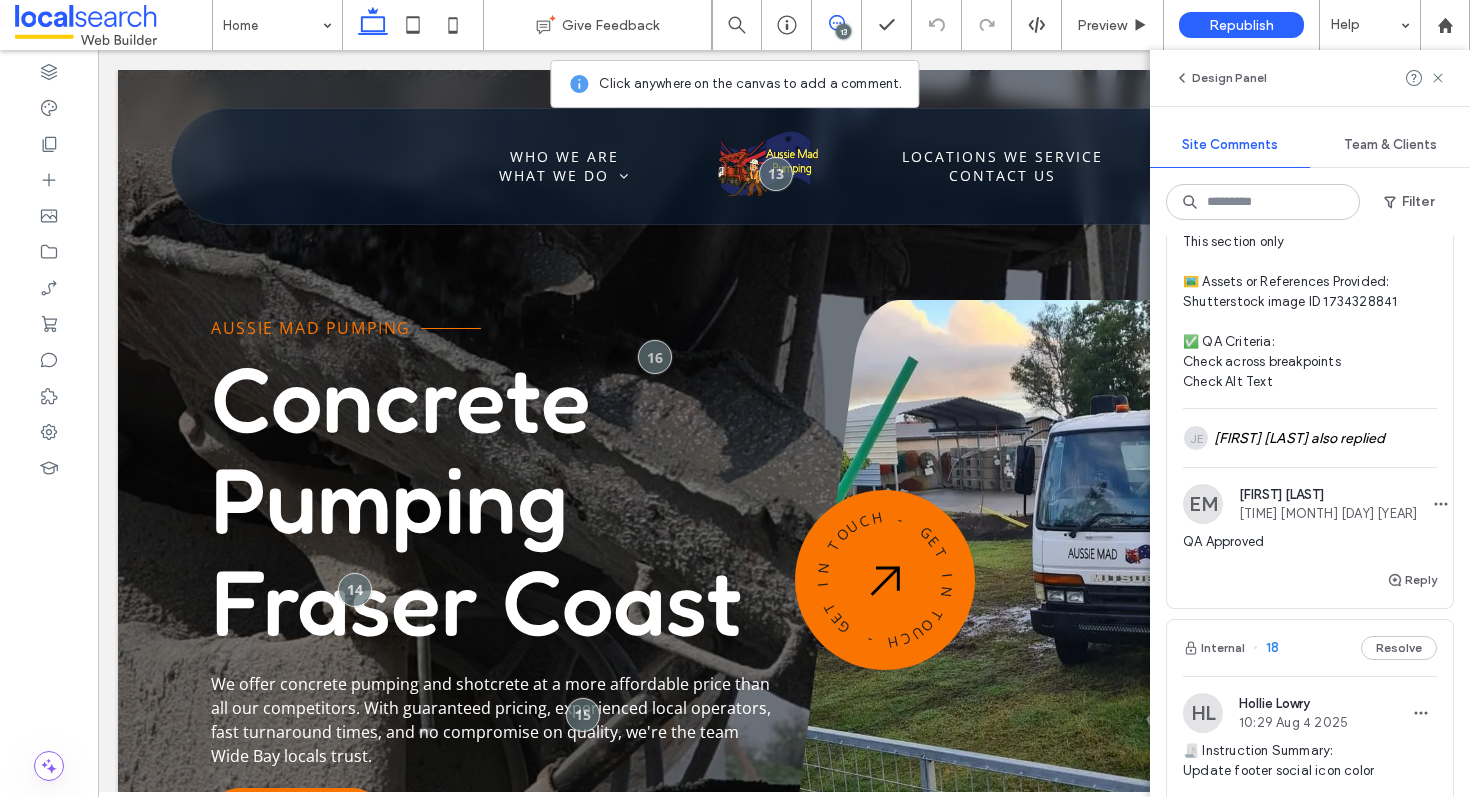 scroll, scrollTop: 5282, scrollLeft: 0, axis: vertical 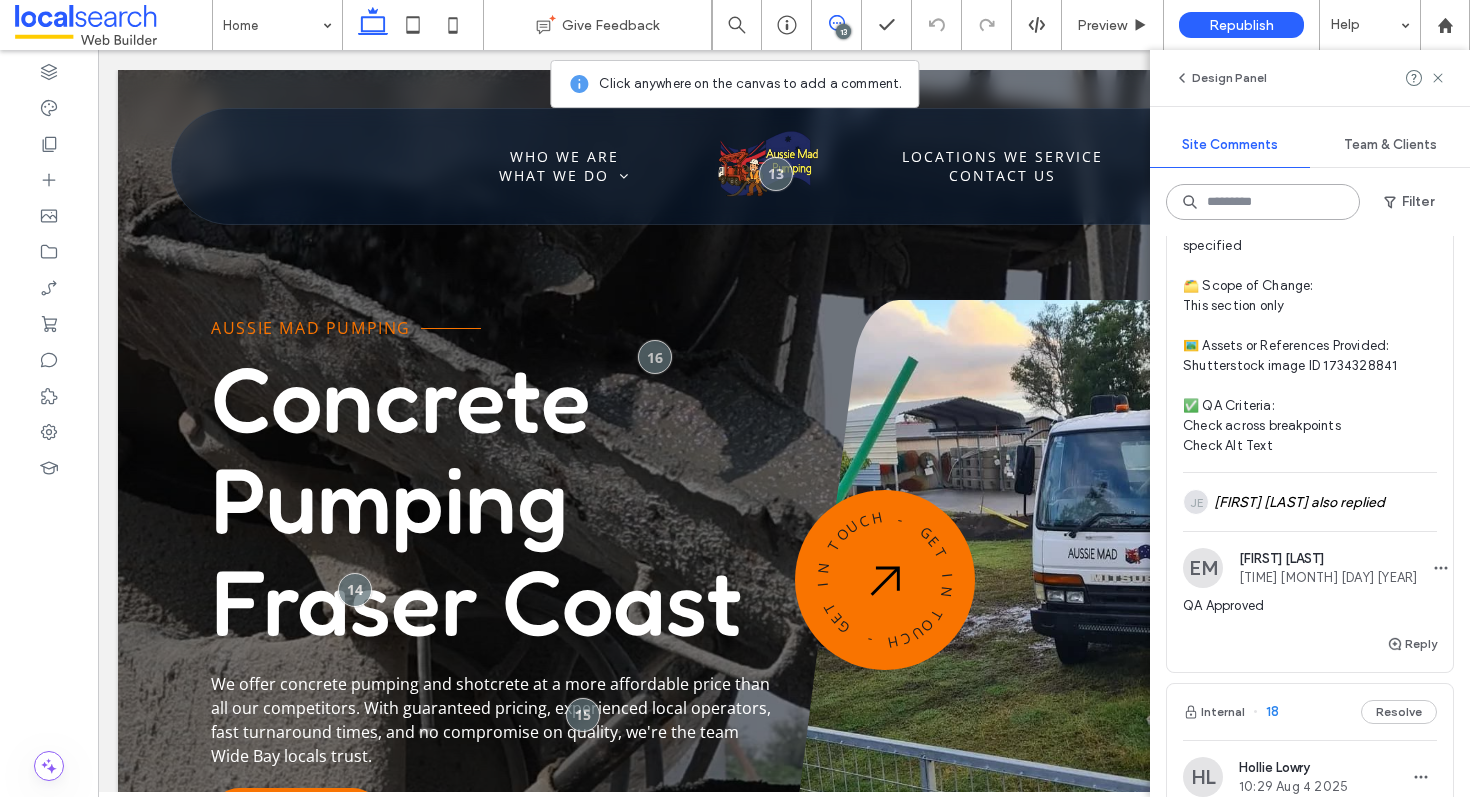 click at bounding box center [1263, 202] 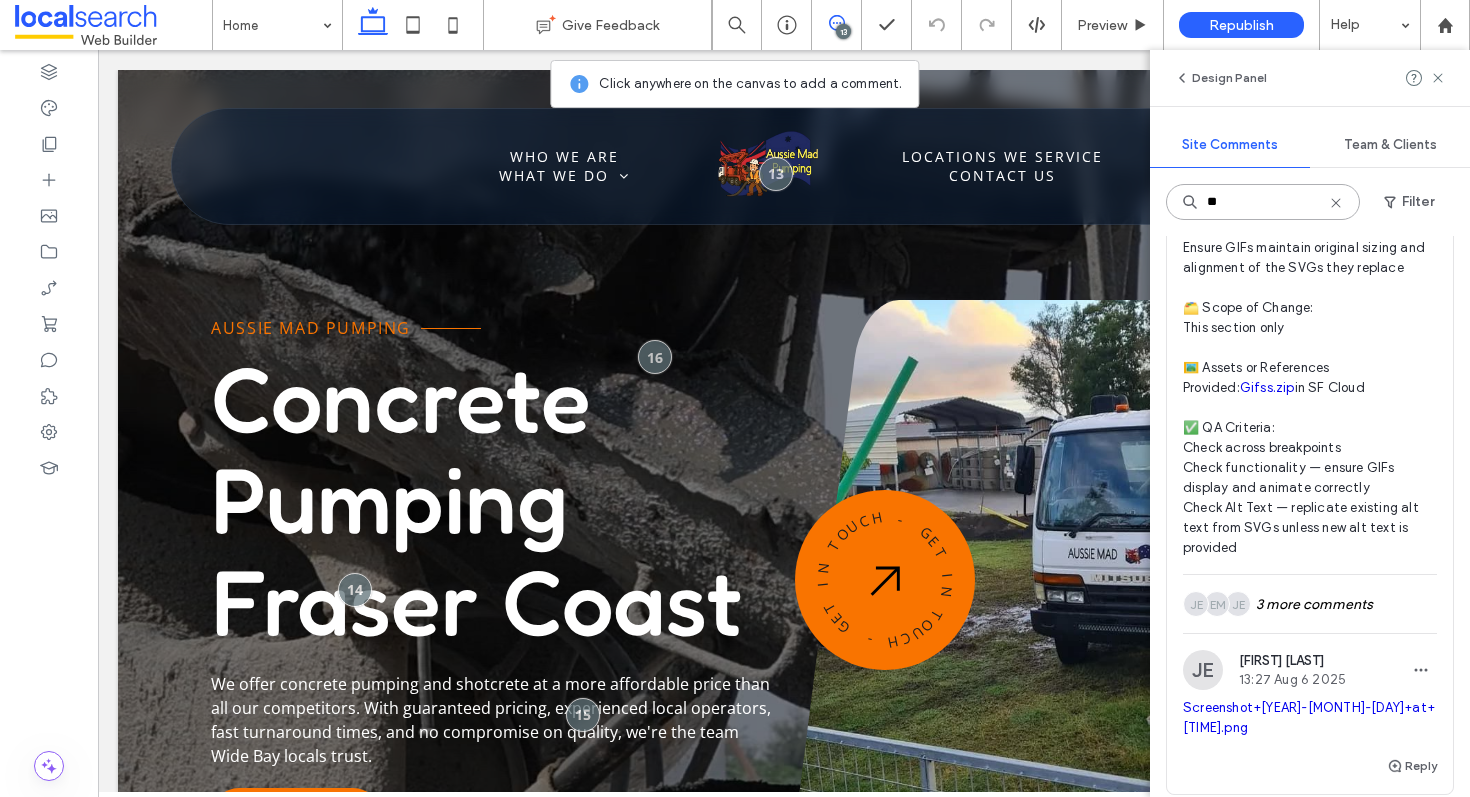 scroll, scrollTop: 1062, scrollLeft: 0, axis: vertical 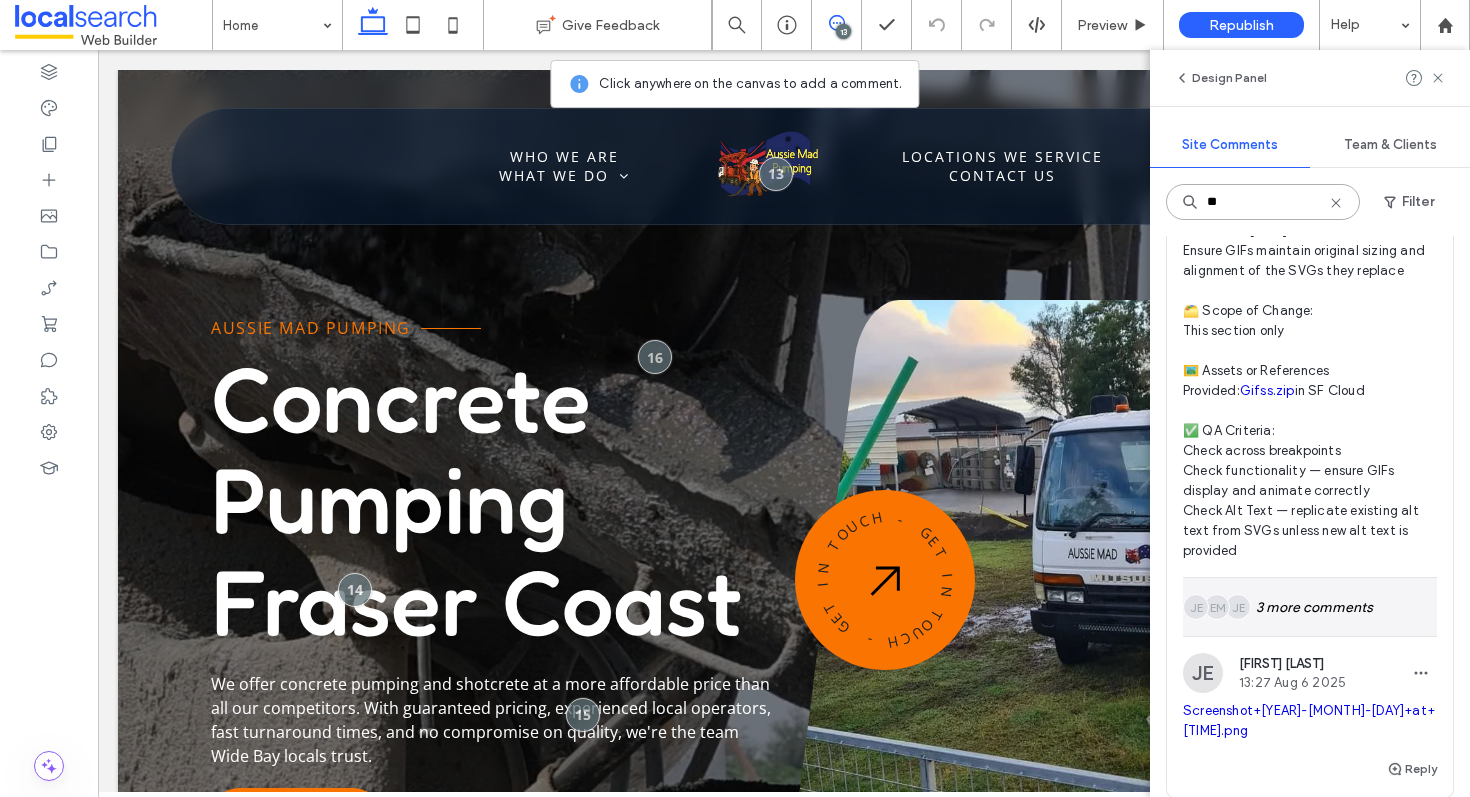 type on "**" 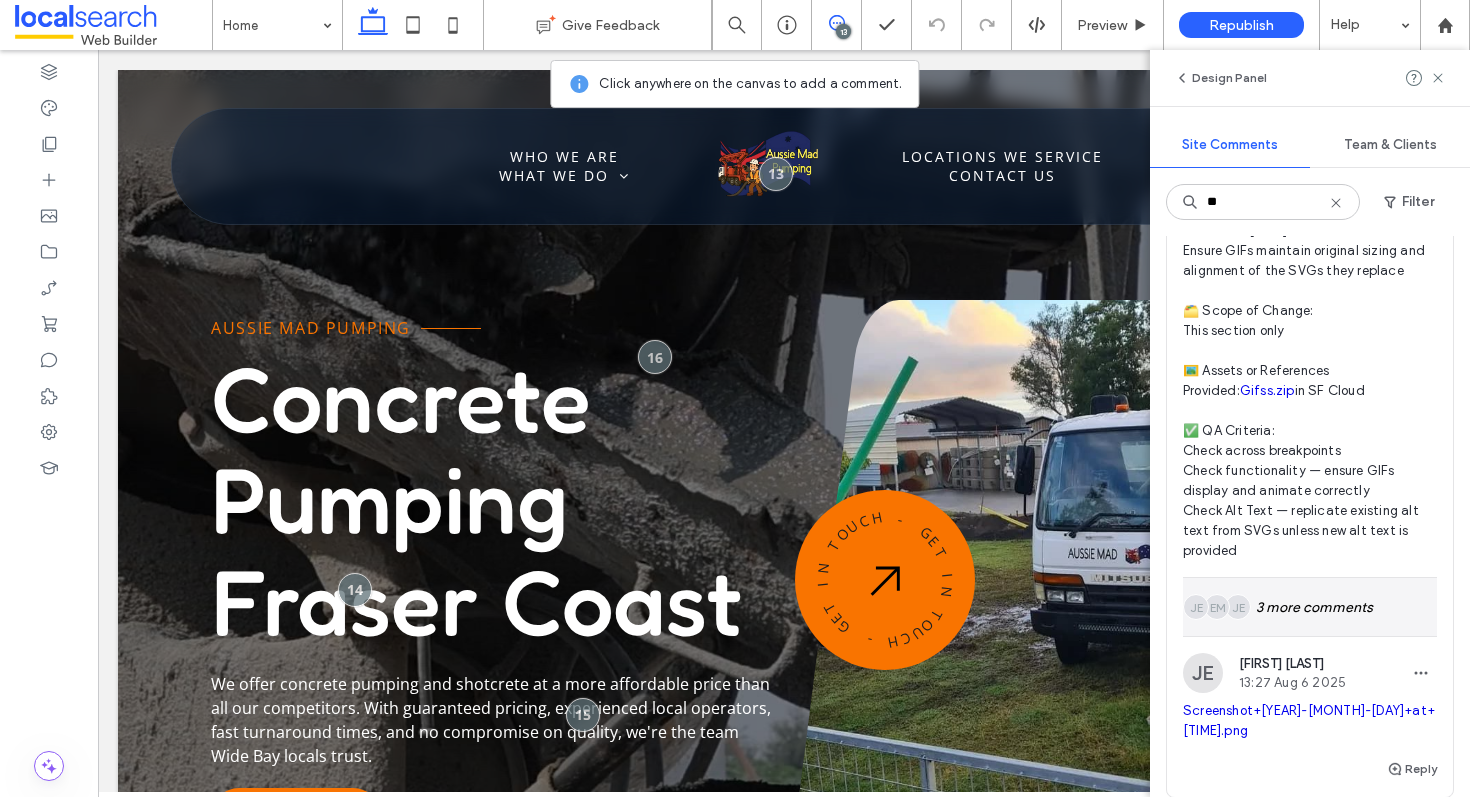 click on "JE EM JE 3 more comments" at bounding box center (1310, 607) 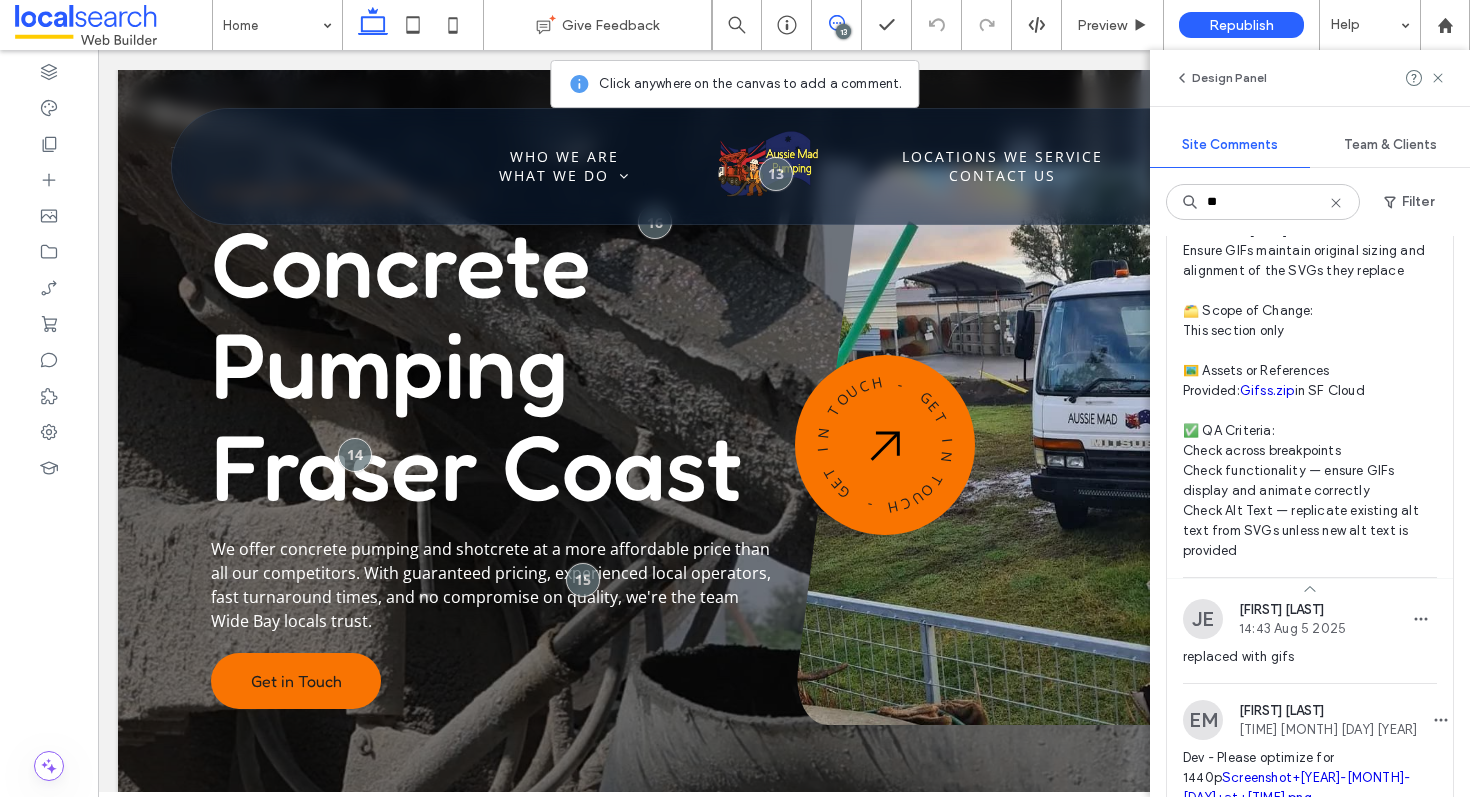 scroll, scrollTop: 569, scrollLeft: 0, axis: vertical 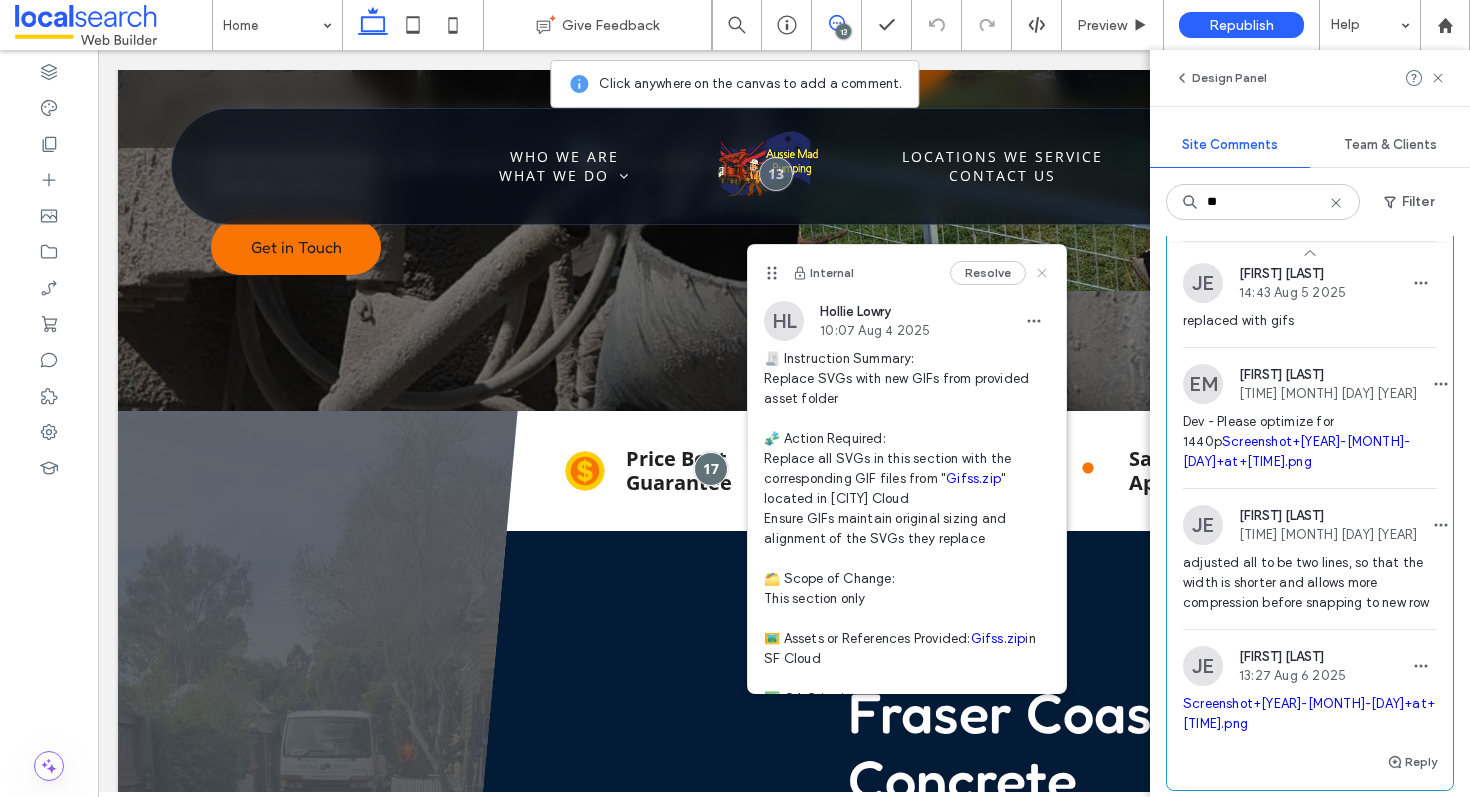 click 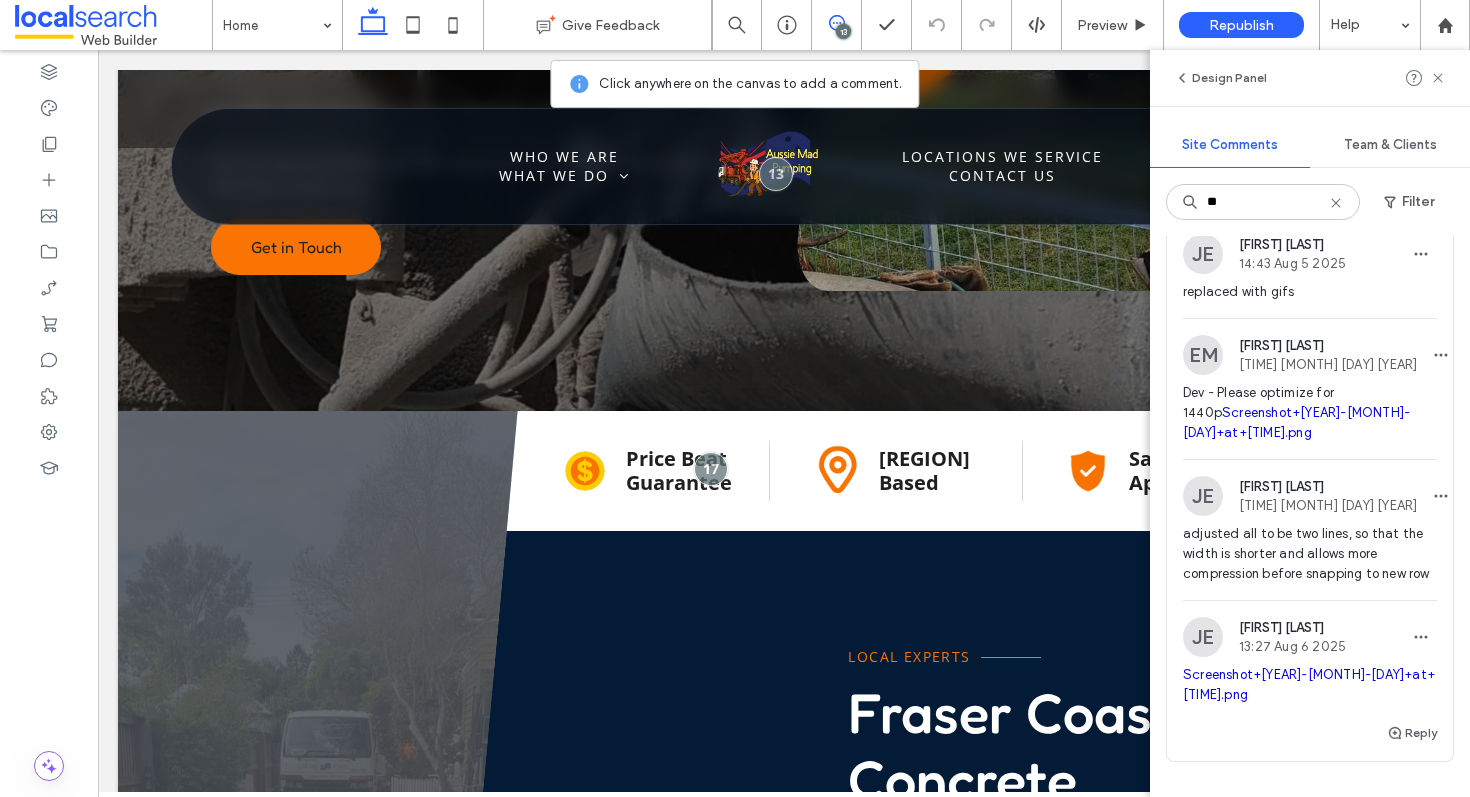 scroll, scrollTop: 1415, scrollLeft: 0, axis: vertical 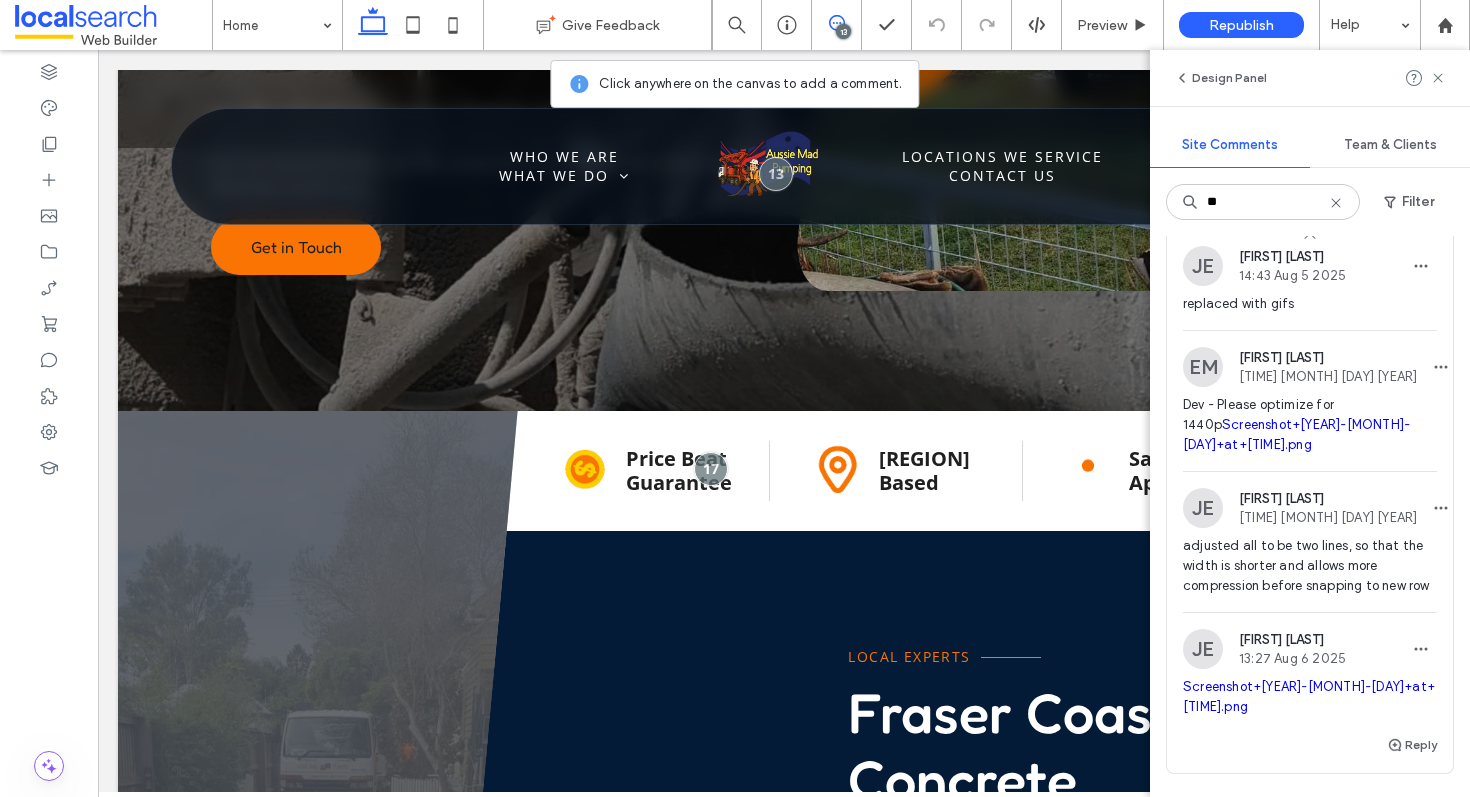 click on "Dev - Please optimize for 1440p
Screenshot+2025-08-06+at+12.00.24-PM.png" at bounding box center [1310, 425] 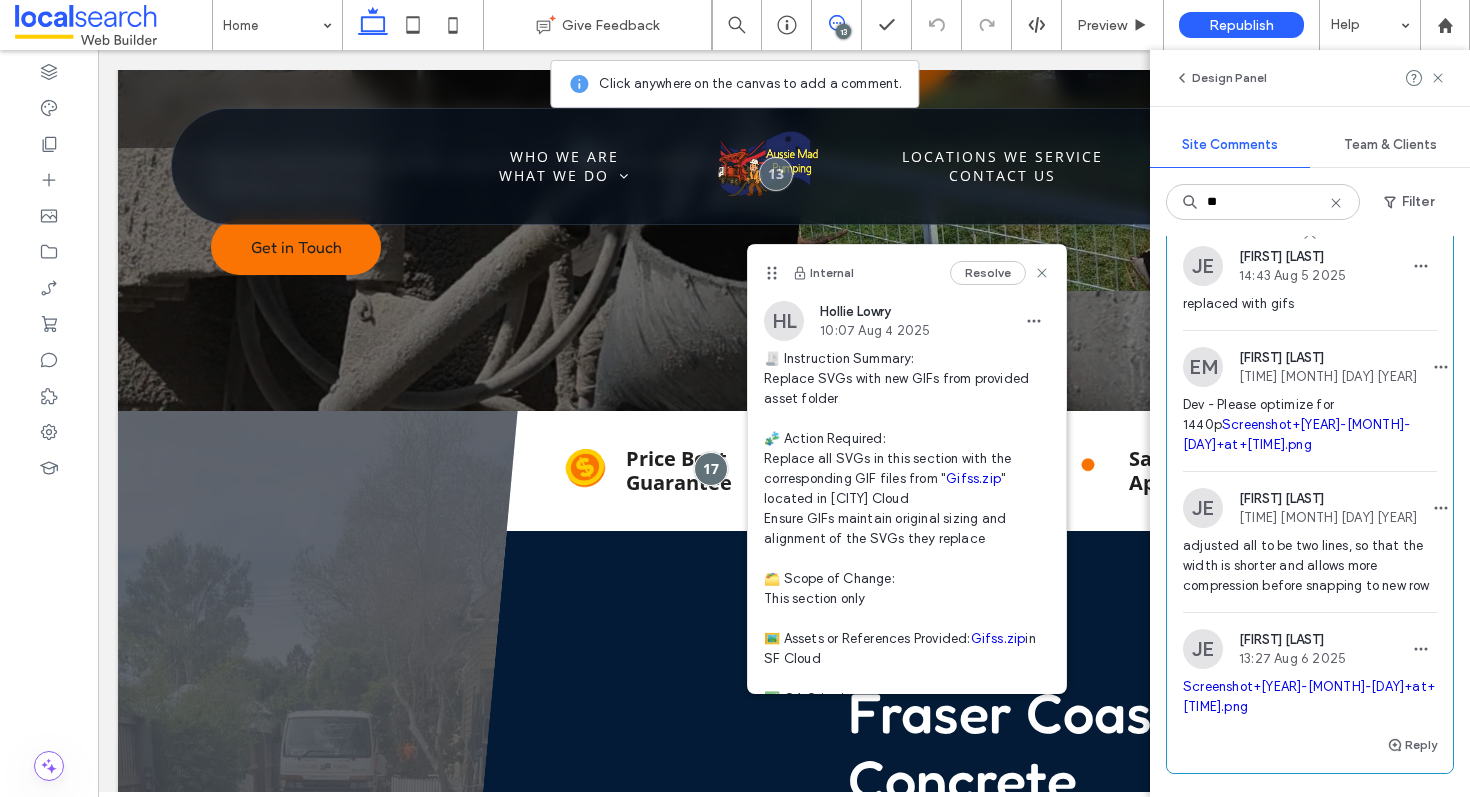 click on "Screenshot+2025-08-06+at+12.00.24-PM.png" at bounding box center (1296, 434) 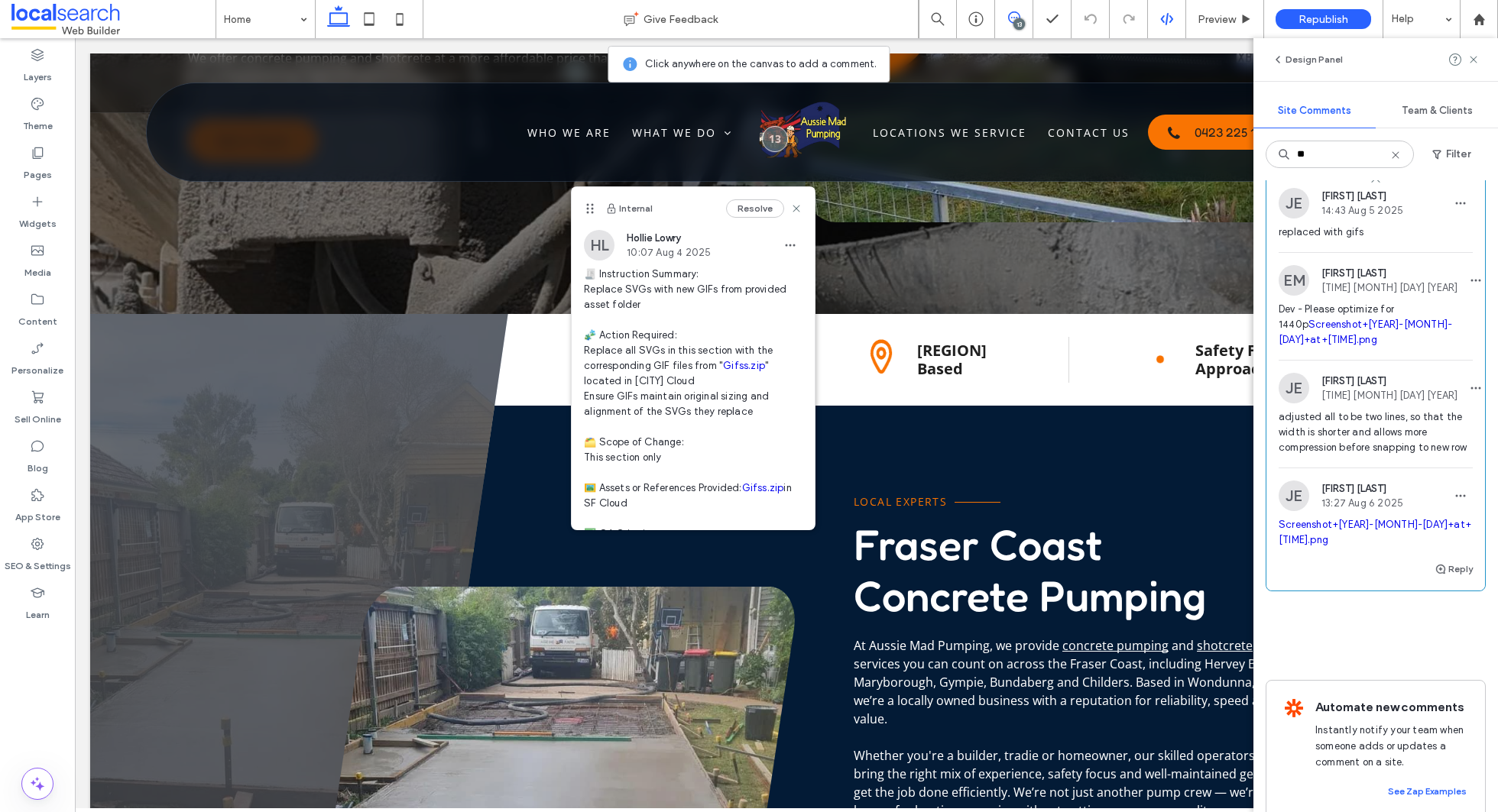 scroll, scrollTop: 434, scrollLeft: 0, axis: vertical 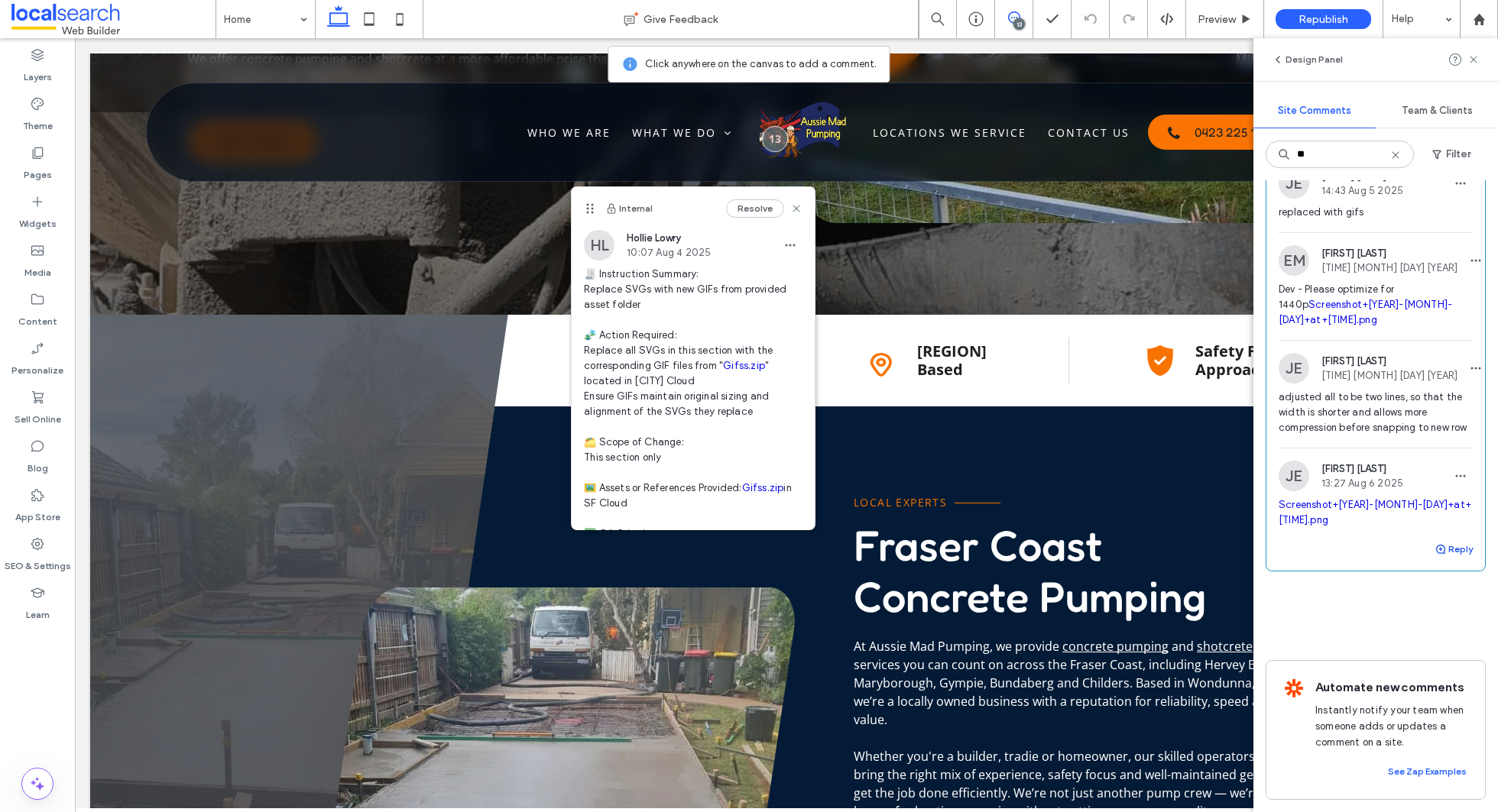 click on "Reply" at bounding box center (1454, 549) 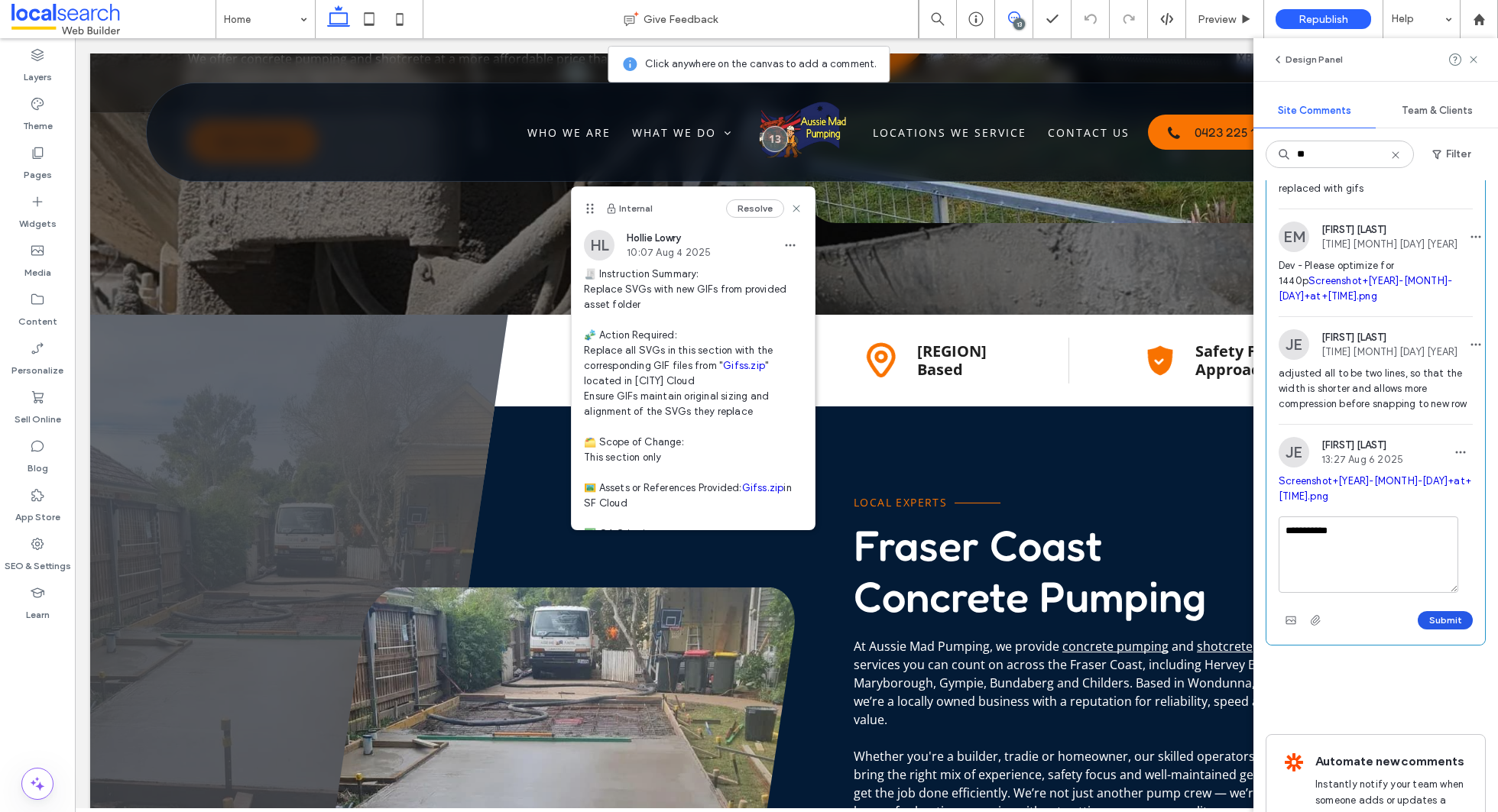 type on "**********" 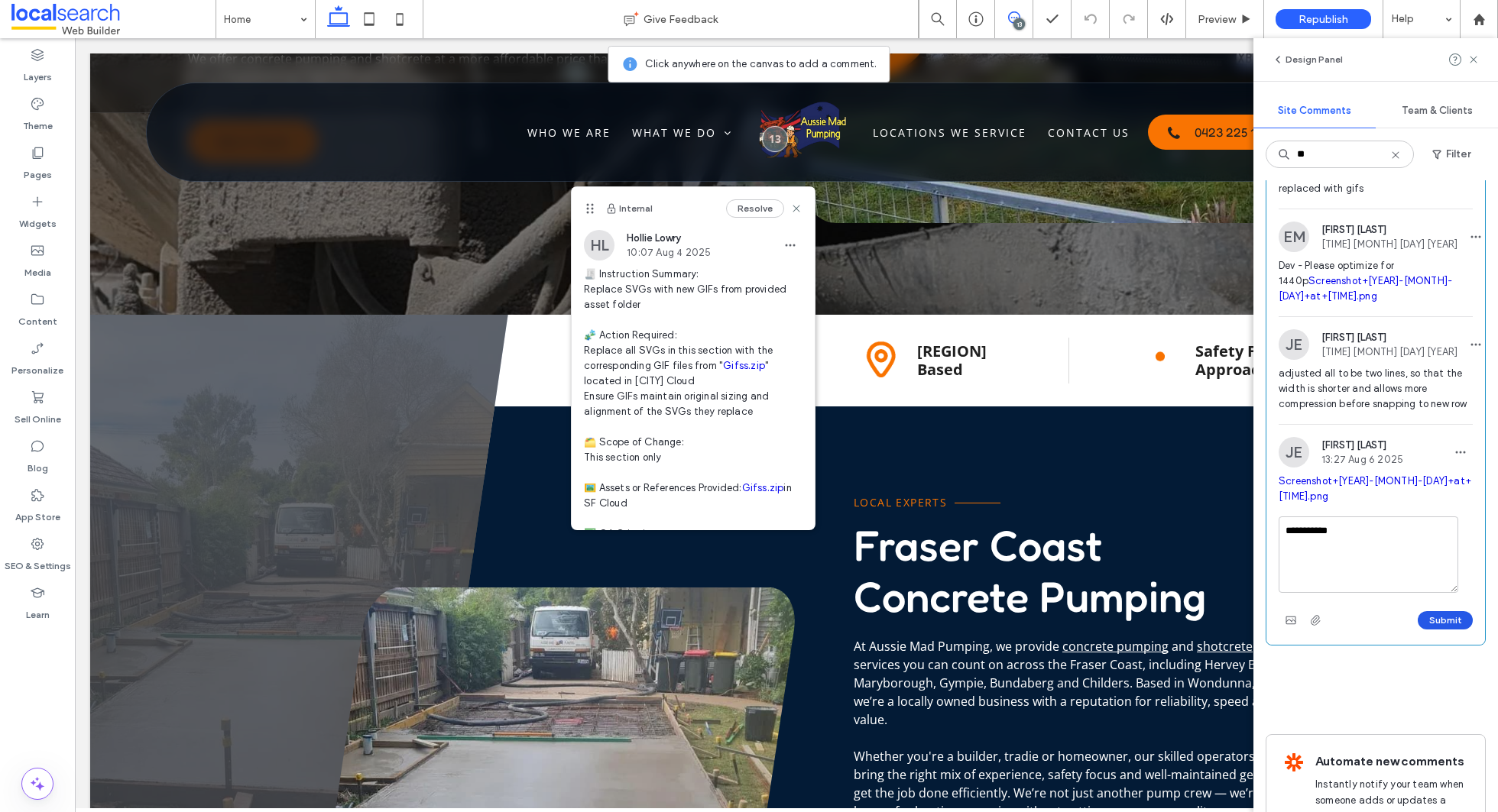 click on "Submit" at bounding box center (1445, 620) 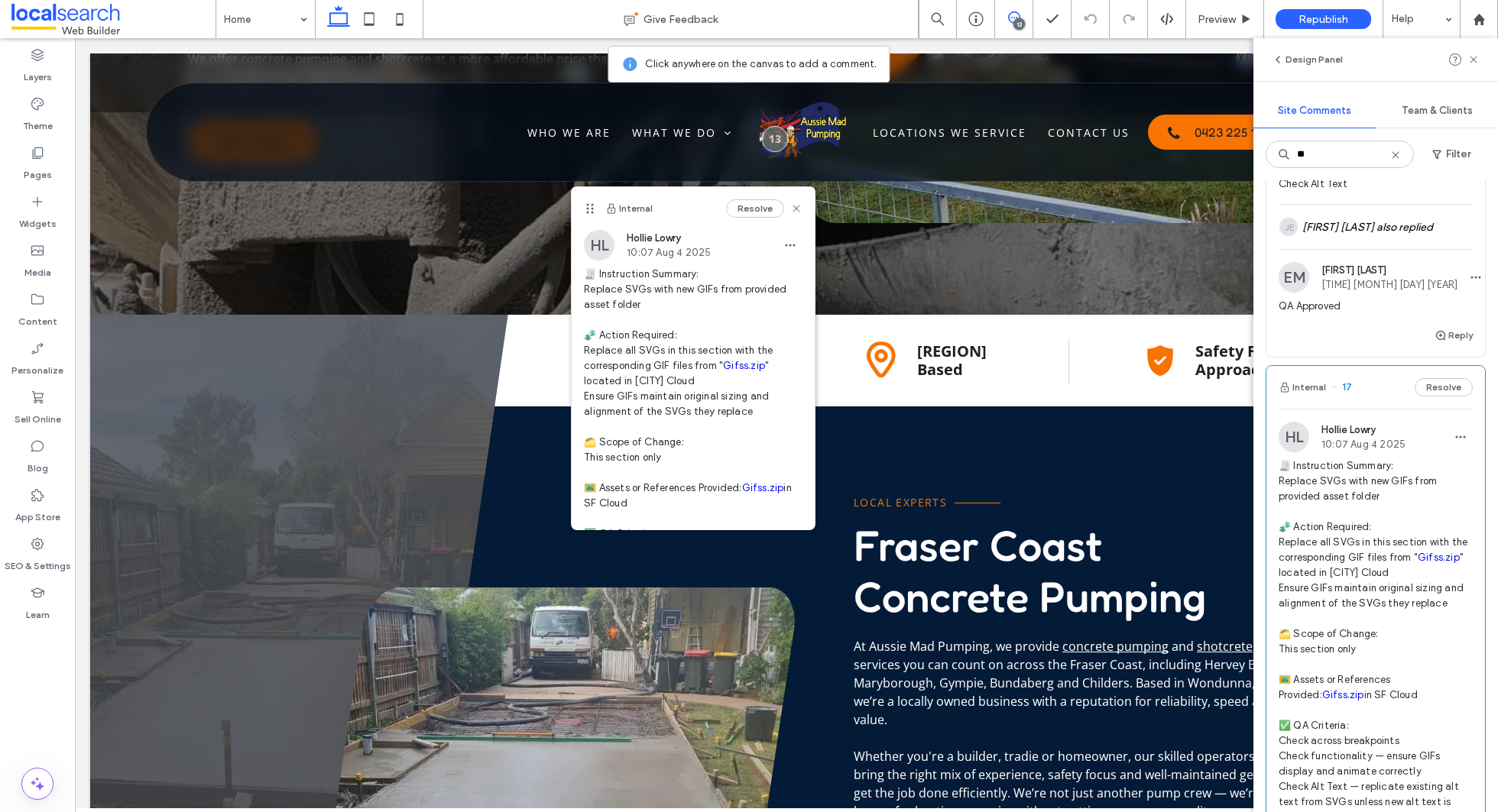 scroll, scrollTop: 406, scrollLeft: 0, axis: vertical 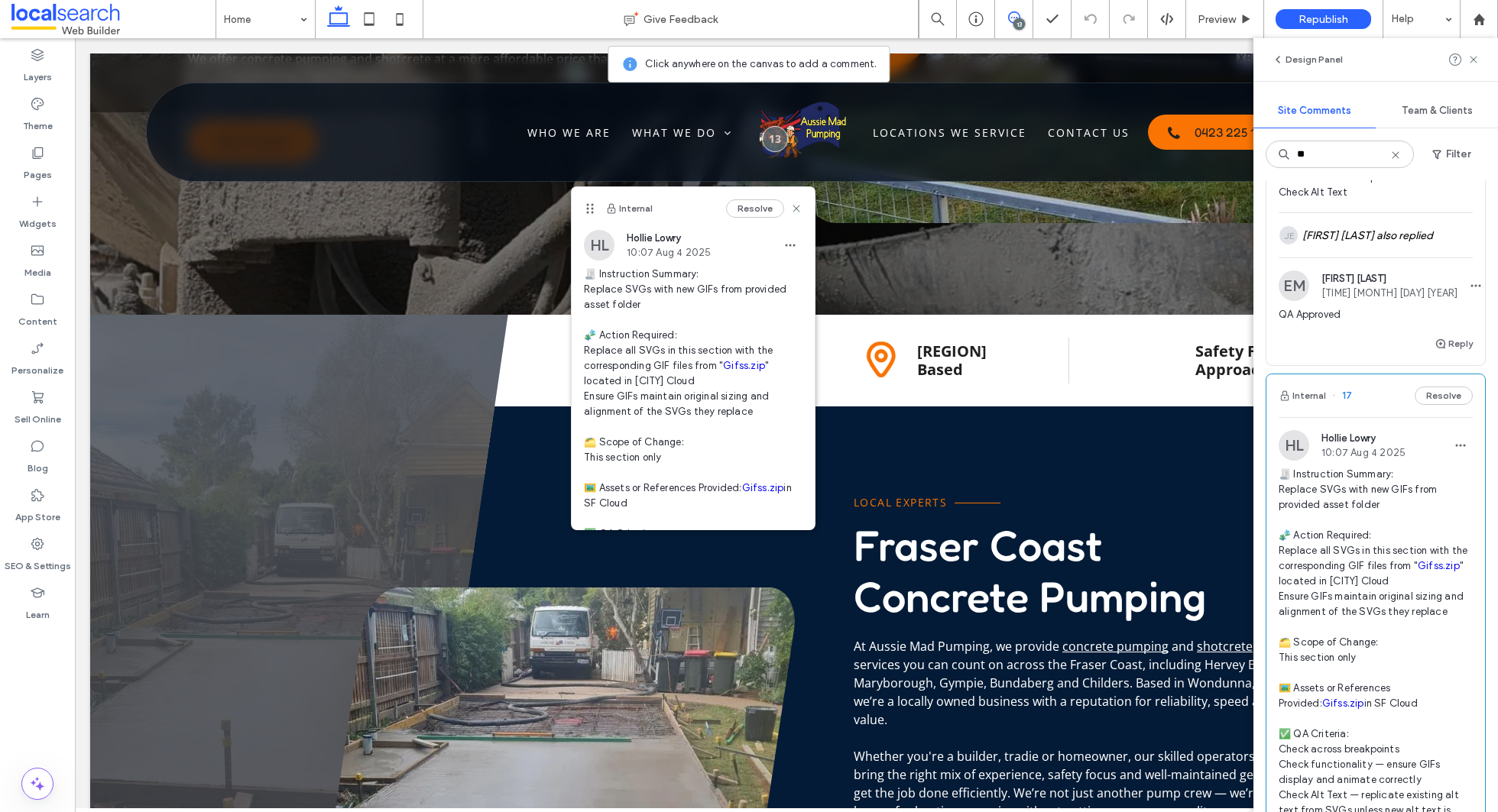 click 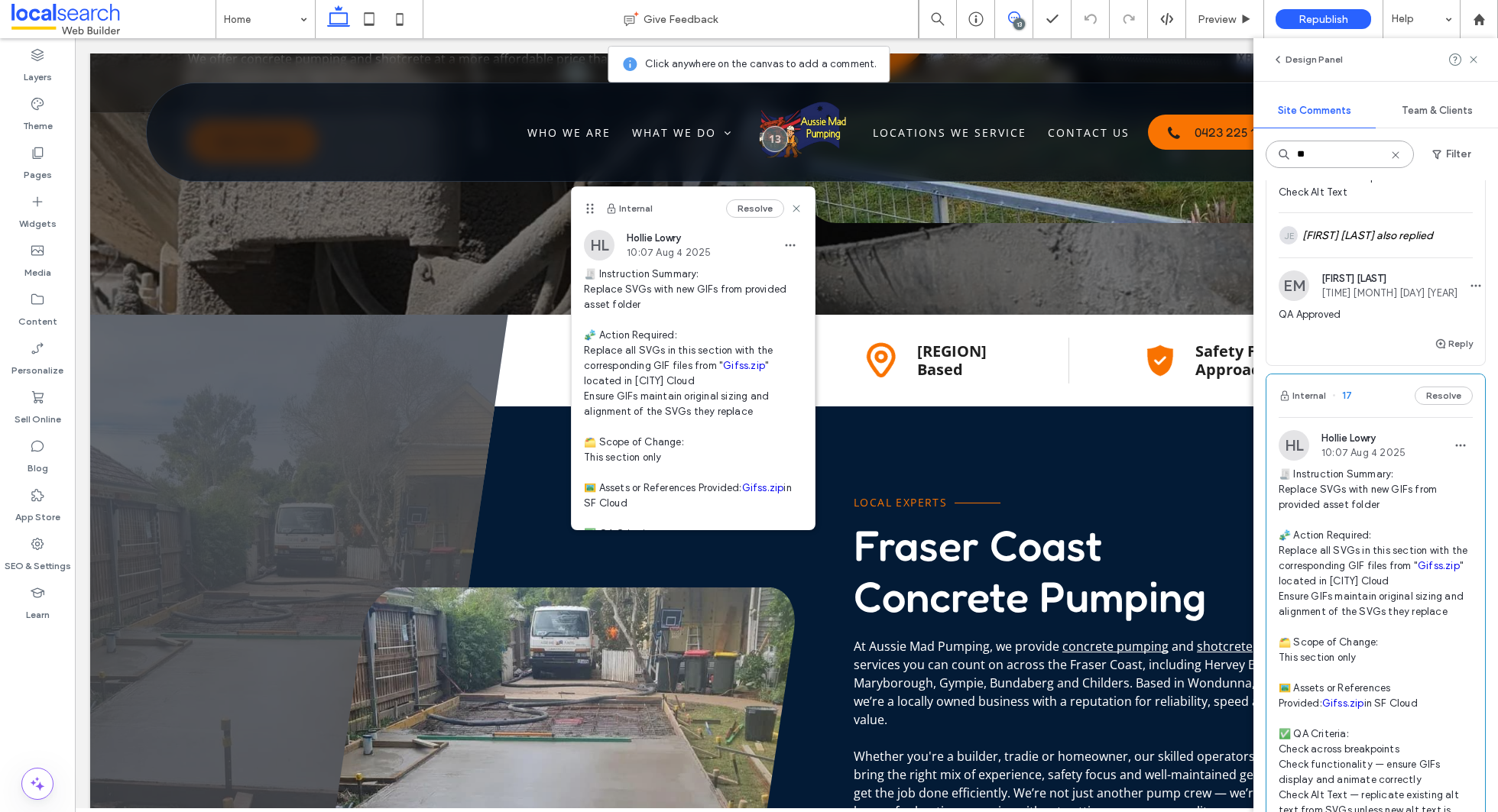type 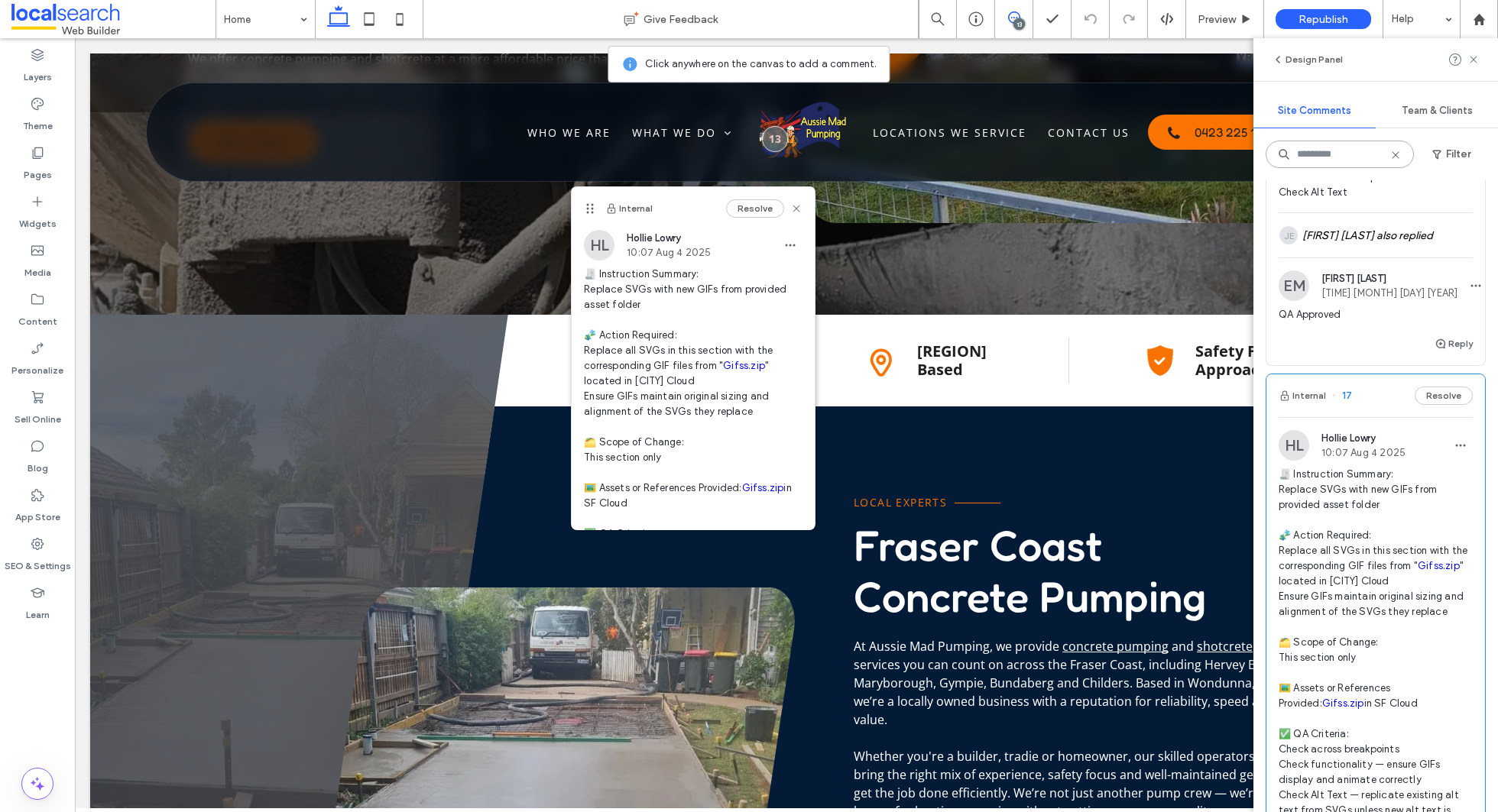 scroll, scrollTop: 4236, scrollLeft: 0, axis: vertical 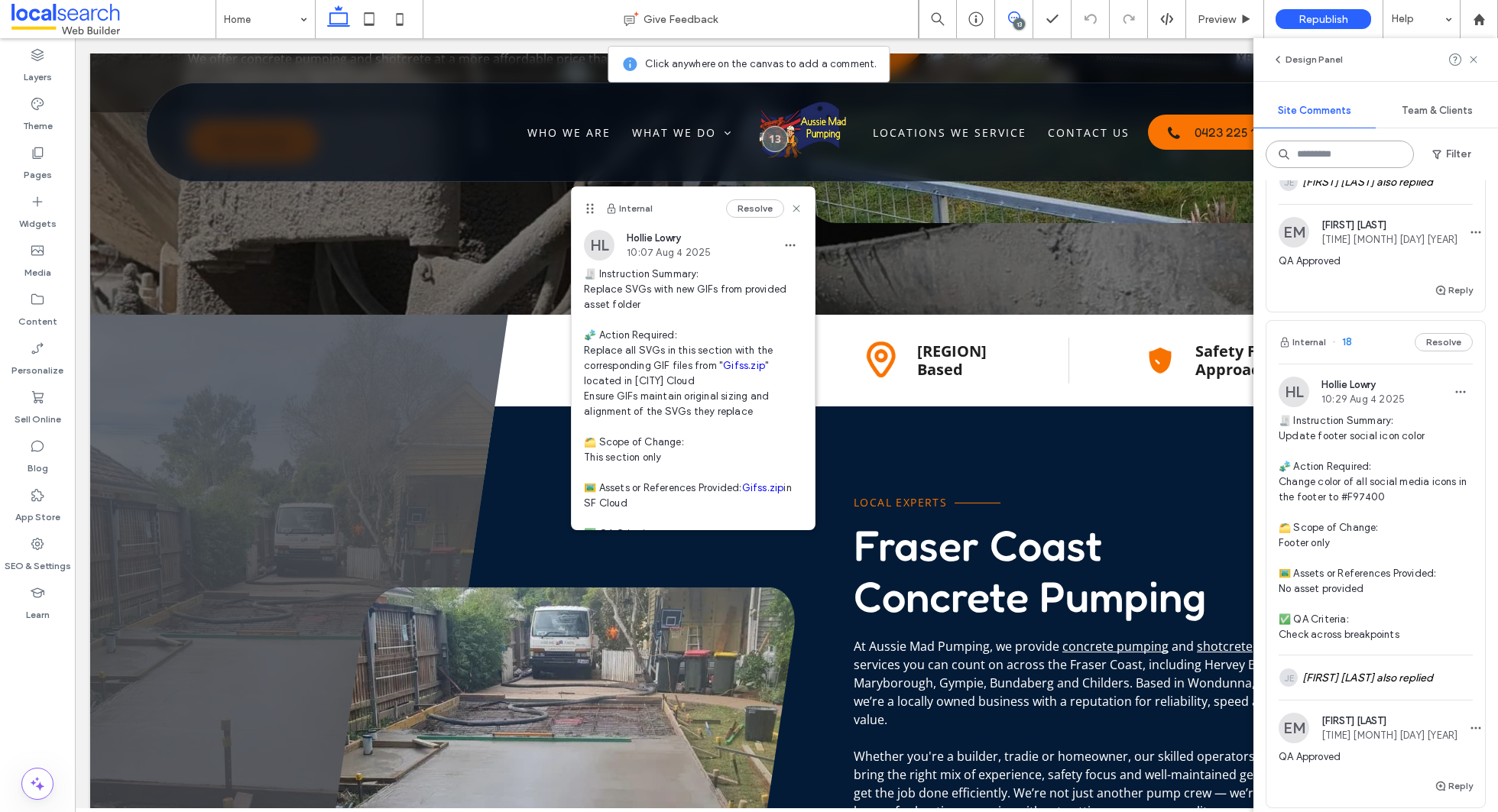 click at bounding box center [1340, 154] 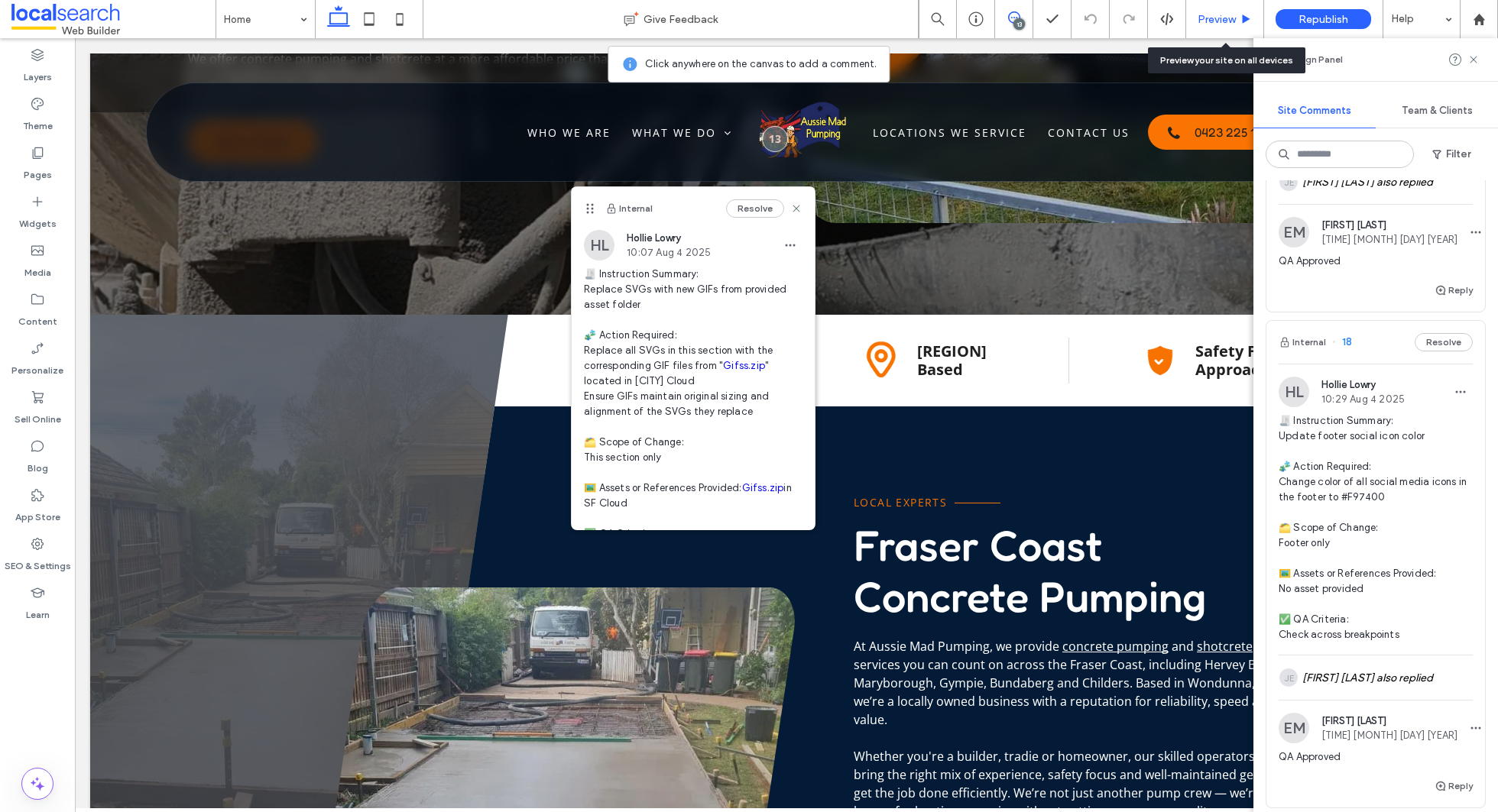 click on "Preview" at bounding box center (1225, 19) 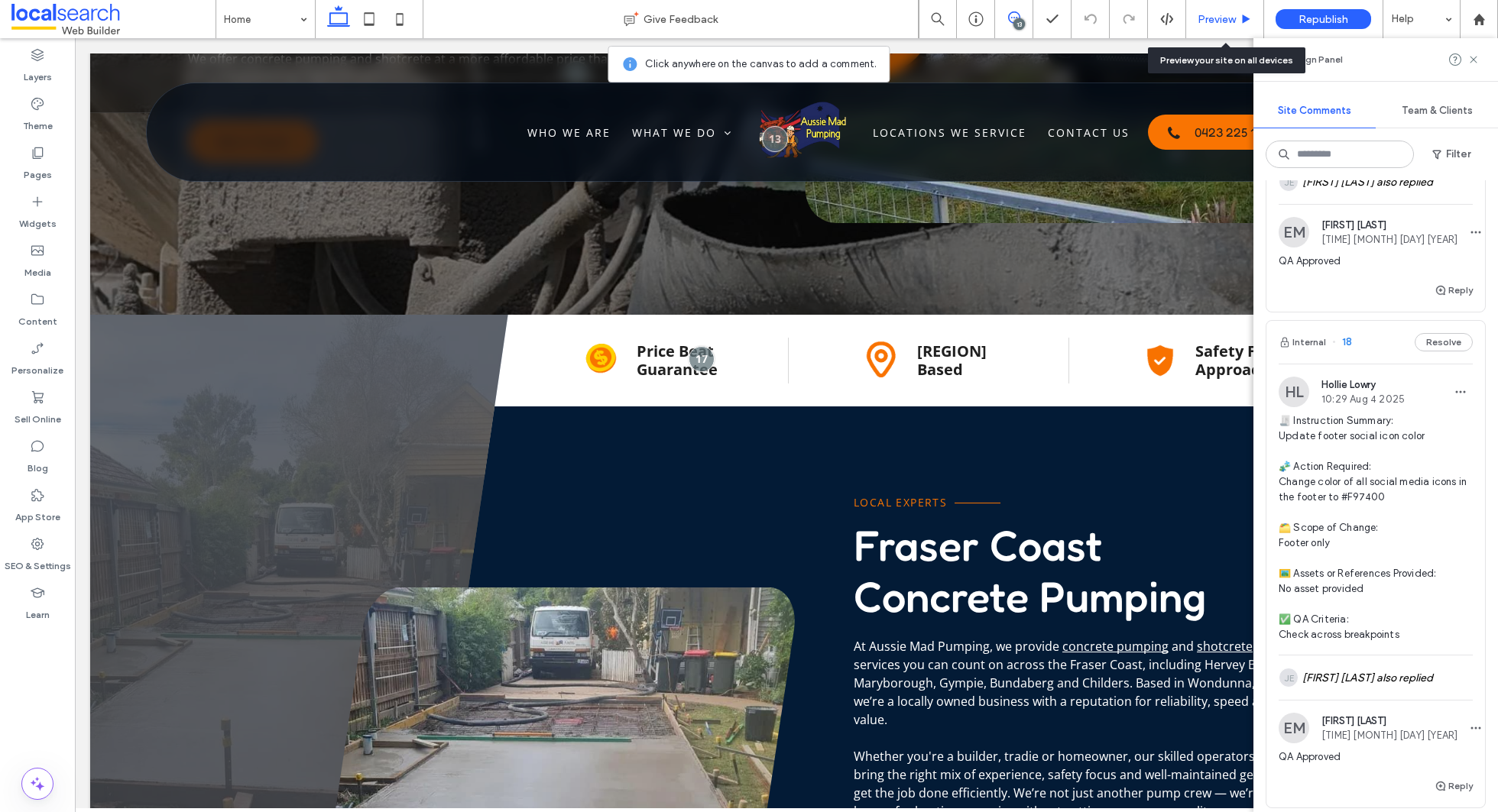 click on "Preview" at bounding box center [1217, 19] 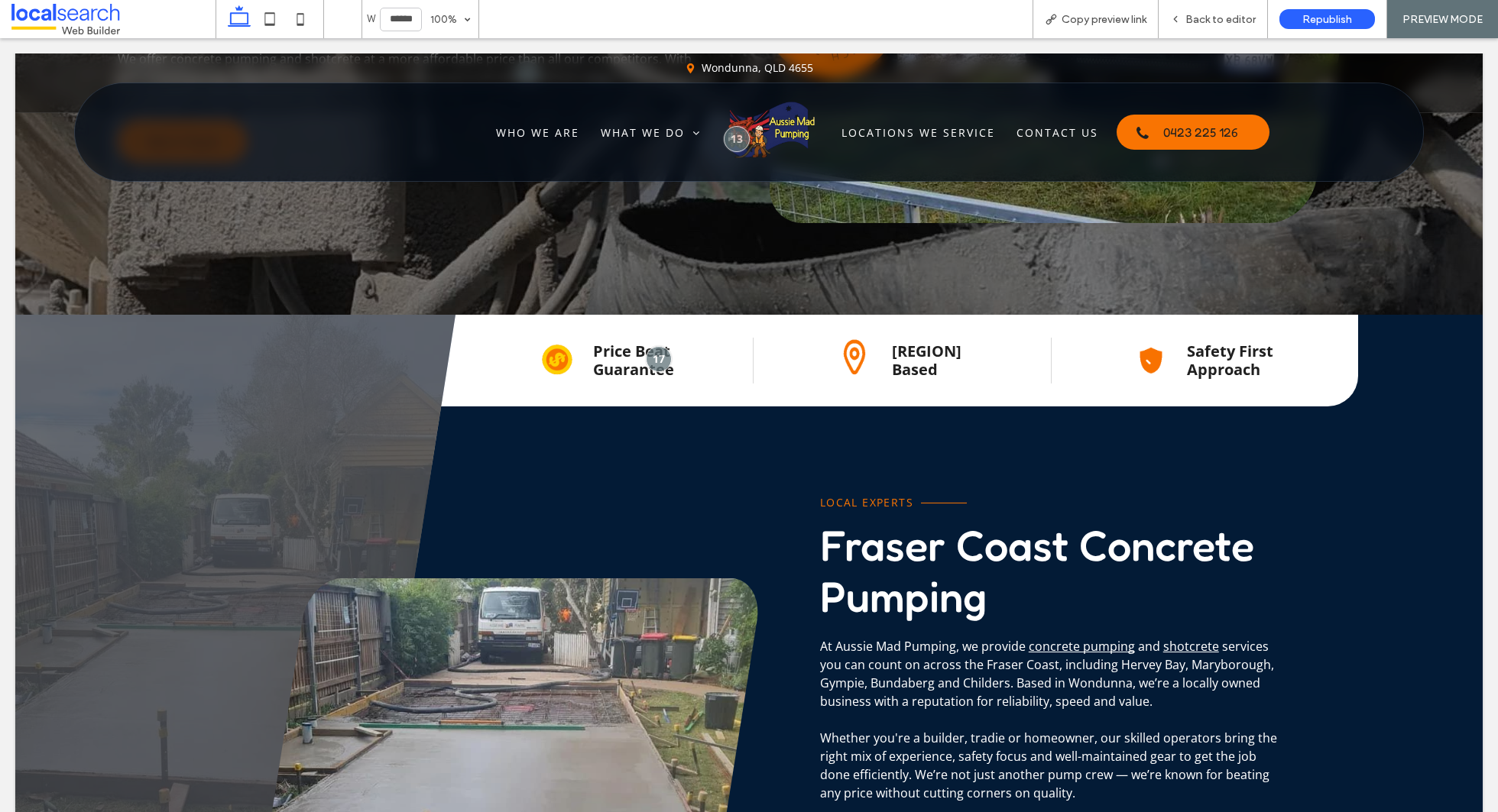 scroll, scrollTop: 0, scrollLeft: 0, axis: both 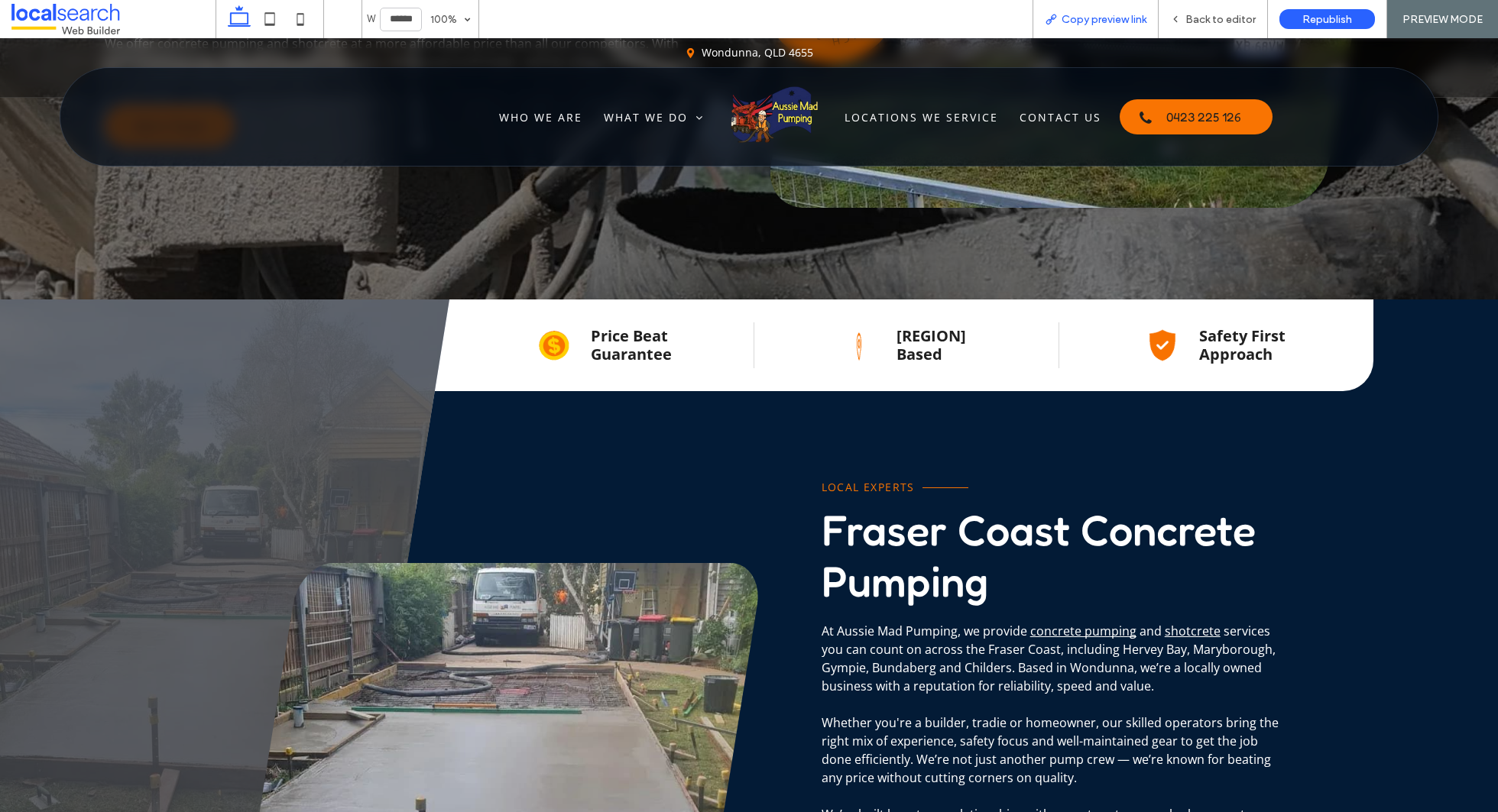 click on "Copy preview link" at bounding box center [1104, 19] 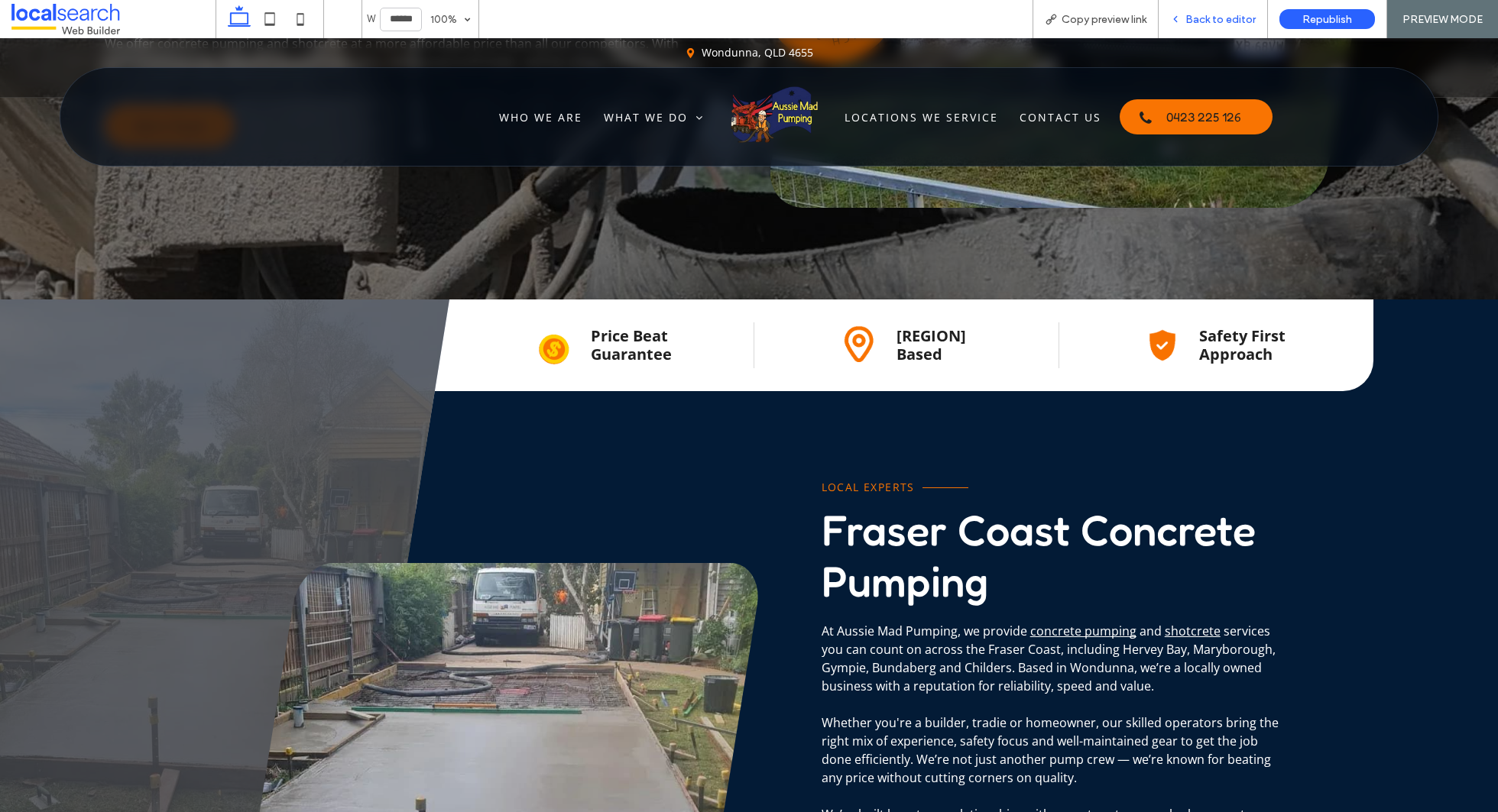 click on "Back to editor" at bounding box center [1213, 19] 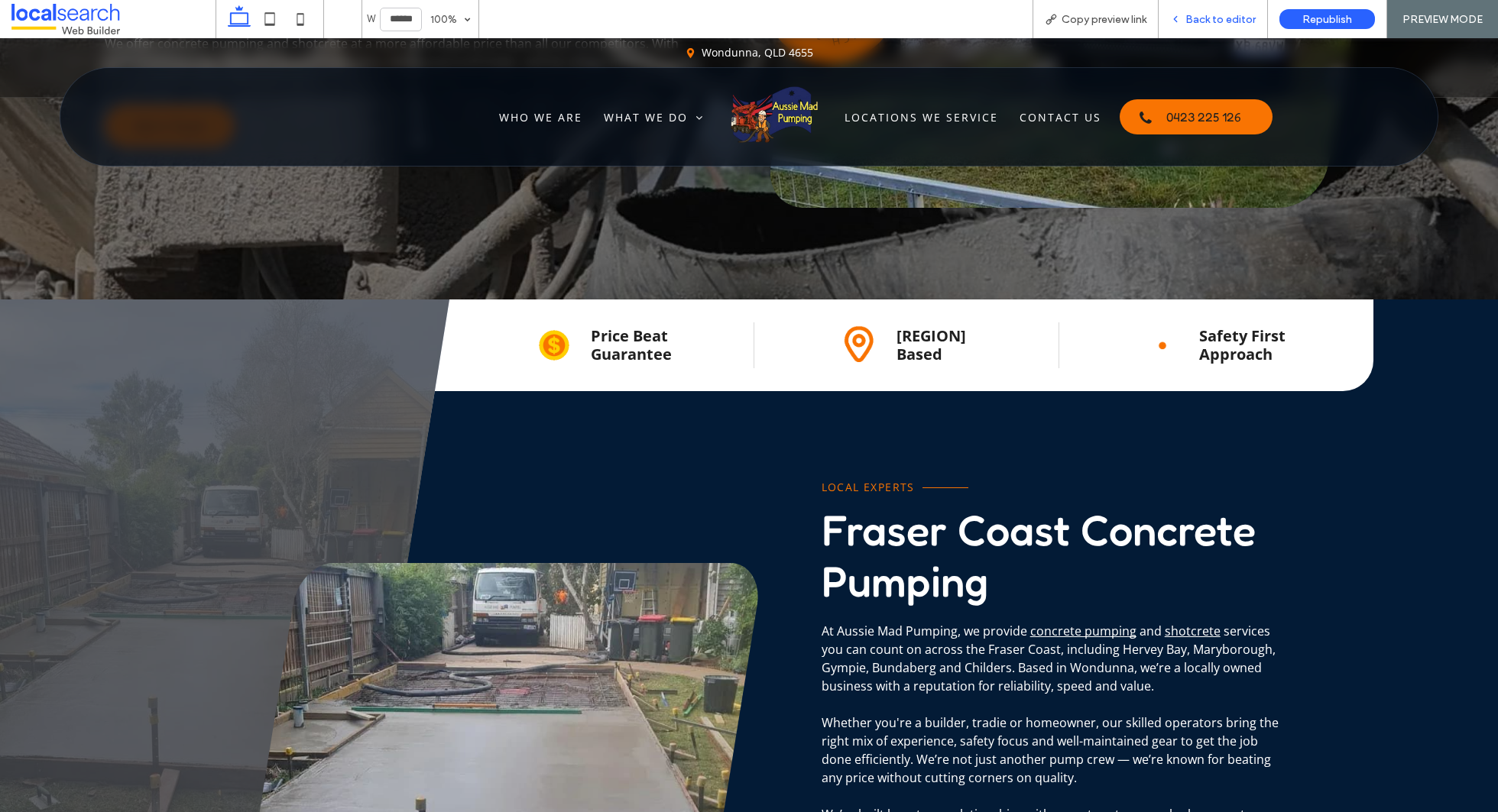 click on "Back to editor" at bounding box center [1221, 19] 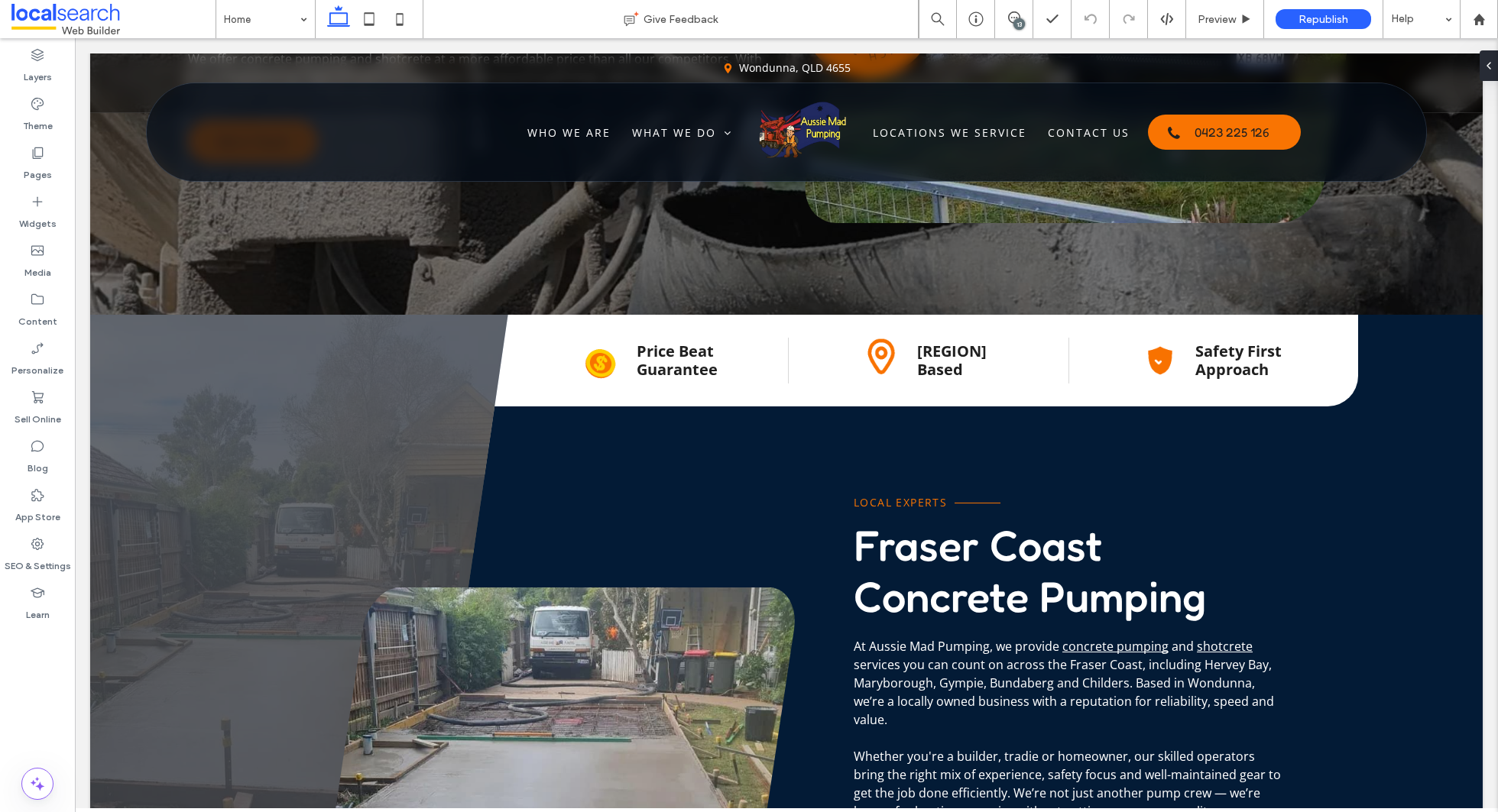 click on "13" at bounding box center (1019, 24) 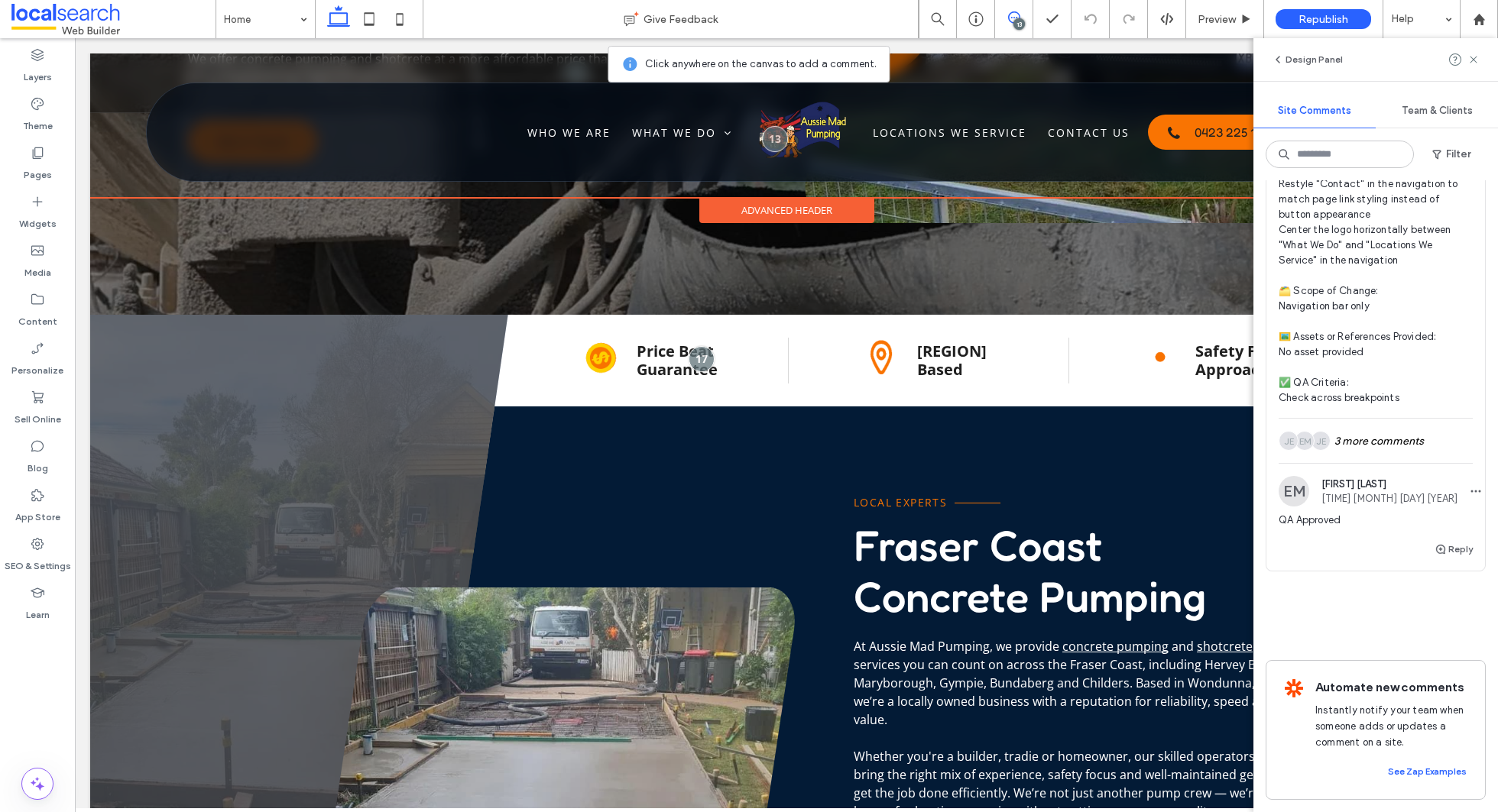 scroll, scrollTop: 7541, scrollLeft: 0, axis: vertical 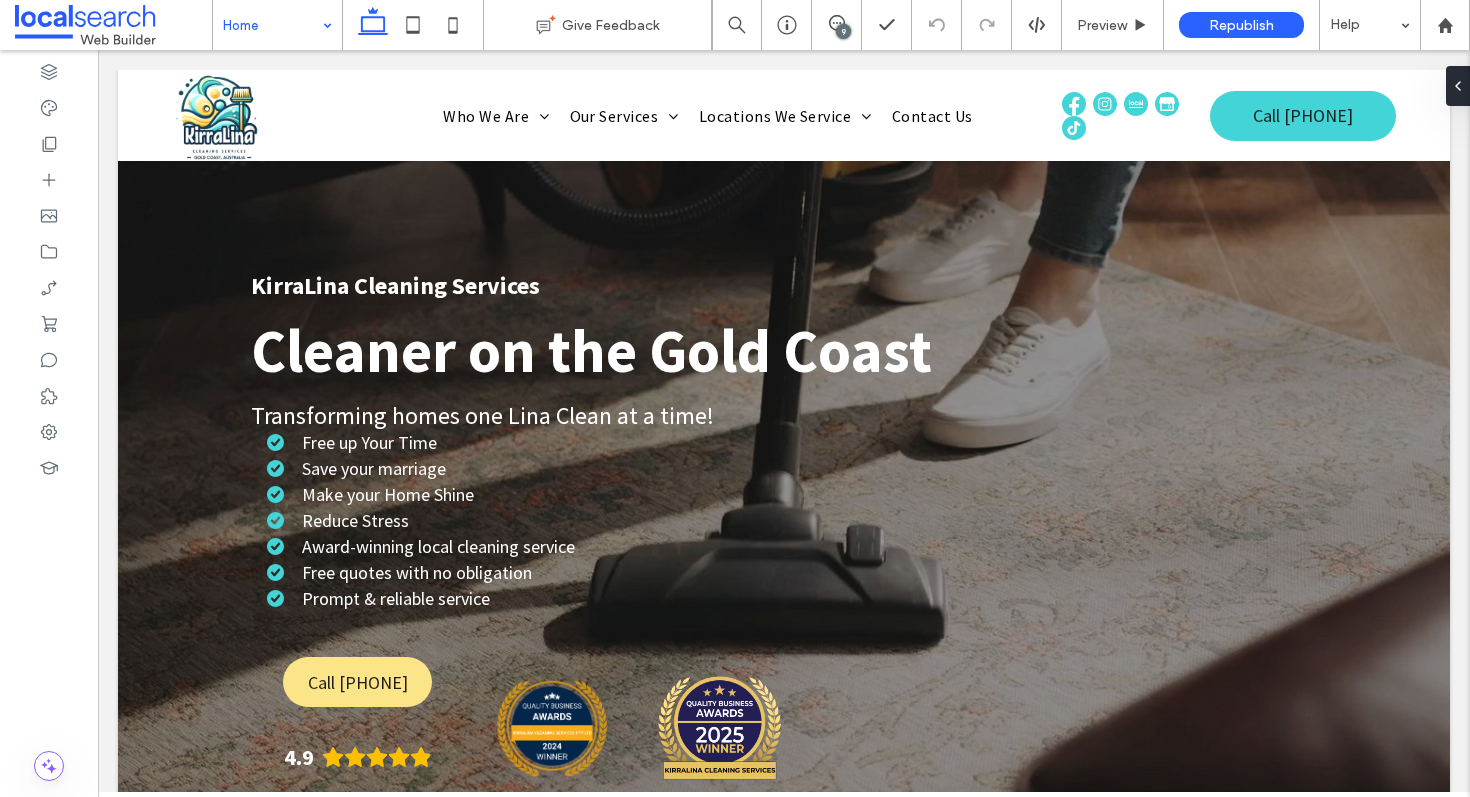 click on "Home" at bounding box center (277, 25) 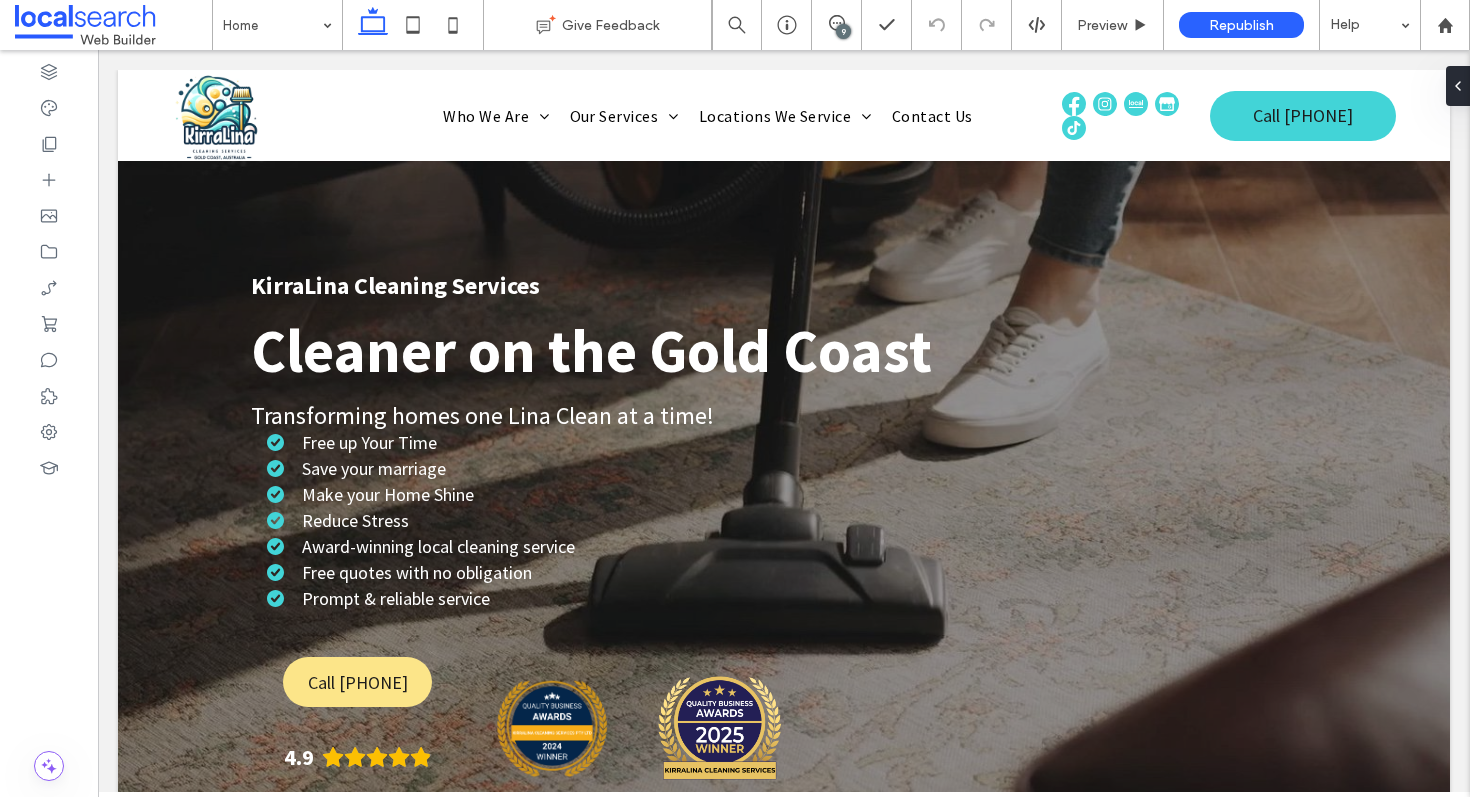 click on "9" at bounding box center (843, 31) 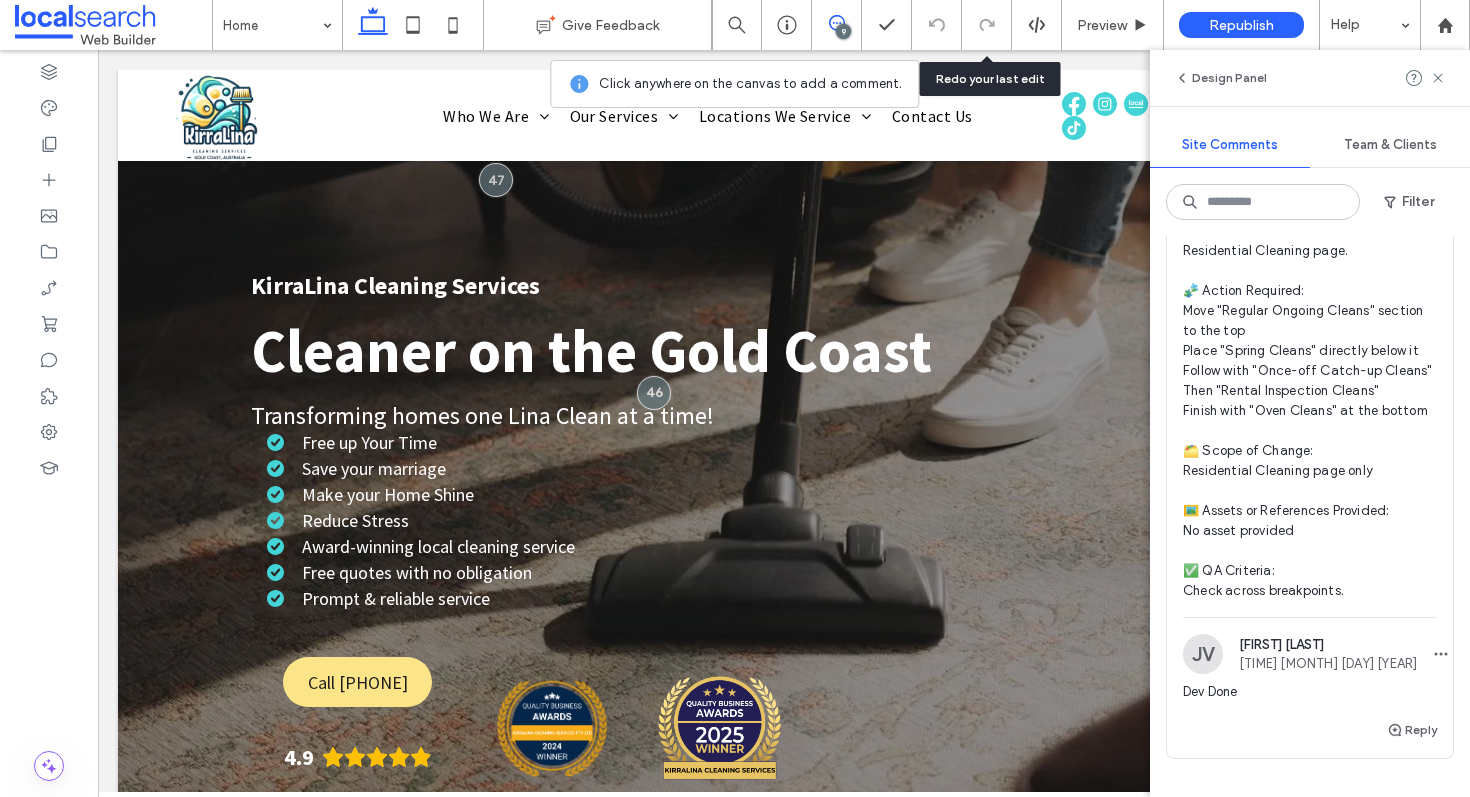 scroll, scrollTop: 5949, scrollLeft: 0, axis: vertical 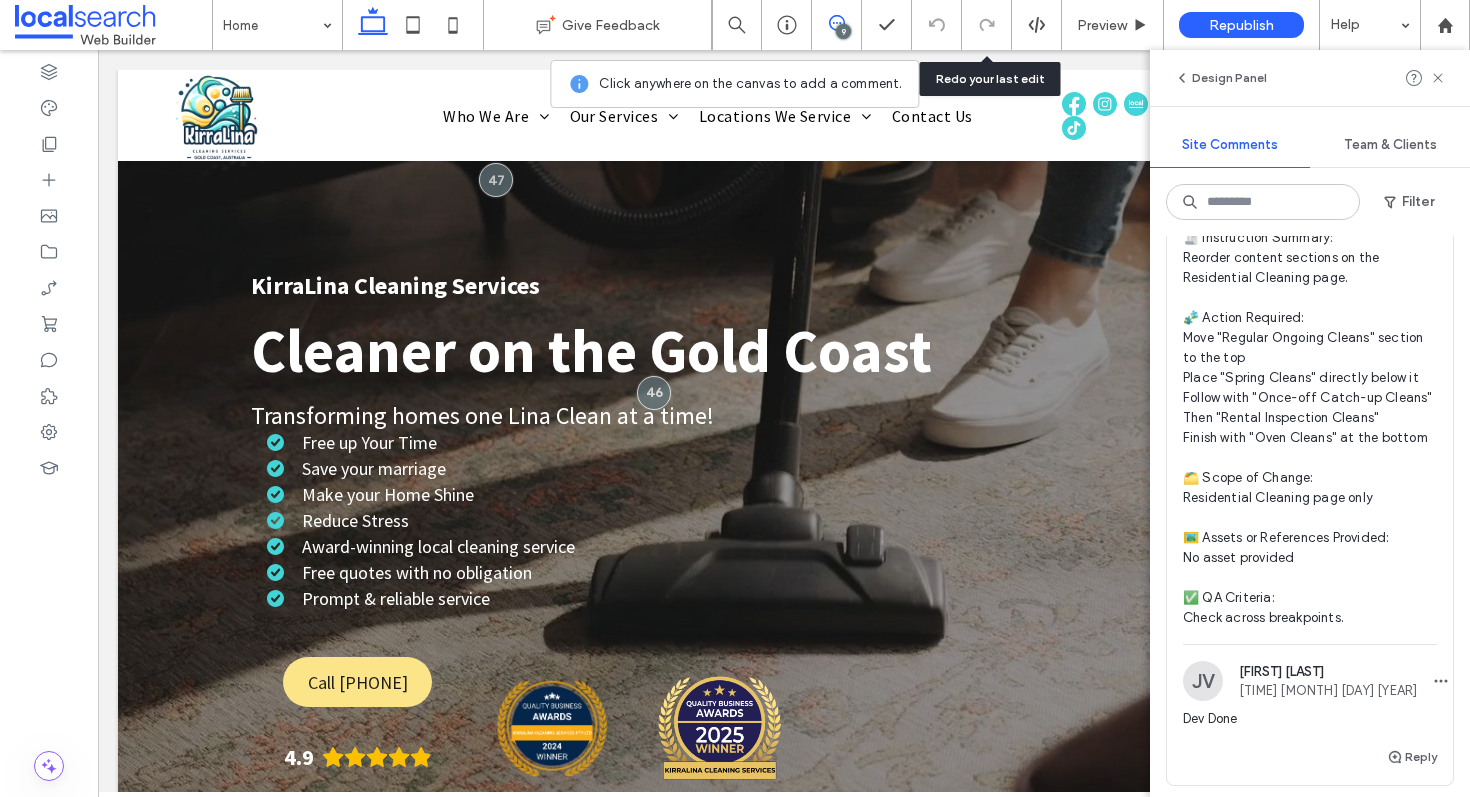 click on "Internal 40 Resolve" at bounding box center [1310, 135] 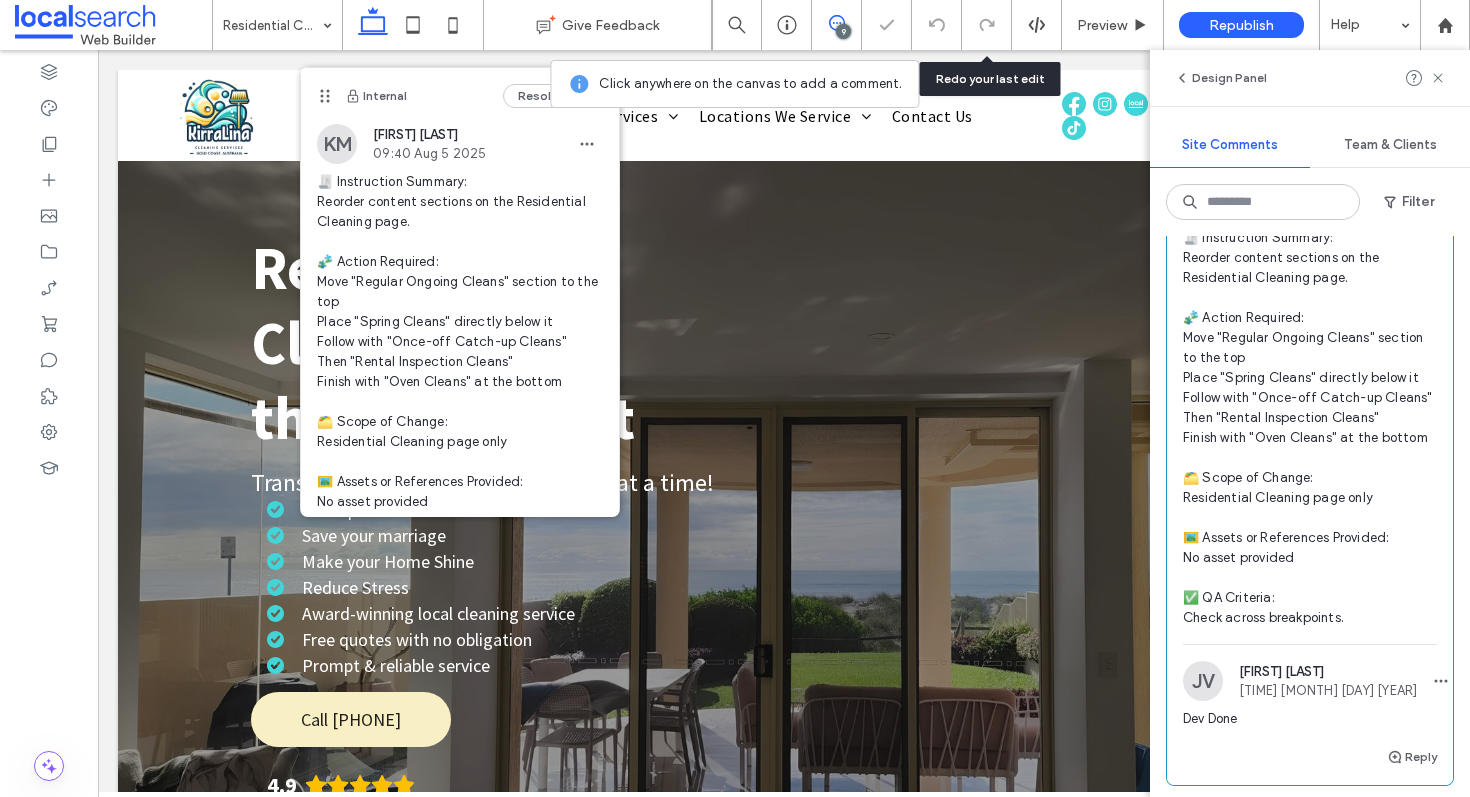 scroll, scrollTop: 1400, scrollLeft: 0, axis: vertical 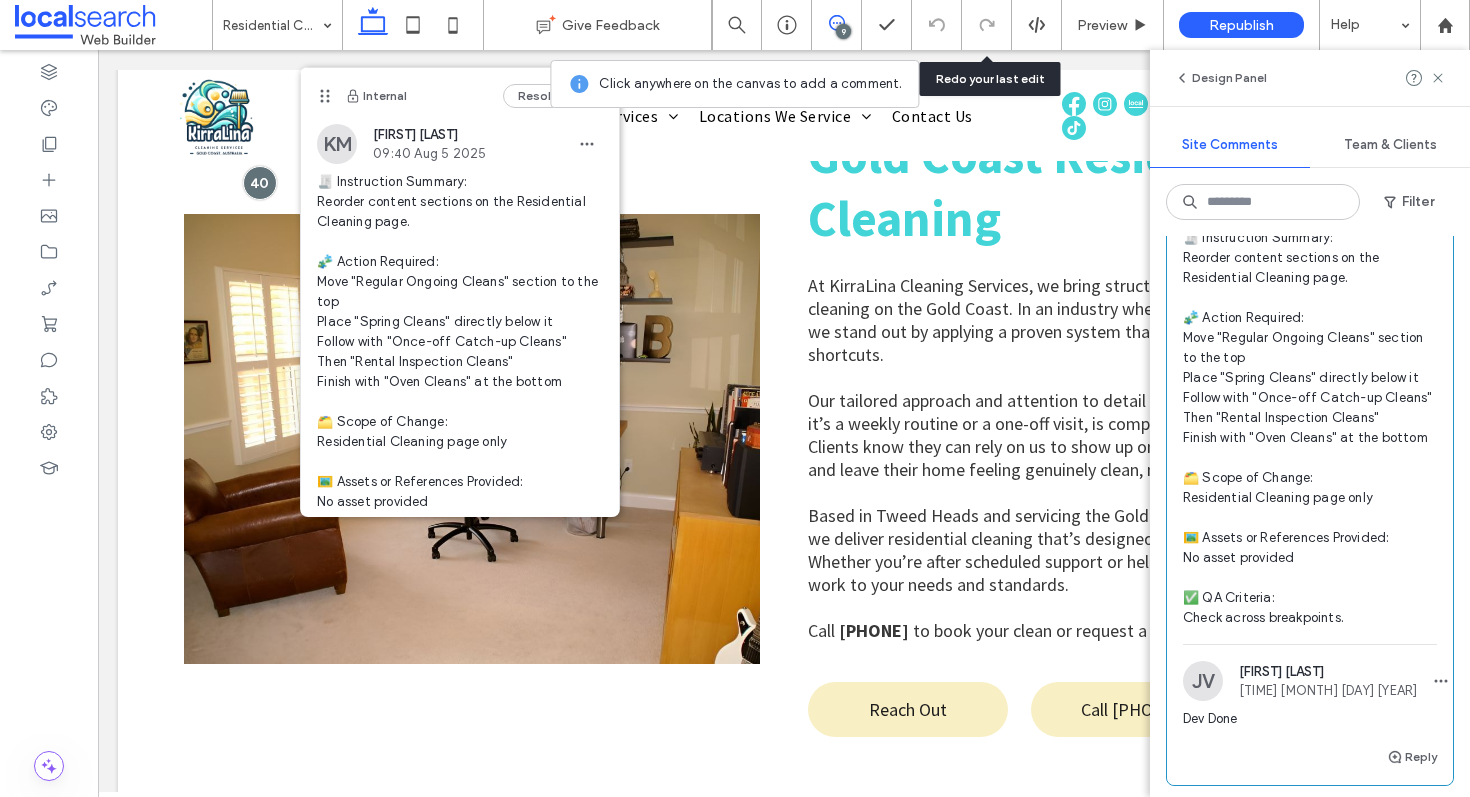 click on "Internal 40 Resolve" at bounding box center (1310, 135) 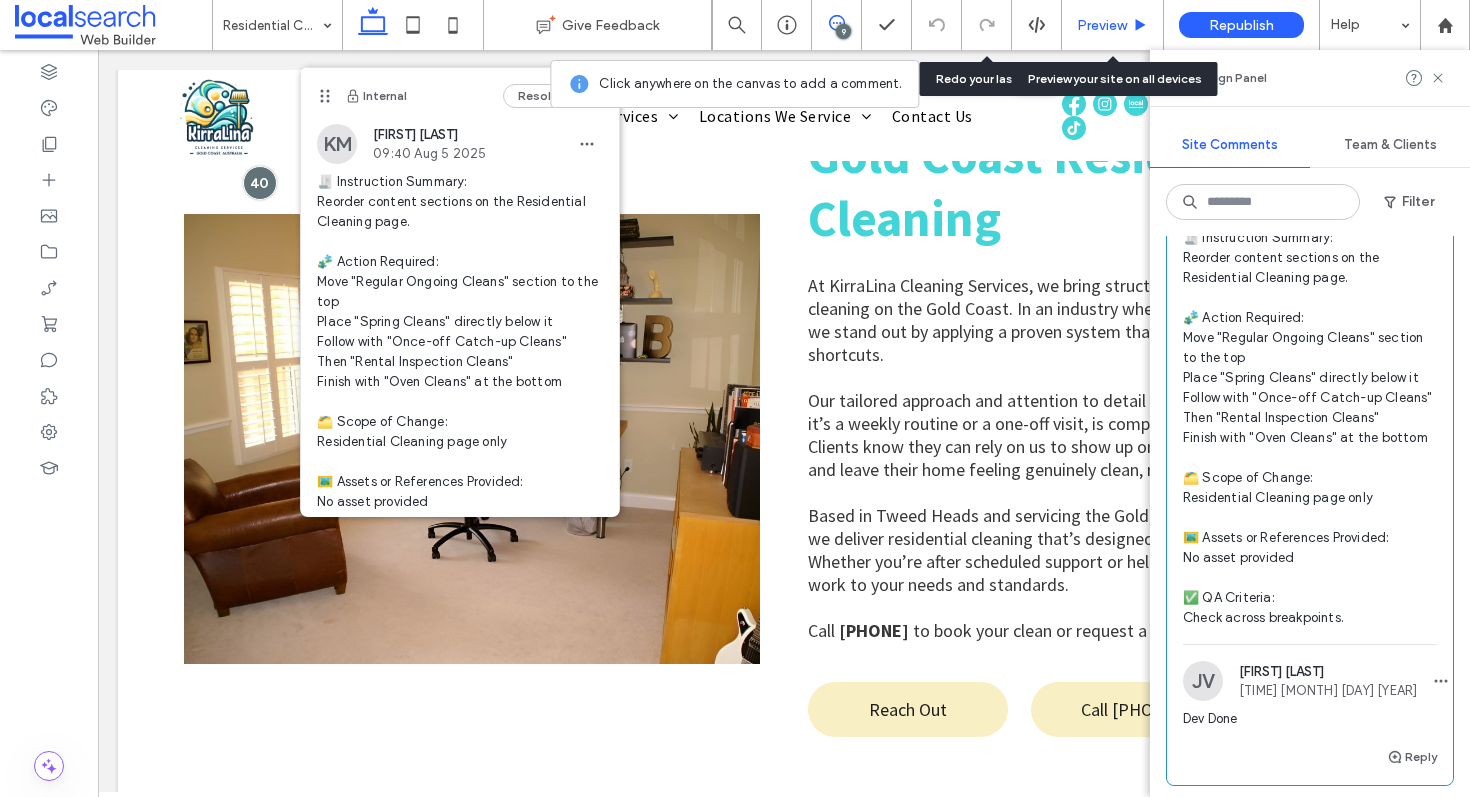 click on "Preview" at bounding box center (1102, 25) 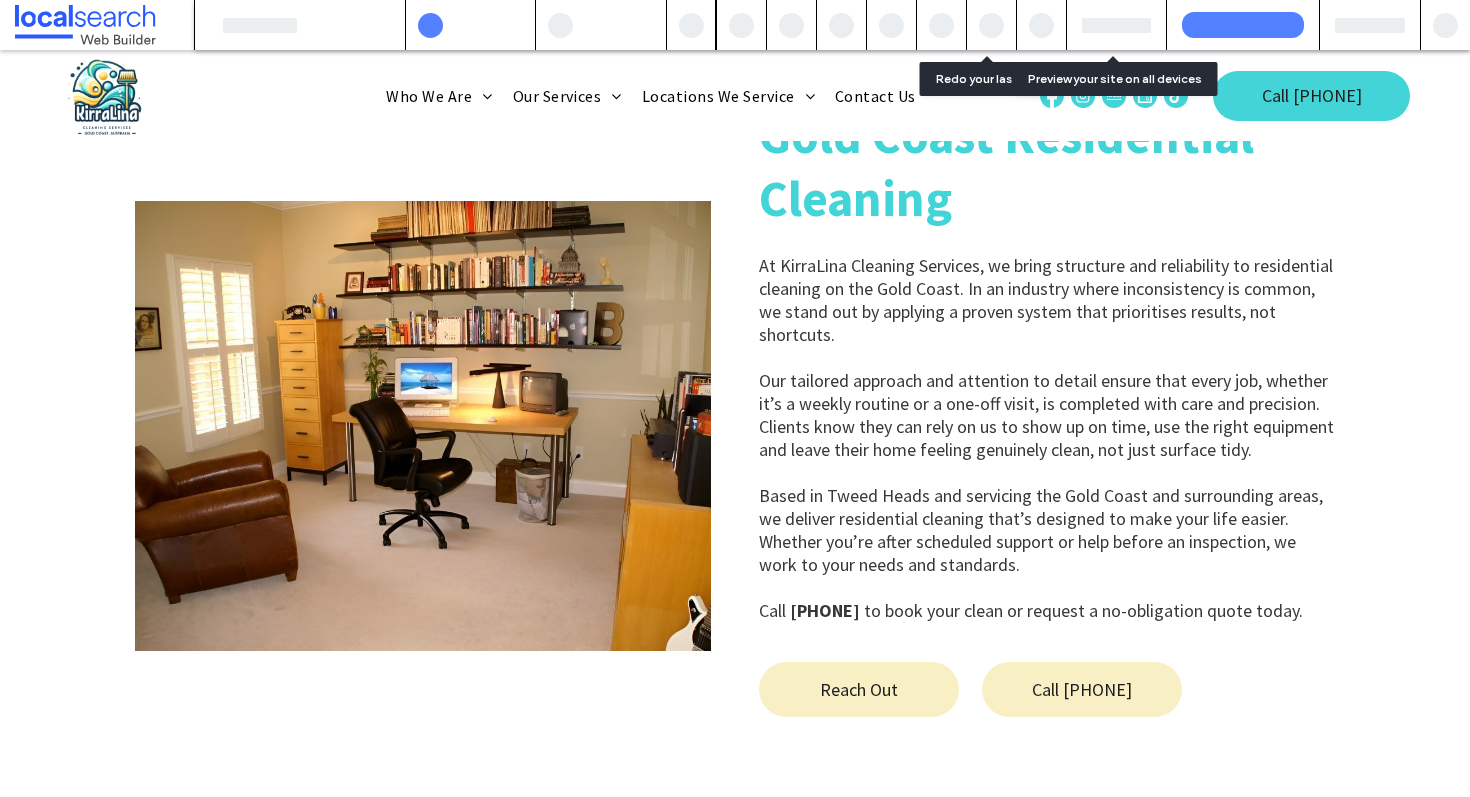scroll, scrollTop: 0, scrollLeft: 0, axis: both 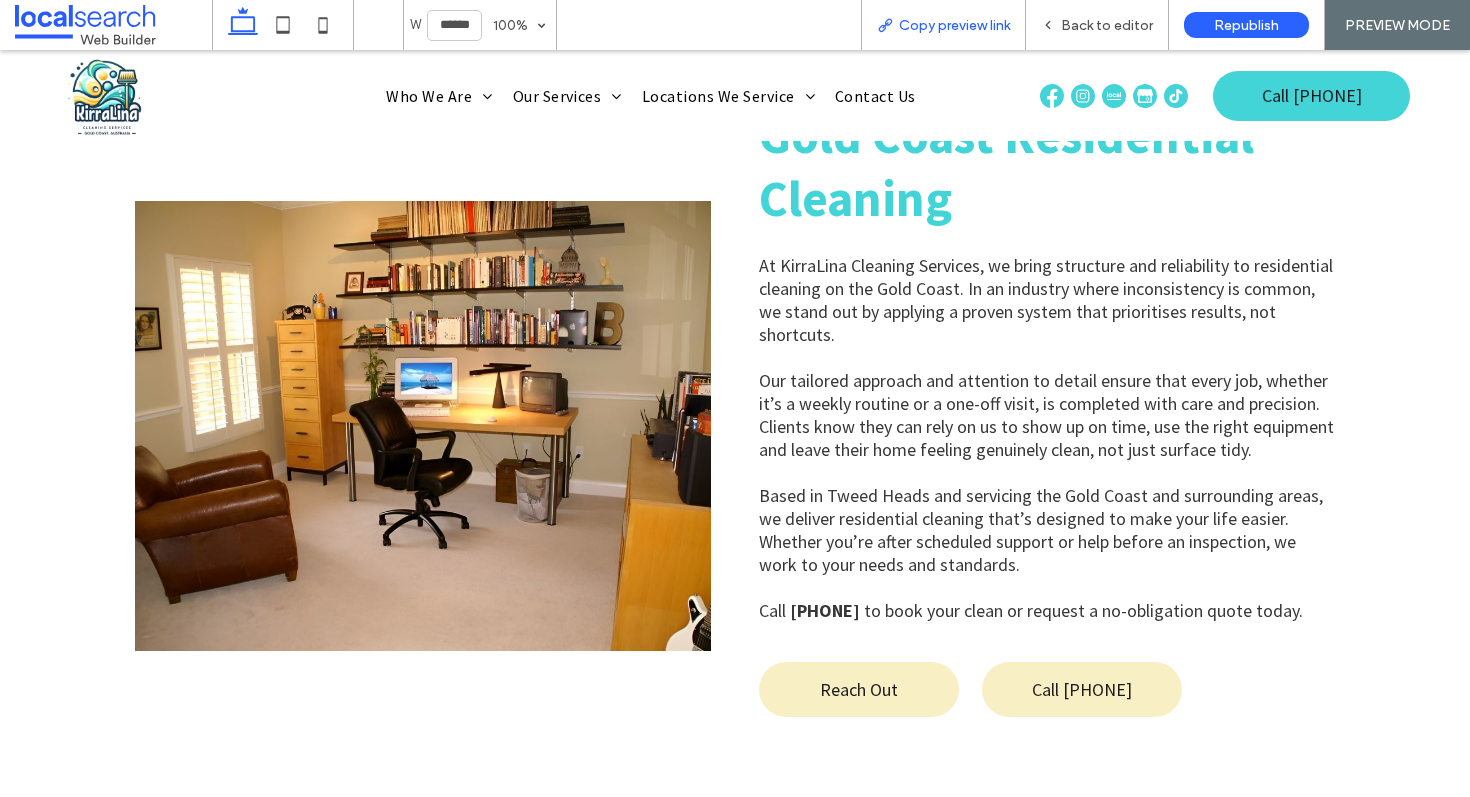 click on "Copy preview link" at bounding box center (954, 25) 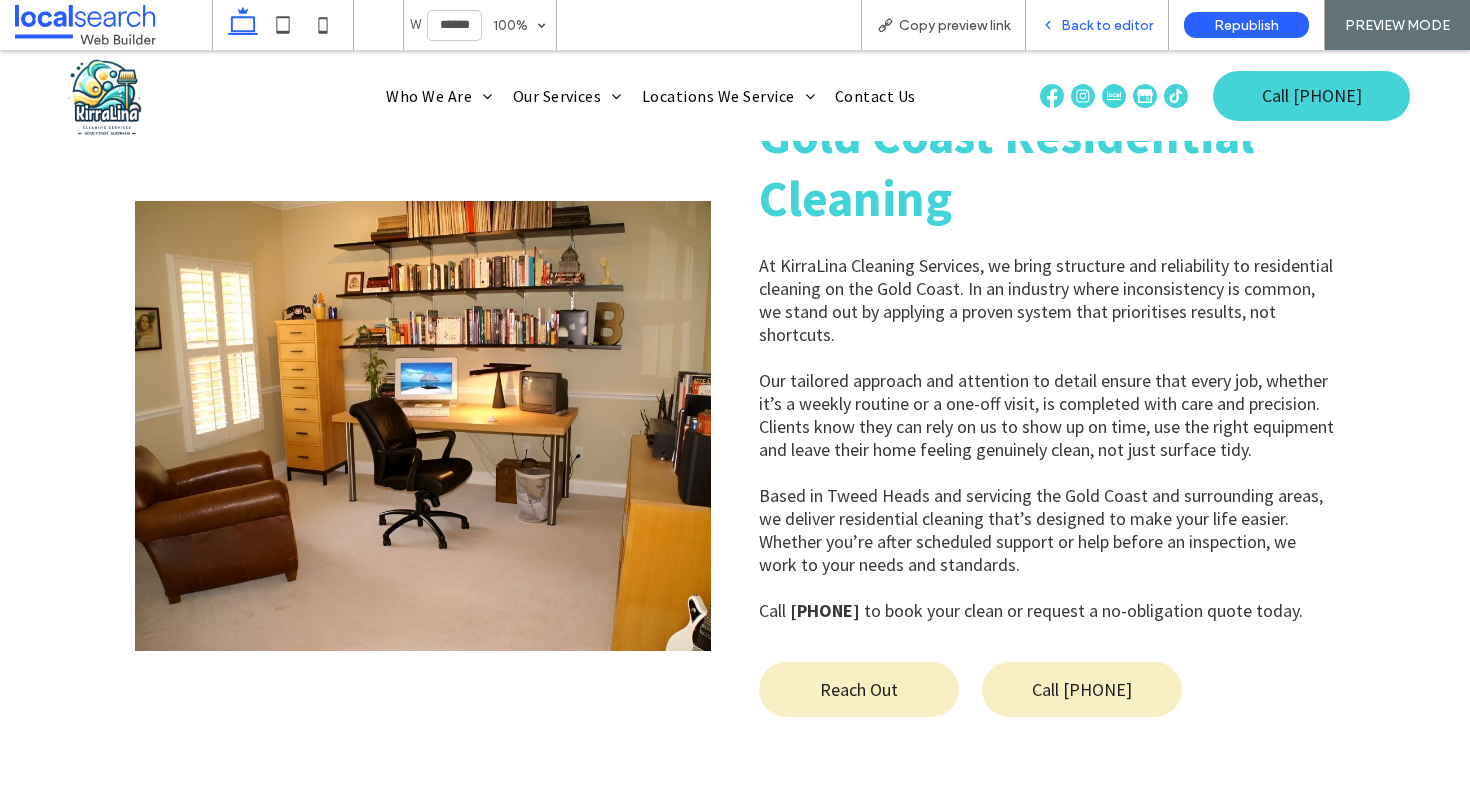 click on "Back to editor" at bounding box center (1107, 25) 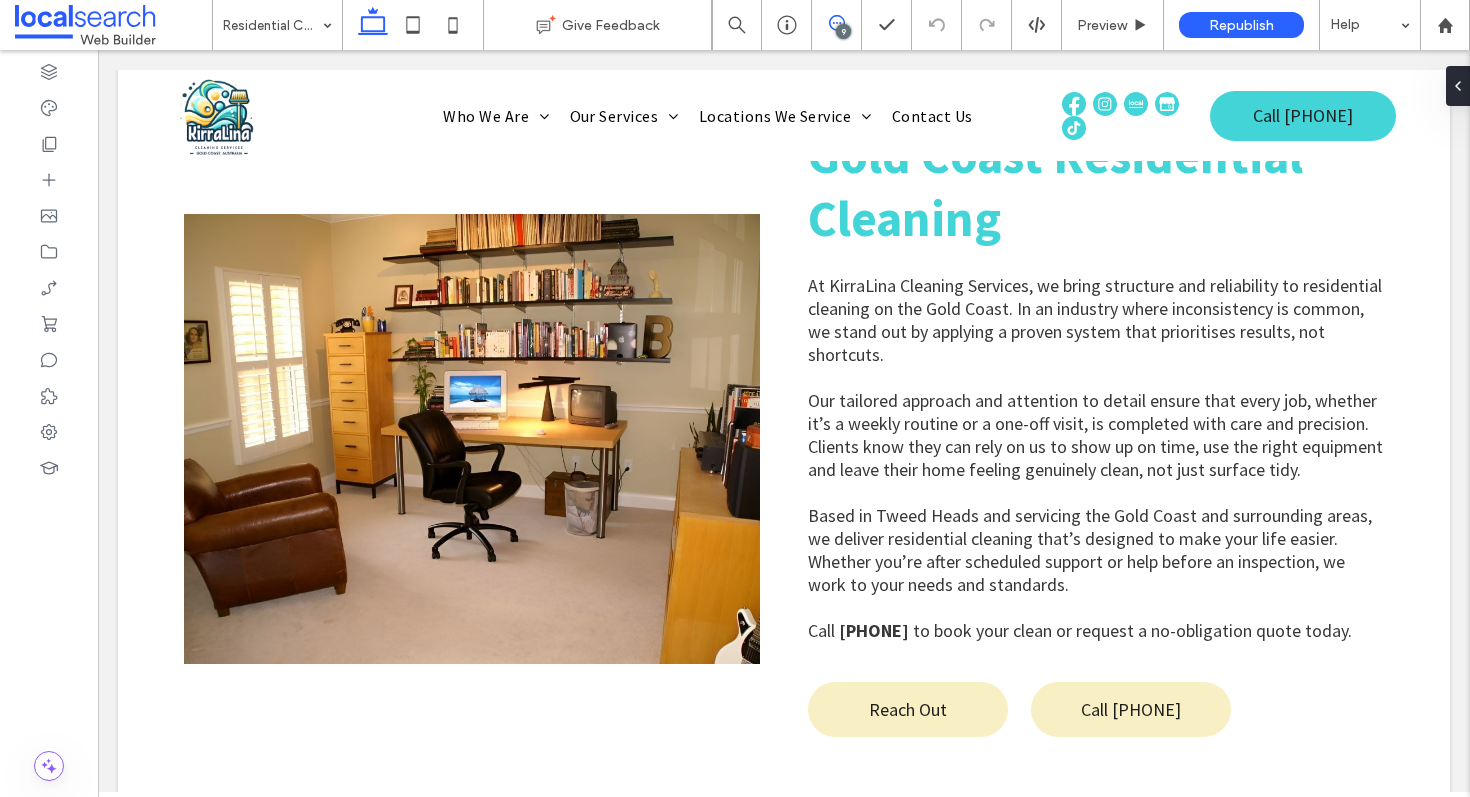 click at bounding box center (836, 23) 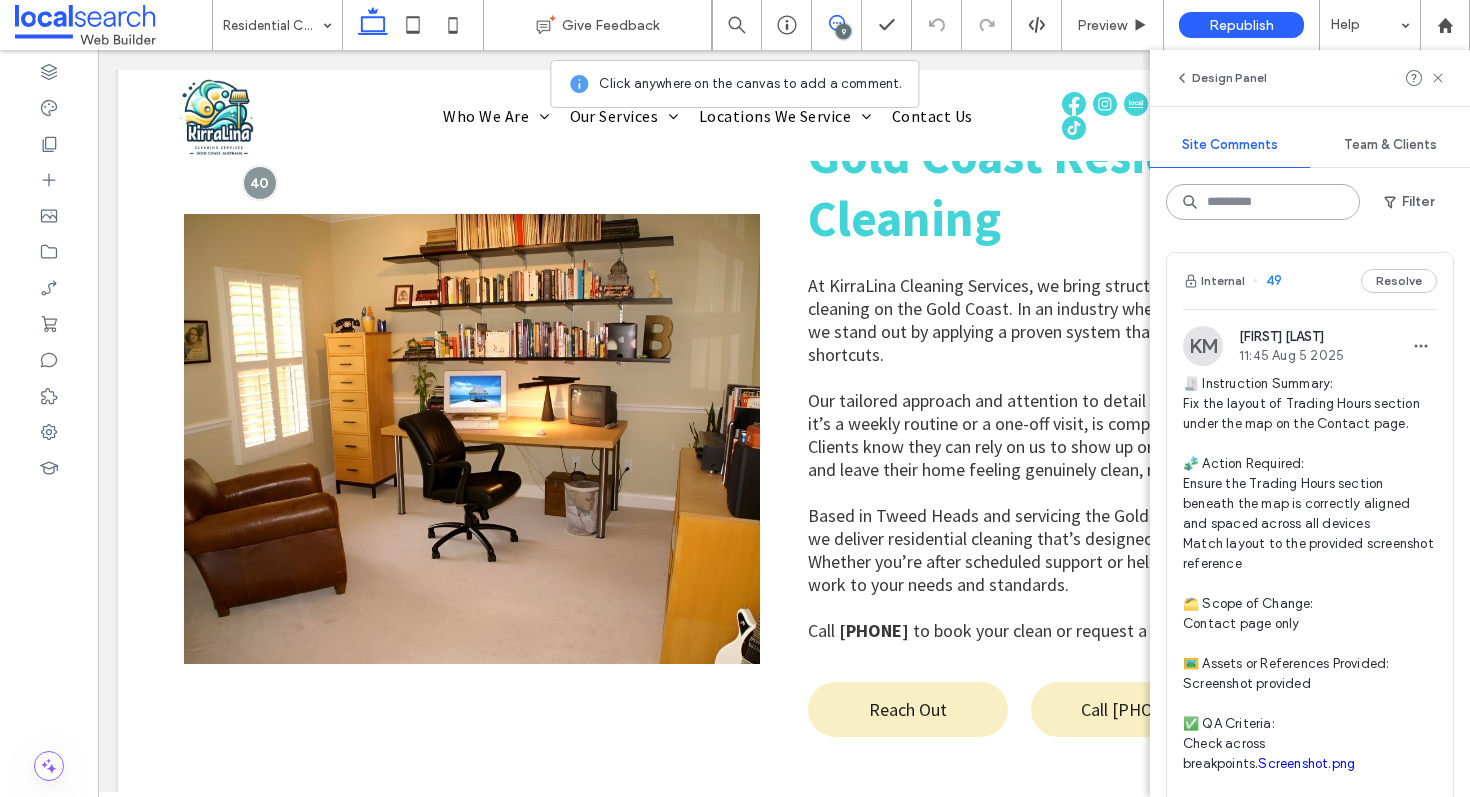 click at bounding box center (1263, 202) 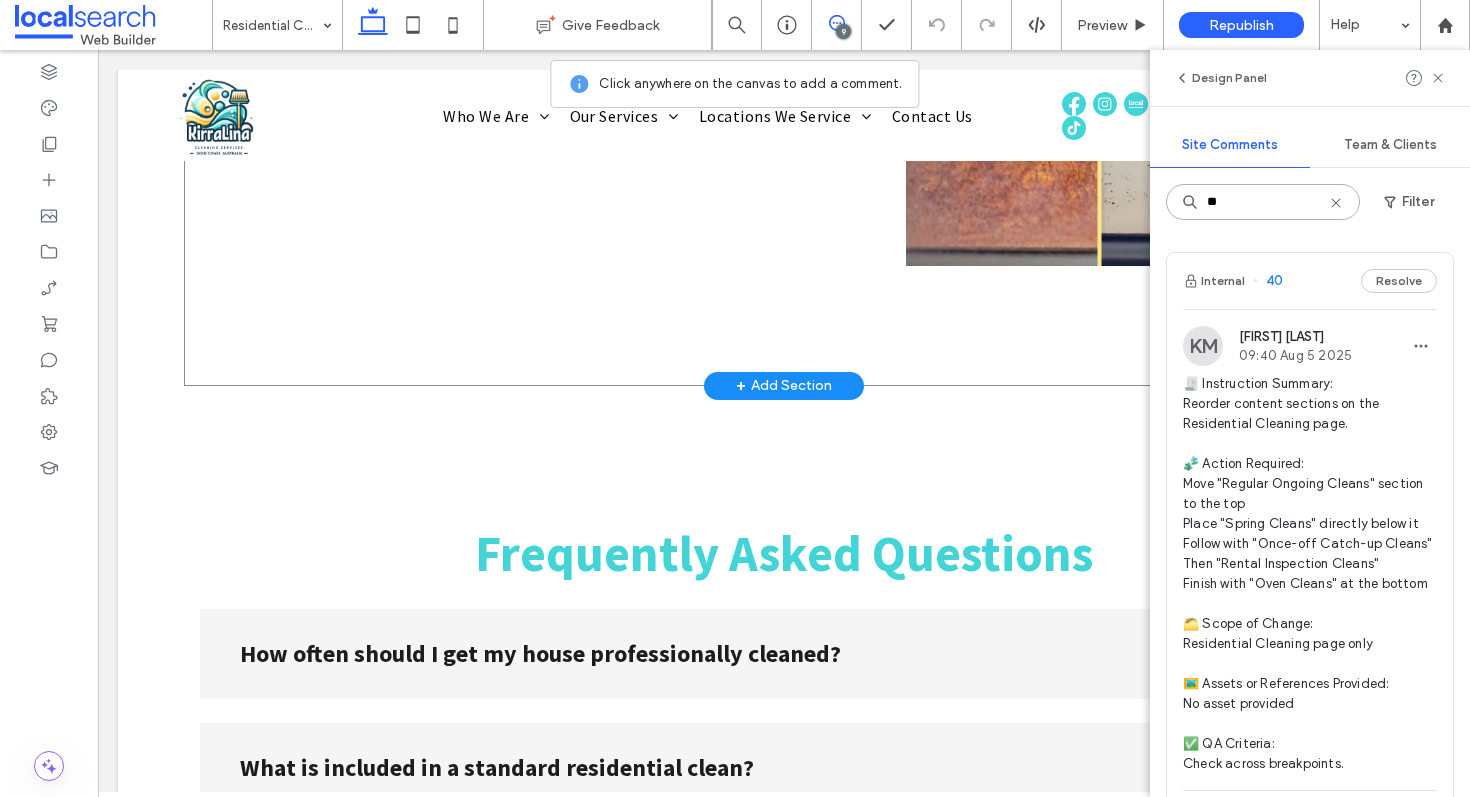 scroll, scrollTop: 5666, scrollLeft: 0, axis: vertical 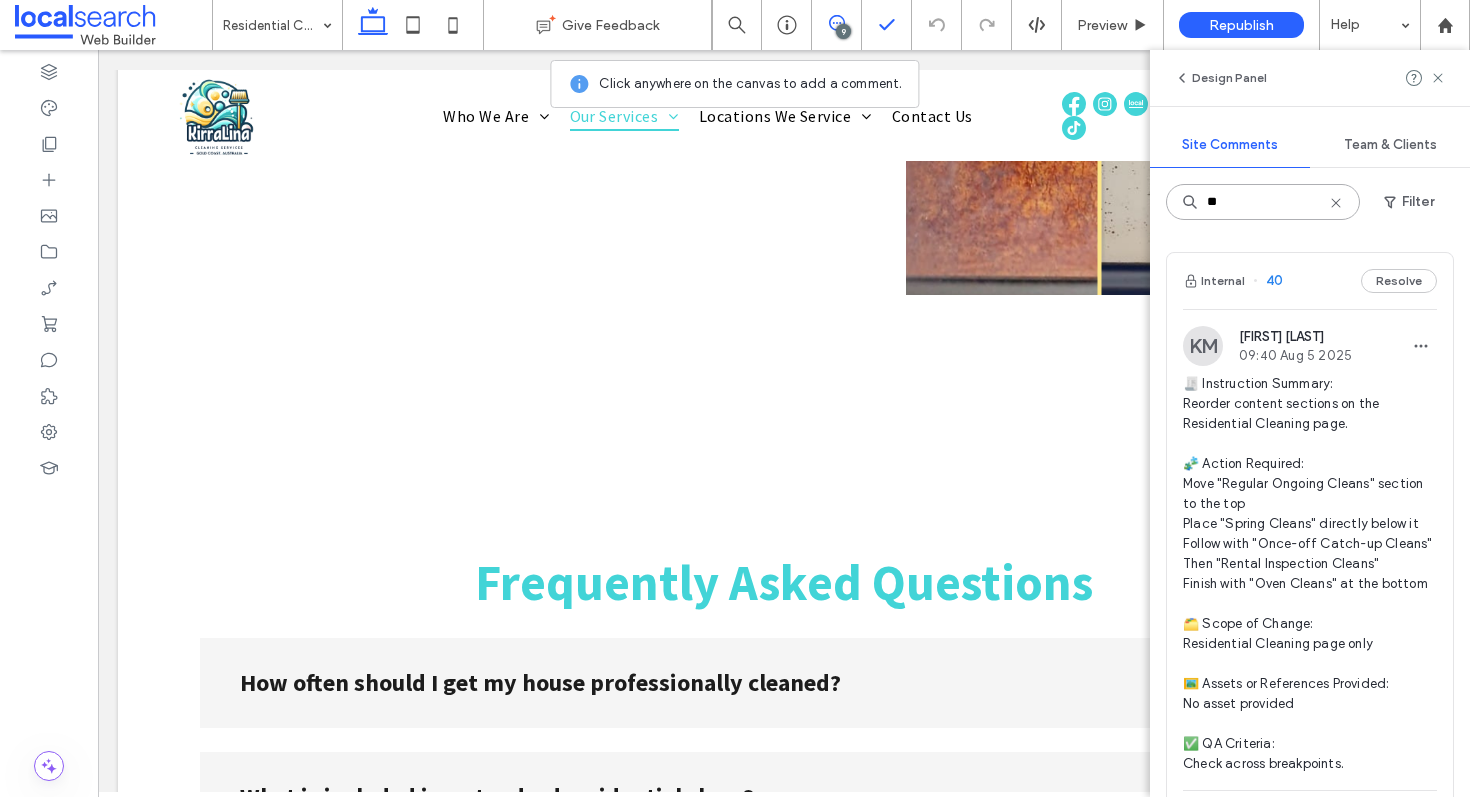 type on "**" 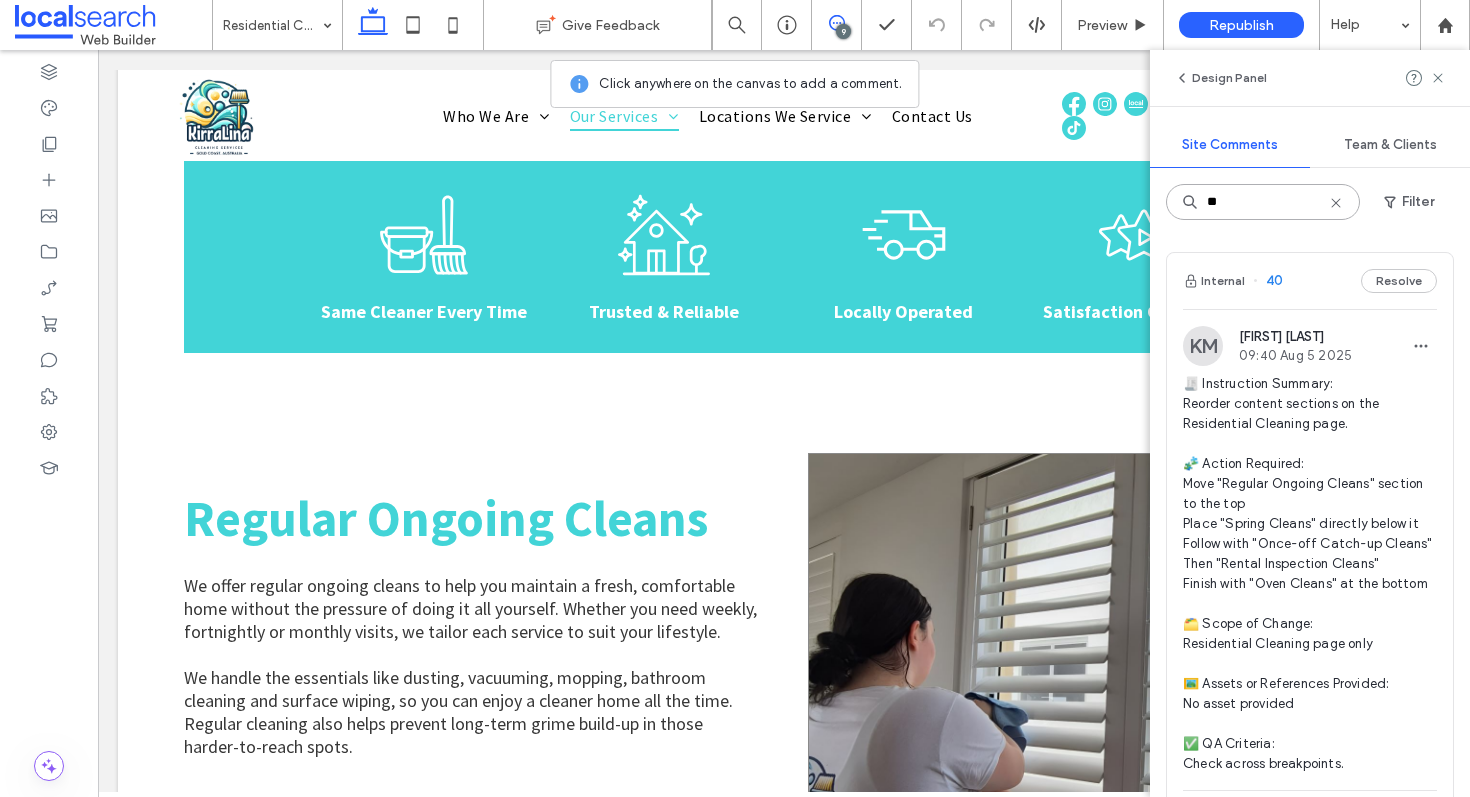 scroll, scrollTop: 2123, scrollLeft: 0, axis: vertical 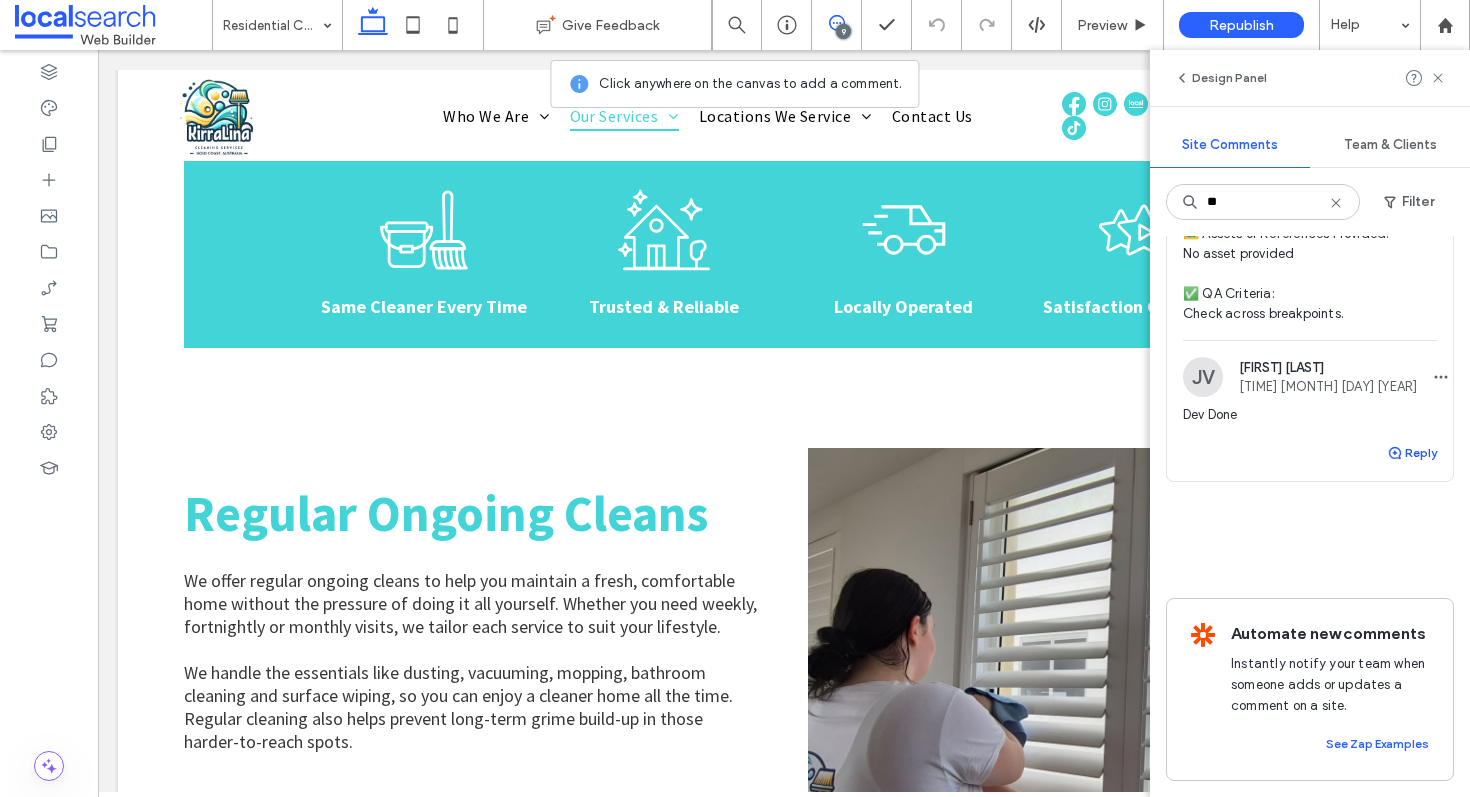 click 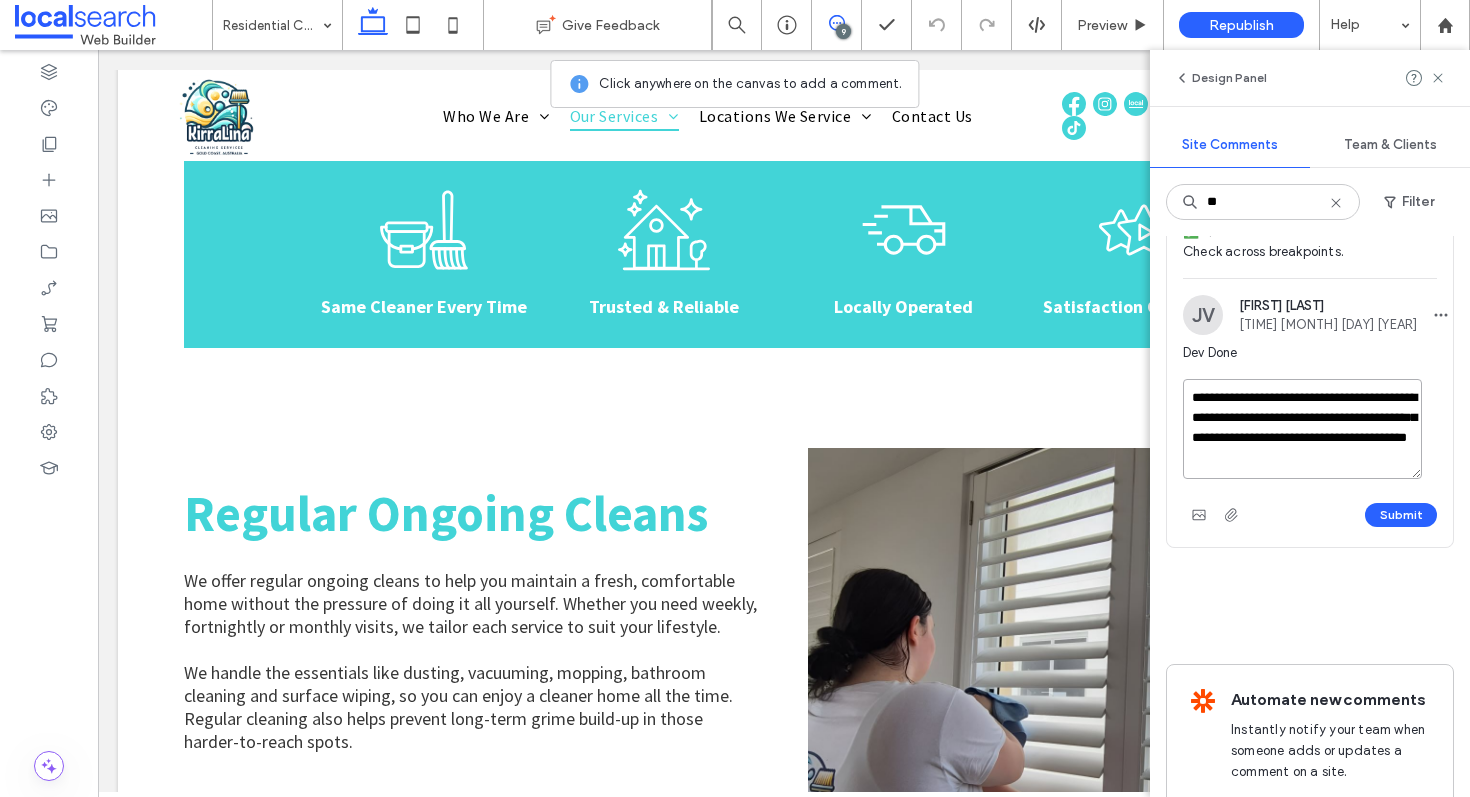 scroll, scrollTop: 8, scrollLeft: 0, axis: vertical 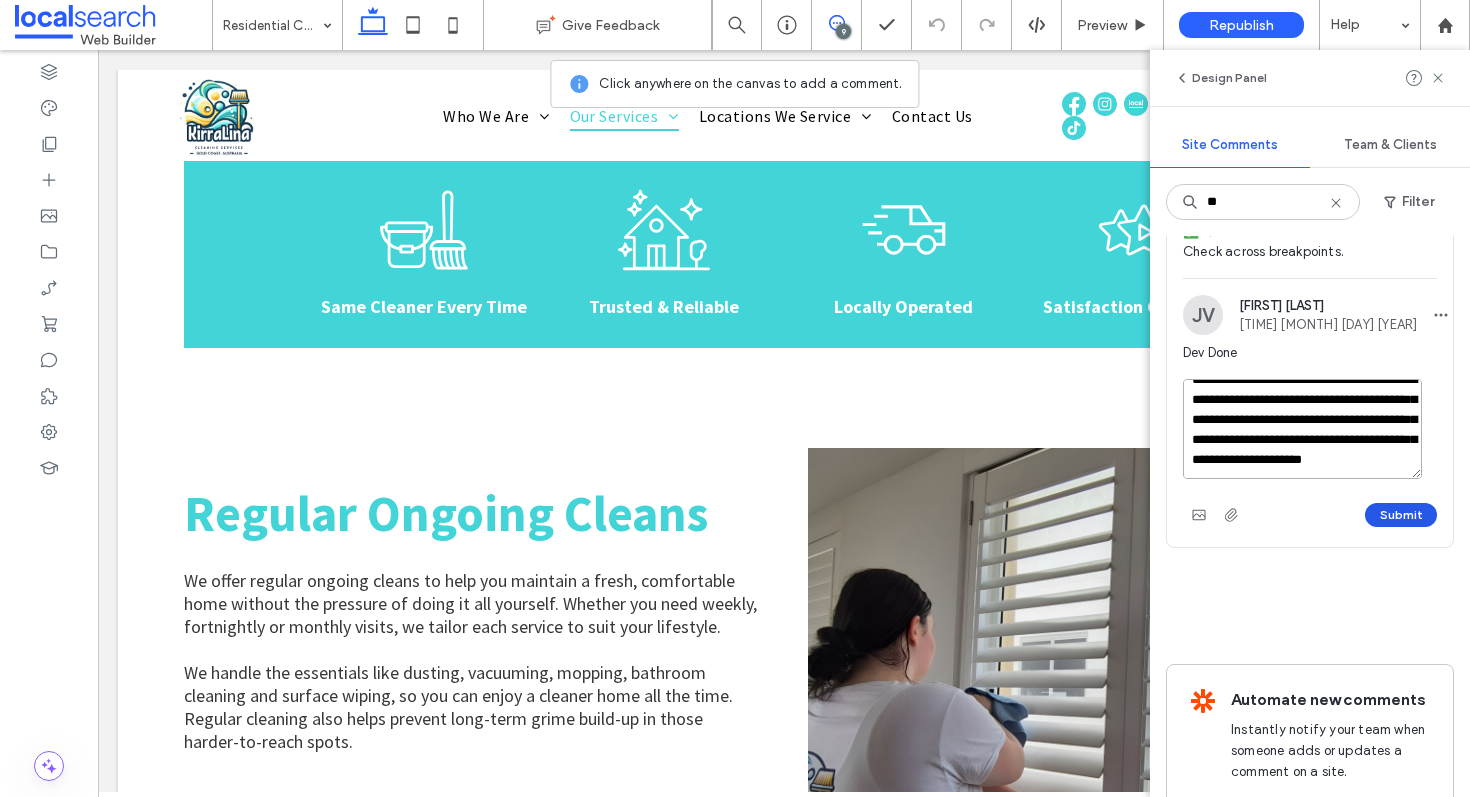 type on "**********" 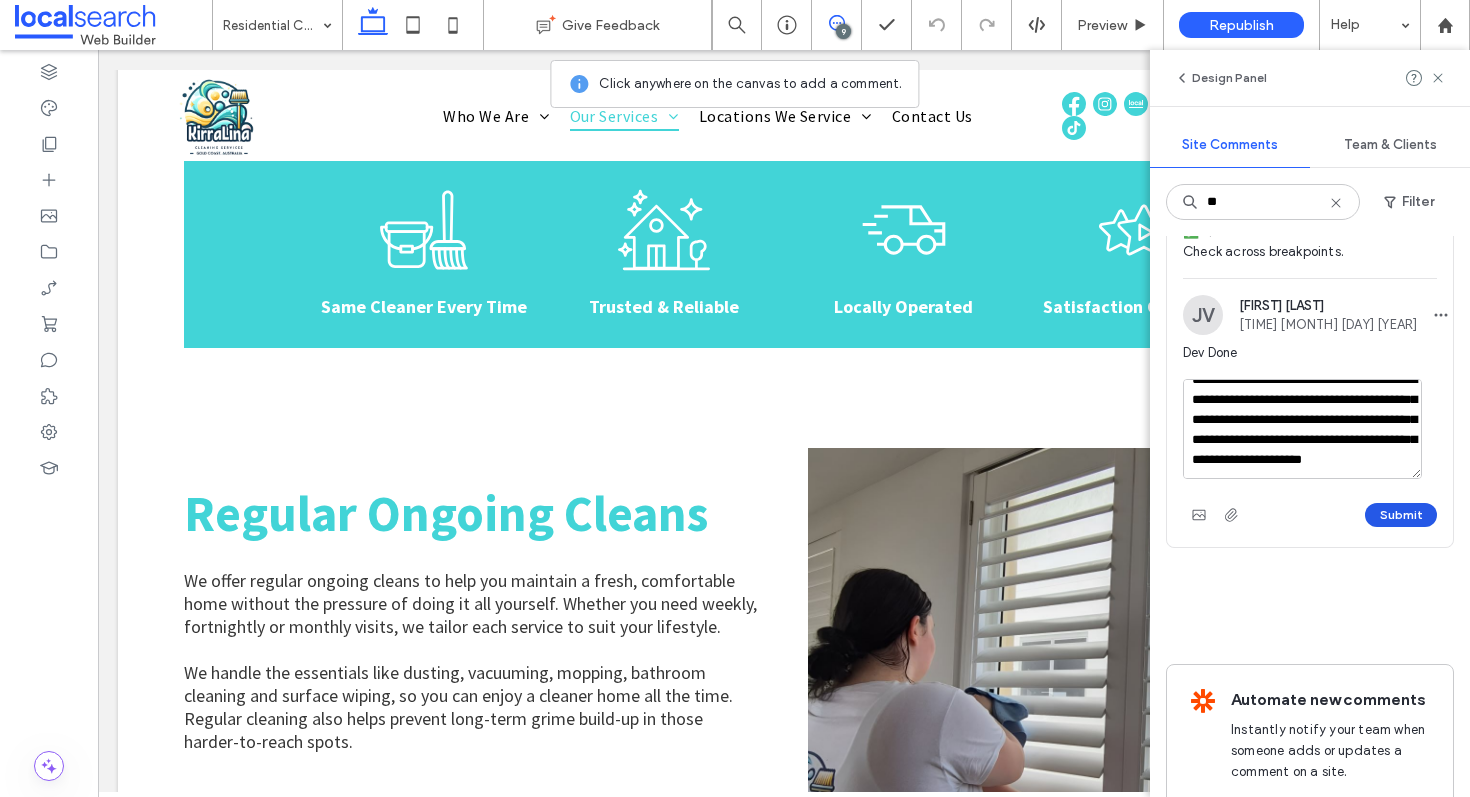 click on "Submit" at bounding box center [1401, 515] 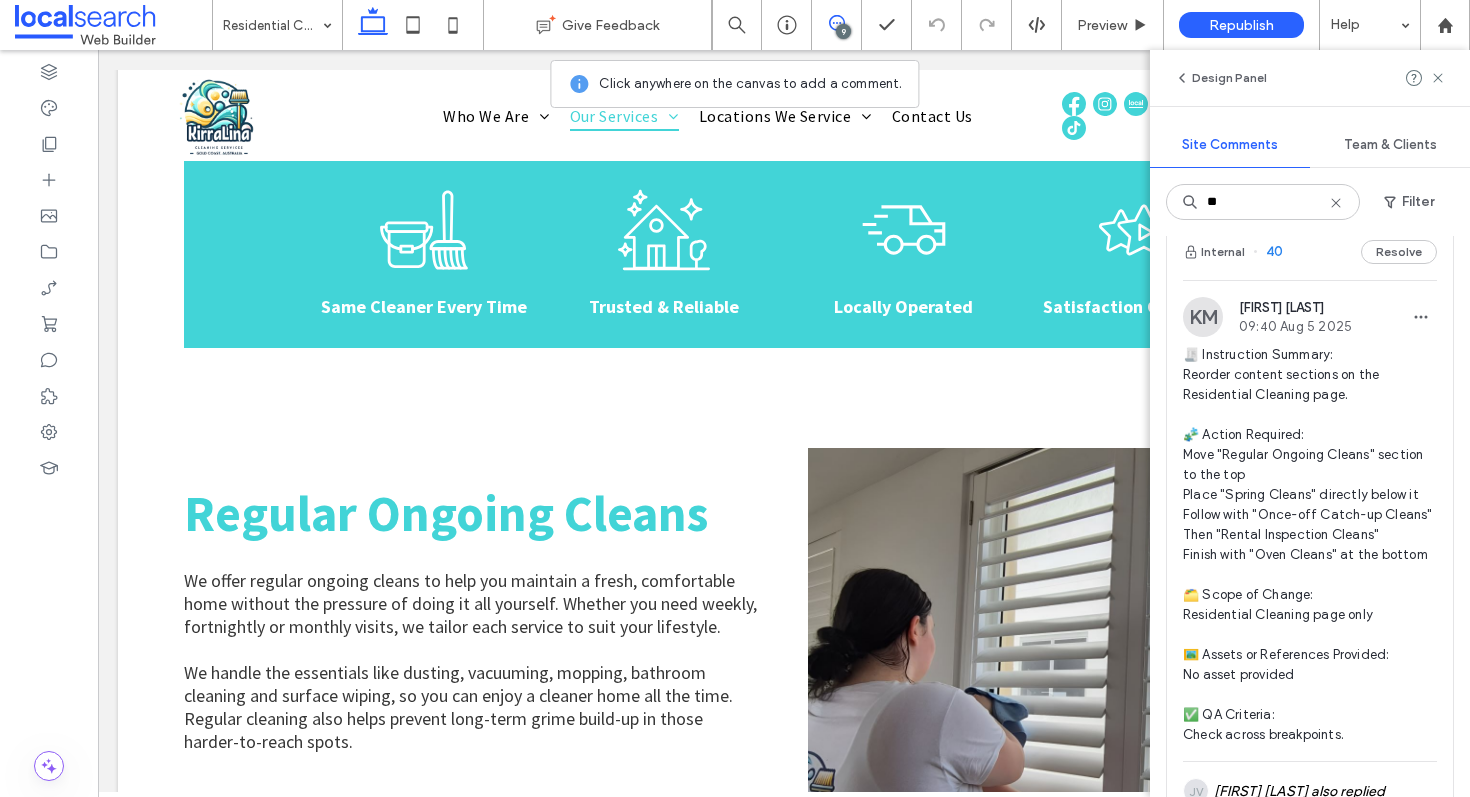 scroll, scrollTop: 0, scrollLeft: 0, axis: both 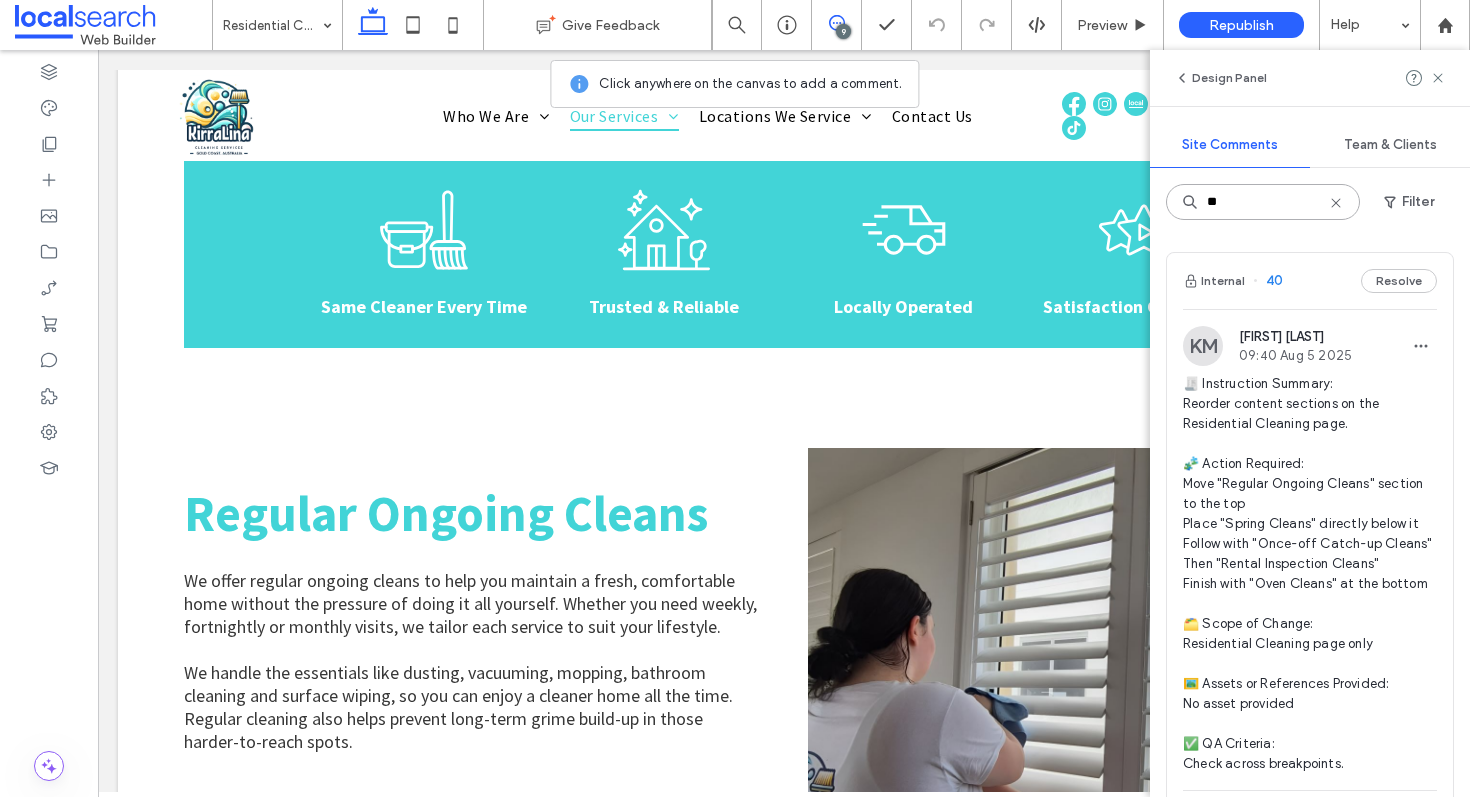 click on "**" at bounding box center [1263, 202] 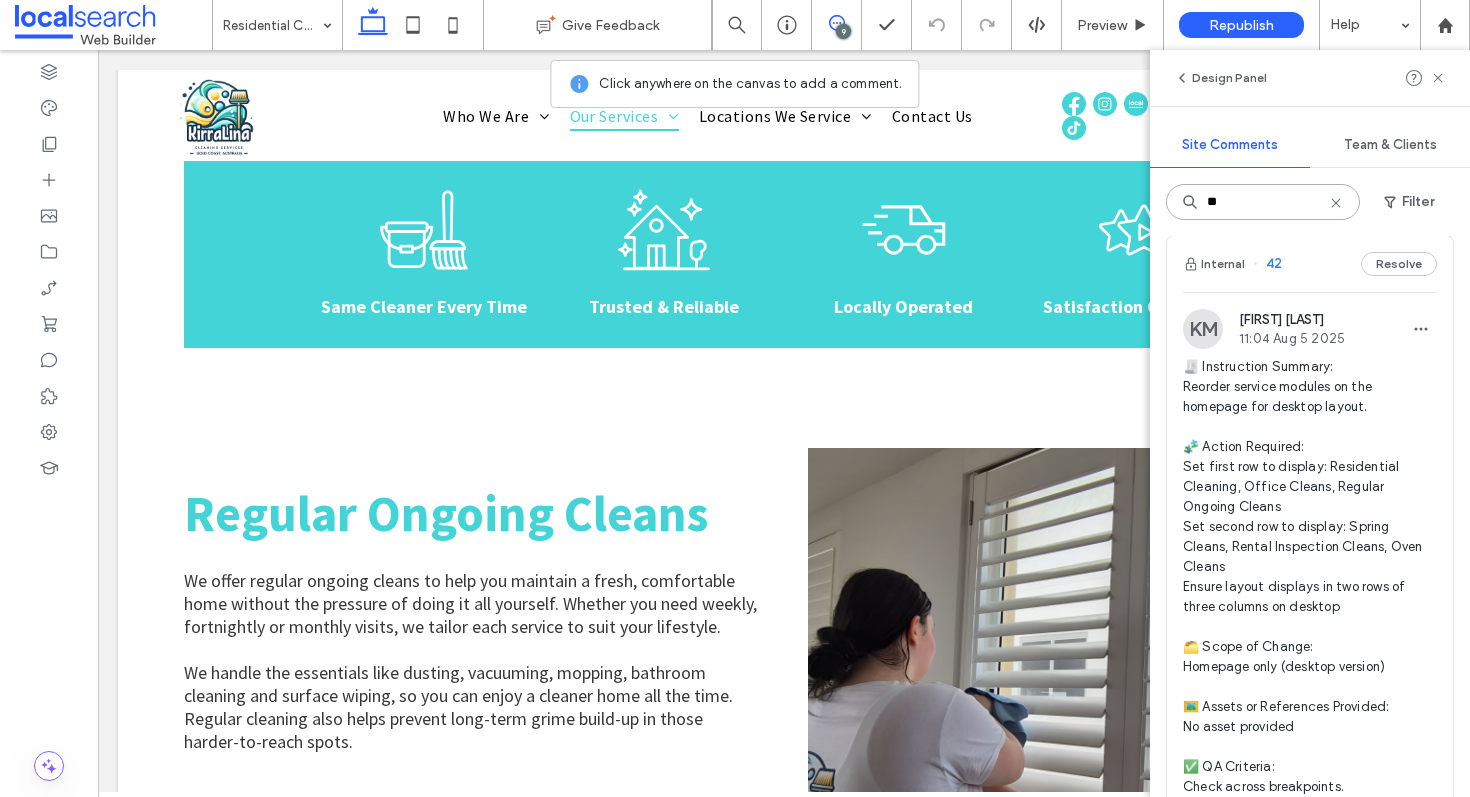 scroll, scrollTop: 22, scrollLeft: 0, axis: vertical 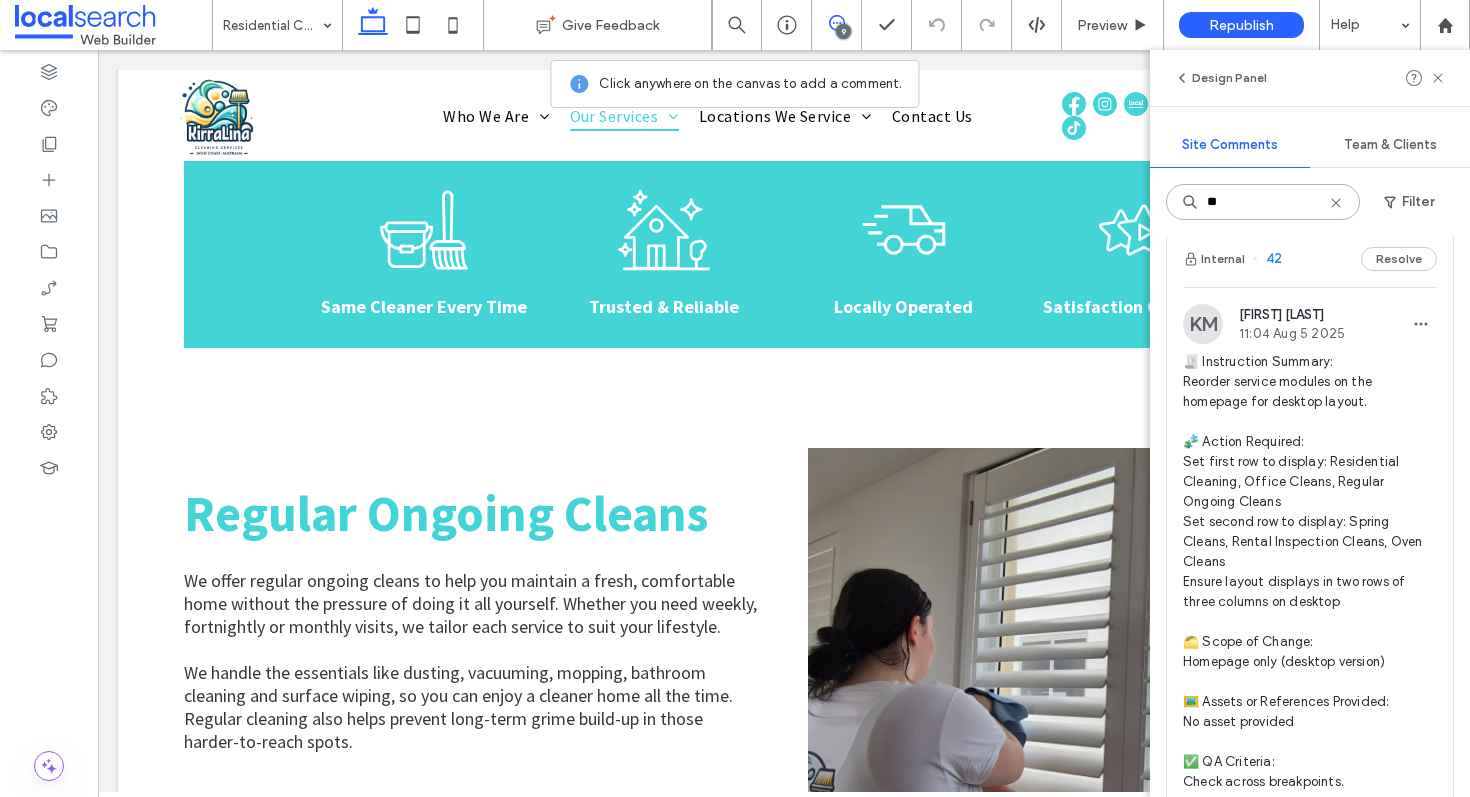 type on "**" 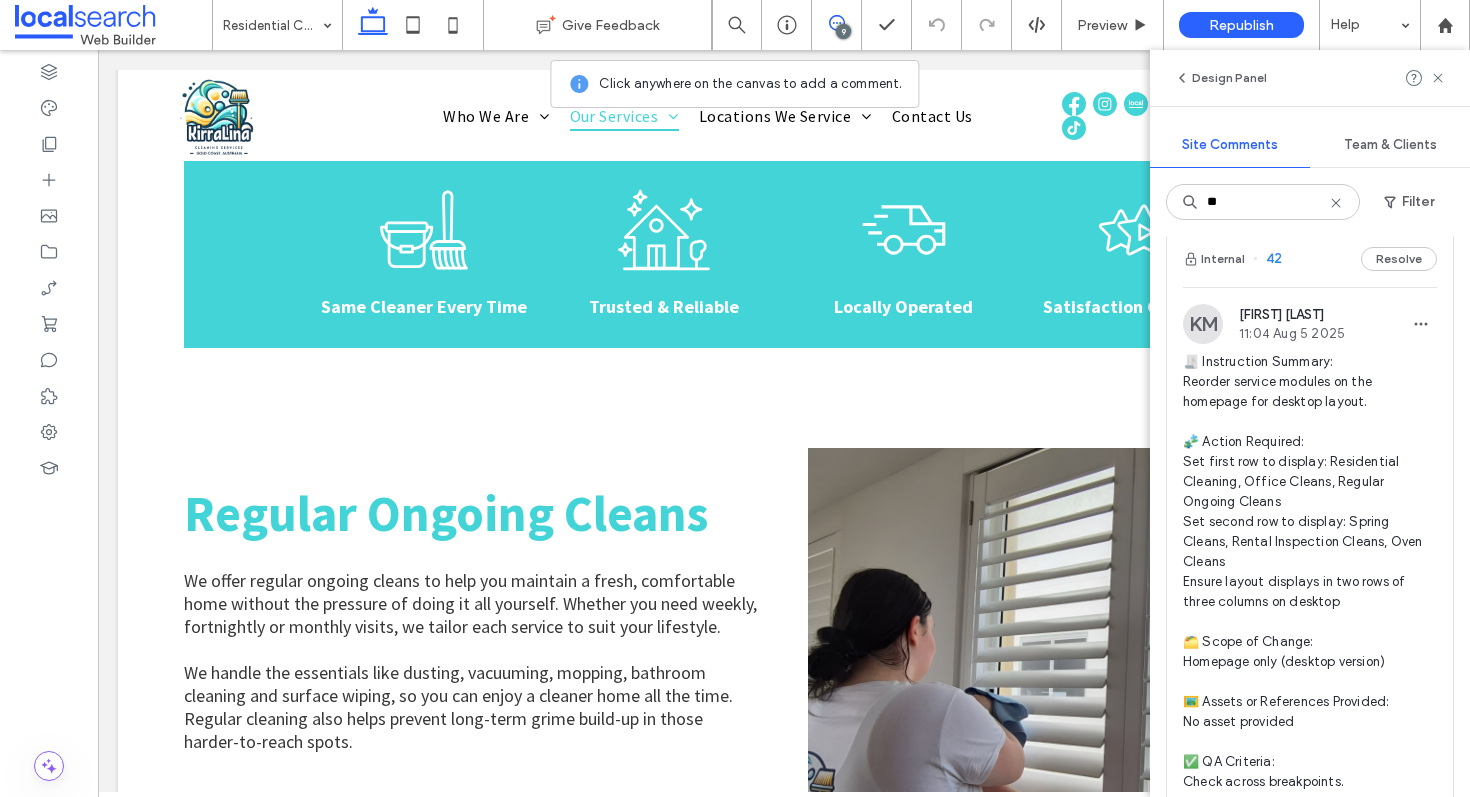 click on "Internal 42 Resolve" at bounding box center [1310, 259] 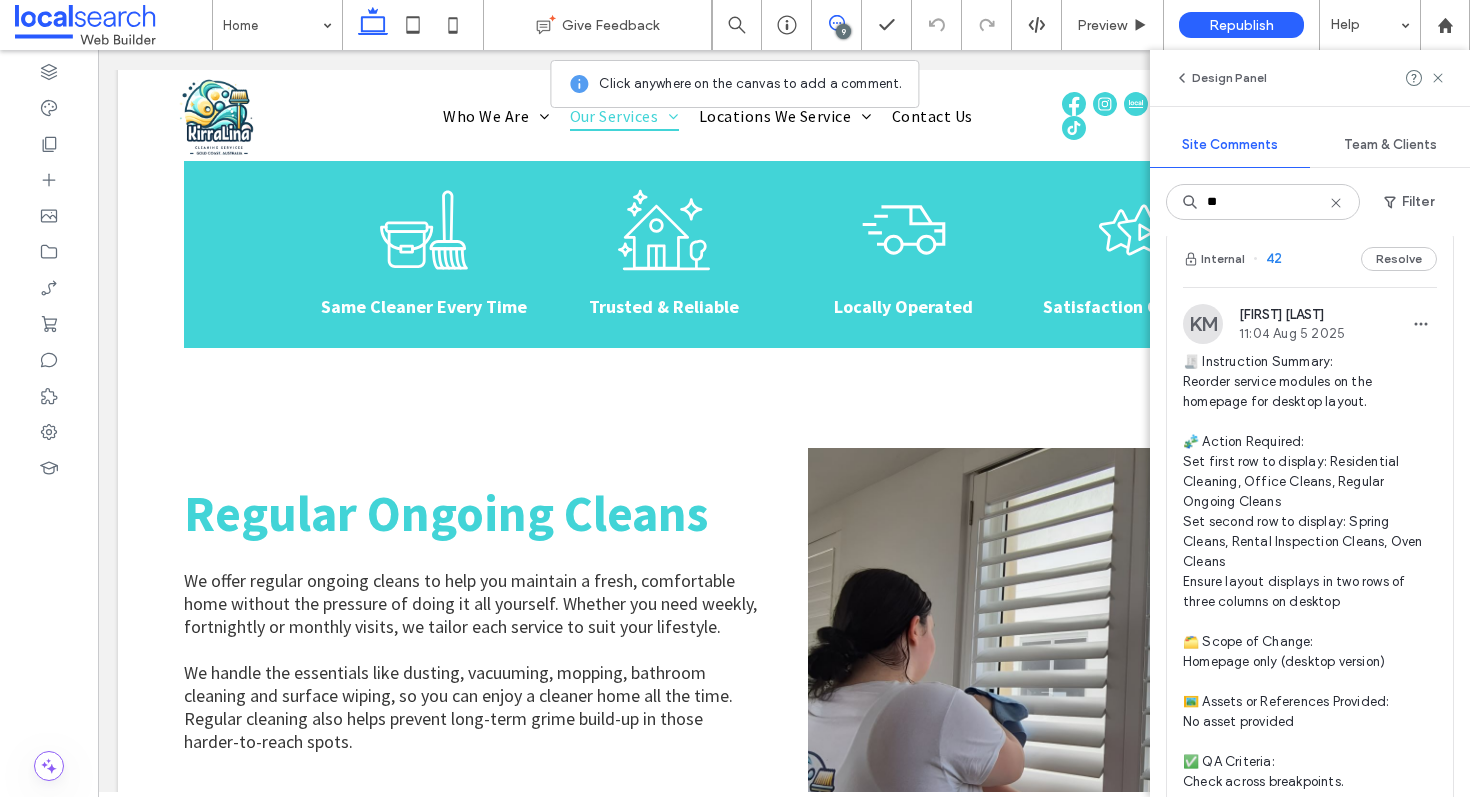 click at bounding box center (735, 398) 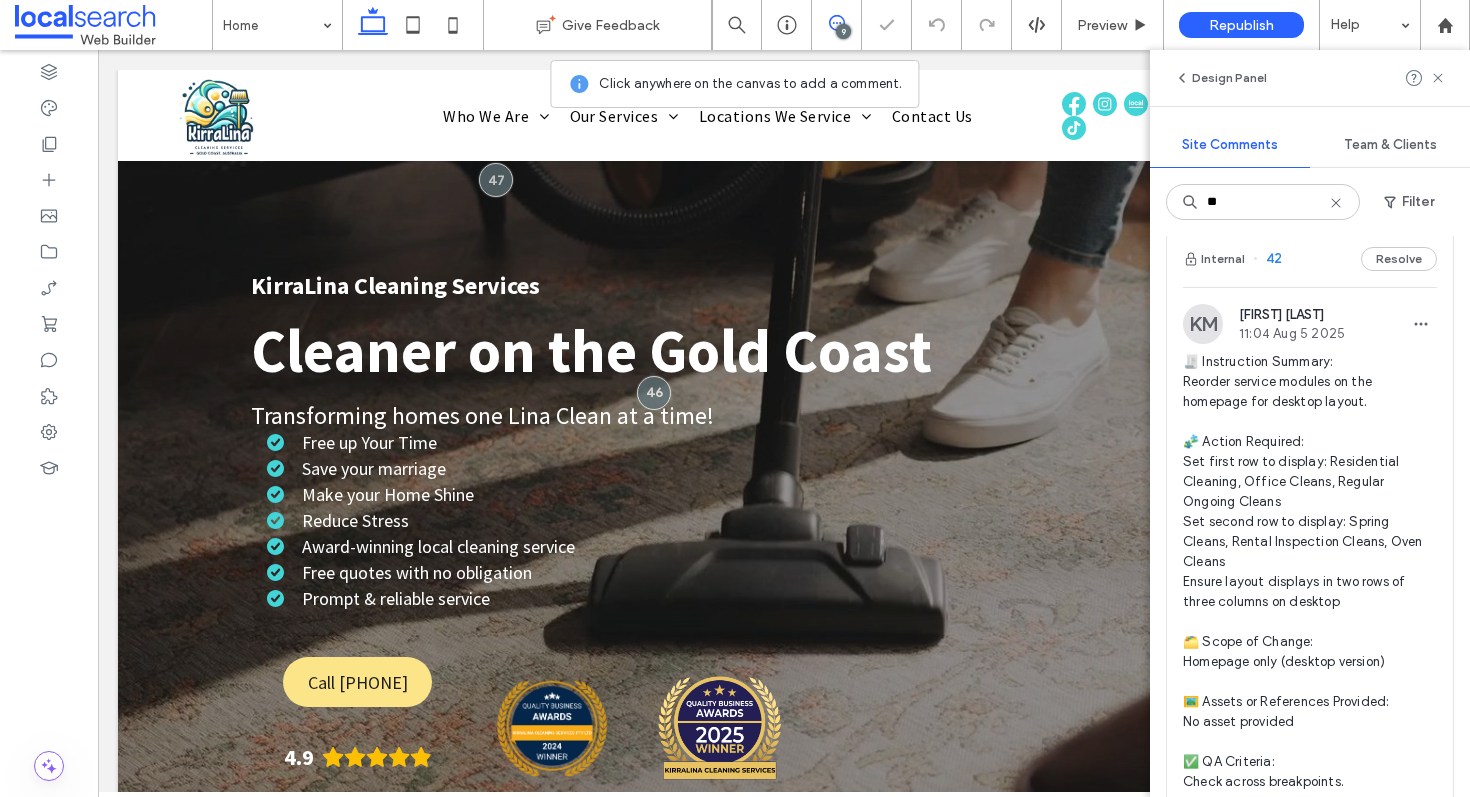 scroll, scrollTop: 3221, scrollLeft: 0, axis: vertical 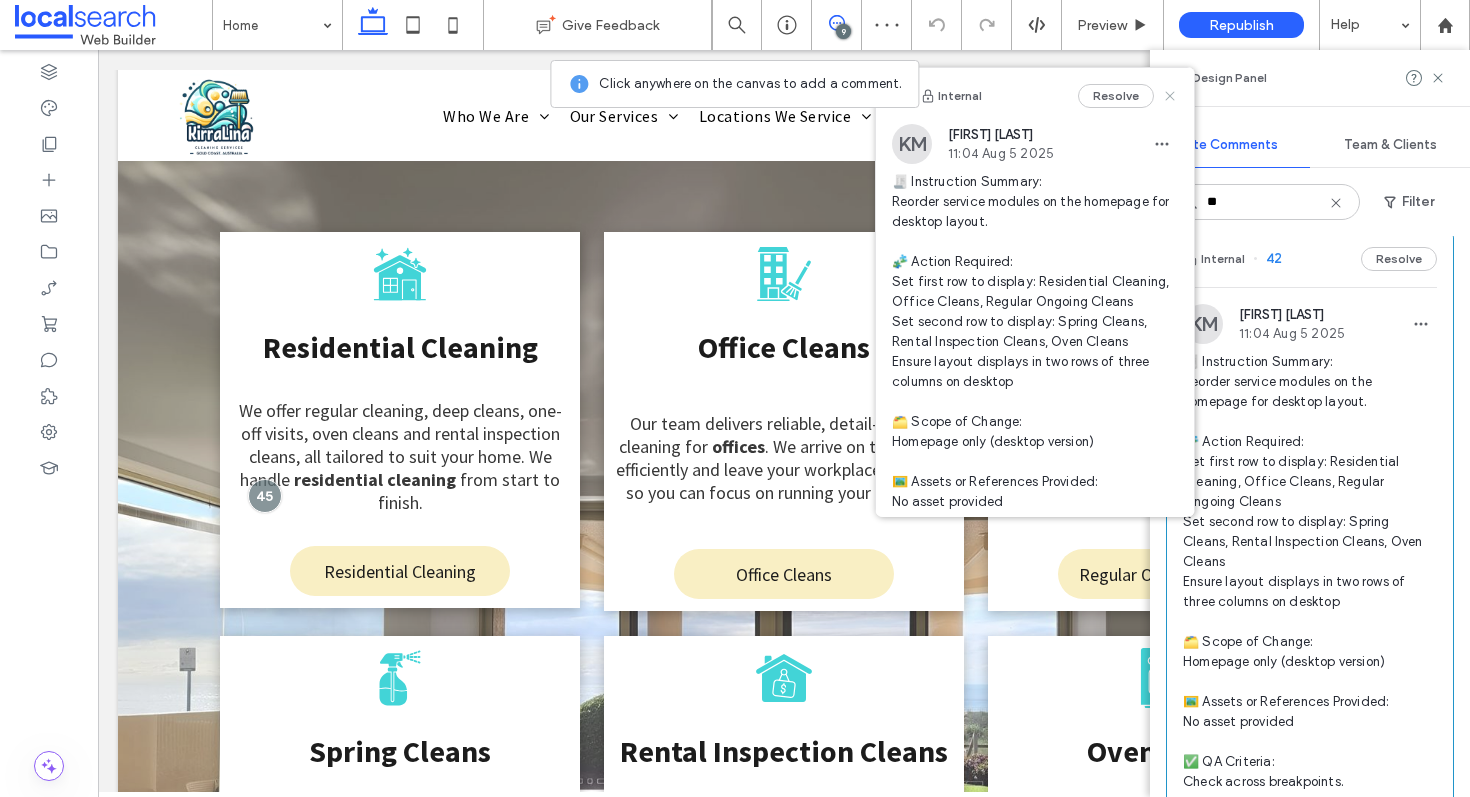 click 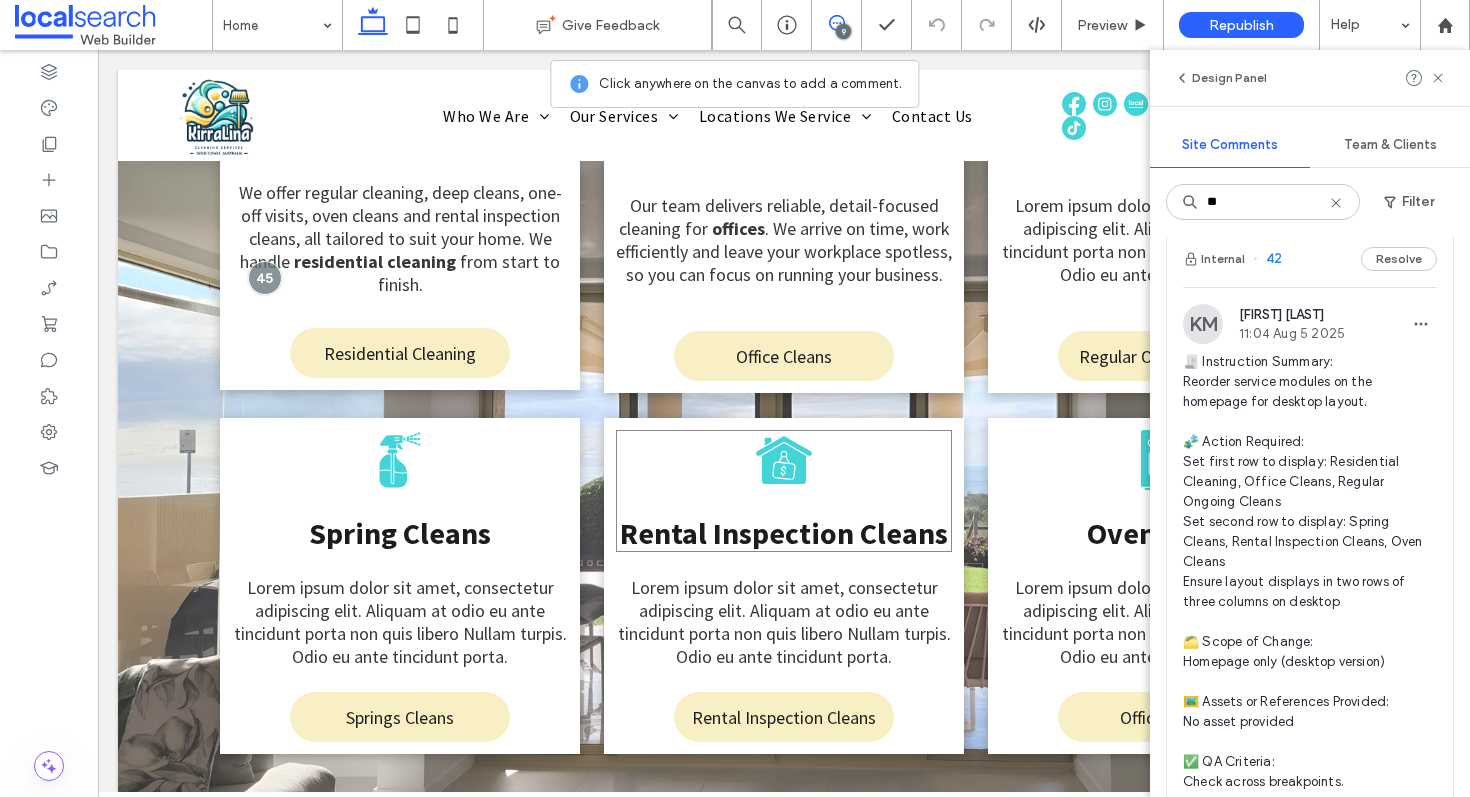 scroll, scrollTop: 3438, scrollLeft: 0, axis: vertical 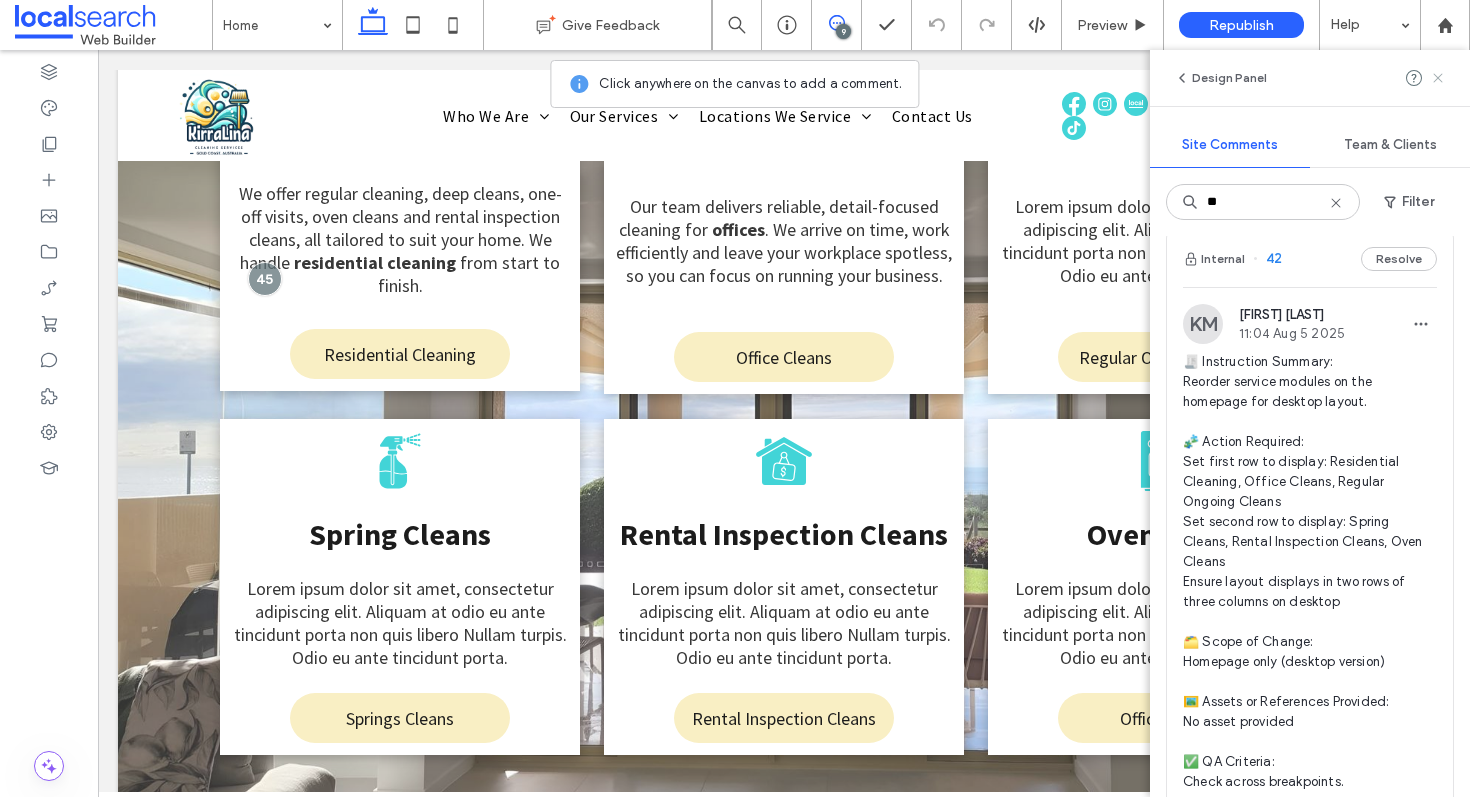 click 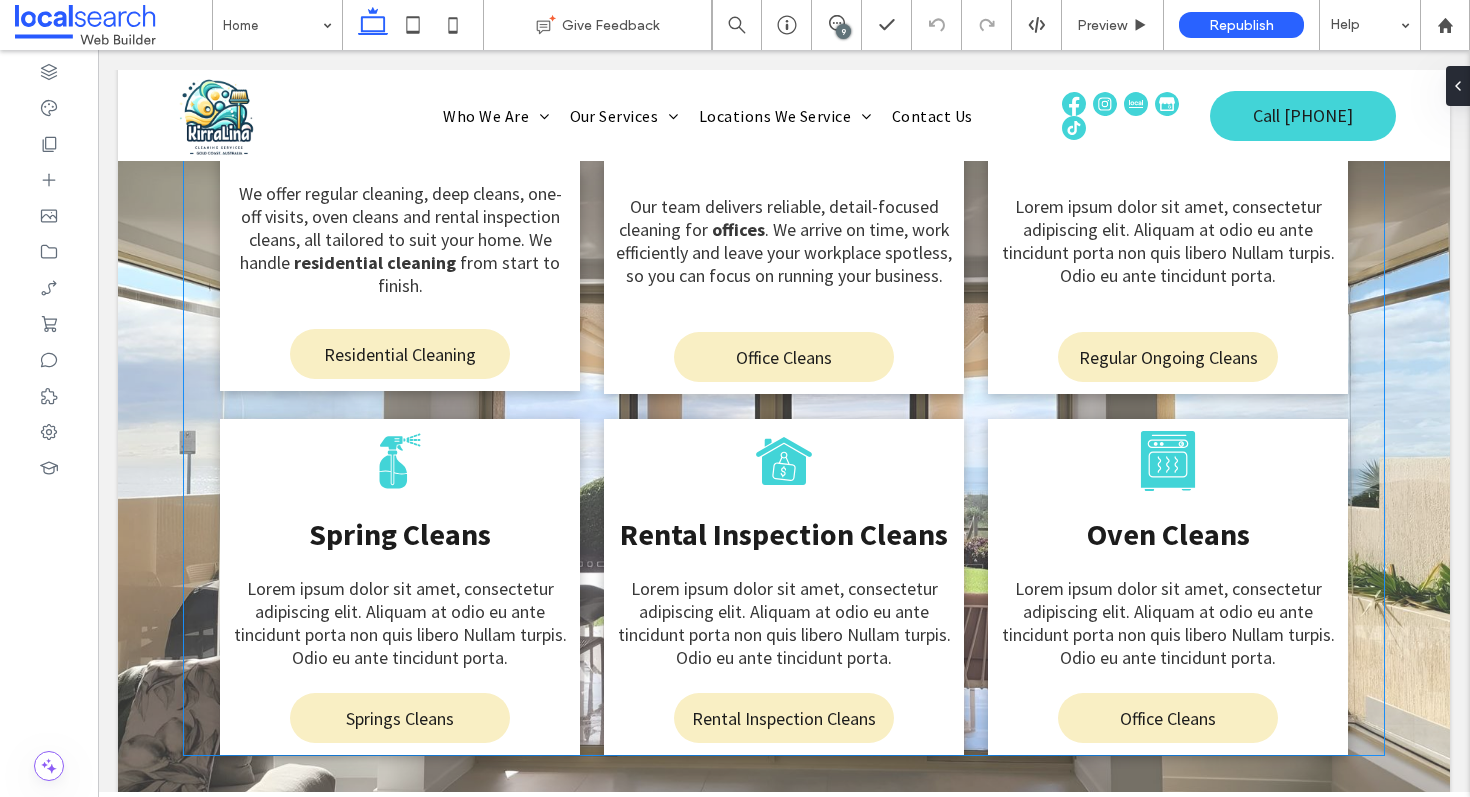 click on "Office Icon
Office Cleans
Our team delivers reliable, detail-focused cleaning for
offices . We arrive on time, work efficiently and leave your workplace spotless, so you can focus on running your business.
Office Cleans" at bounding box center (784, 204) 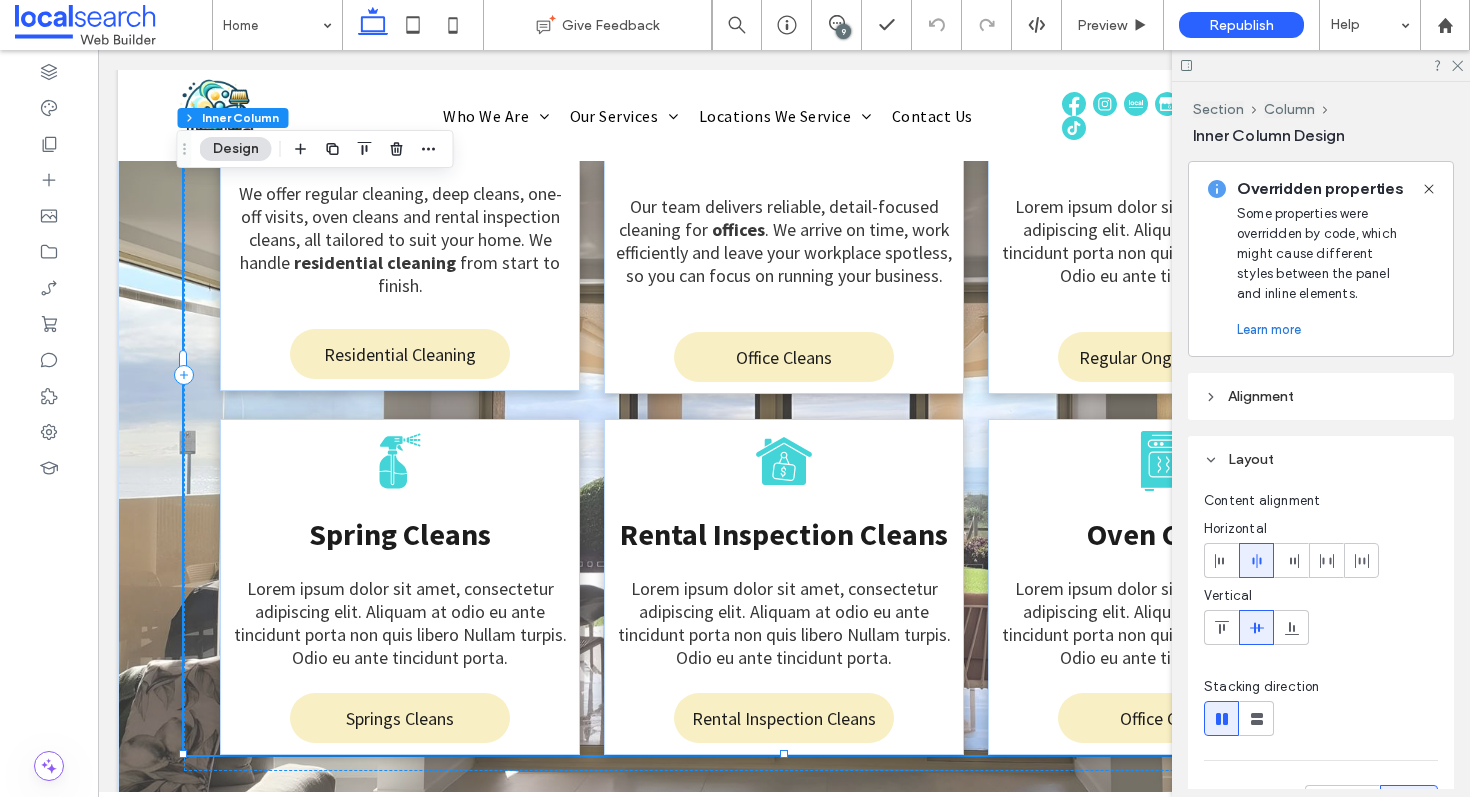 click on "Office Icon
Office Cleans
Our team delivers reliable, detail-focused cleaning for
offices . We arrive on time, work efficiently and leave your workplace spotless, so you can focus on running your business.
Office Cleans" at bounding box center (784, 204) 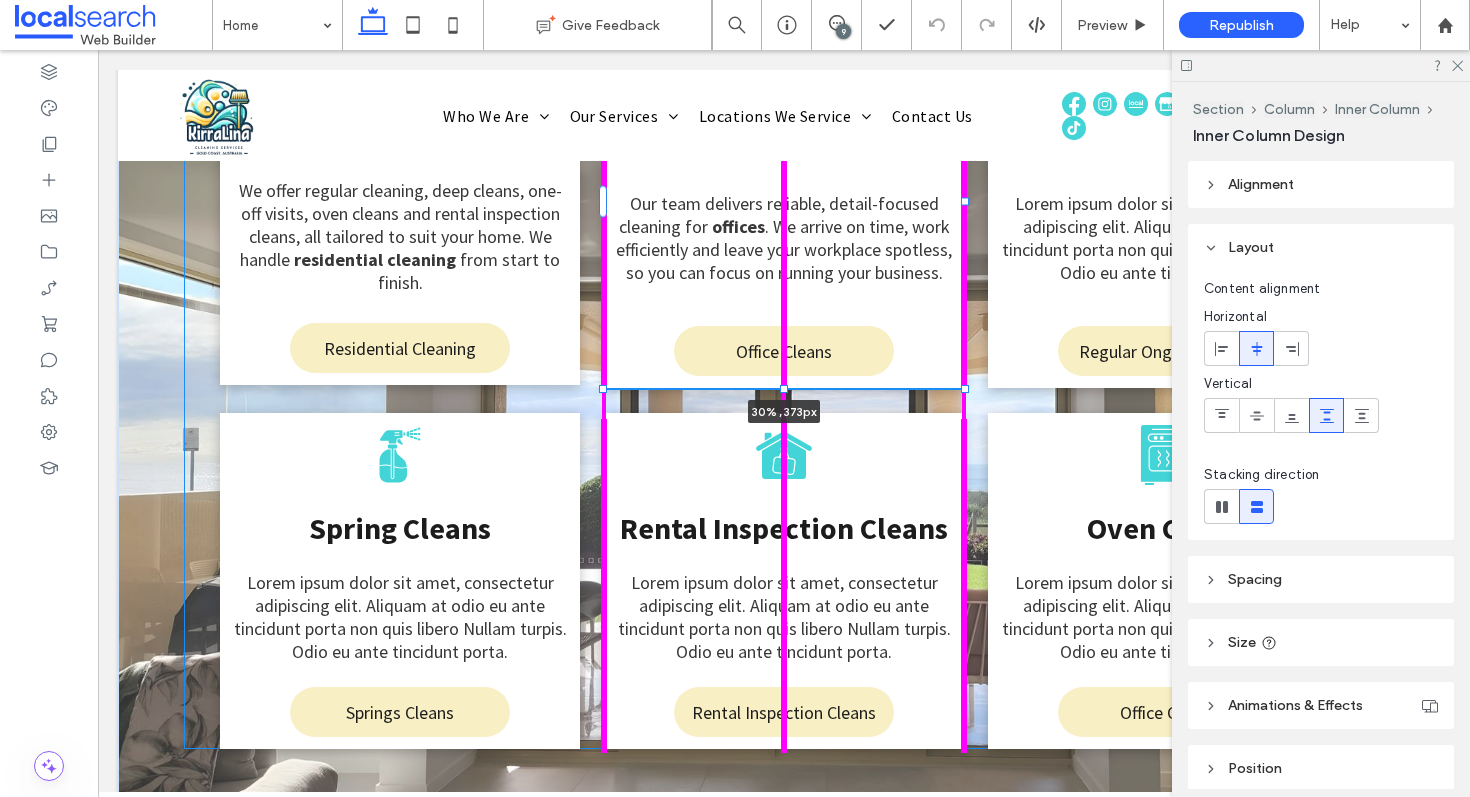 click at bounding box center [784, 389] 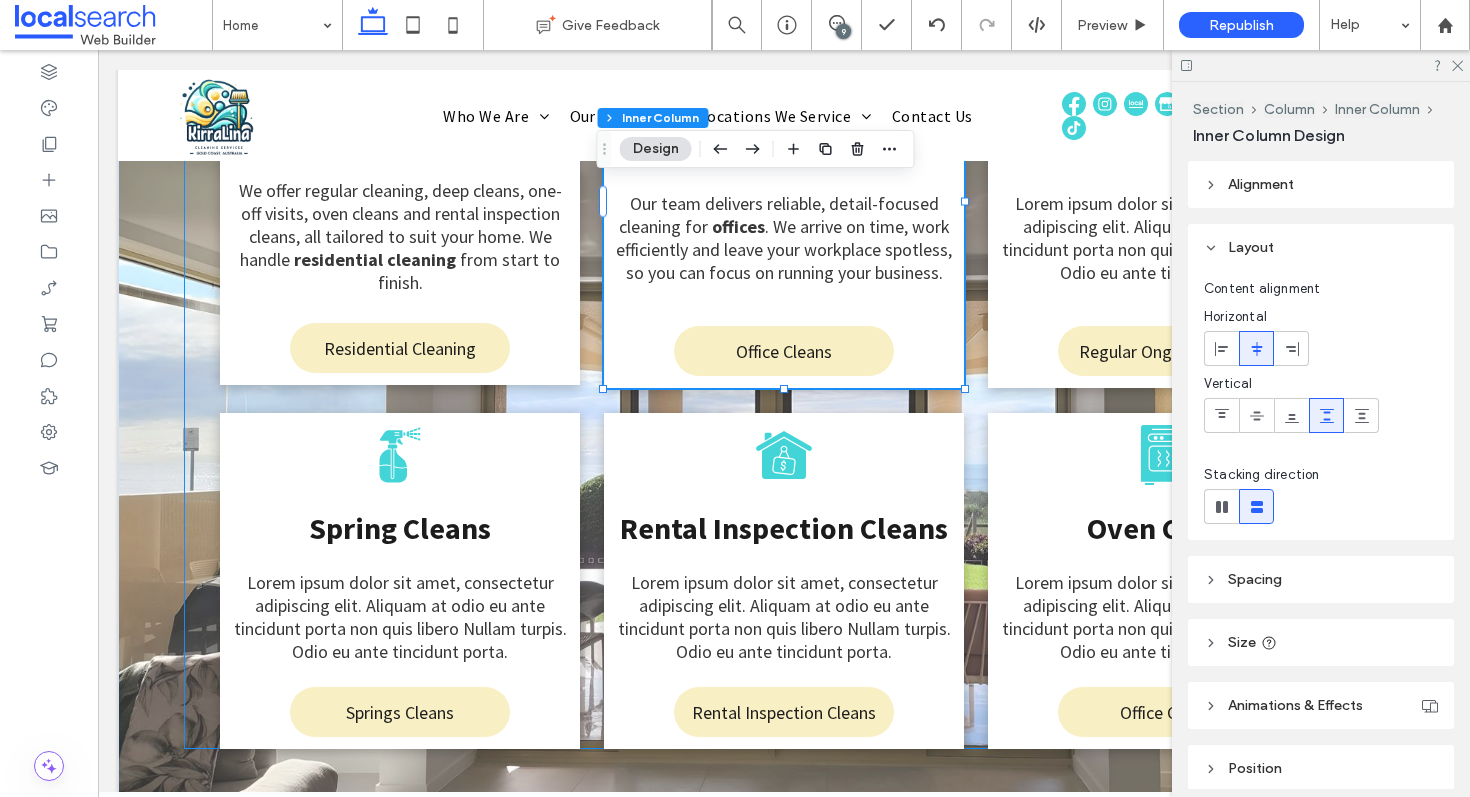 click on "Clean House Icon
Residential Cleaning
We offer regular cleaning, deep cleans, one-off visits, oven cleans and rental inspection cleans, all tailored to suit your home. We handle
residential cleaning   from start to finish.
Residential Cleaning
Office Icon
Office Cleans
Our team delivers reliable, detail-focused cleaning for
offices . We arrive on time, work efficiently and leave your workplace spotless, so you can focus on running your business.
Office Cleans
30% , 373px
Mop and Bucket Icon
Regular Ongoing Cleans
Lorem ipsum dolor sit amet, consectetur adipiscing elit. Aliquam at odio eu ante tincidunt porta non quis libero Nullam turpis. Odio eu ante tincidunt porta.
Regular Ongoing Cleans" at bounding box center (784, 364) 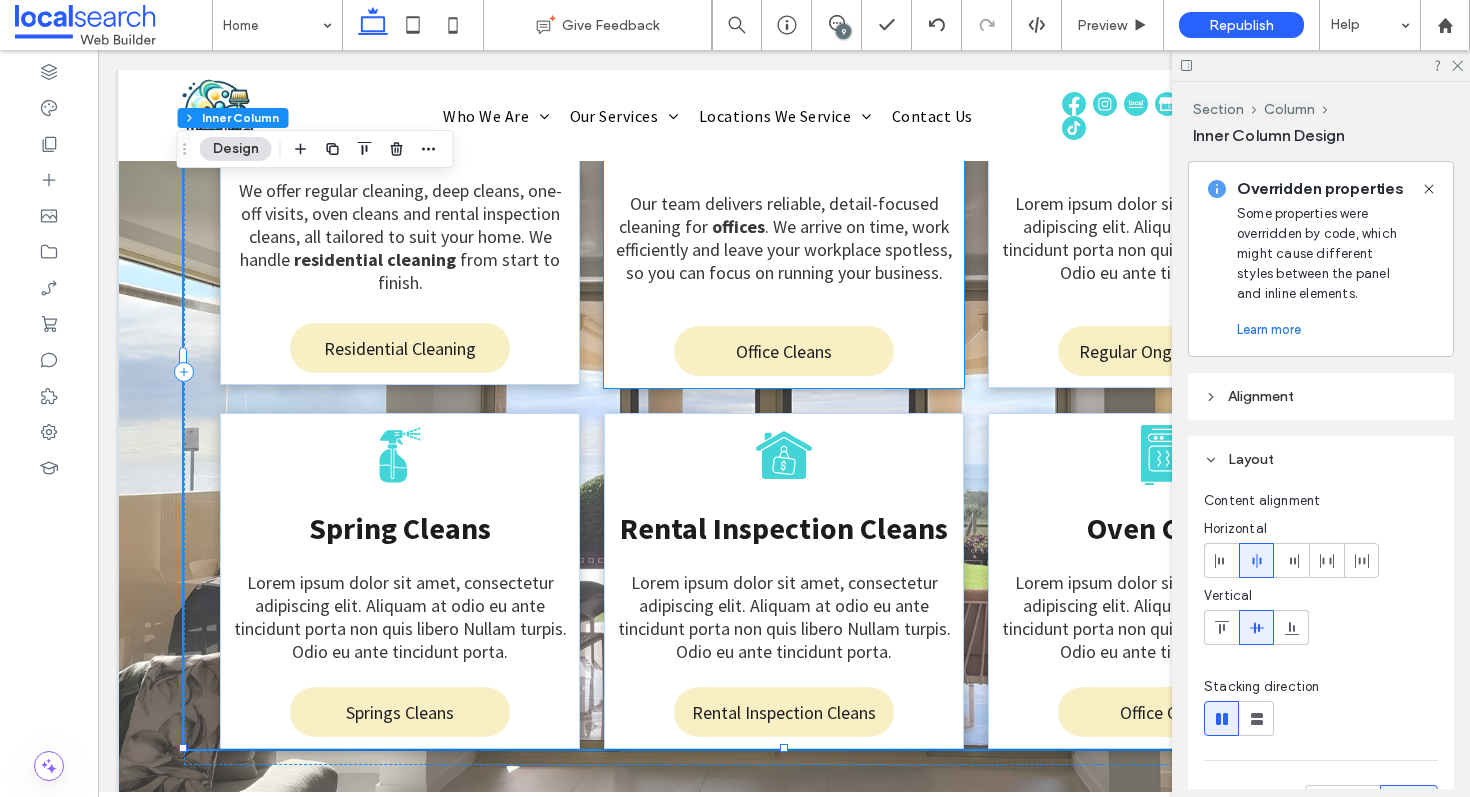 click on "Office Icon
Office Cleans
Our team delivers reliable, detail-focused cleaning for
offices . We arrive on time, work efficiently and leave your workplace spotless, so you can focus on running your business.
Office Cleans" at bounding box center [784, 201] 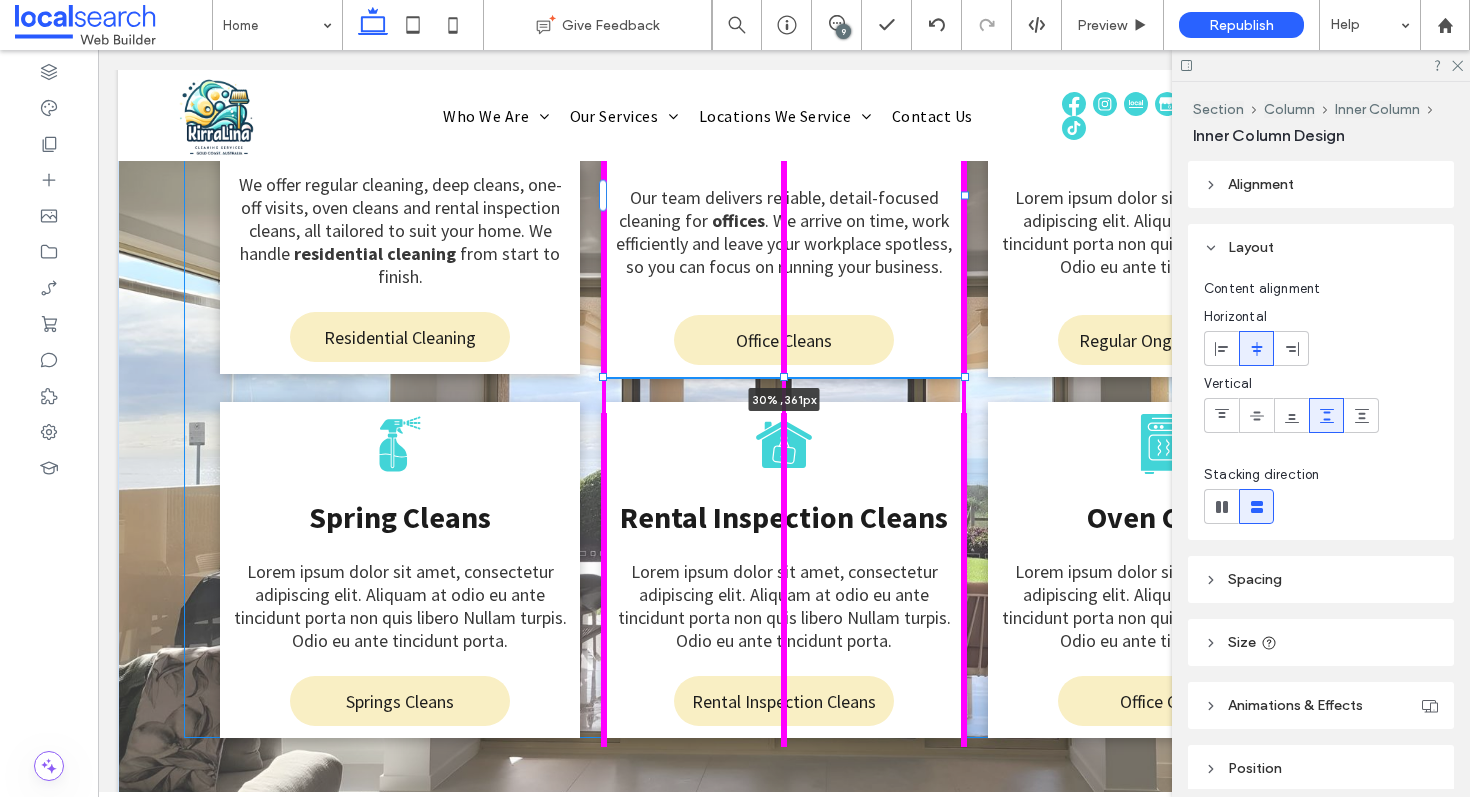 click on "Clean House Icon
Residential Cleaning
We offer regular cleaning, deep cleans, one-off visits, oven cleans and rental inspection cleans, all tailored to suit your home. We handle
residential cleaning   from start to finish.
Residential Cleaning
Office Icon
Office Cleans
Our team delivers reliable, detail-focused cleaning for
offices . We arrive on time, work efficiently and leave your workplace spotless, so you can focus on running your business.
Office Cleans
30% , 361px
Mop and Bucket Icon
Regular Ongoing Cleans
Lorem ipsum dolor sit amet, consectetur adipiscing elit. Aliquam at odio eu ante tincidunt porta non quis libero Nullam turpis. Odio eu ante tincidunt porta." at bounding box center (784, 426) 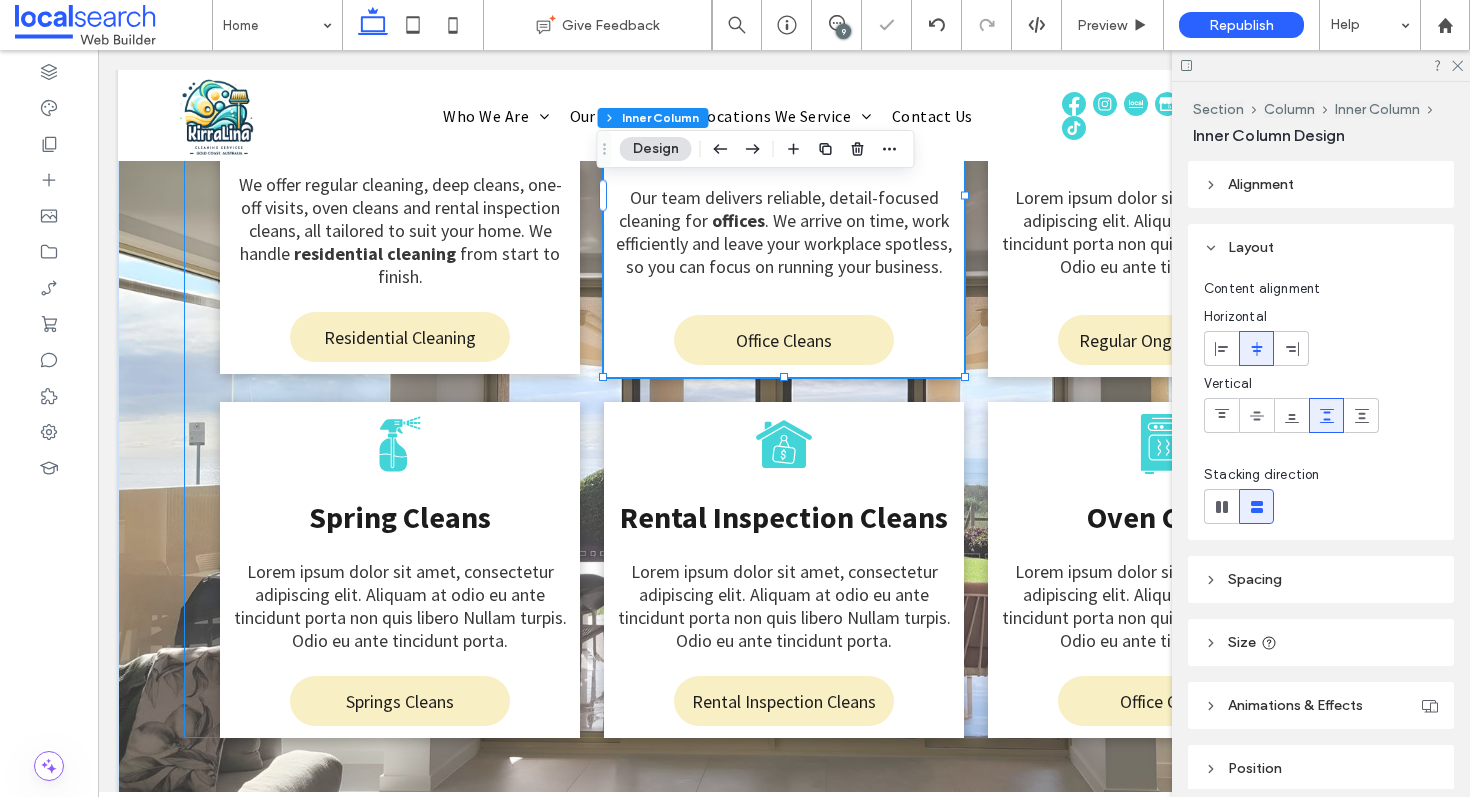 click on "Clean House Icon
Residential Cleaning
We offer regular cleaning, deep cleans, one-off visits, oven cleans and rental inspection cleans, all tailored to suit your home. We handle
residential cleaning   from start to finish.
Residential Cleaning
Office Icon
Office Cleans
Our team delivers reliable, detail-focused cleaning for
offices . We arrive on time, work efficiently and leave your workplace spotless, so you can focus on running your business.
Office Cleans
30% , 361px
Mop and Bucket Icon
Regular Ongoing Cleans
Lorem ipsum dolor sit amet, consectetur adipiscing elit. Aliquam at odio eu ante tincidunt porta non quis libero Nullam turpis. Odio eu ante tincidunt porta.
Regular Ongoing Cleans" at bounding box center [784, 358] 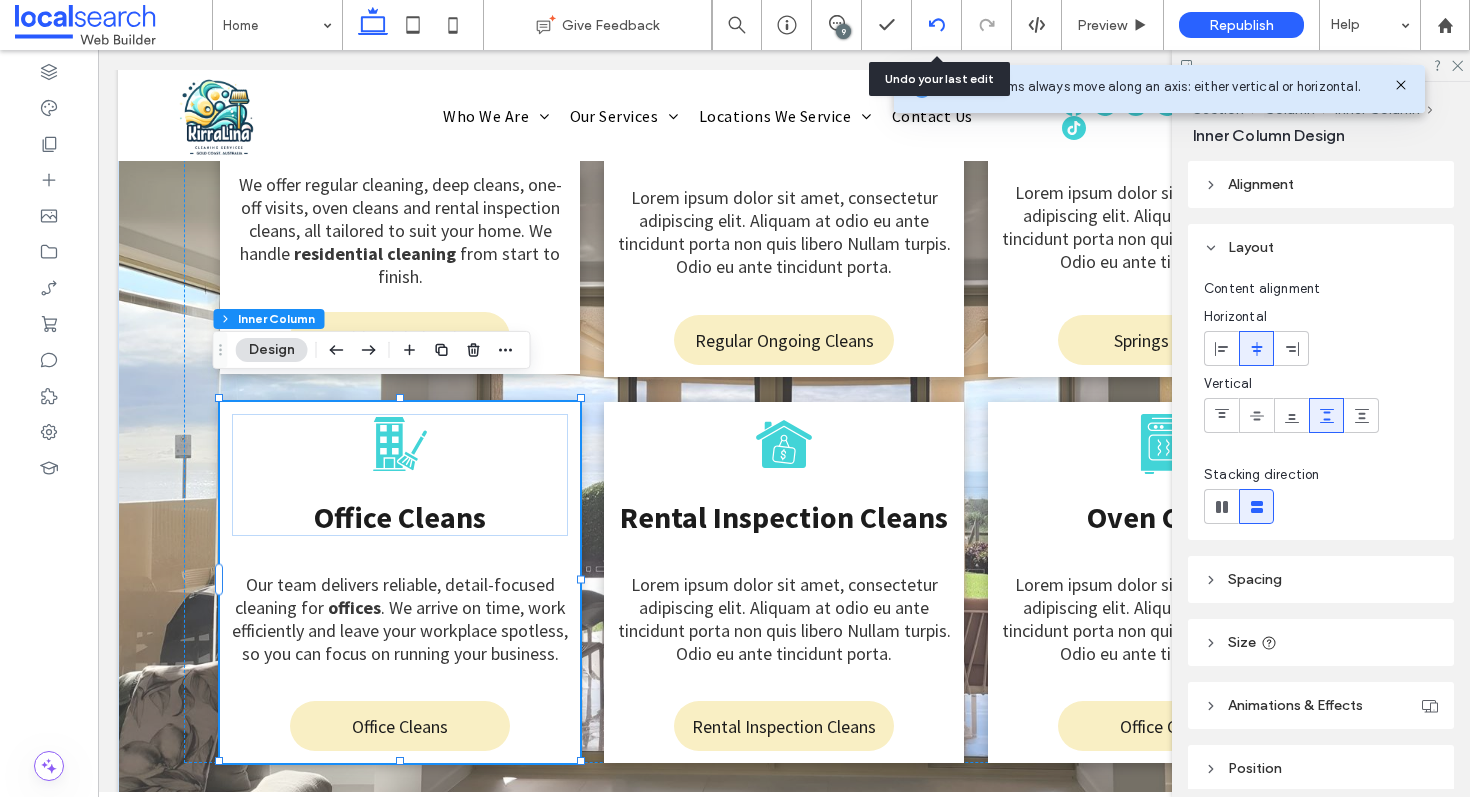click 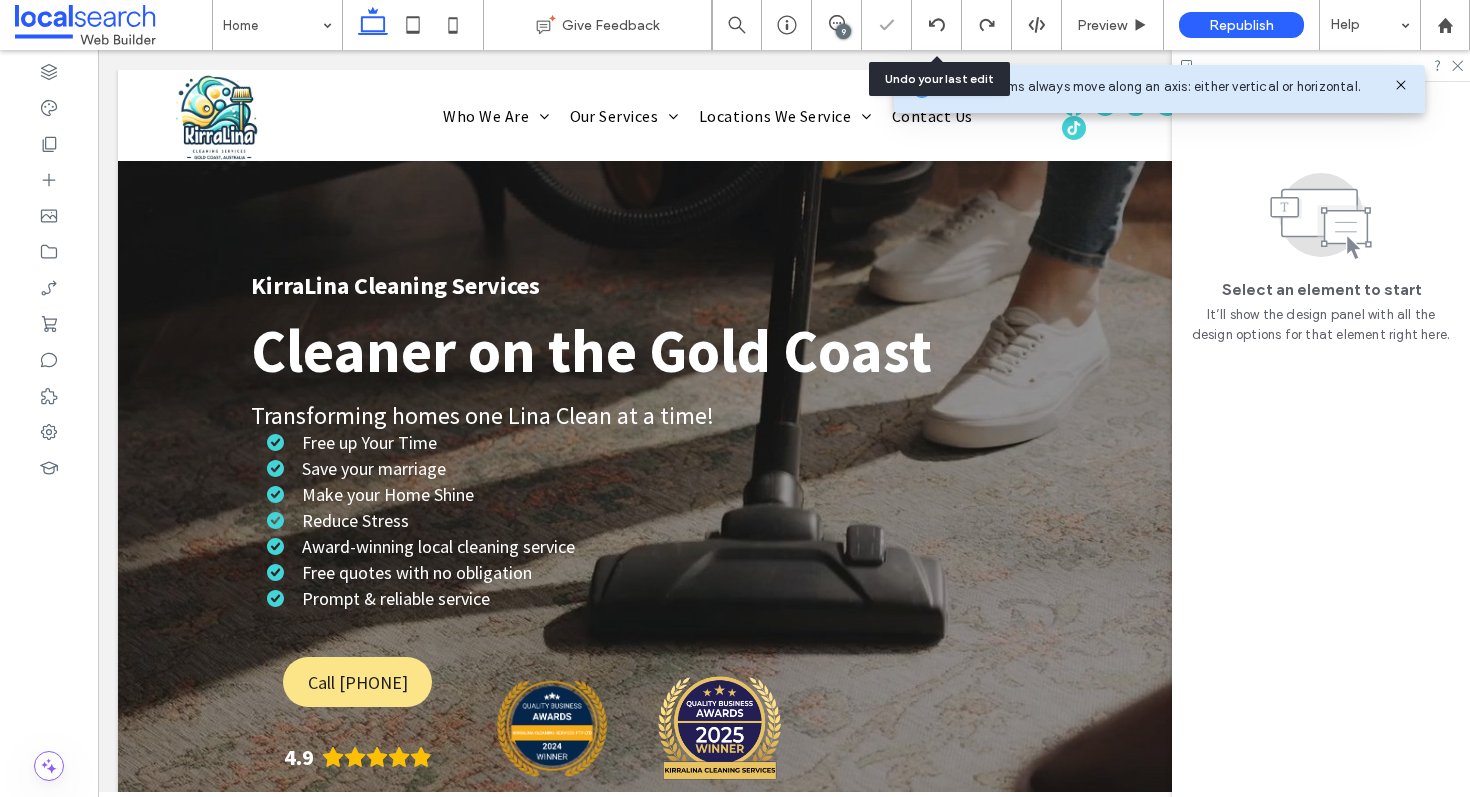 scroll, scrollTop: 0, scrollLeft: 0, axis: both 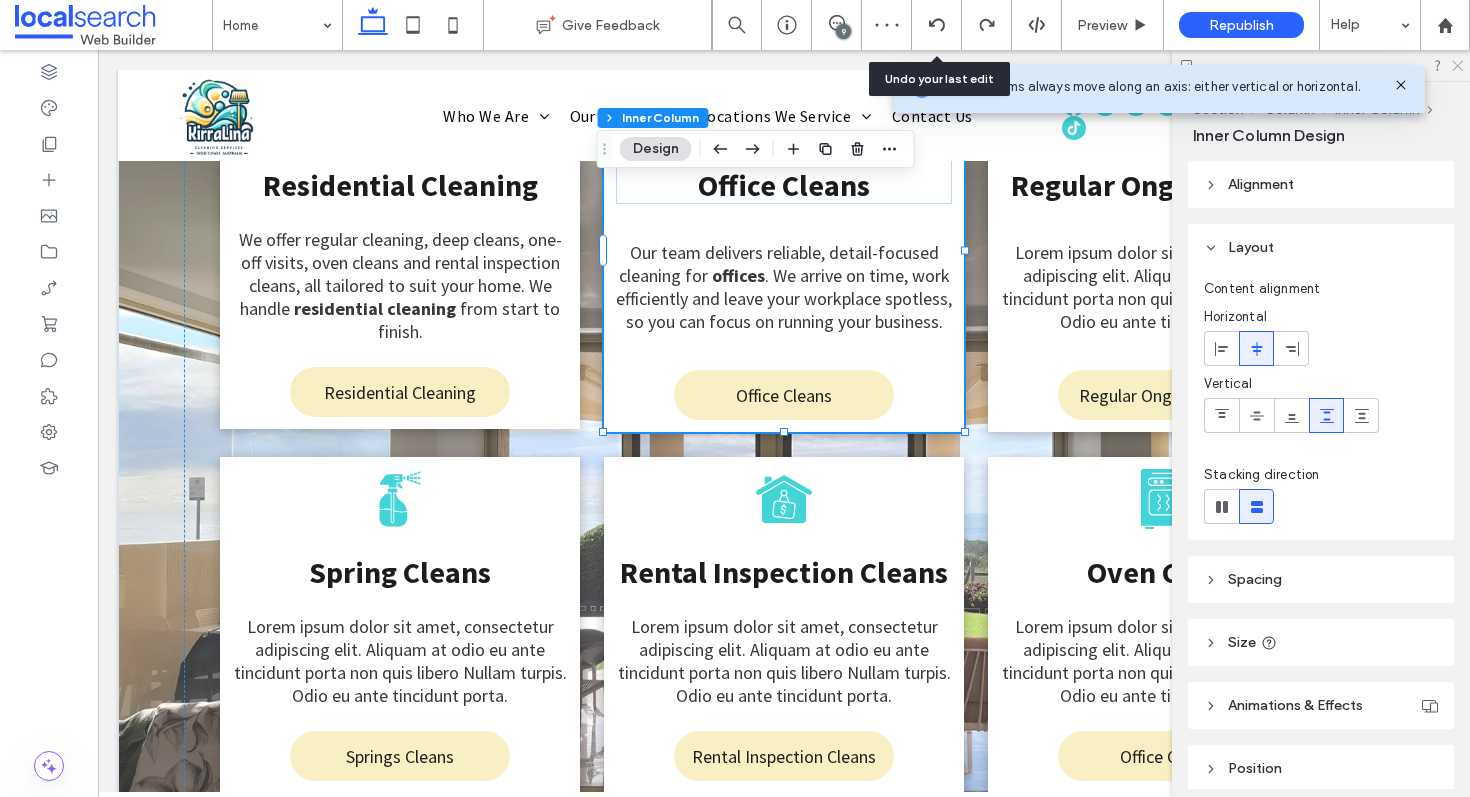click 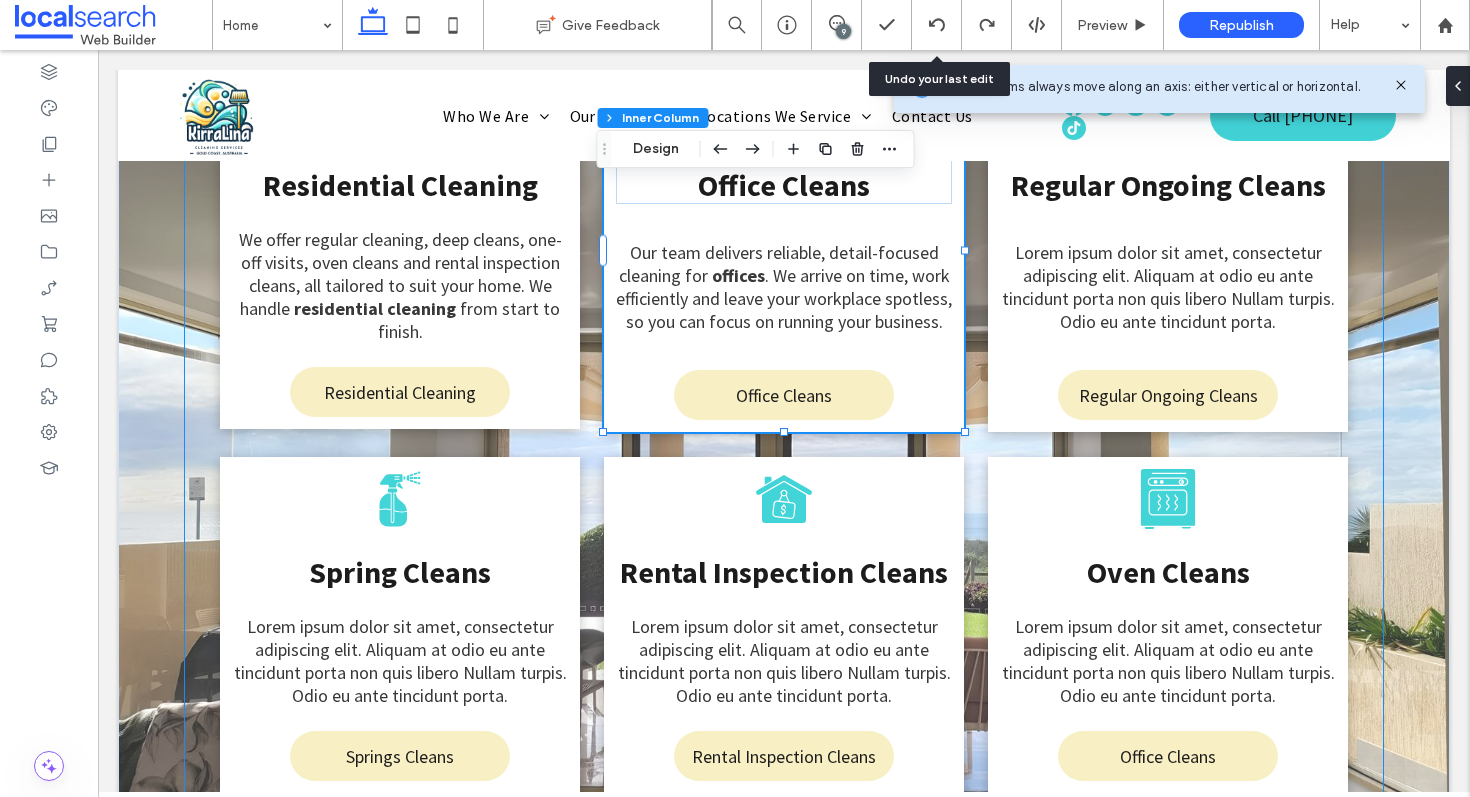 click on "Clean House Icon
Residential Cleaning
We offer regular cleaning, deep cleans, one-off visits, oven cleans and rental inspection cleans, all tailored to suit your home. We handle
residential cleaning   from start to finish.
Residential Cleaning
Office Icon
Office Cleans
Our team delivers reliable, detail-focused cleaning for
offices . We arrive on time, work efficiently and leave your workplace spotless, so you can focus on running your business.
Office Cleans
Mop and Bucket Icon
Regular Ongoing Cleans
Lorem ipsum dolor sit amet, consectetur adipiscing elit. Aliquam at odio eu ante tincidunt porta non quis libero Nullam turpis. Odio eu ante tincidunt porta.
Regular Ongoing Cleans" at bounding box center [784, 413] 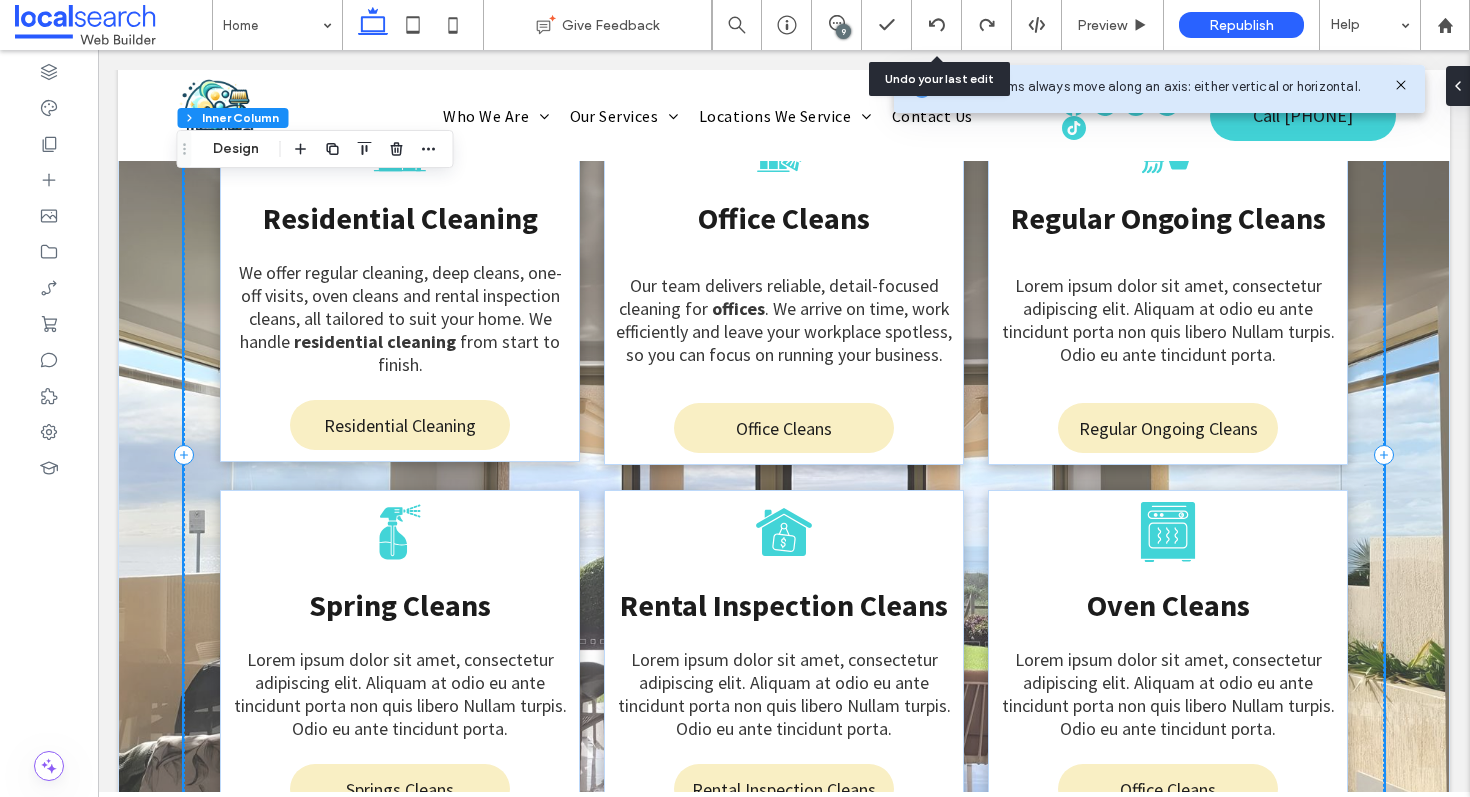 scroll, scrollTop: 3341, scrollLeft: 0, axis: vertical 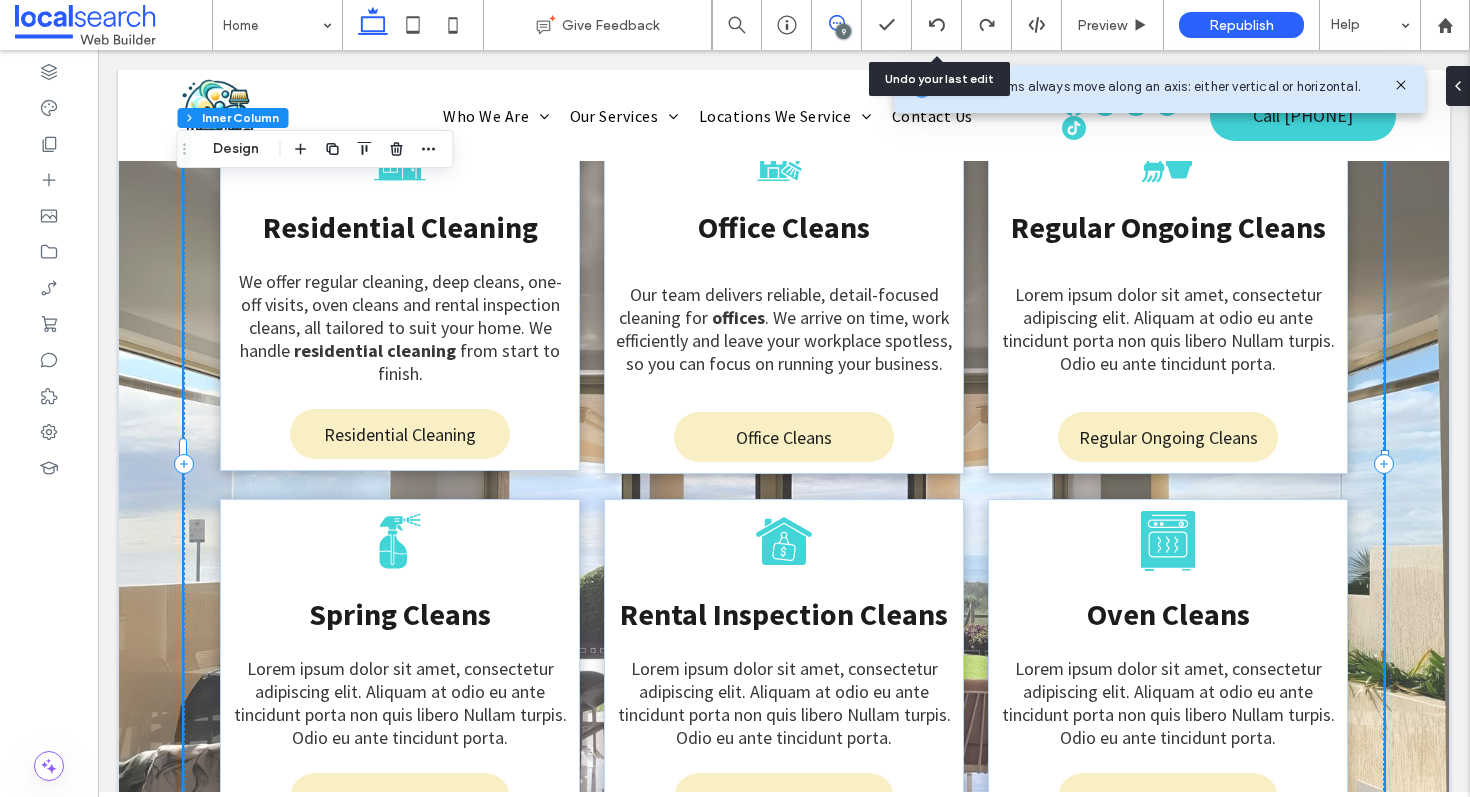 click 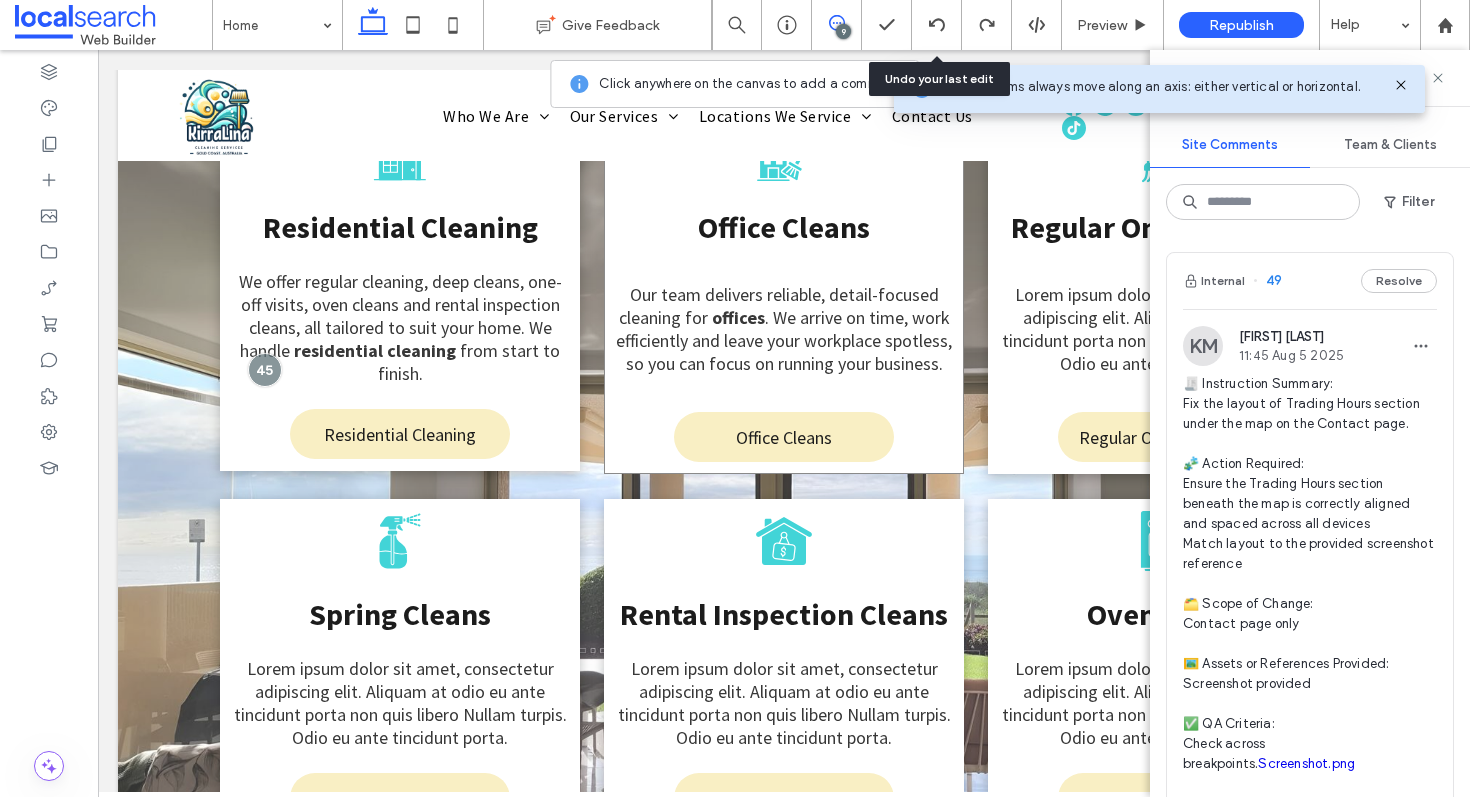 click on "Office Icon
Office Cleans
Our team delivers reliable, detail-focused cleaning for
offices . We arrive on time, work efficiently and leave your workplace spotless, so you can focus on running your business.
Office Cleans" at bounding box center (784, 293) 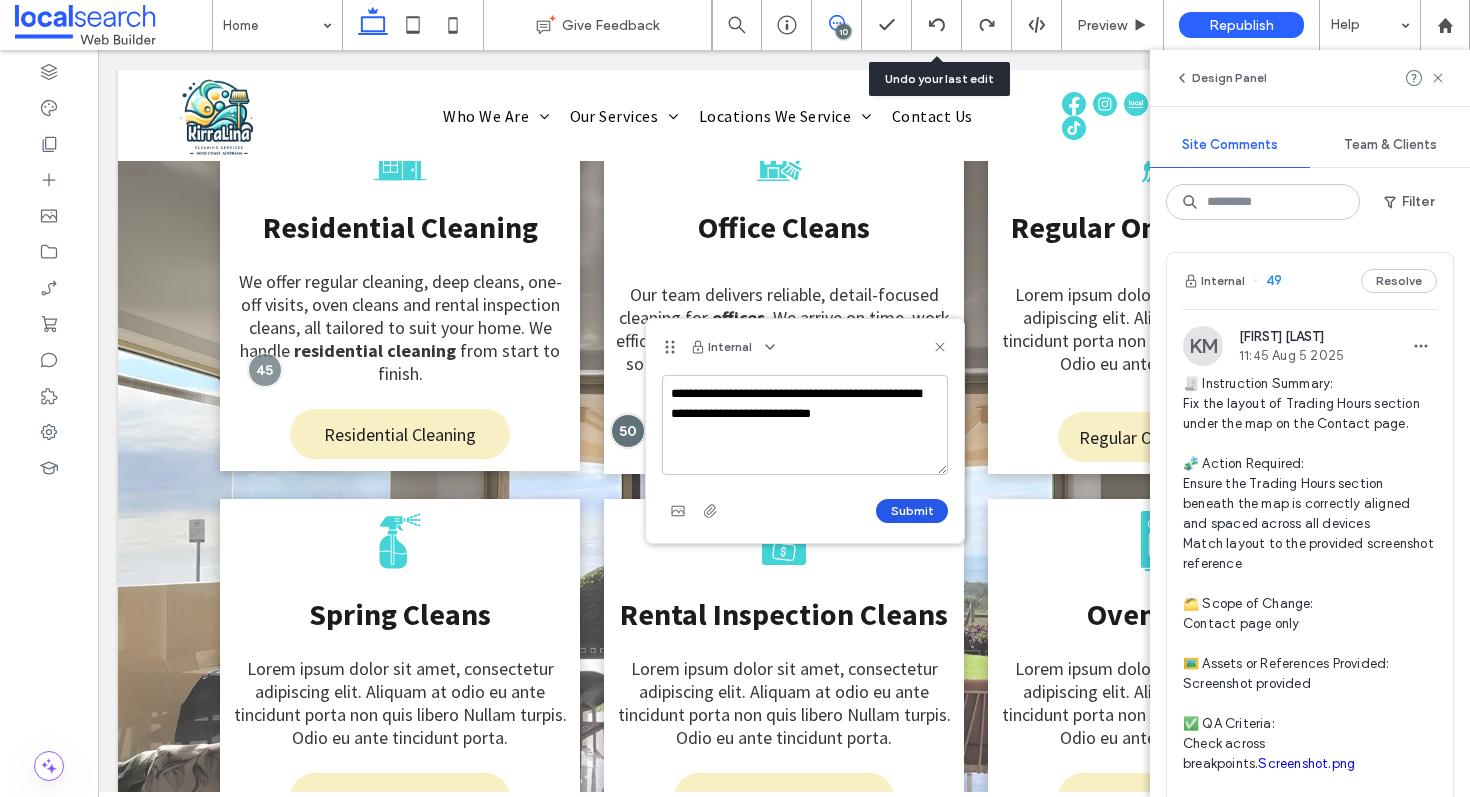 type on "**********" 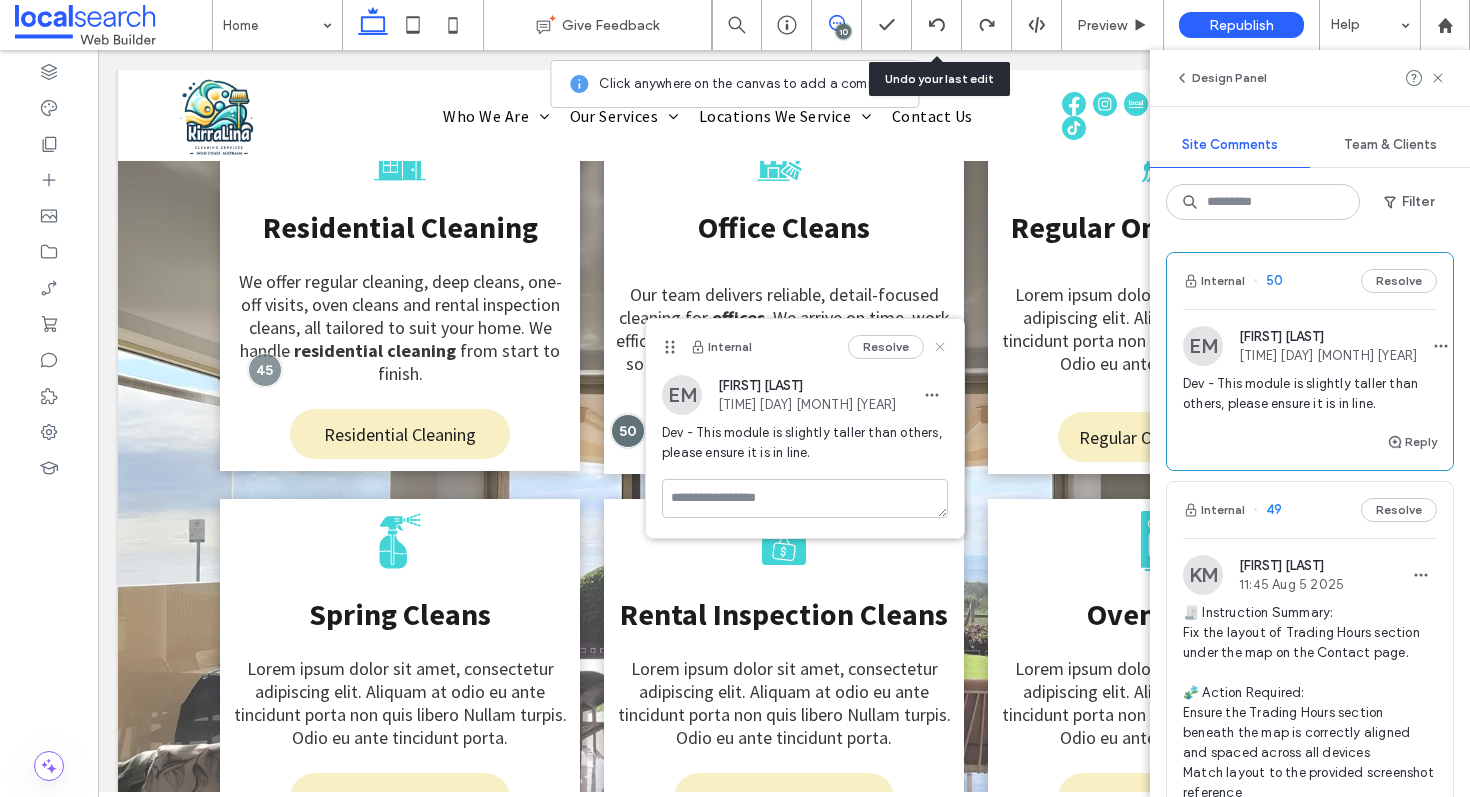 click 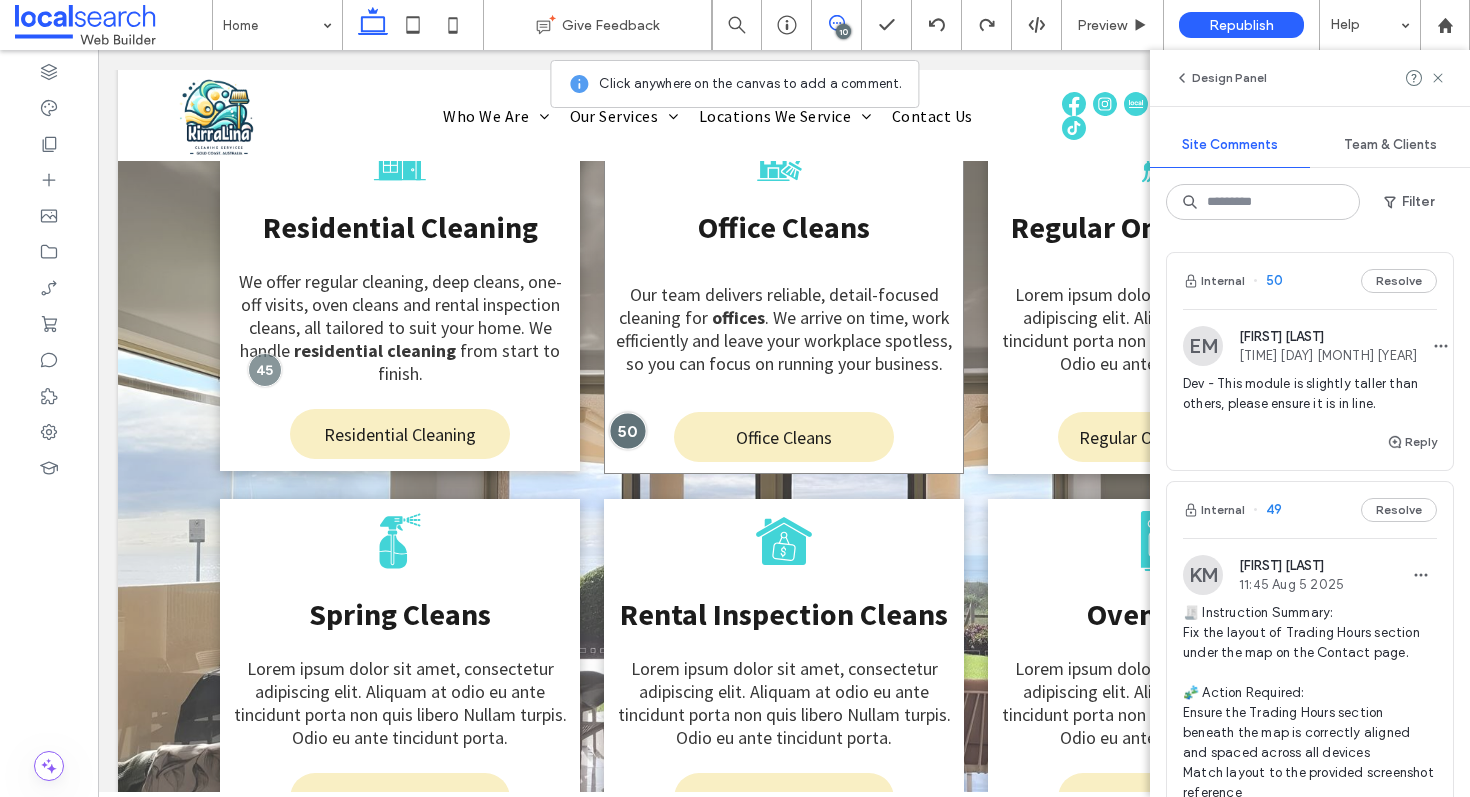 click at bounding box center (627, 430) 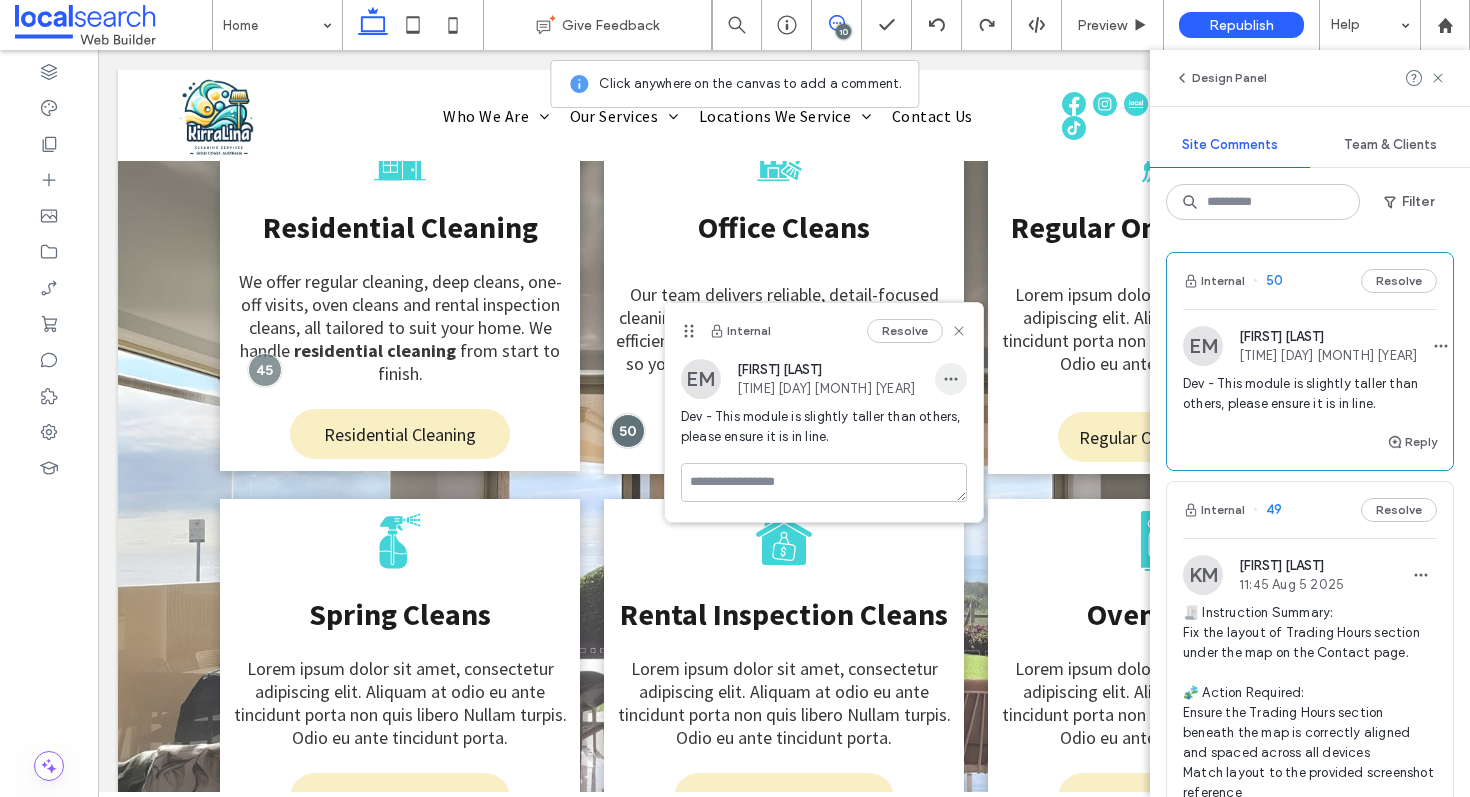 click 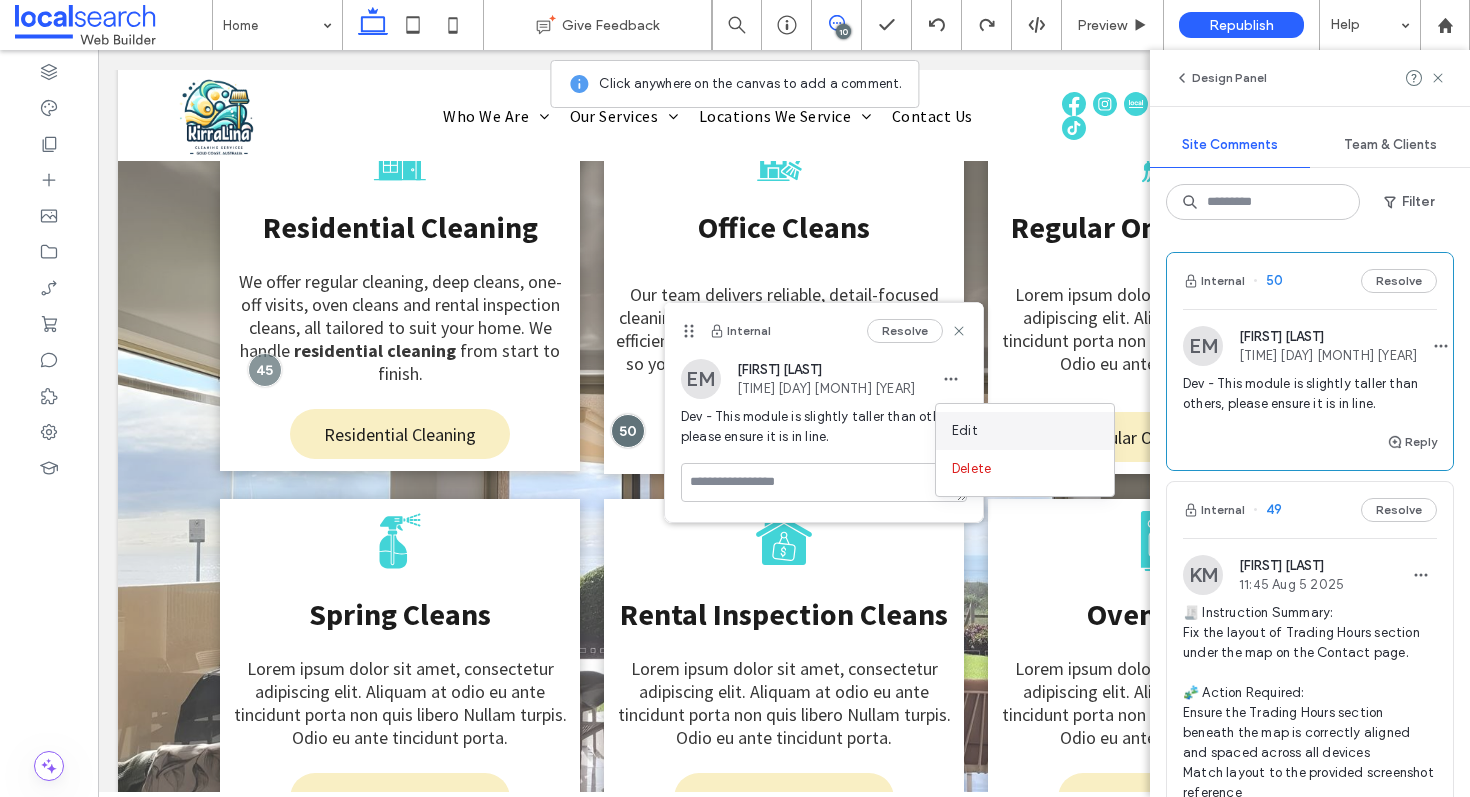 click on "Edit" at bounding box center (965, 431) 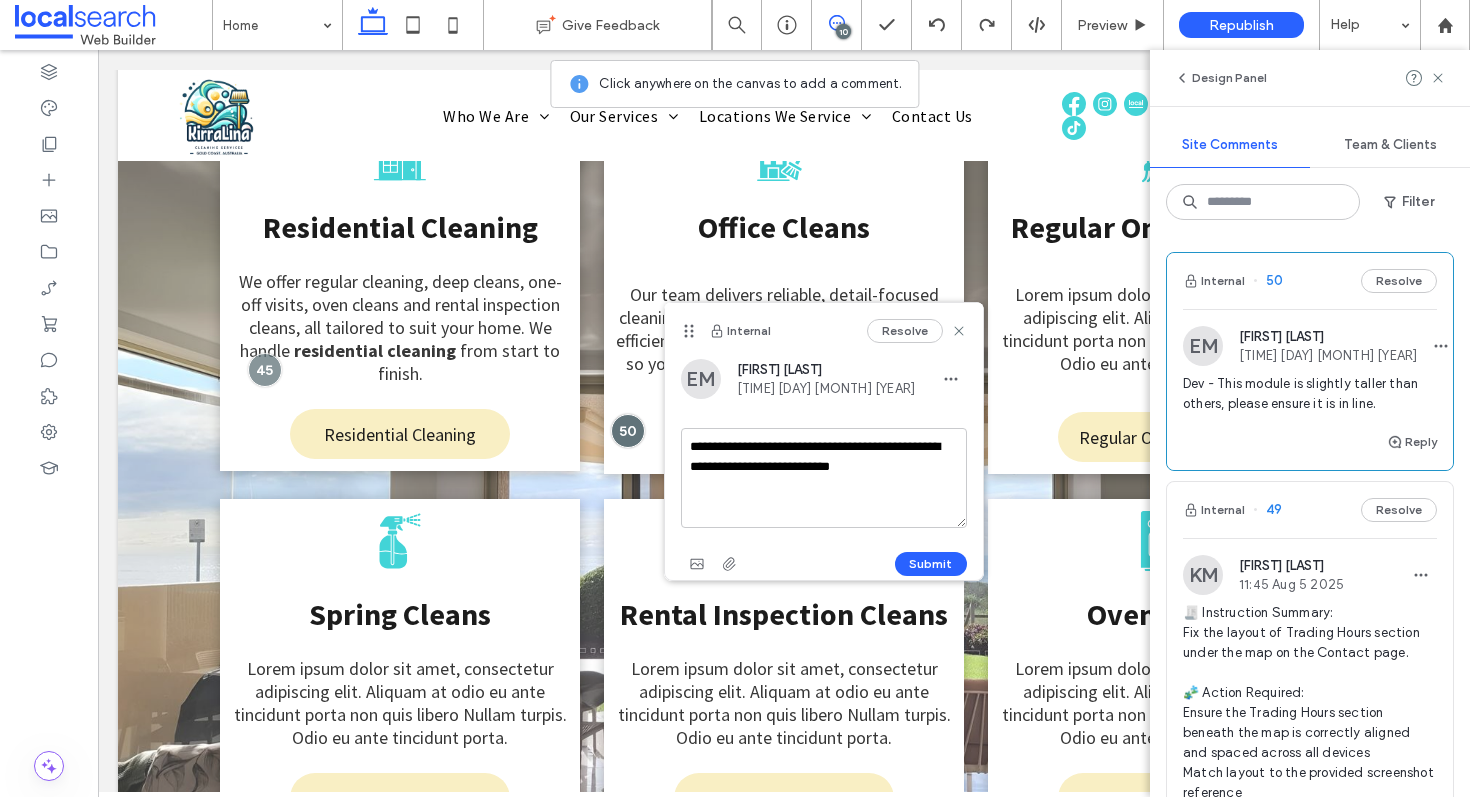 click on "**********" at bounding box center (824, 478) 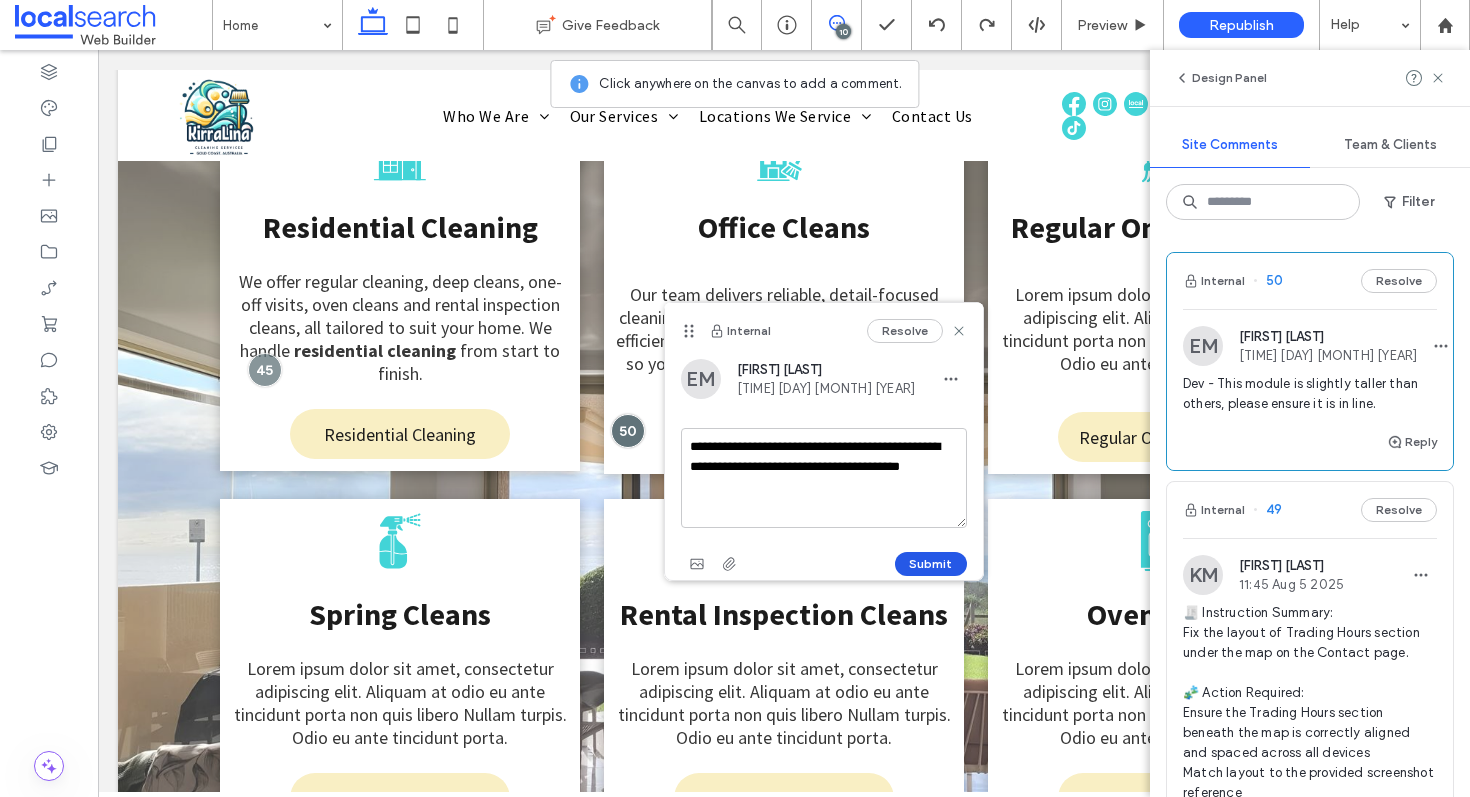 type on "**********" 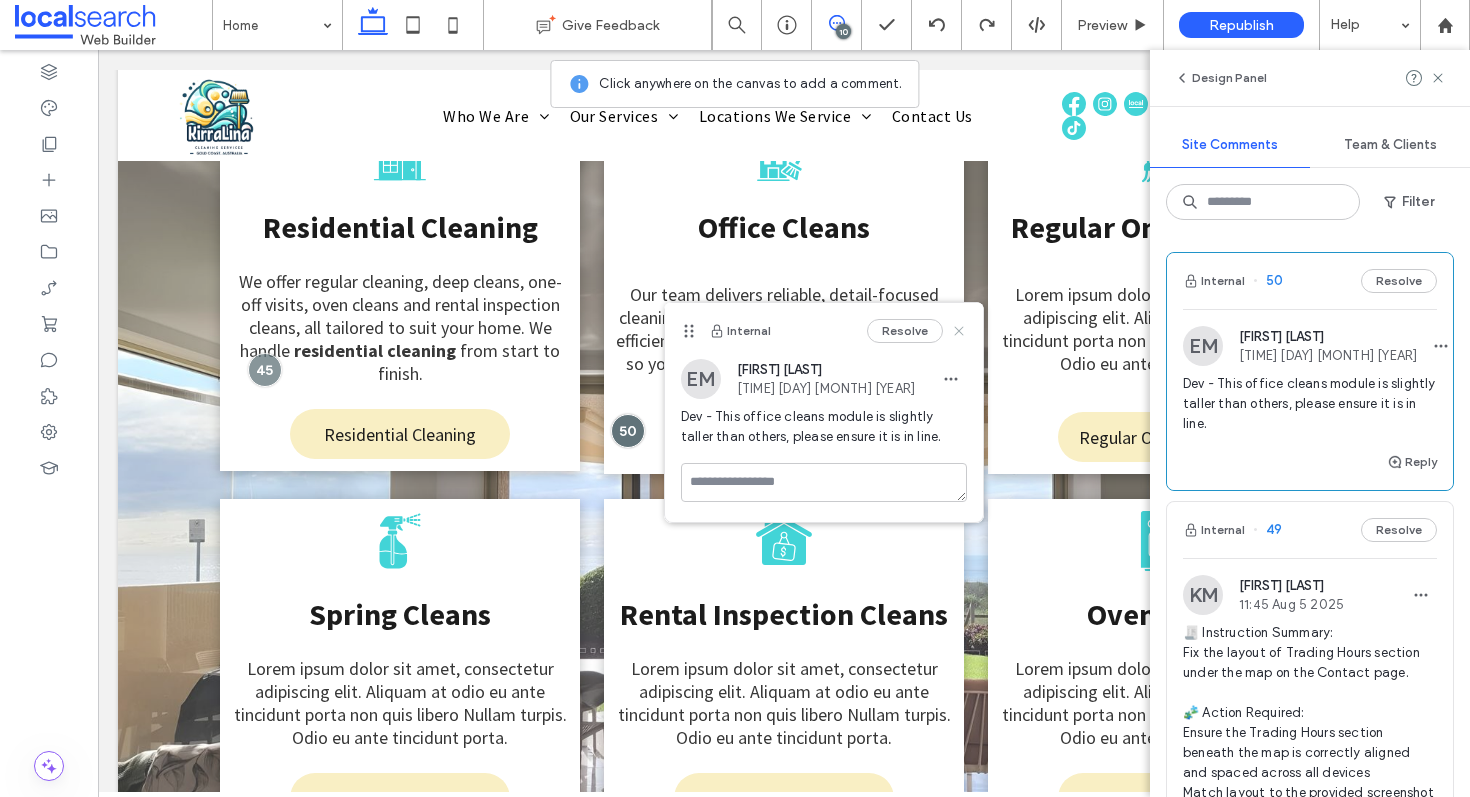 click 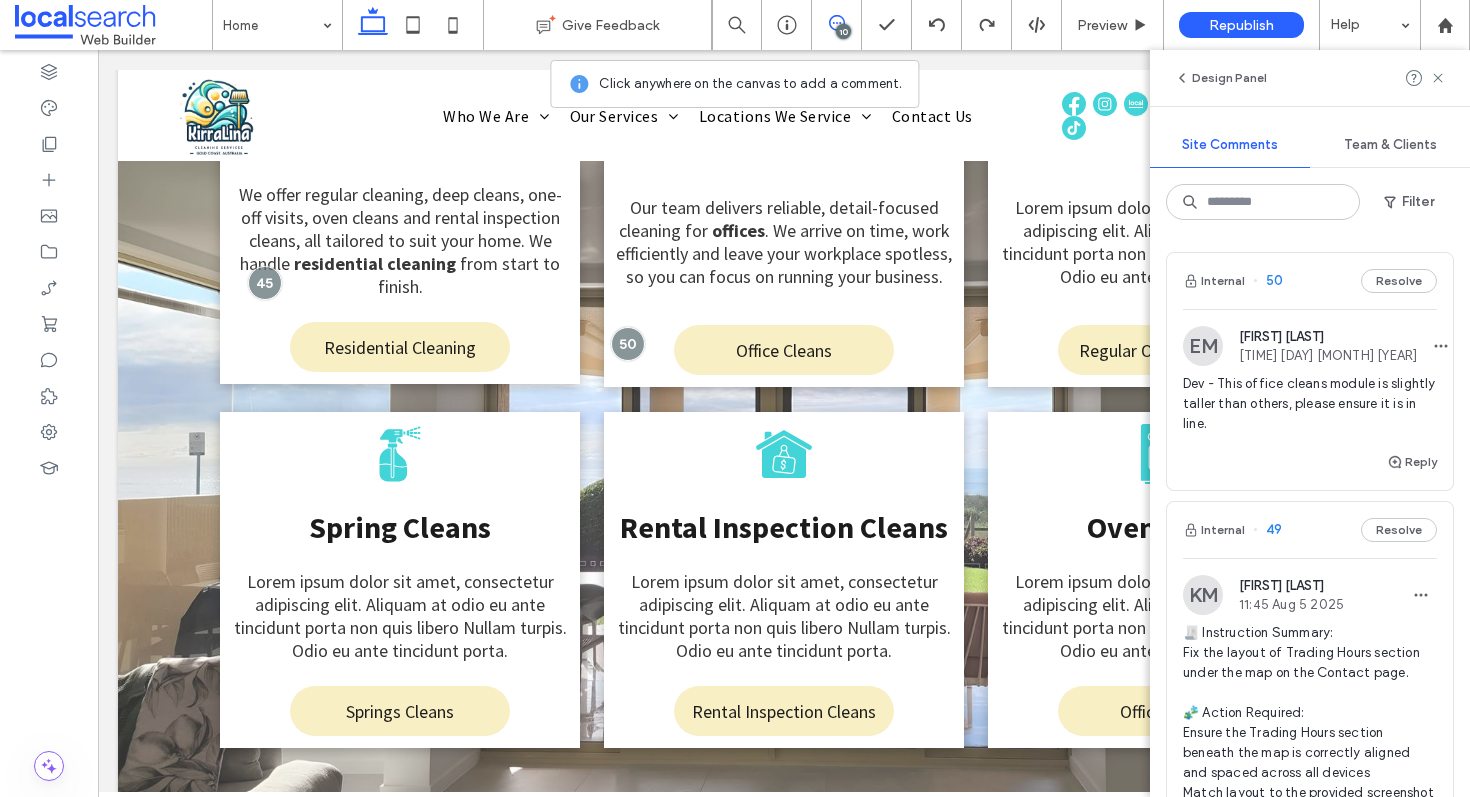 scroll, scrollTop: 3430, scrollLeft: 0, axis: vertical 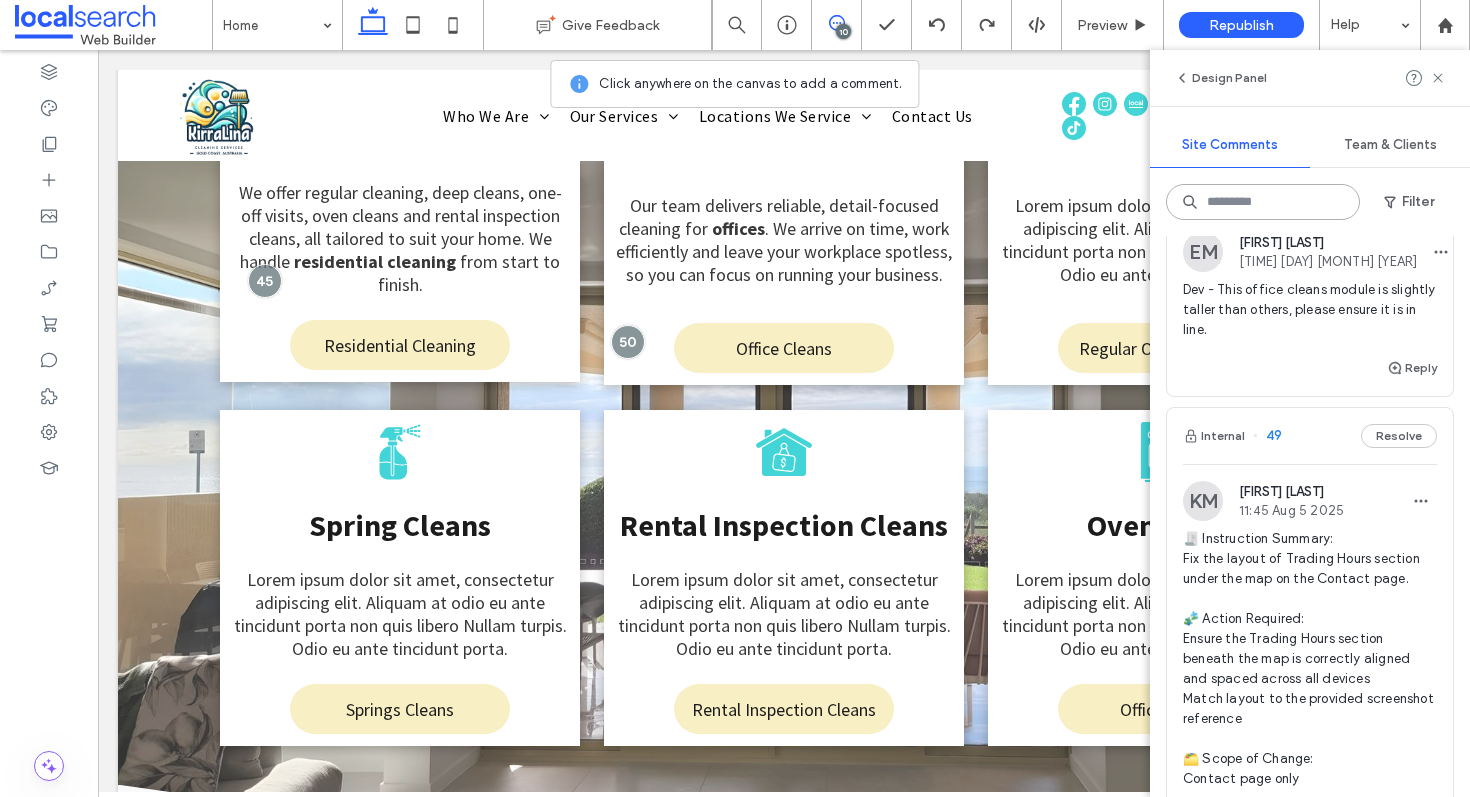 click at bounding box center (1263, 202) 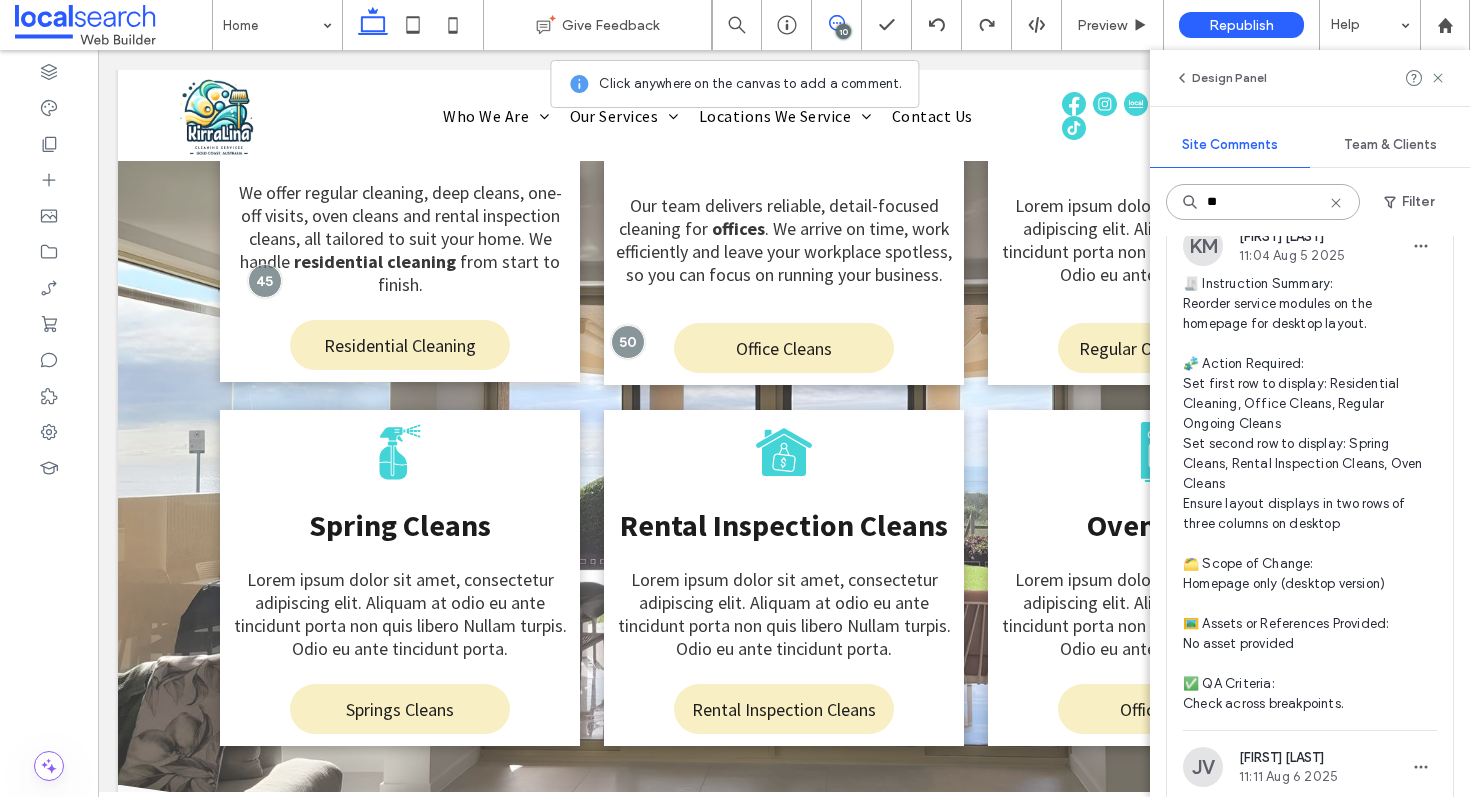 scroll, scrollTop: 103, scrollLeft: 0, axis: vertical 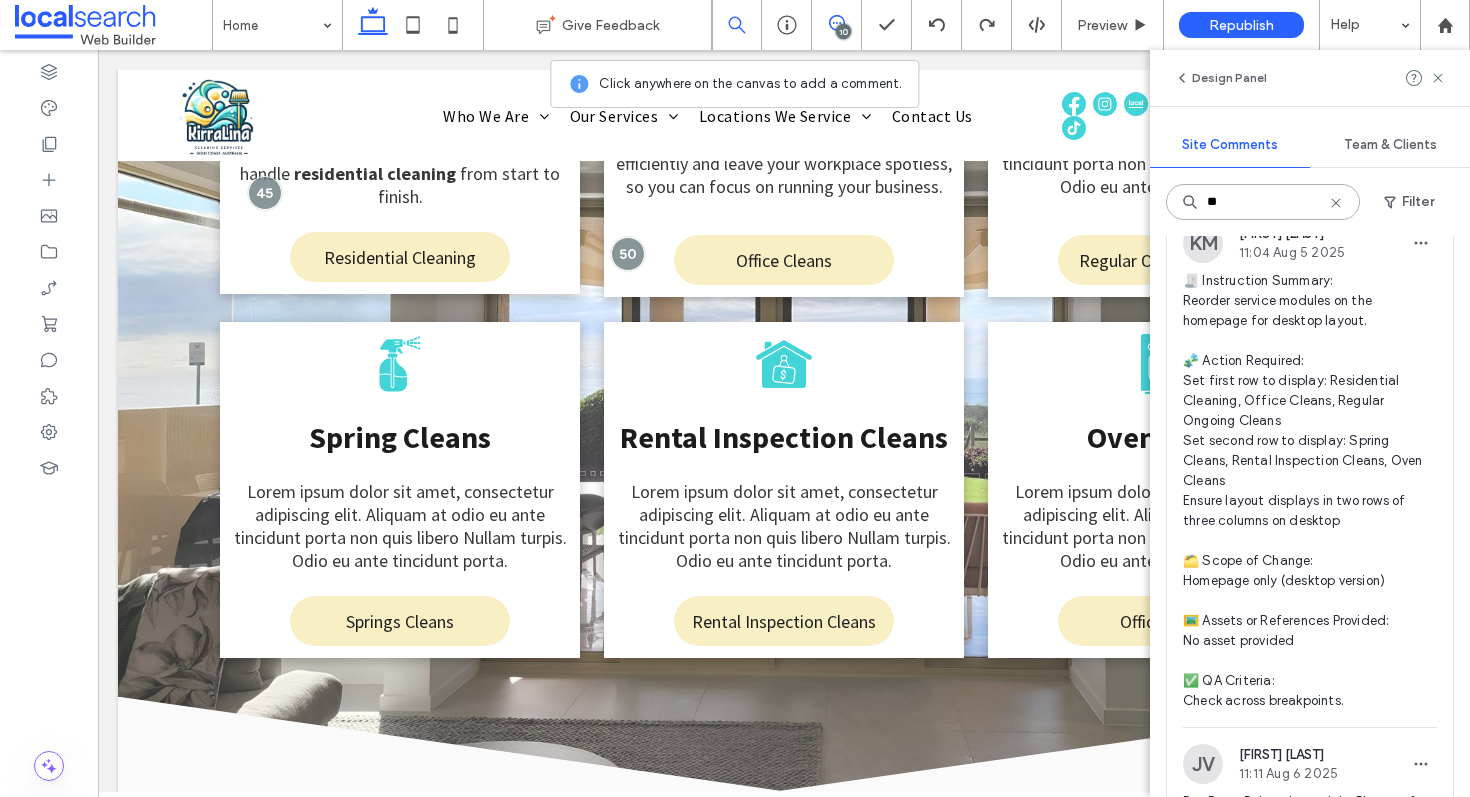 type on "**" 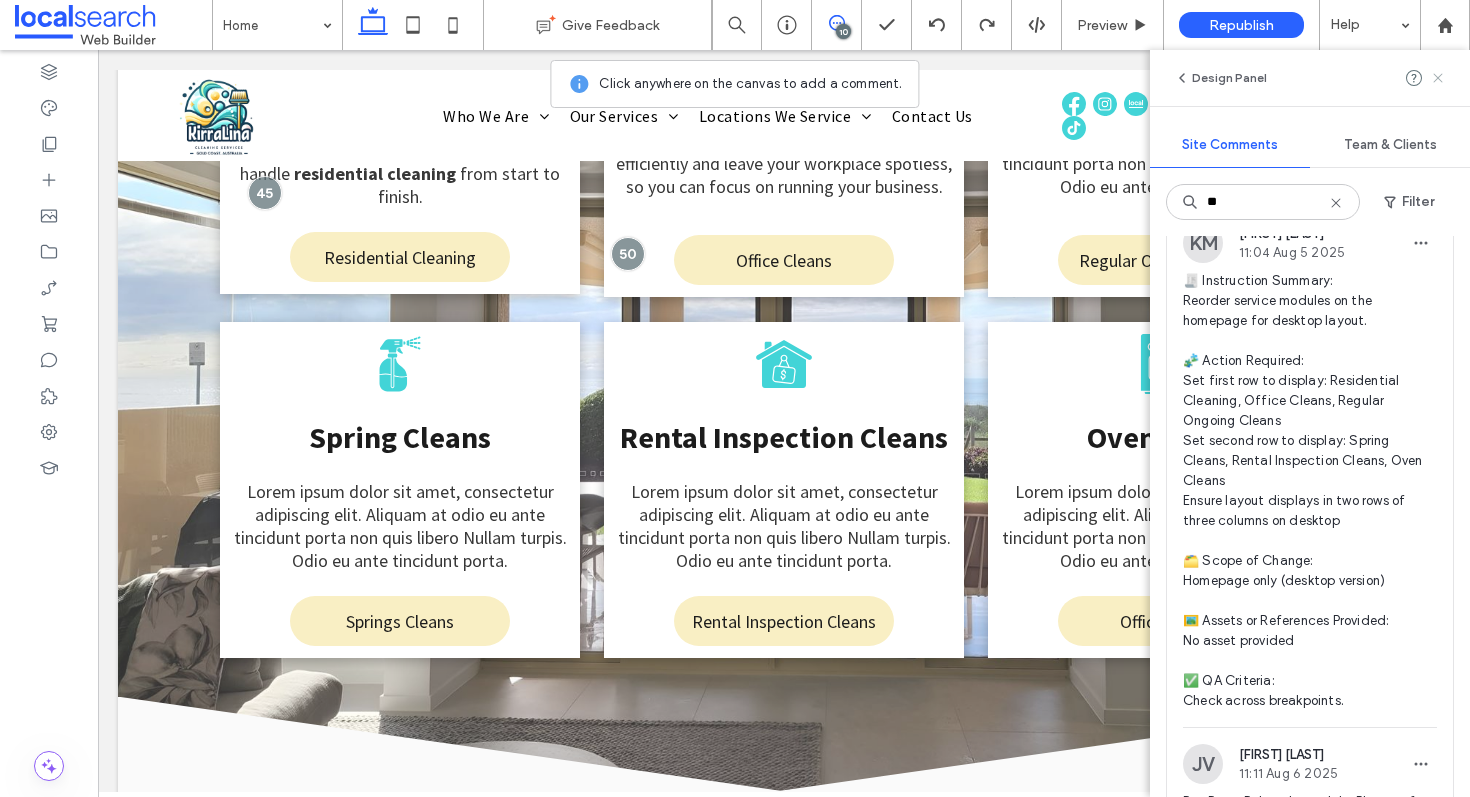 click 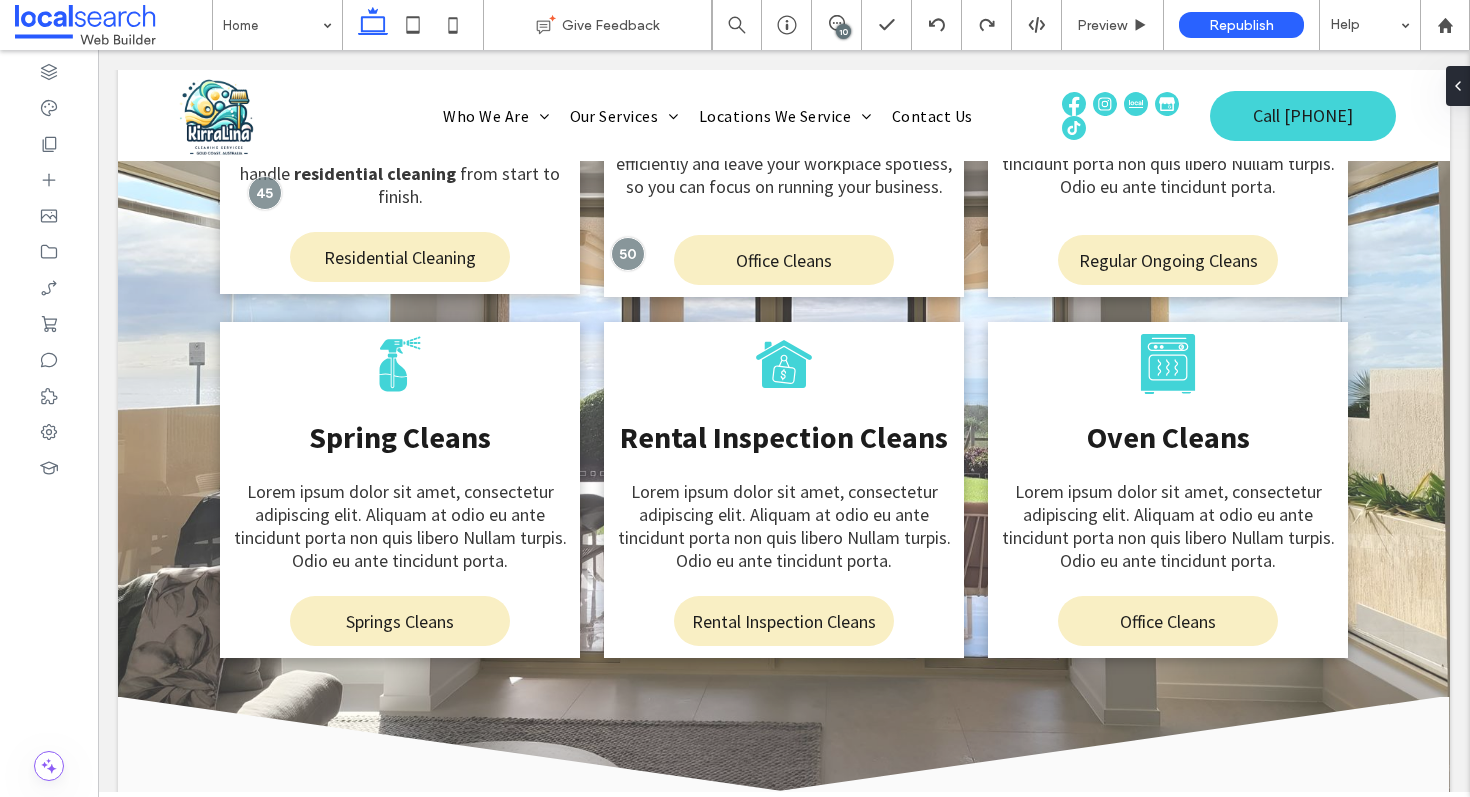 scroll, scrollTop: 0, scrollLeft: 0, axis: both 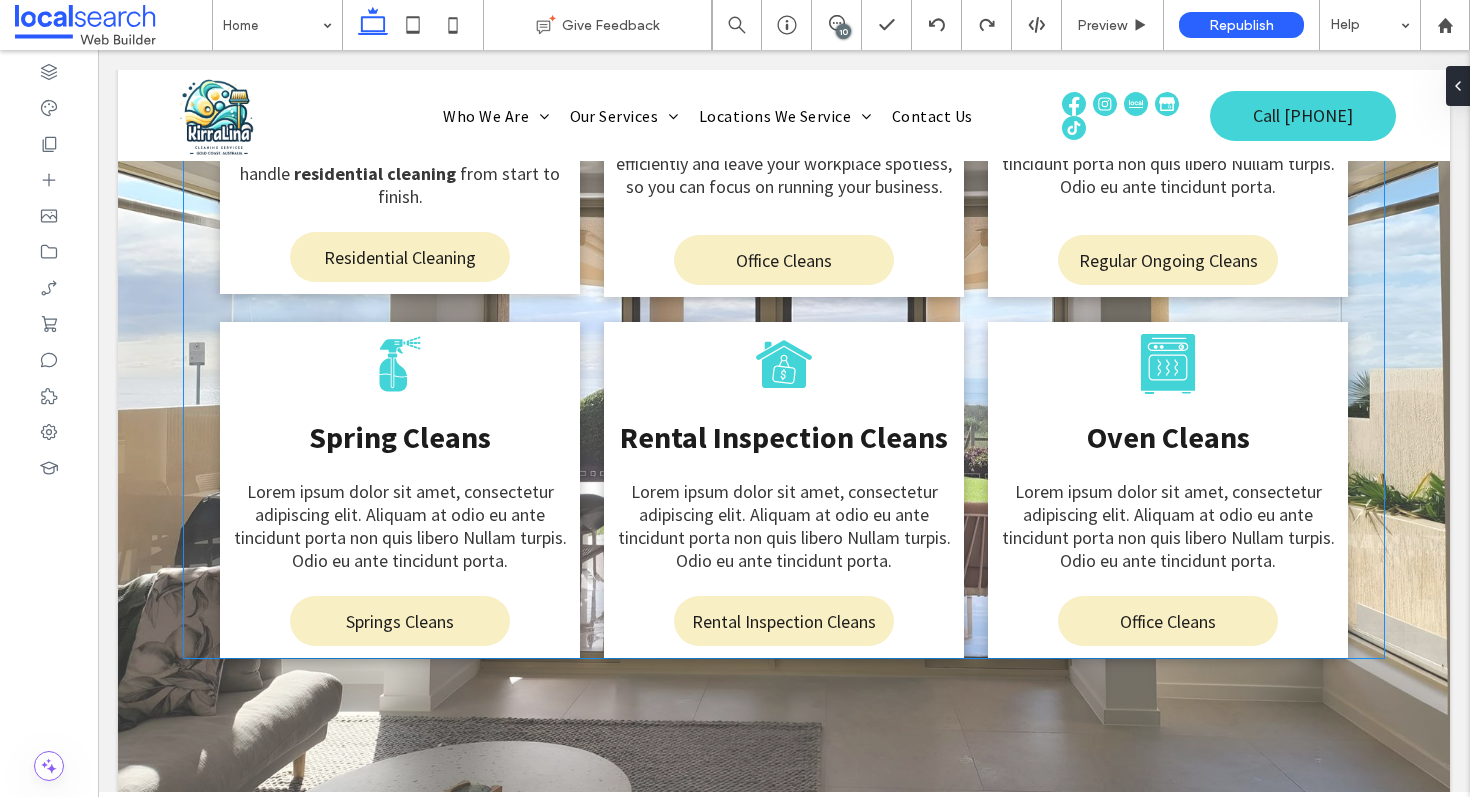 click on "Clean House Icon
Residential Cleaning
We offer regular cleaning, deep cleans, one-off visits, oven cleans and rental inspection cleans, all tailored to suit your home. We handle
residential cleaning   from start to finish.
Residential Cleaning" at bounding box center [400, 114] 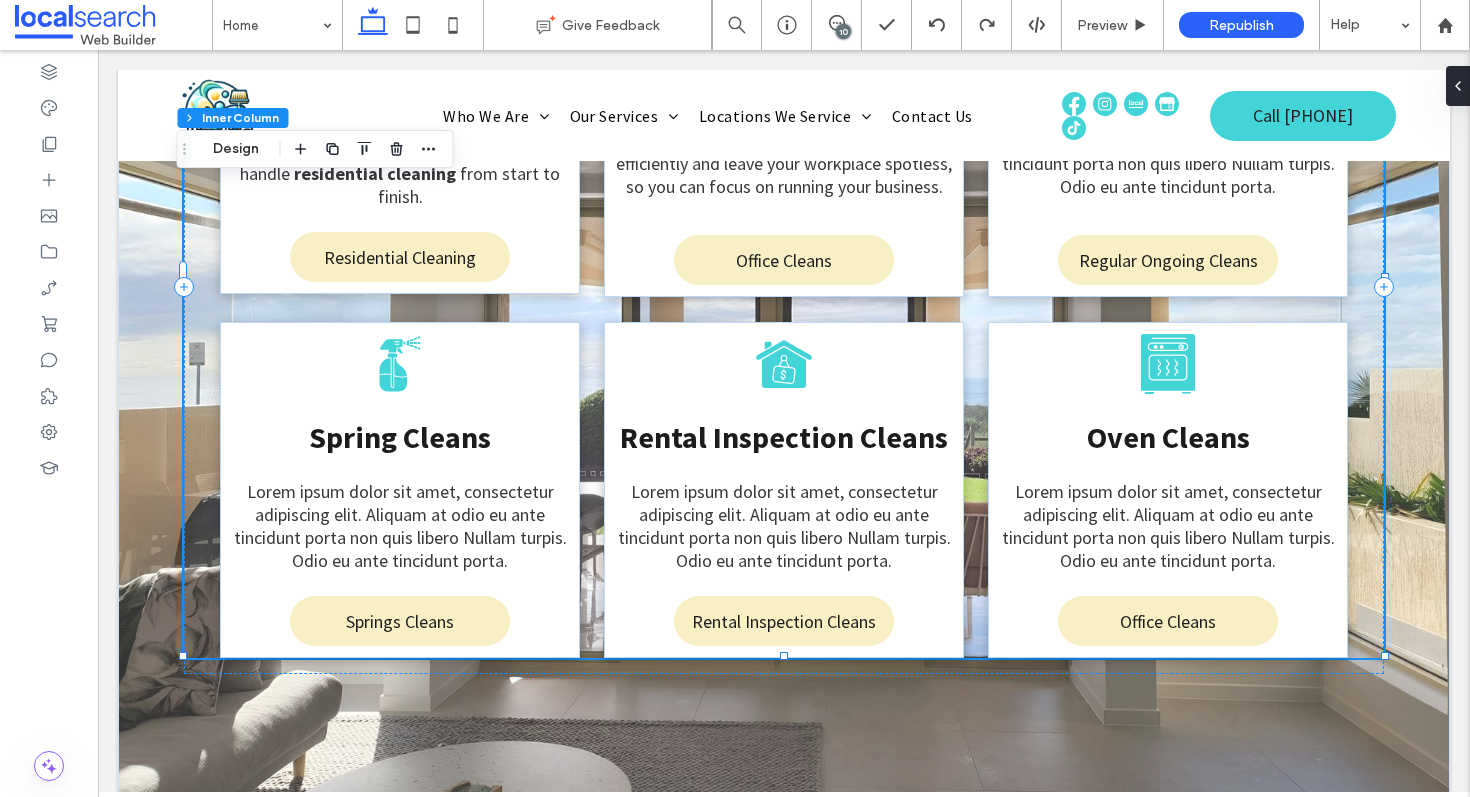 click on "Clean House Icon
Residential Cleaning
We offer regular cleaning, deep cleans, one-off visits, oven cleans and rental inspection cleans, all tailored to suit your home. We handle
residential cleaning   from start to finish.
Residential Cleaning" at bounding box center (400, 114) 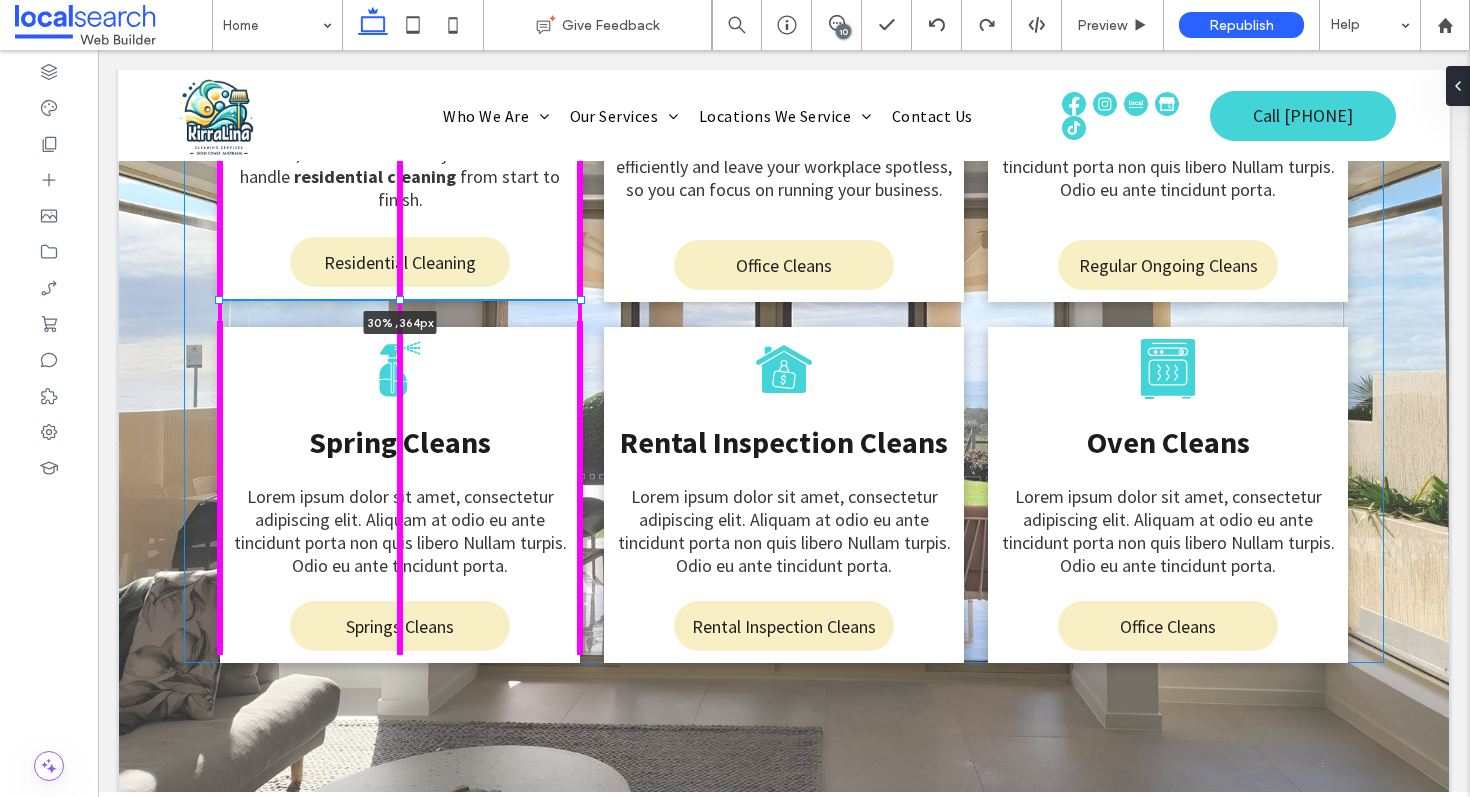 click at bounding box center (400, 300) 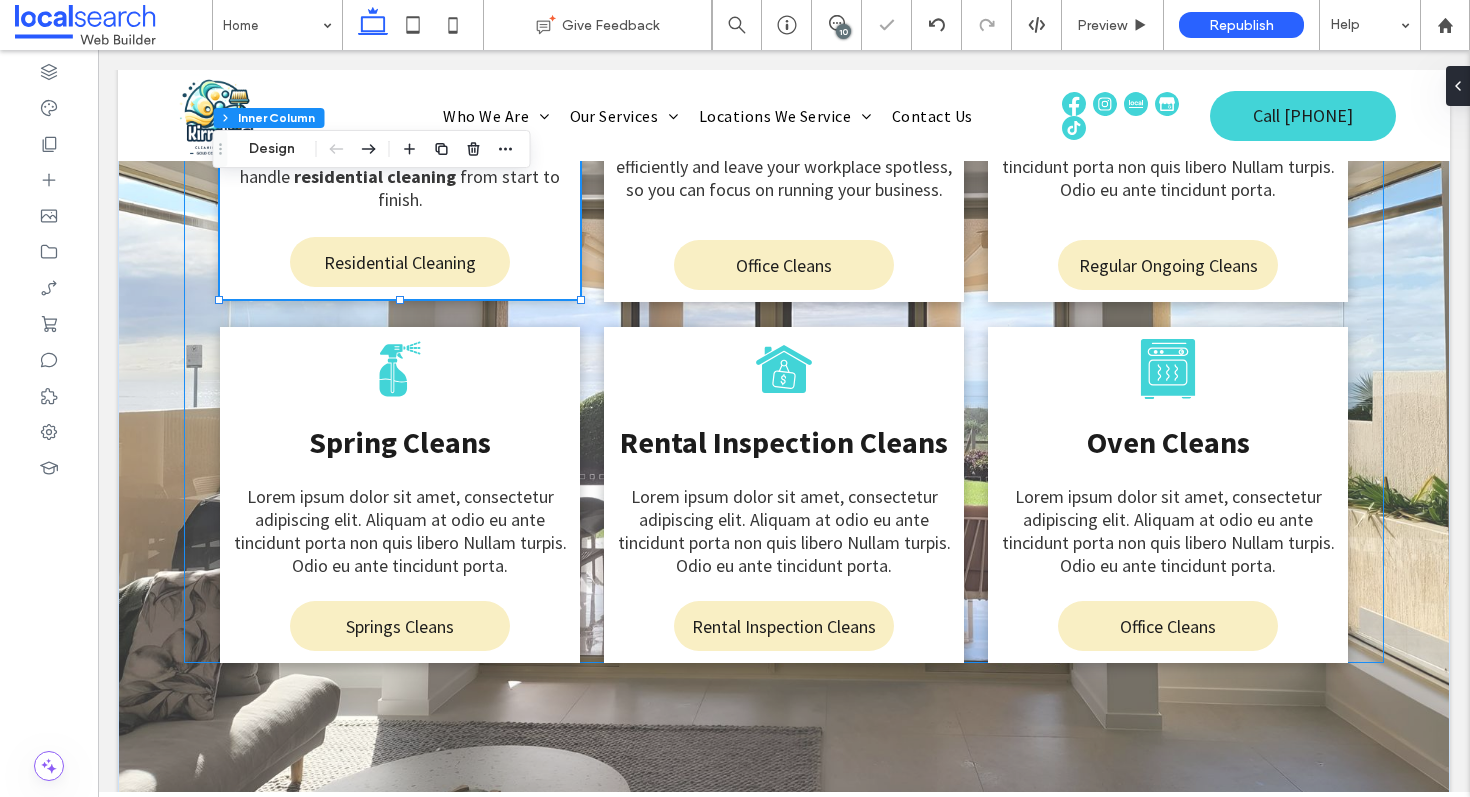 click on "Clean House Icon
Residential Cleaning
We offer regular cleaning, deep cleans, one-off visits, oven cleans and rental inspection cleans, all tailored to suit your home. We handle
residential cleaning   from start to finish.
Residential Cleaning
30% , 364px
Office Icon
Office Cleans
Our team delivers reliable, detail-focused cleaning for
offices . We arrive on time, work efficiently and leave your workplace spotless, so you can focus on running your business.
Office Cleans
Mop and Bucket Icon
Regular Ongoing Cleans
Lorem ipsum dolor sit amet, consectetur adipiscing elit. Aliquam at odio eu ante tincidunt porta non quis libero Nullam turpis. Odio eu ante tincidunt porta.
Regular Ongoing Cleans" at bounding box center [784, 281] 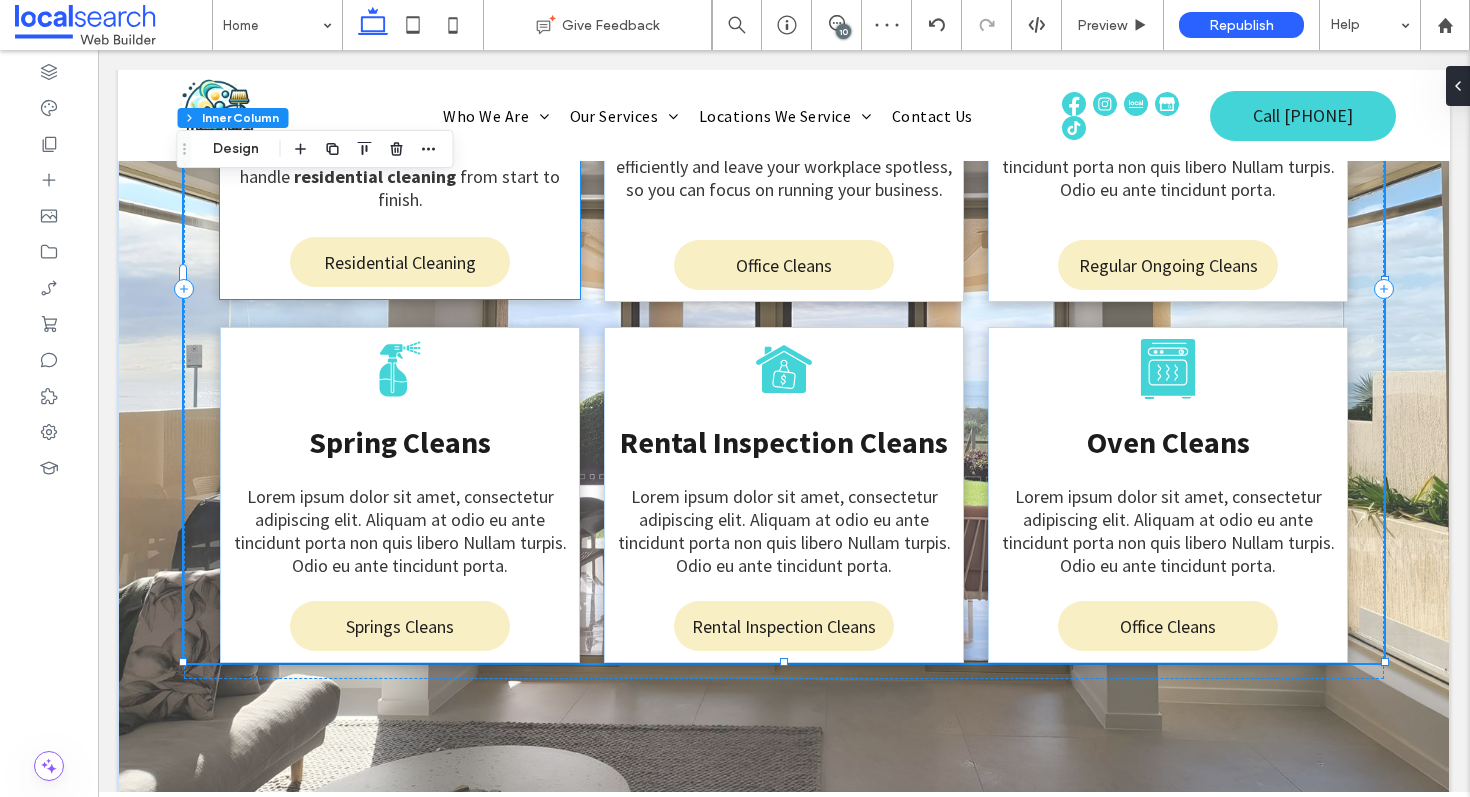 click on "Clean House Icon
Residential Cleaning
We offer regular cleaning, deep cleans, one-off visits, oven cleans and rental inspection cleans, all tailored to suit your home. We handle
residential cleaning   from start to finish.
Residential Cleaning" at bounding box center (400, 117) 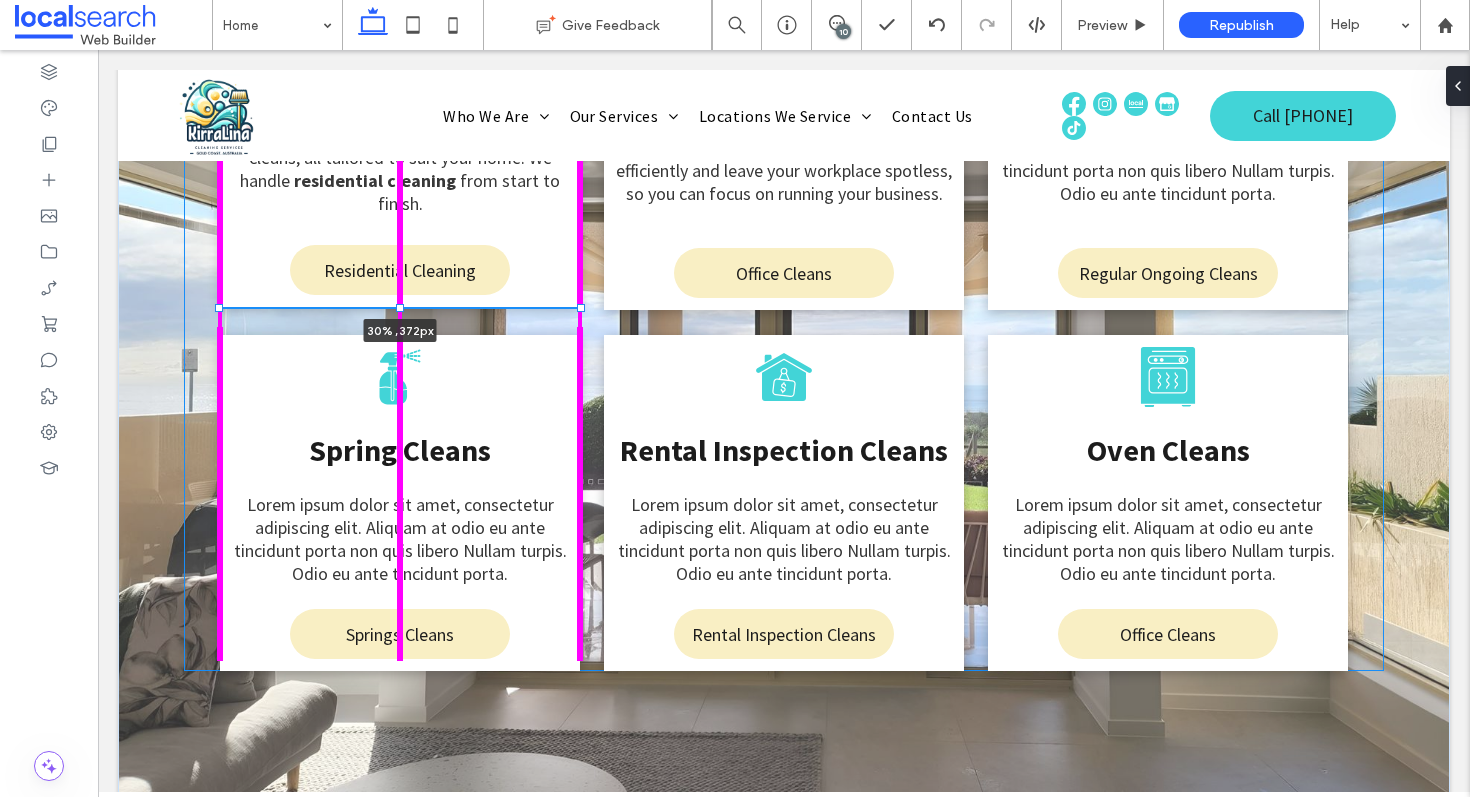 click on "Clean House Icon
Residential Cleaning
We offer regular cleaning, deep cleans, one-off visits, oven cleans and rental inspection cleans, all tailored to suit your home. We handle
residential cleaning   from start to finish.
Residential Cleaning
30% , 372px
Office Icon
Office Cleans
Our team delivers reliable, detail-focused cleaning for
offices . We arrive on time, work efficiently and leave your workplace spotless, so you can focus on running your business.
Office Cleans
Mop and Bucket Icon
Regular Ongoing Cleans
Lorem ipsum dolor sit amet, consectetur adipiscing elit. Aliquam at odio eu ante tincidunt porta non quis libero Nullam turpis. Odio eu ante tincidunt porta." at bounding box center (784, 353) 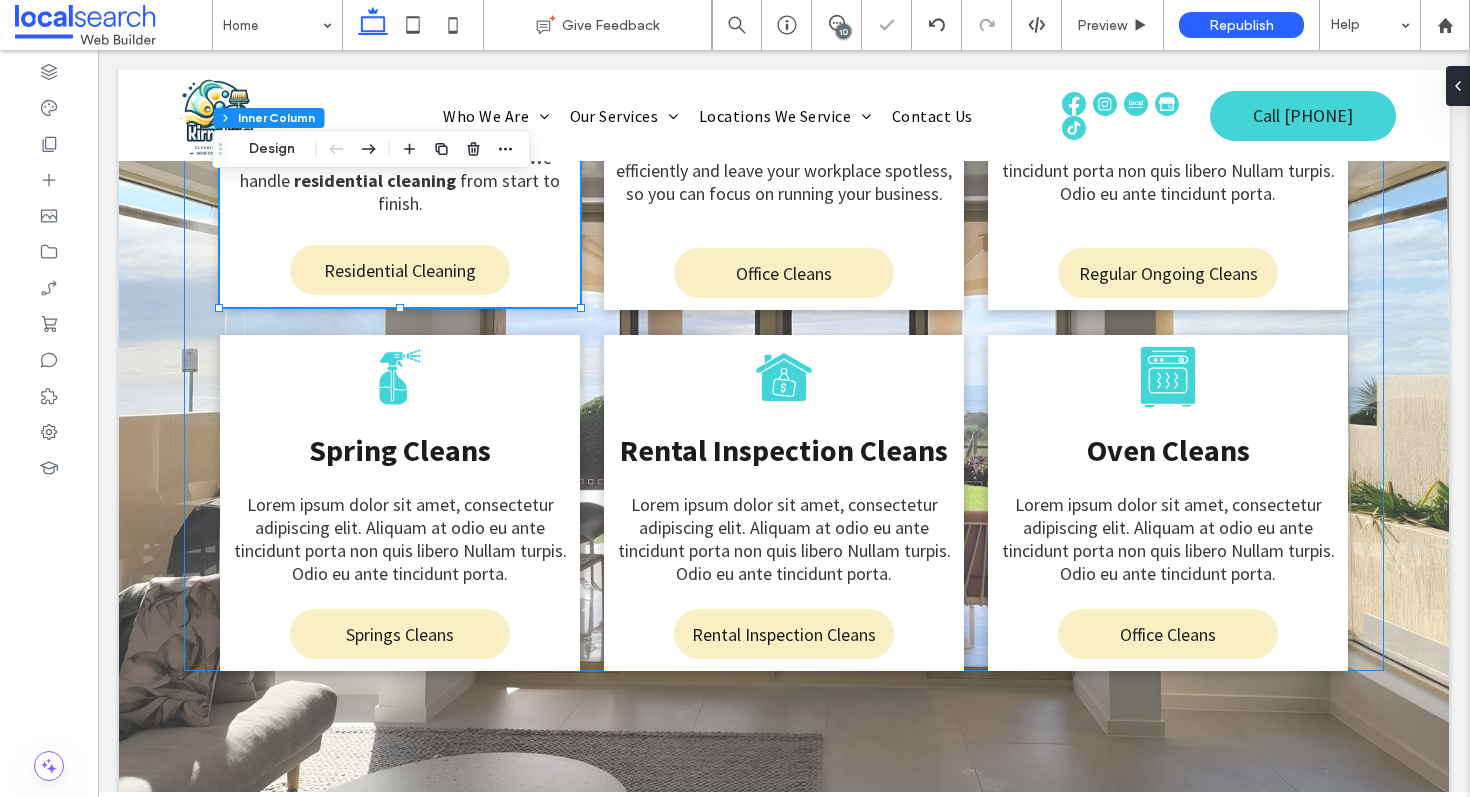 click on "Clean House Icon
Residential Cleaning
We offer regular cleaning, deep cleans, one-off visits, oven cleans and rental inspection cleans, all tailored to suit your home. We handle
residential cleaning   from start to finish.
Residential Cleaning
30% , 372px
Office Icon
Office Cleans
Our team delivers reliable, detail-focused cleaning for
offices . We arrive on time, work efficiently and leave your workplace spotless, so you can focus on running your business.
Office Cleans
Mop and Bucket Icon
Regular Ongoing Cleans
Lorem ipsum dolor sit amet, consectetur adipiscing elit. Aliquam at odio eu ante tincidunt porta non quis libero Nullam turpis. Odio eu ante tincidunt porta.
Regular Ongoing Cleans" at bounding box center [784, 285] 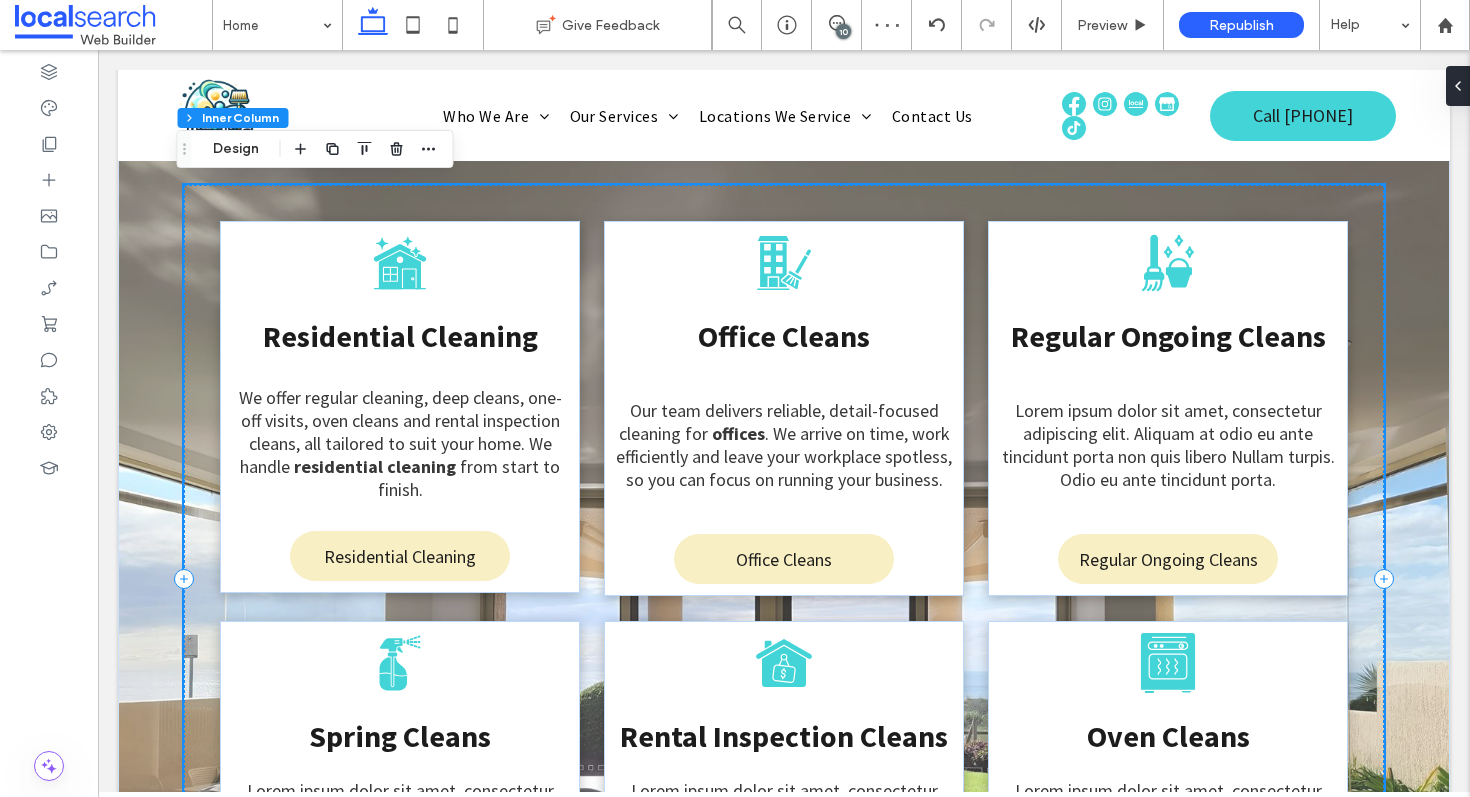 scroll, scrollTop: 3231, scrollLeft: 0, axis: vertical 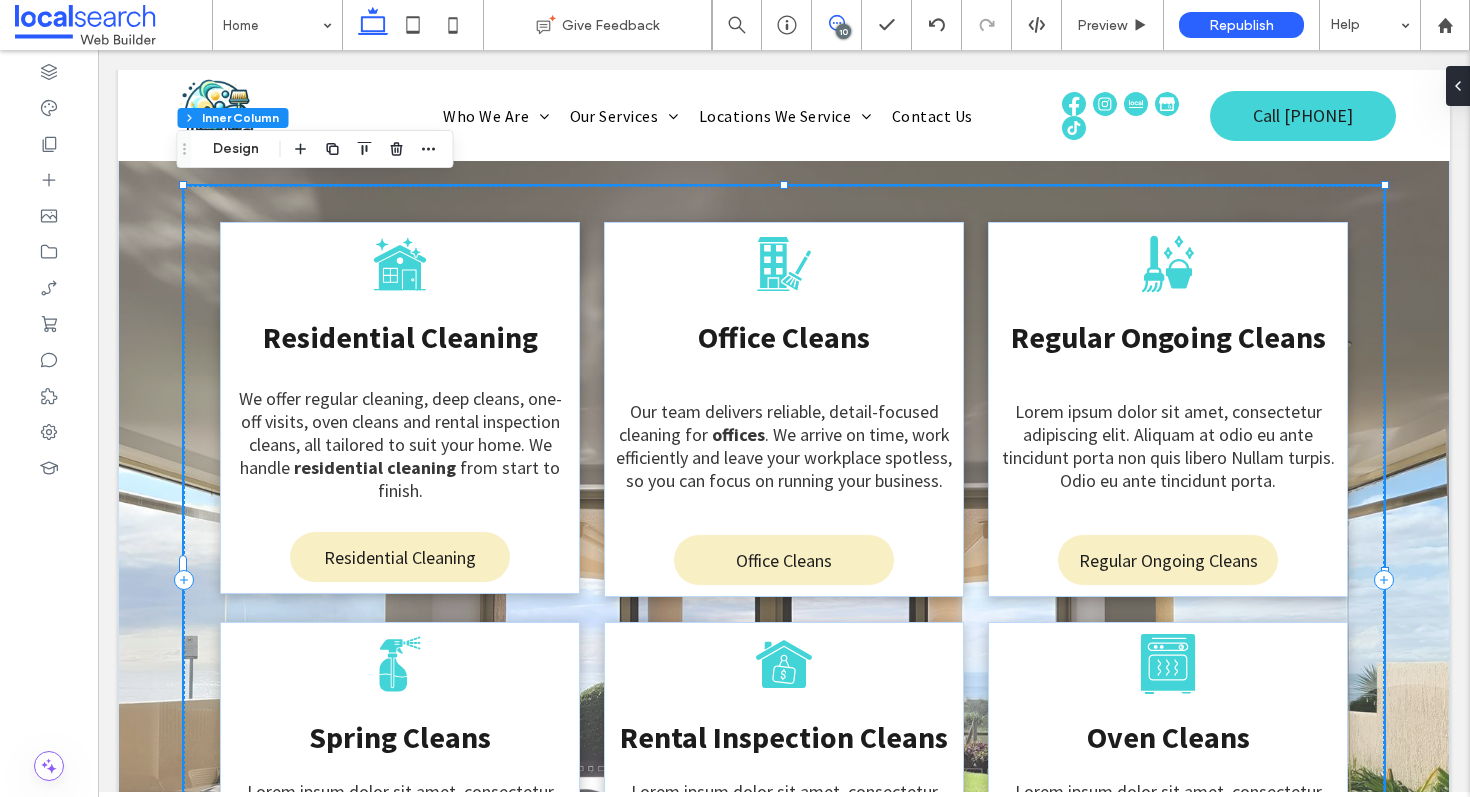 click at bounding box center (836, 23) 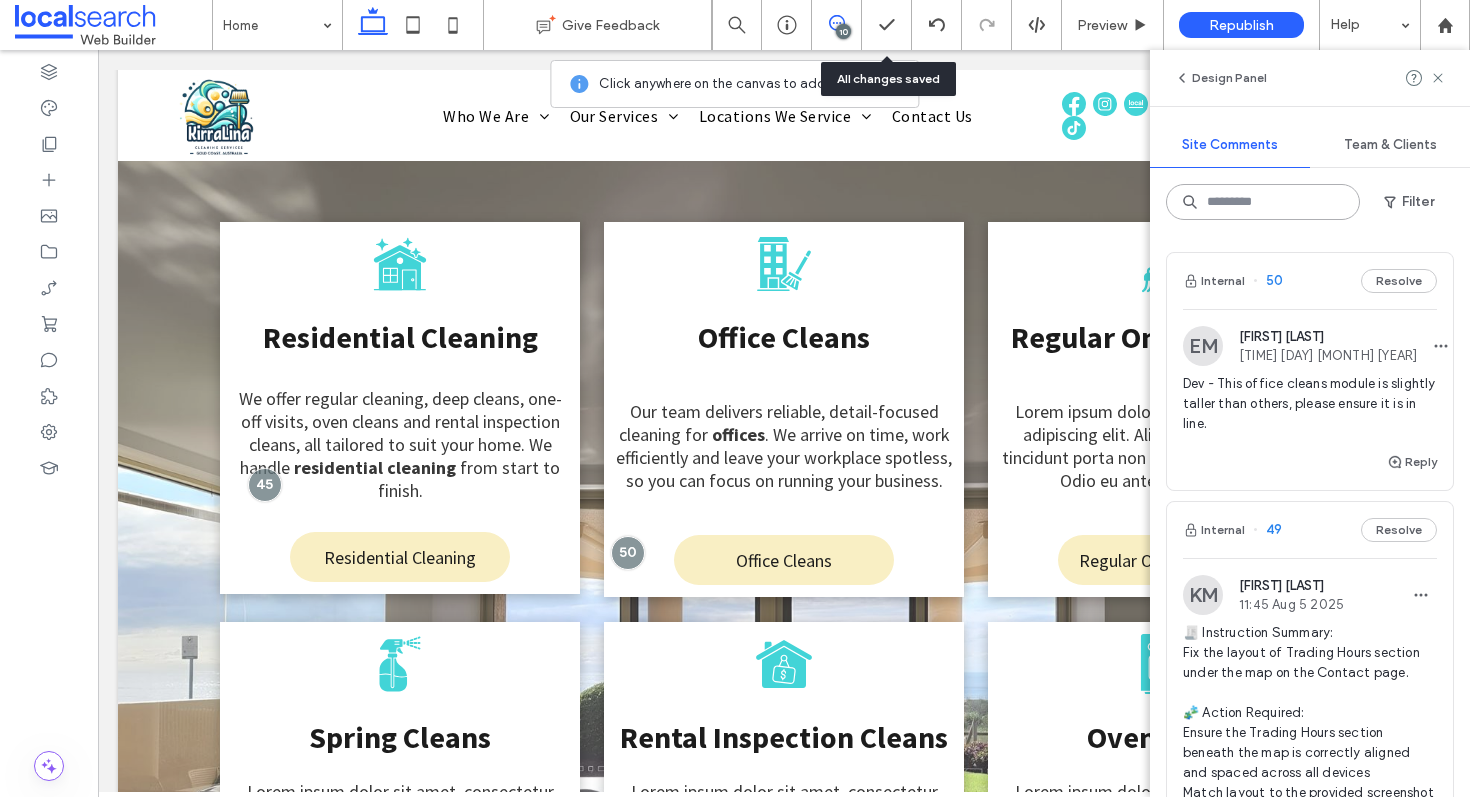 click at bounding box center (1263, 202) 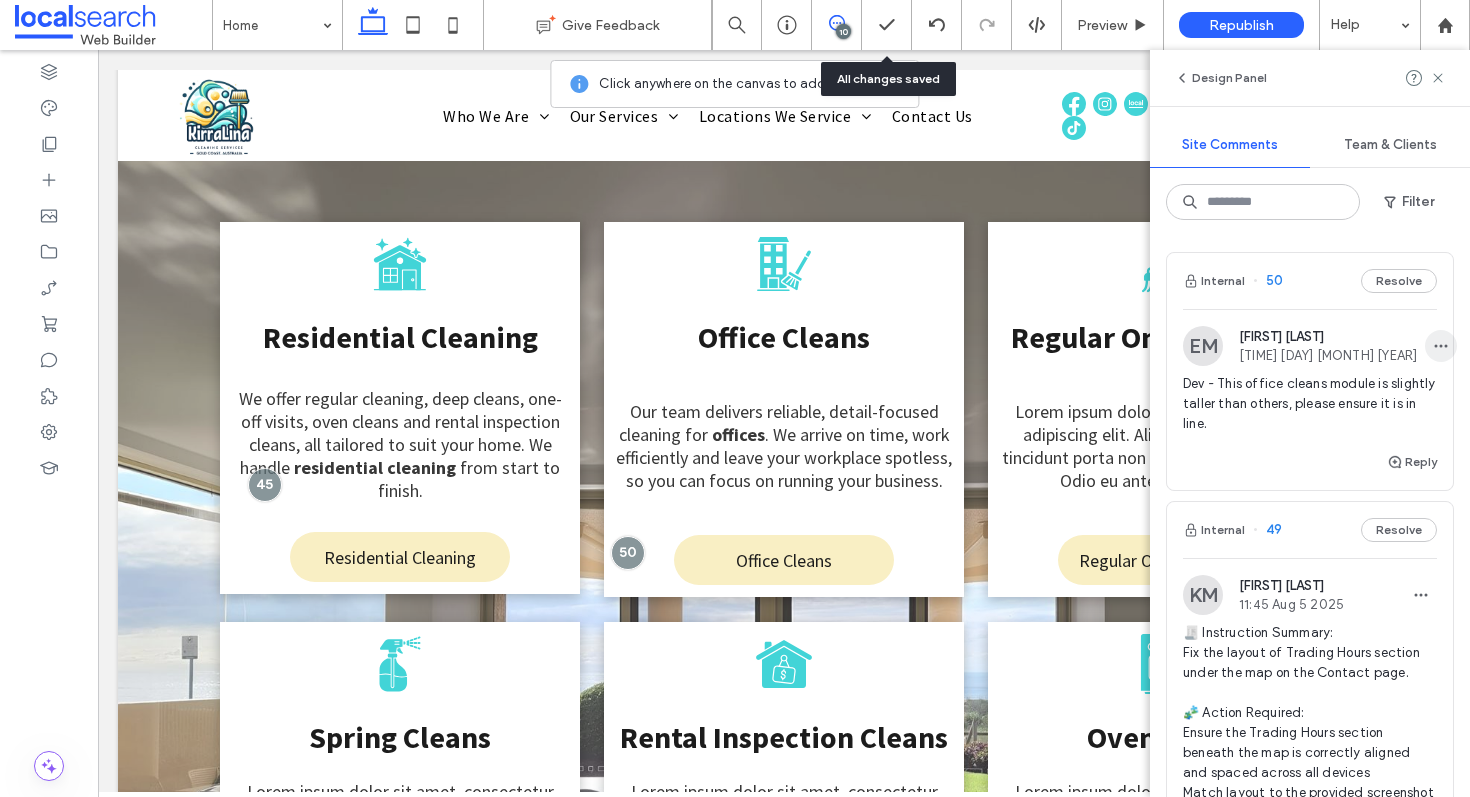 click 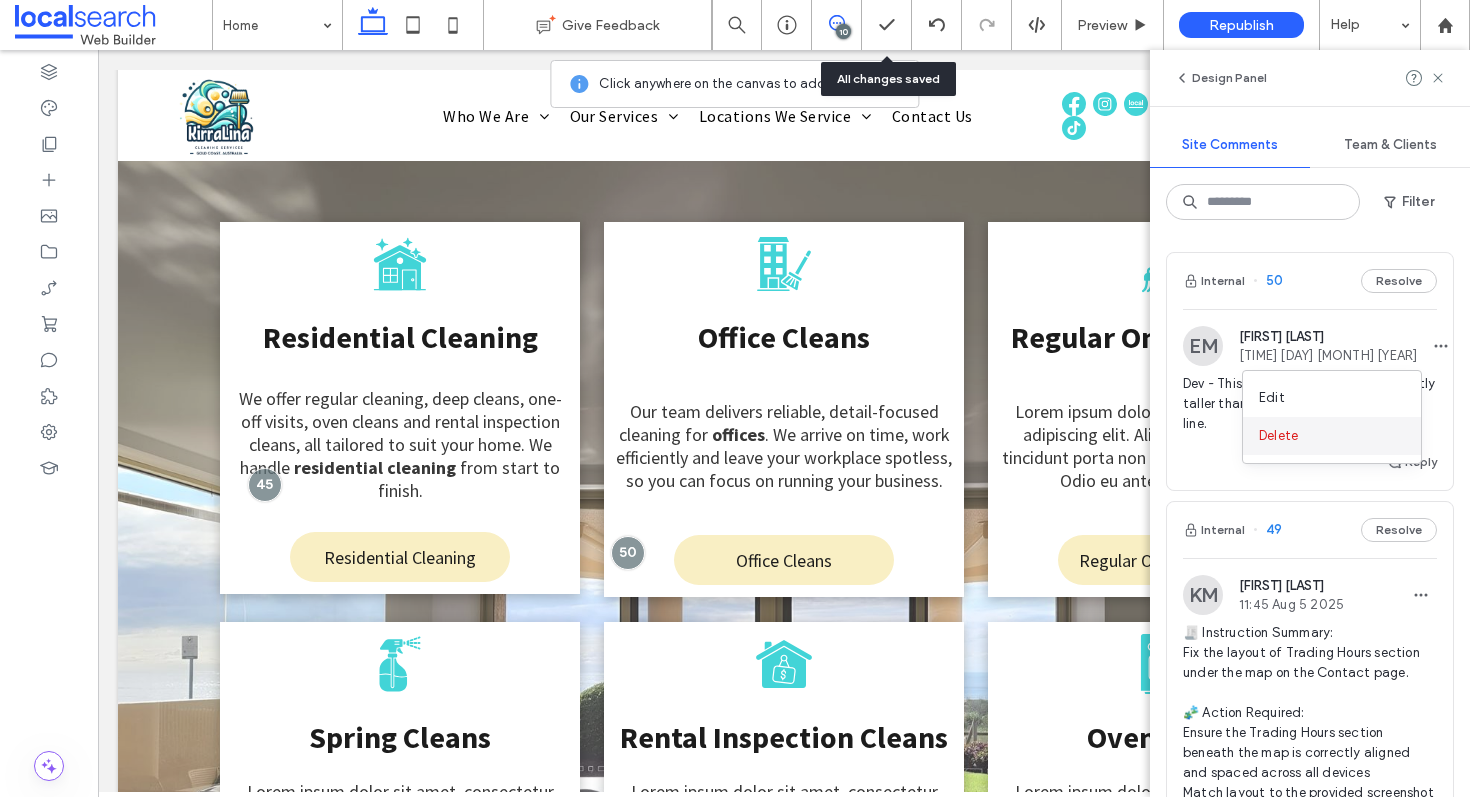 click on "Delete" at bounding box center [1332, 436] 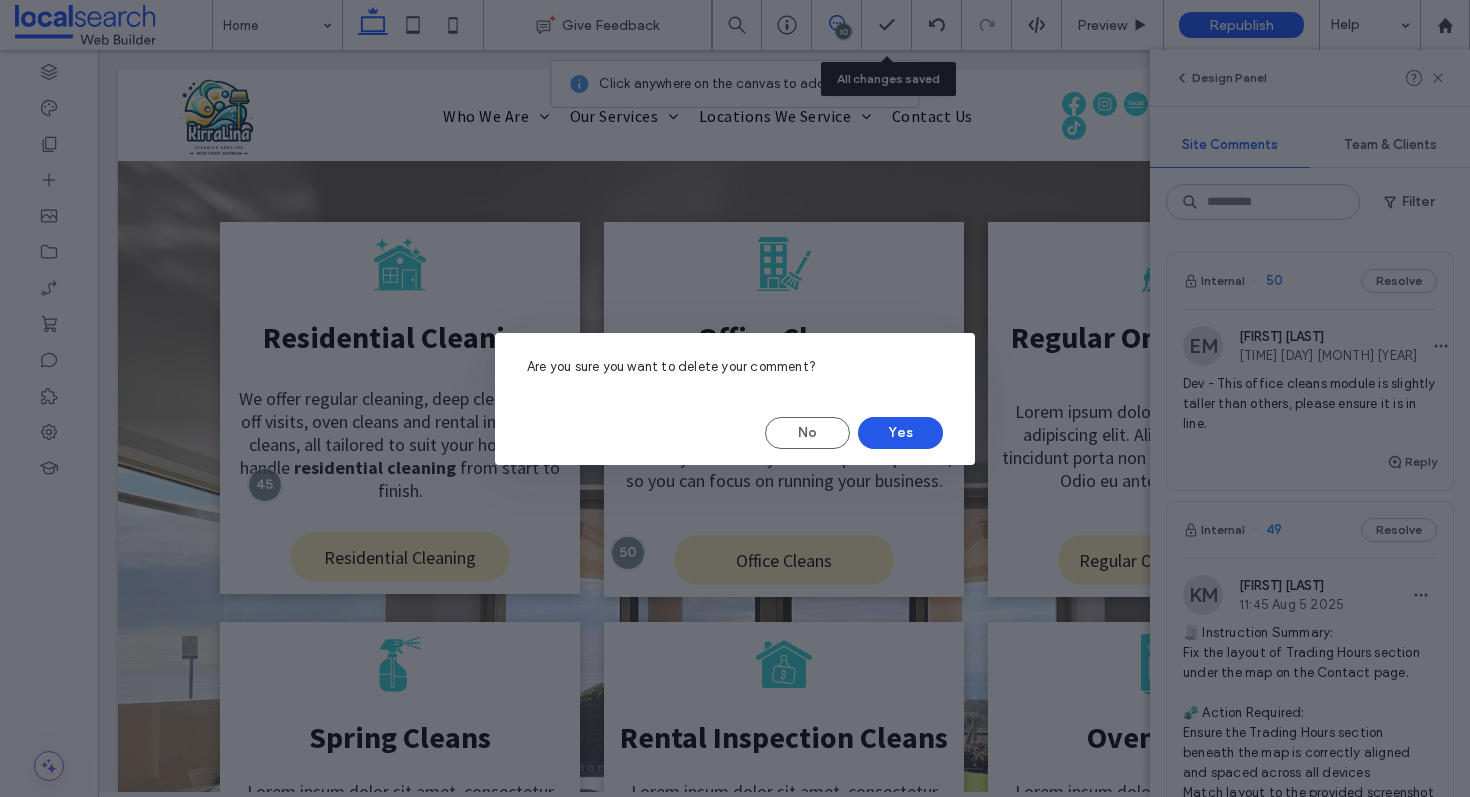 click on "Yes" at bounding box center (900, 433) 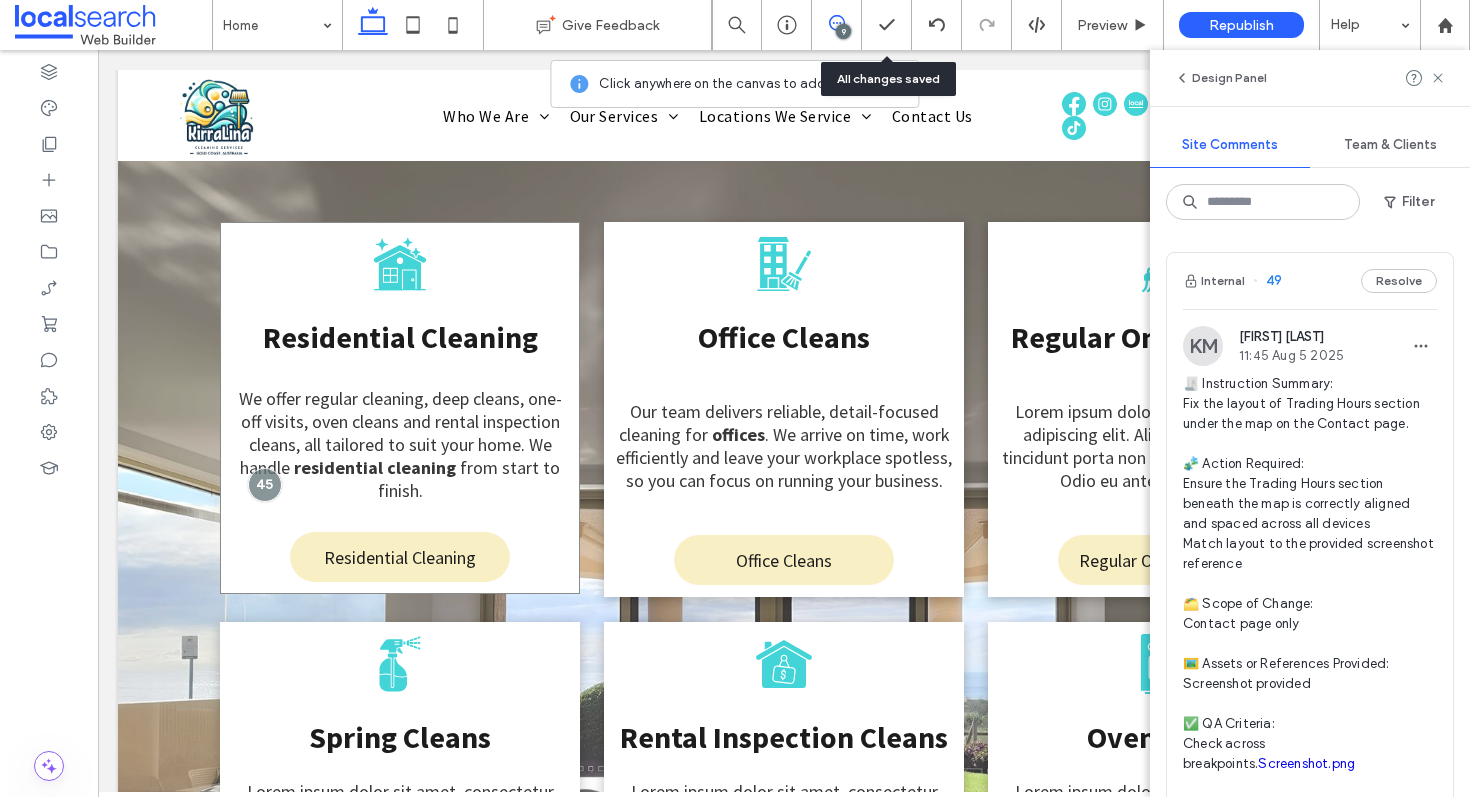 click on "Clean House Icon
Residential Cleaning
We offer regular cleaning, deep cleans, one-off visits, oven cleans and rental inspection cleans, all tailored to suit your home. We handle
residential cleaning   from start to finish.
Residential Cleaning" at bounding box center [400, 408] 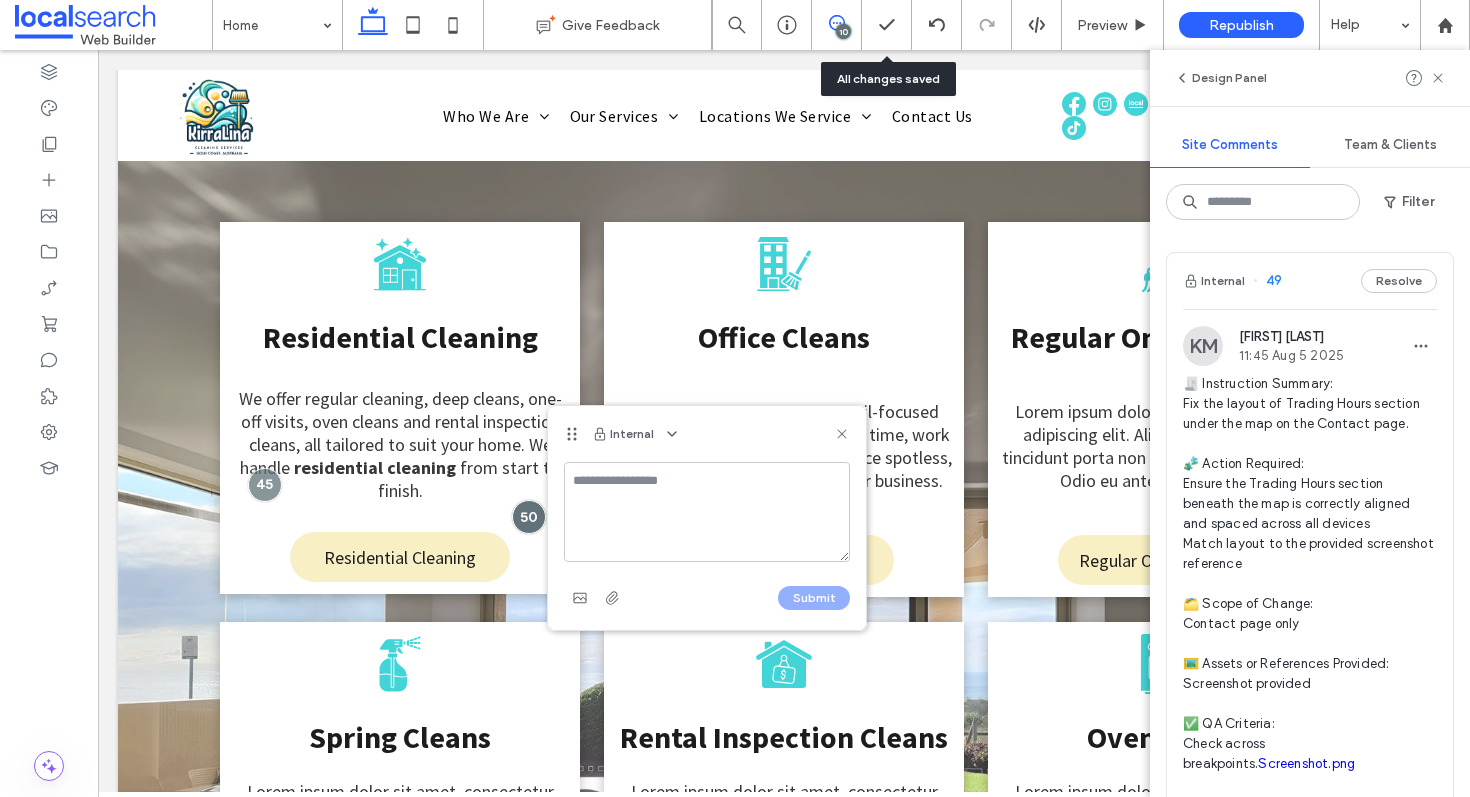 type on "*" 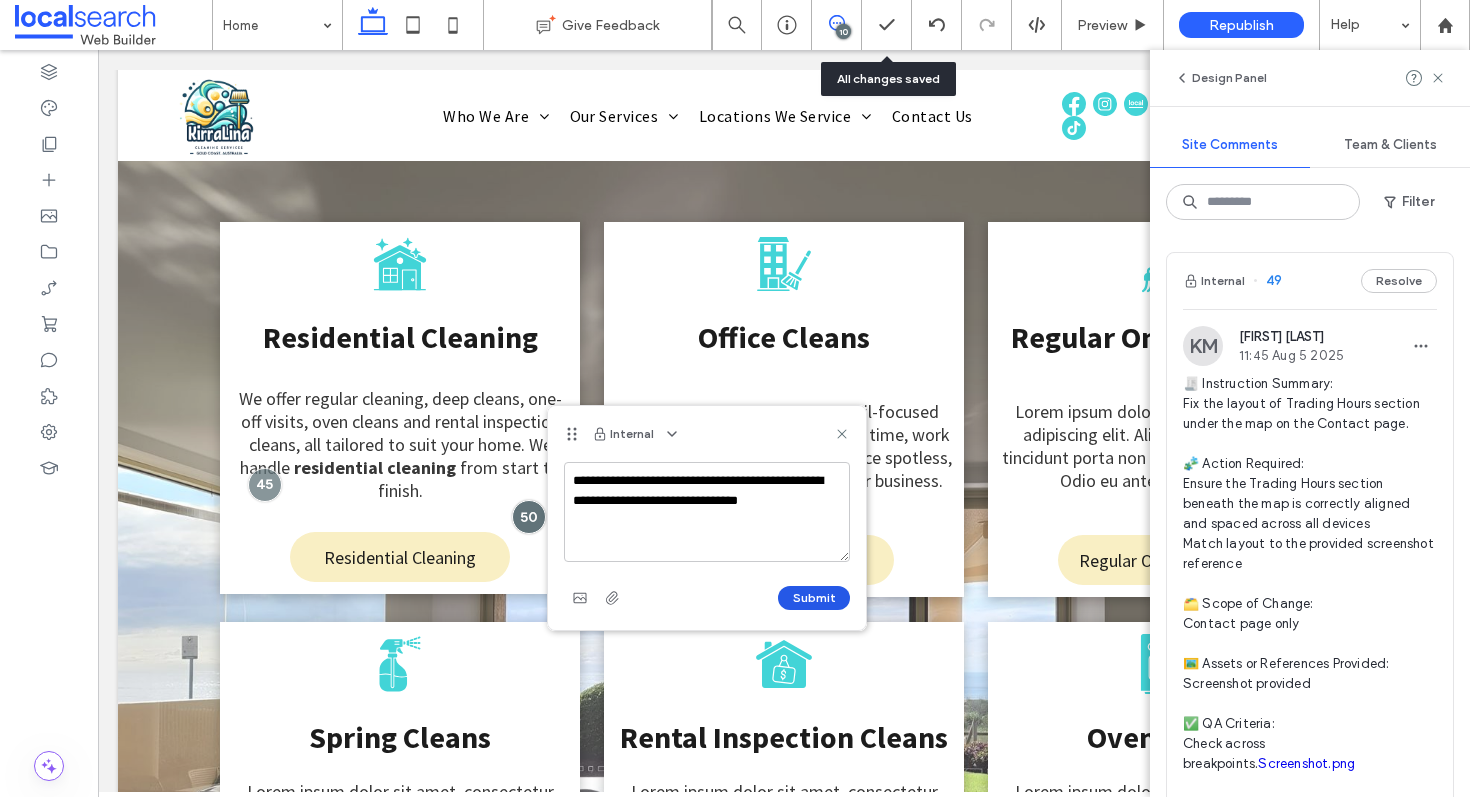 type on "**********" 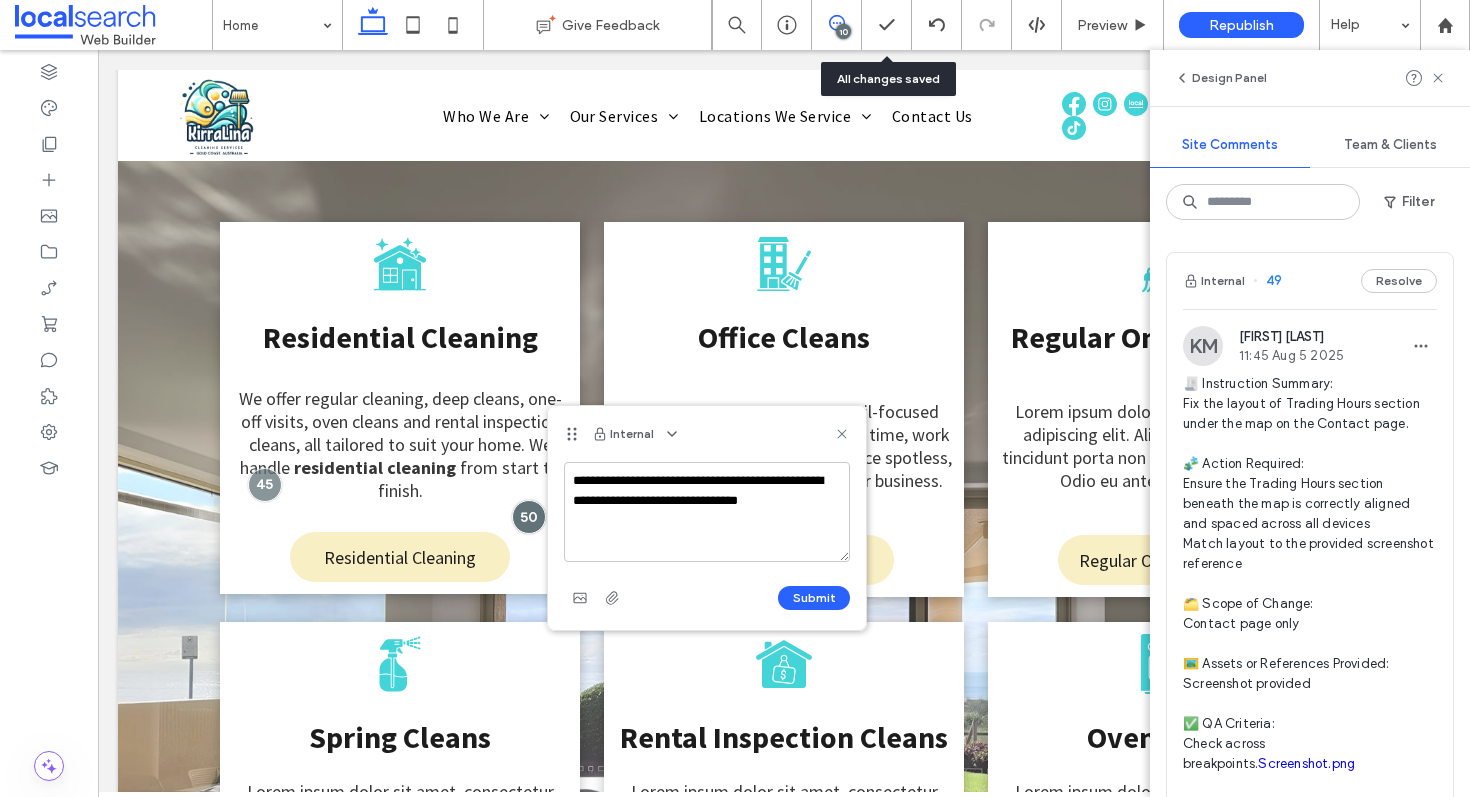 type 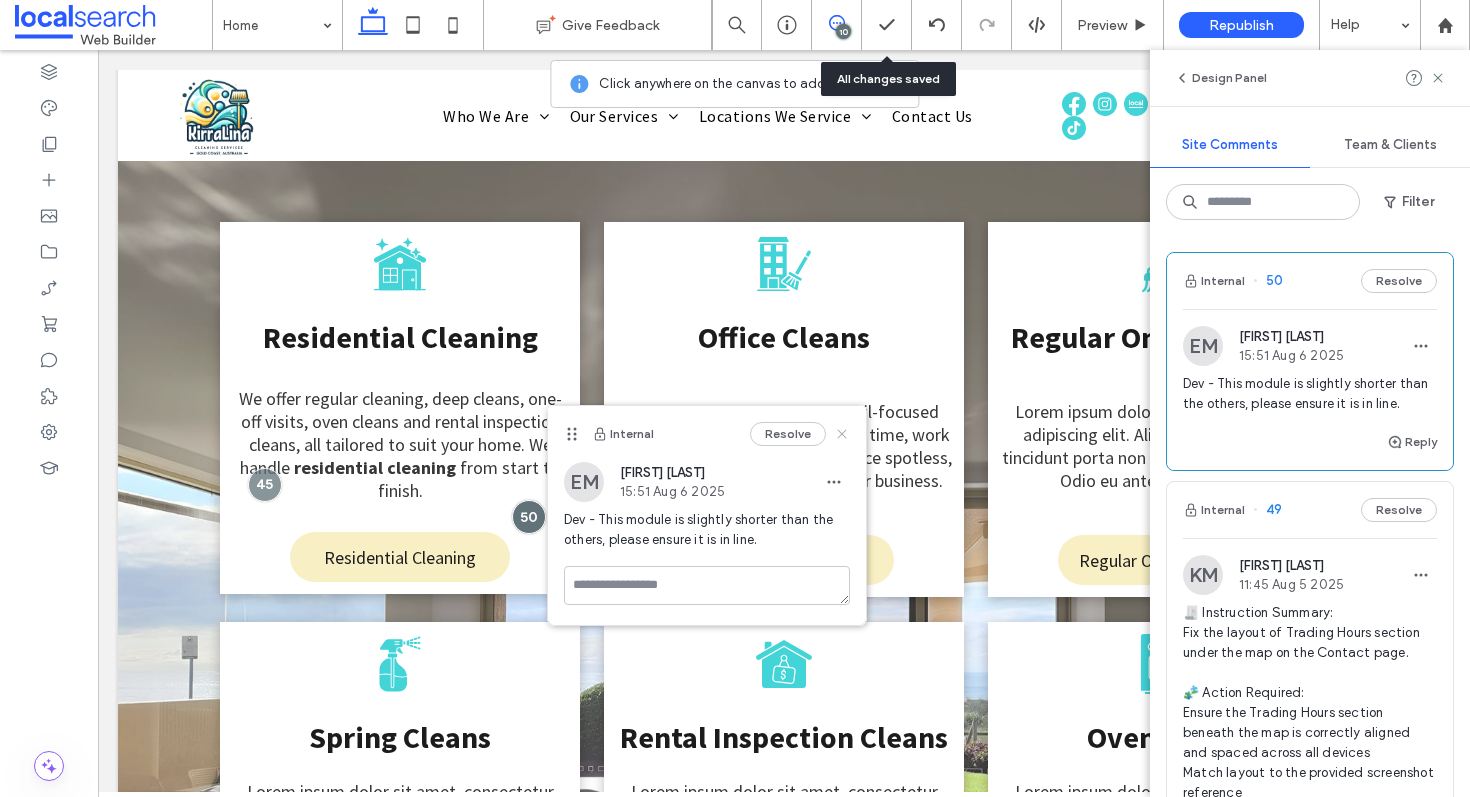 click 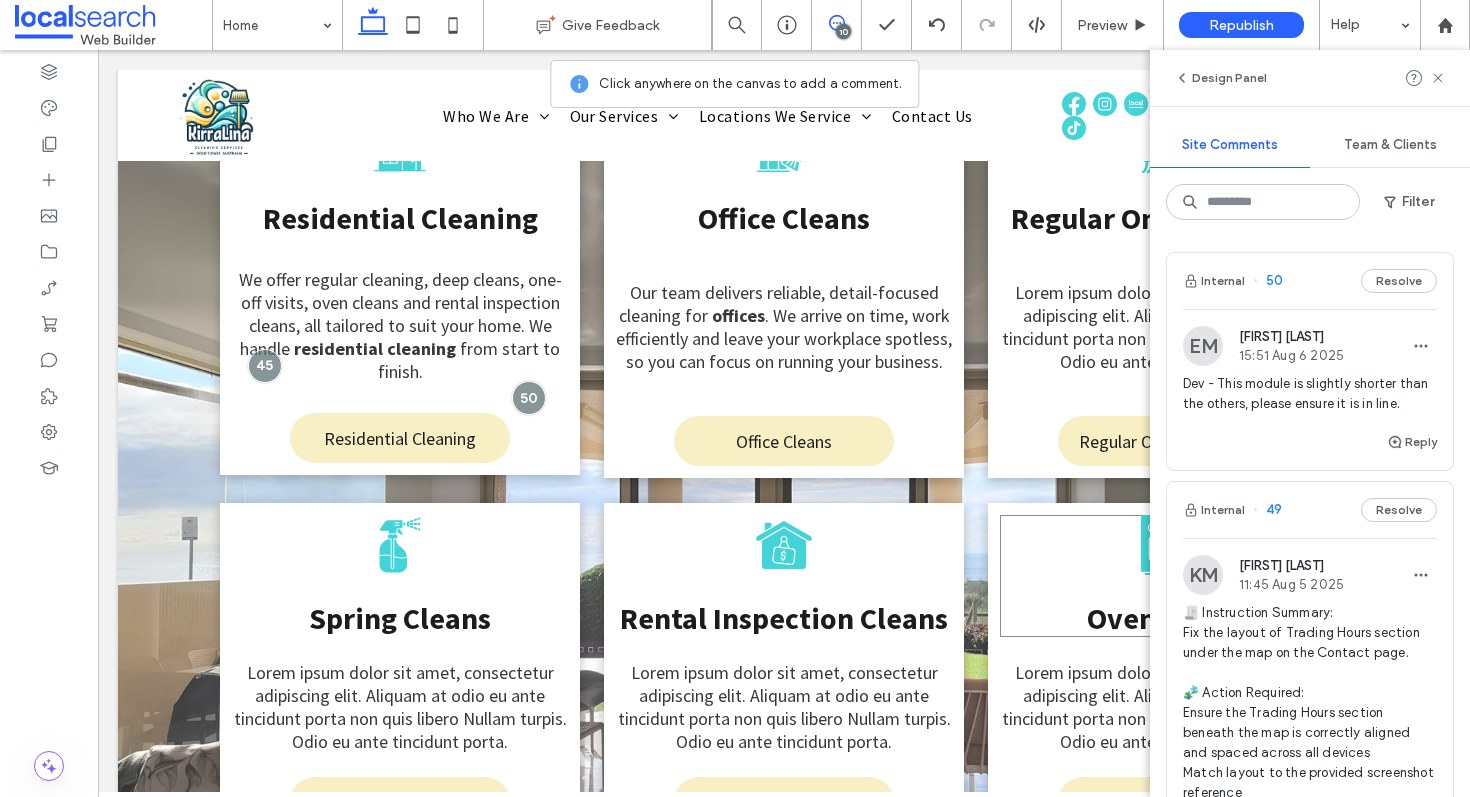 scroll, scrollTop: 3361, scrollLeft: 0, axis: vertical 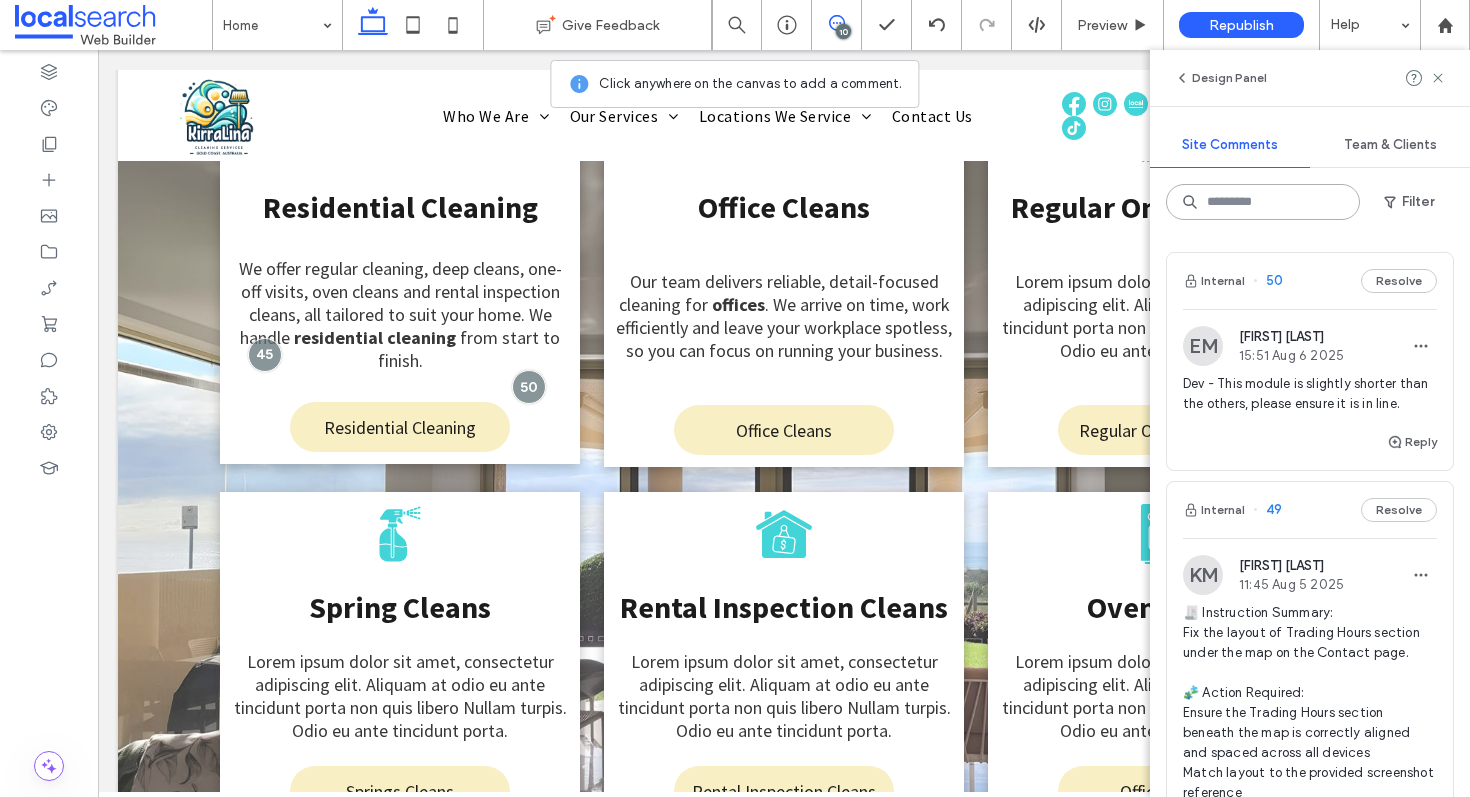 click at bounding box center (1263, 202) 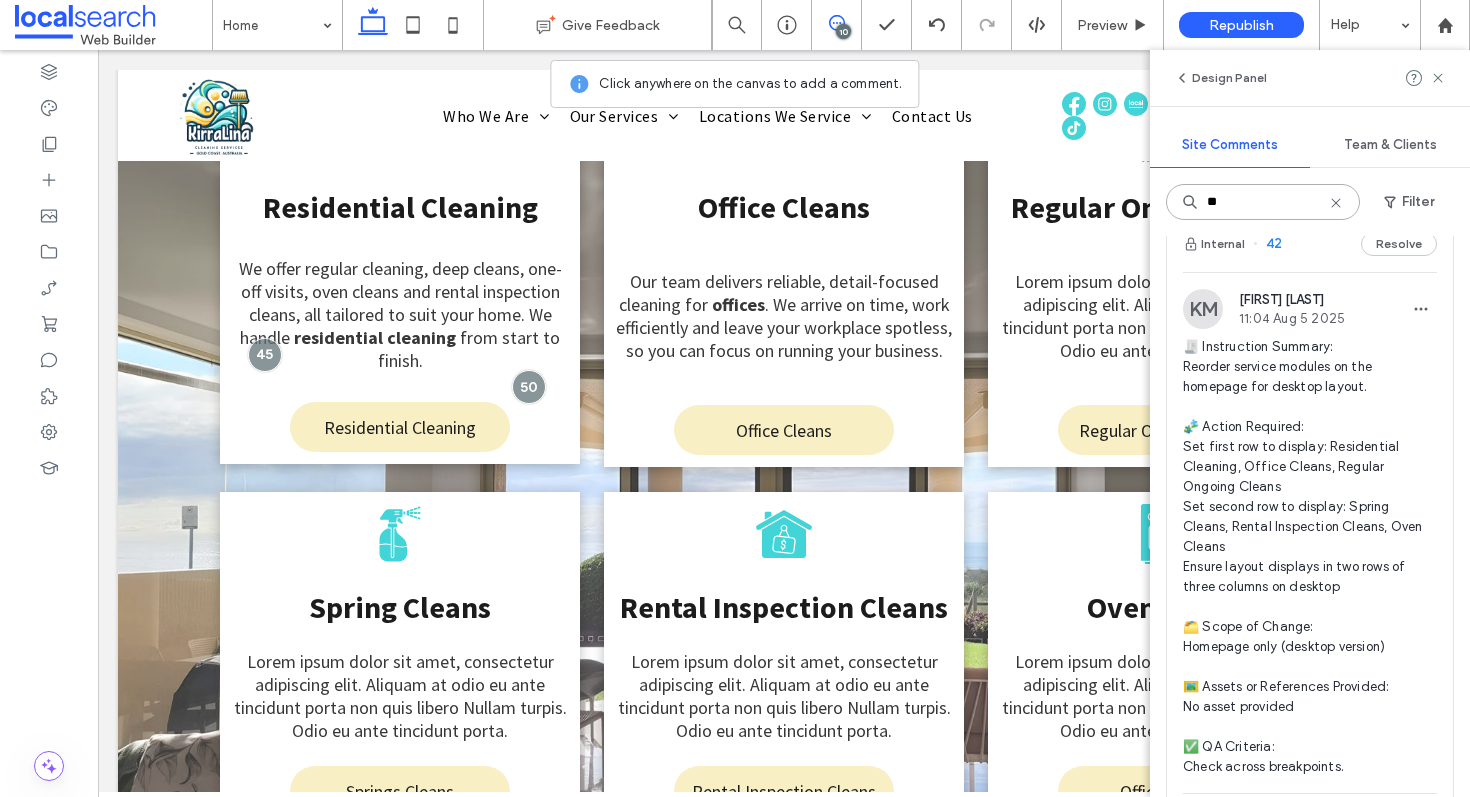 scroll, scrollTop: 56, scrollLeft: 0, axis: vertical 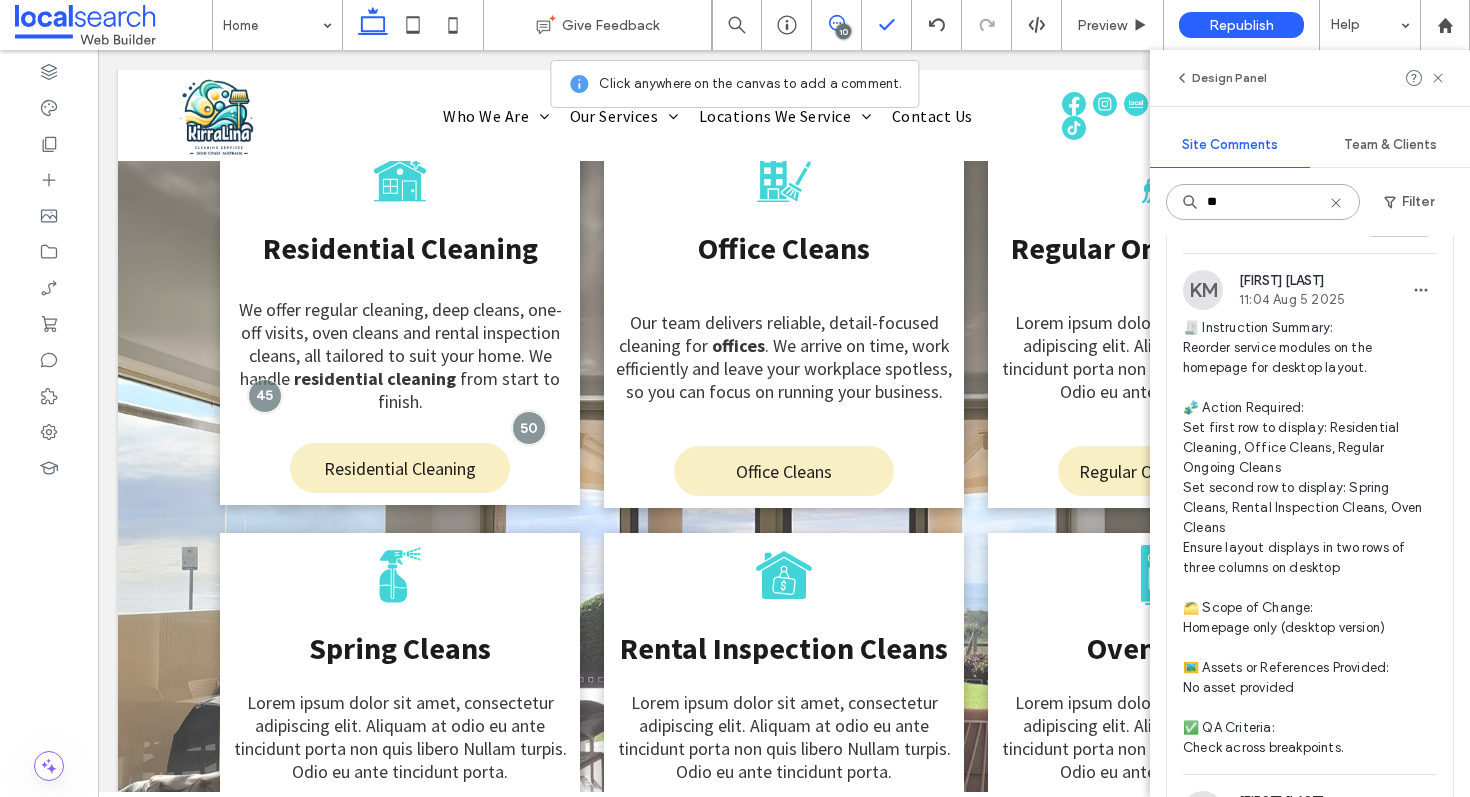 type on "**" 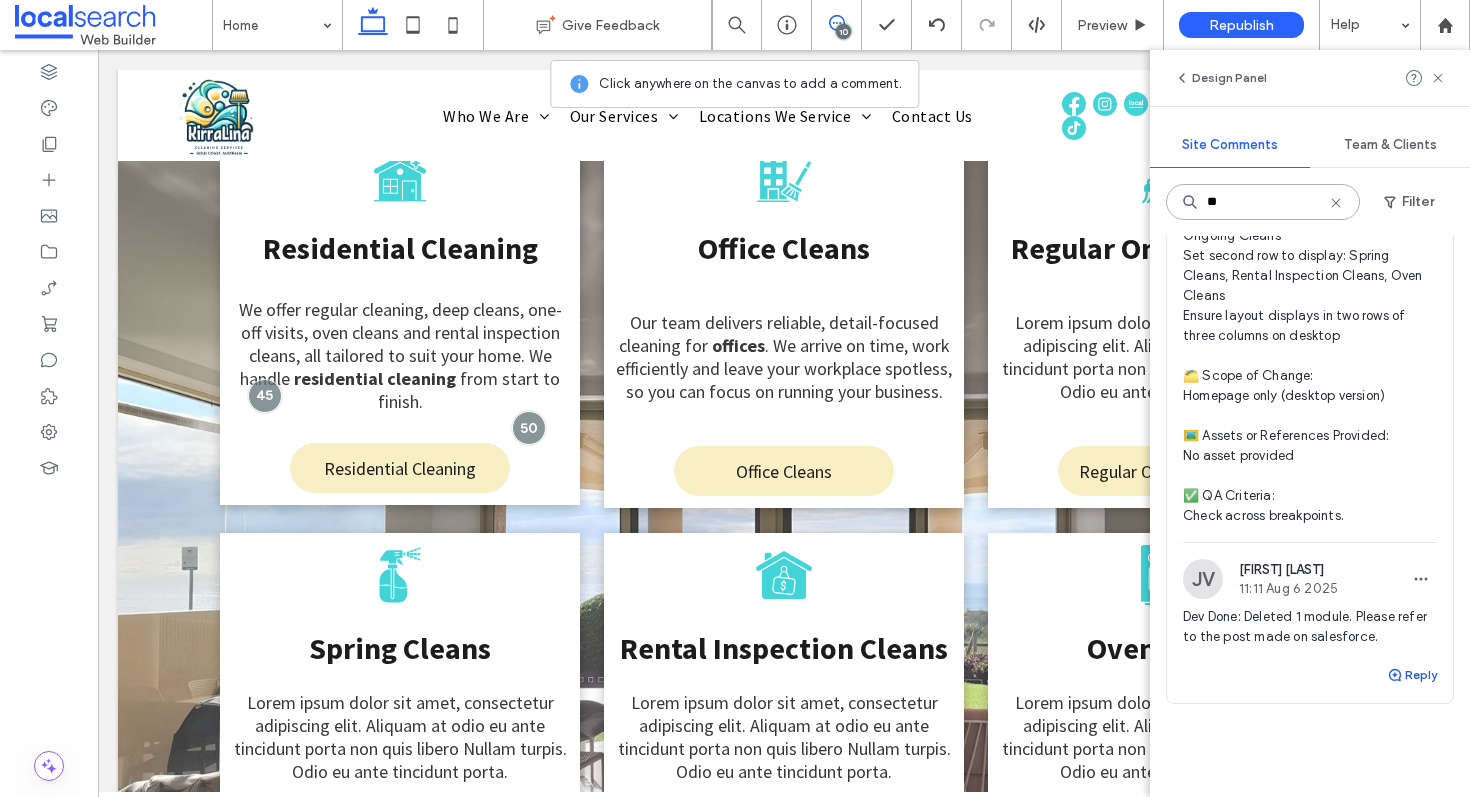 scroll, scrollTop: 335, scrollLeft: 0, axis: vertical 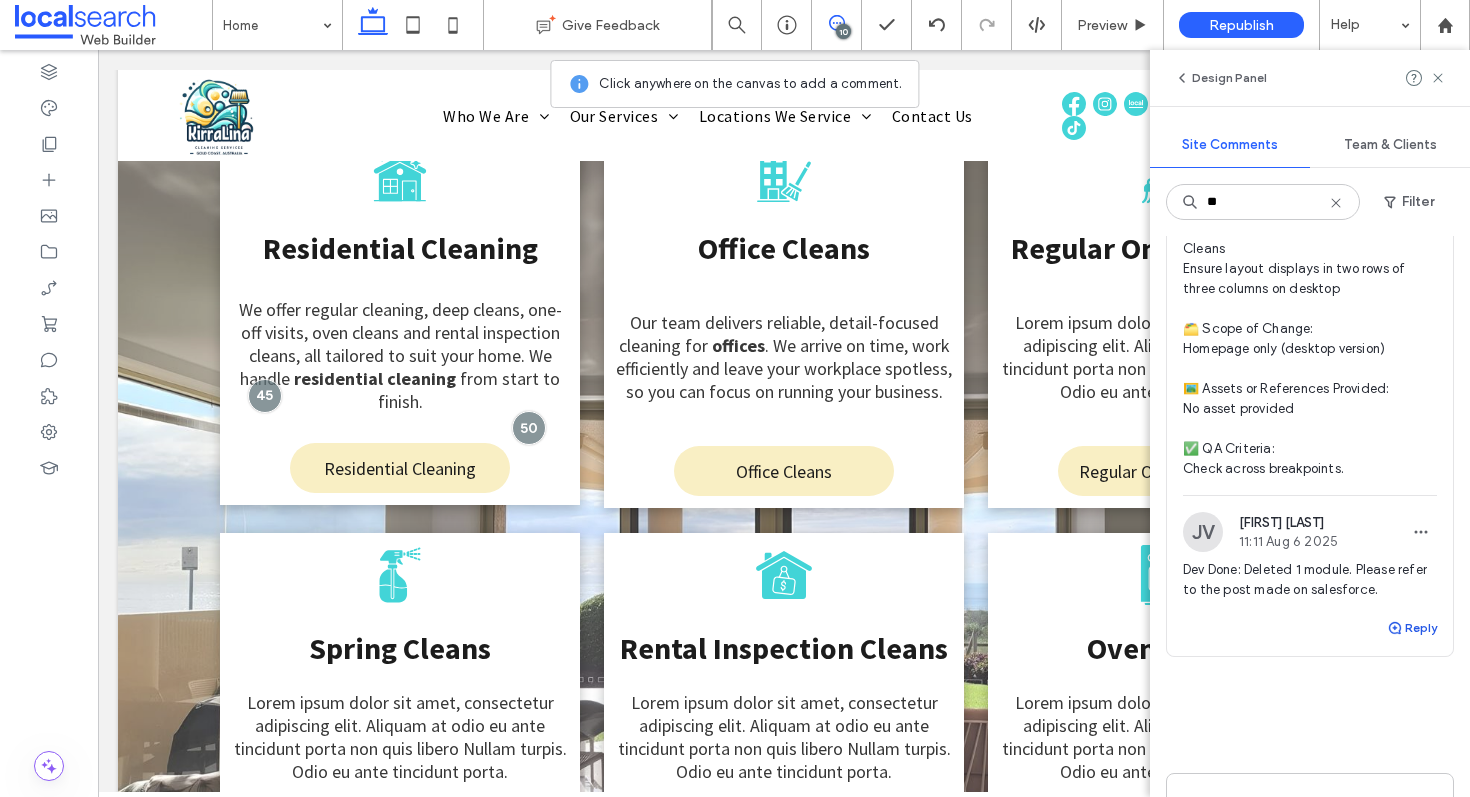 click on "Reply" at bounding box center (1412, 628) 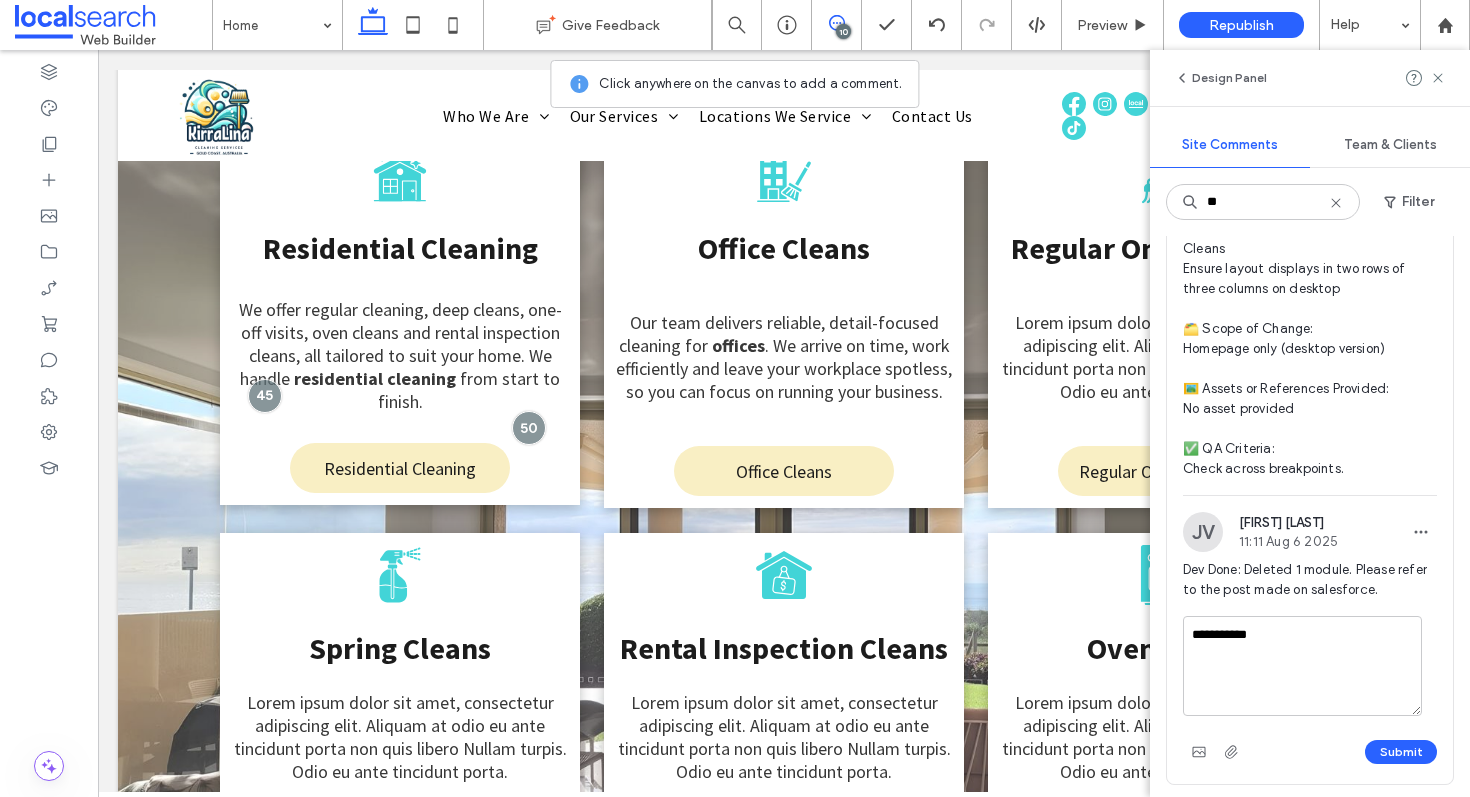 type on "**********" 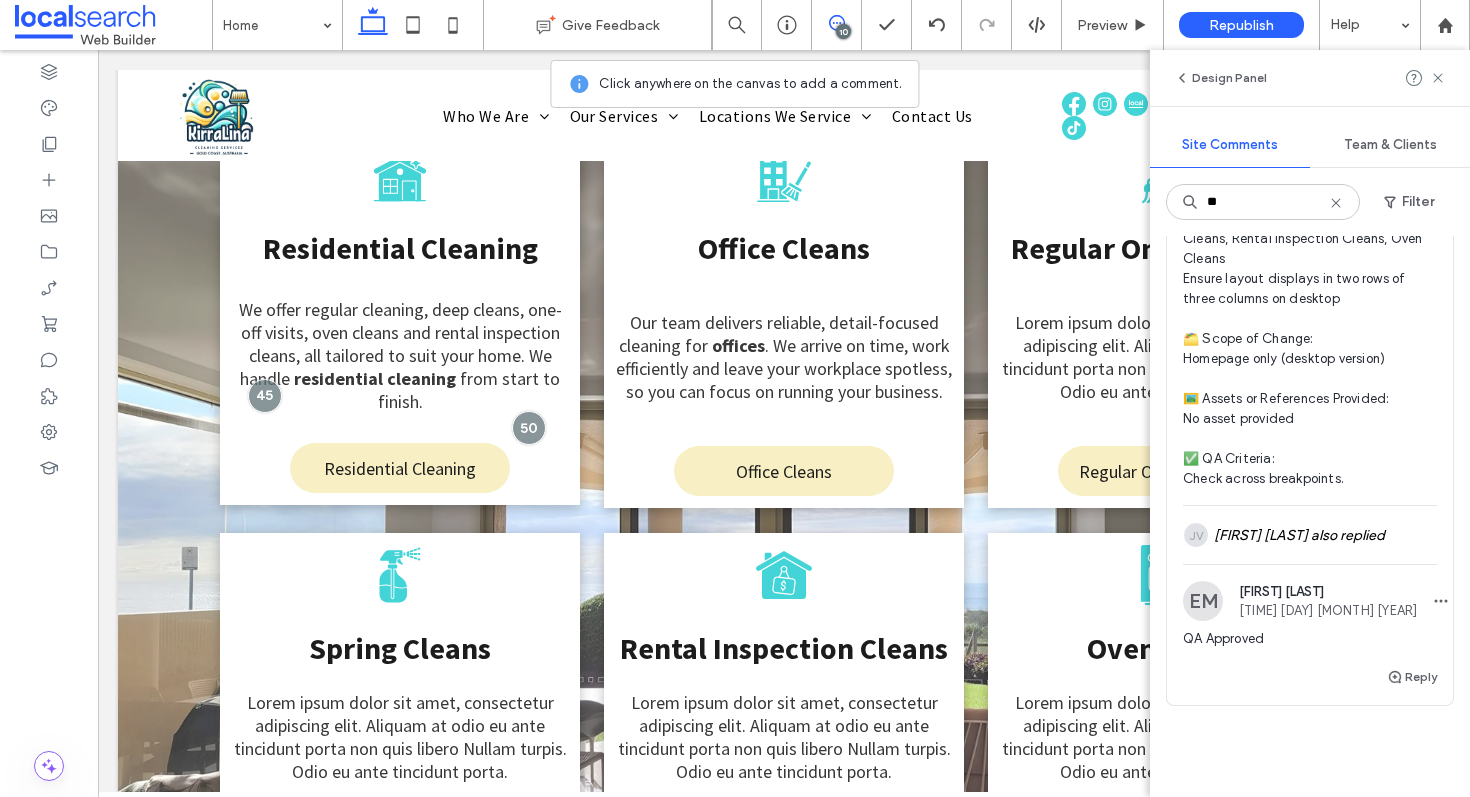 scroll, scrollTop: 322, scrollLeft: 0, axis: vertical 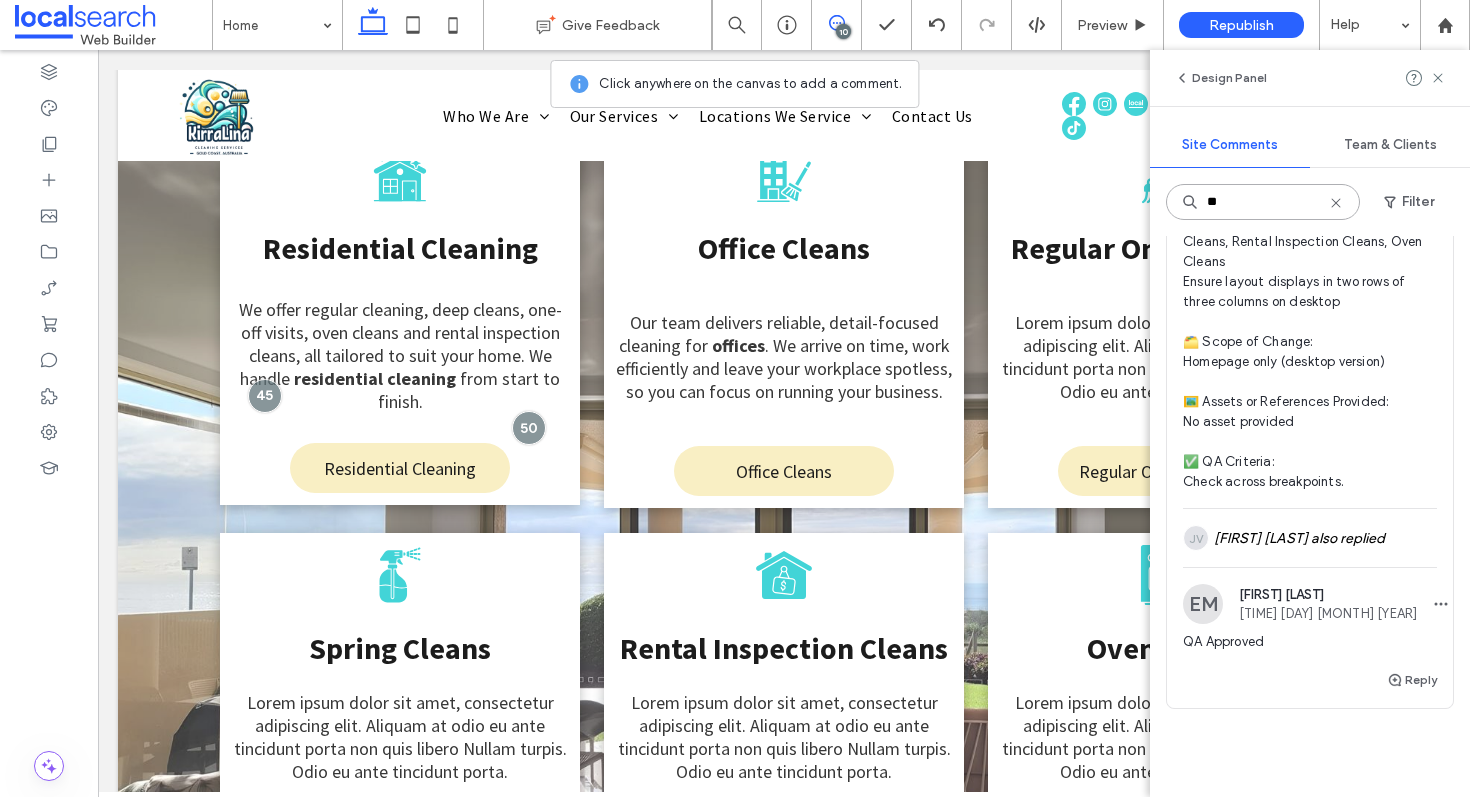 click on "**" at bounding box center (1263, 202) 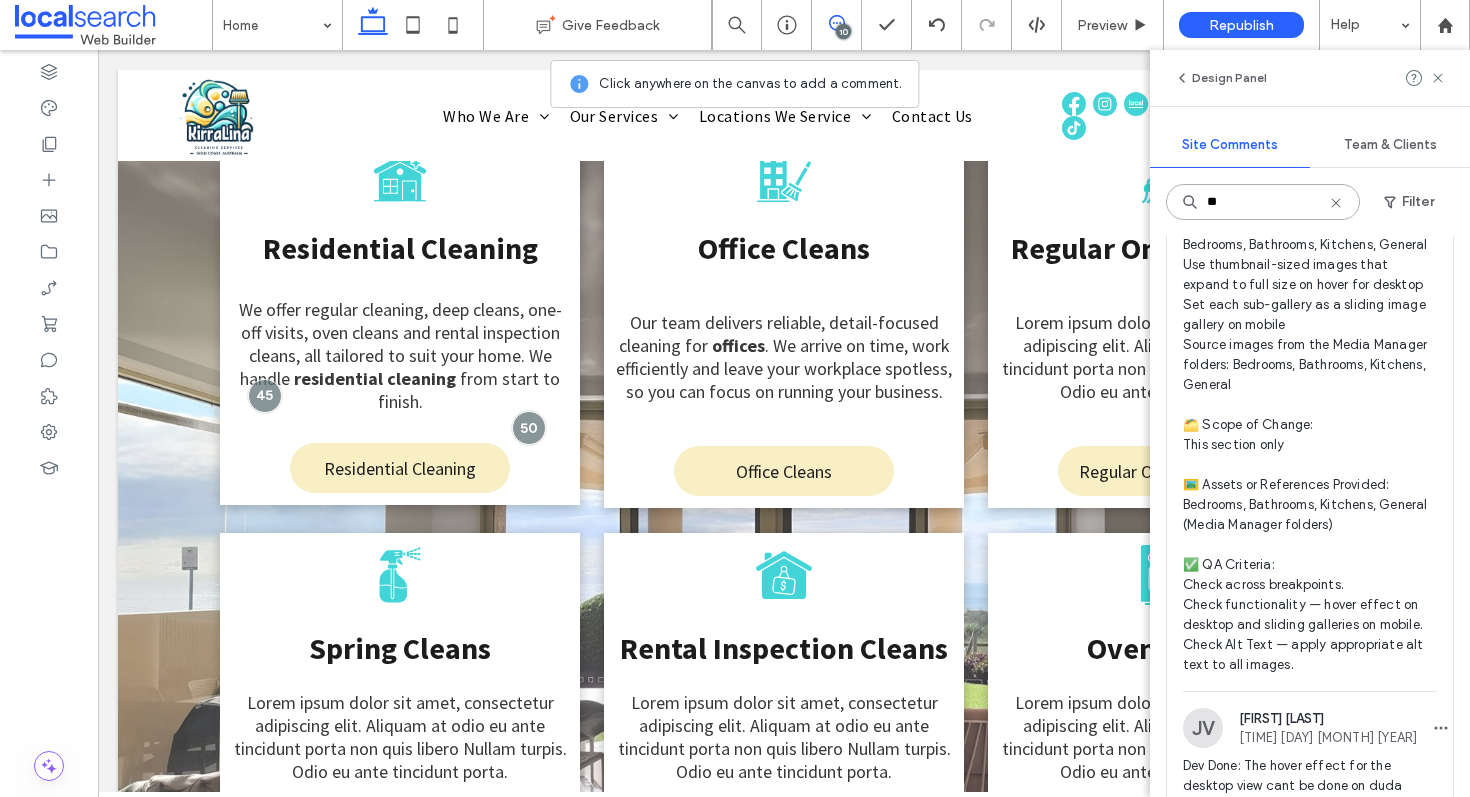 scroll, scrollTop: 0, scrollLeft: 0, axis: both 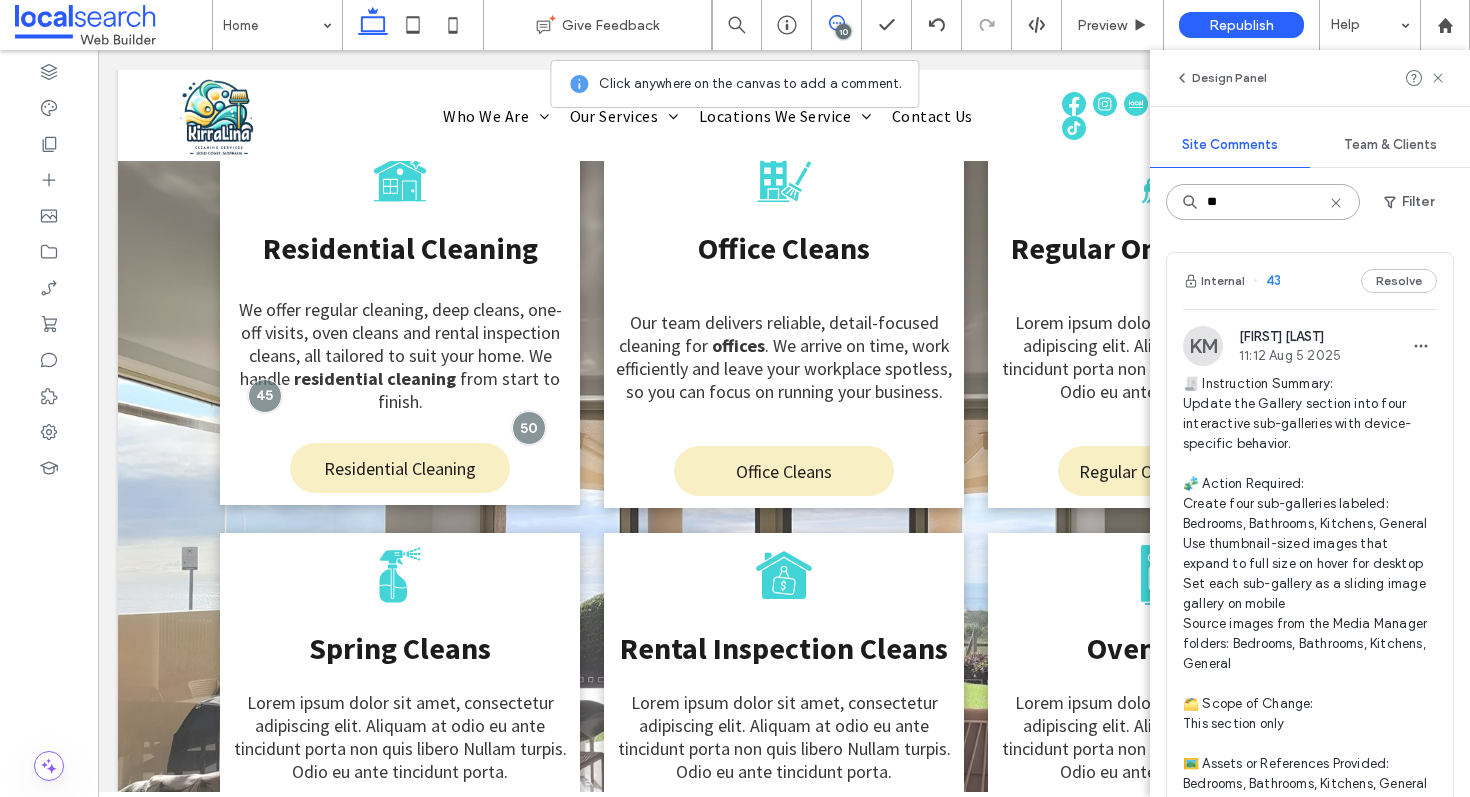 type on "**" 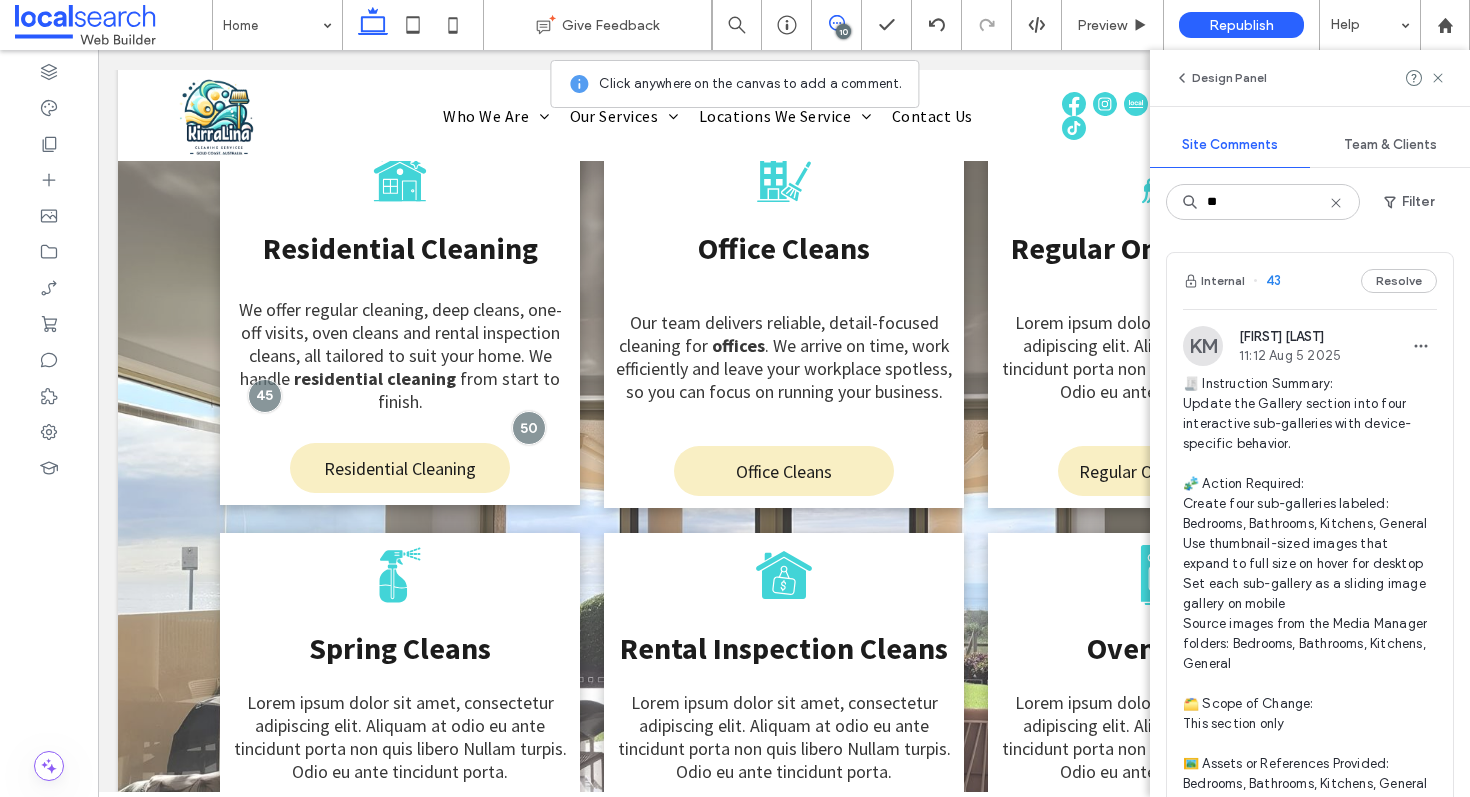 click on "Internal 43 Resolve" at bounding box center [1310, 281] 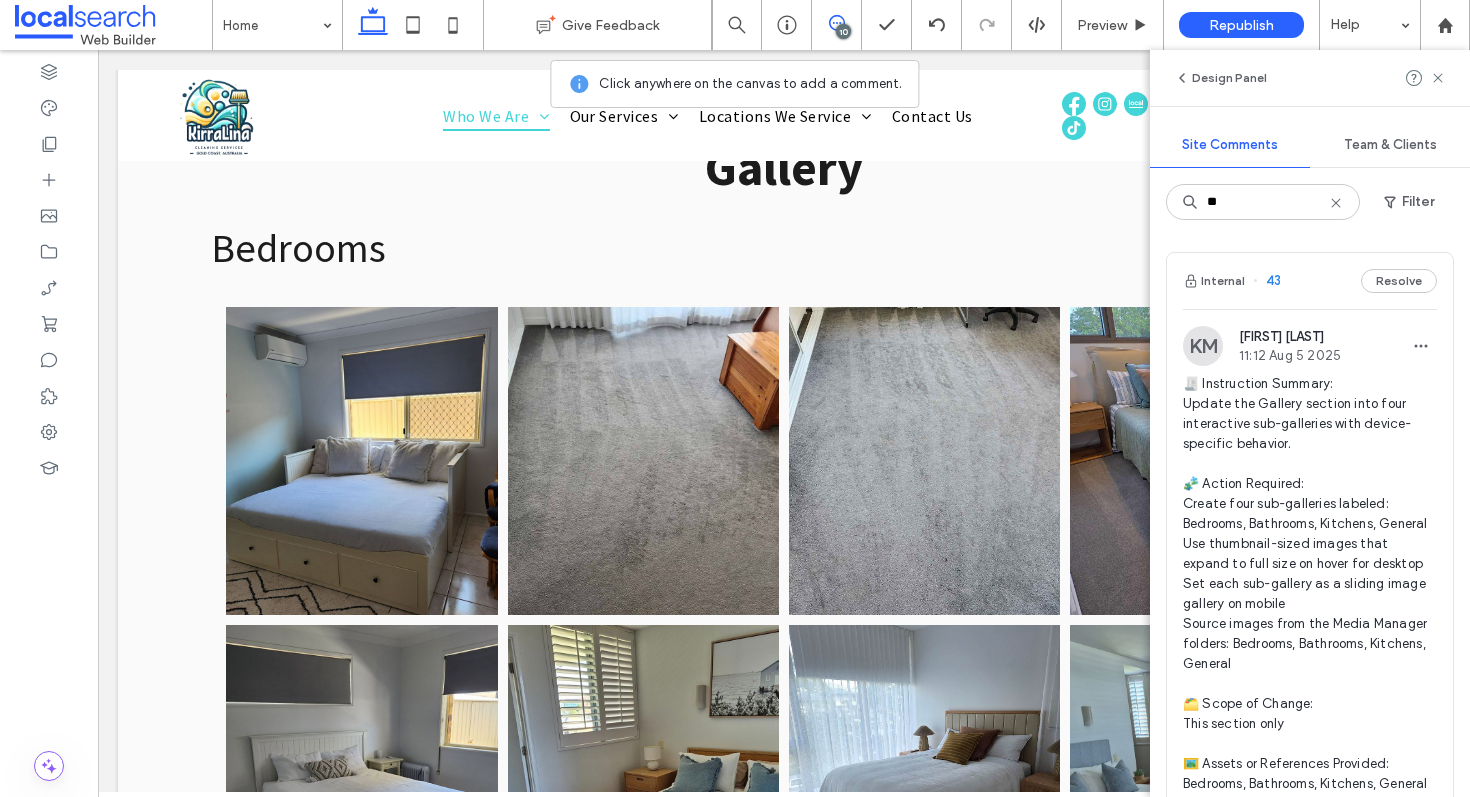 scroll, scrollTop: 4379, scrollLeft: 0, axis: vertical 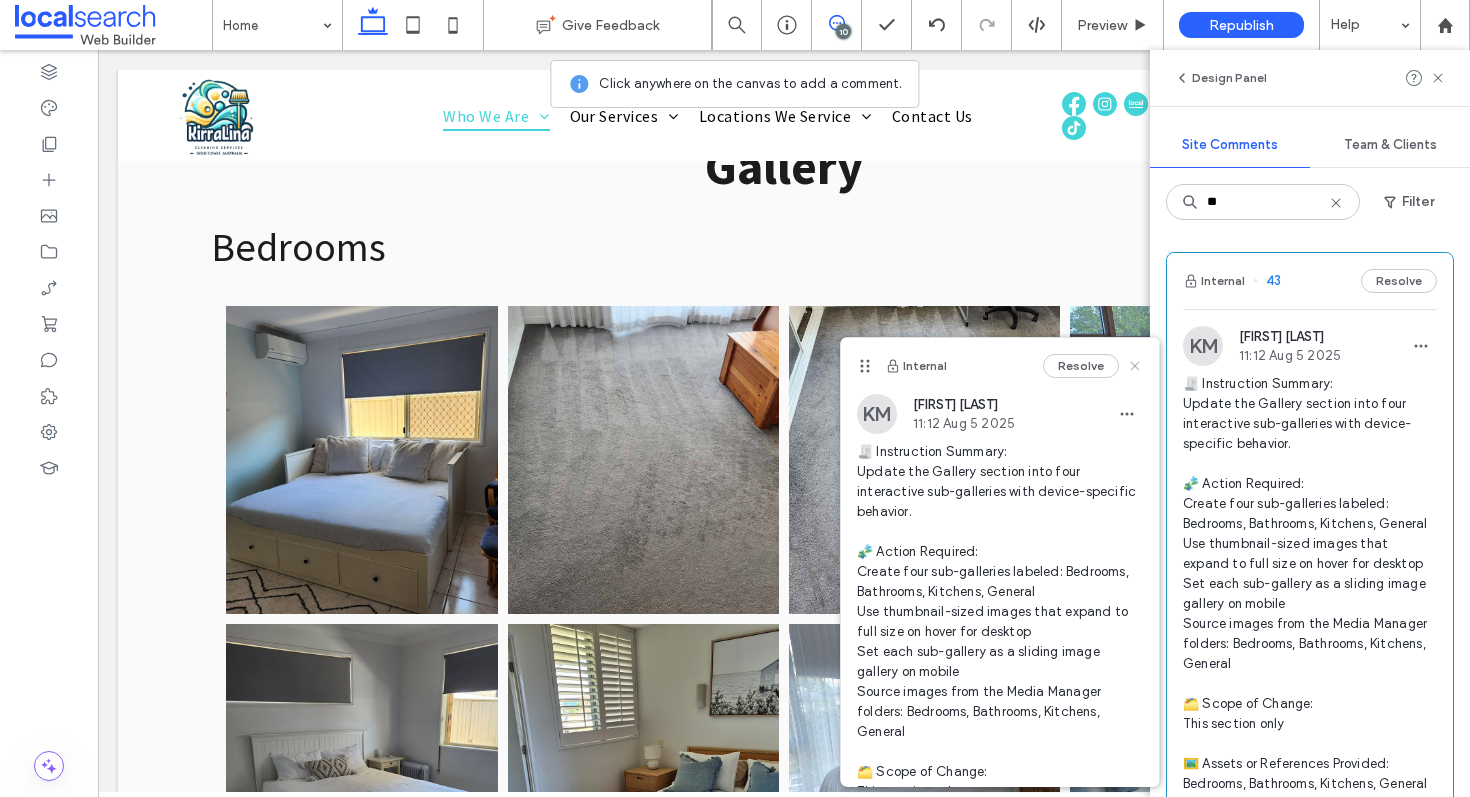 drag, startPoint x: 1118, startPoint y: 358, endPoint x: 1026, endPoint y: 307, distance: 105.1903 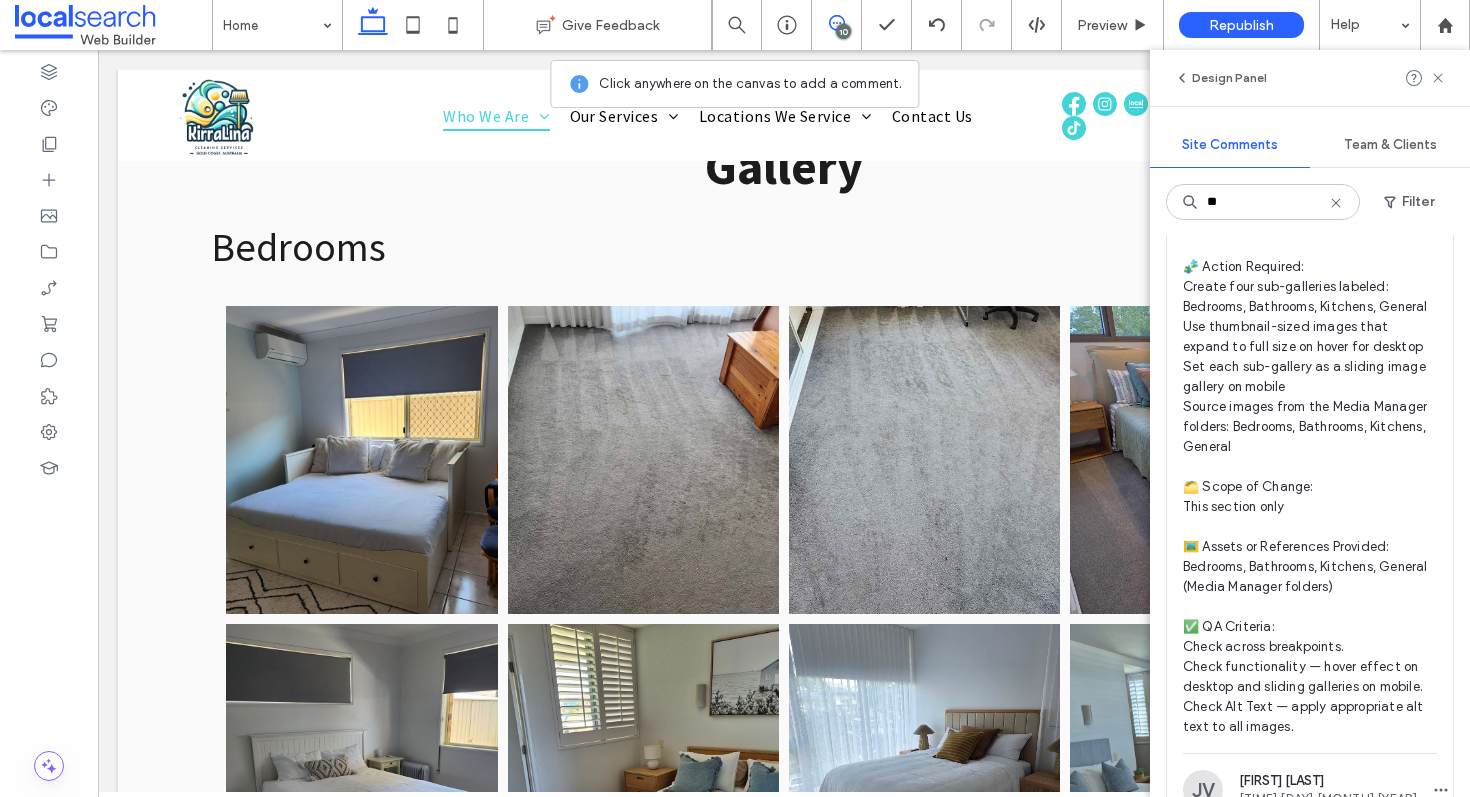 scroll, scrollTop: 218, scrollLeft: 0, axis: vertical 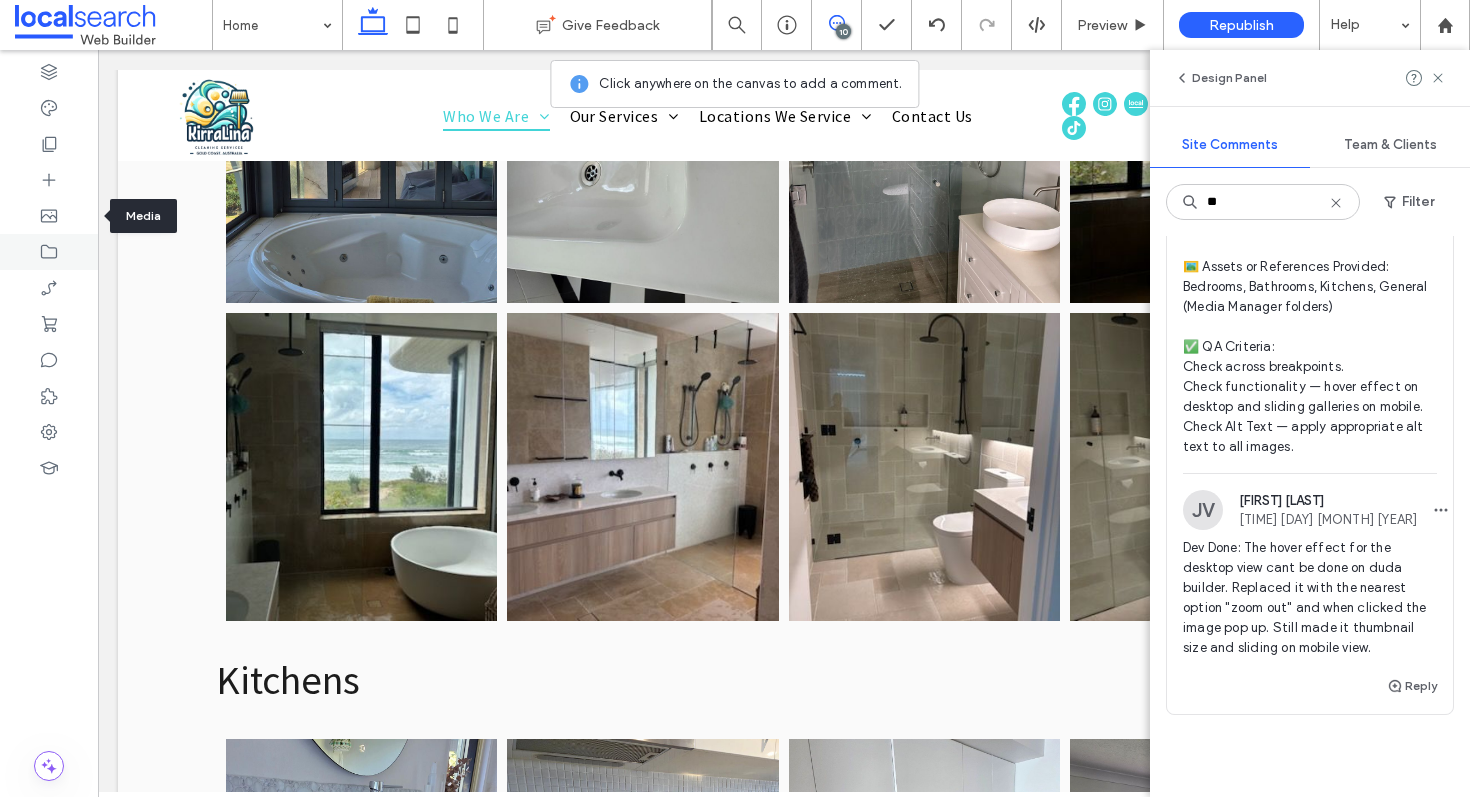 click 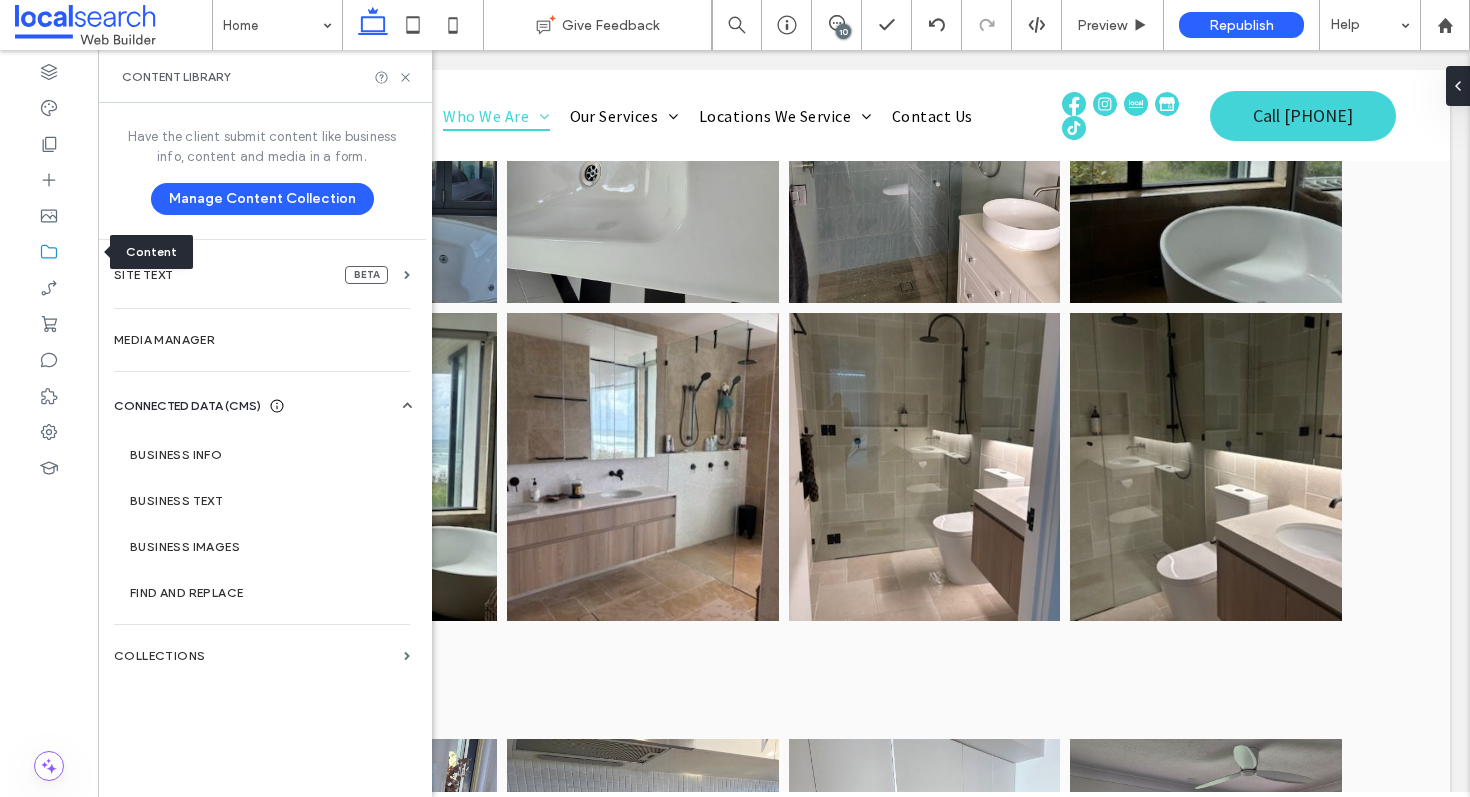scroll, scrollTop: 0, scrollLeft: 0, axis: both 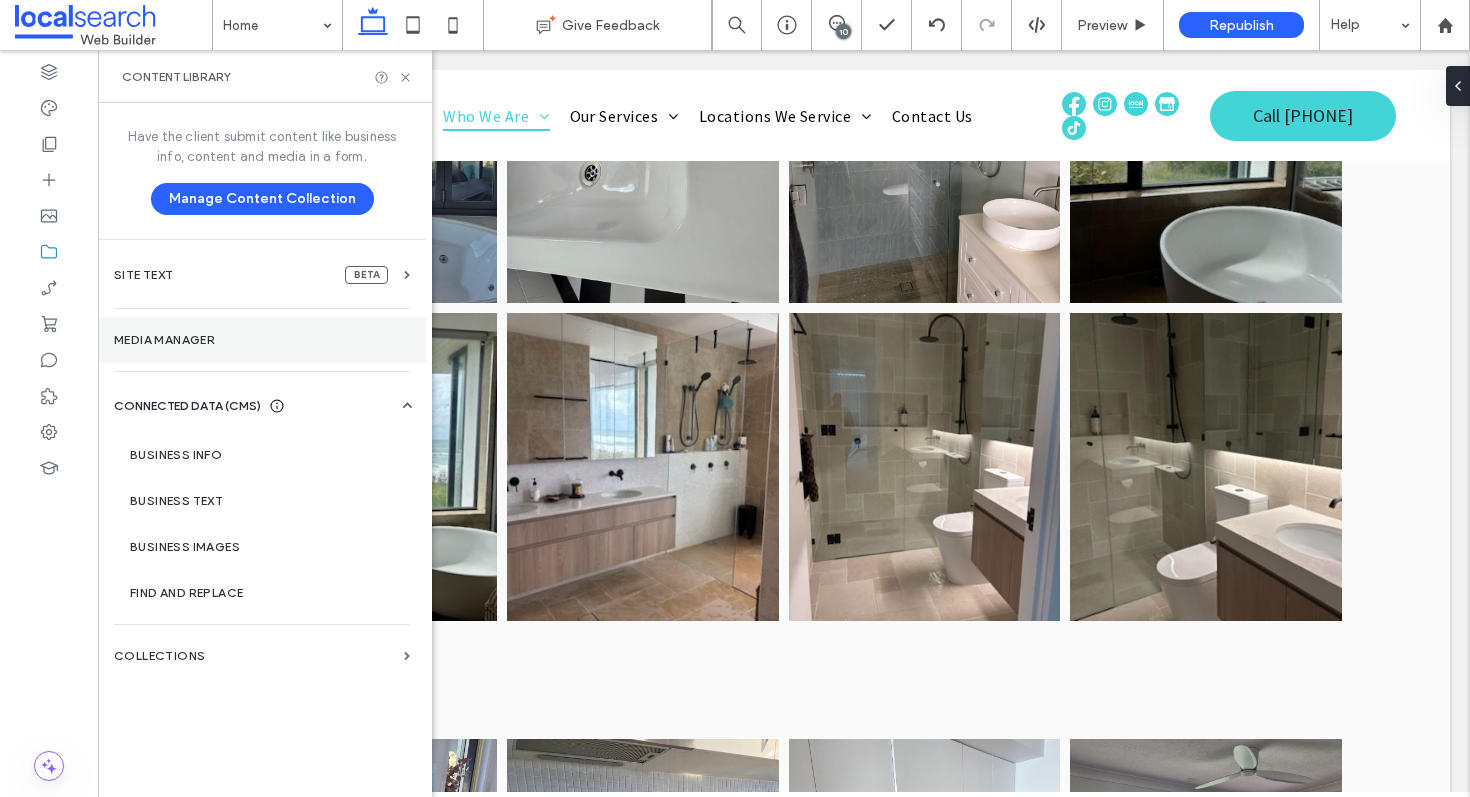click on "Media Manager" at bounding box center (262, 340) 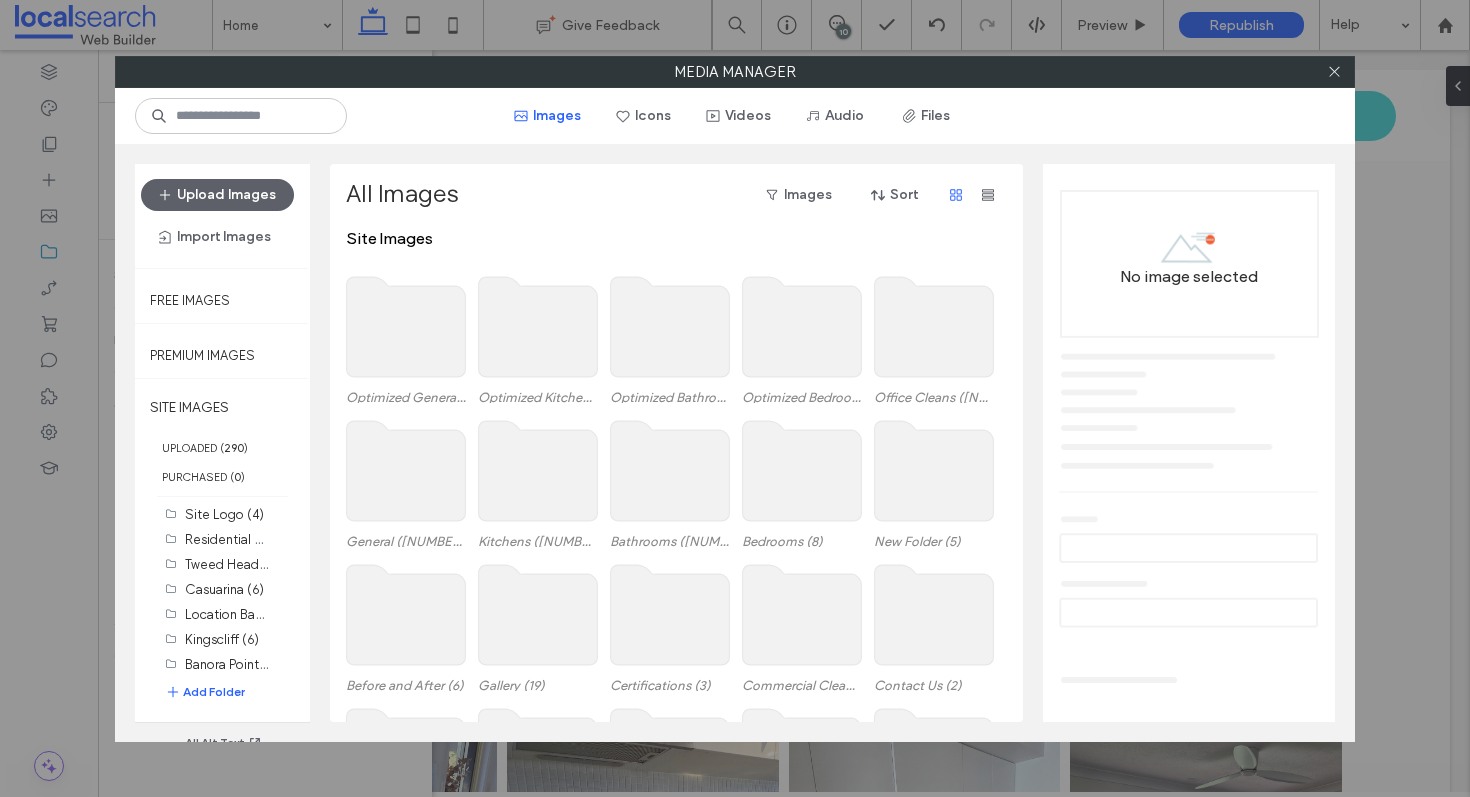 click 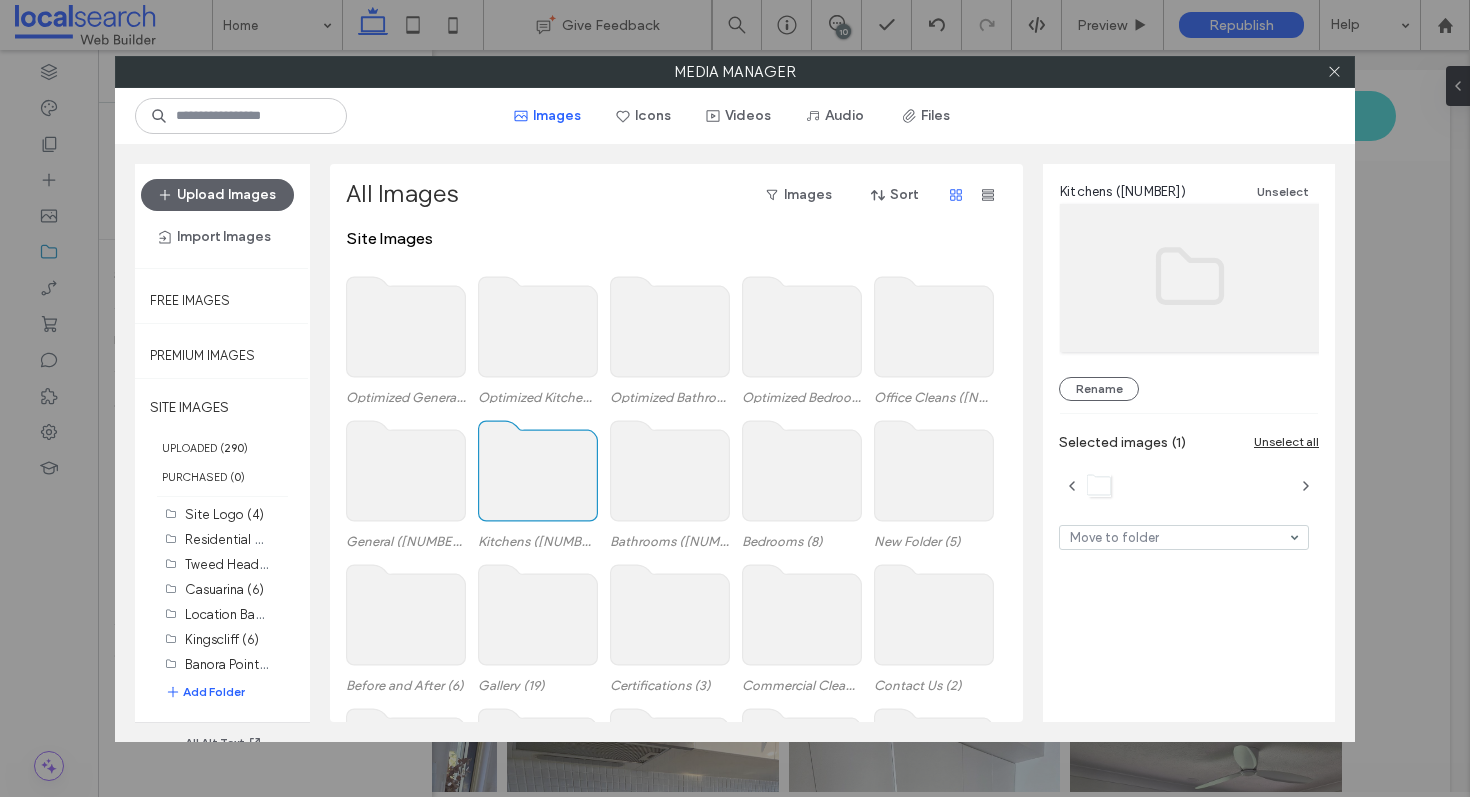 click 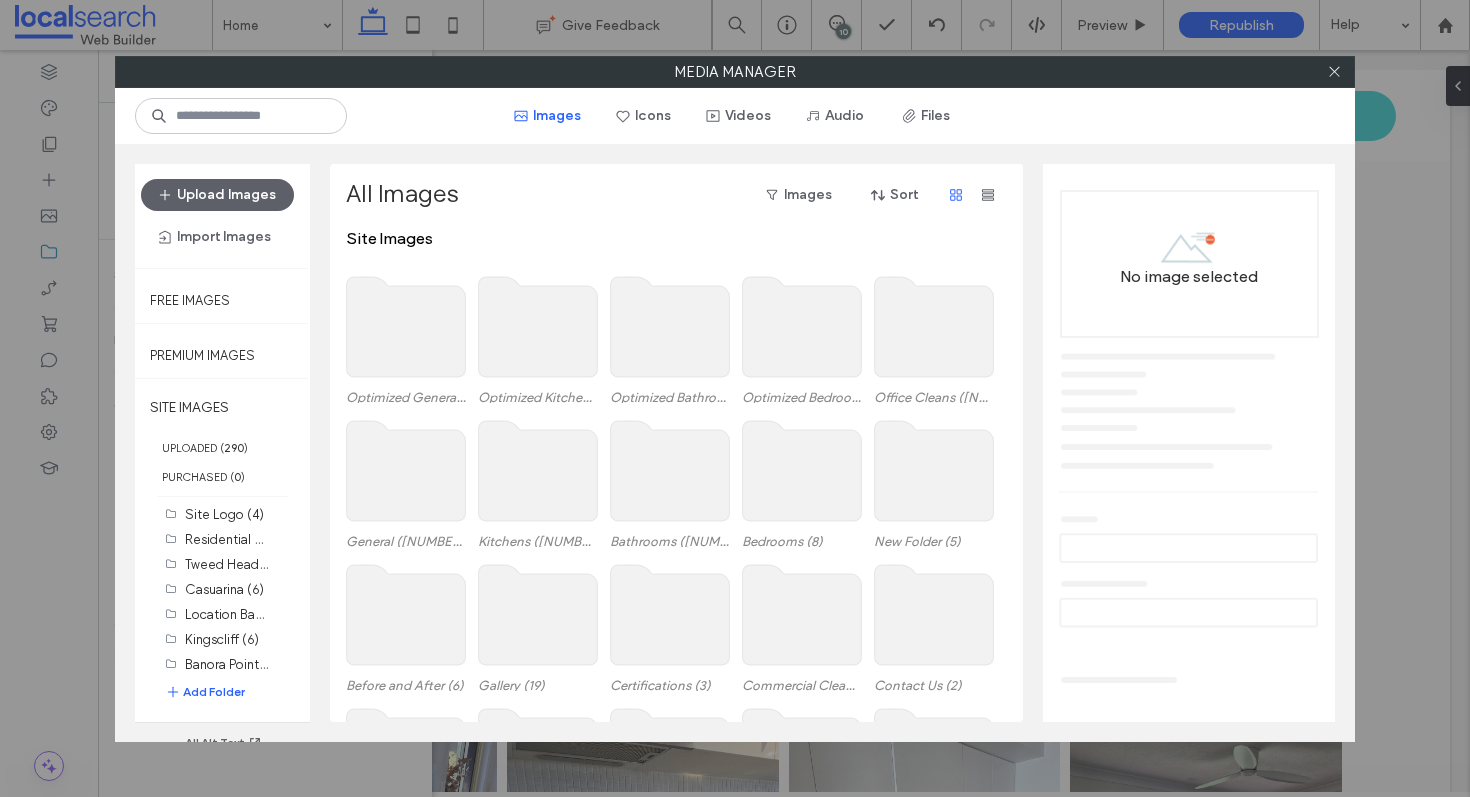 click 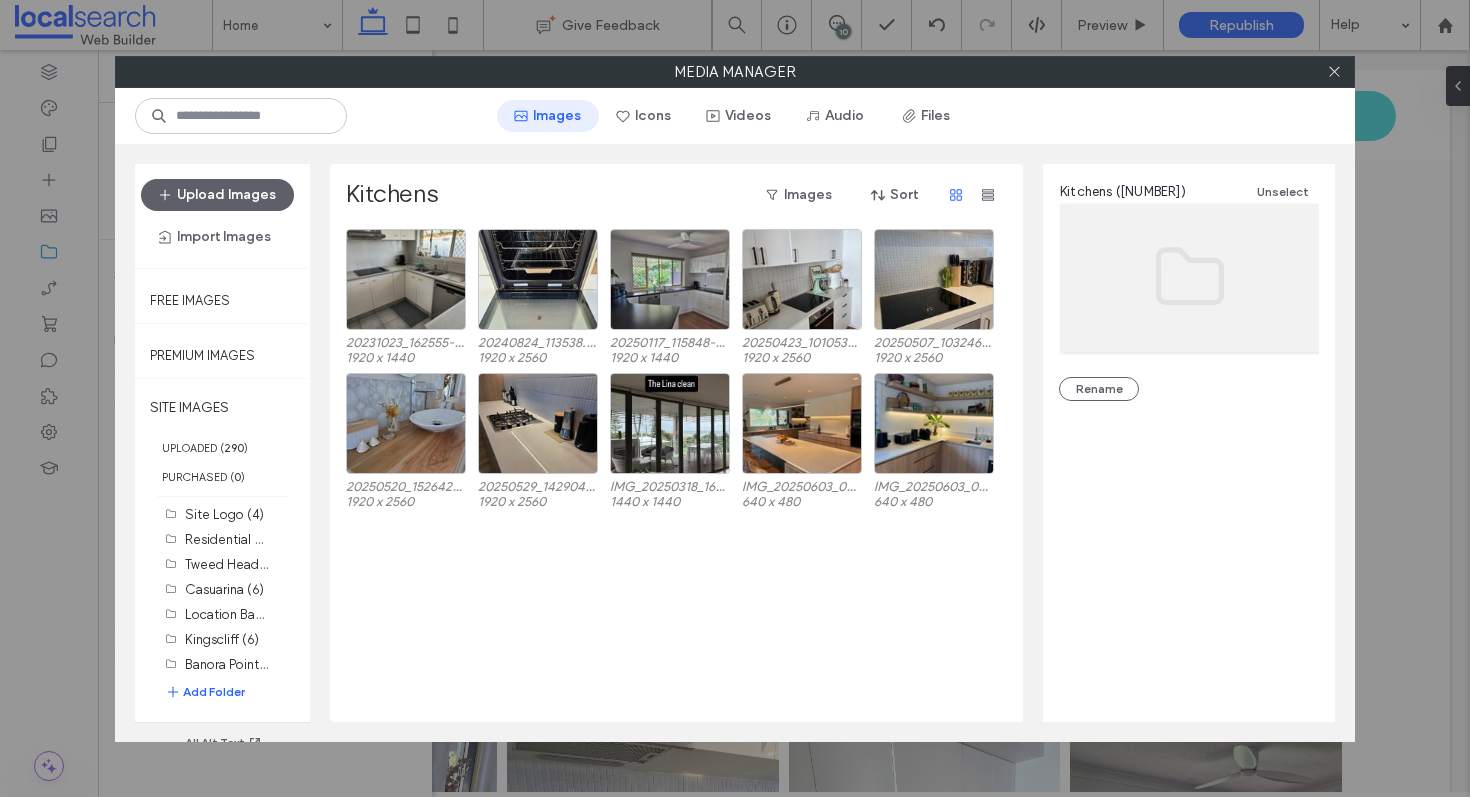 click on "Images" at bounding box center (548, 116) 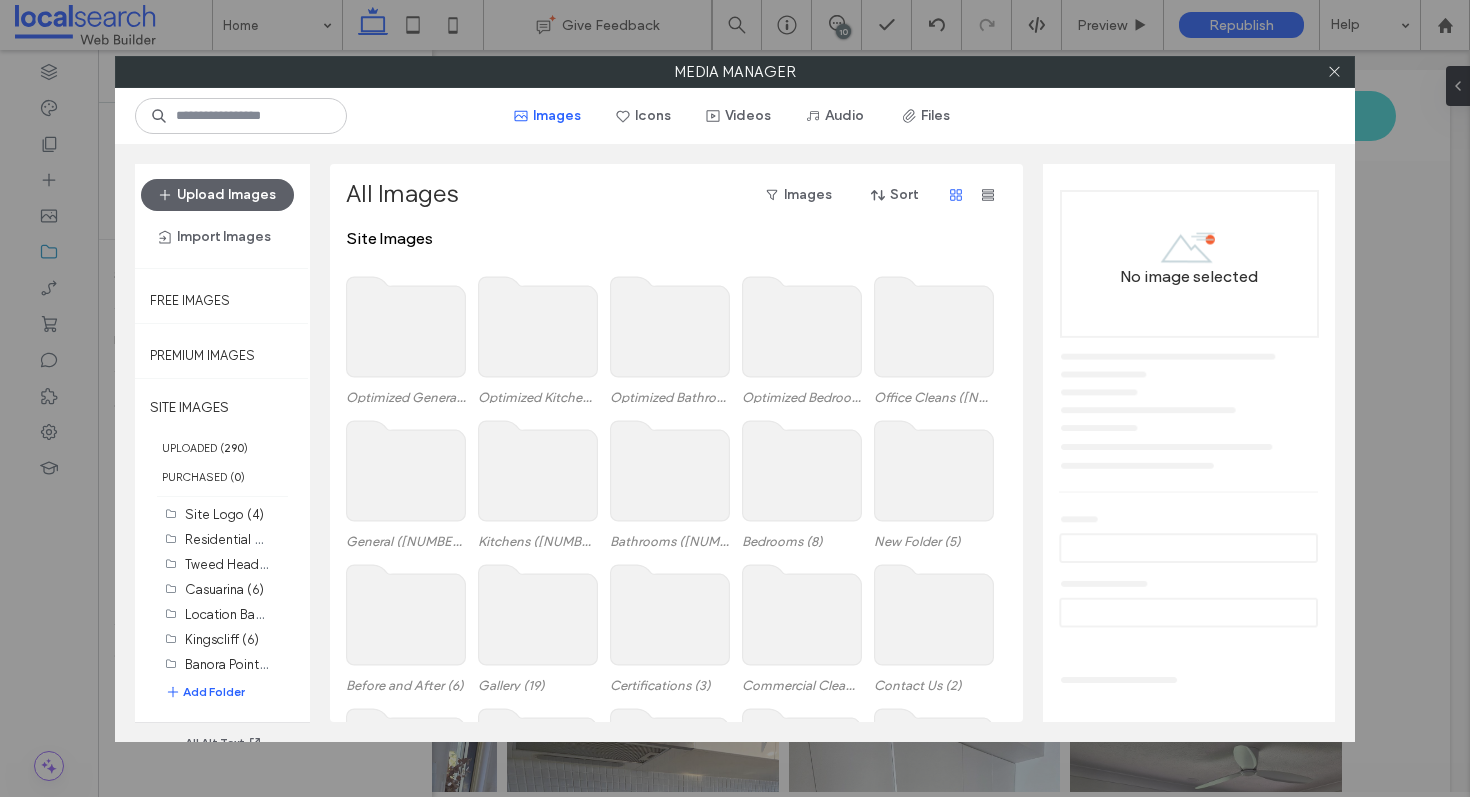 click 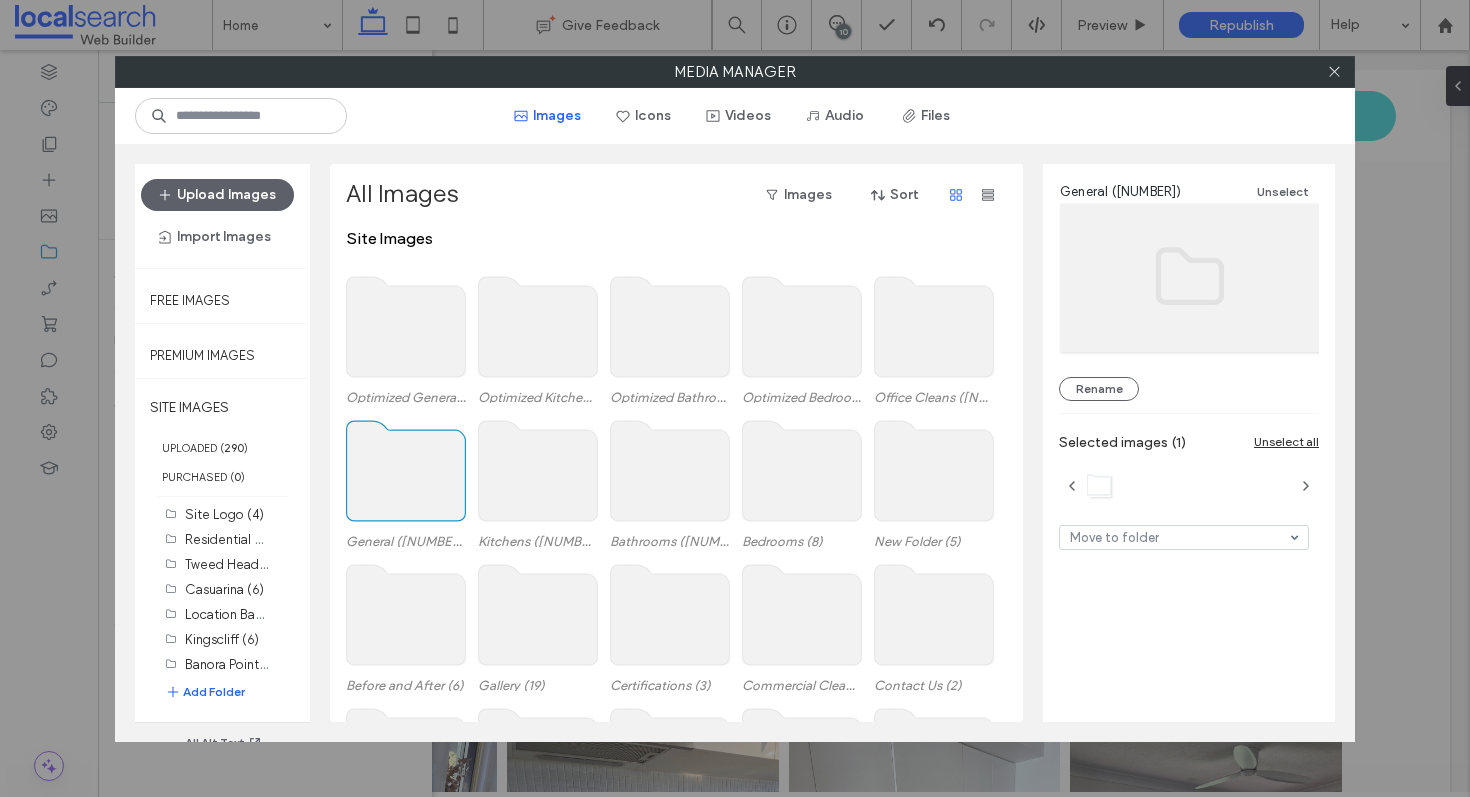 click 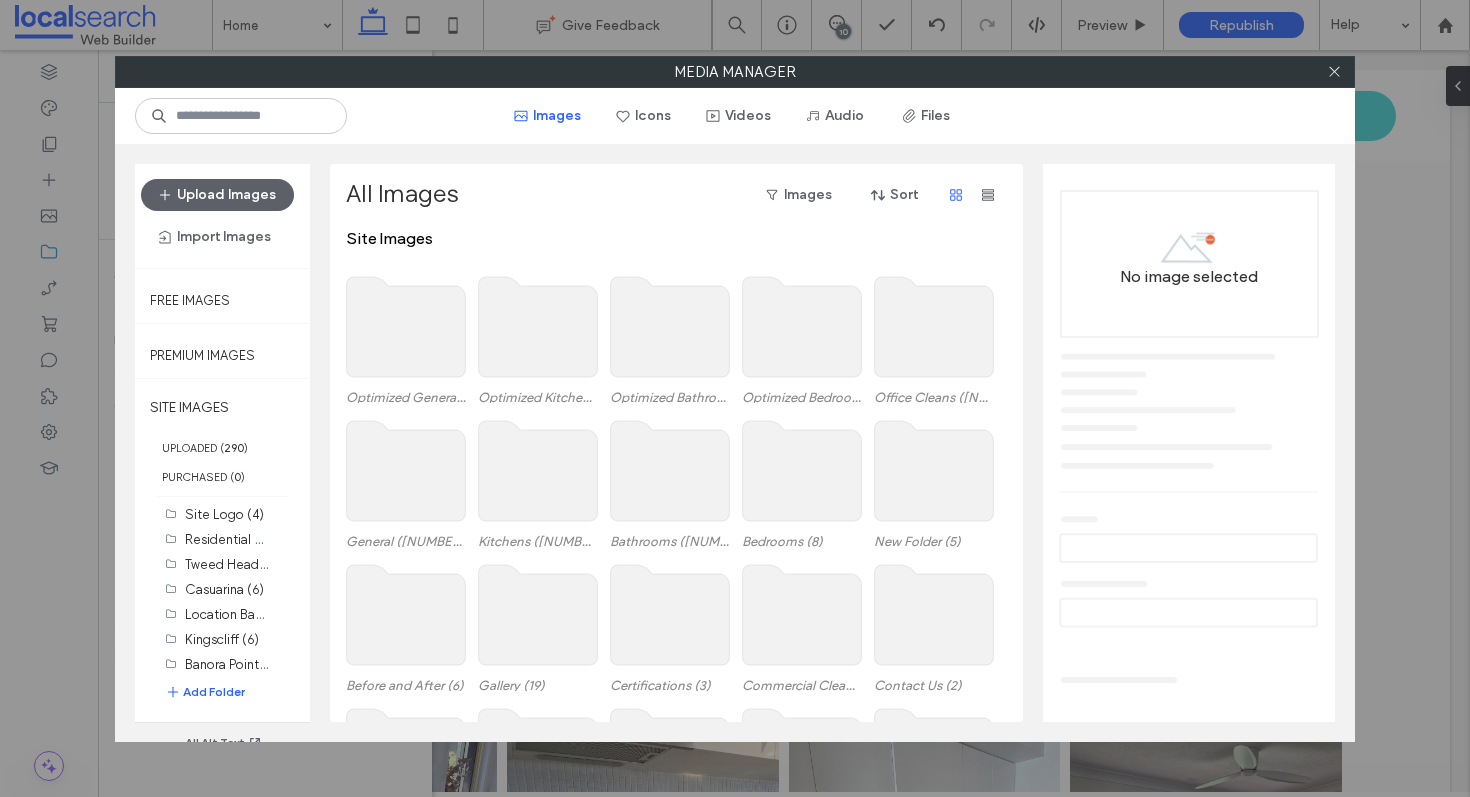 click 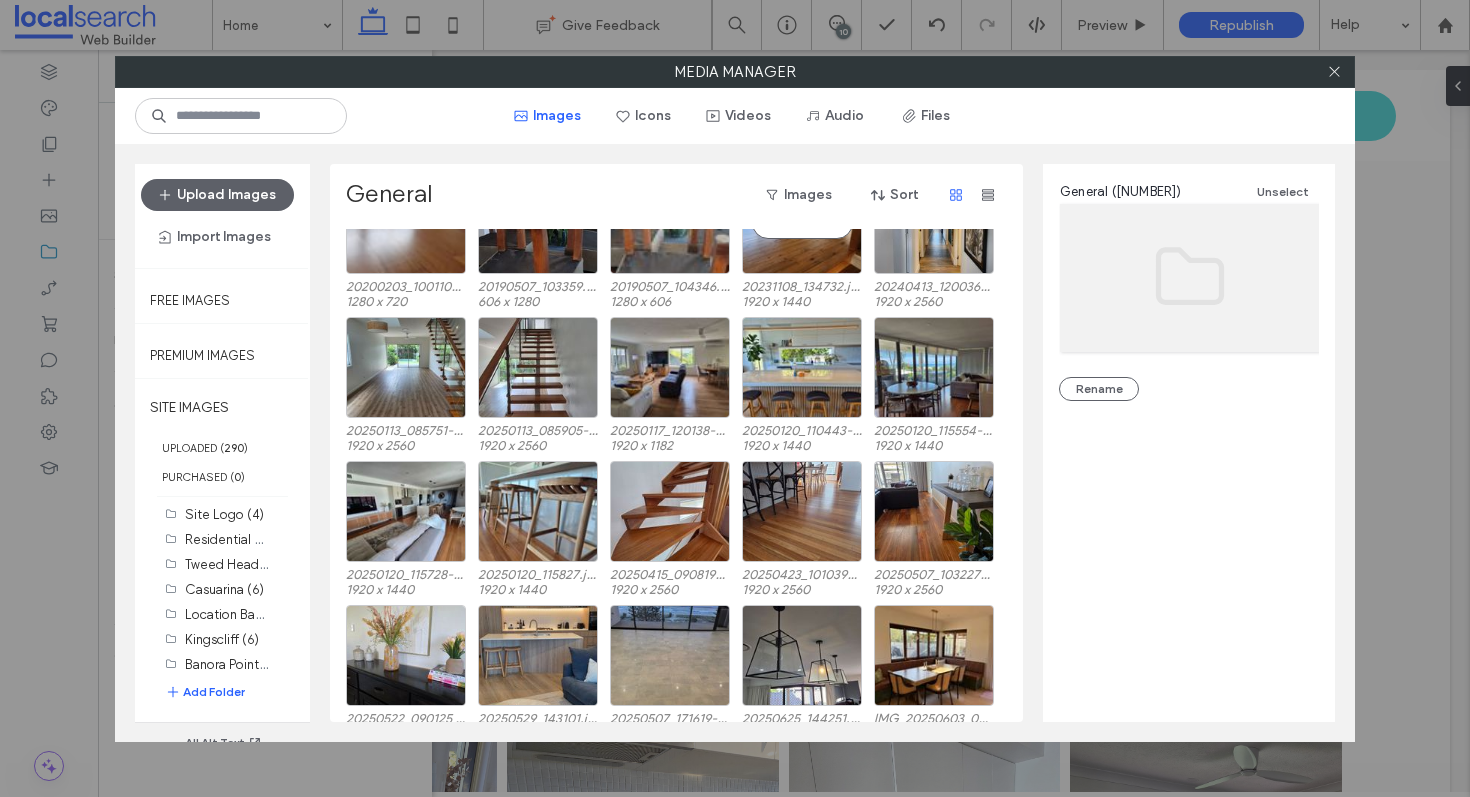 scroll, scrollTop: 83, scrollLeft: 0, axis: vertical 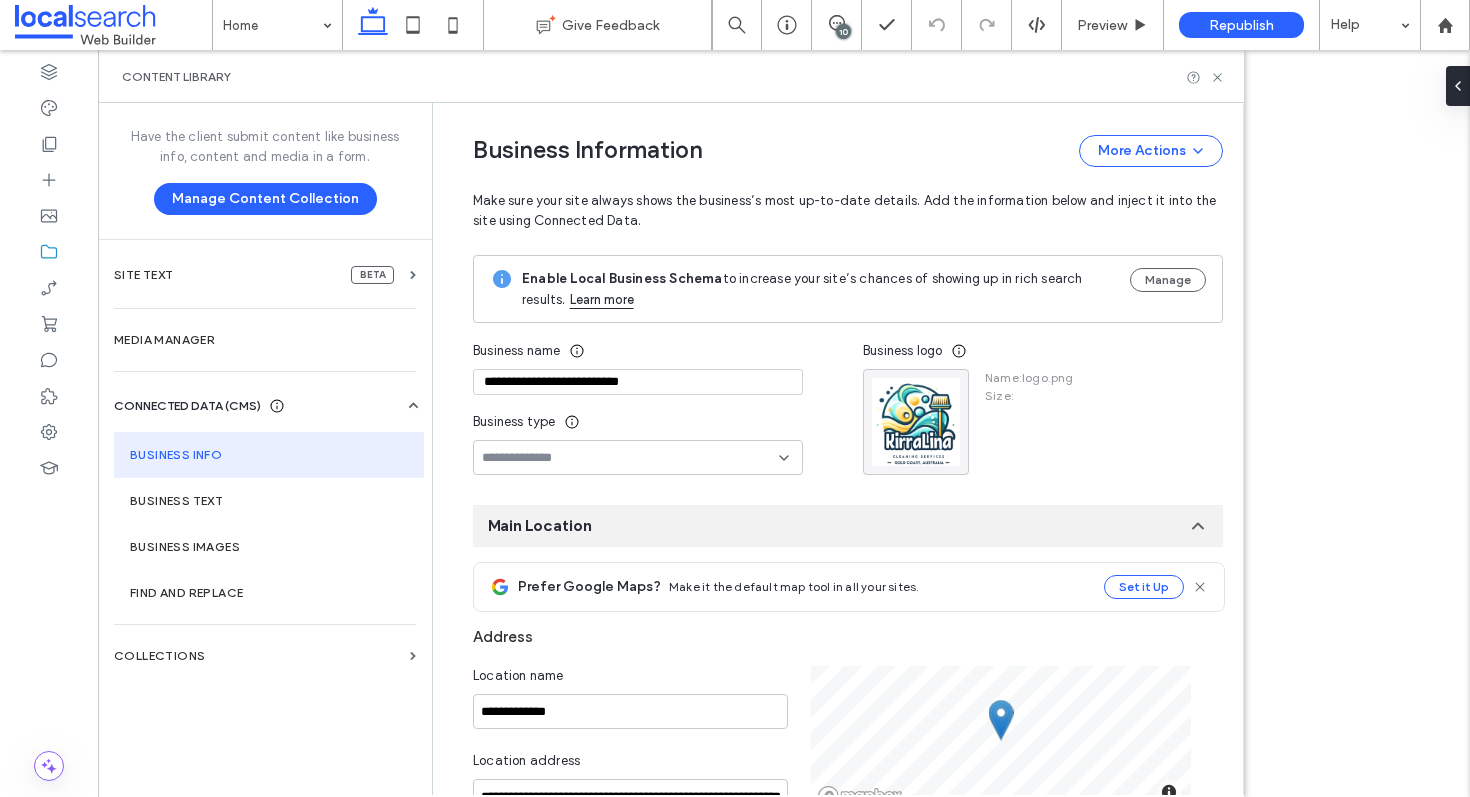 click on "Media Manager" at bounding box center [265, 340] 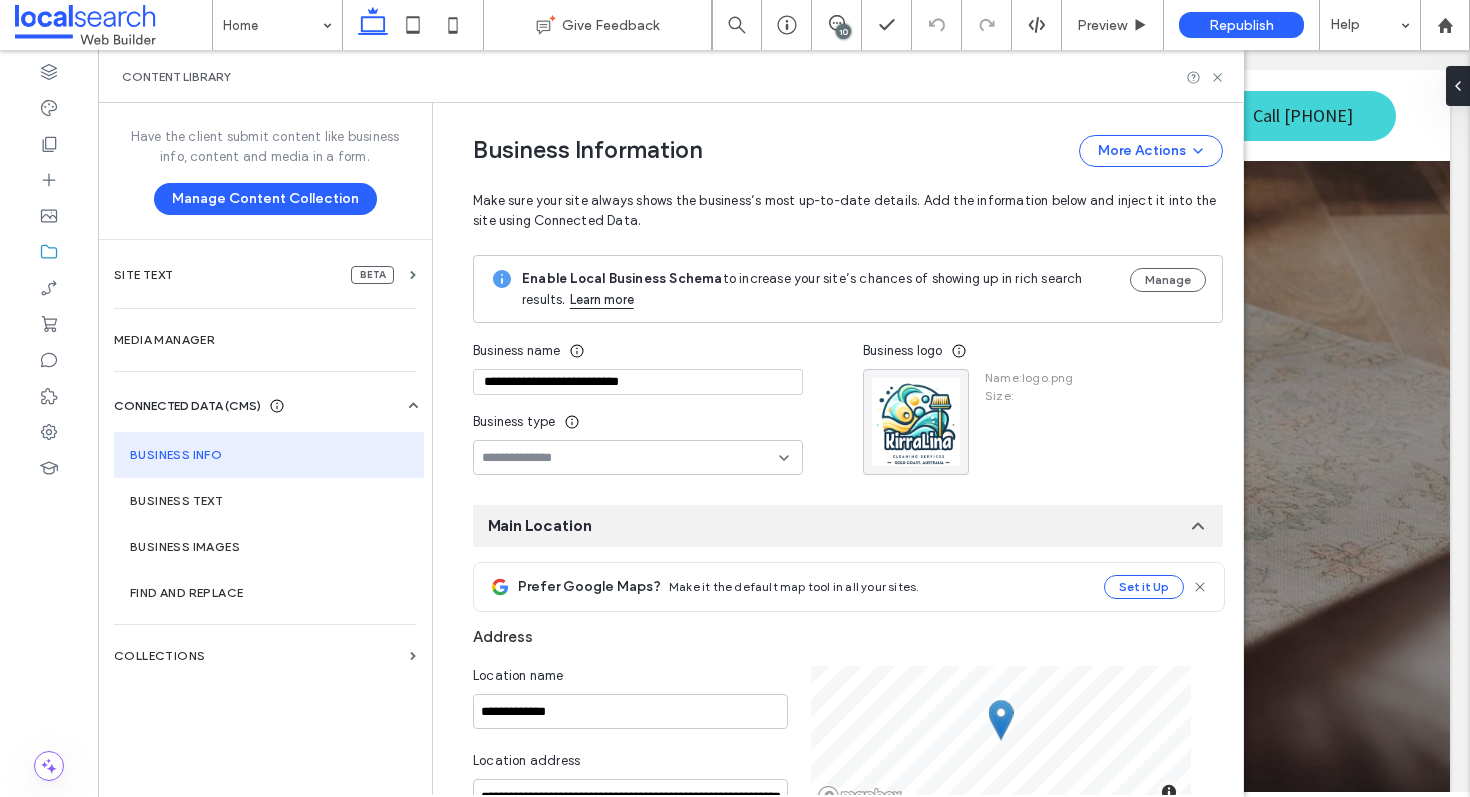 scroll, scrollTop: 0, scrollLeft: 0, axis: both 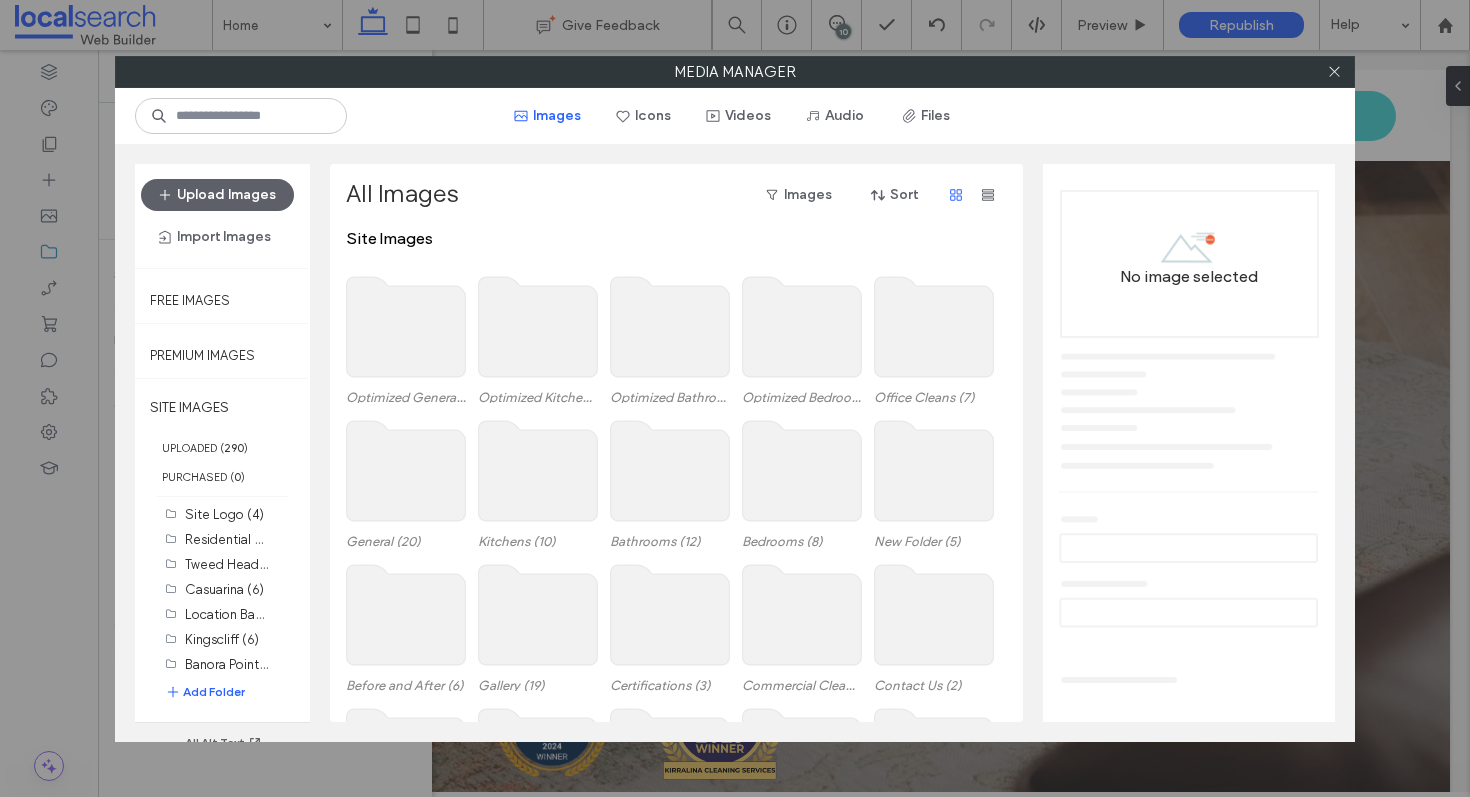 click 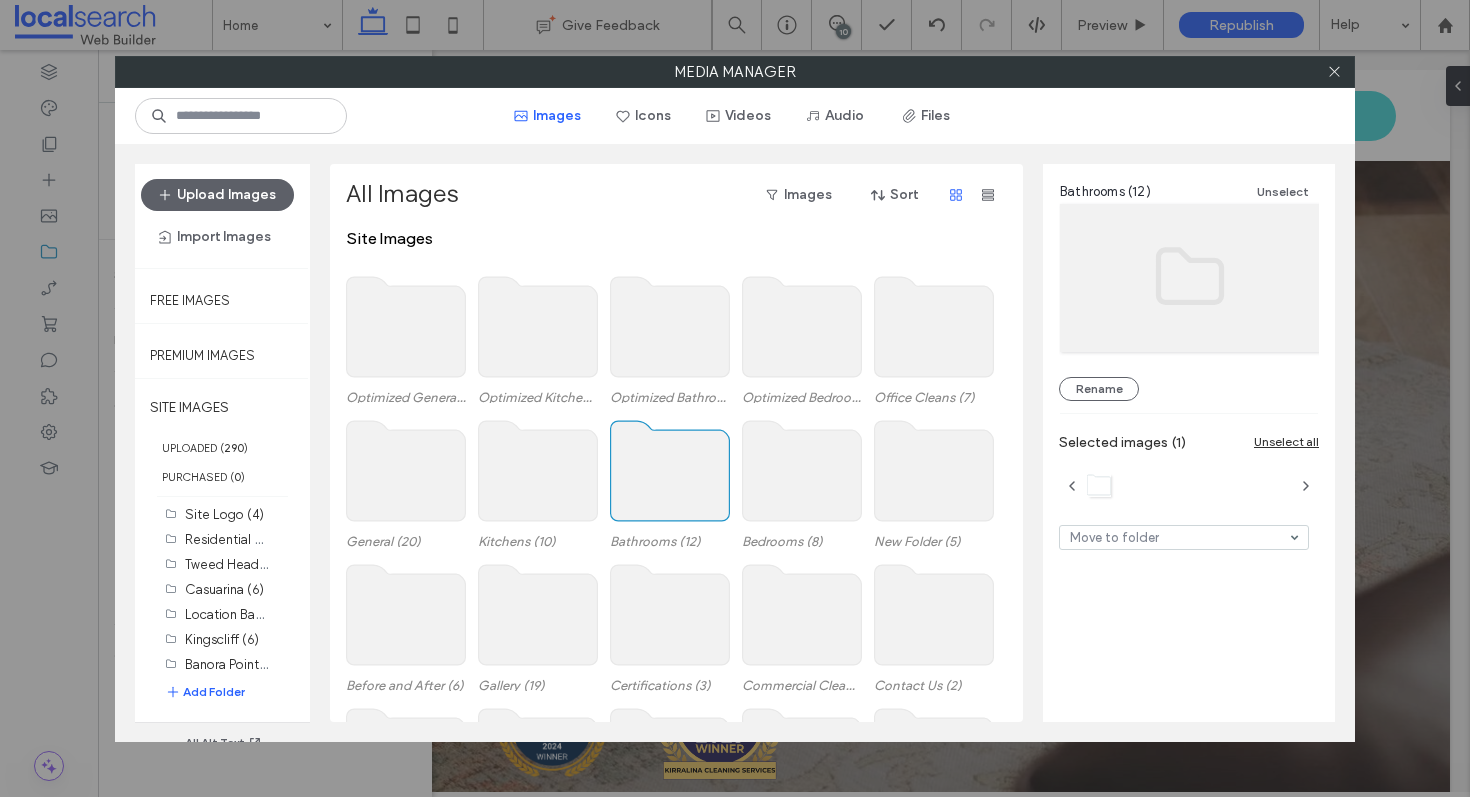 click 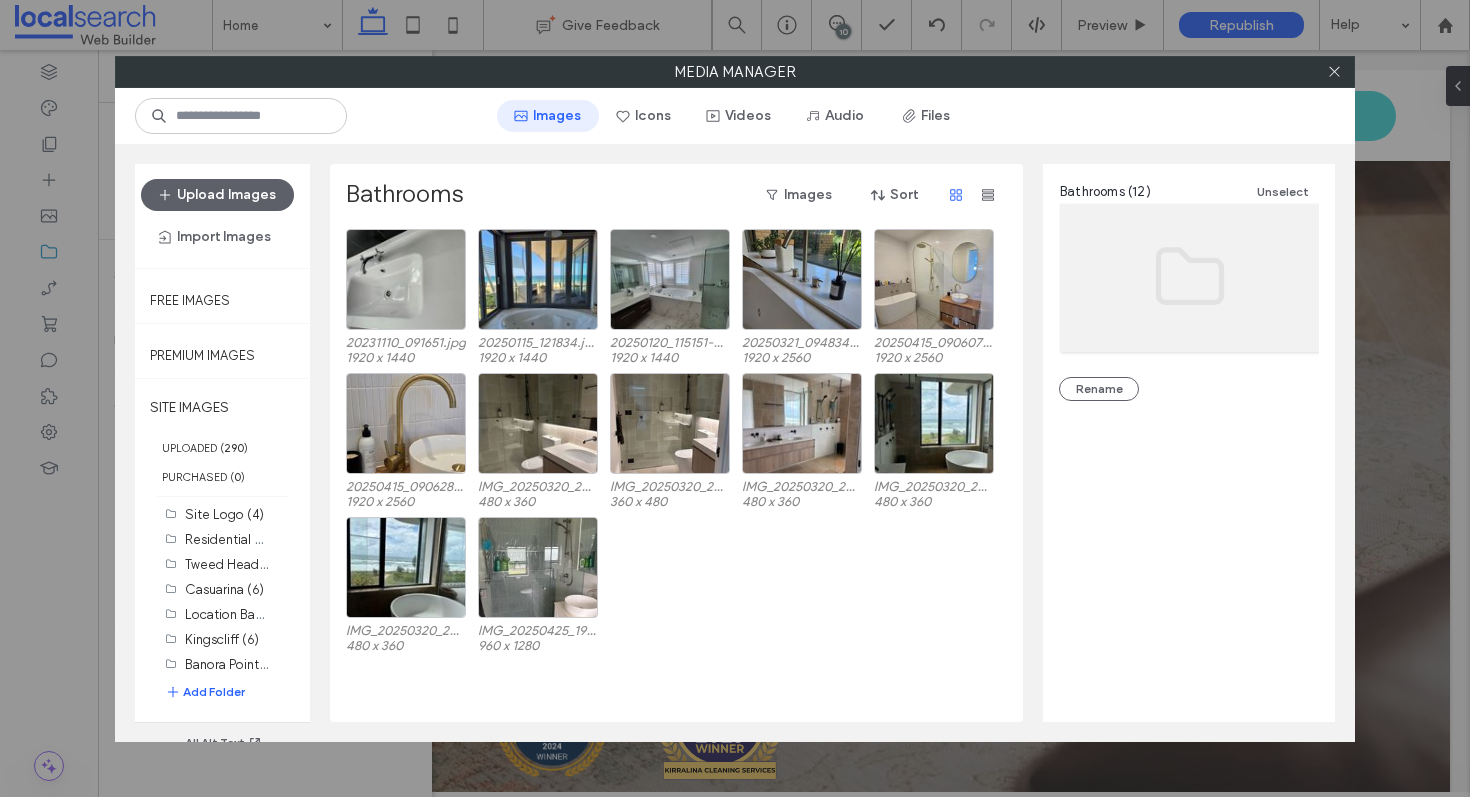click on "Images" at bounding box center [548, 116] 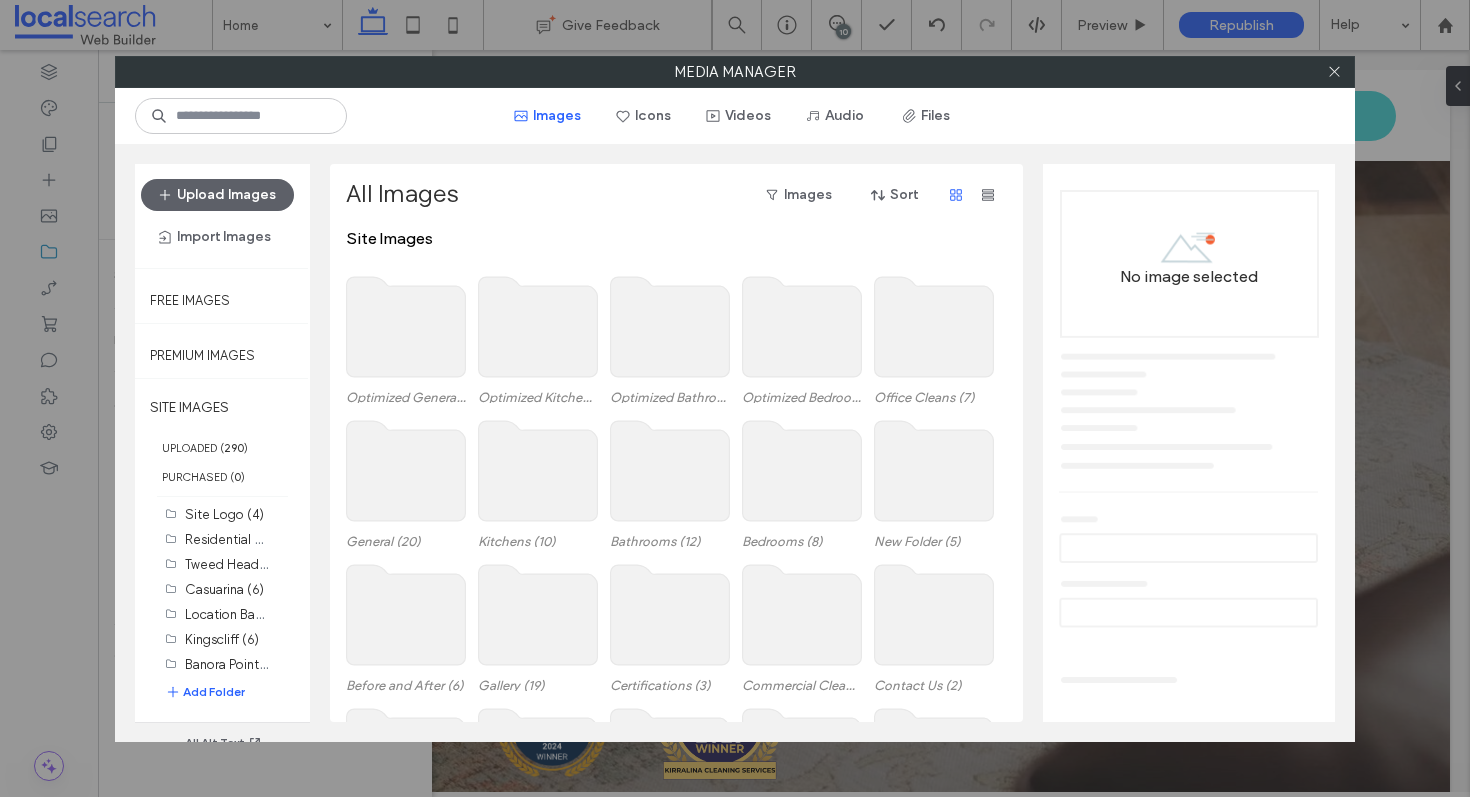 click 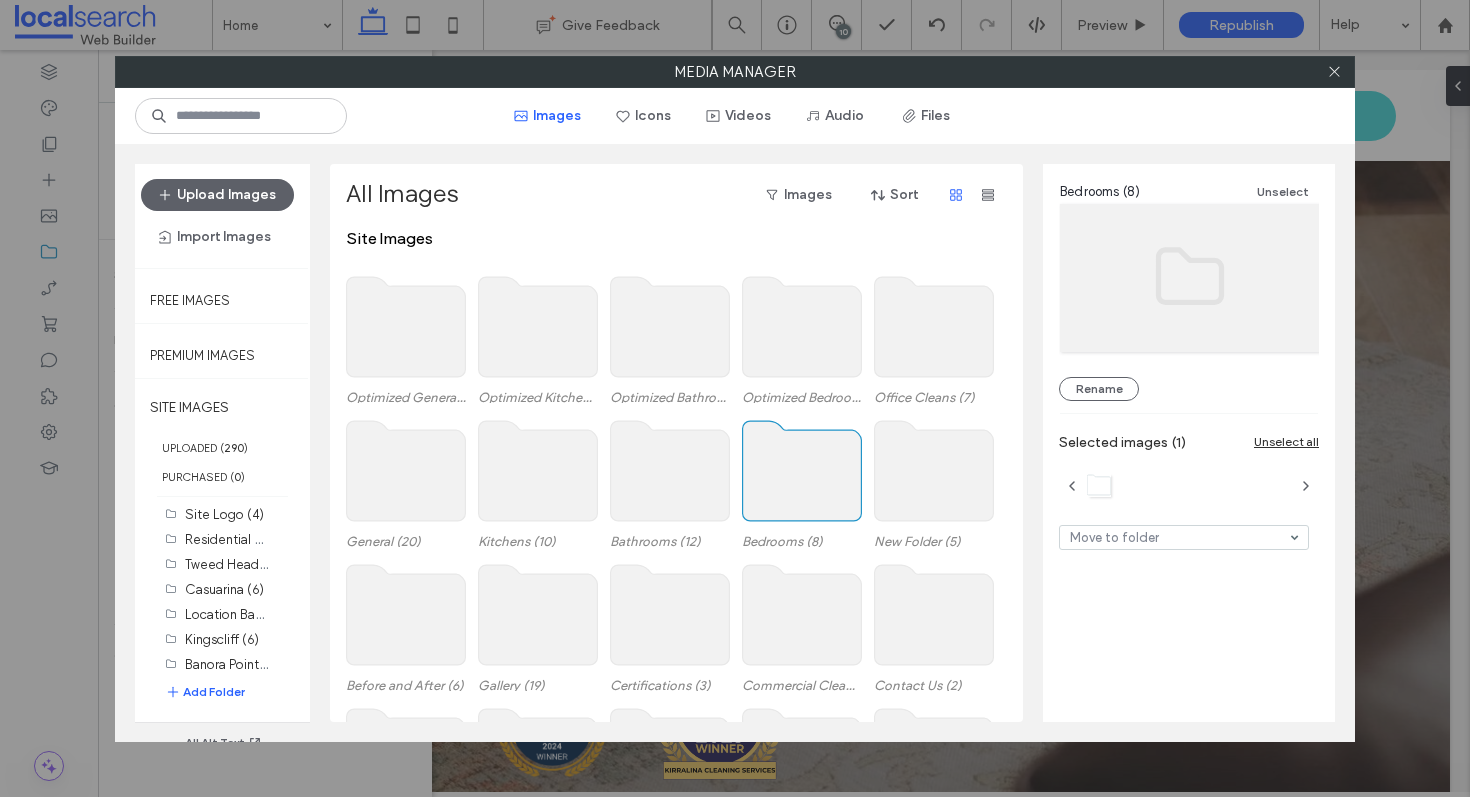 click 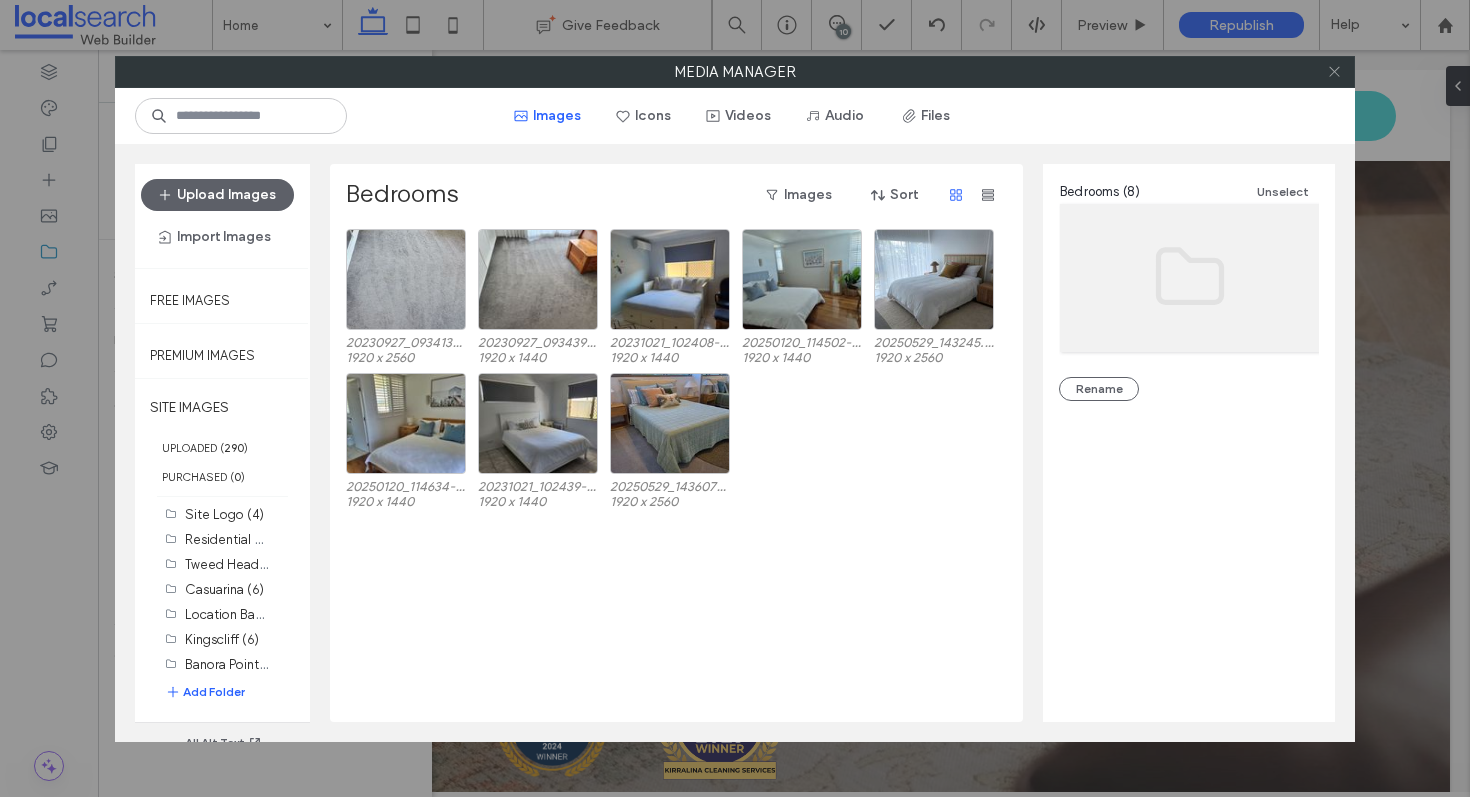 click 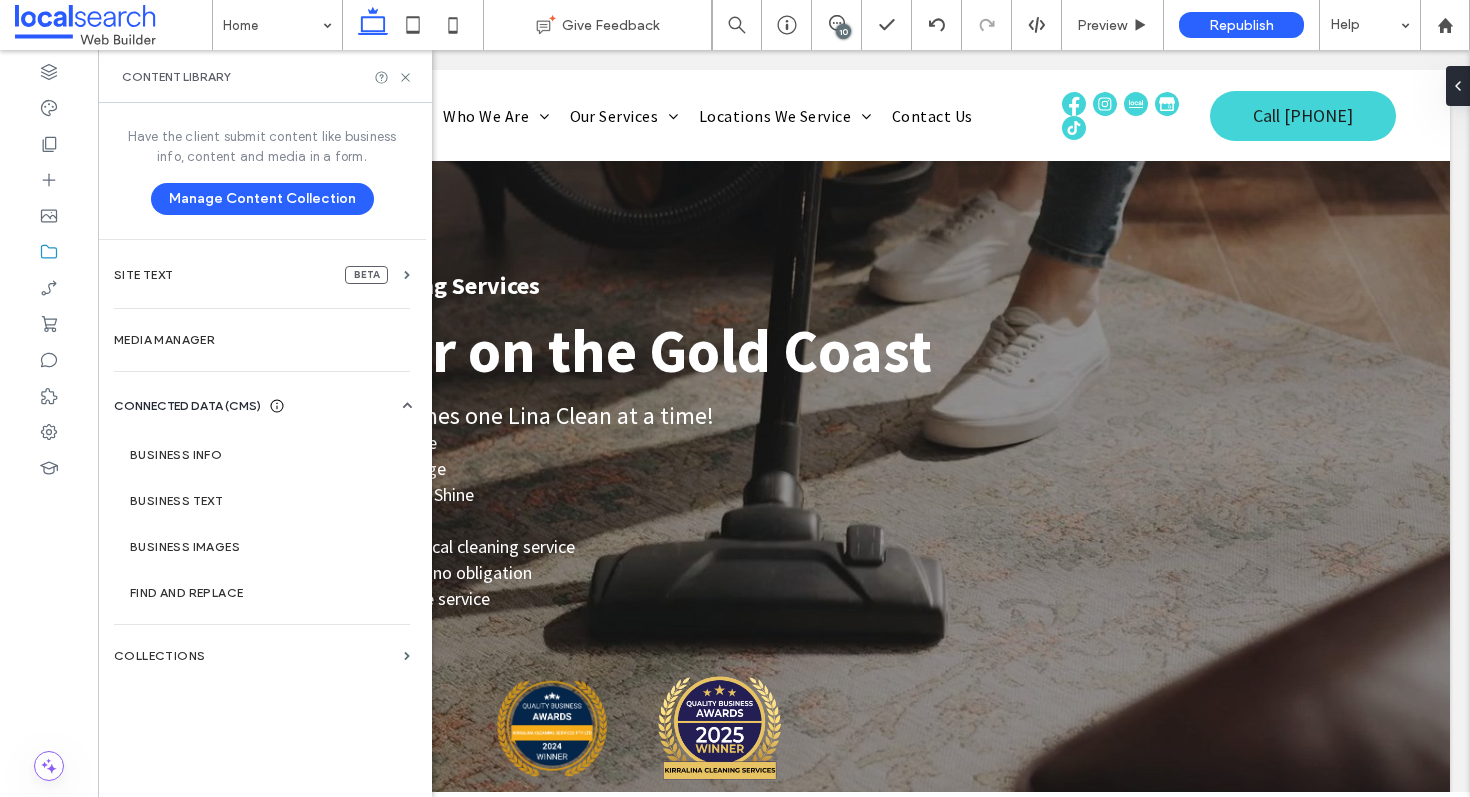 click on "10" at bounding box center [843, 31] 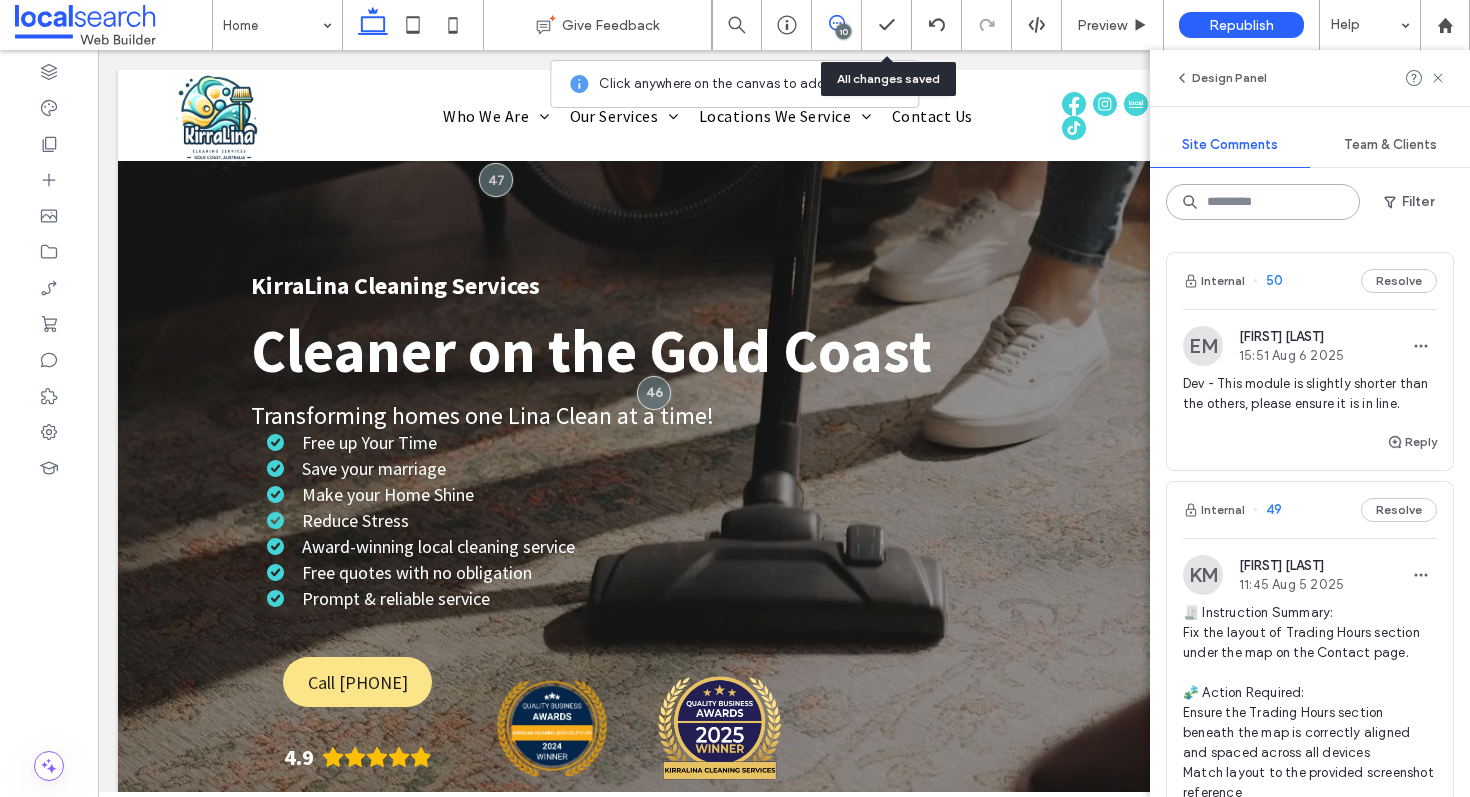 click at bounding box center (1263, 202) 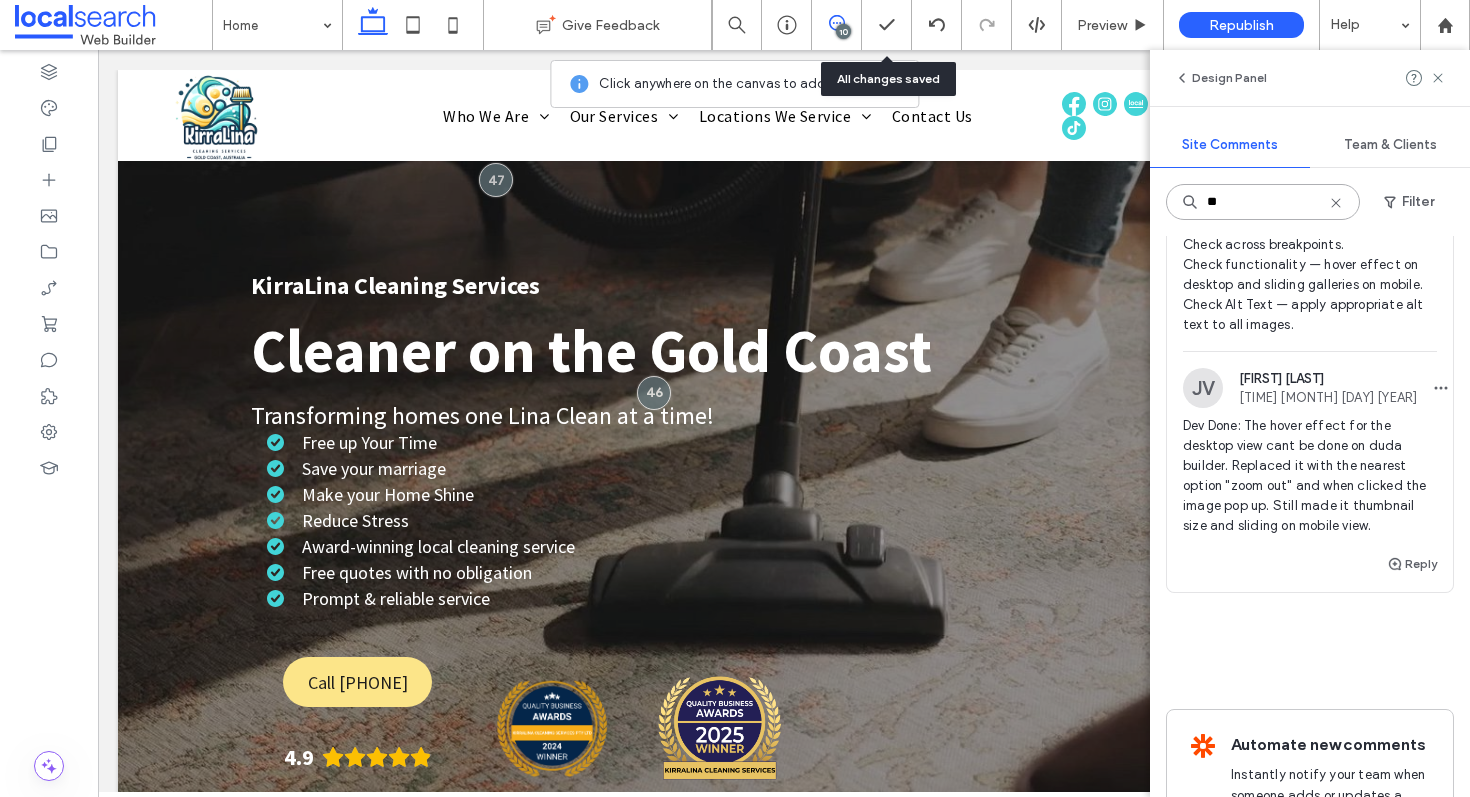scroll, scrollTop: 812, scrollLeft: 0, axis: vertical 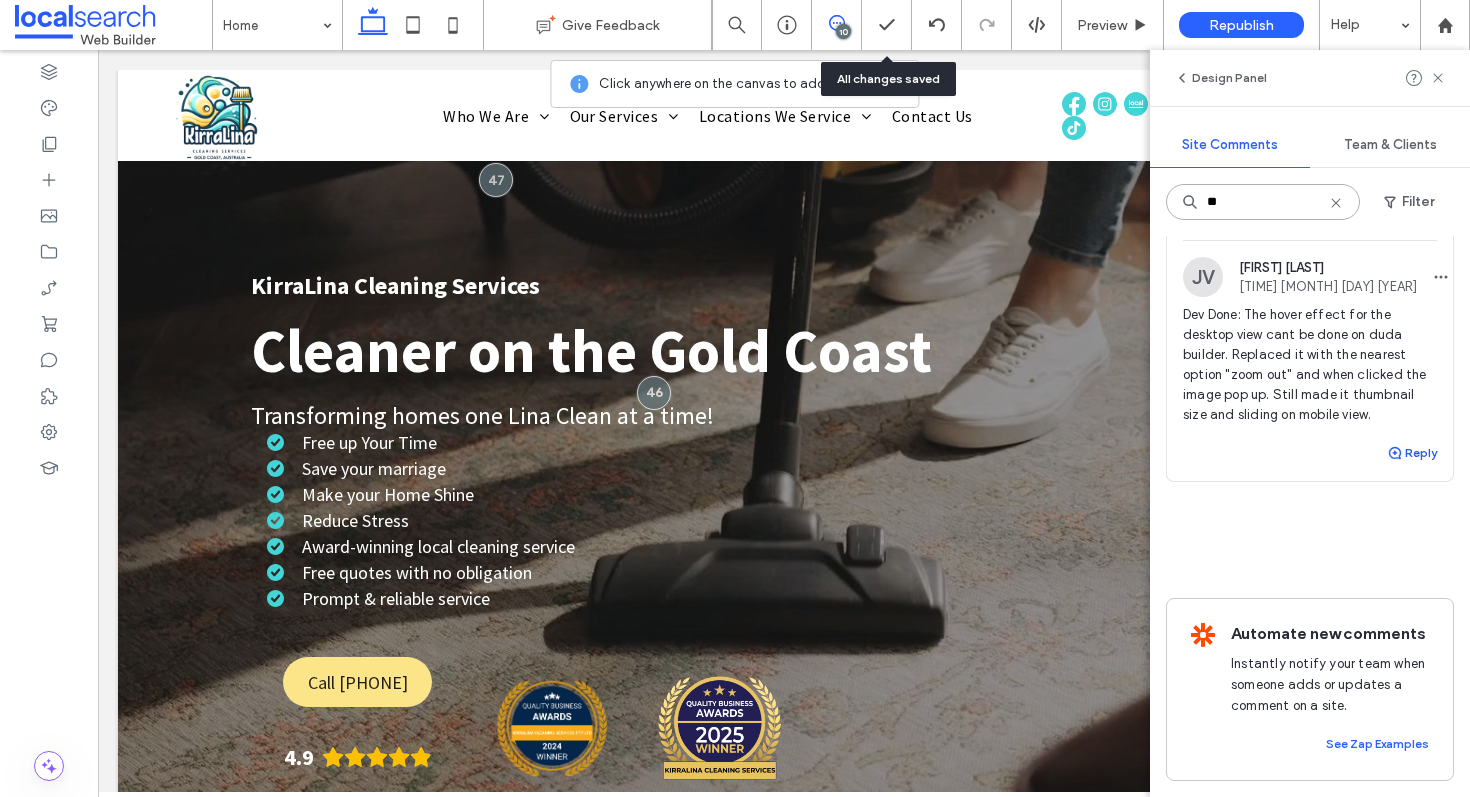 type on "**" 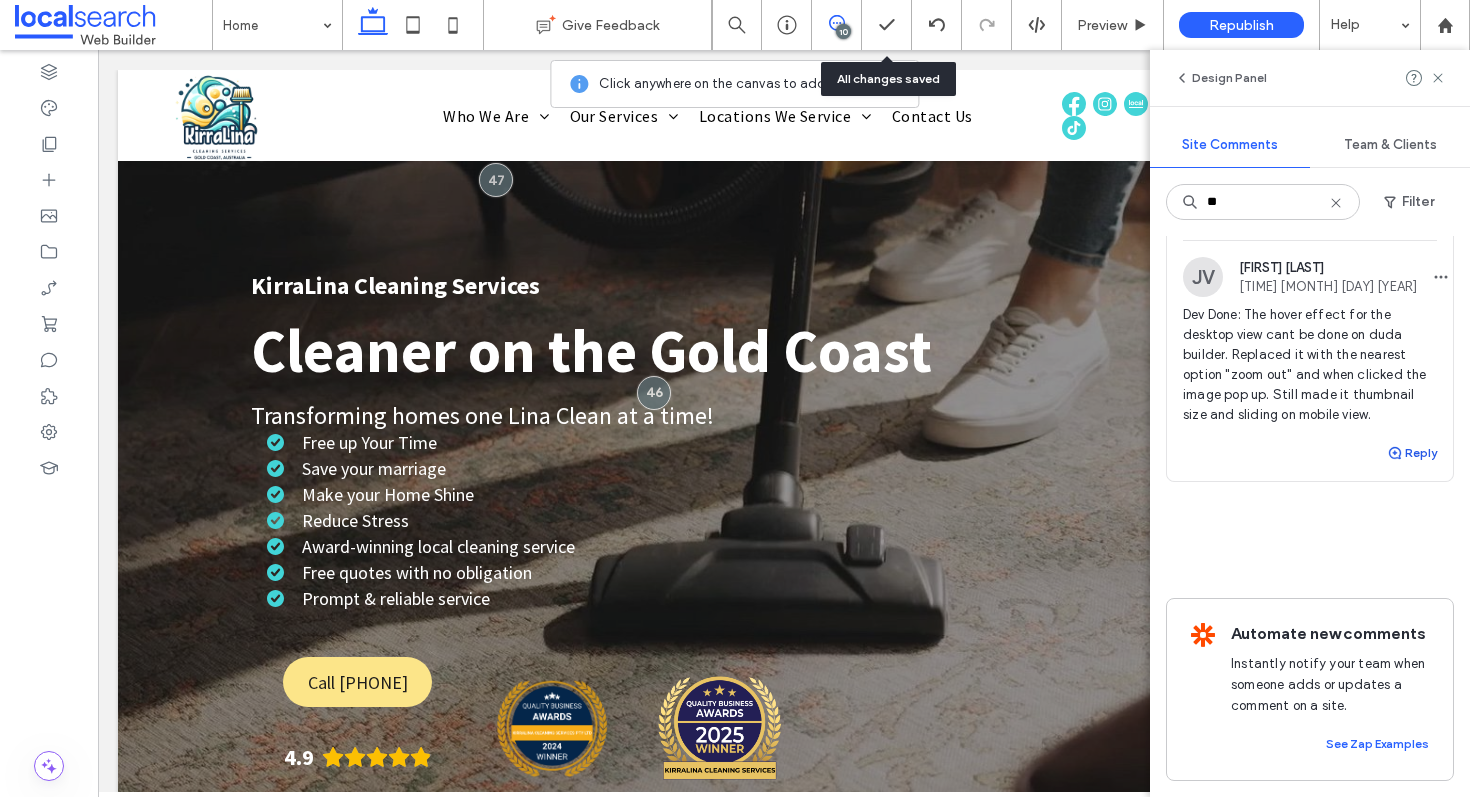 click on "Reply" at bounding box center [1412, 453] 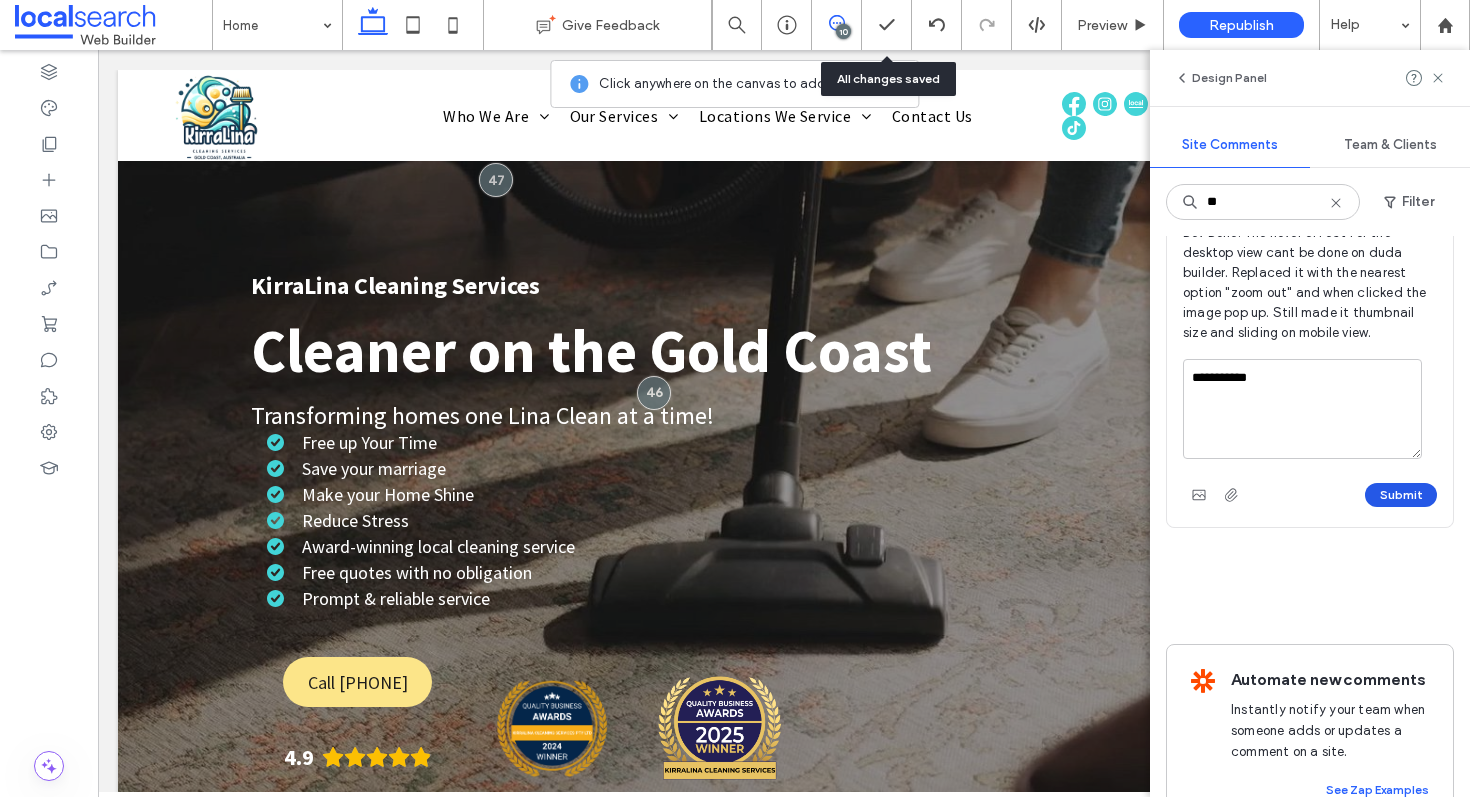 type on "**********" 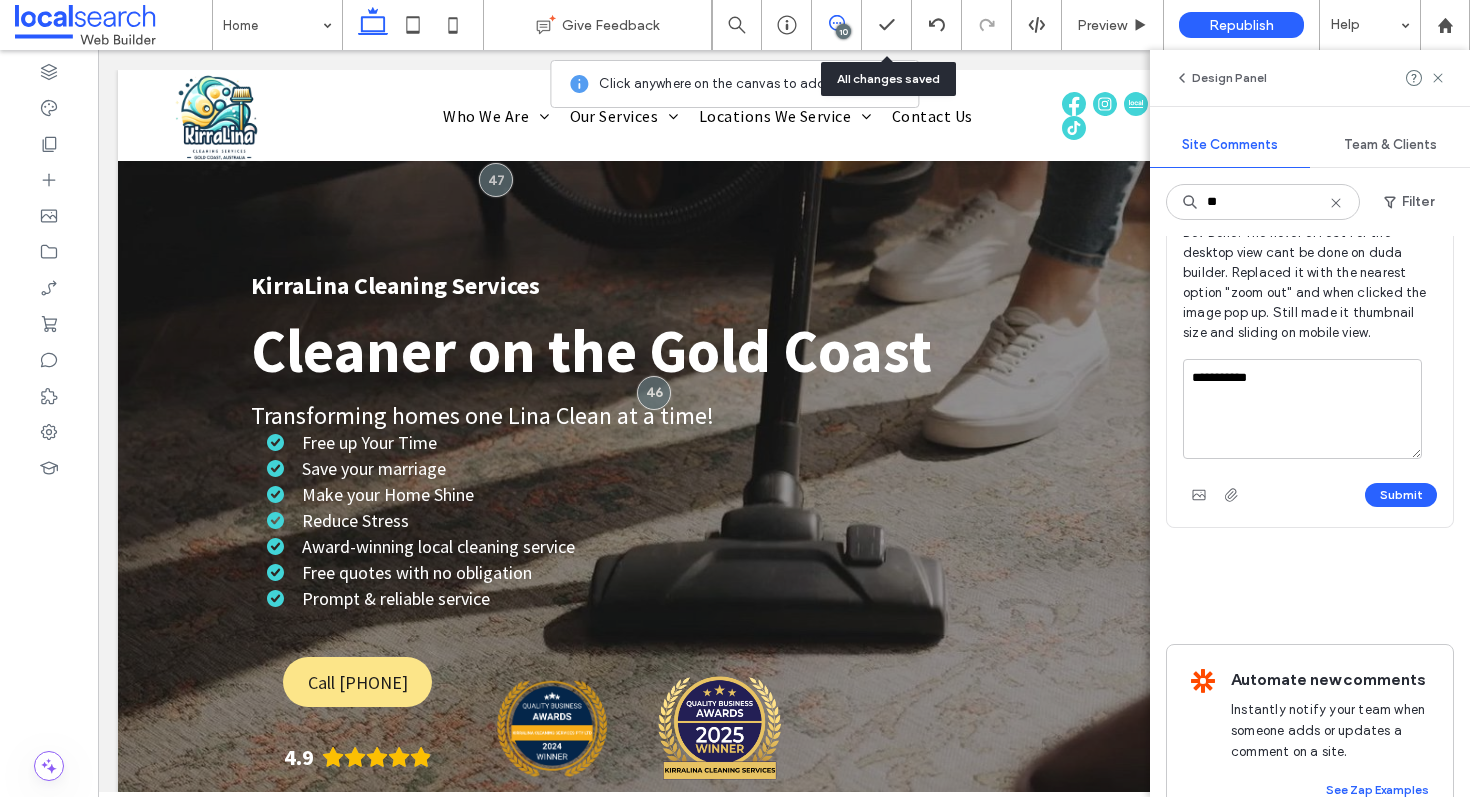 scroll, scrollTop: 751, scrollLeft: 0, axis: vertical 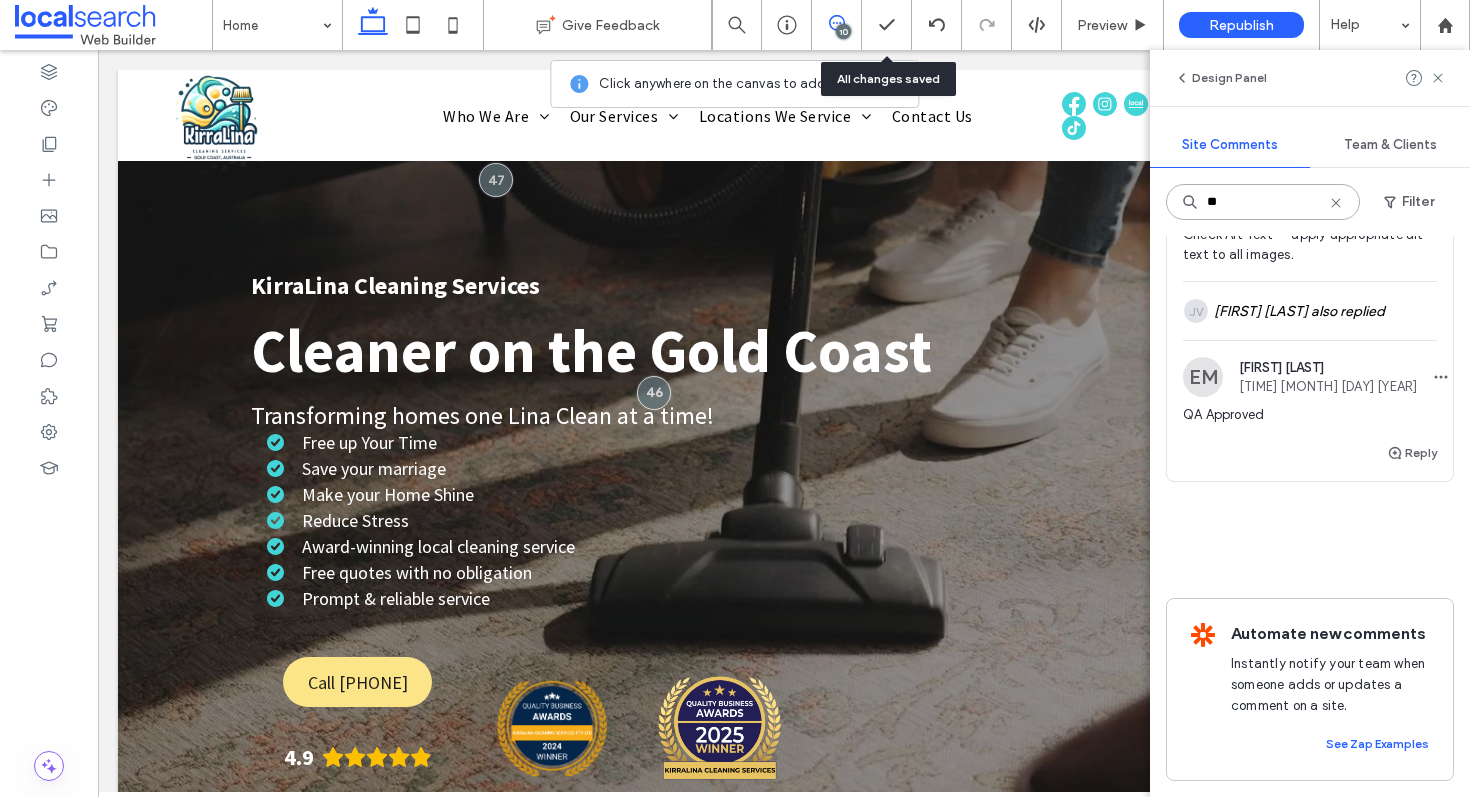 click on "**" at bounding box center (1263, 202) 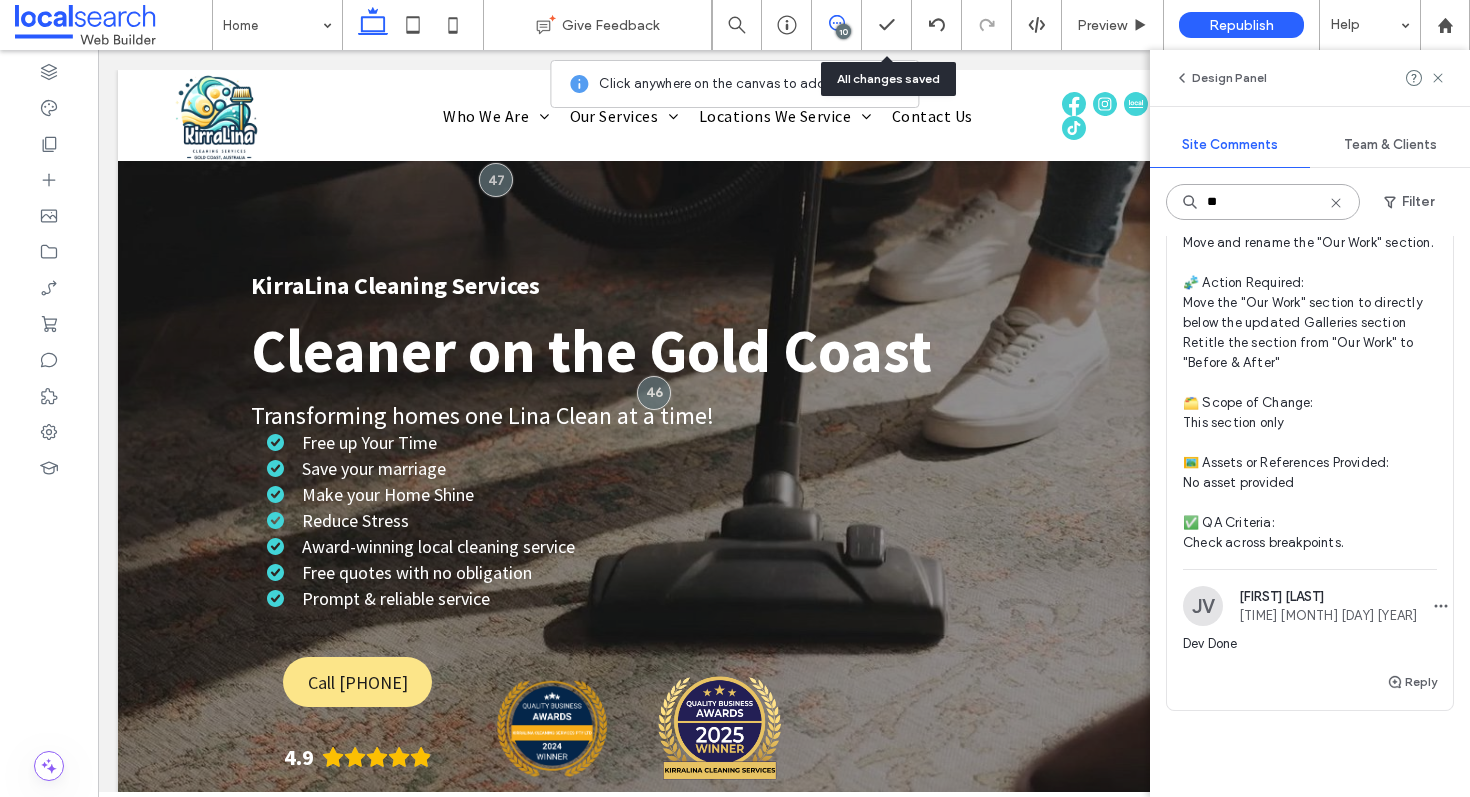 scroll, scrollTop: 0, scrollLeft: 0, axis: both 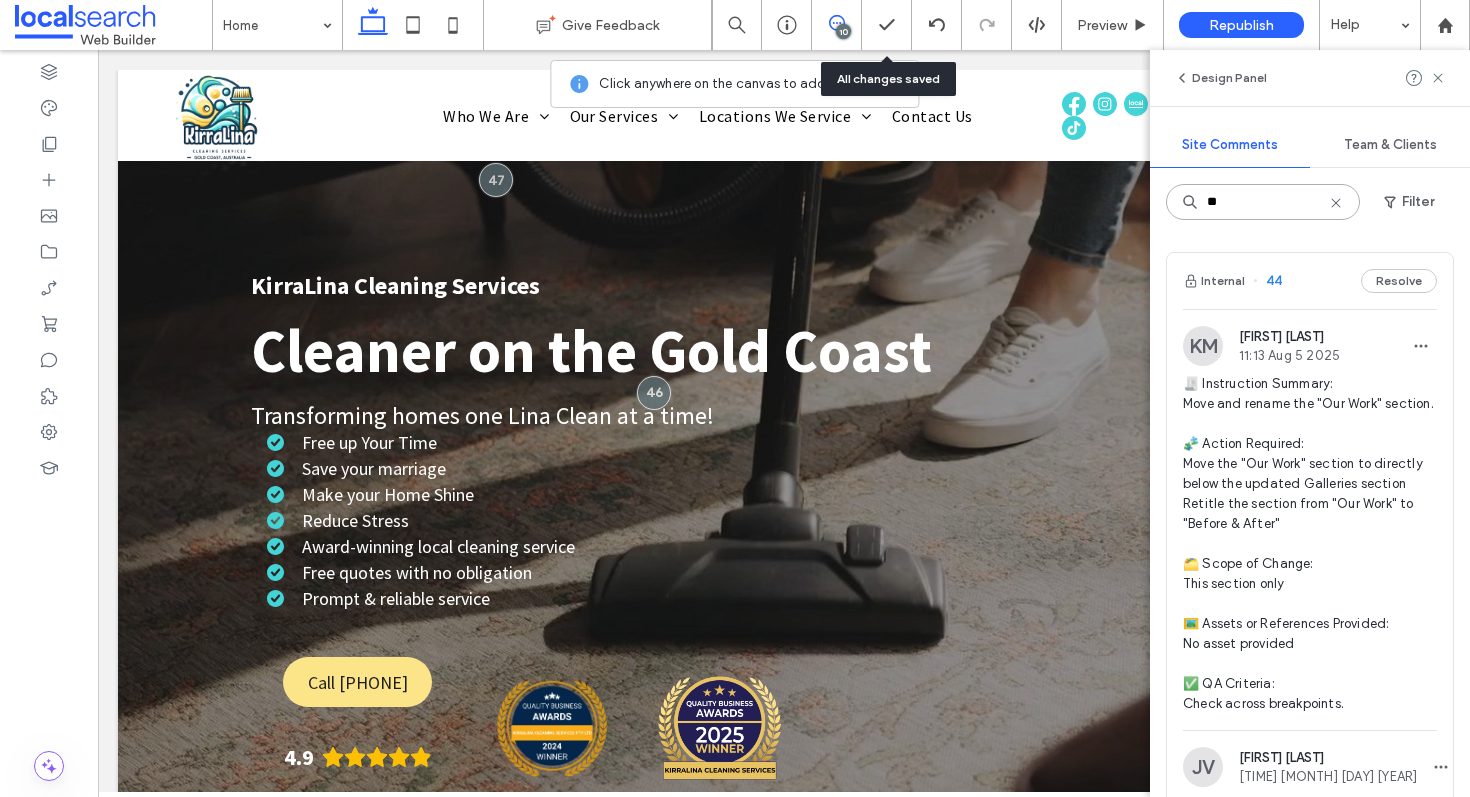 type on "**" 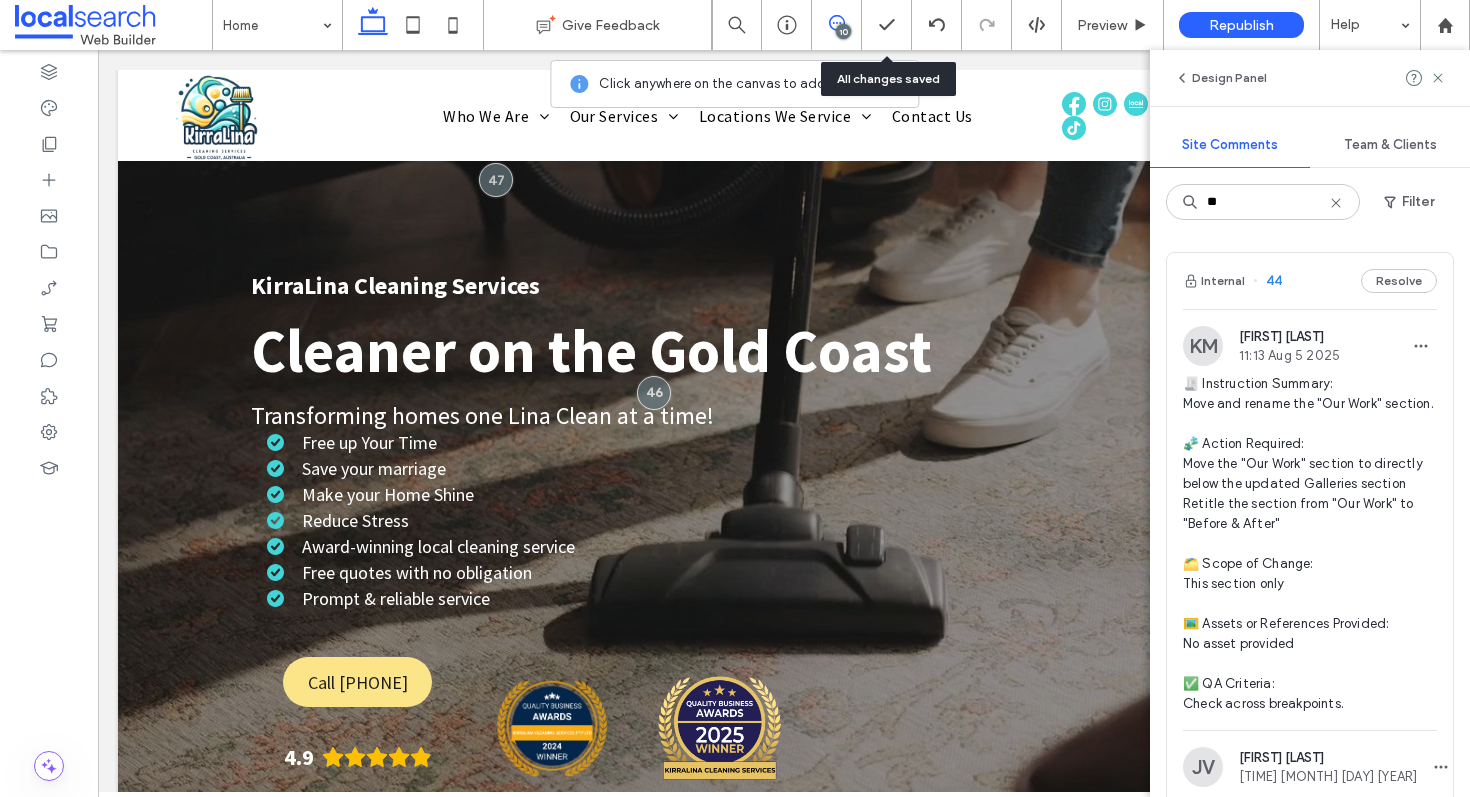 click on "Internal 44 Resolve" at bounding box center [1310, 281] 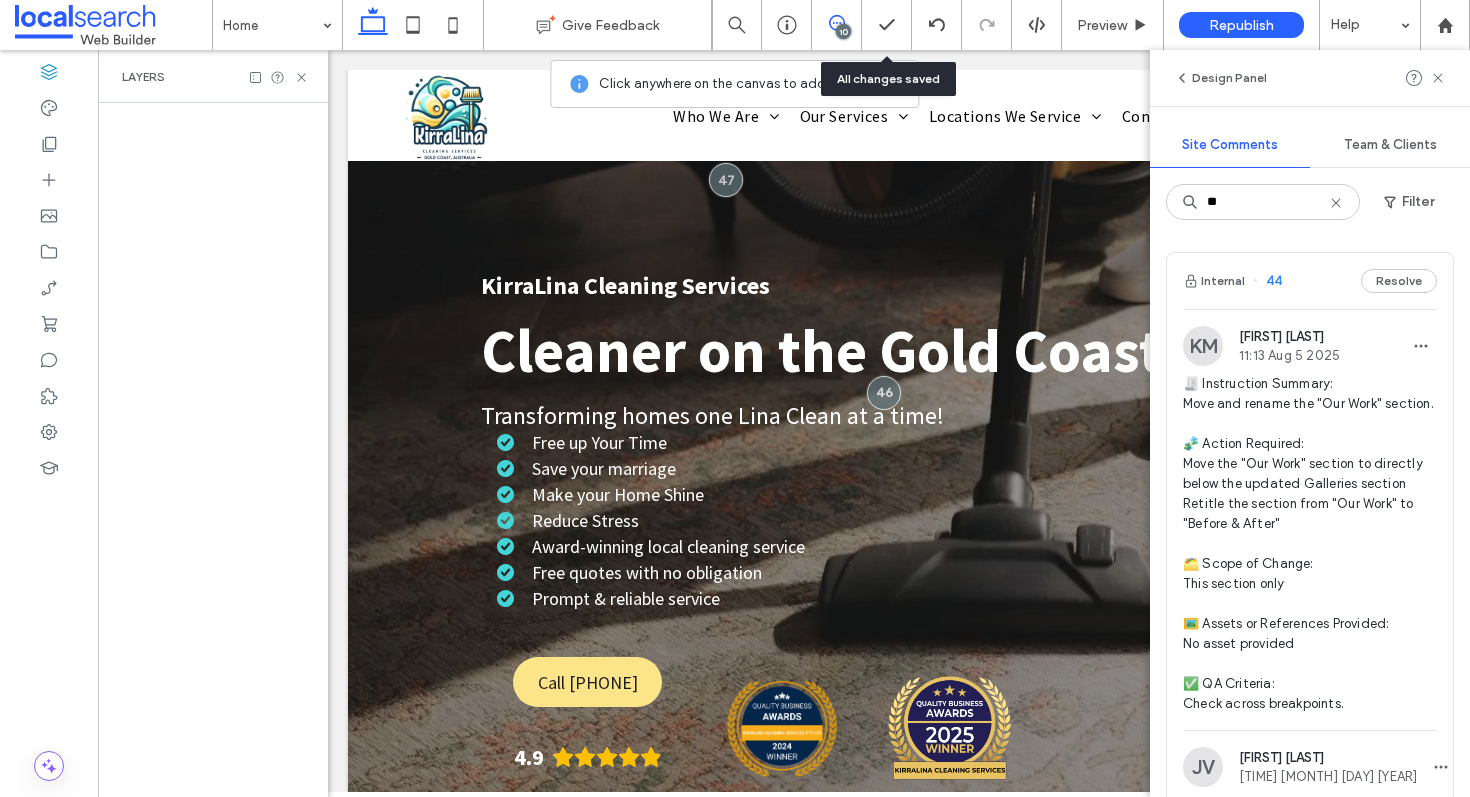 scroll, scrollTop: 0, scrollLeft: 230, axis: horizontal 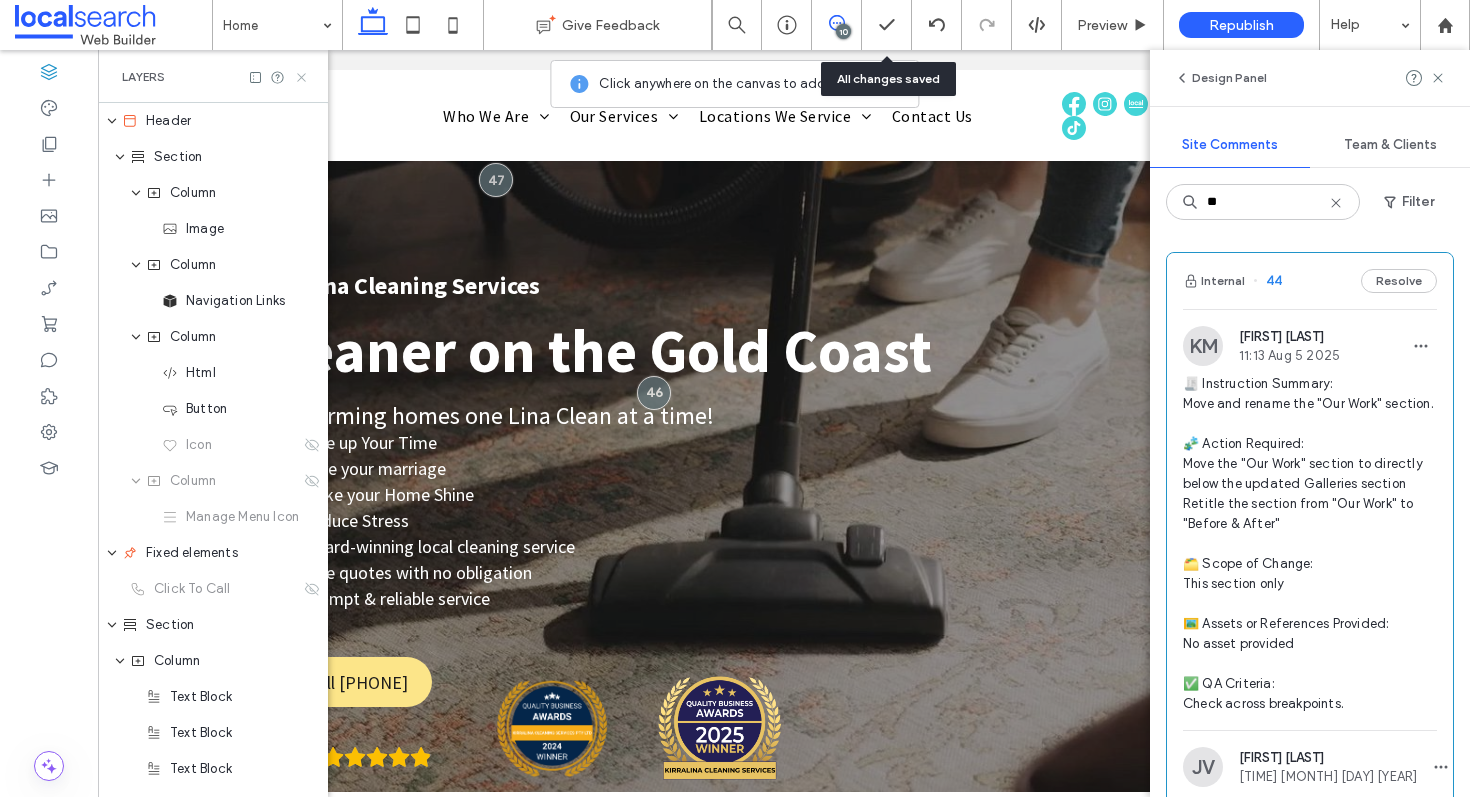 click 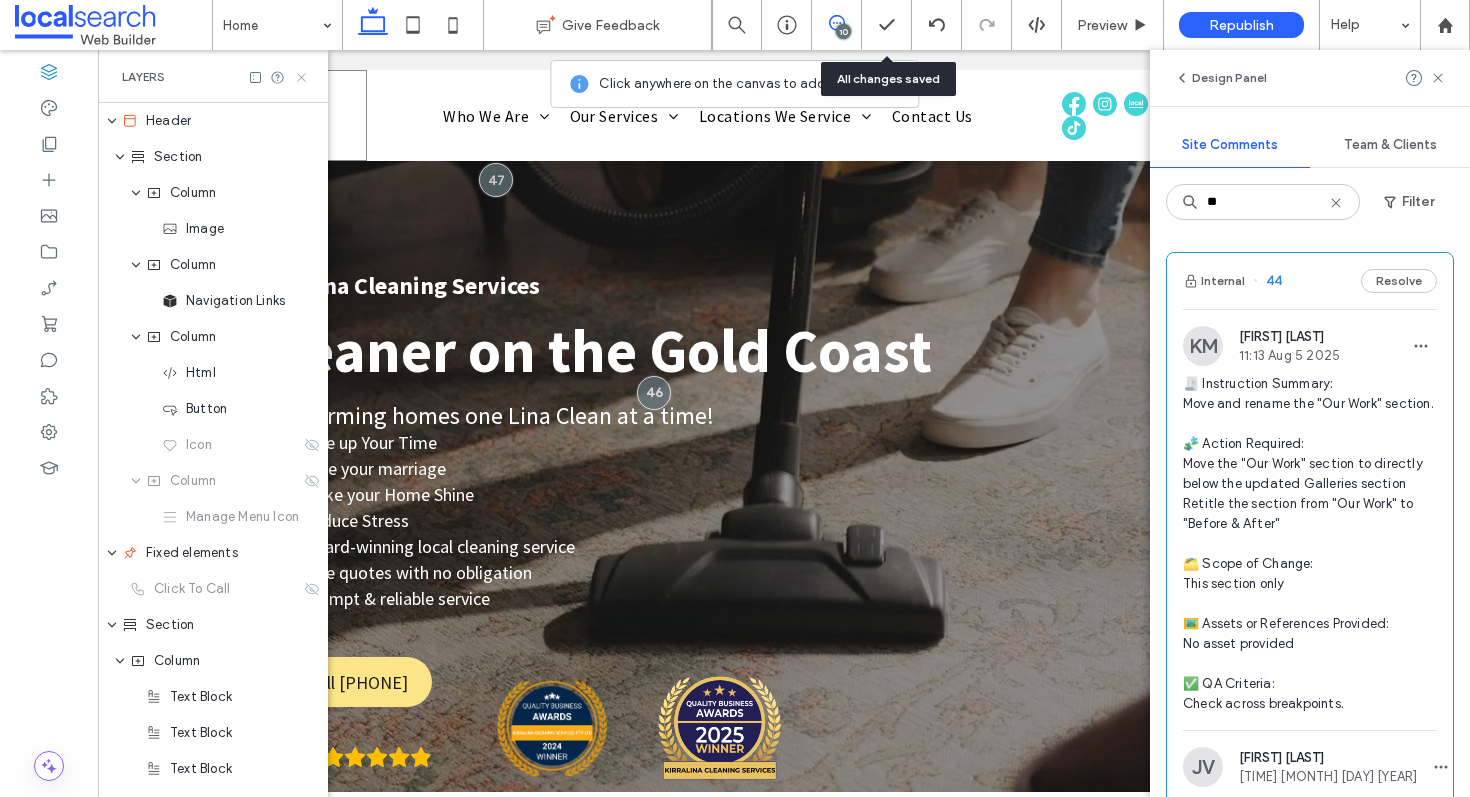 scroll, scrollTop: 0, scrollLeft: 0, axis: both 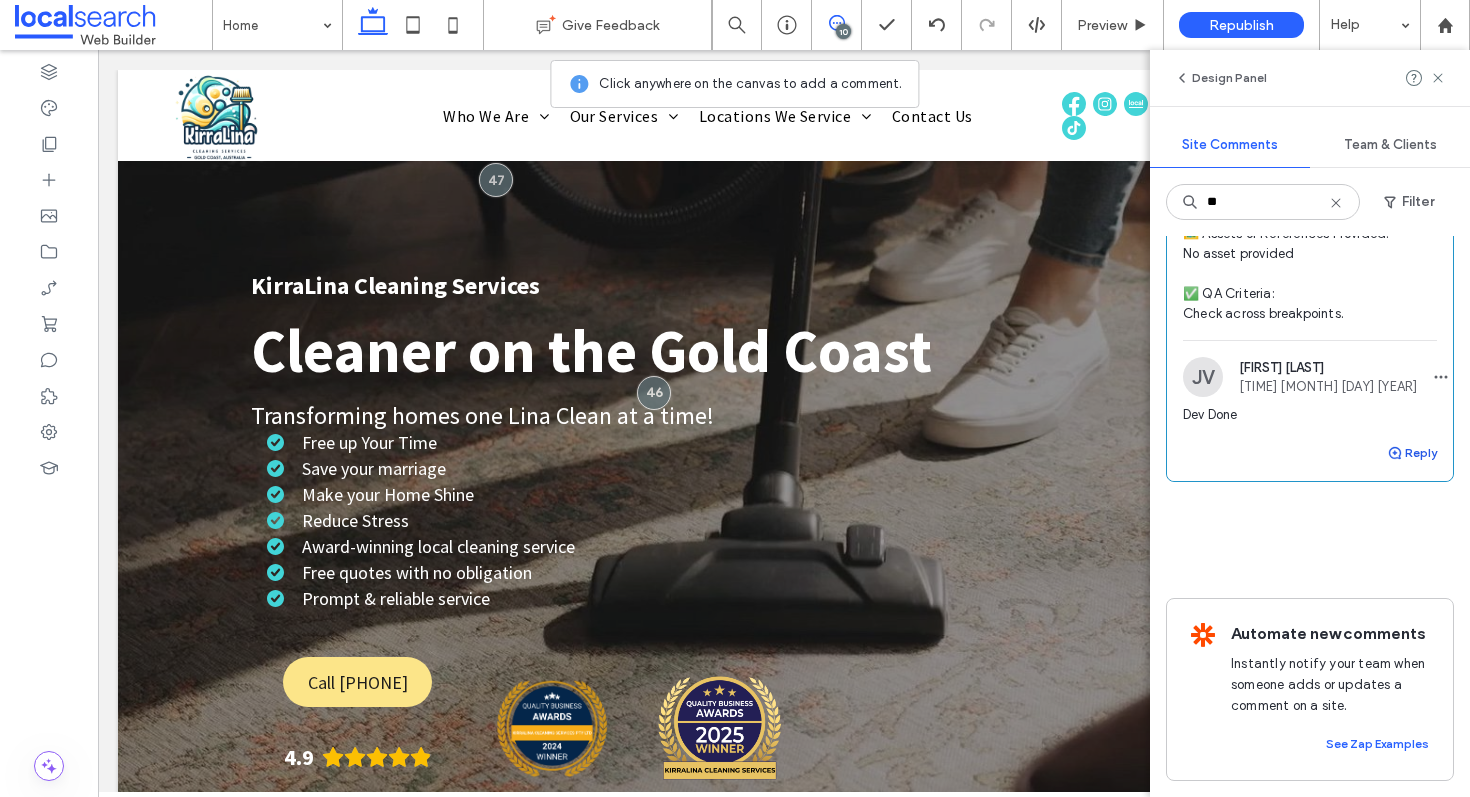 click 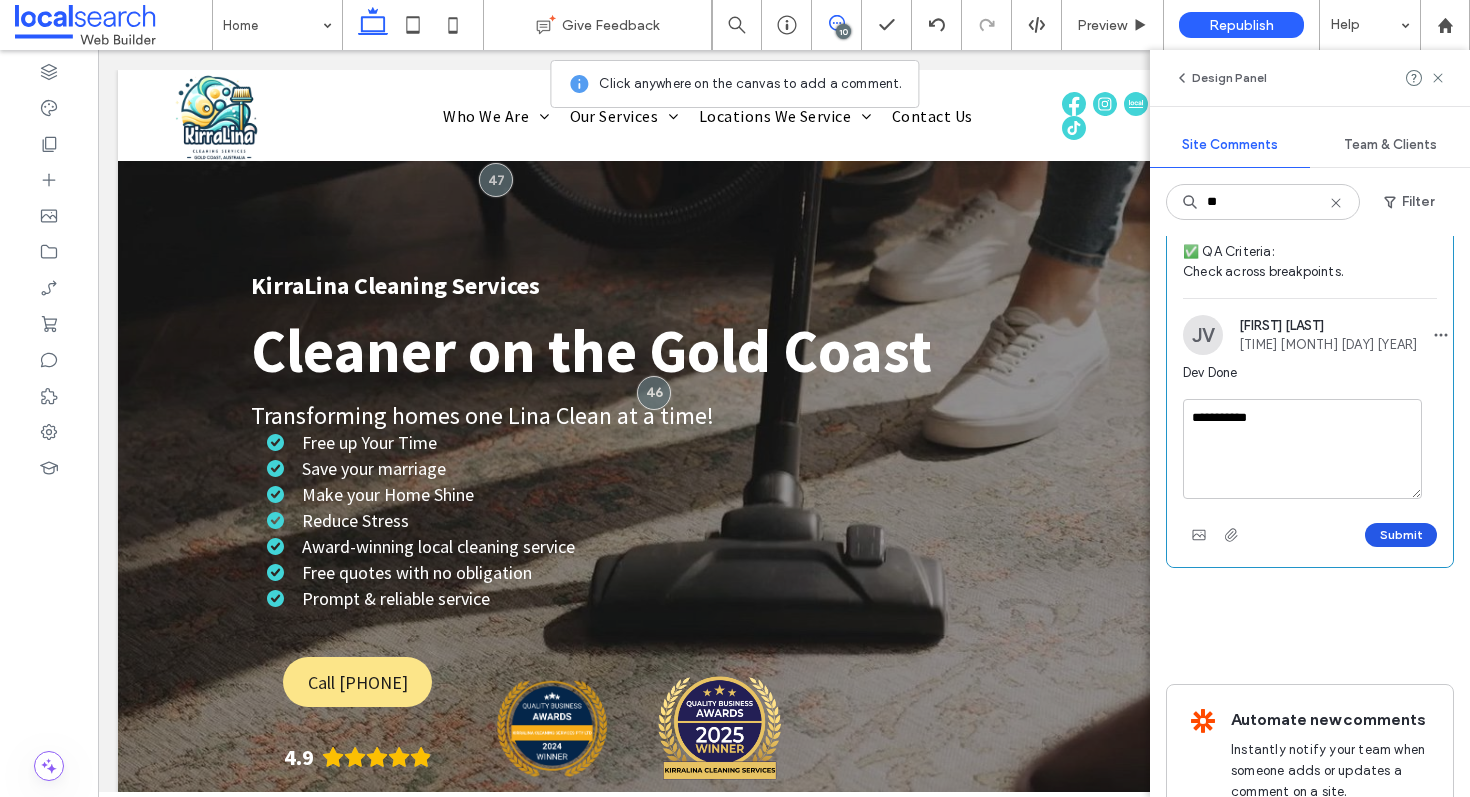 type on "**********" 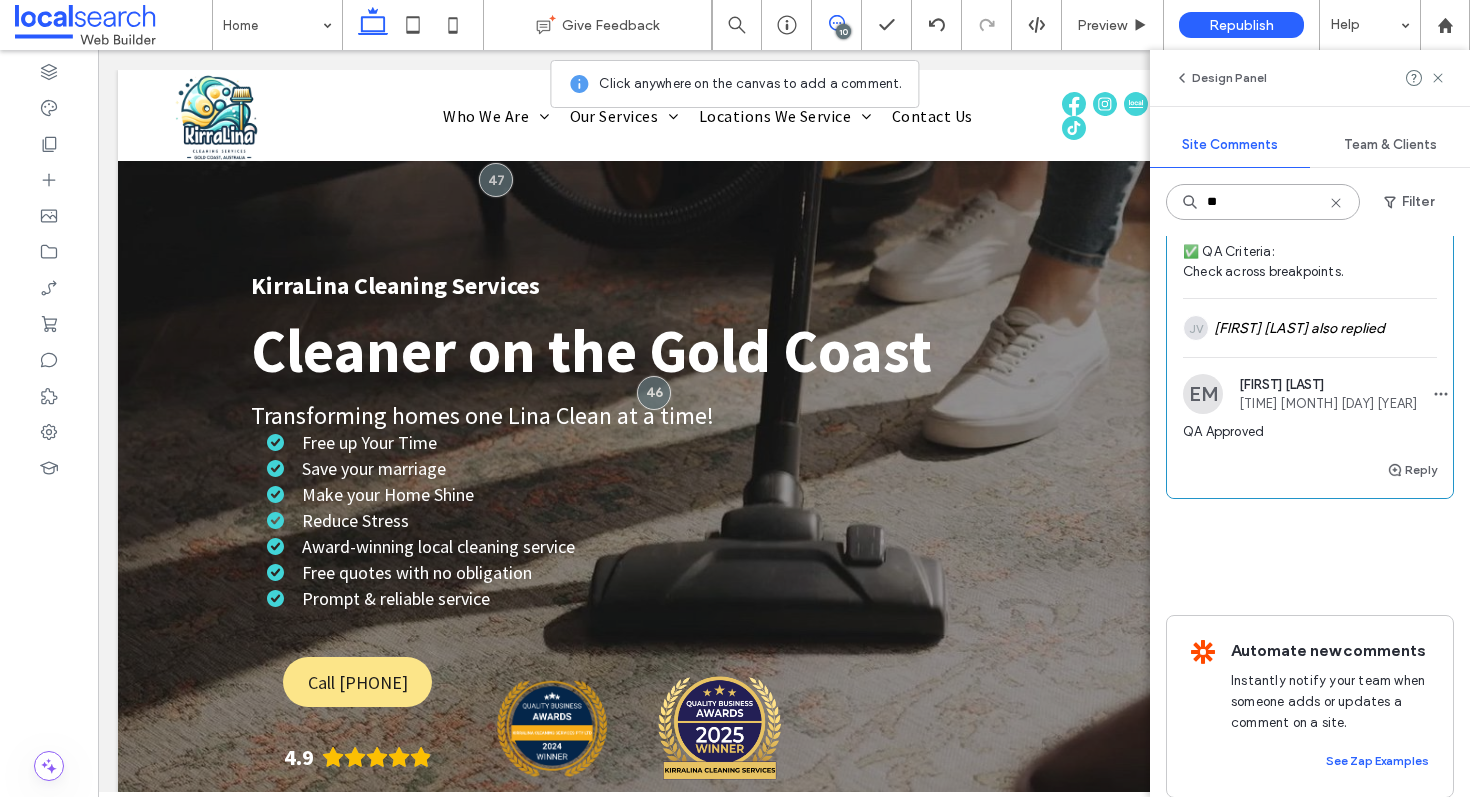 click on "**" at bounding box center (1263, 202) 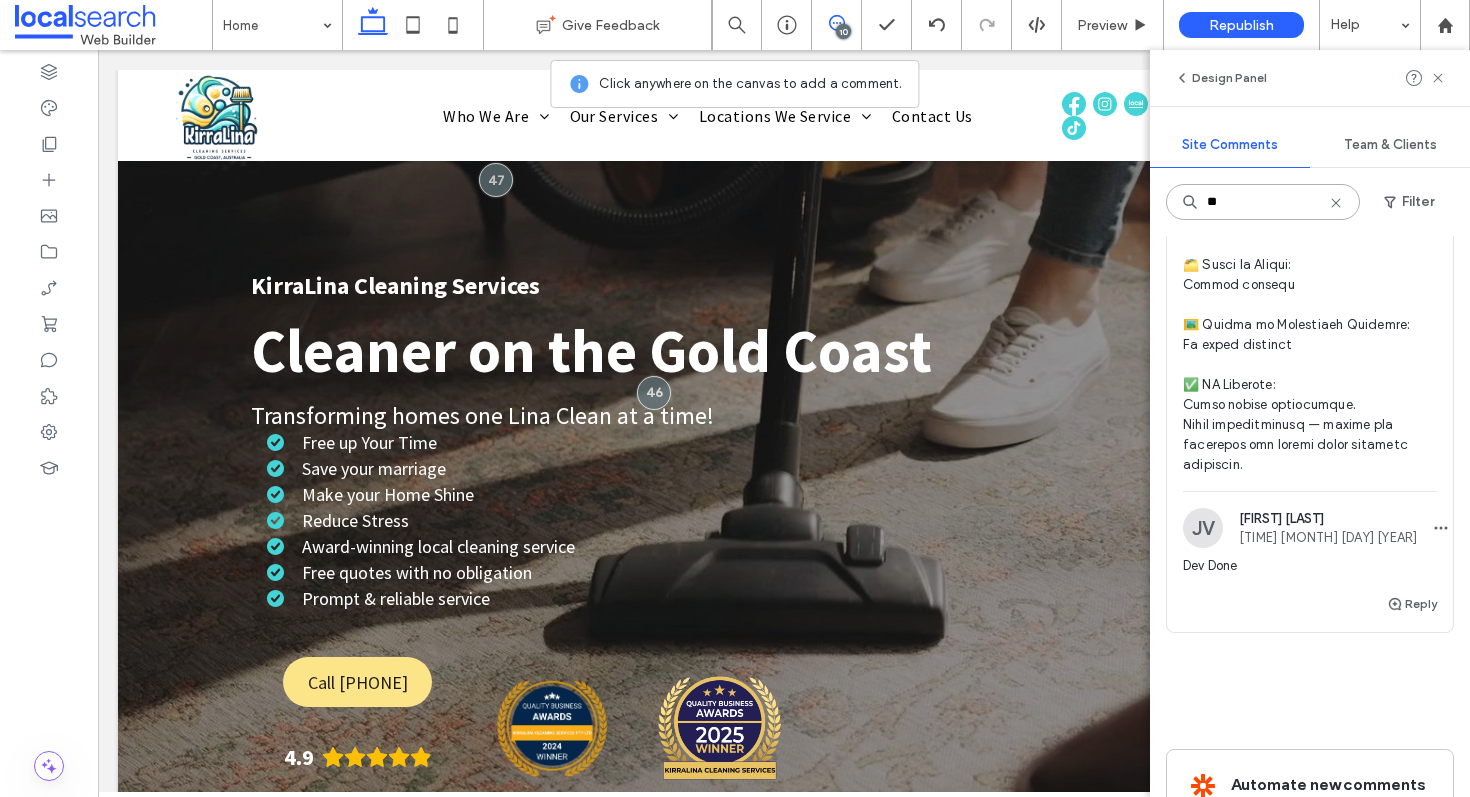scroll, scrollTop: 0, scrollLeft: 0, axis: both 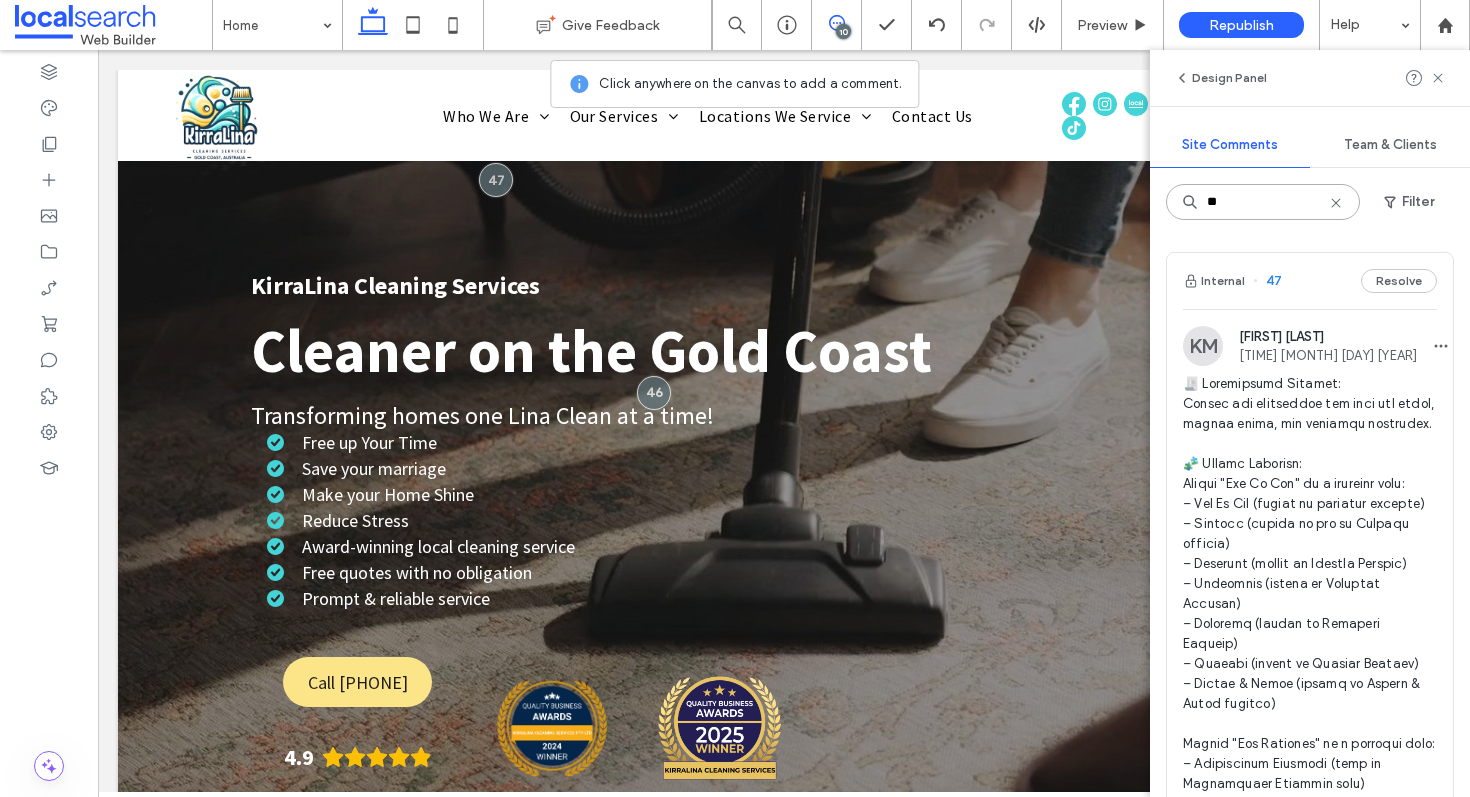type on "**" 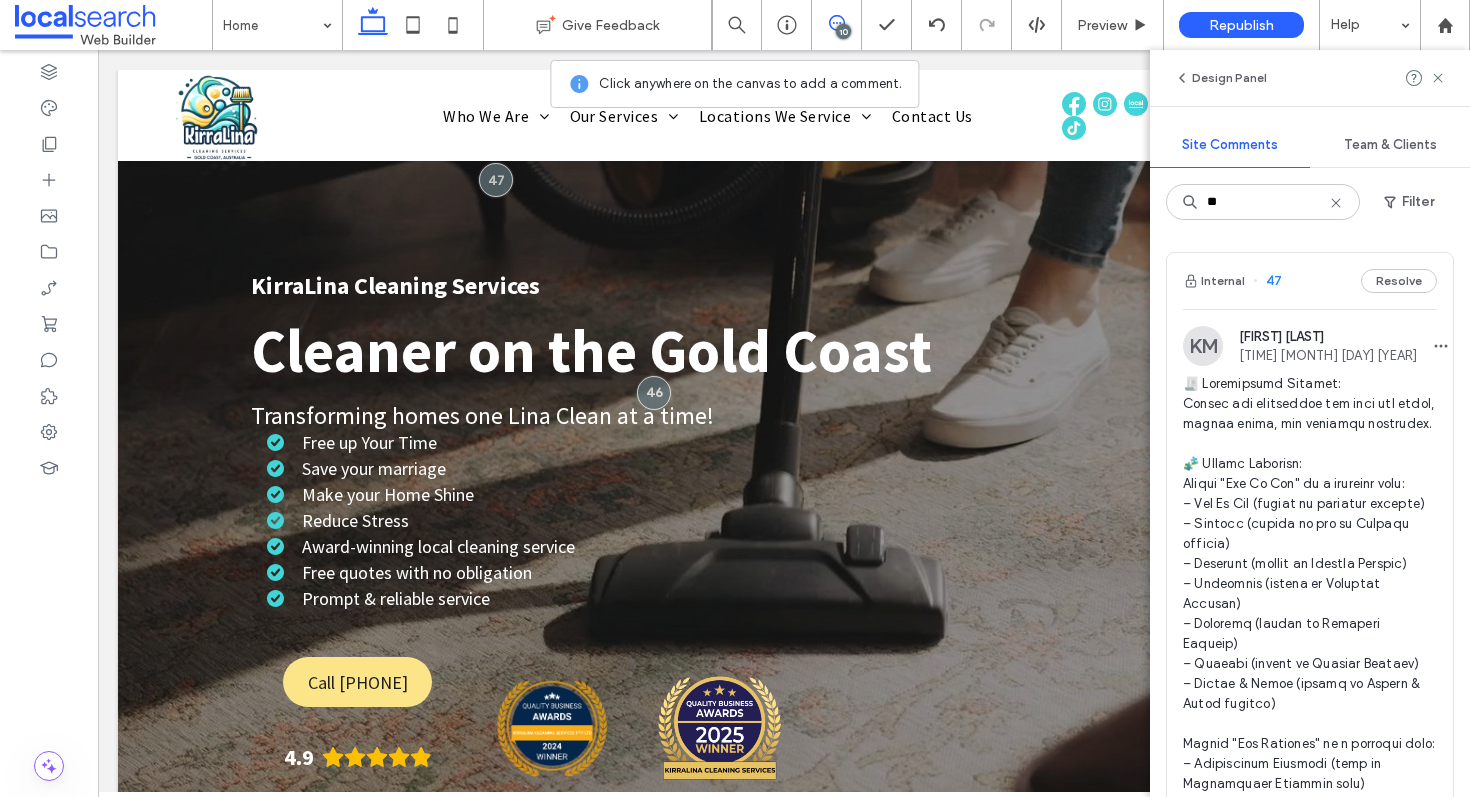 click on "Internal 47 Resolve" at bounding box center [1310, 281] 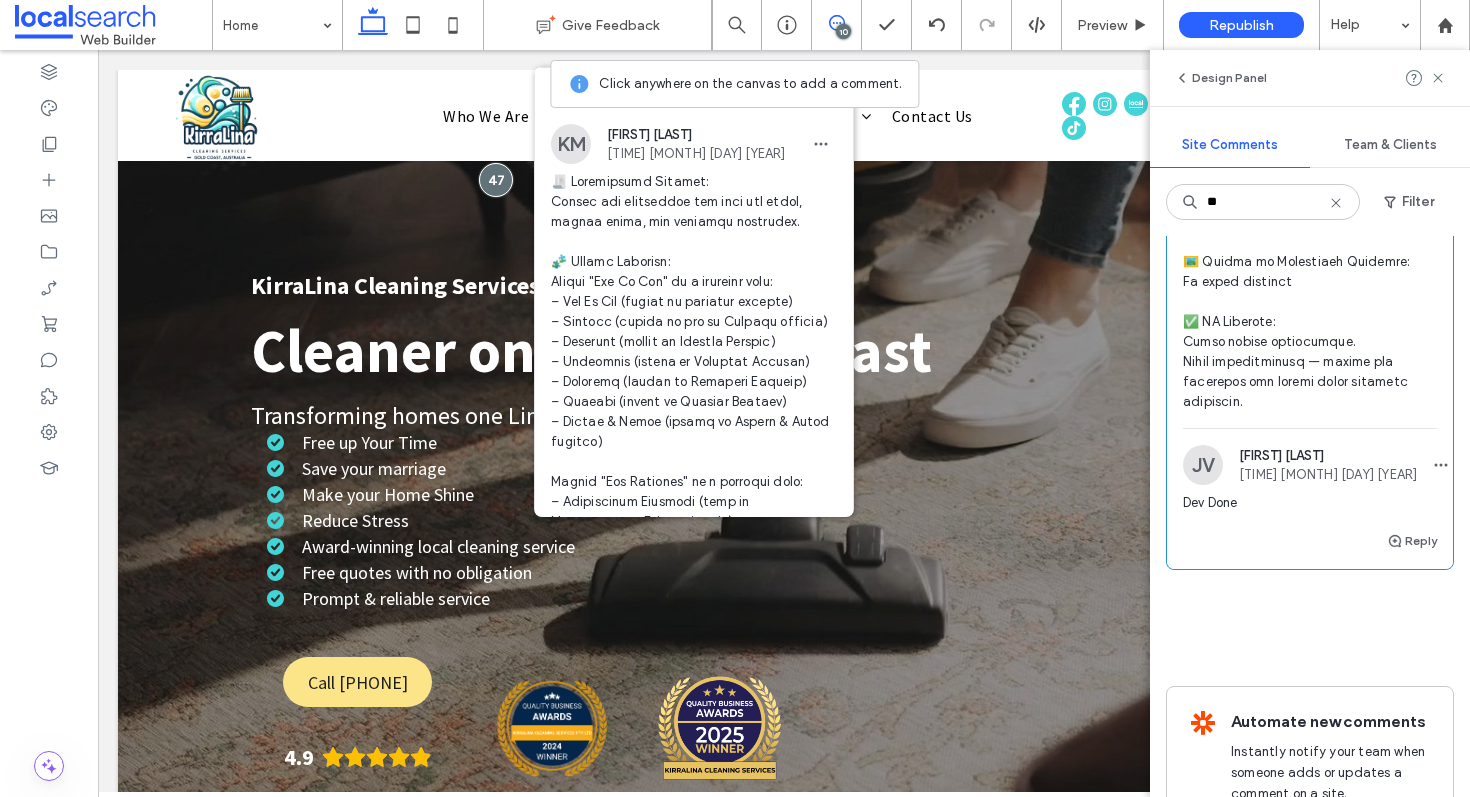 scroll, scrollTop: 870, scrollLeft: 0, axis: vertical 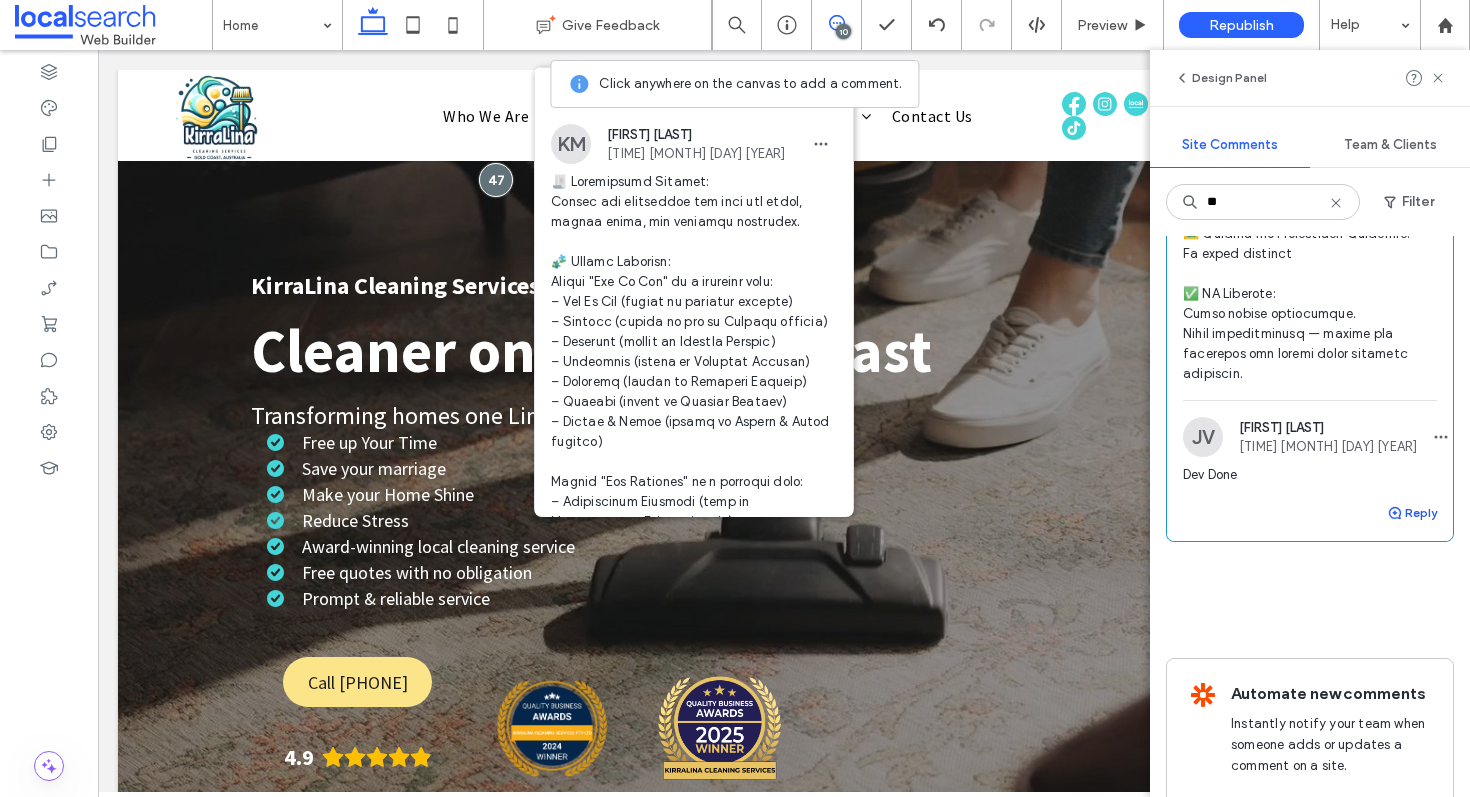 click on "Reply" at bounding box center [1412, 513] 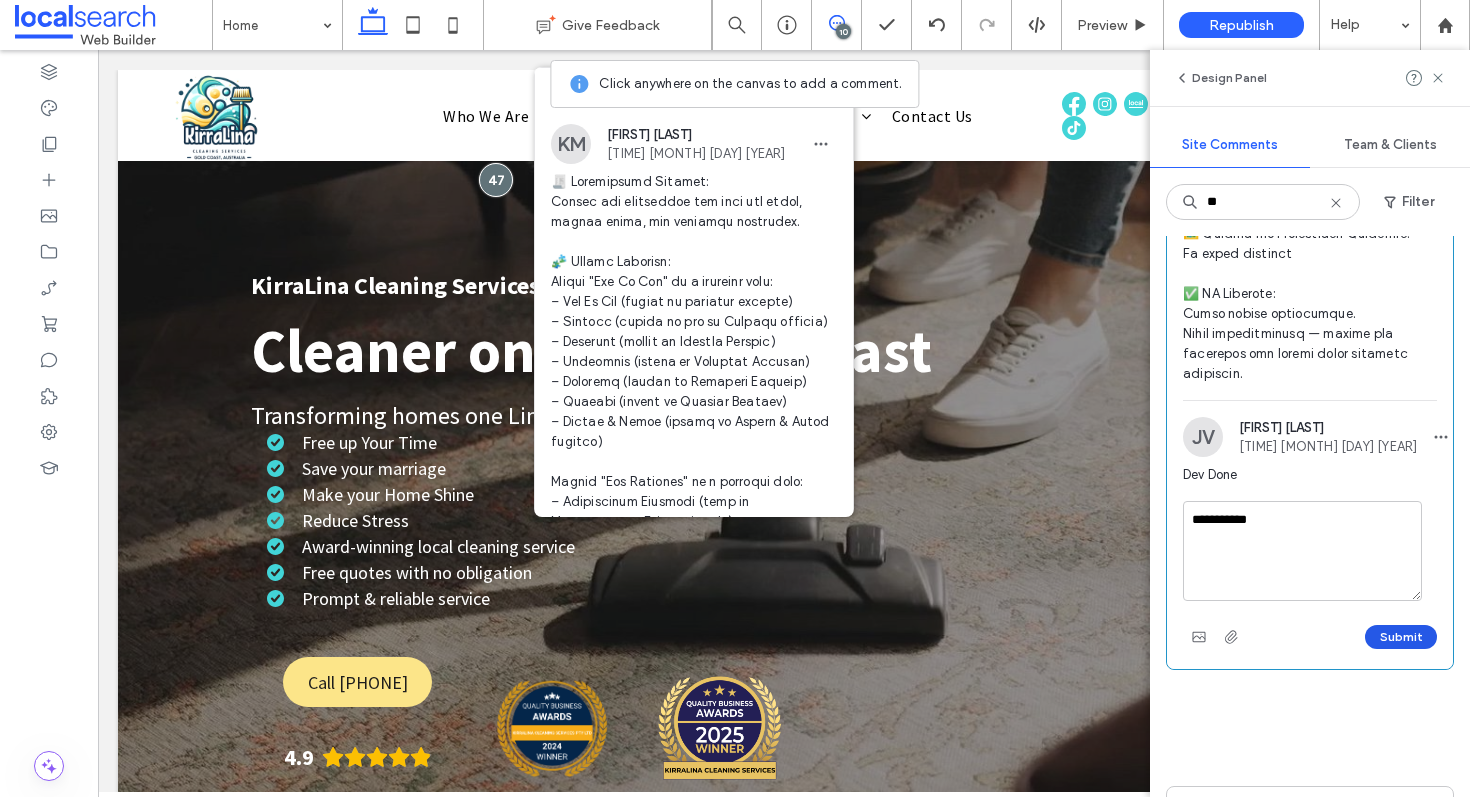 type on "**********" 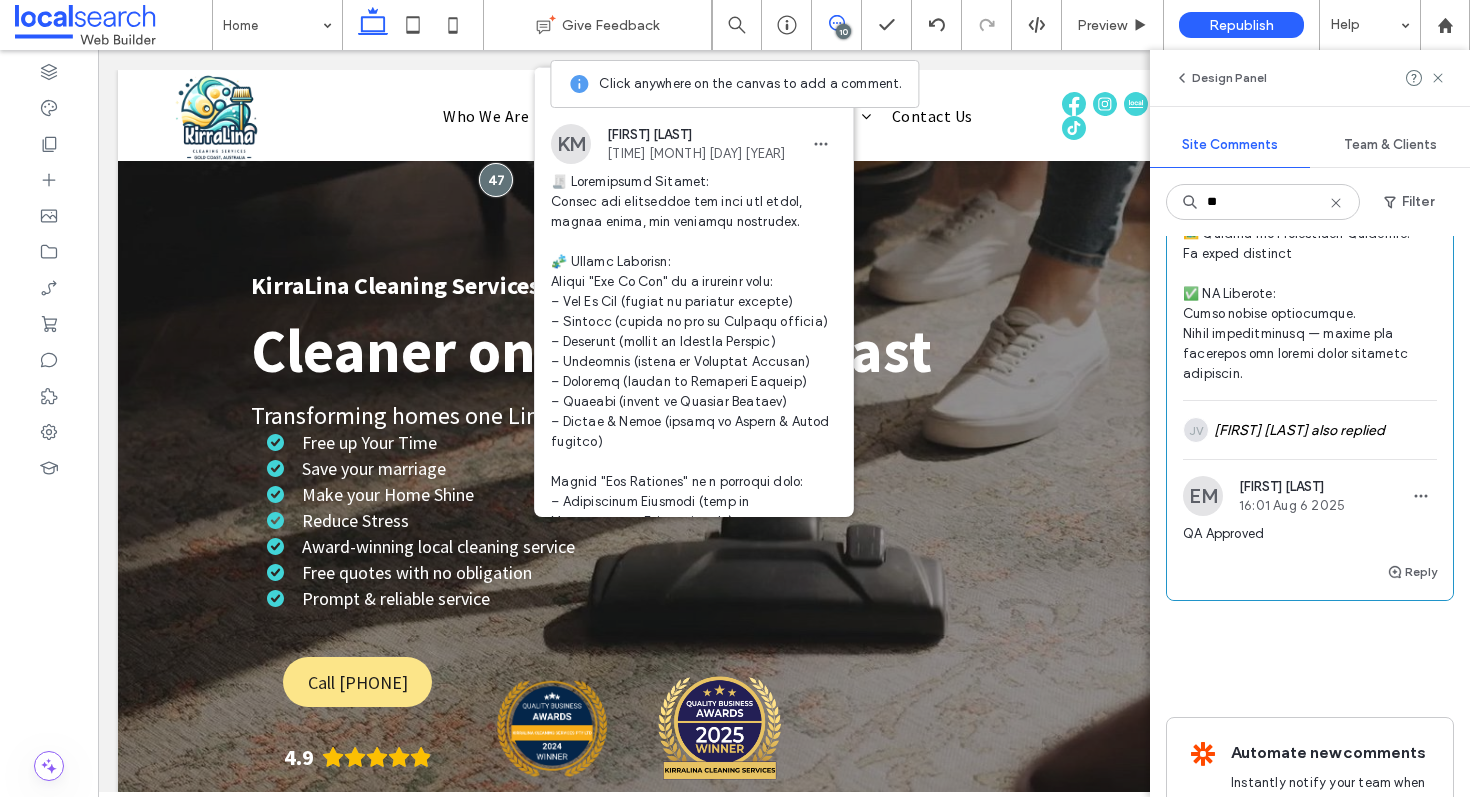 scroll, scrollTop: 176, scrollLeft: 0, axis: vertical 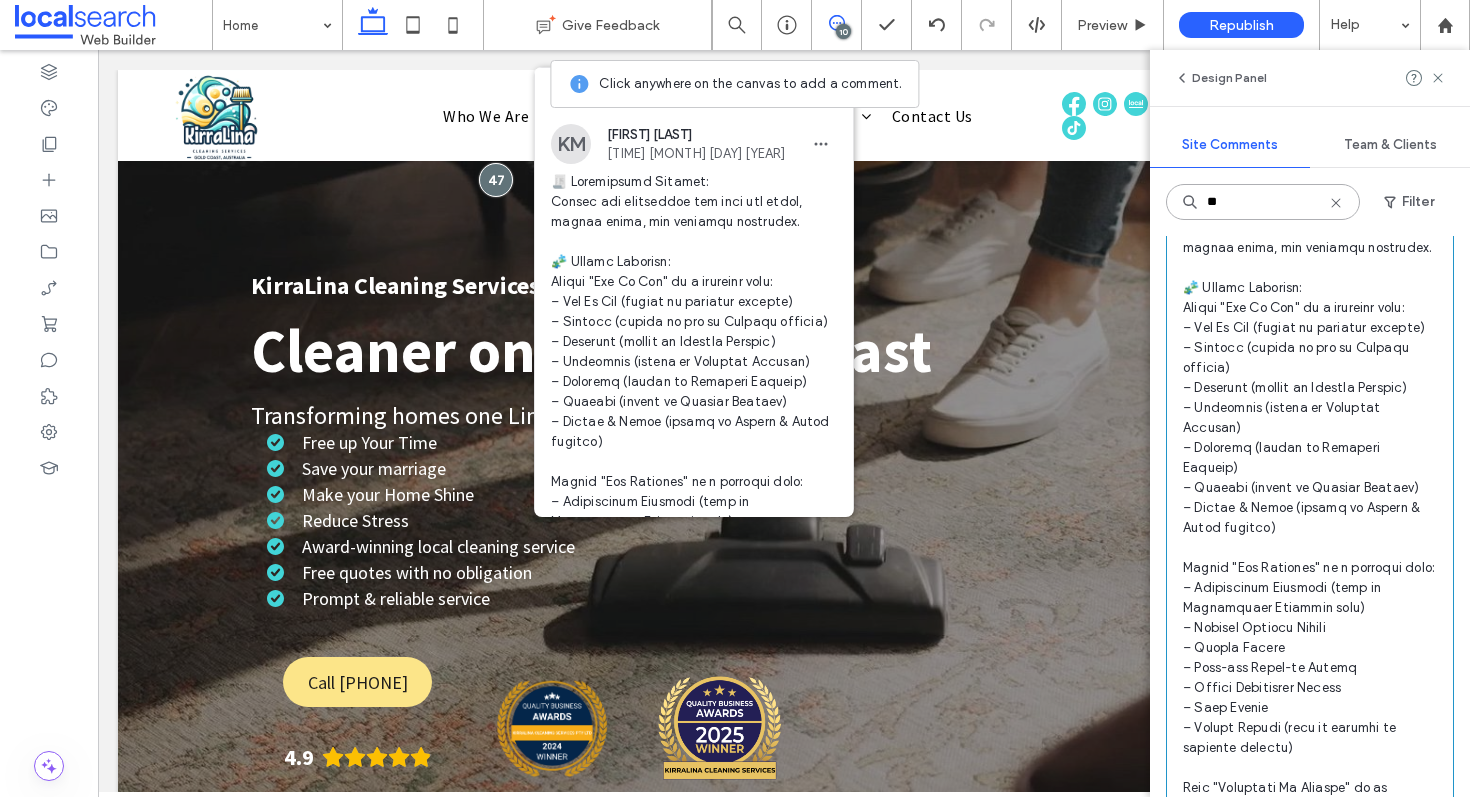 click on "**" at bounding box center (1263, 202) 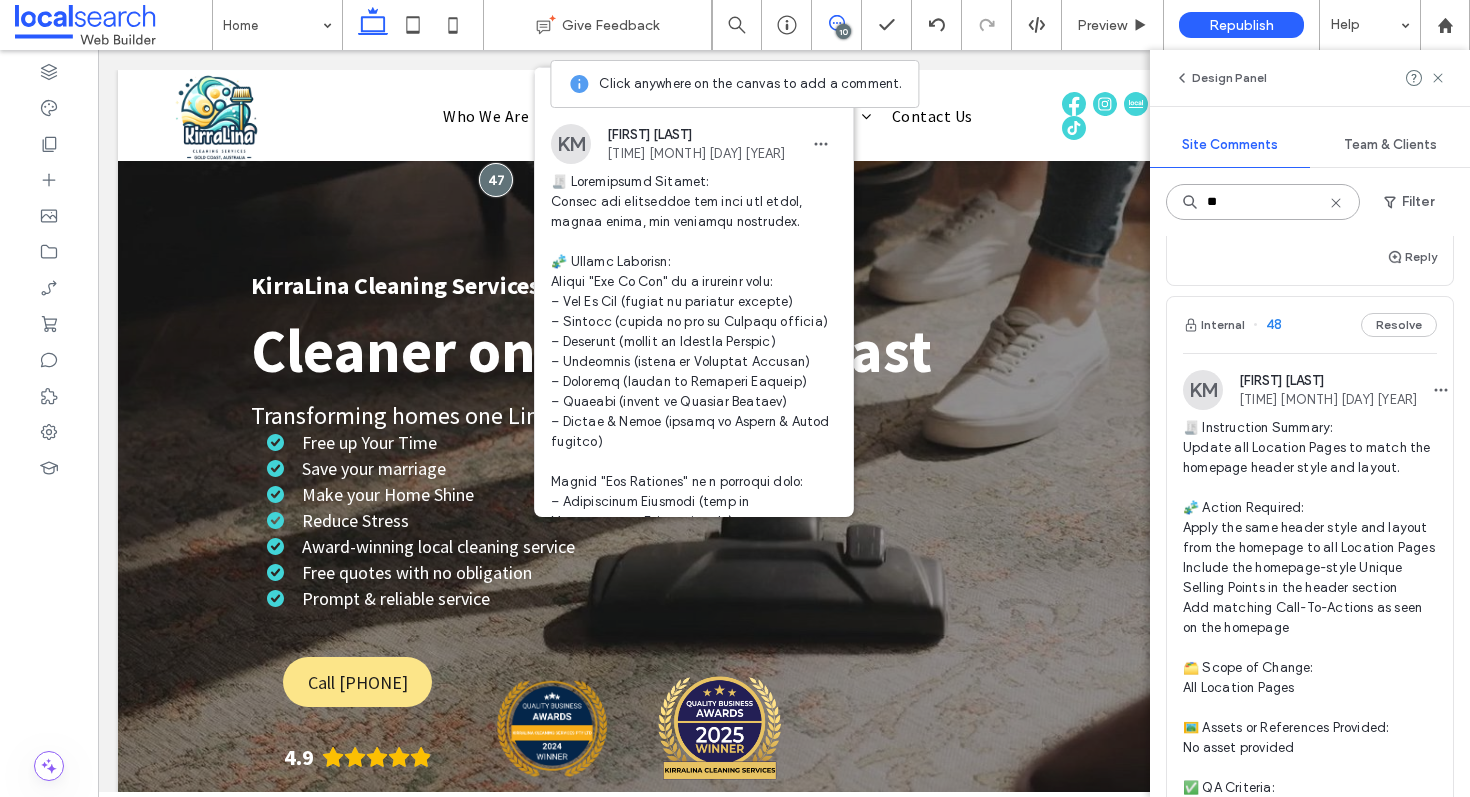scroll, scrollTop: 730, scrollLeft: 0, axis: vertical 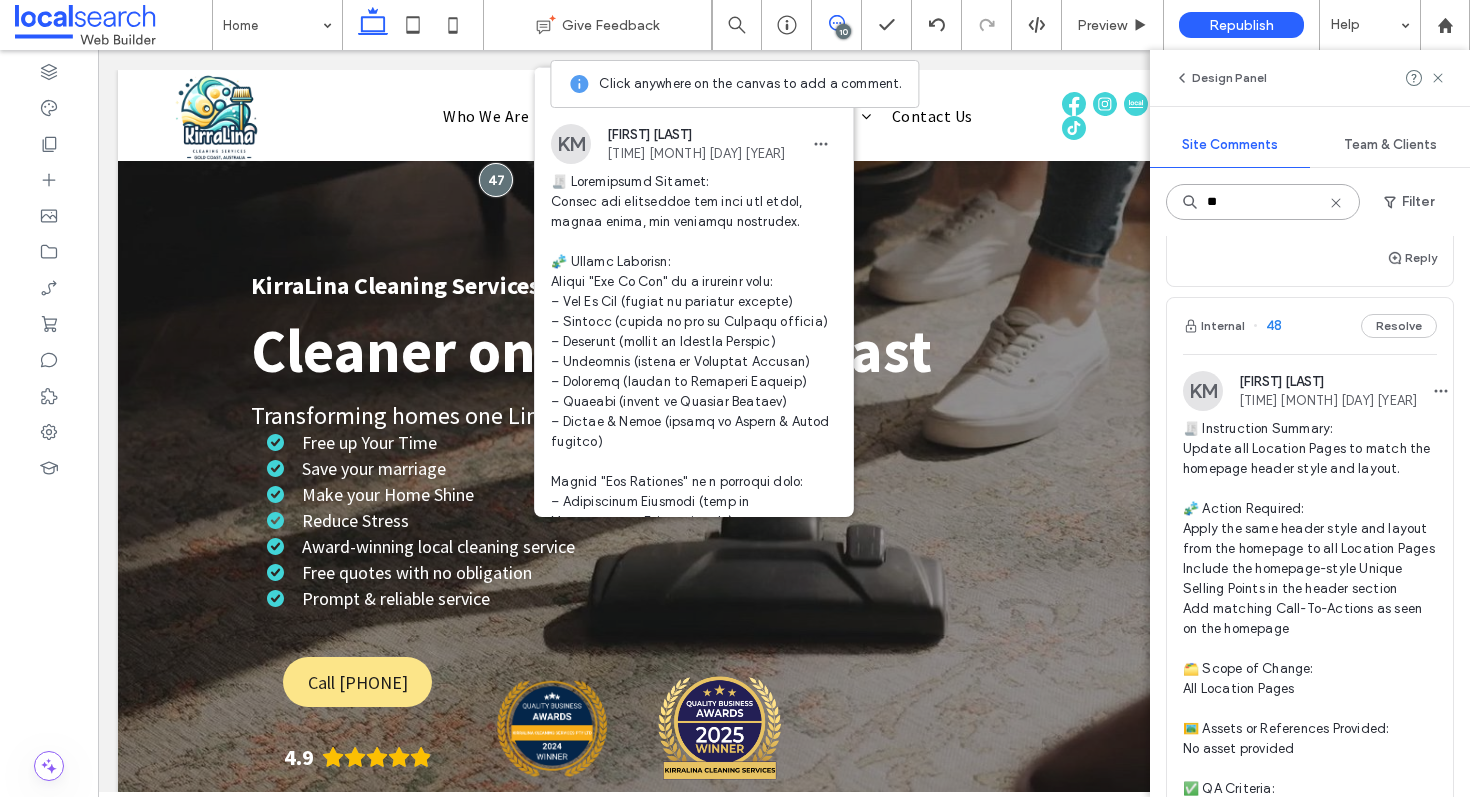 type on "**" 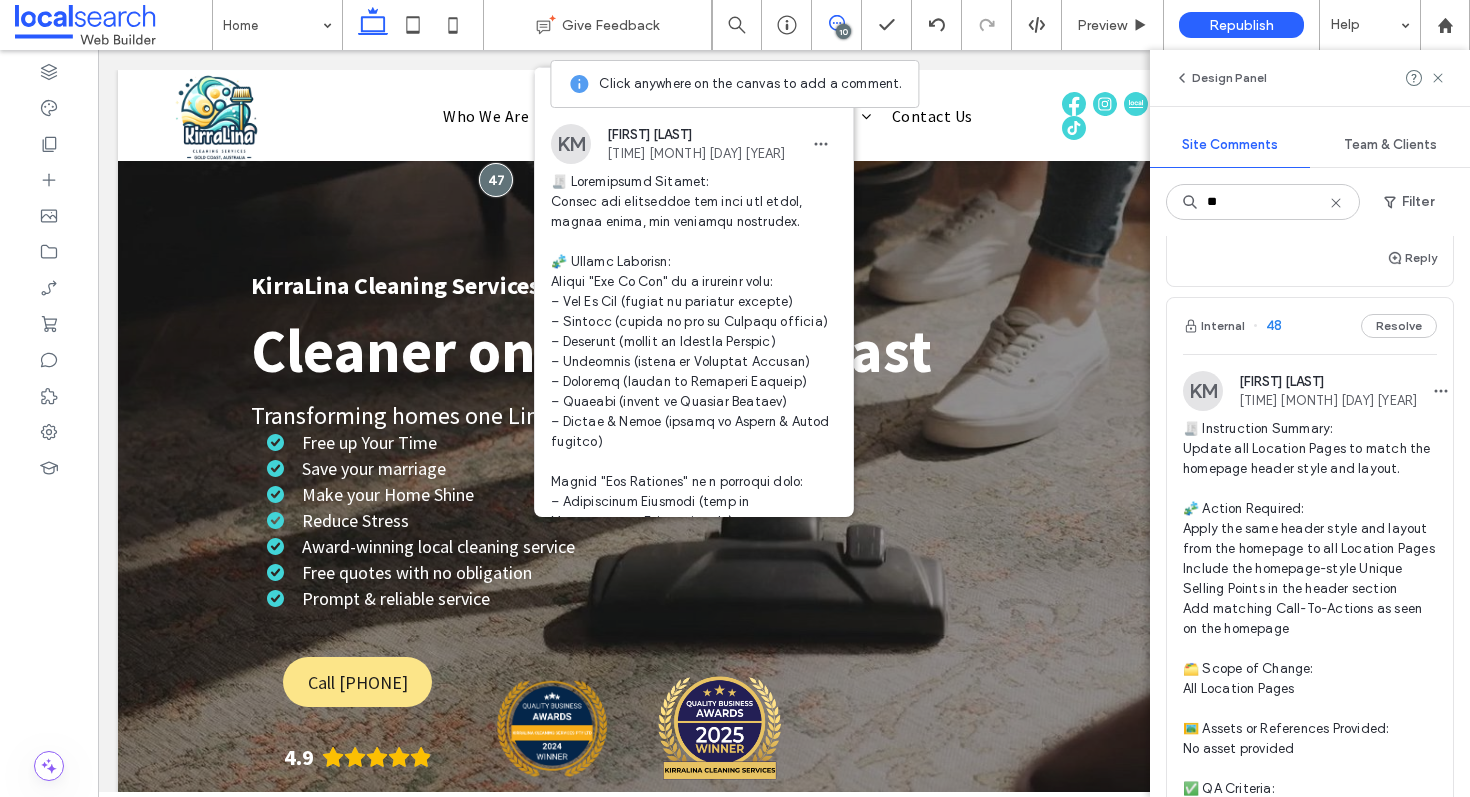 click on "Internal 48 Resolve" at bounding box center [1310, 326] 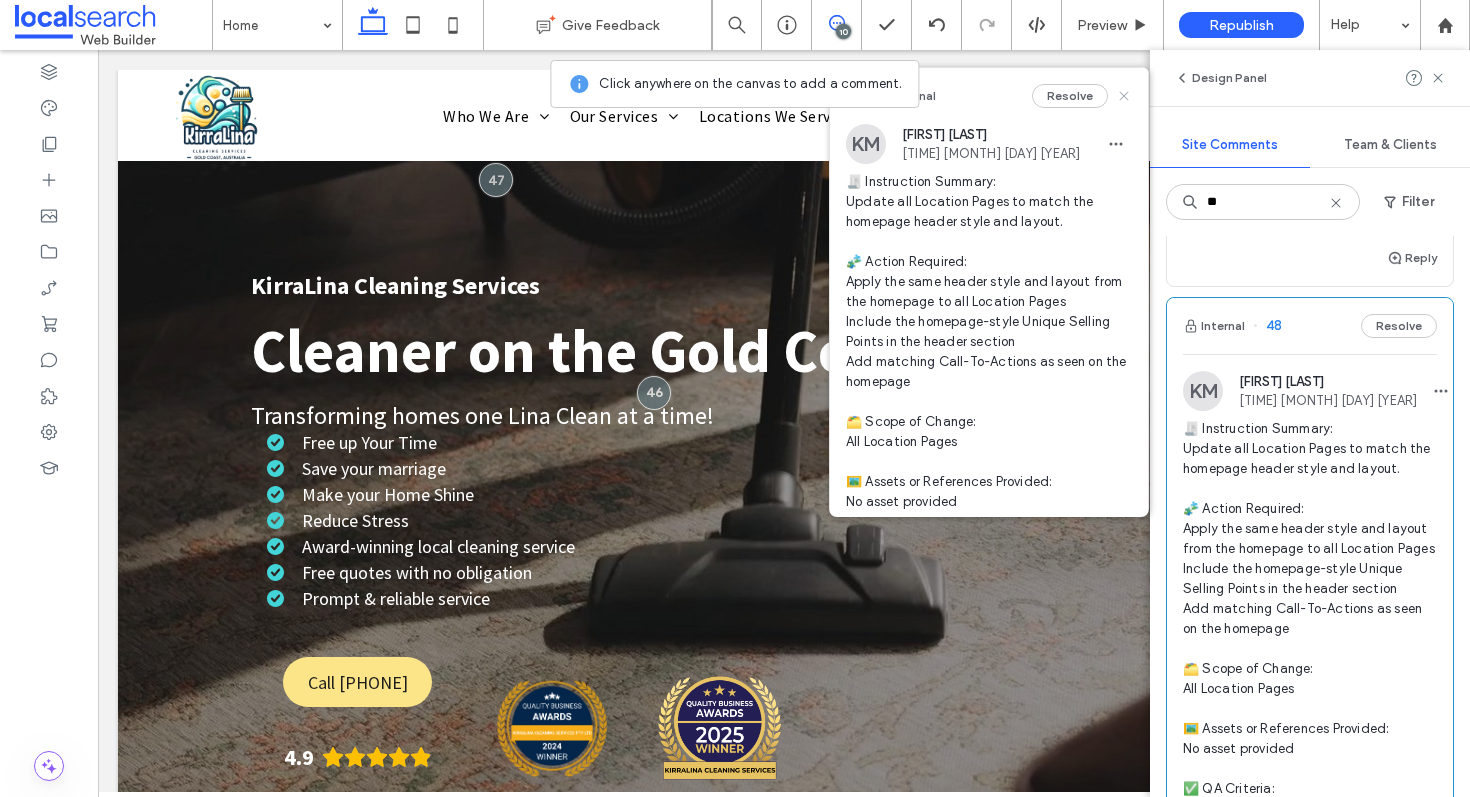 click 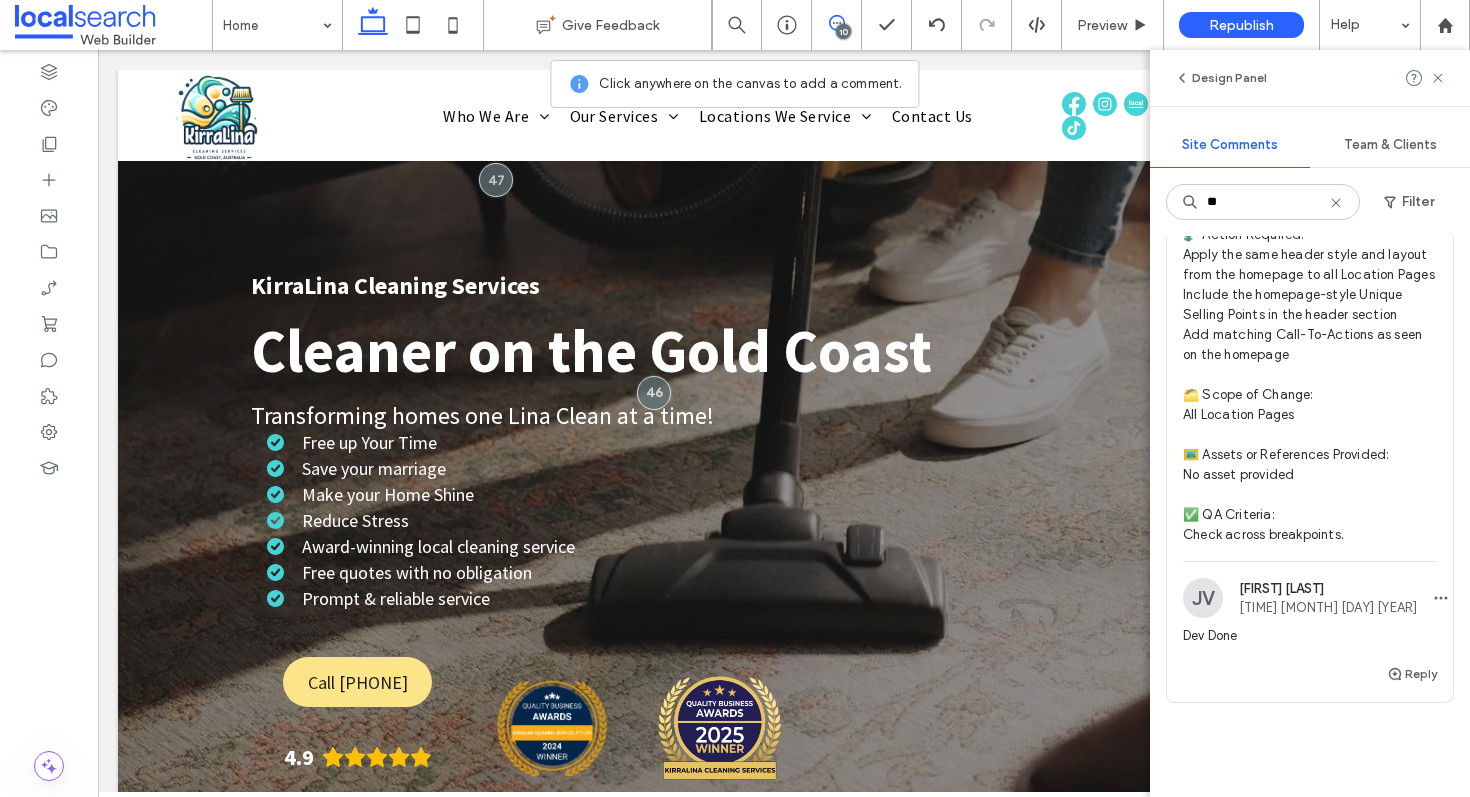 scroll, scrollTop: 1017, scrollLeft: 0, axis: vertical 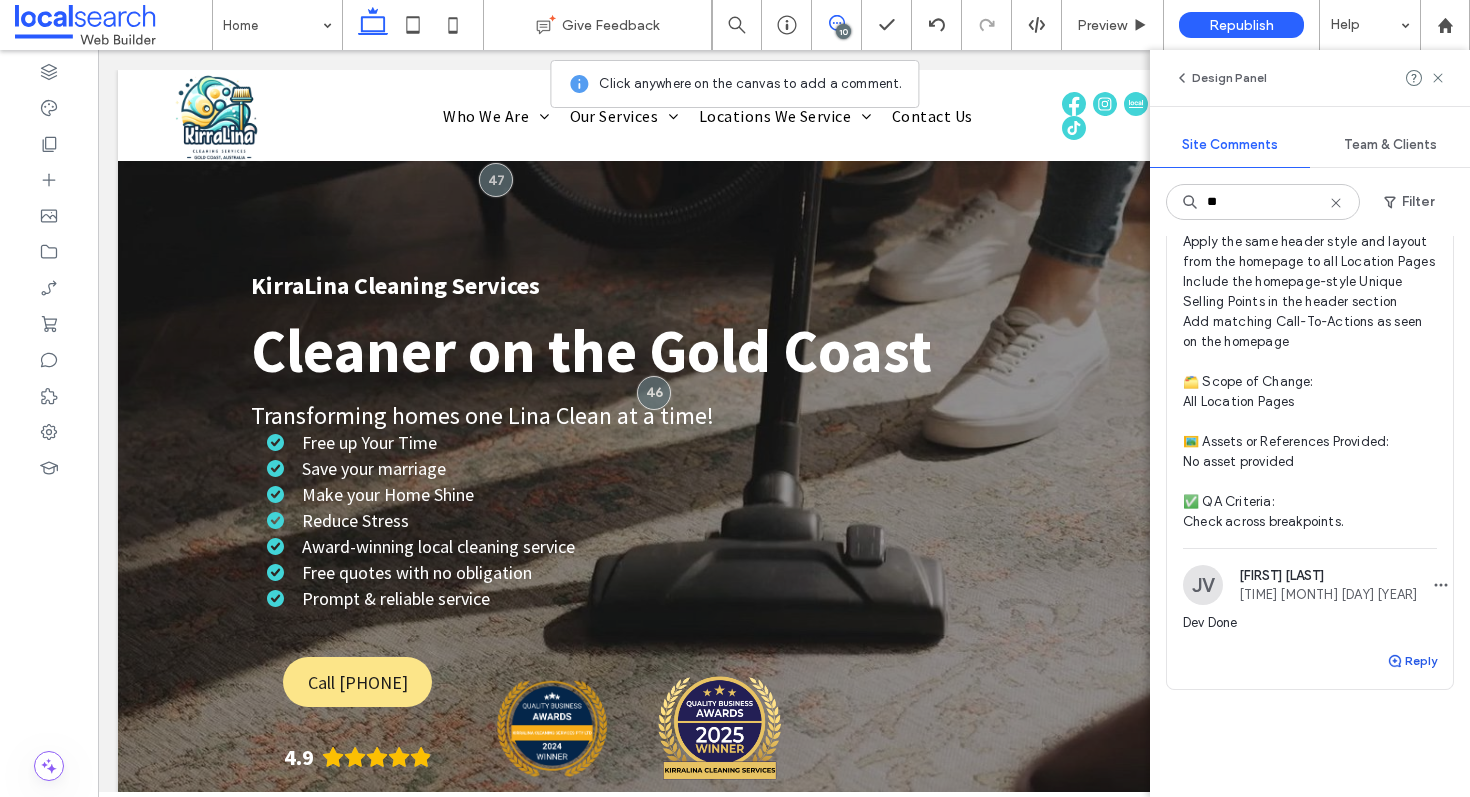 click 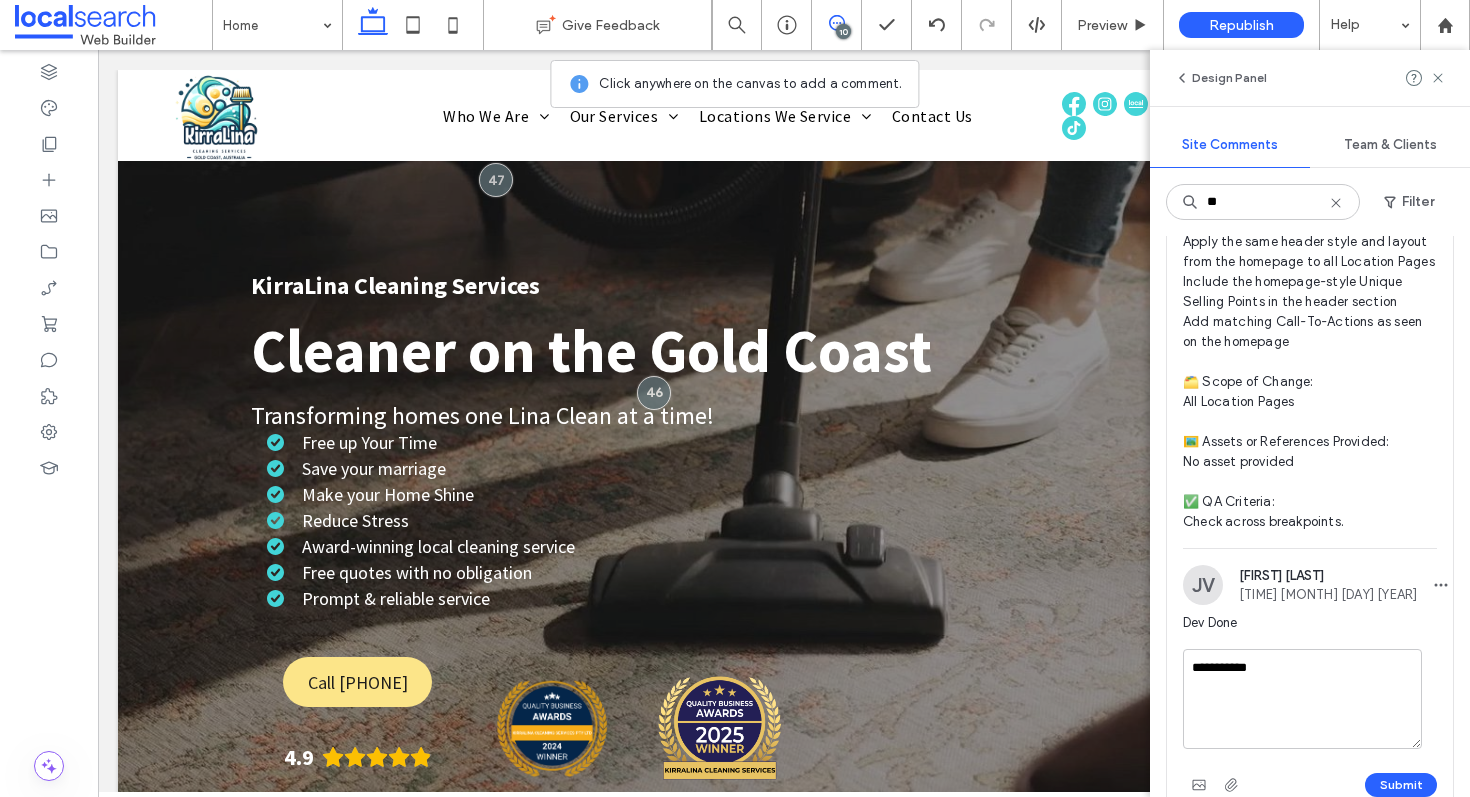 scroll, scrollTop: 1141, scrollLeft: 0, axis: vertical 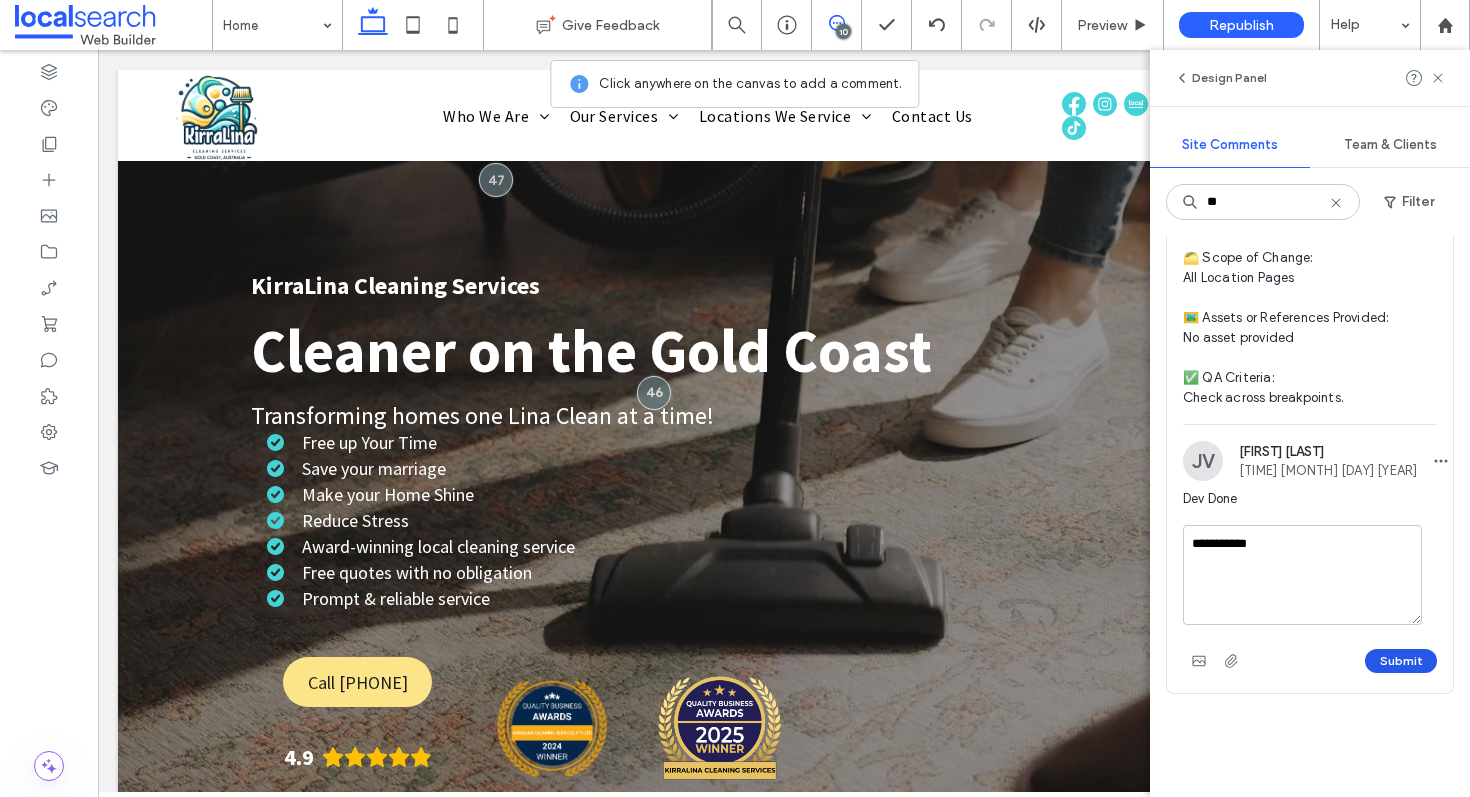 type on "**********" 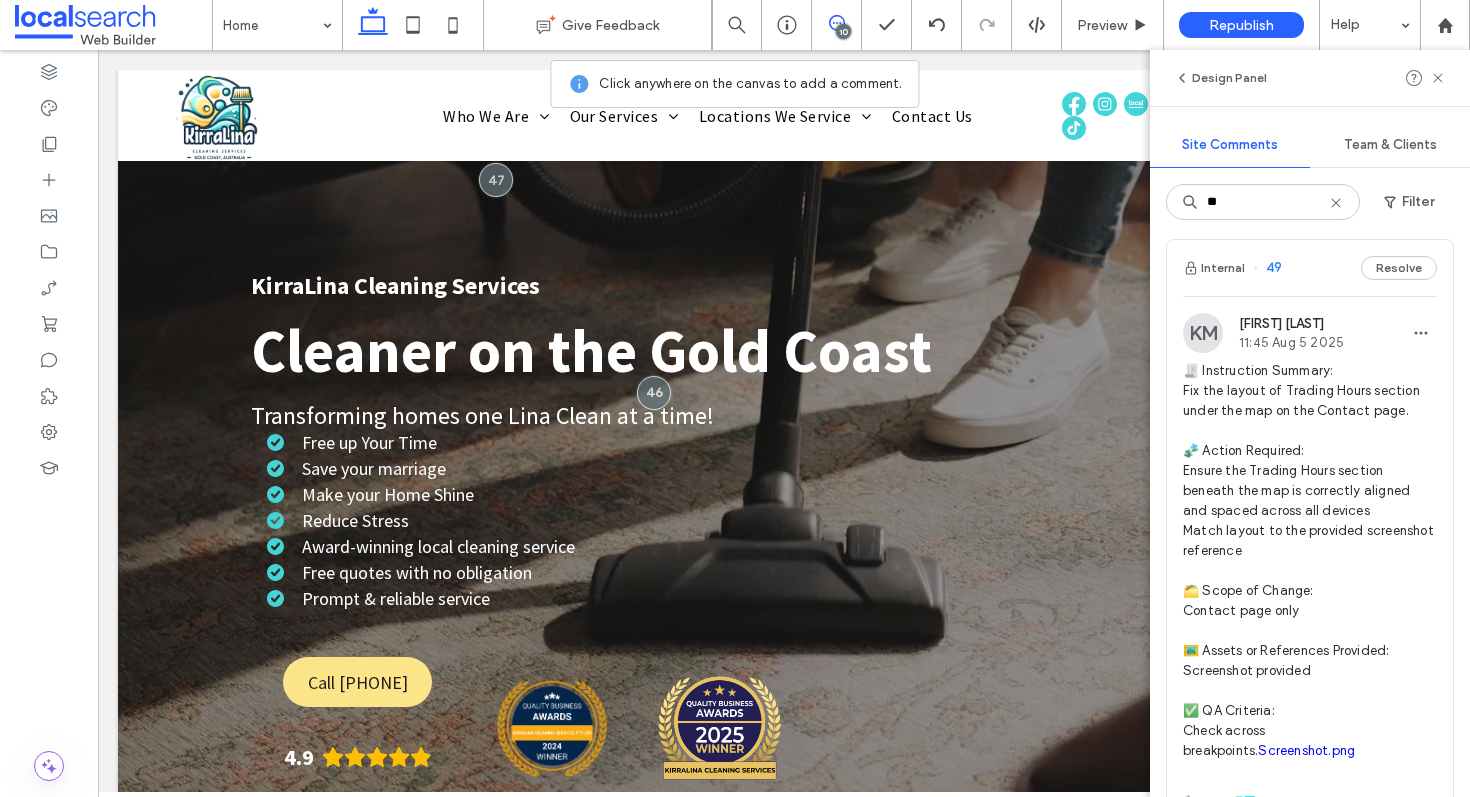 scroll, scrollTop: 0, scrollLeft: 0, axis: both 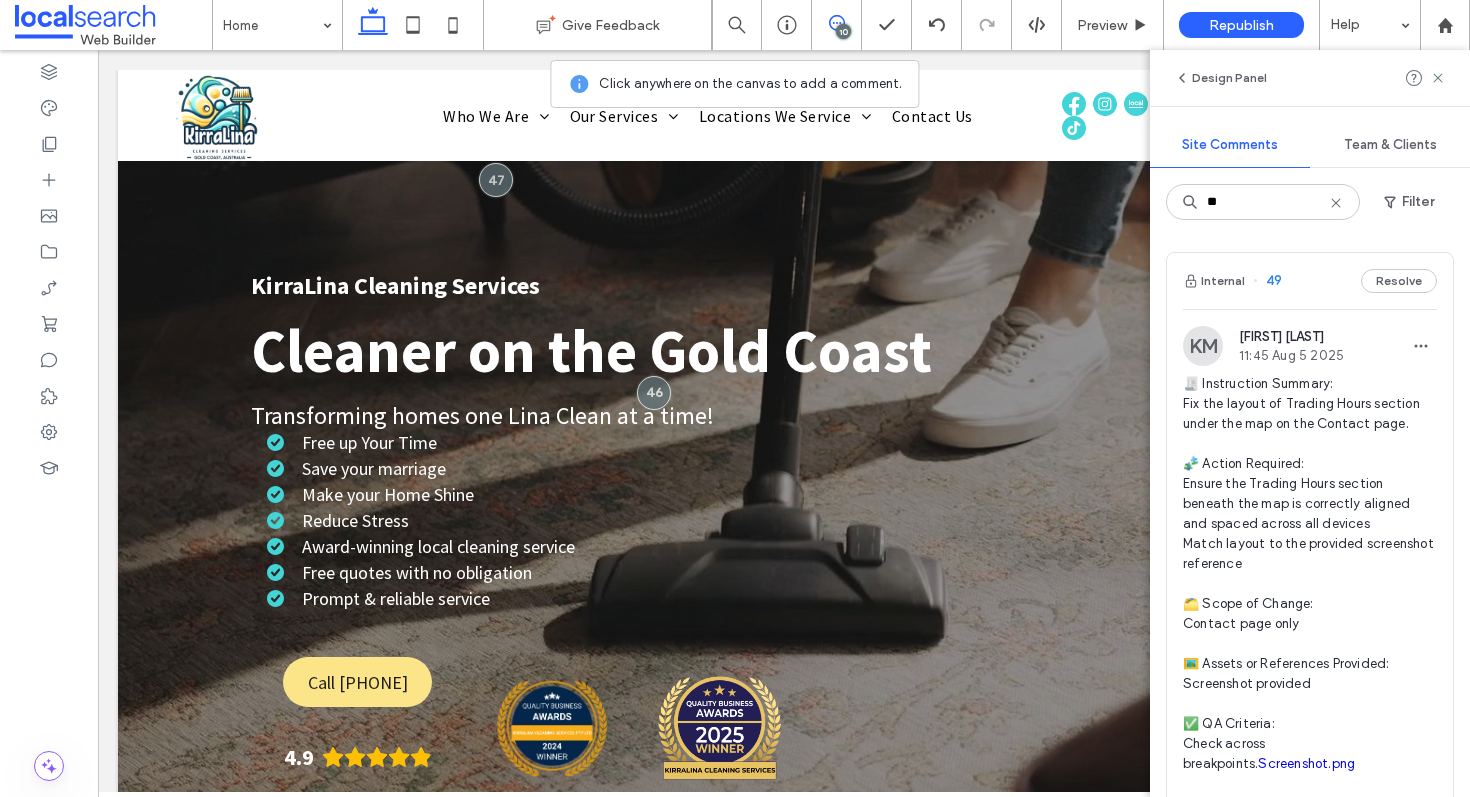click on "Internal 49 Resolve" at bounding box center (1310, 281) 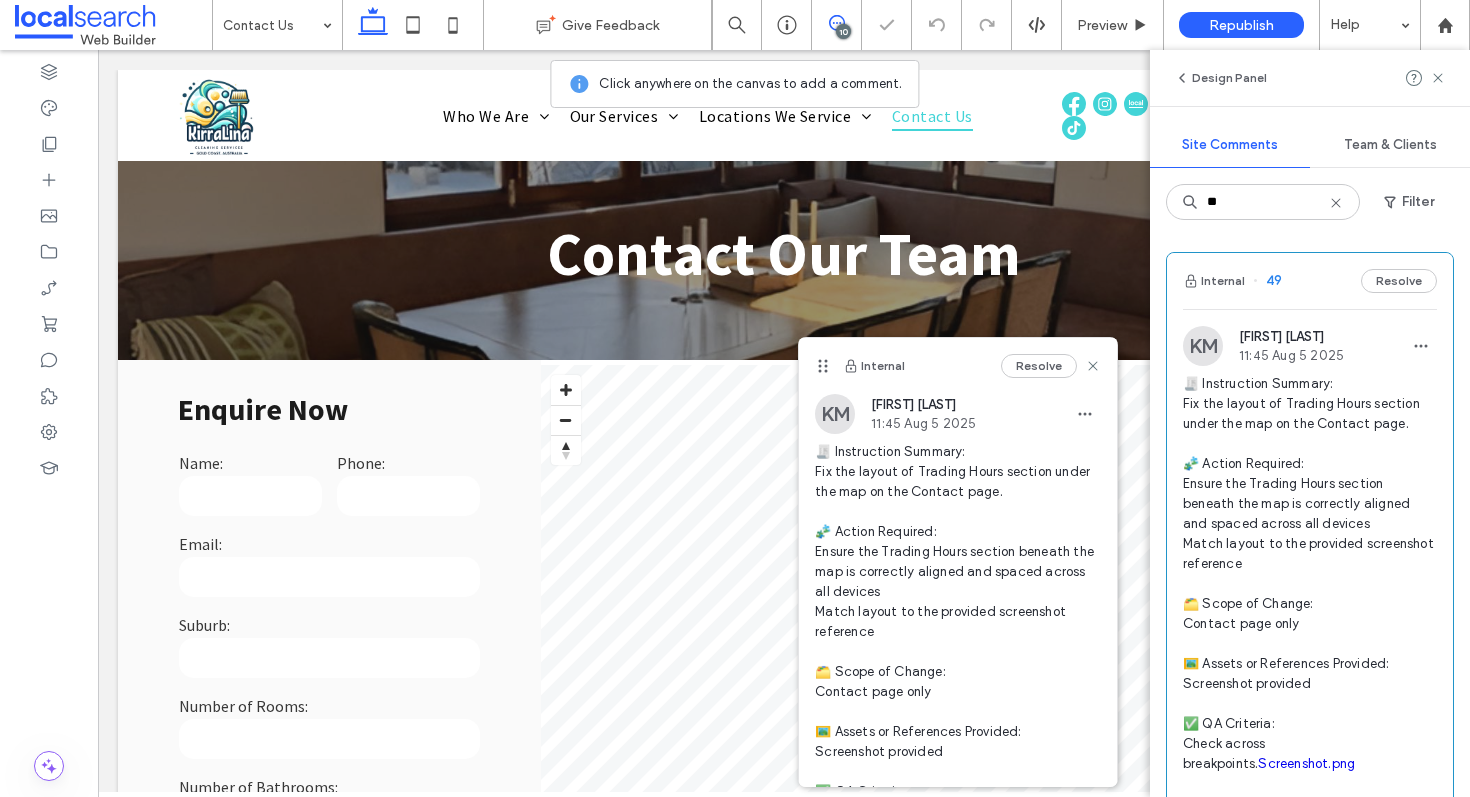 scroll, scrollTop: 224, scrollLeft: 0, axis: vertical 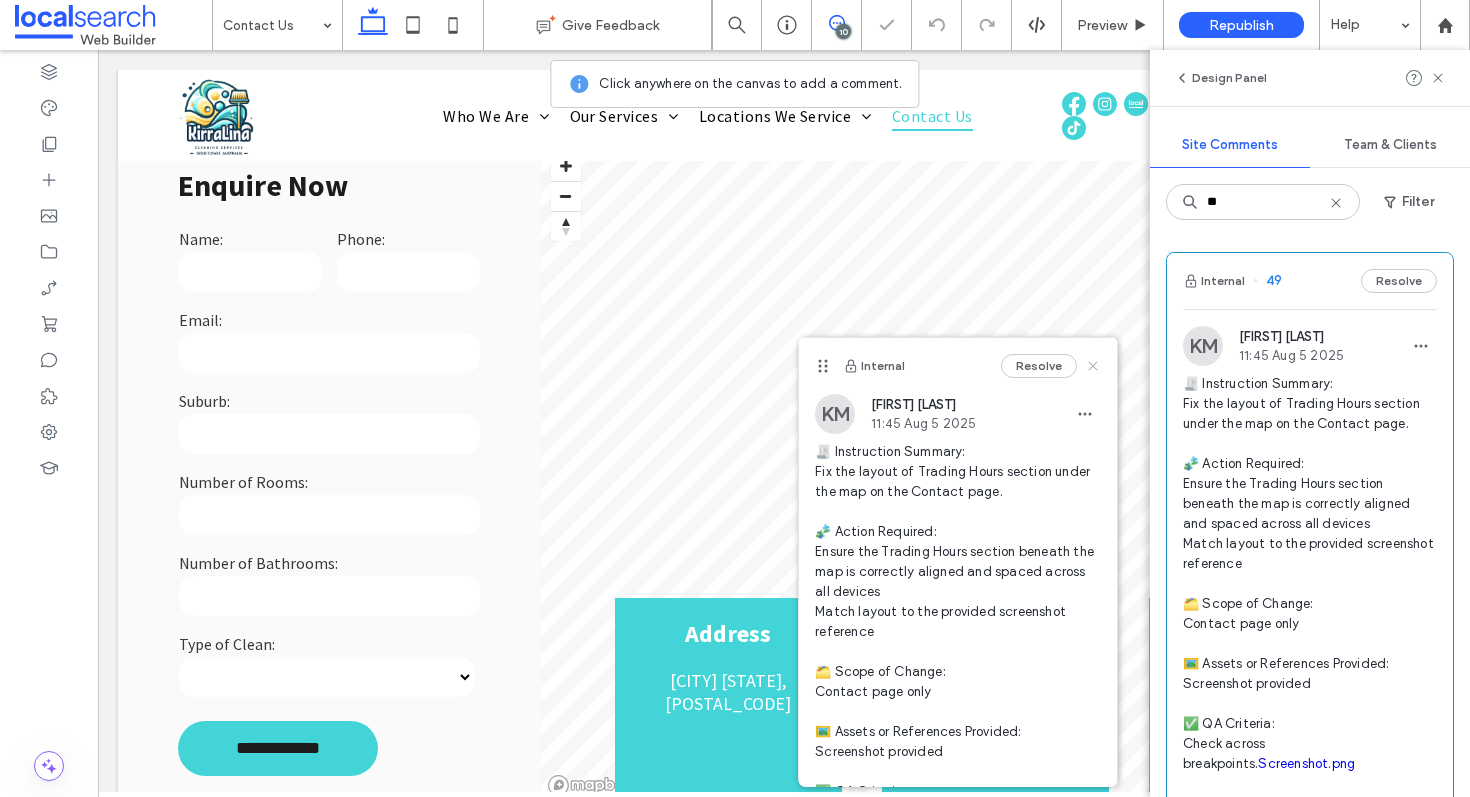 click 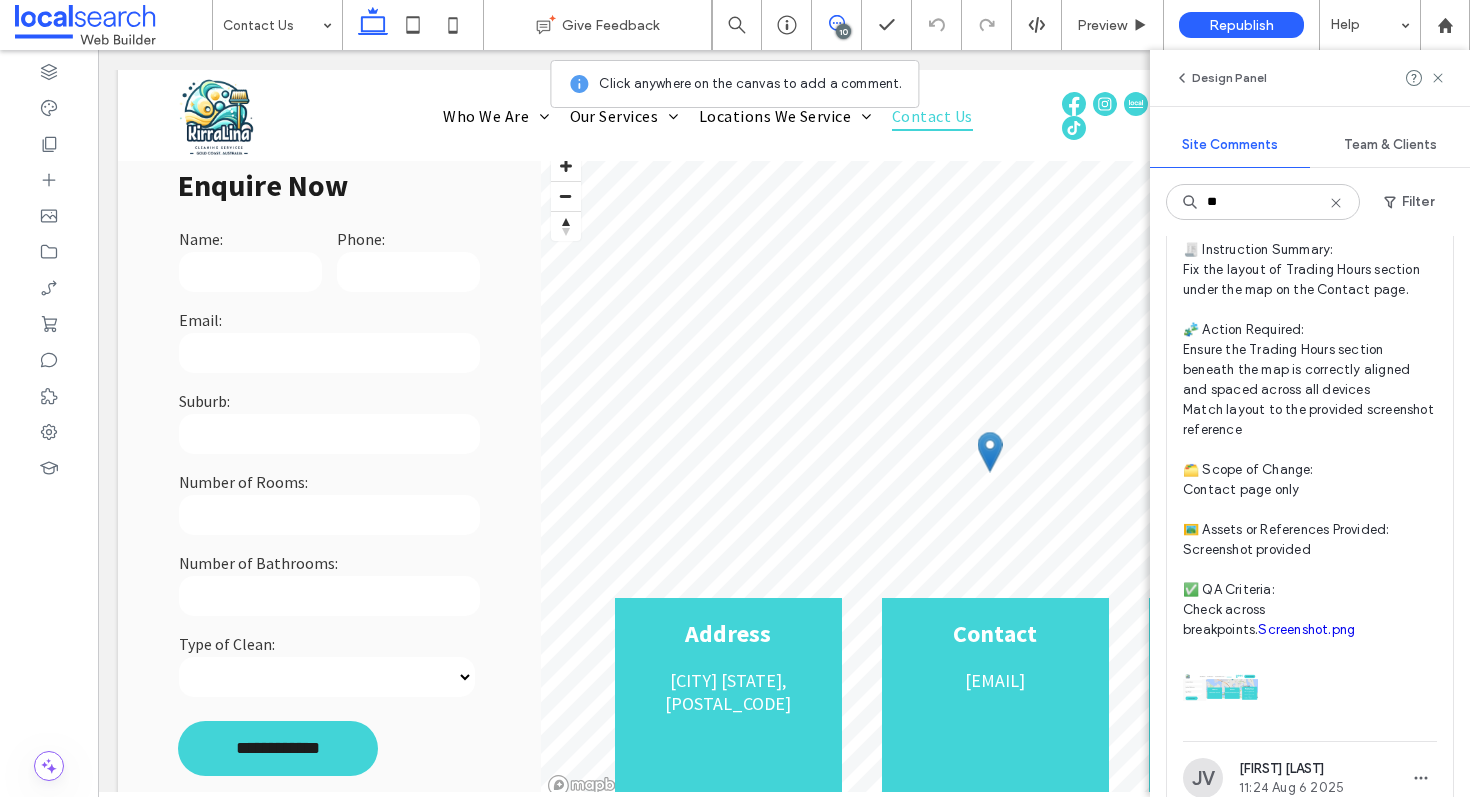 scroll, scrollTop: 141, scrollLeft: 0, axis: vertical 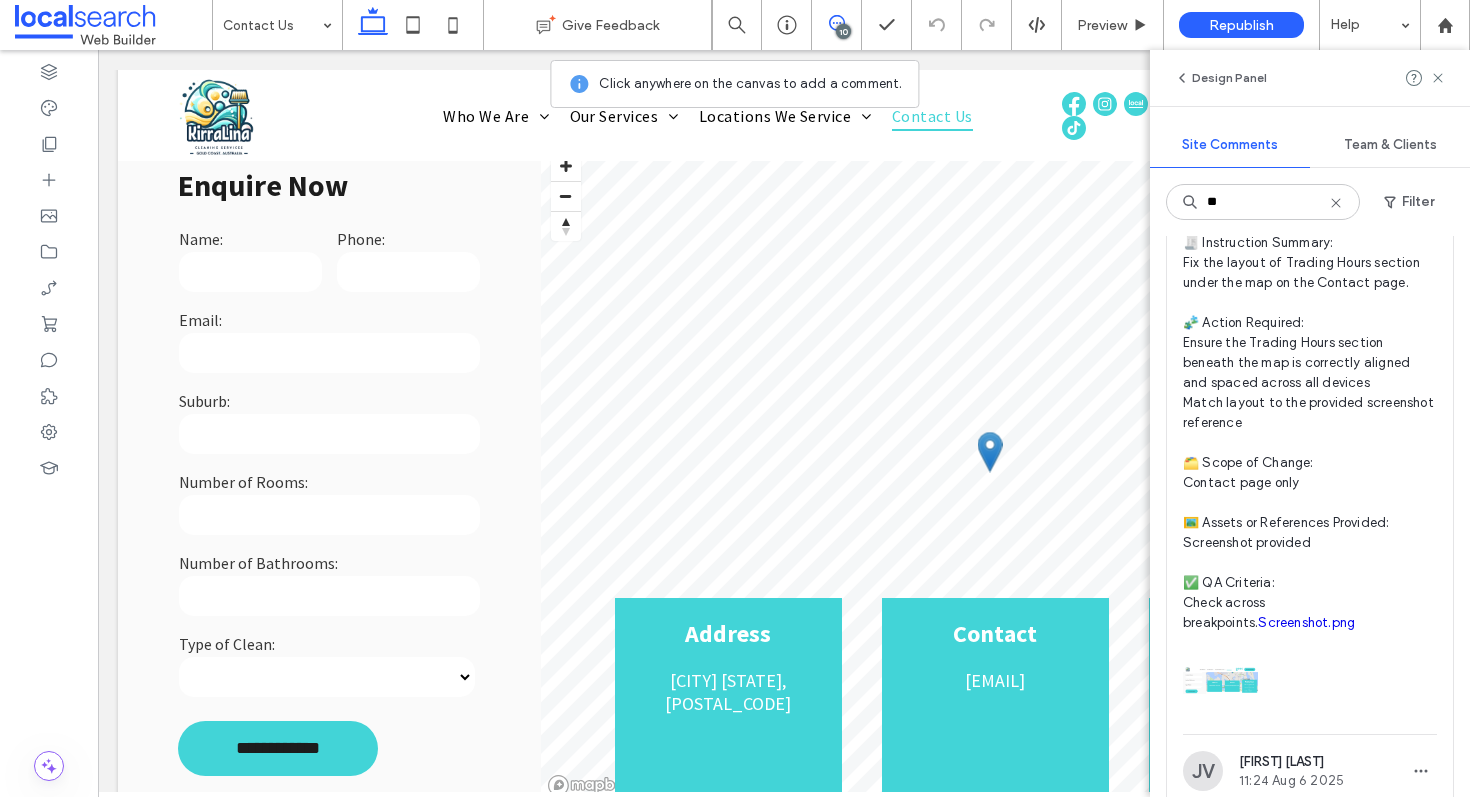 click on "Screenshot.png" at bounding box center [1306, 622] 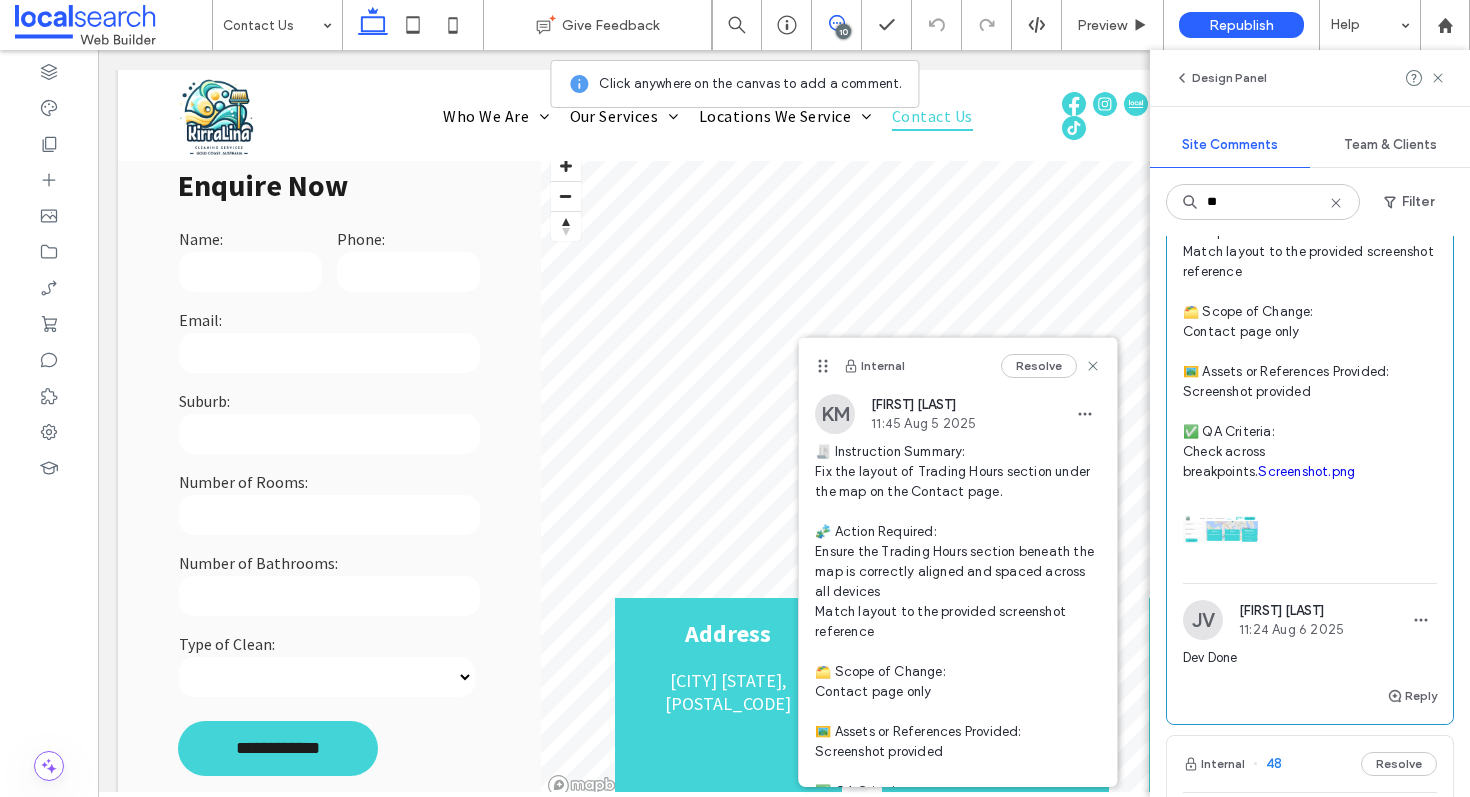 scroll, scrollTop: 303, scrollLeft: 0, axis: vertical 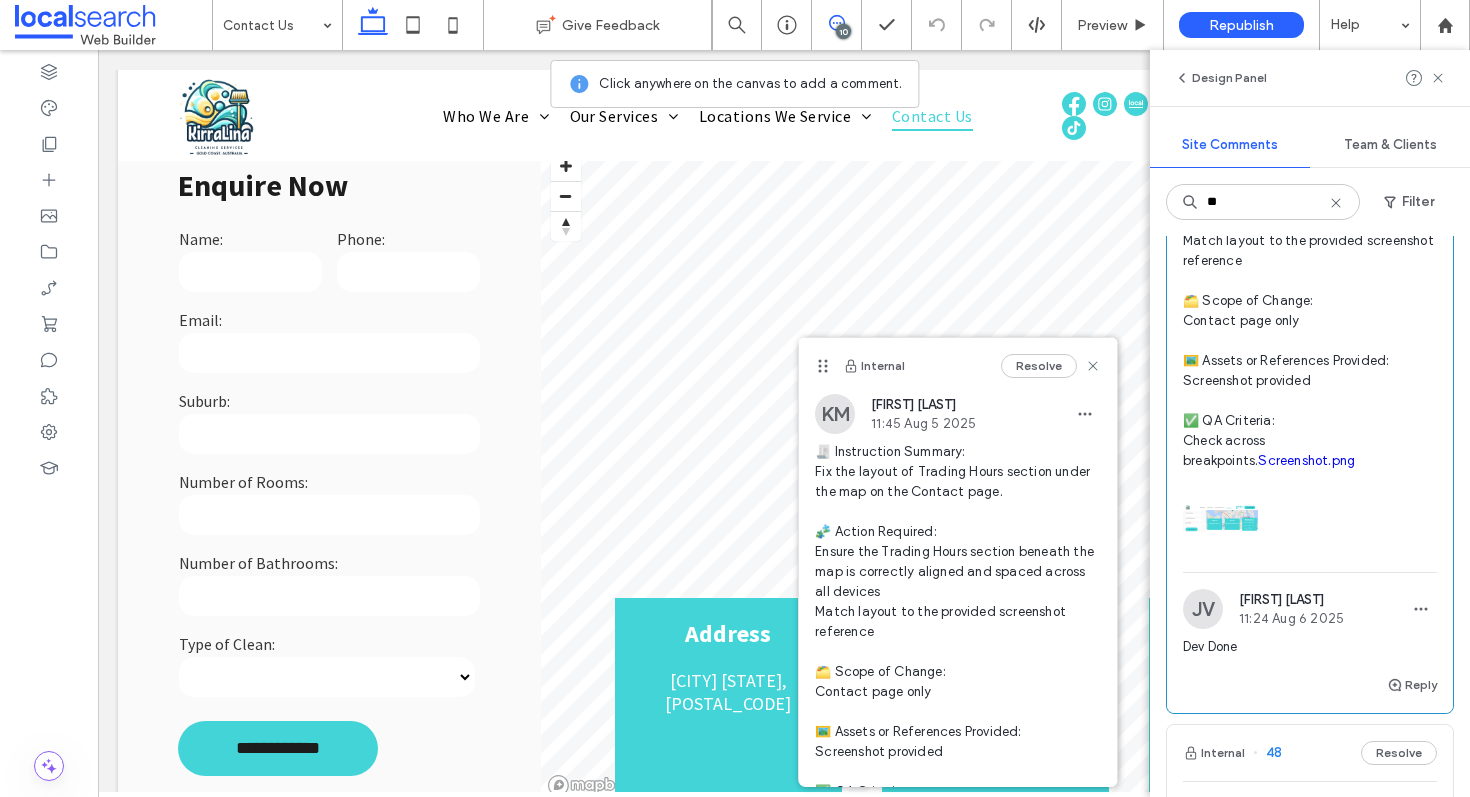 click on "Screenshot.png" at bounding box center (1306, 460) 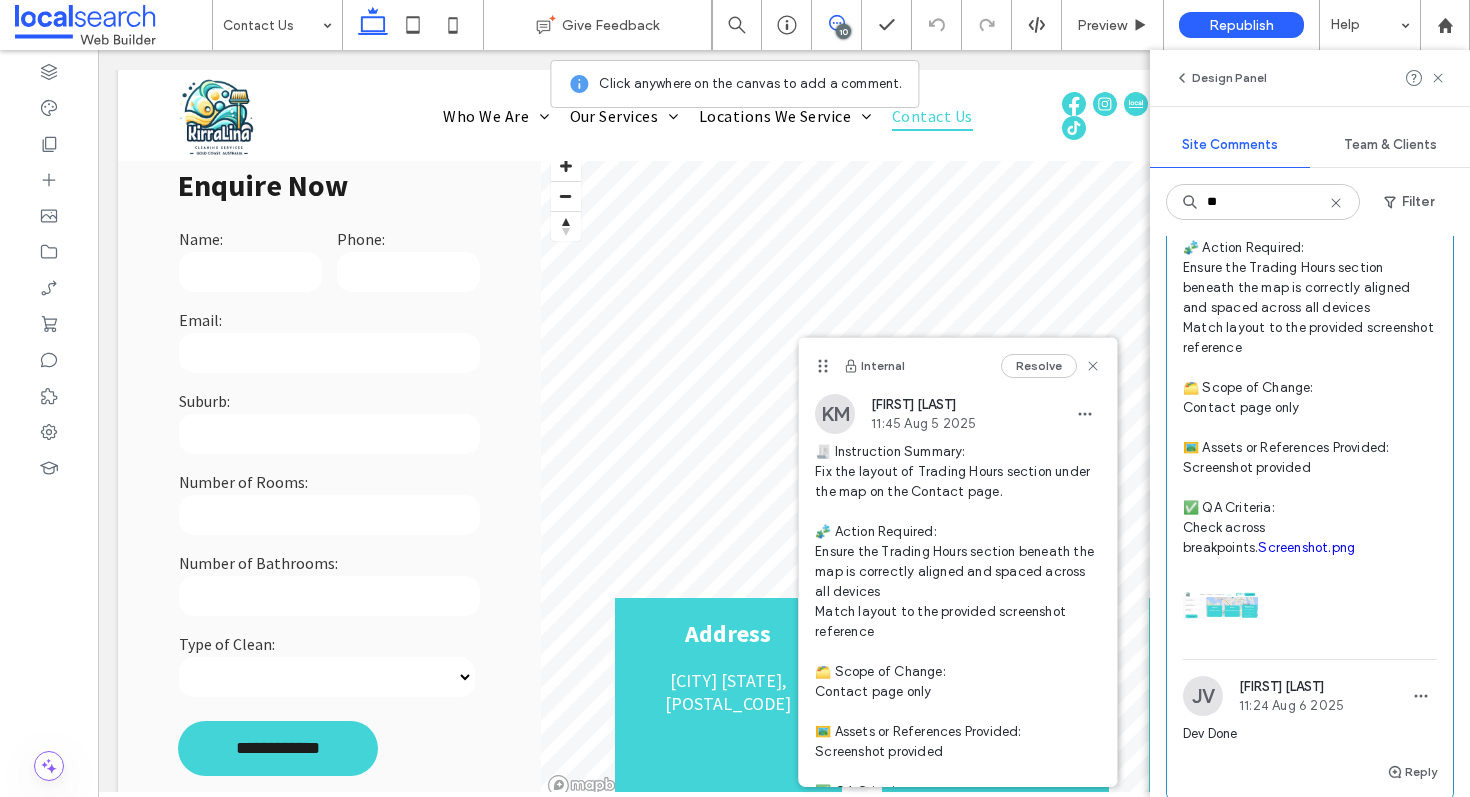 scroll, scrollTop: 170, scrollLeft: 0, axis: vertical 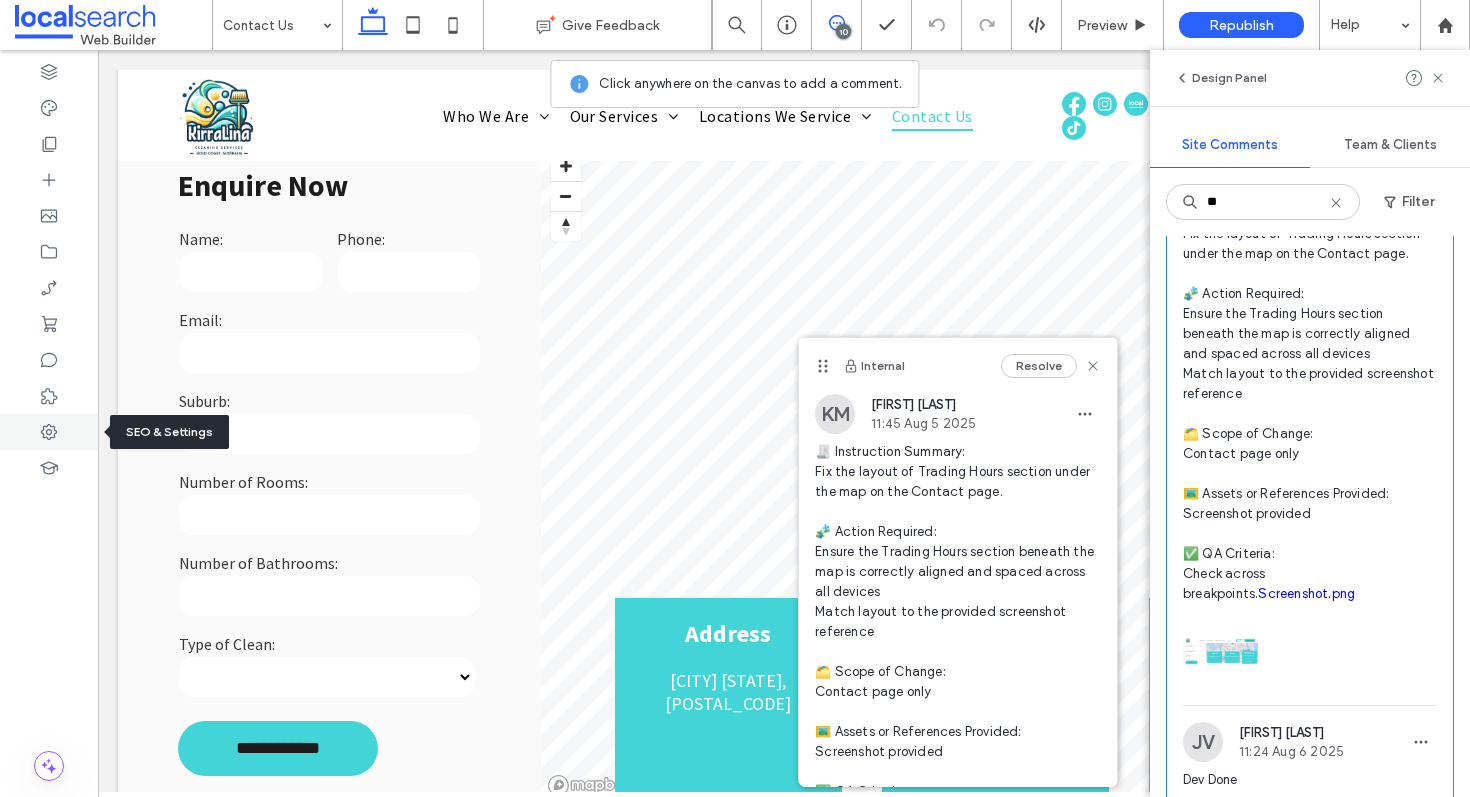 click at bounding box center [49, 432] 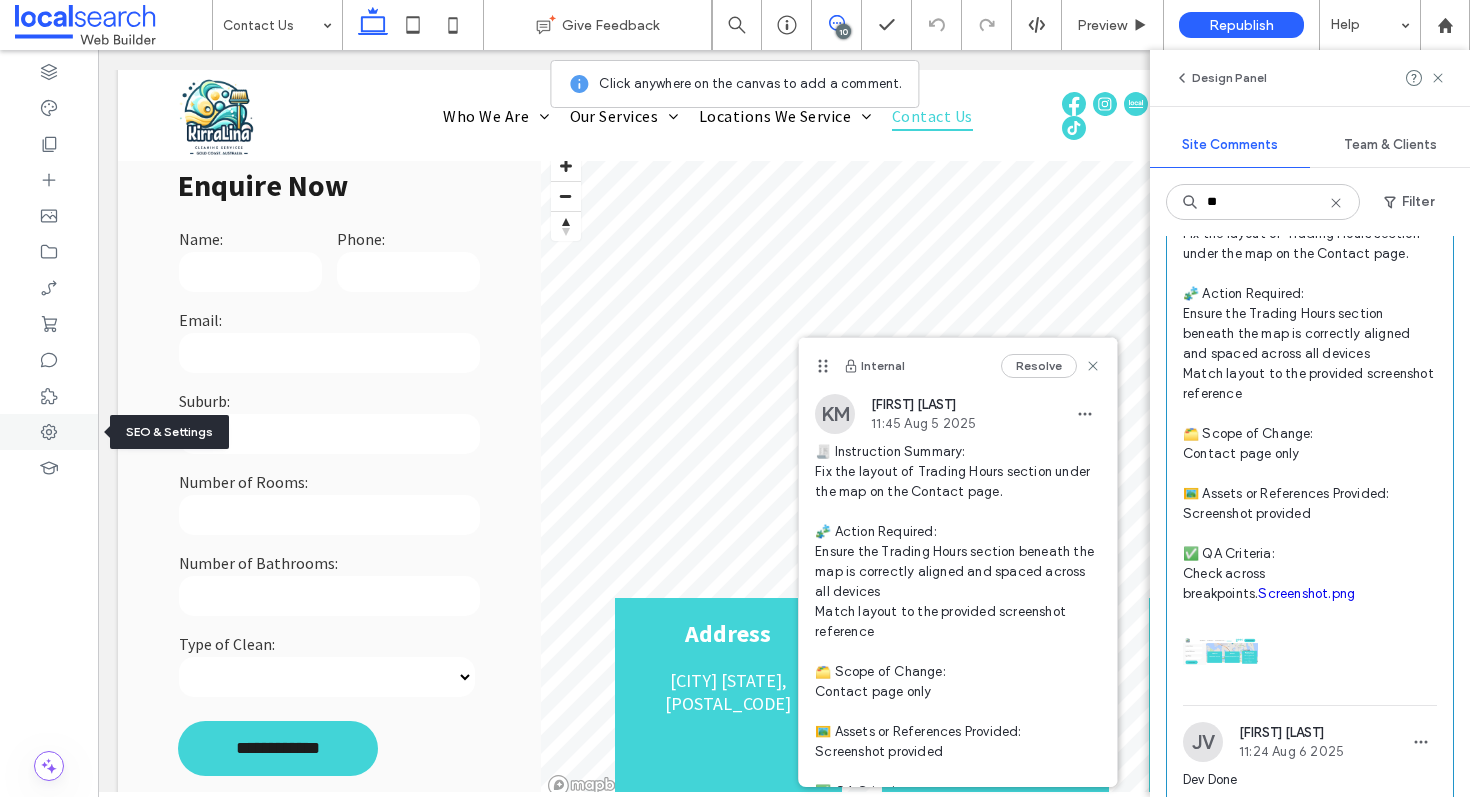 scroll, scrollTop: 0, scrollLeft: 0, axis: both 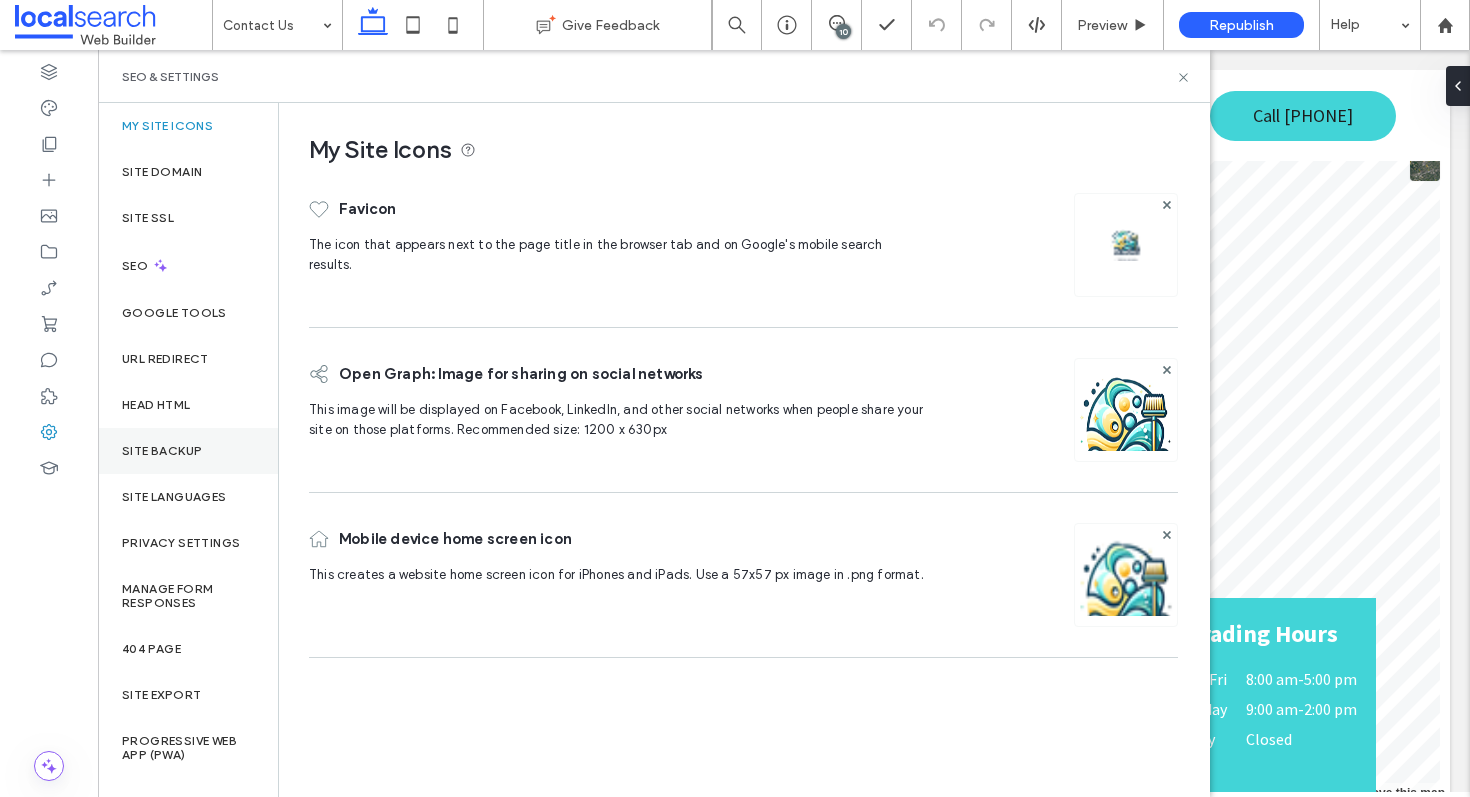 click on "Site Backup" at bounding box center (188, 451) 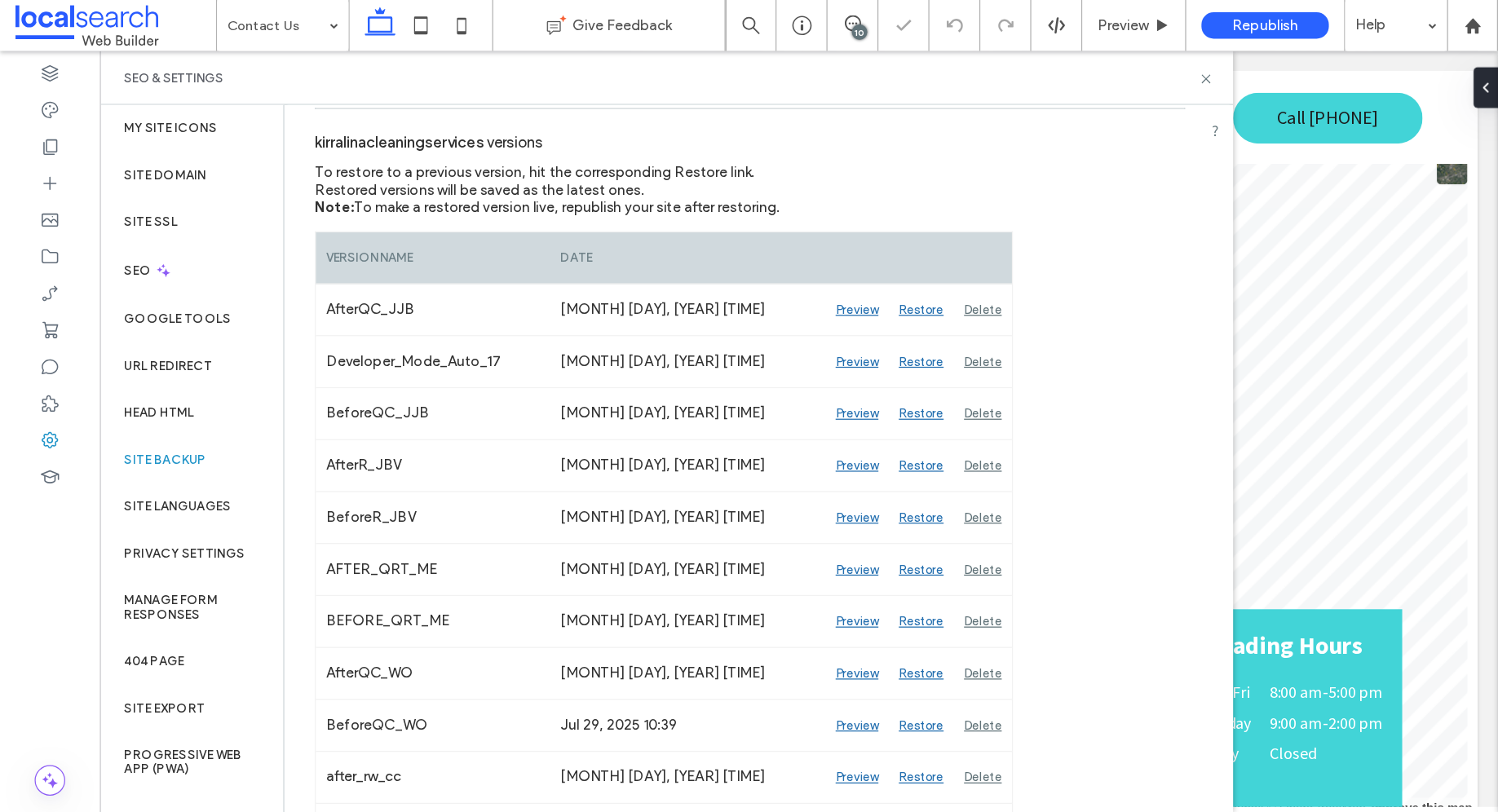 scroll, scrollTop: 174, scrollLeft: 0, axis: vertical 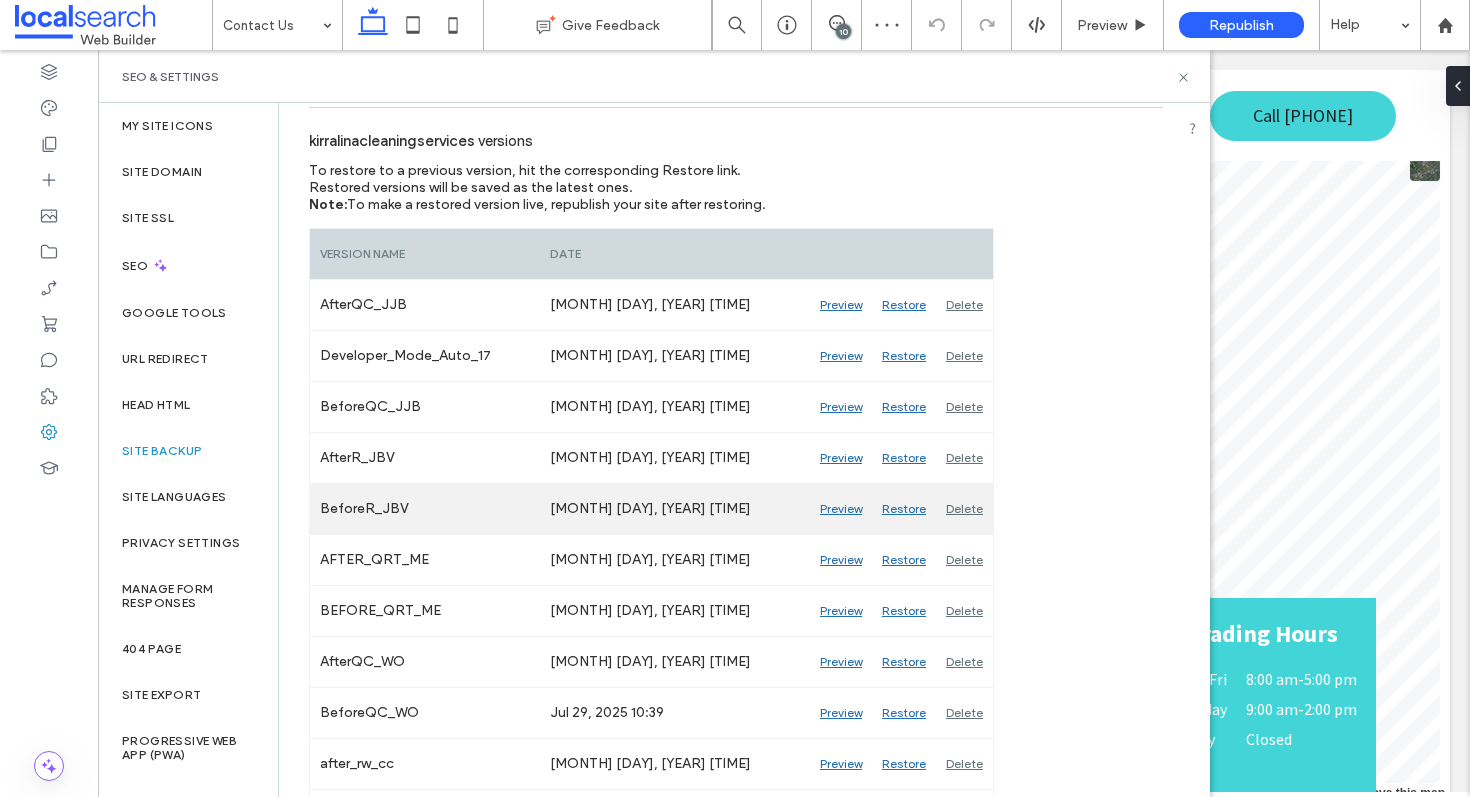 click on "Preview" at bounding box center [841, 509] 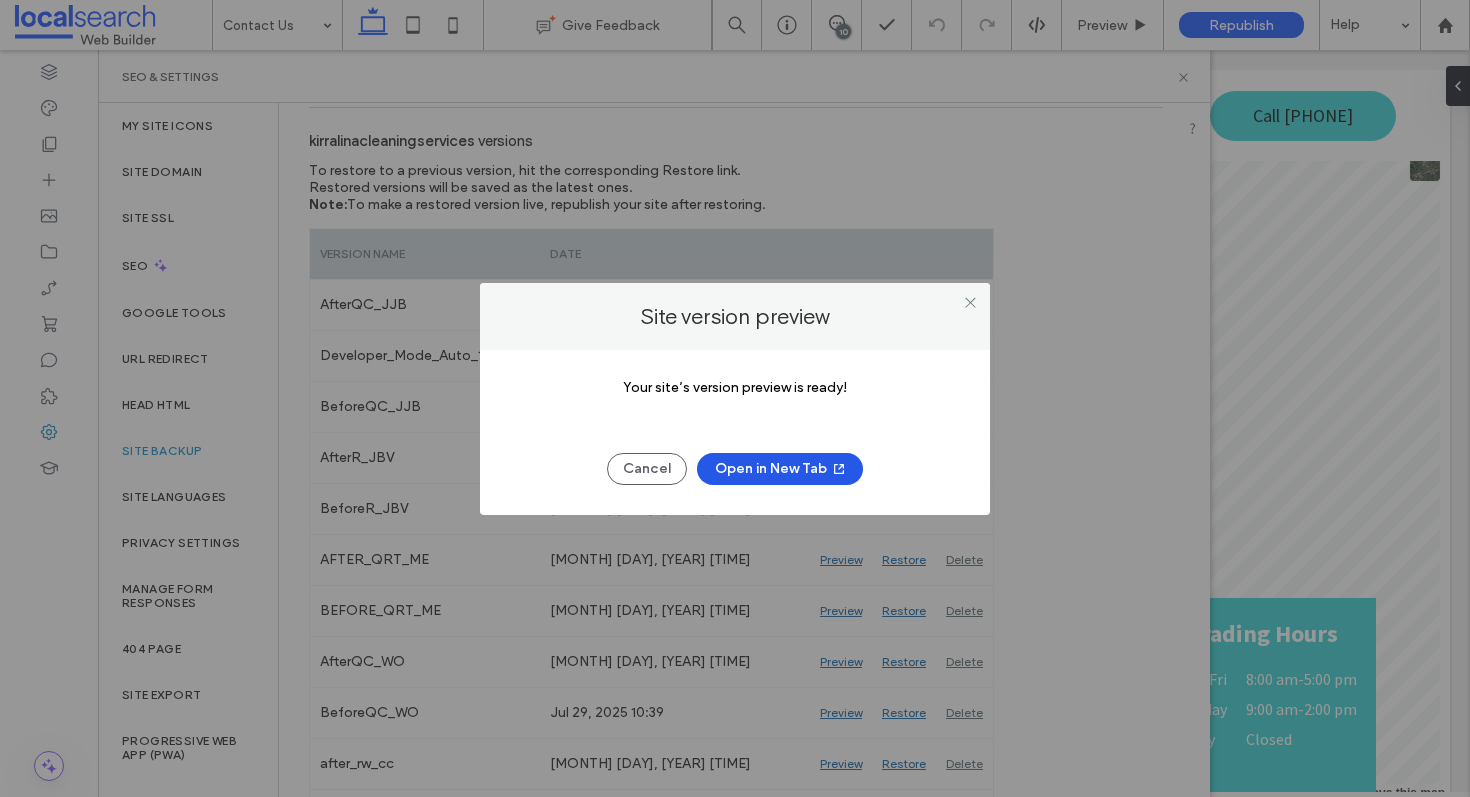 click on "Open in New Tab" at bounding box center [780, 469] 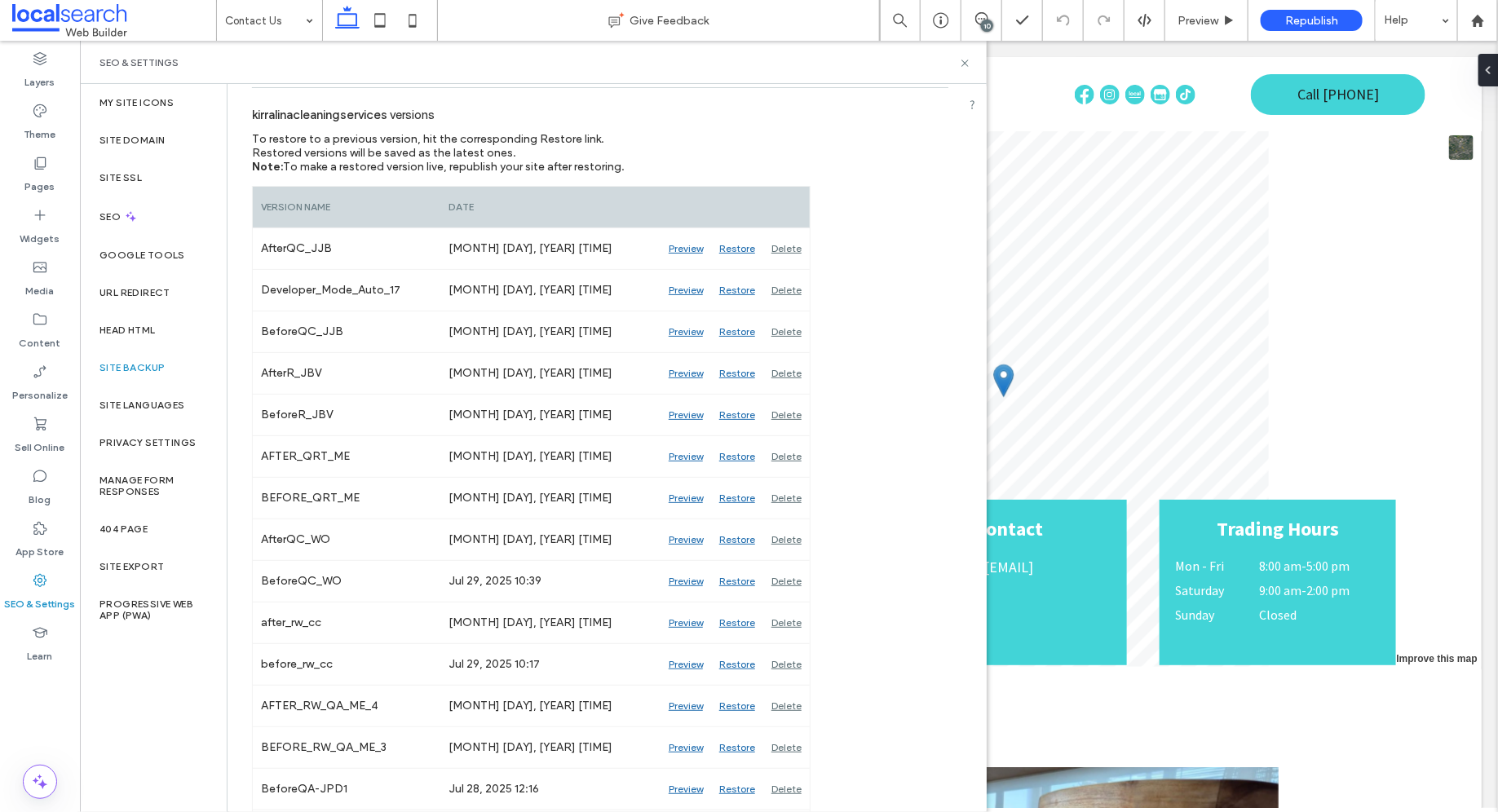 scroll, scrollTop: 182, scrollLeft: 0, axis: vertical 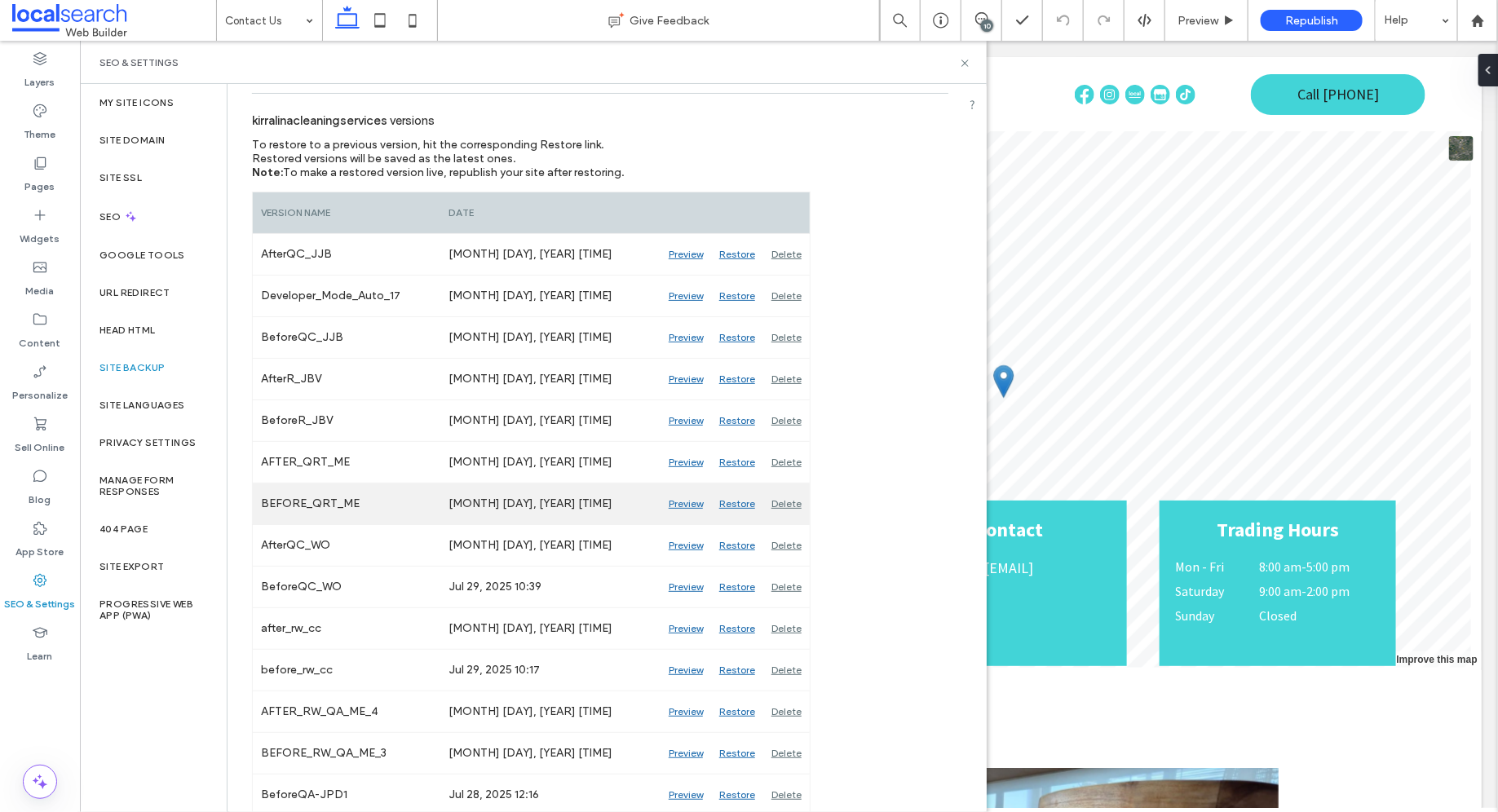 click on "Preview" at bounding box center [686, 504] 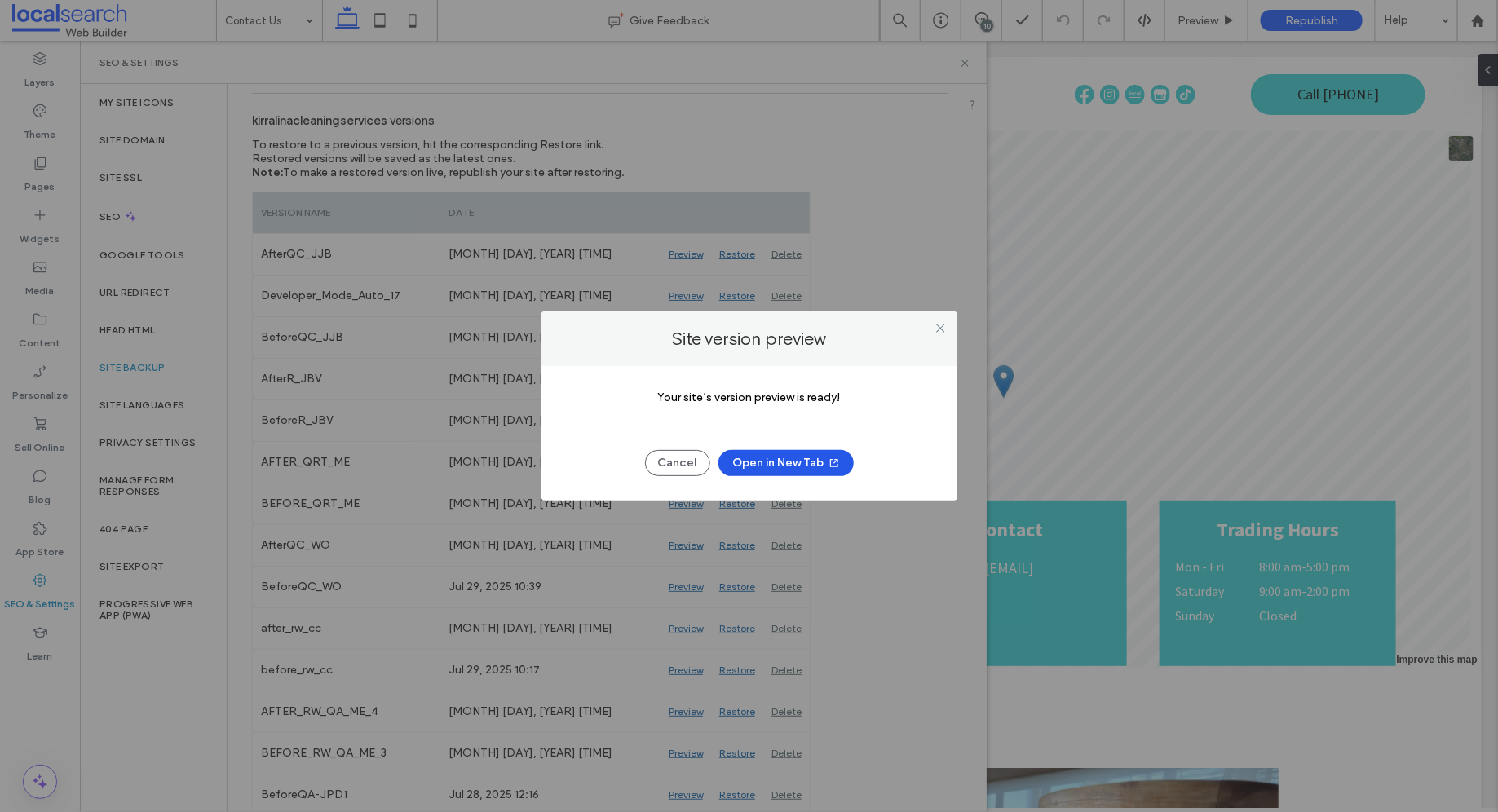 click on "Open in New Tab" at bounding box center (786, 463) 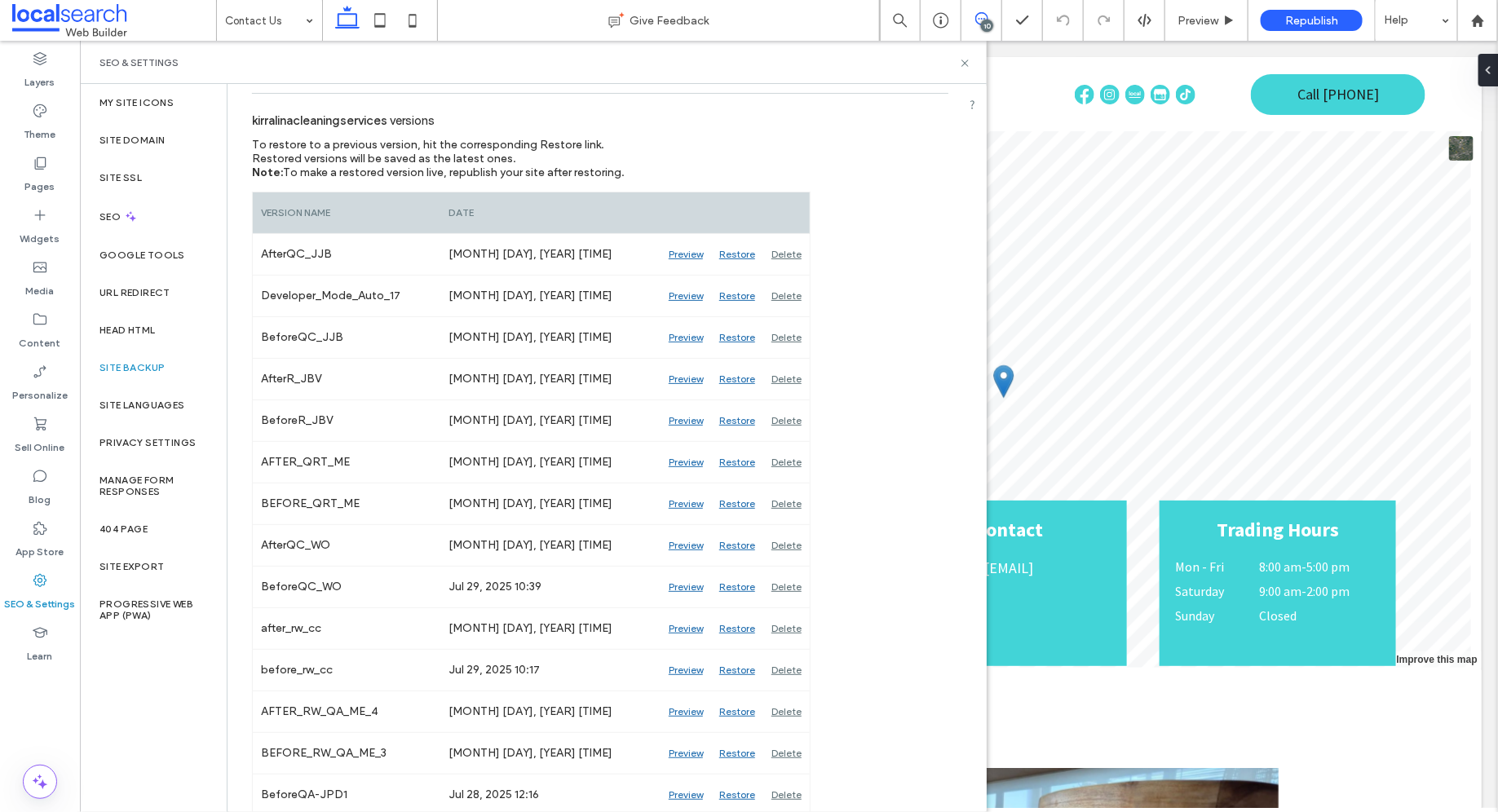 click 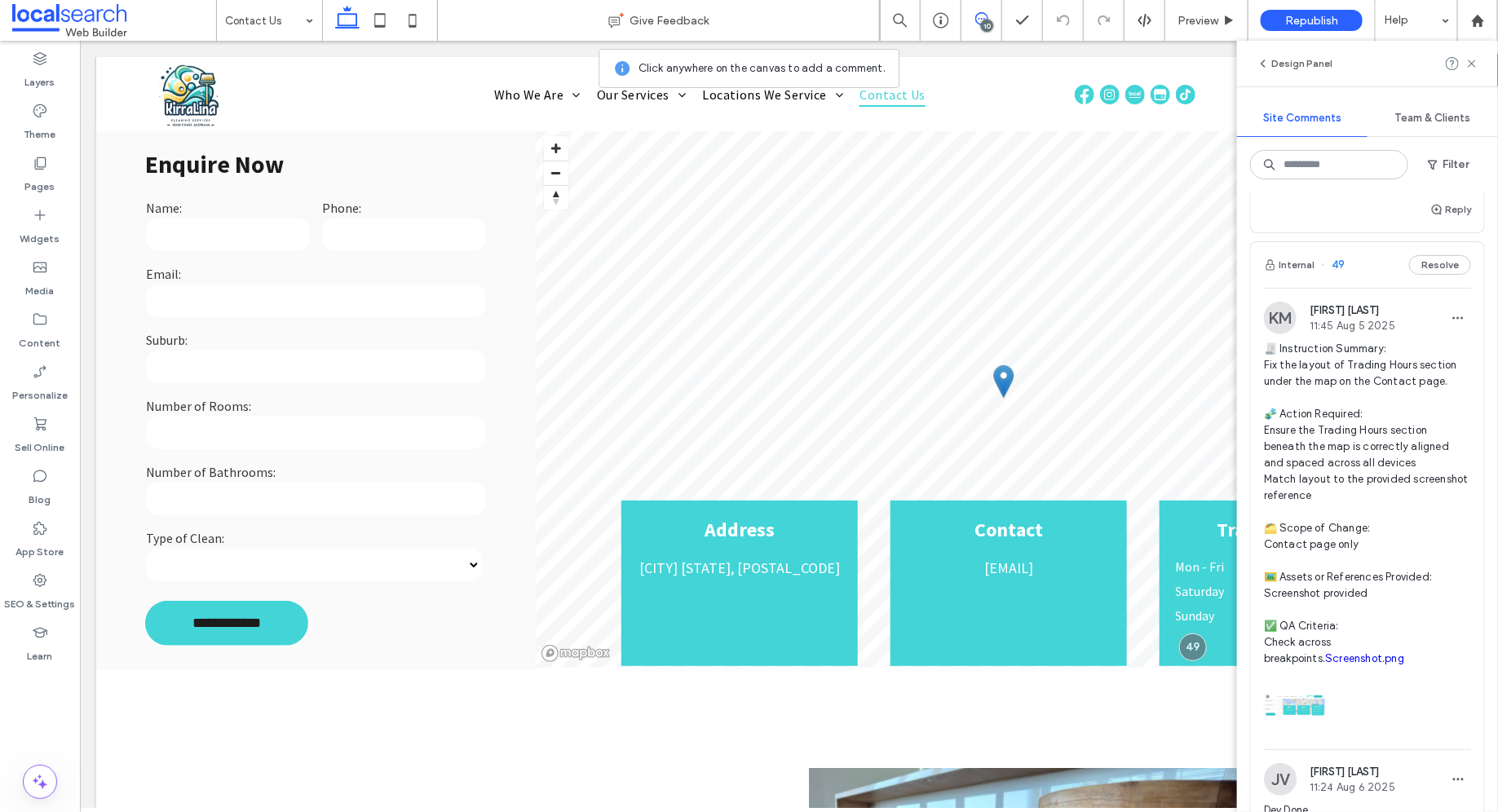 scroll, scrollTop: 152, scrollLeft: 0, axis: vertical 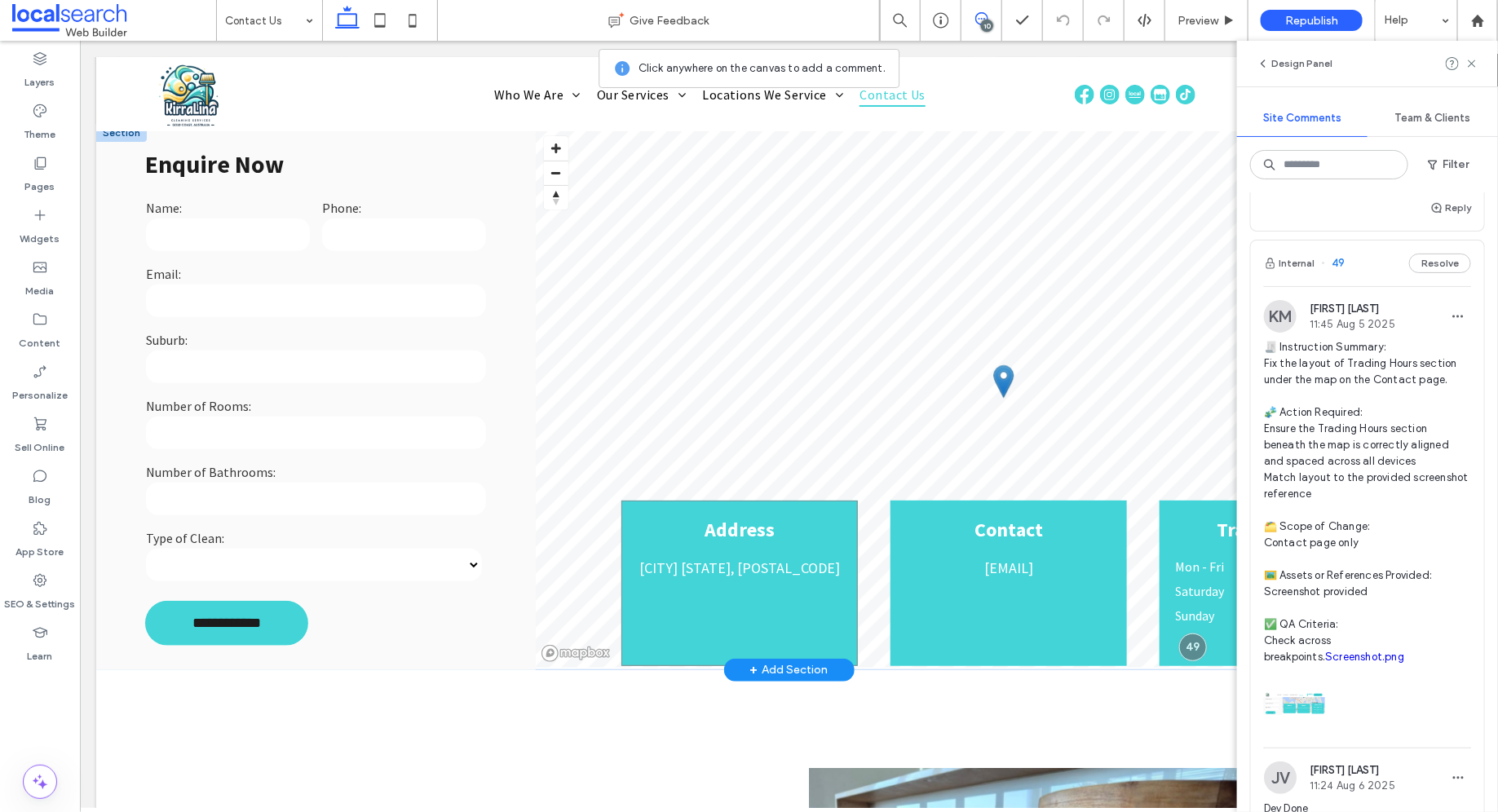 click on "Address
[CITY] [STATE], [POSTAL_CODE]" at bounding box center (739, 582) 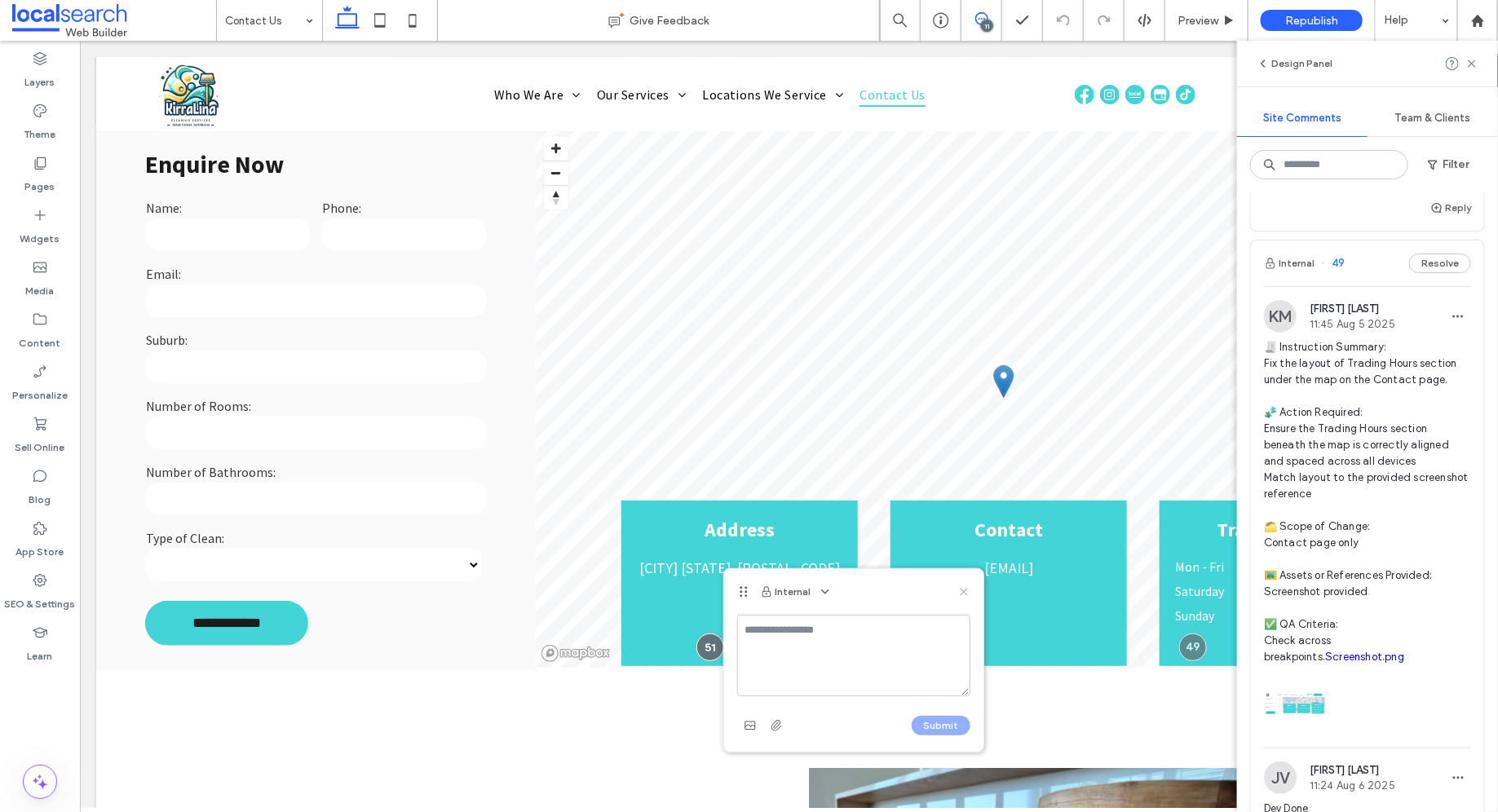 click 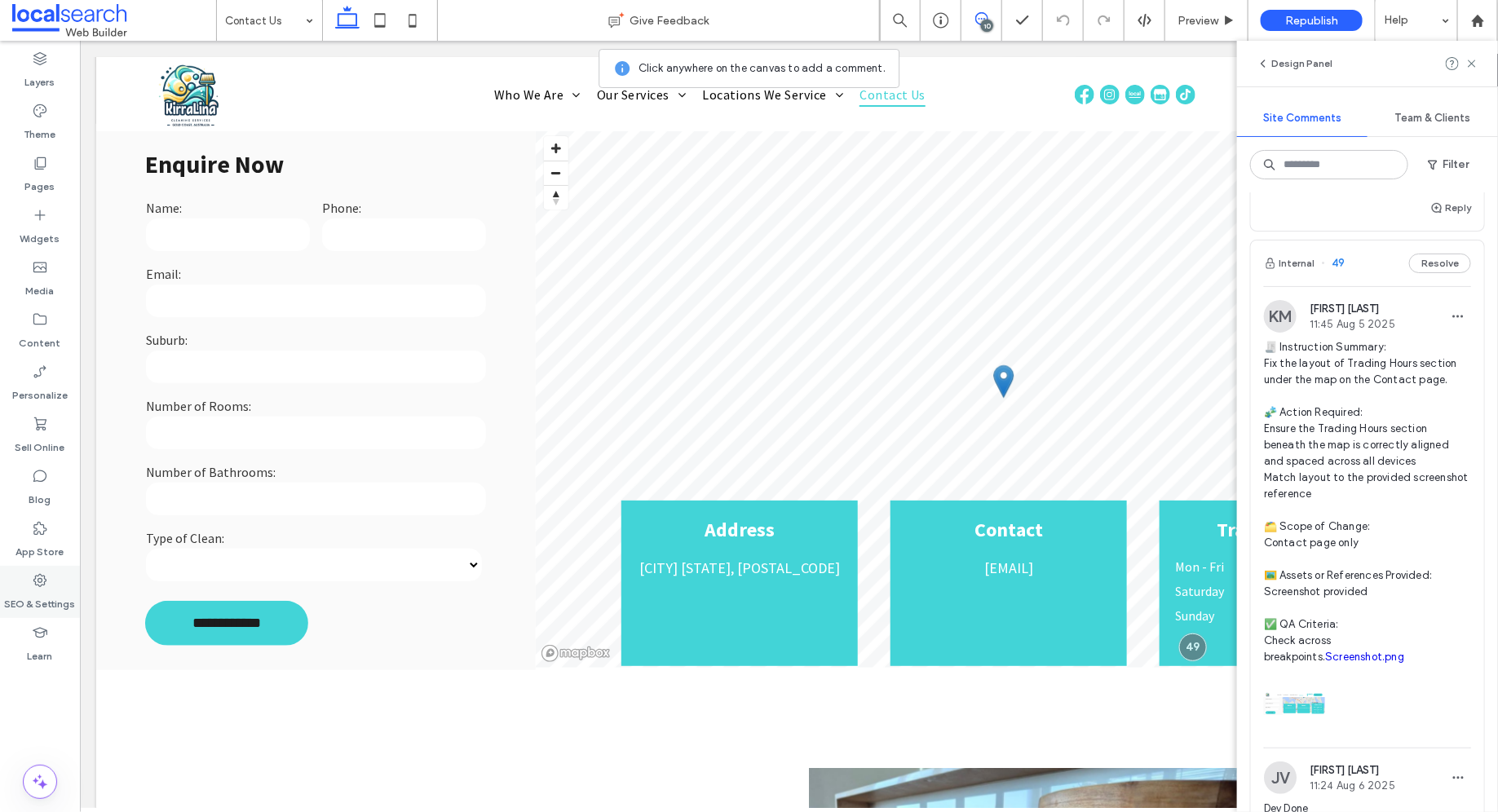 click 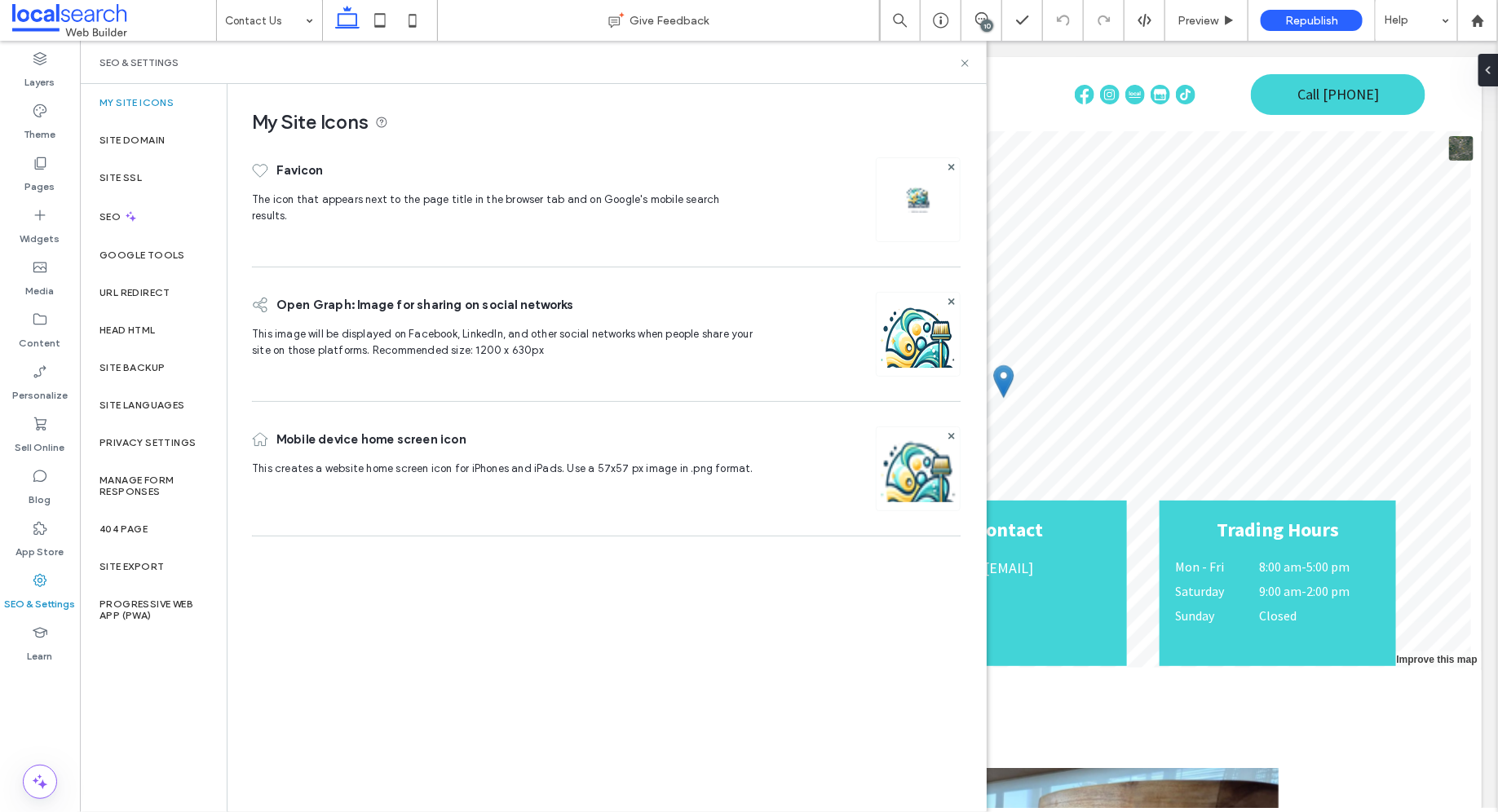 scroll, scrollTop: 0, scrollLeft: 0, axis: both 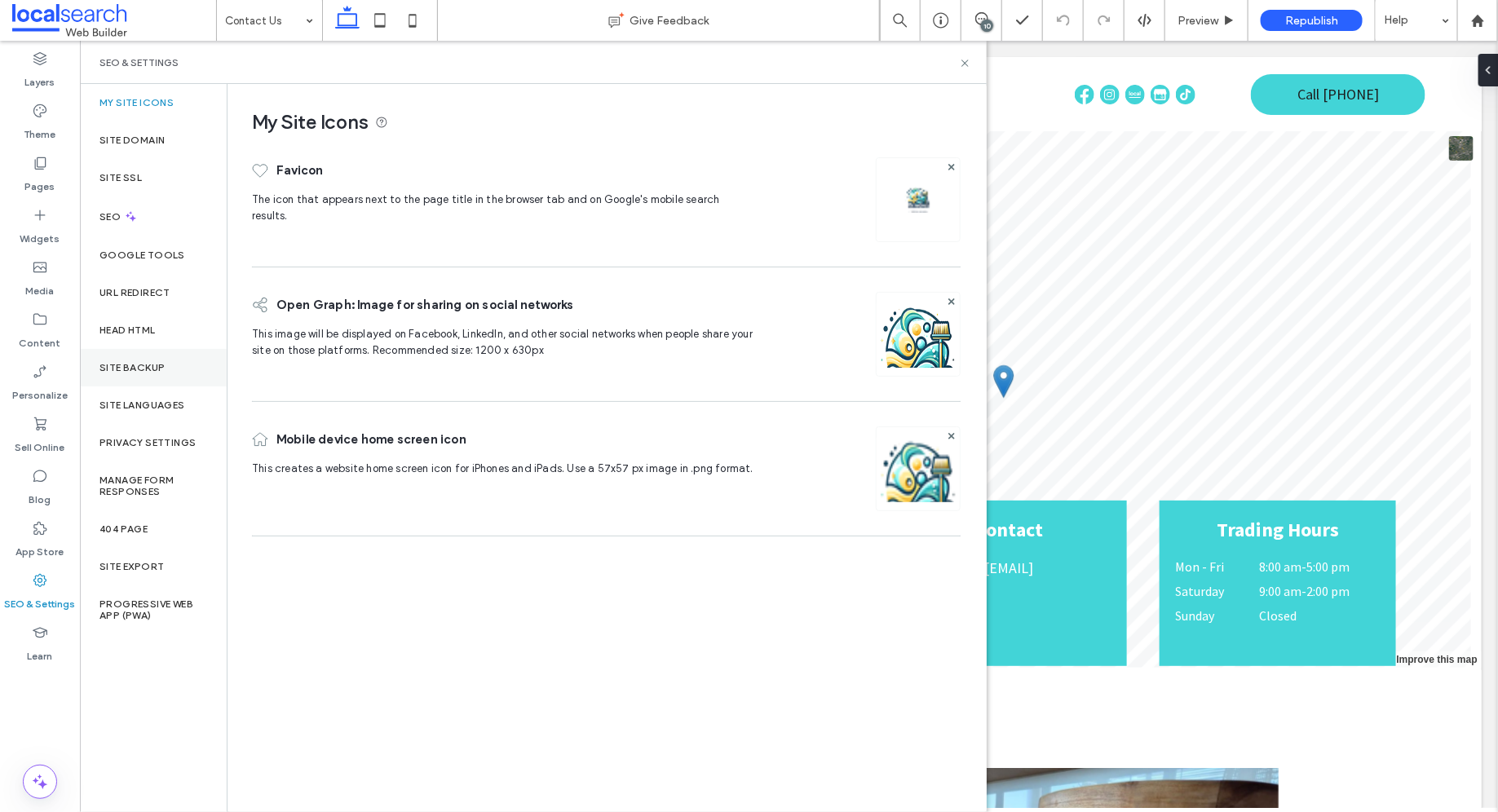 click on "Site Backup" at bounding box center [132, 368] 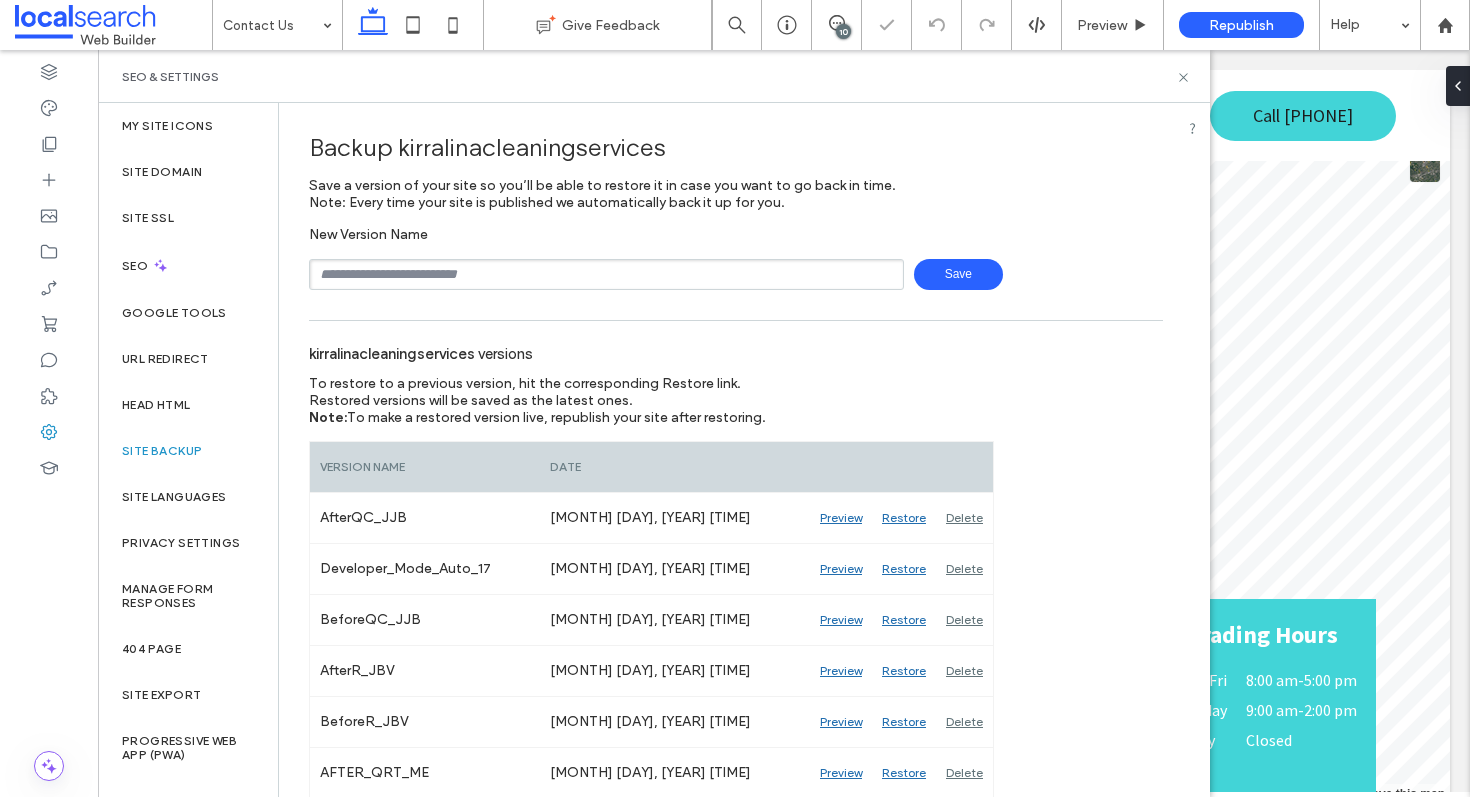 scroll, scrollTop: 224, scrollLeft: 0, axis: vertical 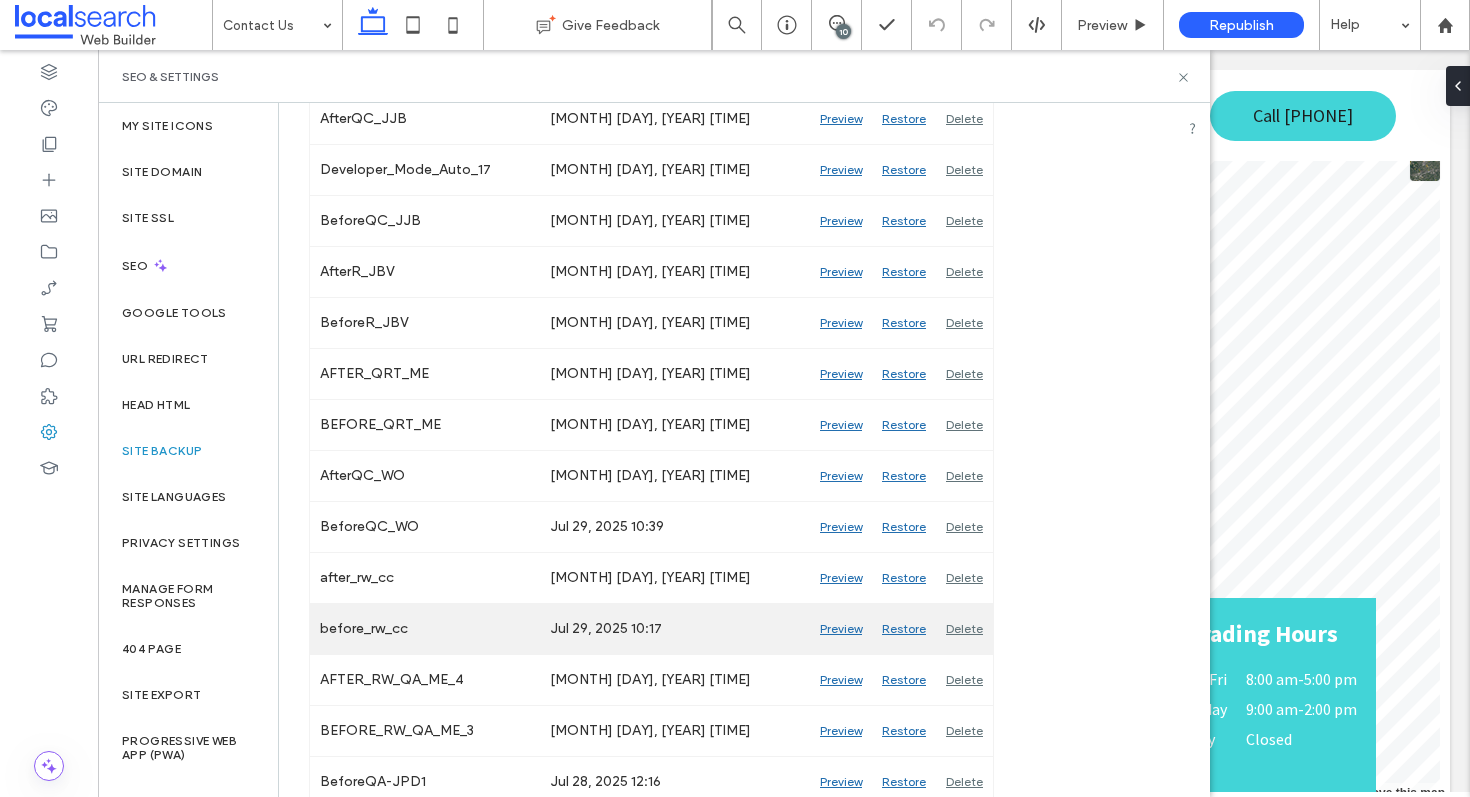 click on "Preview" at bounding box center (841, 629) 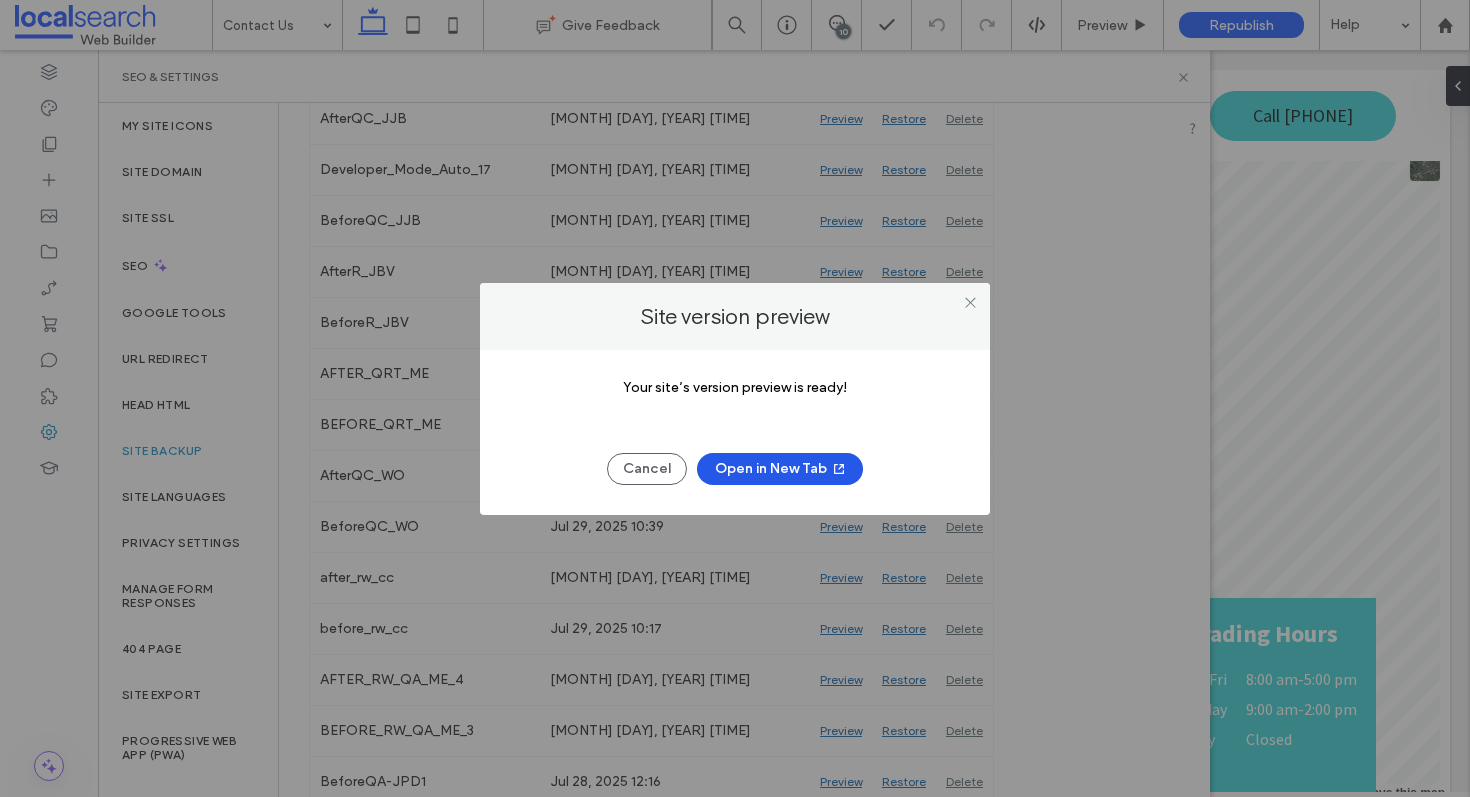 click on "Open in New Tab" at bounding box center [780, 469] 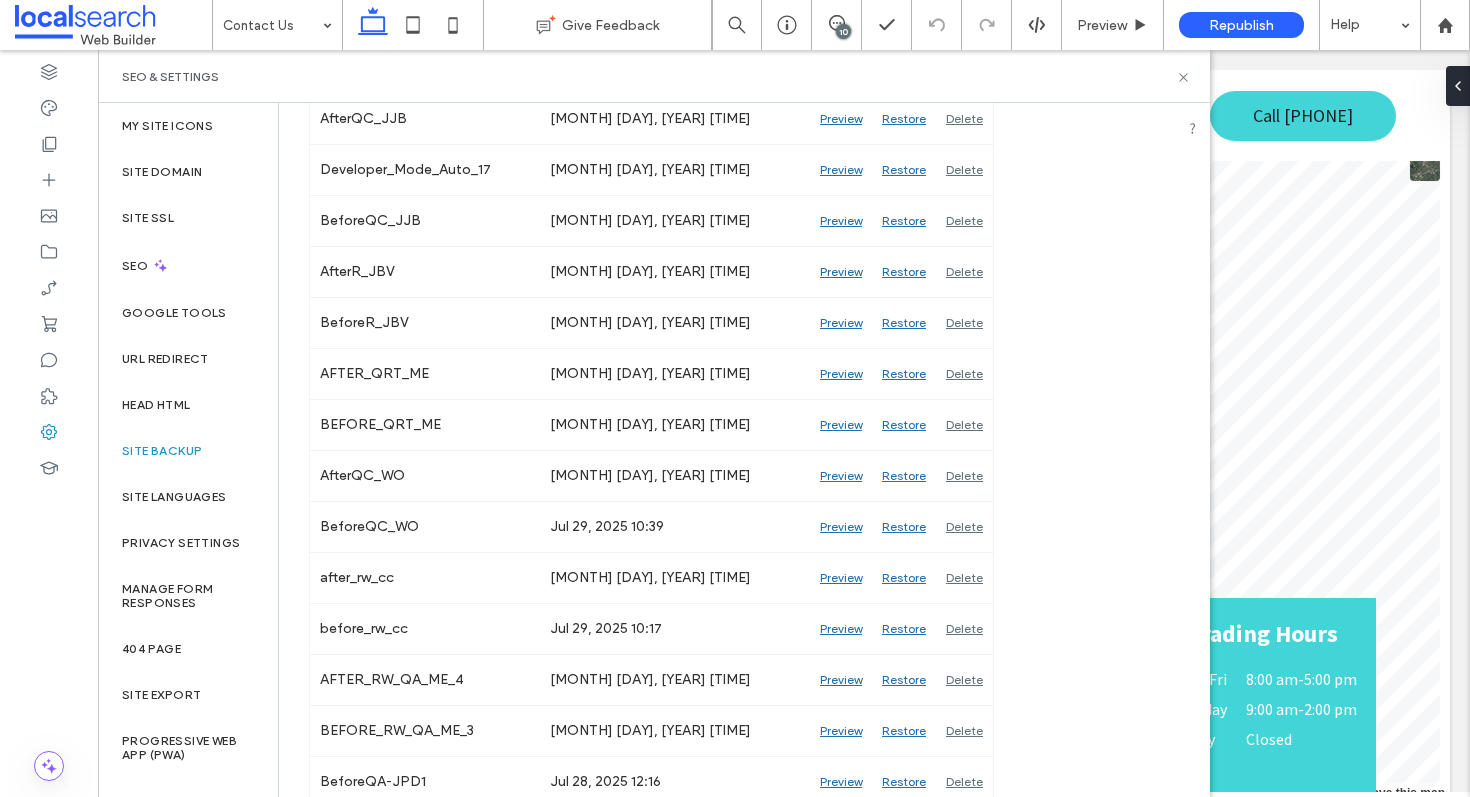 click on "SEO & Settings" at bounding box center [654, 77] 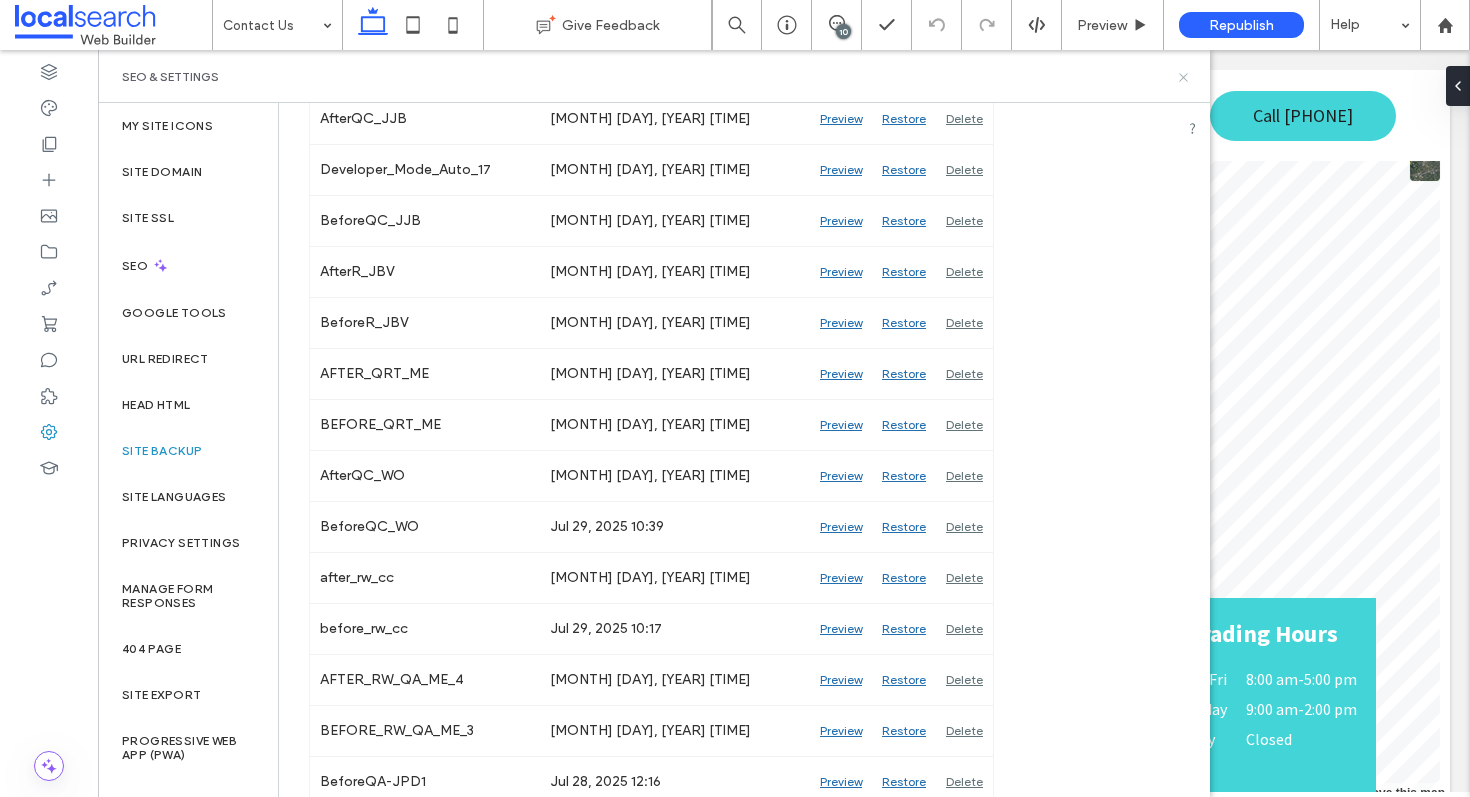 click 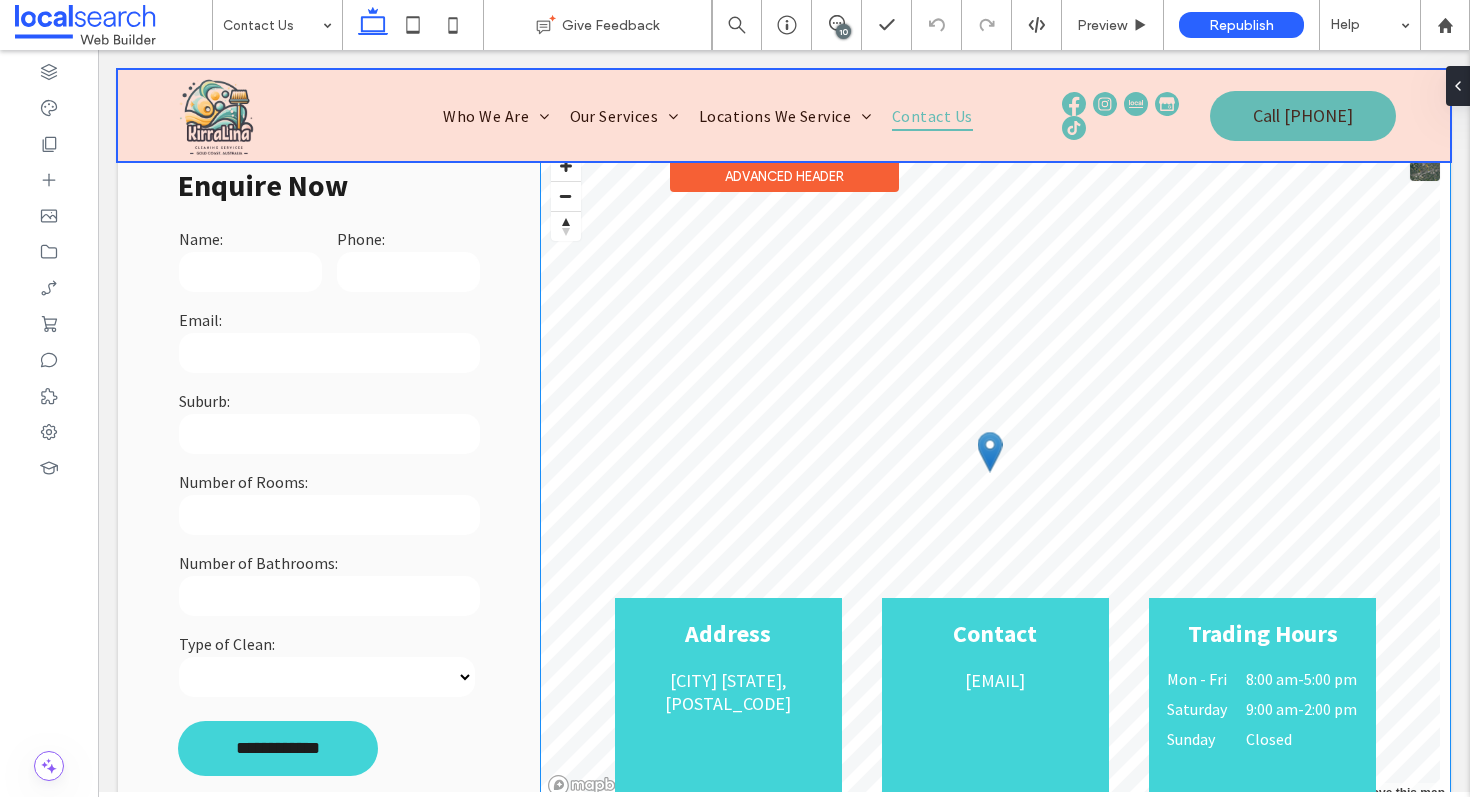 scroll, scrollTop: 464, scrollLeft: 0, axis: vertical 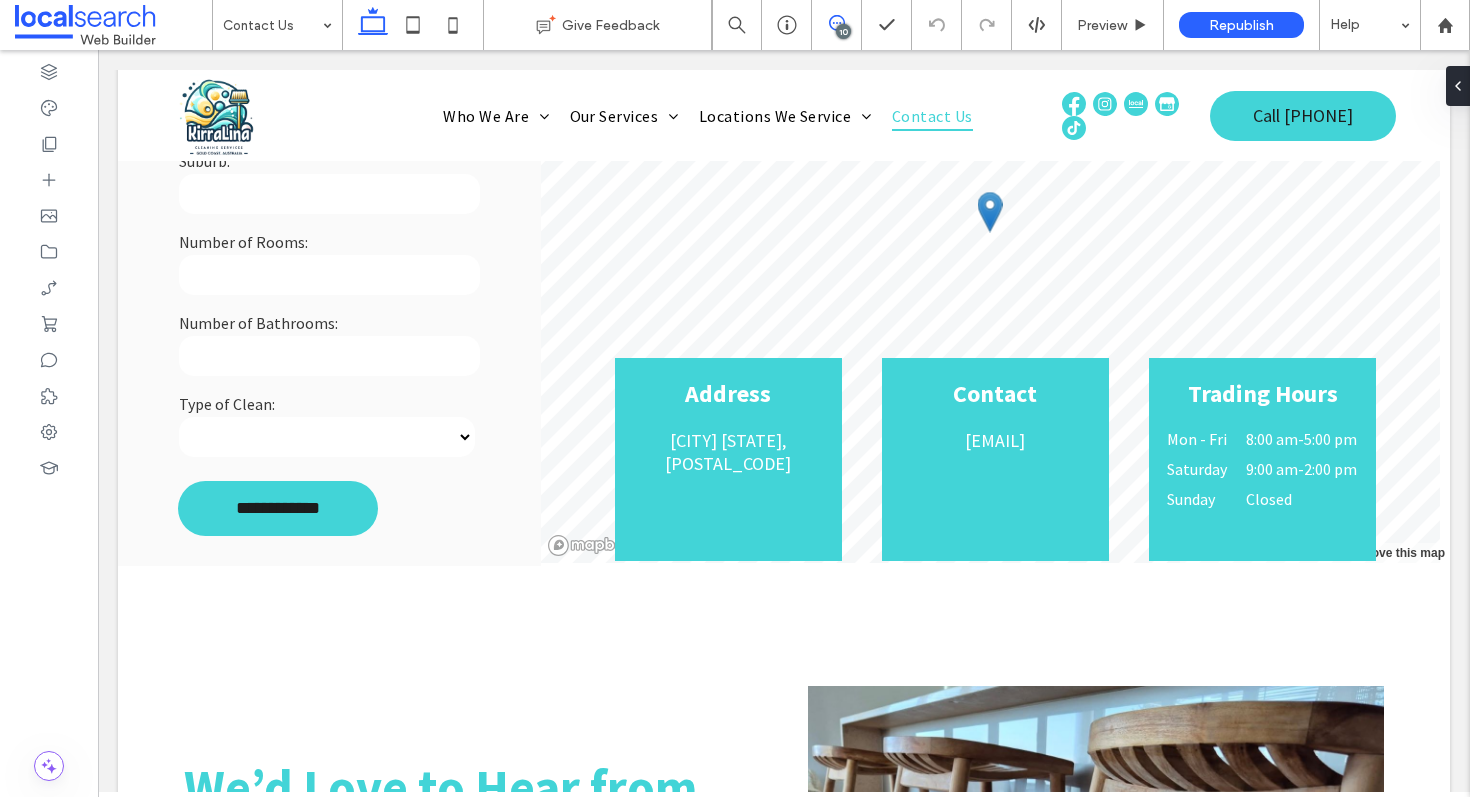click 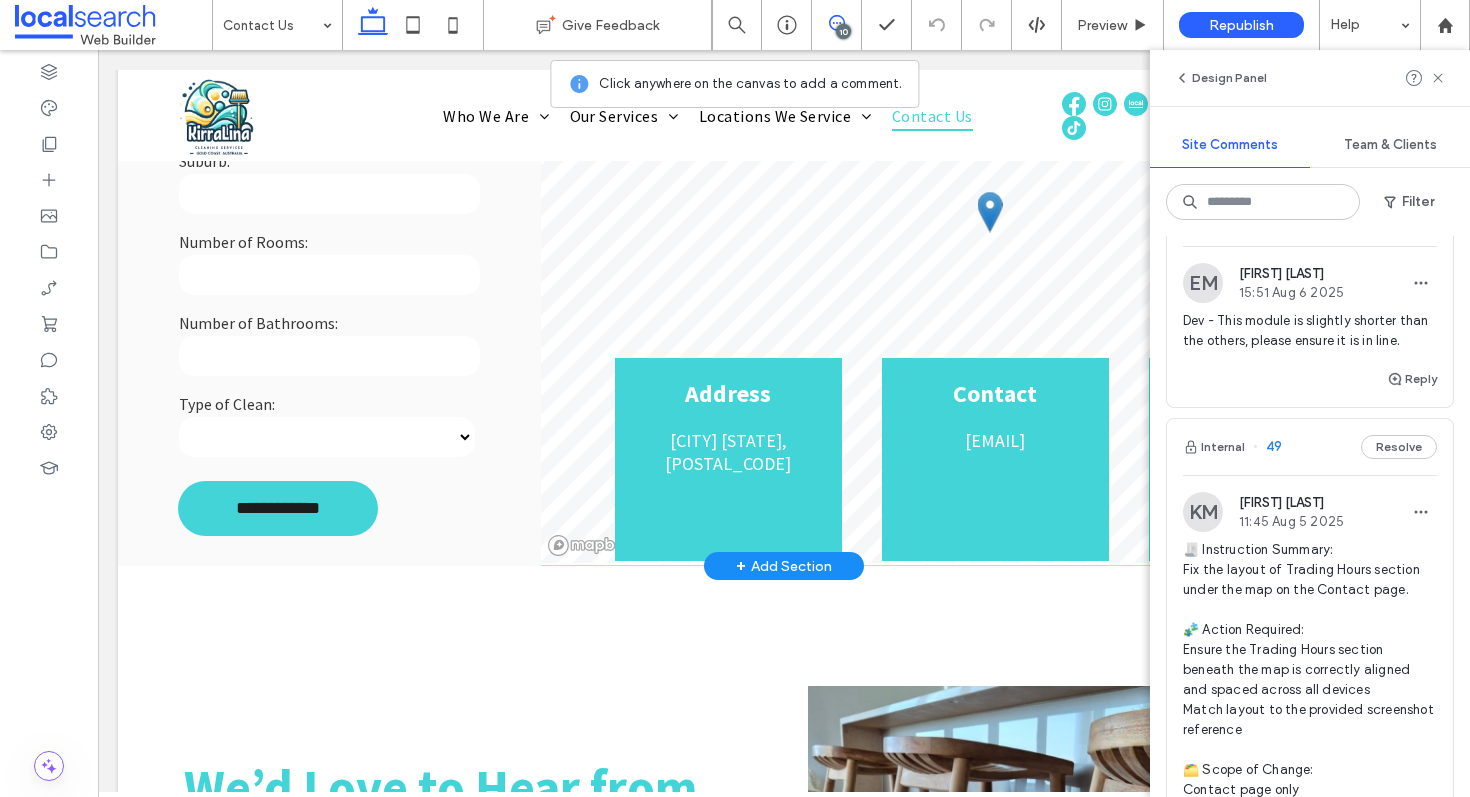 scroll, scrollTop: 59, scrollLeft: 0, axis: vertical 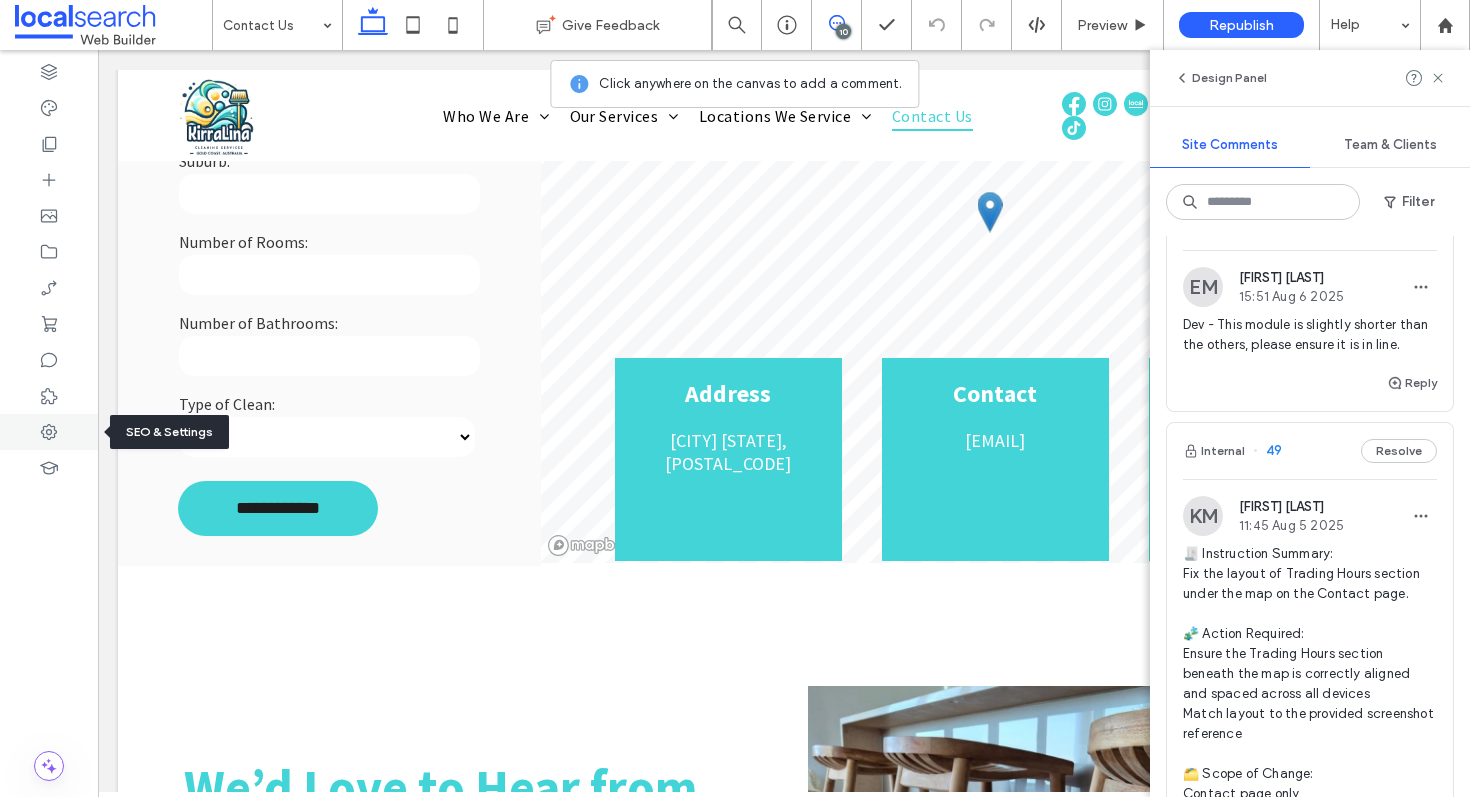 click 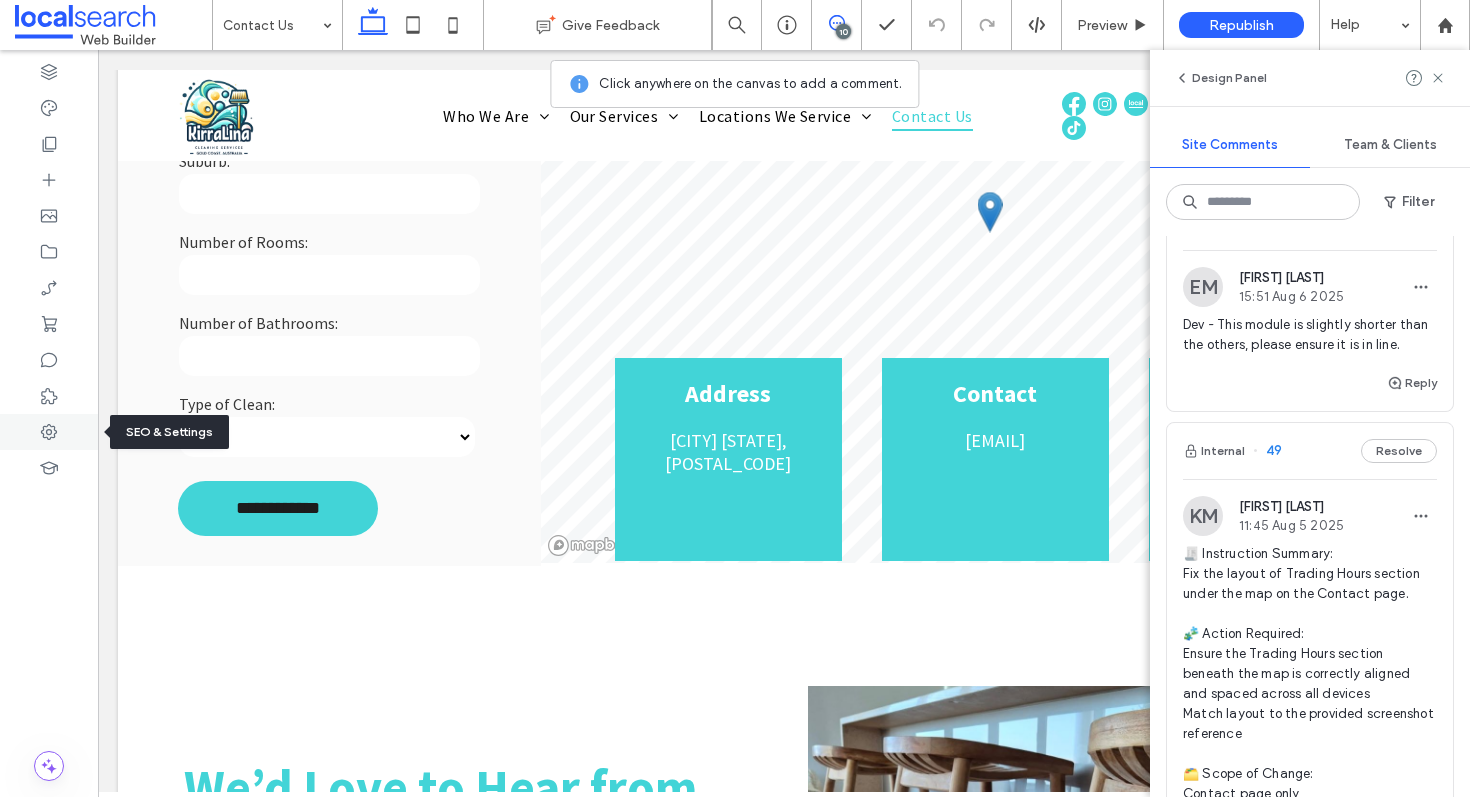 scroll, scrollTop: 0, scrollLeft: 0, axis: both 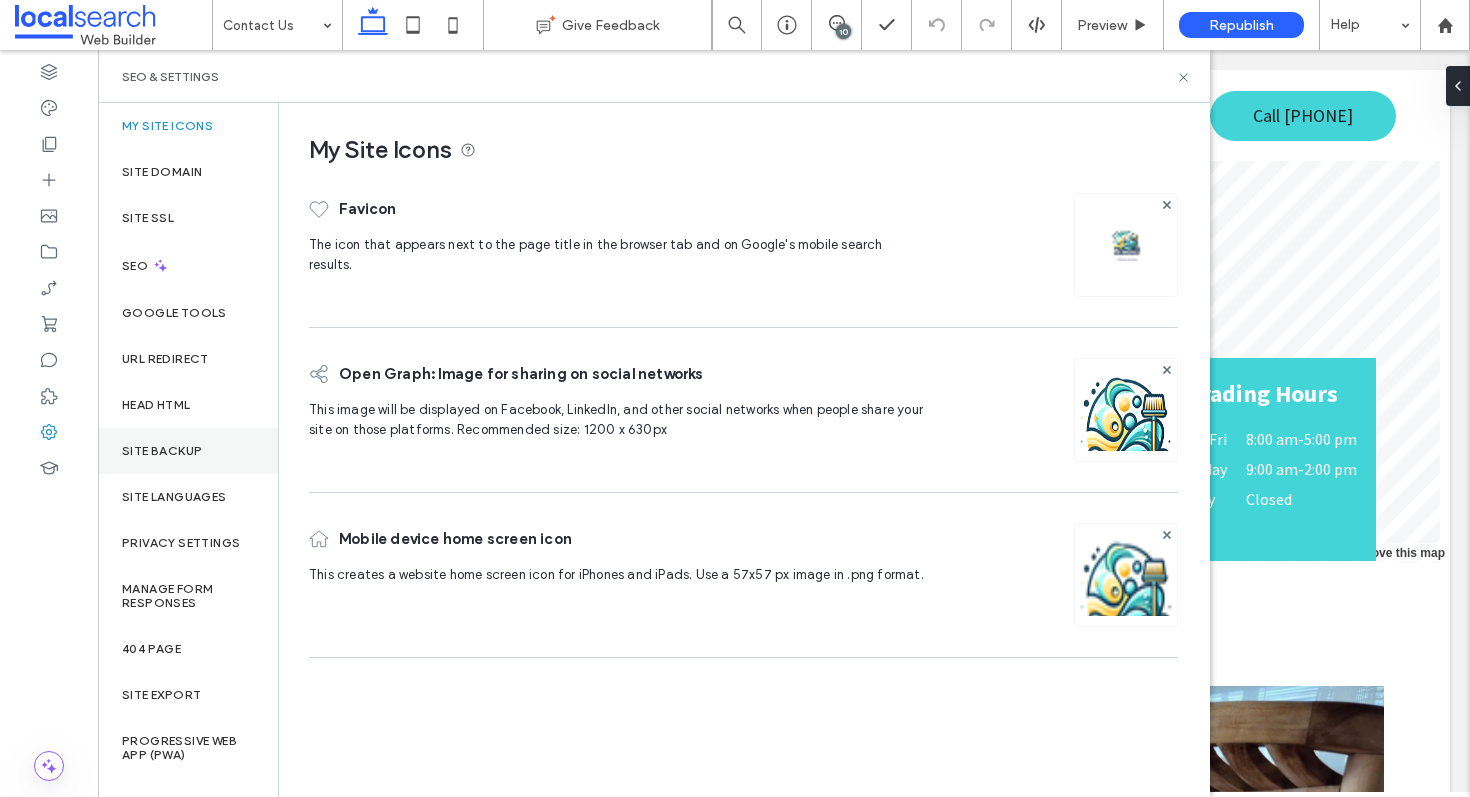 click on "Site Backup" at bounding box center [188, 451] 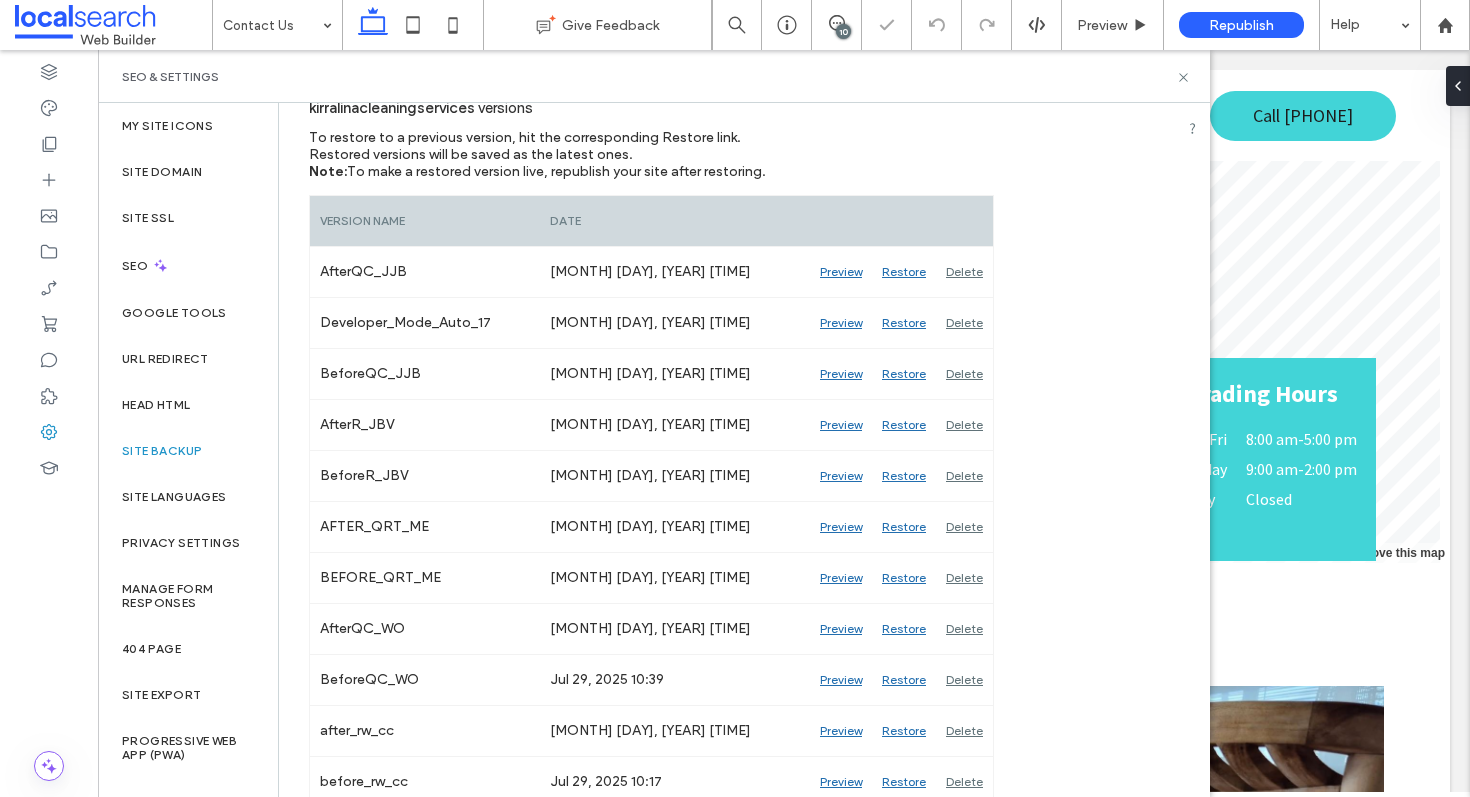 scroll, scrollTop: 247, scrollLeft: 0, axis: vertical 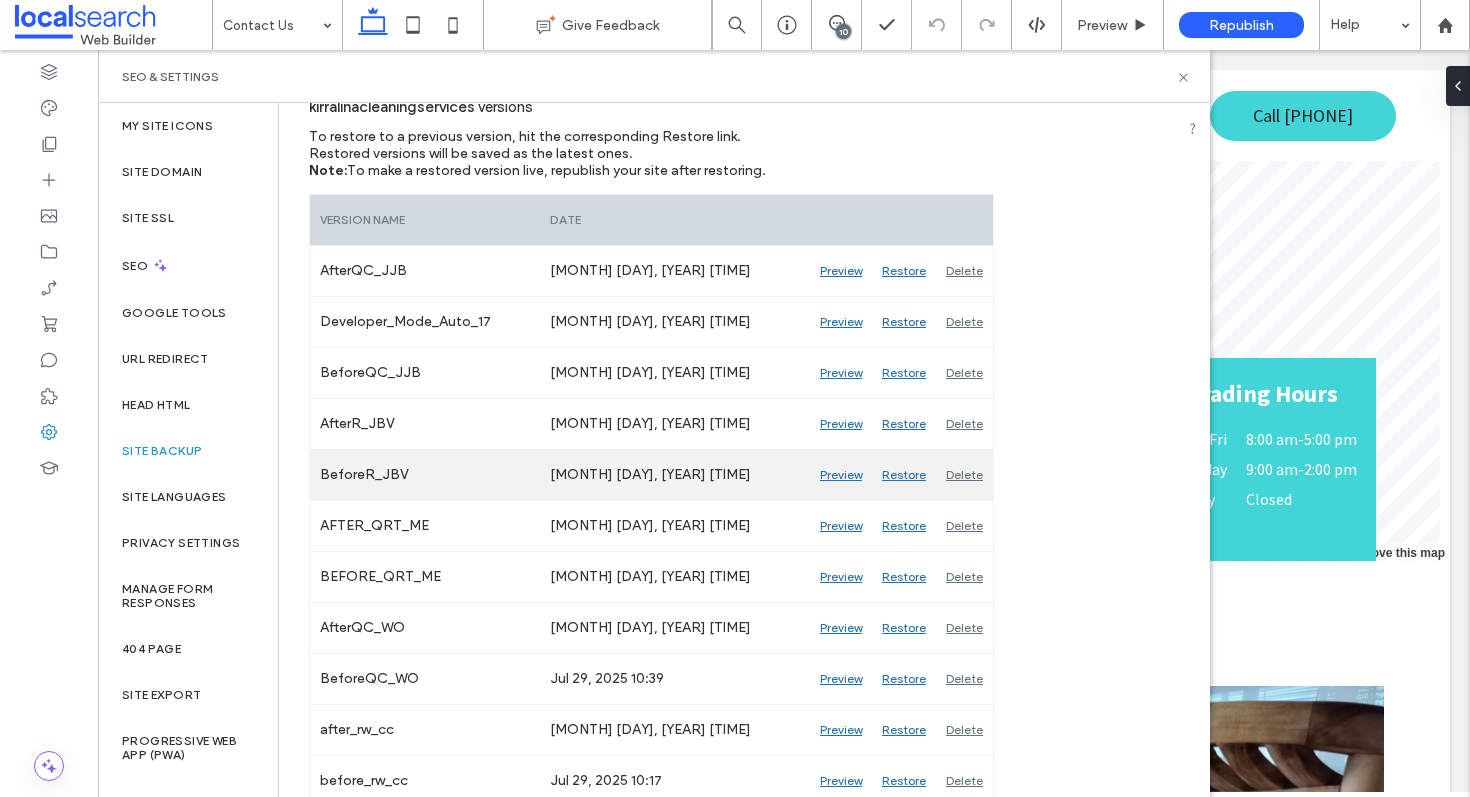 click on "Preview" at bounding box center (841, 475) 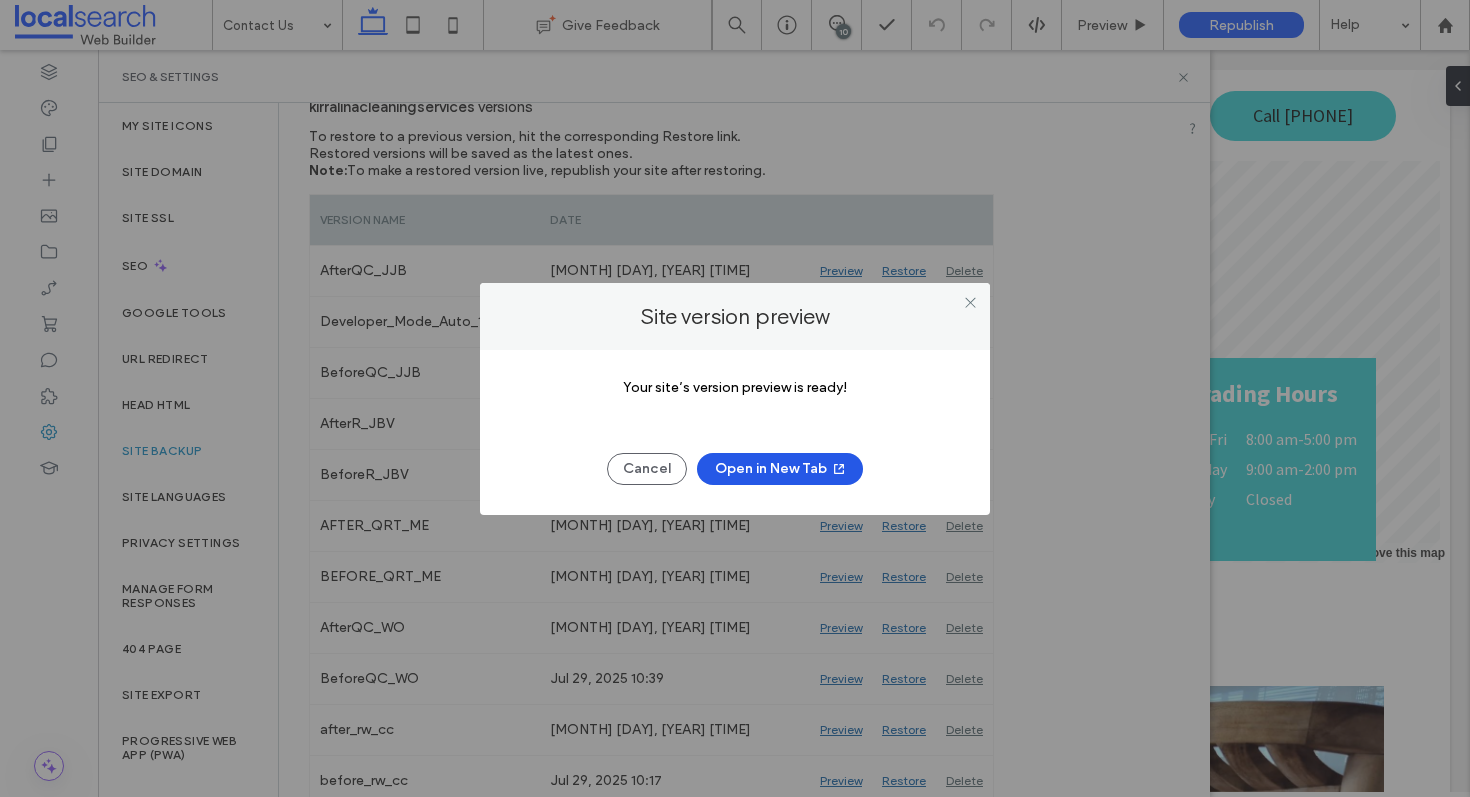 click on "Open in New Tab" at bounding box center [780, 469] 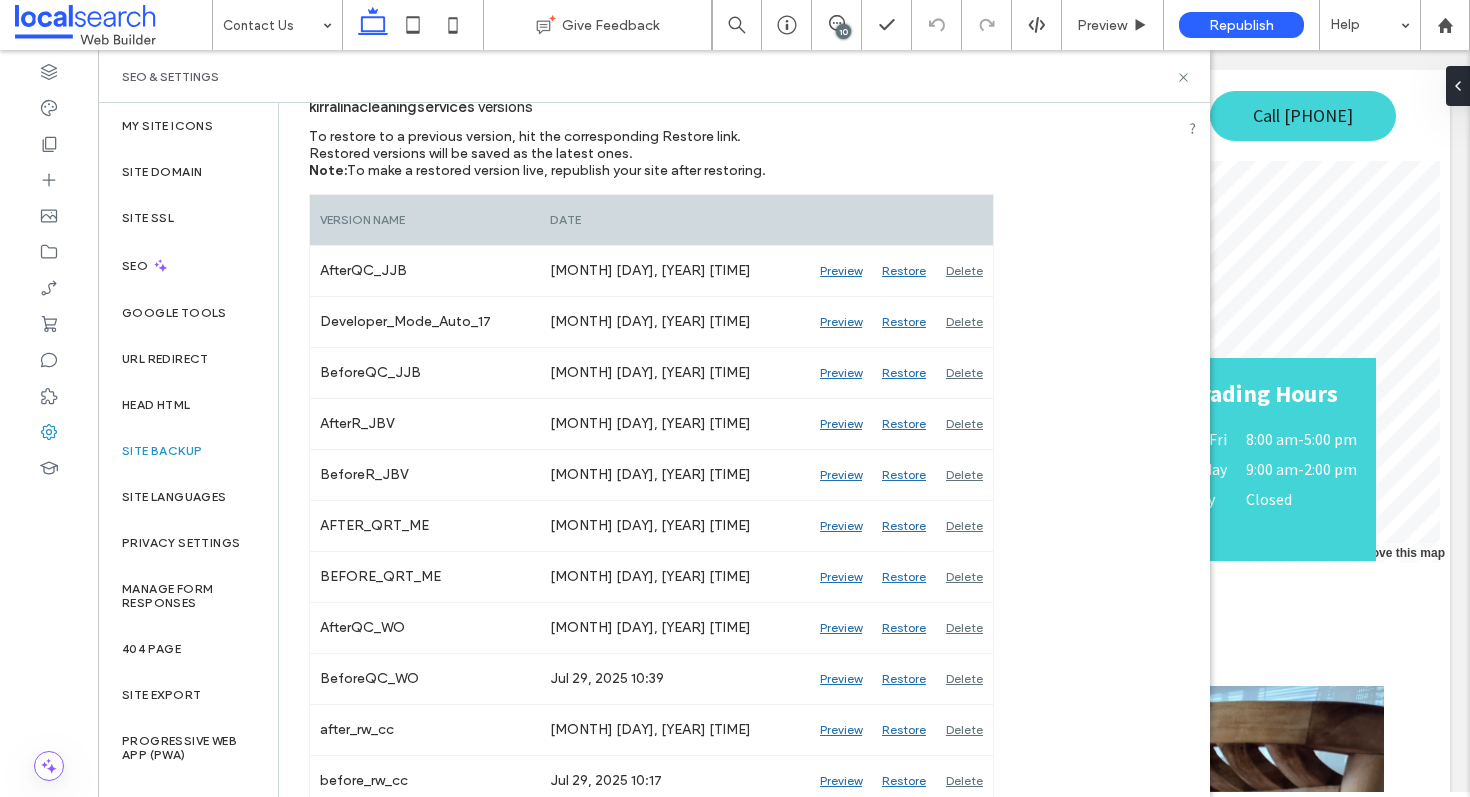 click on "10" at bounding box center (843, 31) 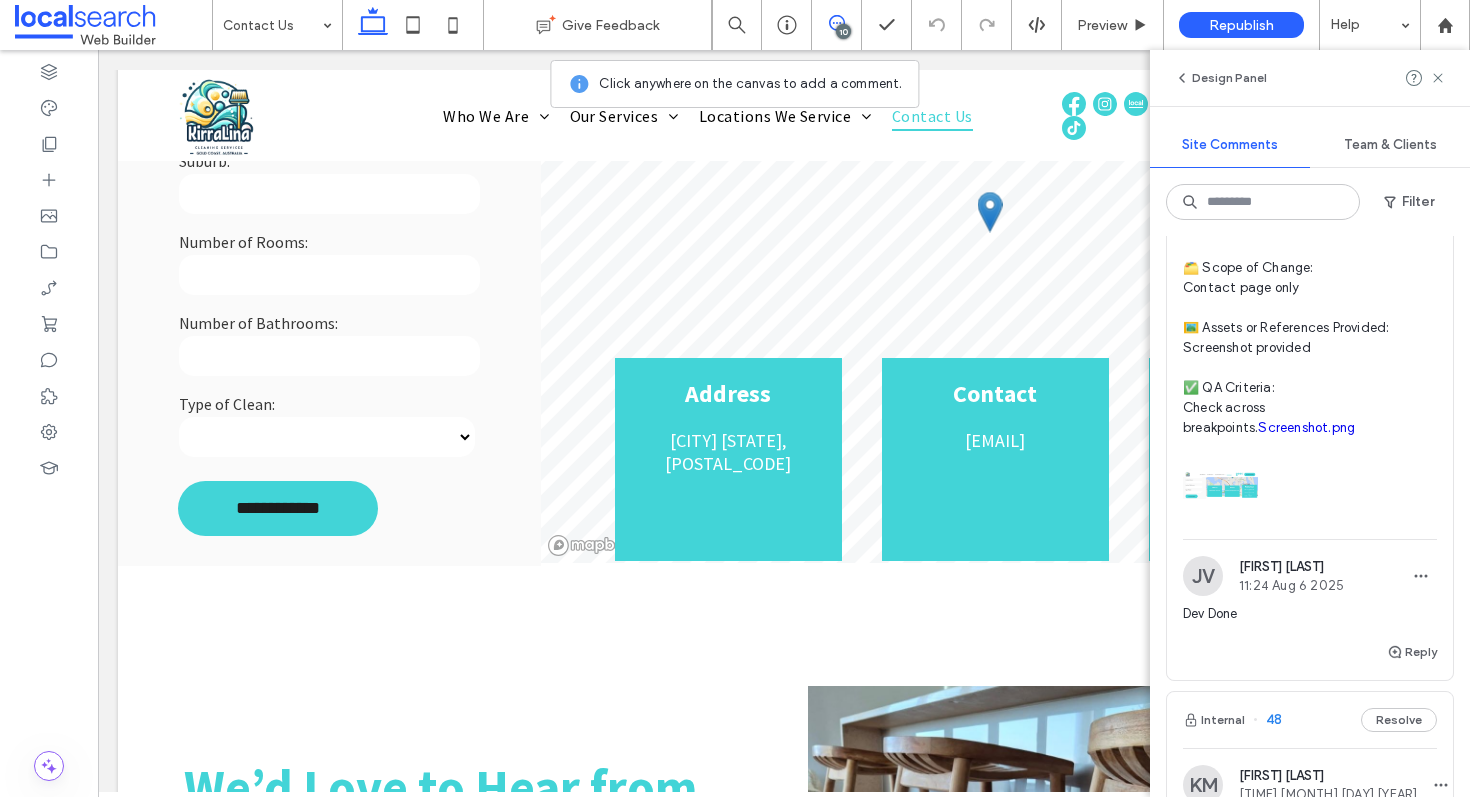 scroll, scrollTop: 630, scrollLeft: 0, axis: vertical 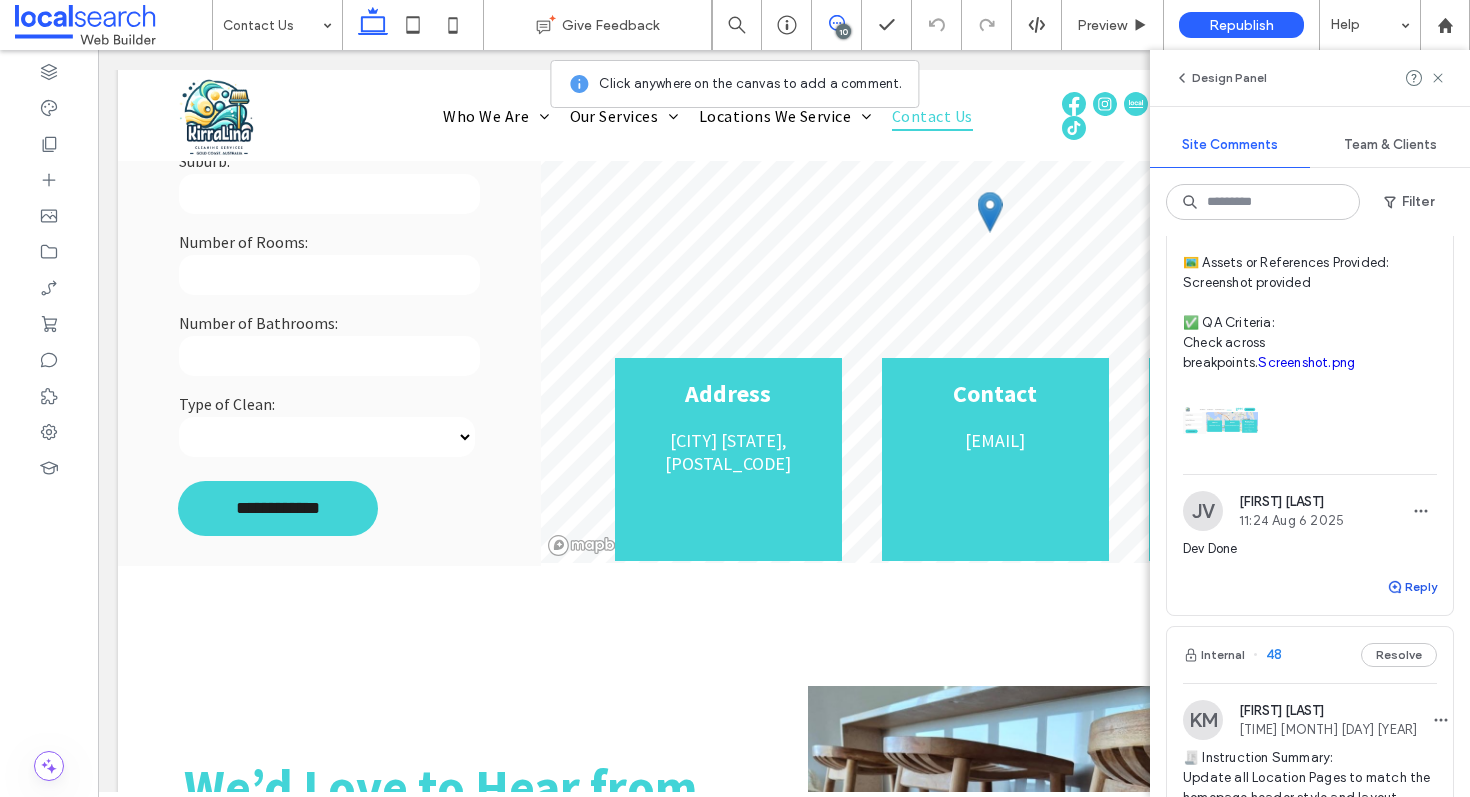 click on "Reply" at bounding box center (1412, 587) 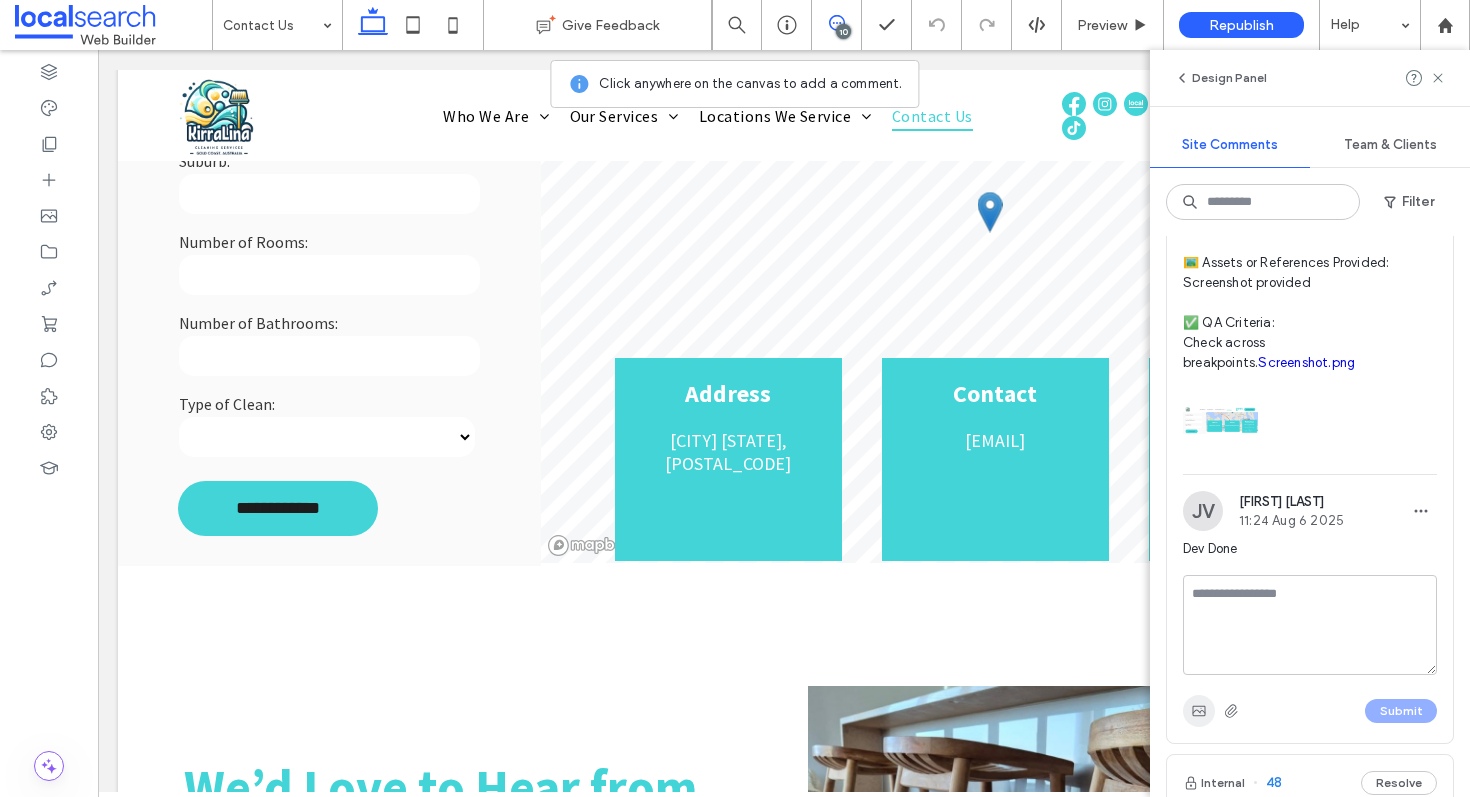 click 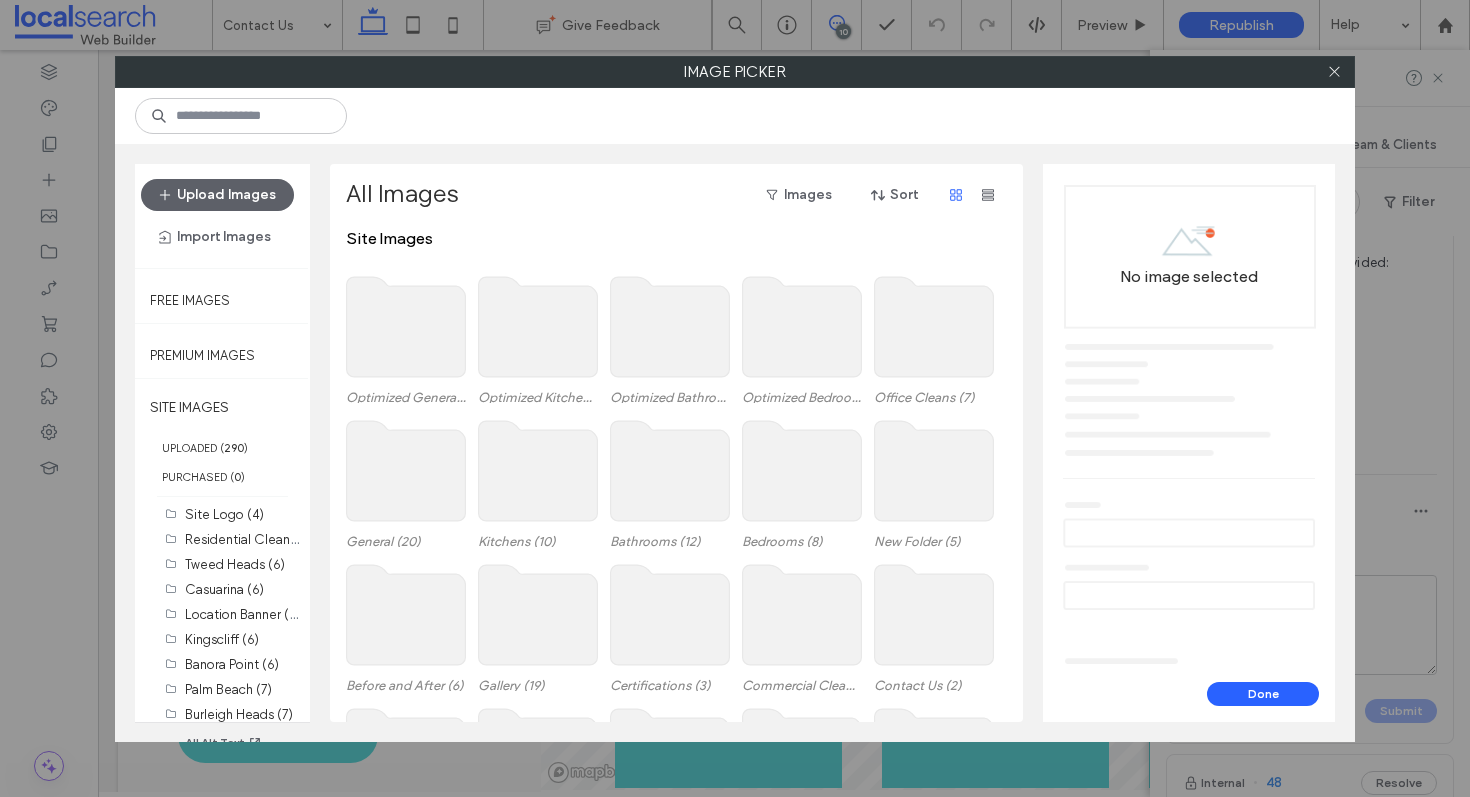 scroll, scrollTop: 224, scrollLeft: 0, axis: vertical 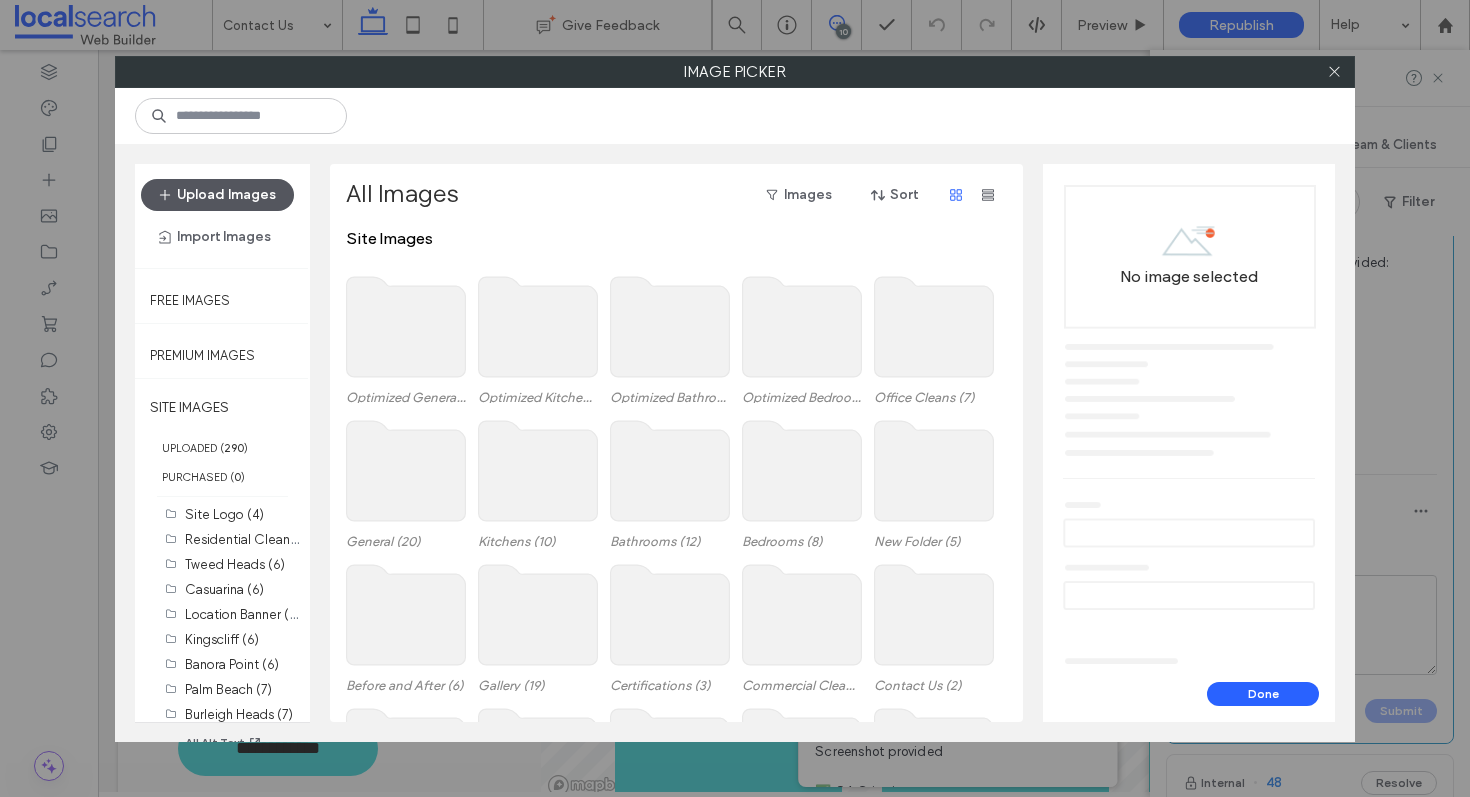 click on "Upload Images" at bounding box center (217, 195) 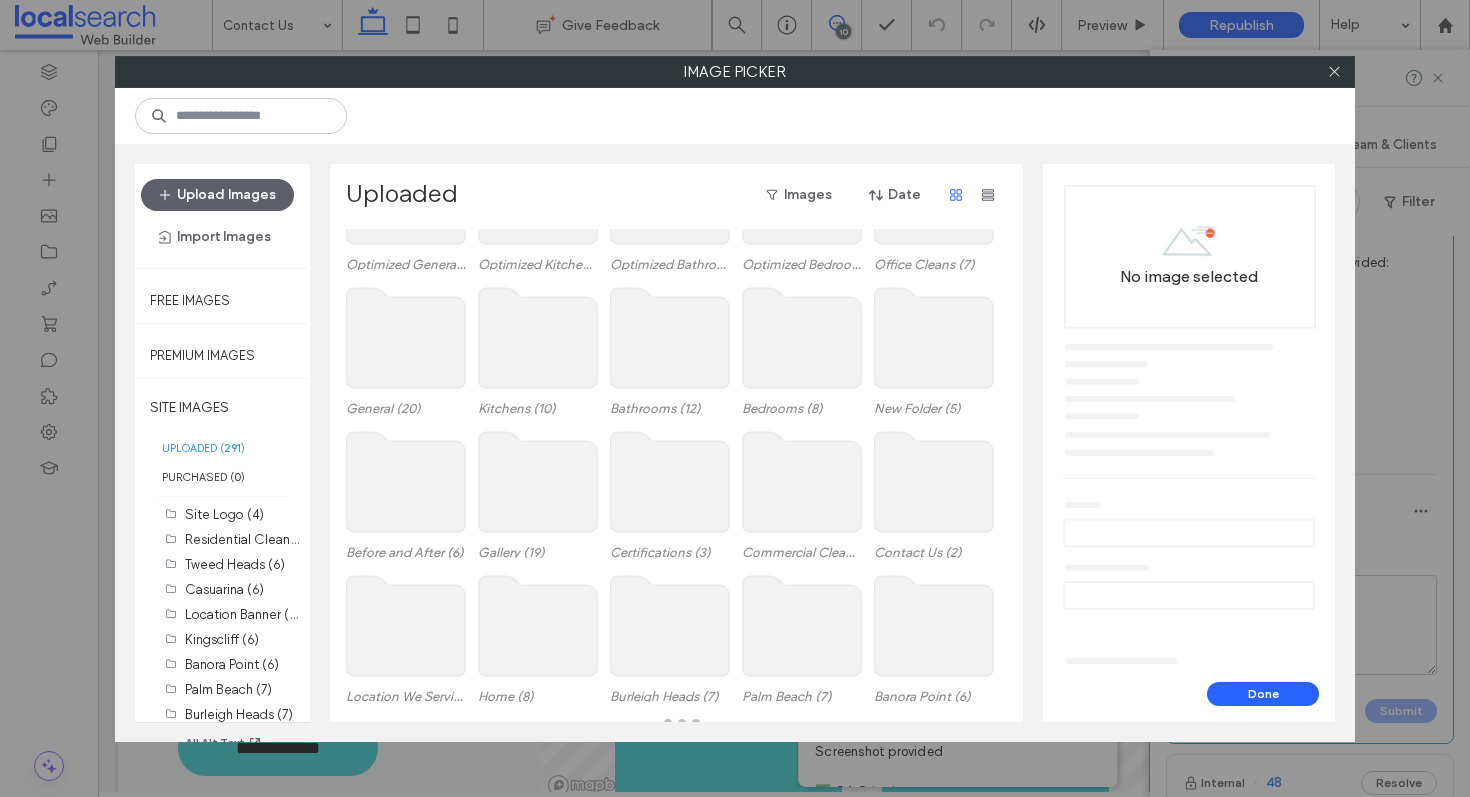 scroll, scrollTop: 94, scrollLeft: 0, axis: vertical 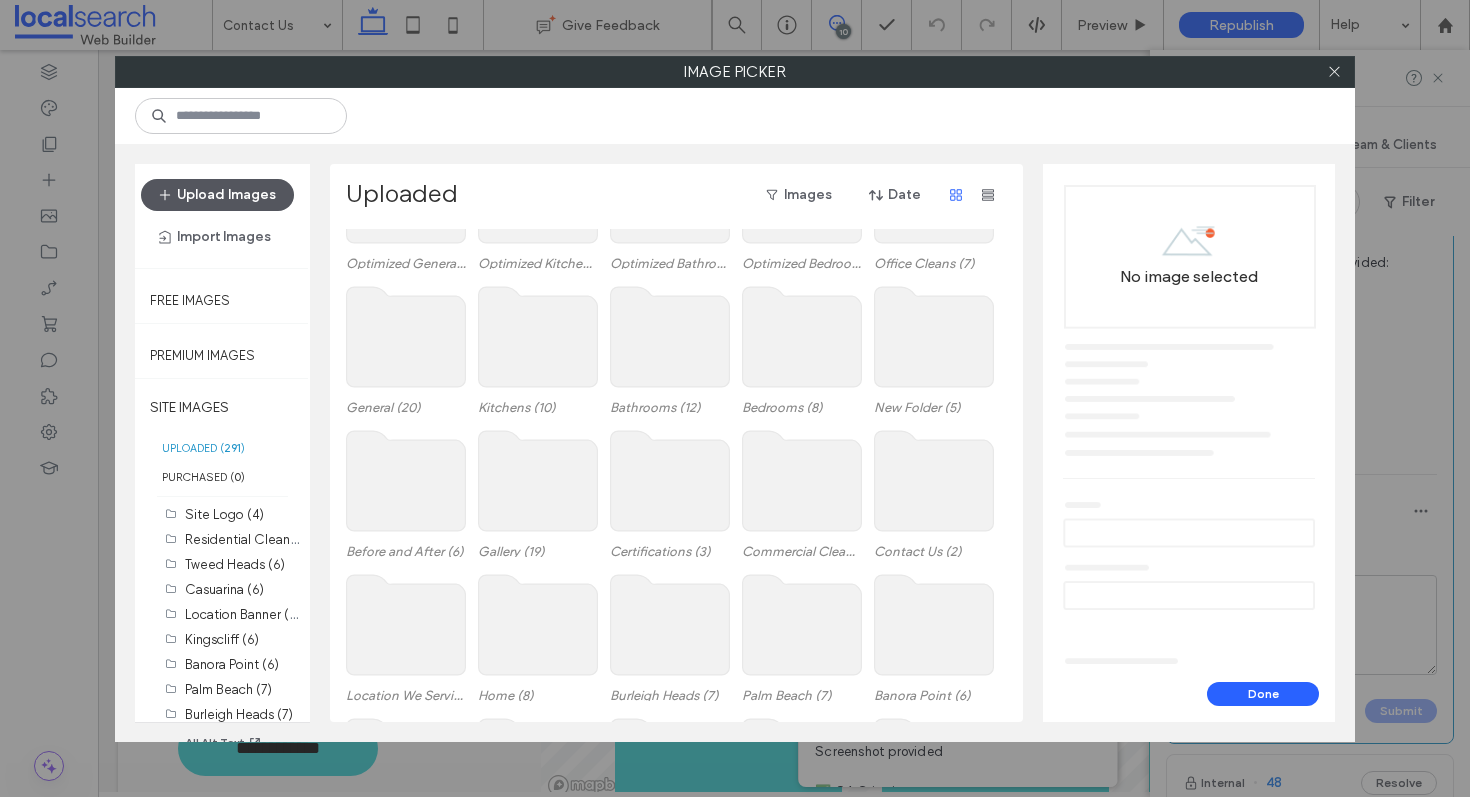 click on "Upload Images" at bounding box center (217, 195) 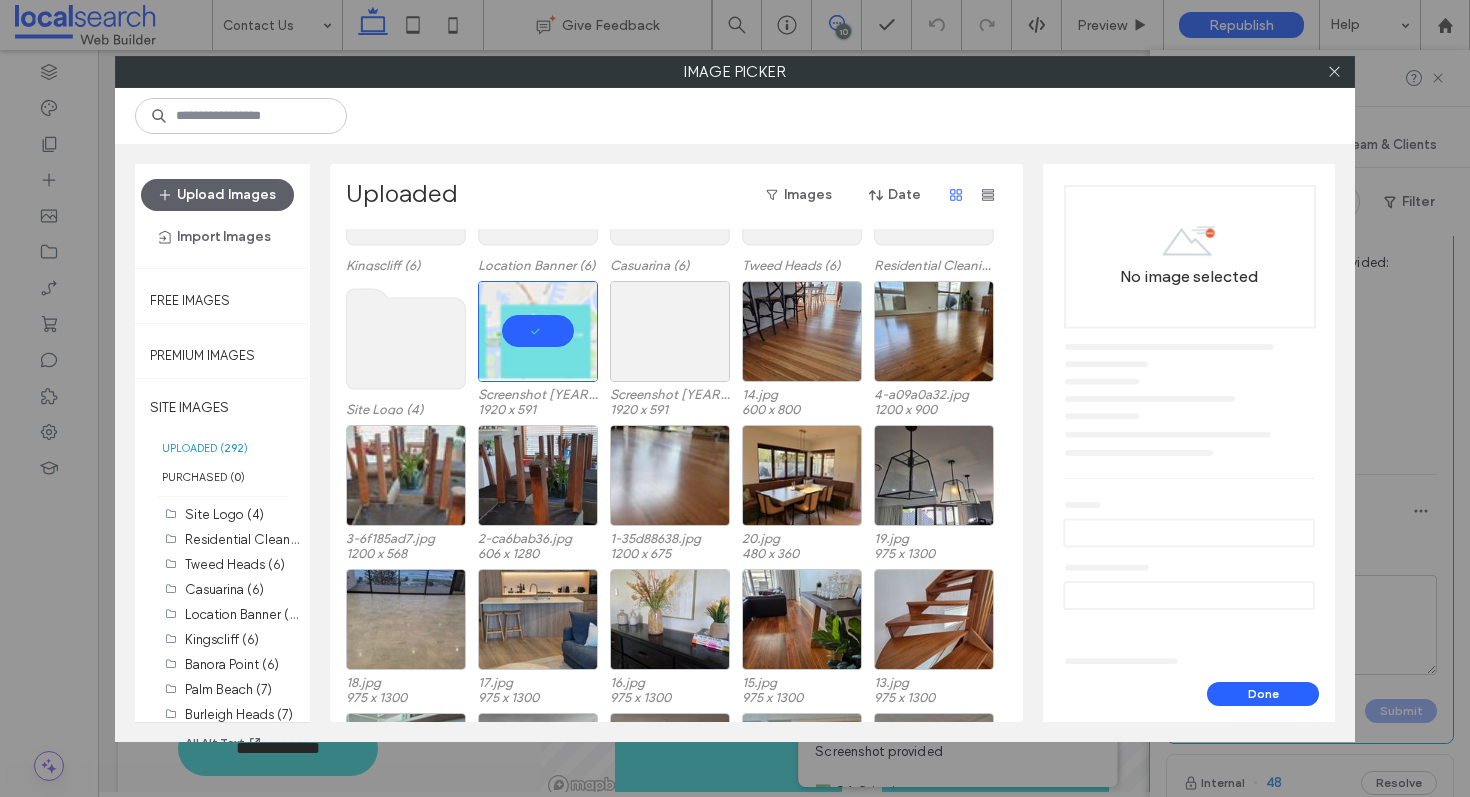 scroll, scrollTop: 641, scrollLeft: 0, axis: vertical 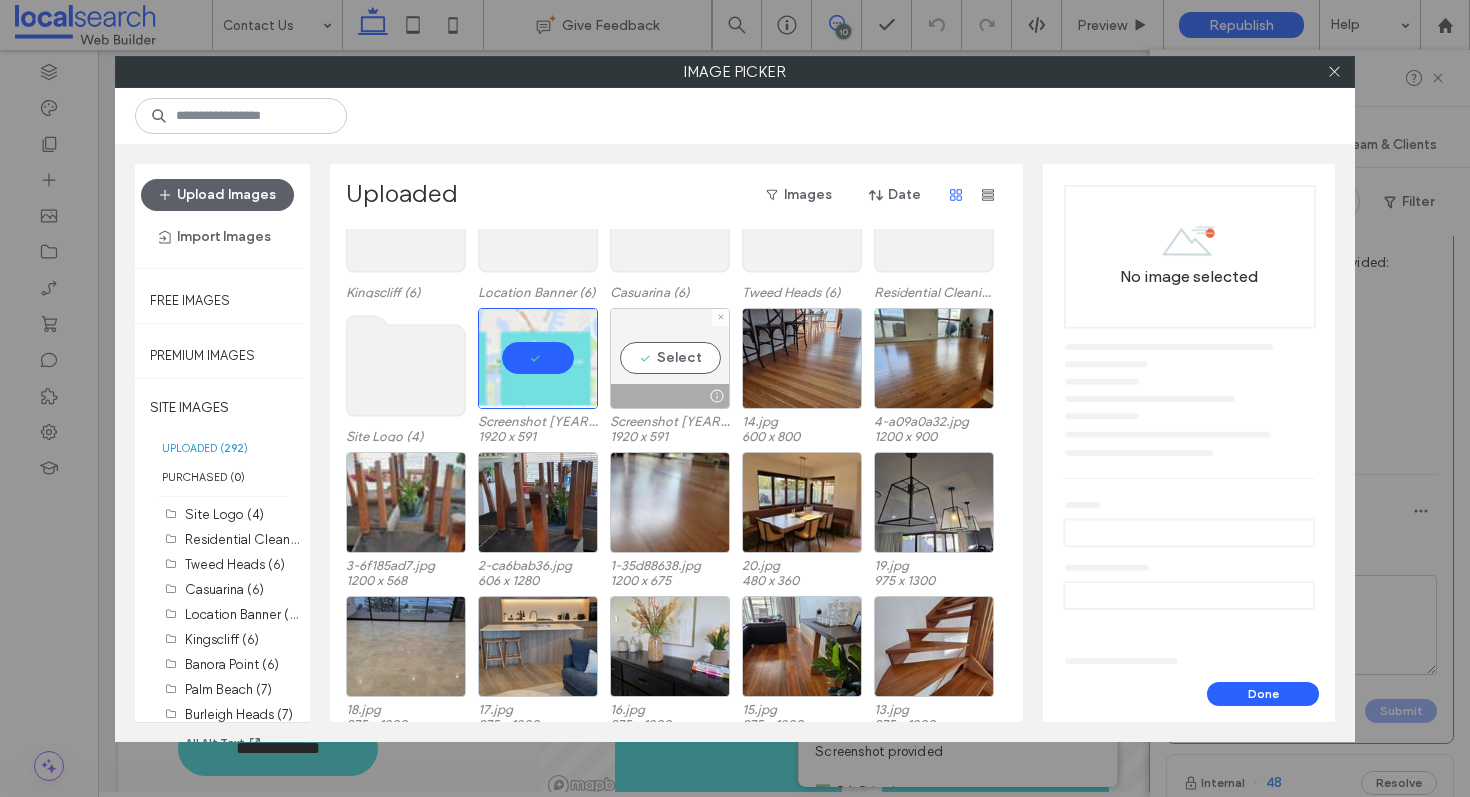 click on "Select" at bounding box center (670, 358) 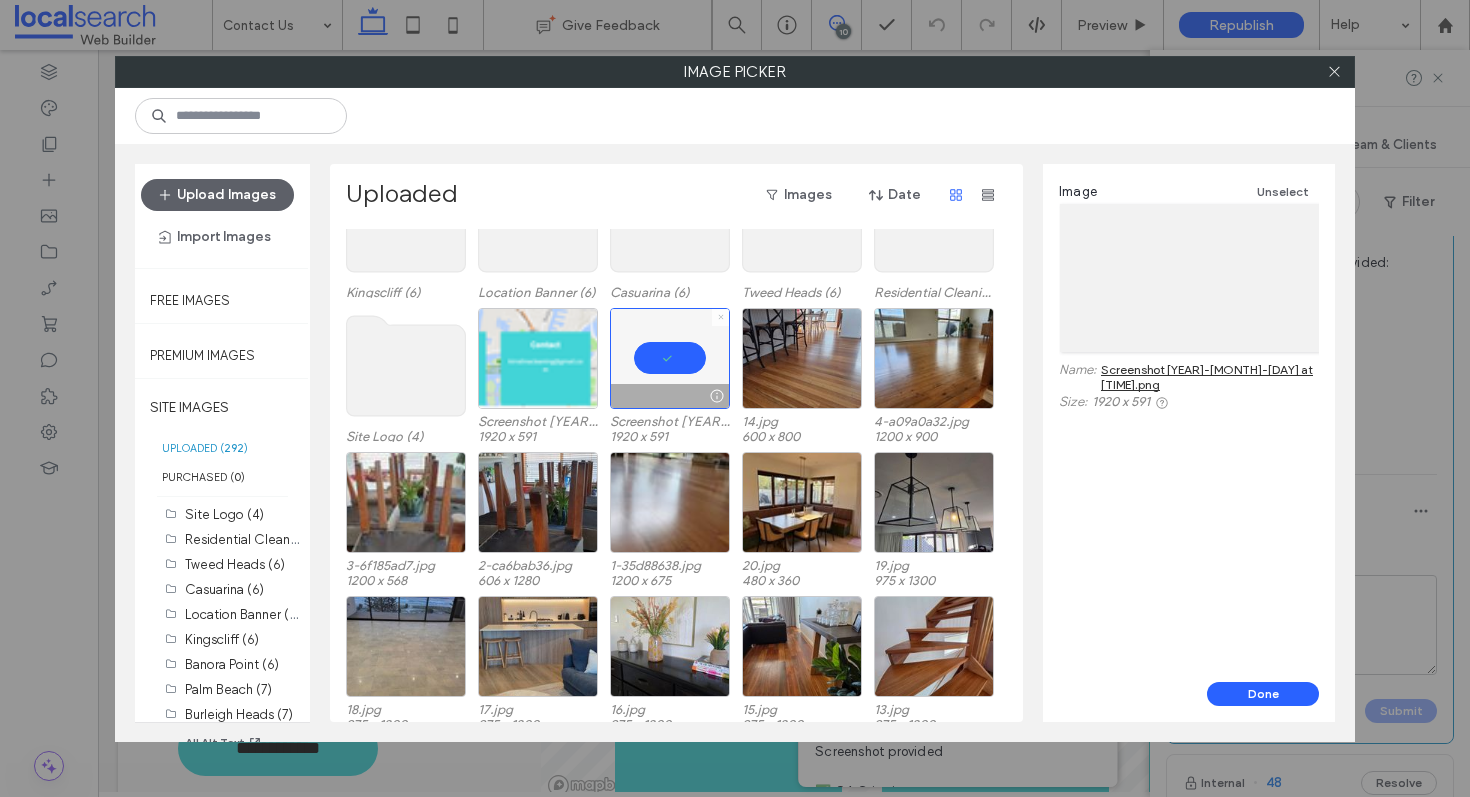 click 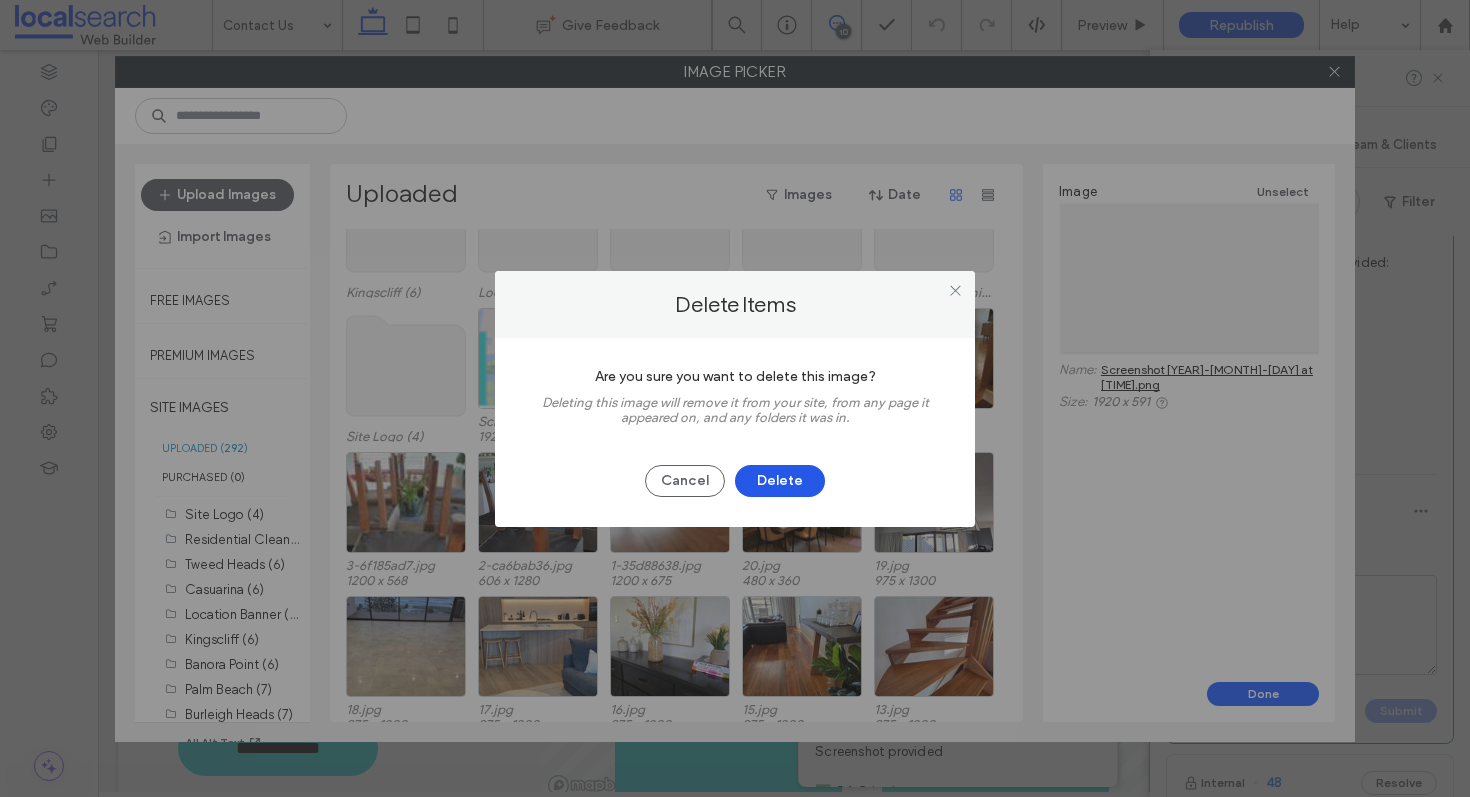 click on "Delete" at bounding box center (780, 481) 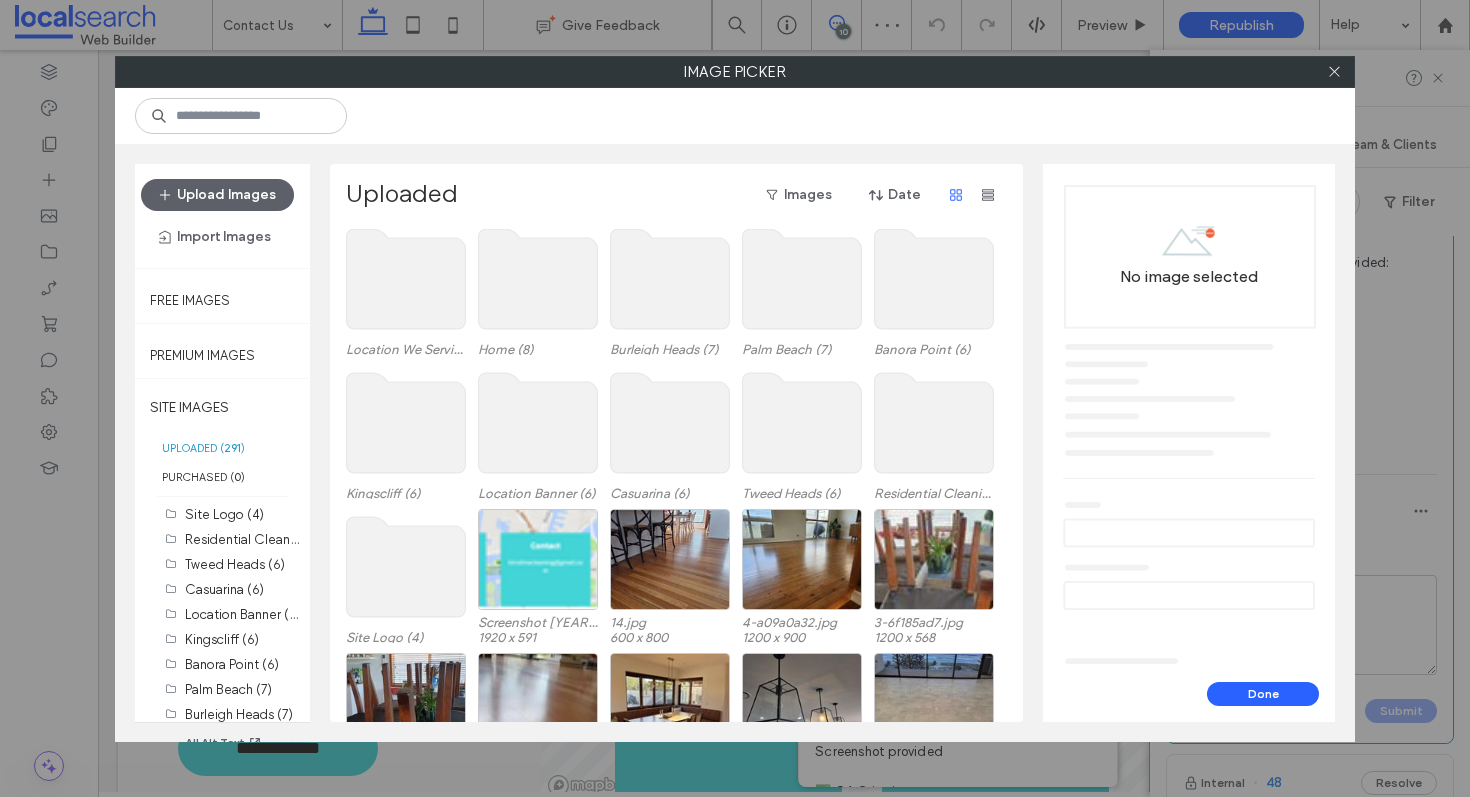 scroll, scrollTop: 519, scrollLeft: 0, axis: vertical 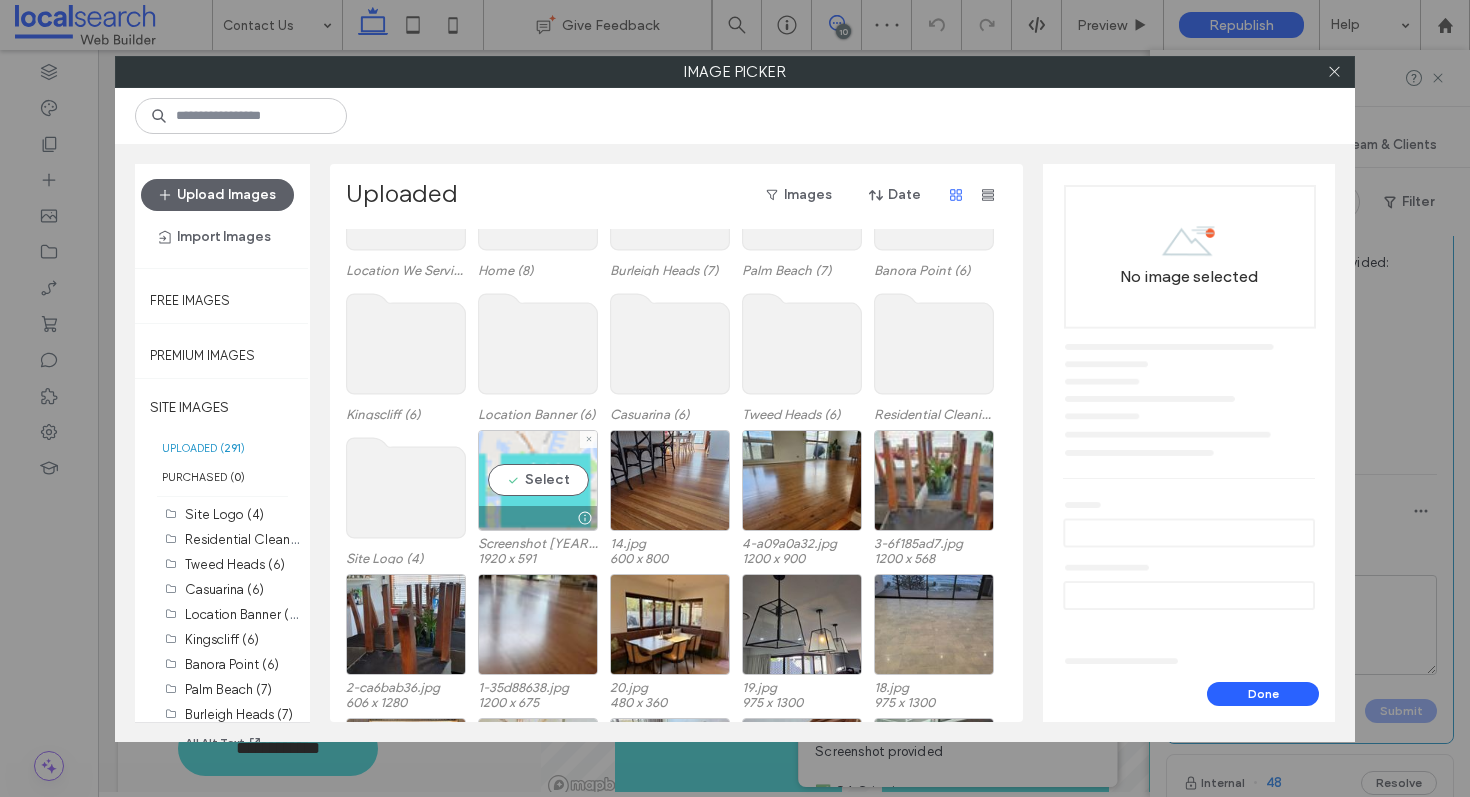 click on "Select" at bounding box center (538, 480) 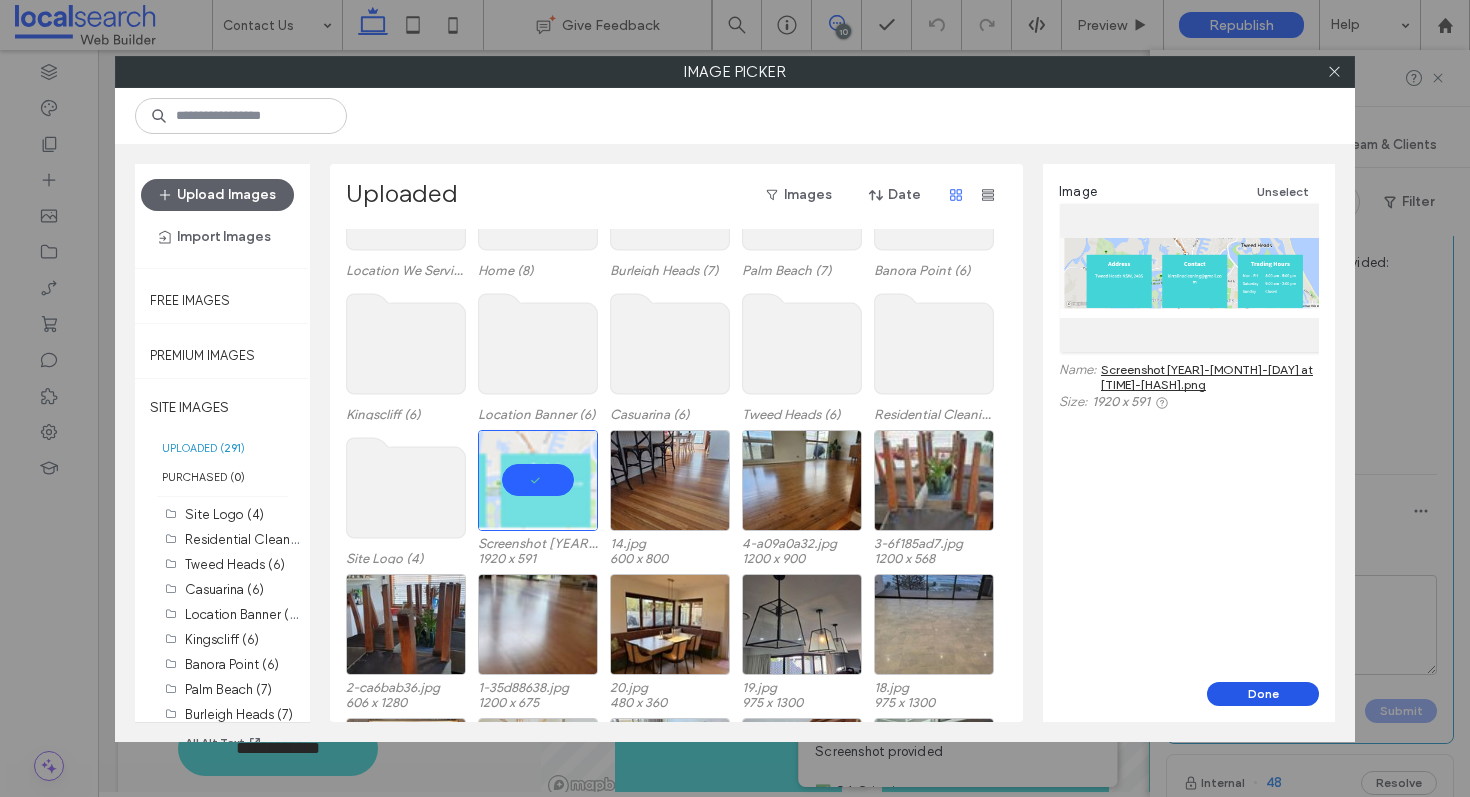 click on "Done" at bounding box center [1263, 694] 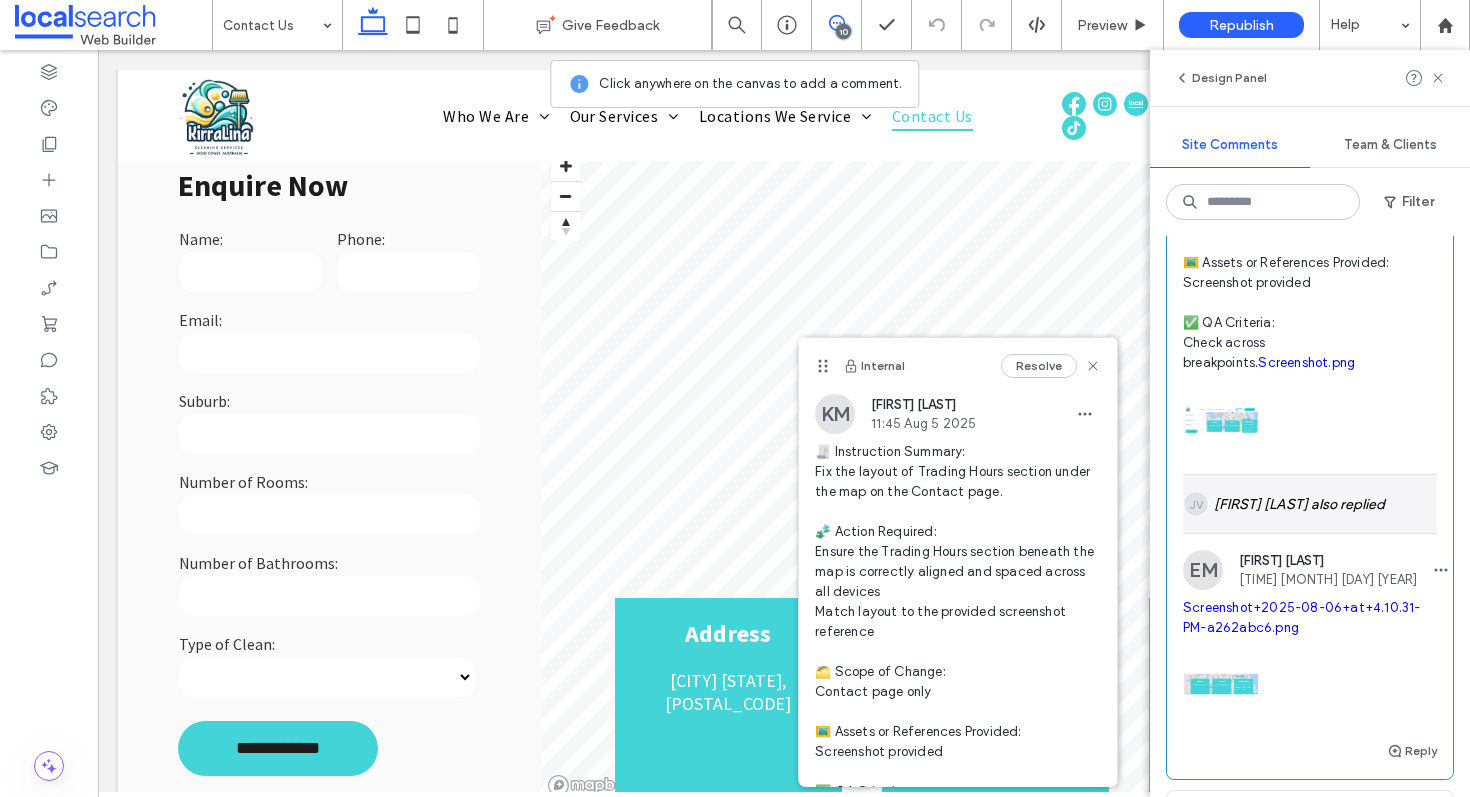 scroll, scrollTop: 745, scrollLeft: 0, axis: vertical 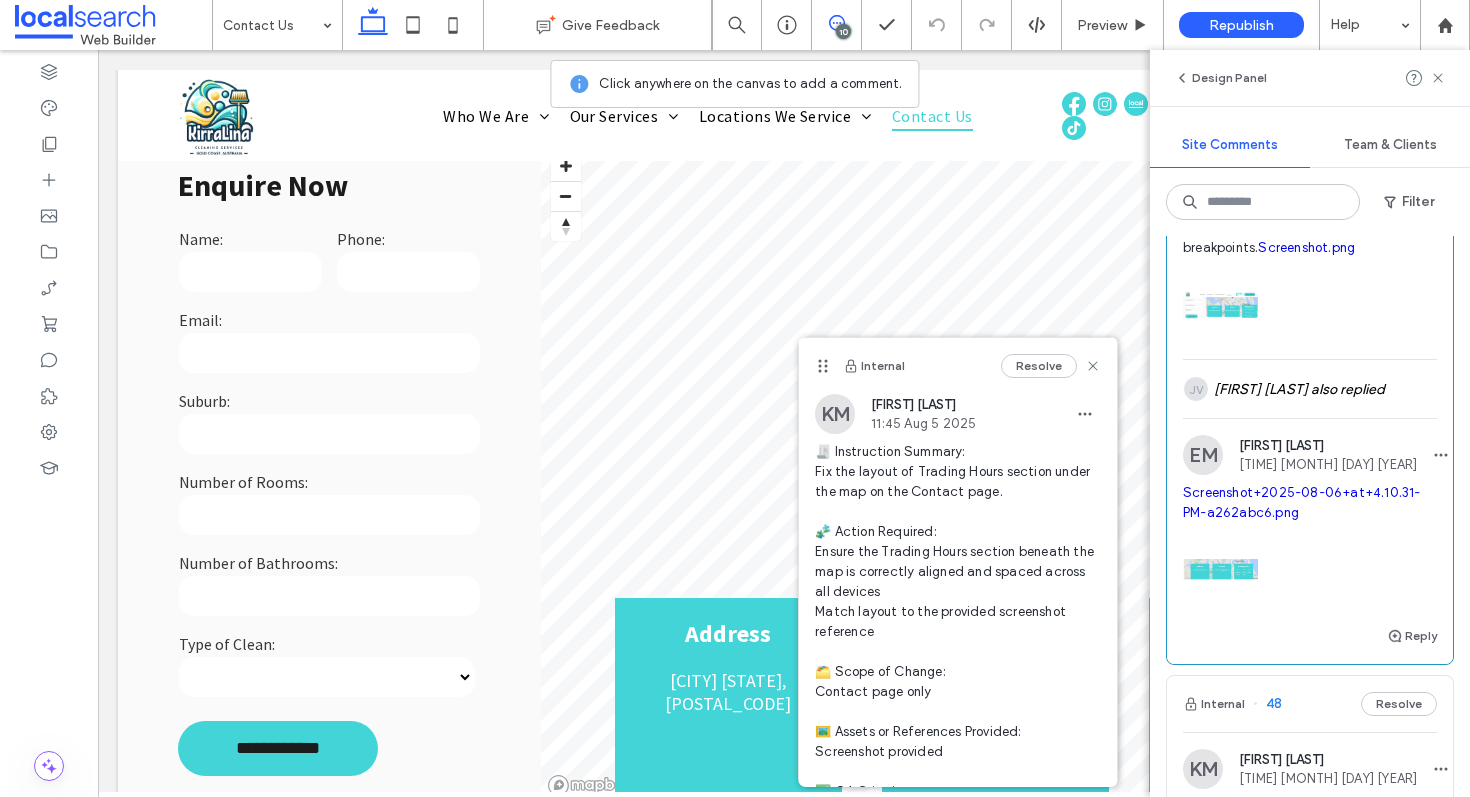 click on "Screenshot+2025-08-06+at+4.10.31-PM-a262abc6.png" at bounding box center [1302, 502] 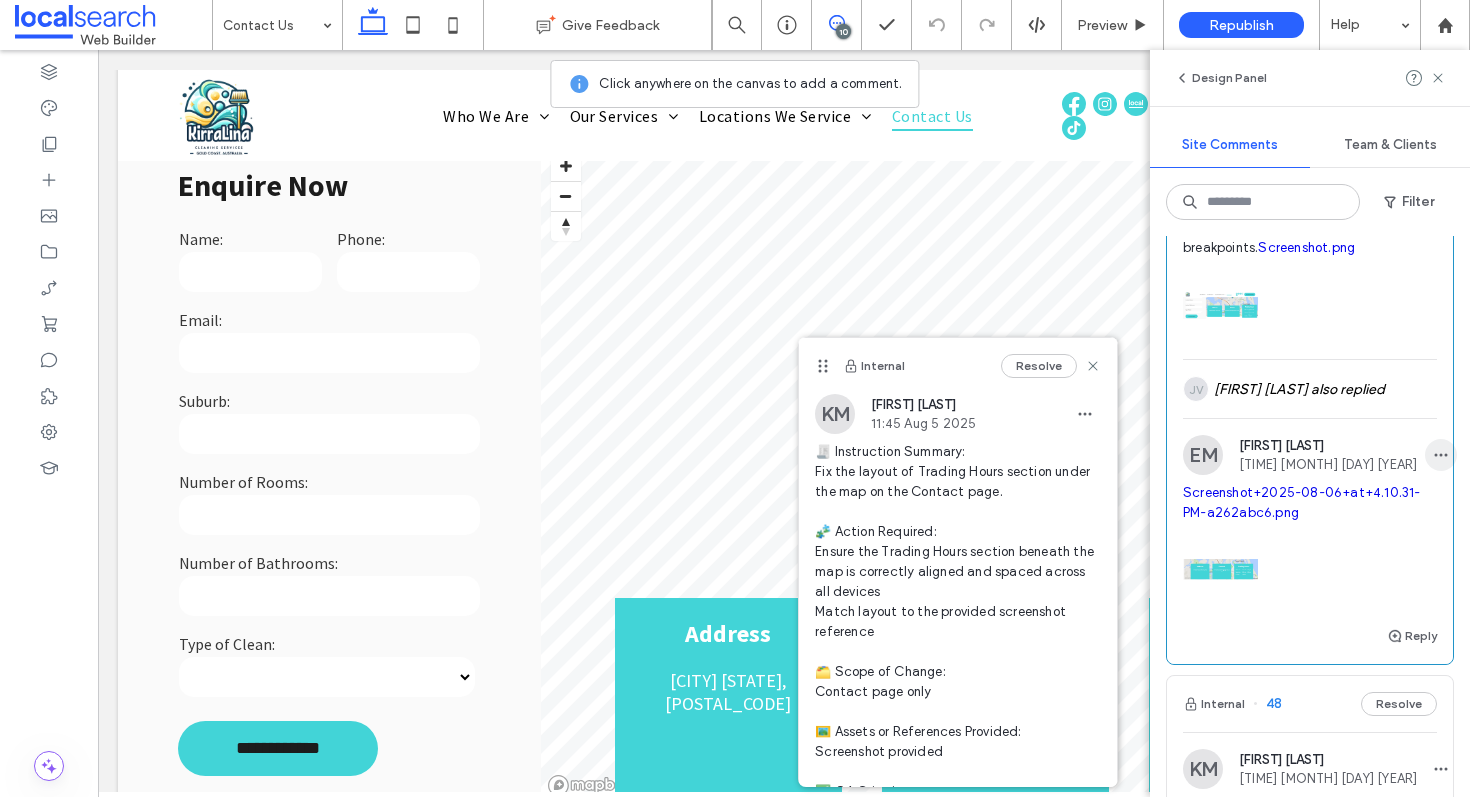 click 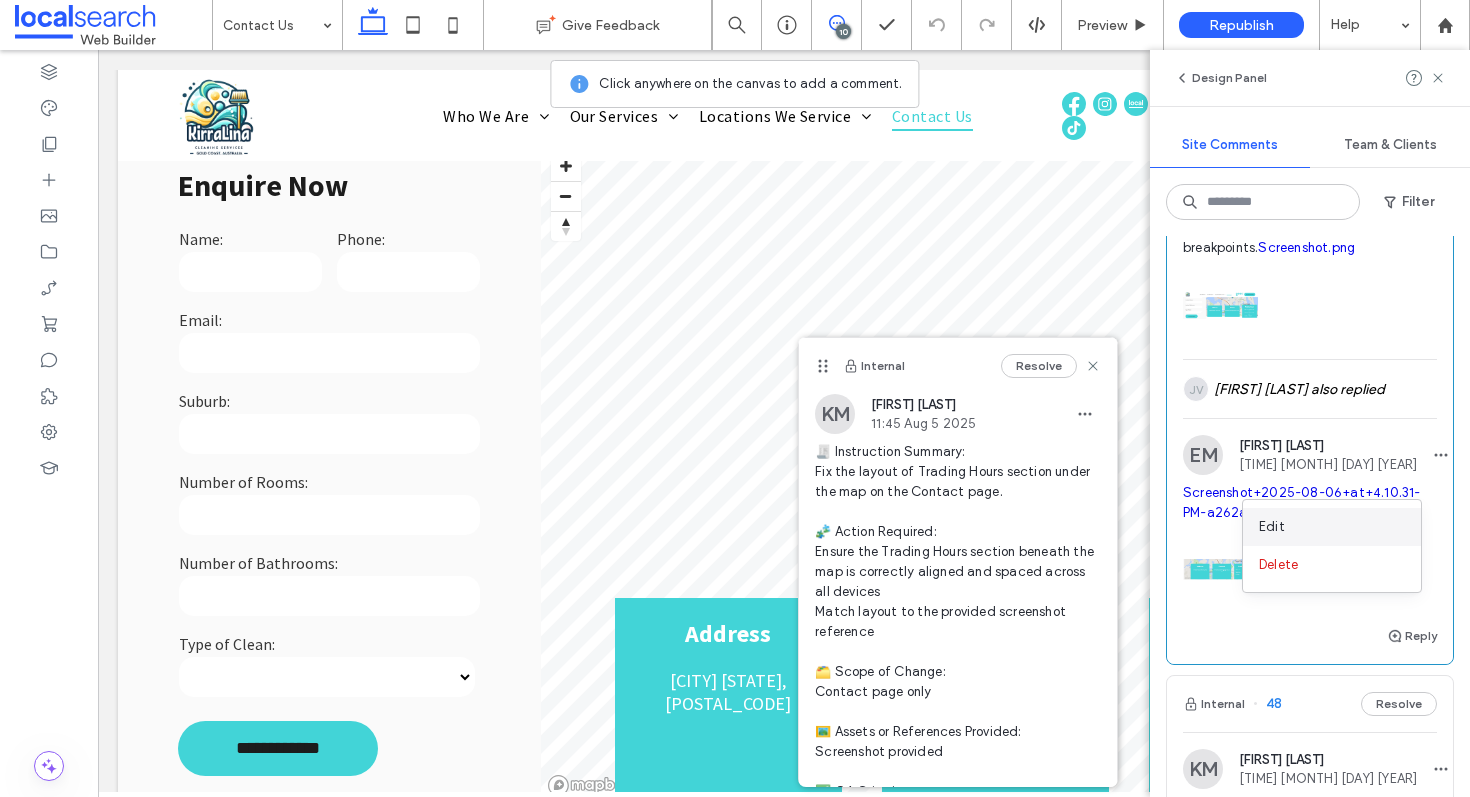 click on "Edit" at bounding box center (1332, 527) 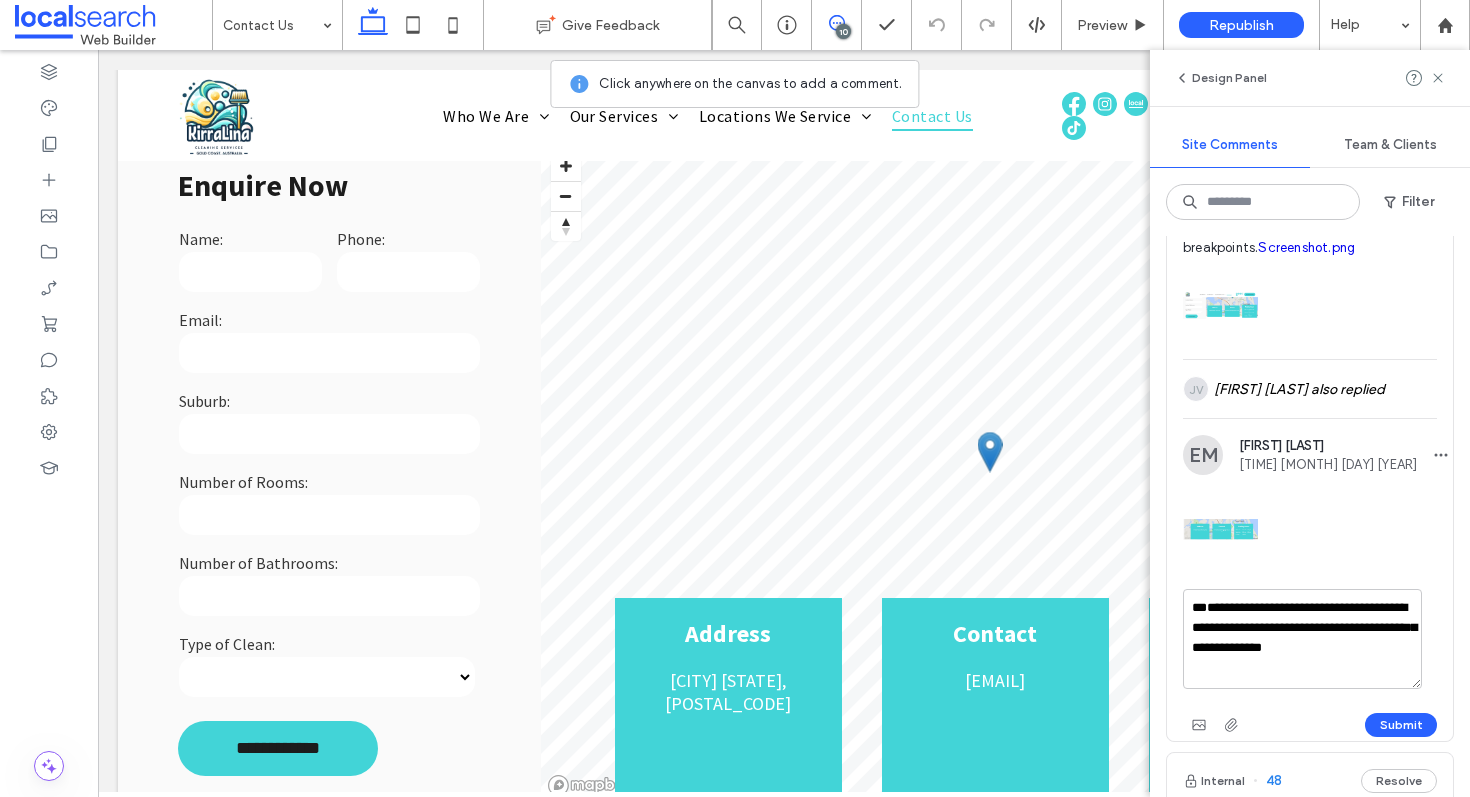 click on "**********" at bounding box center (1302, 639) 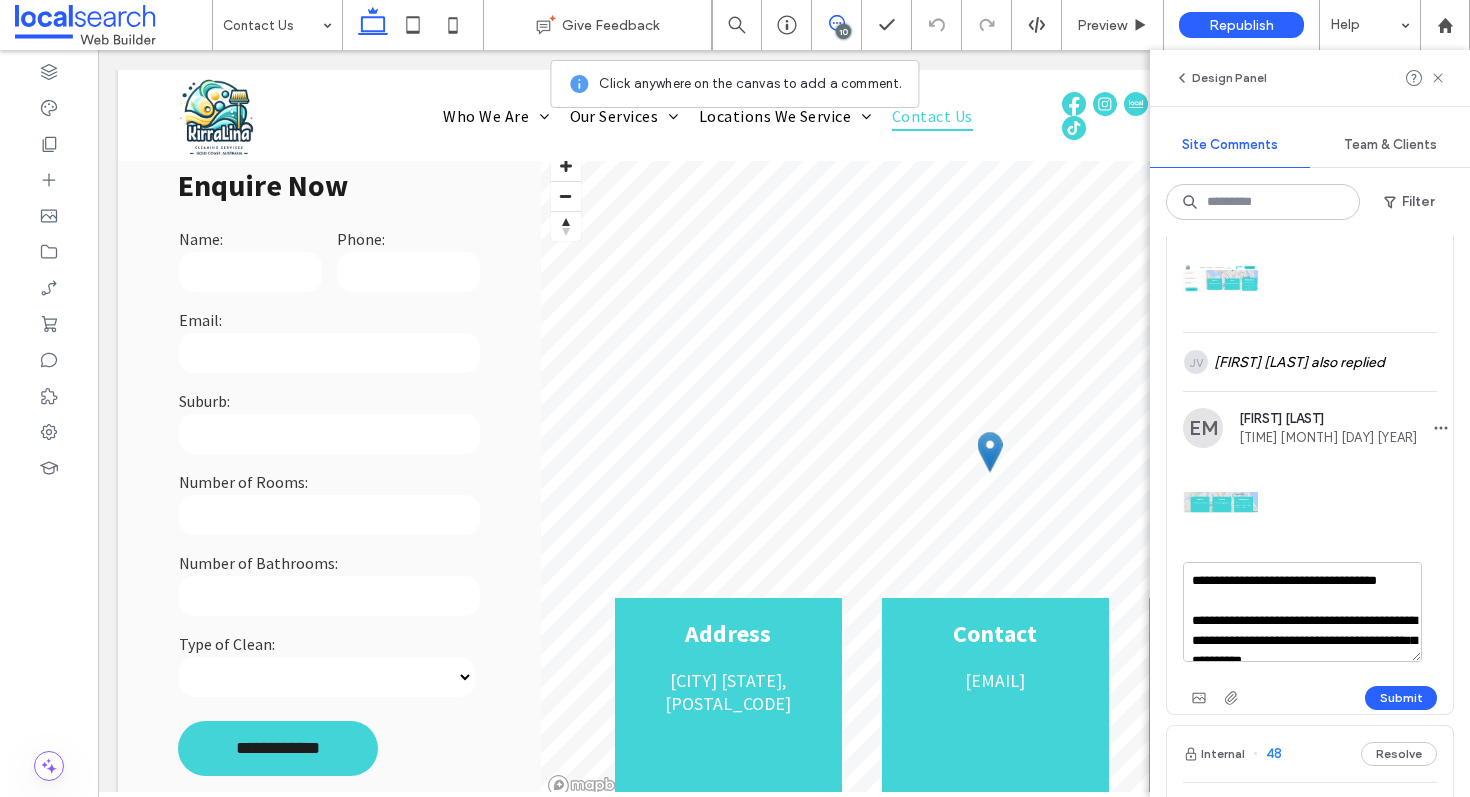 scroll, scrollTop: 776, scrollLeft: 0, axis: vertical 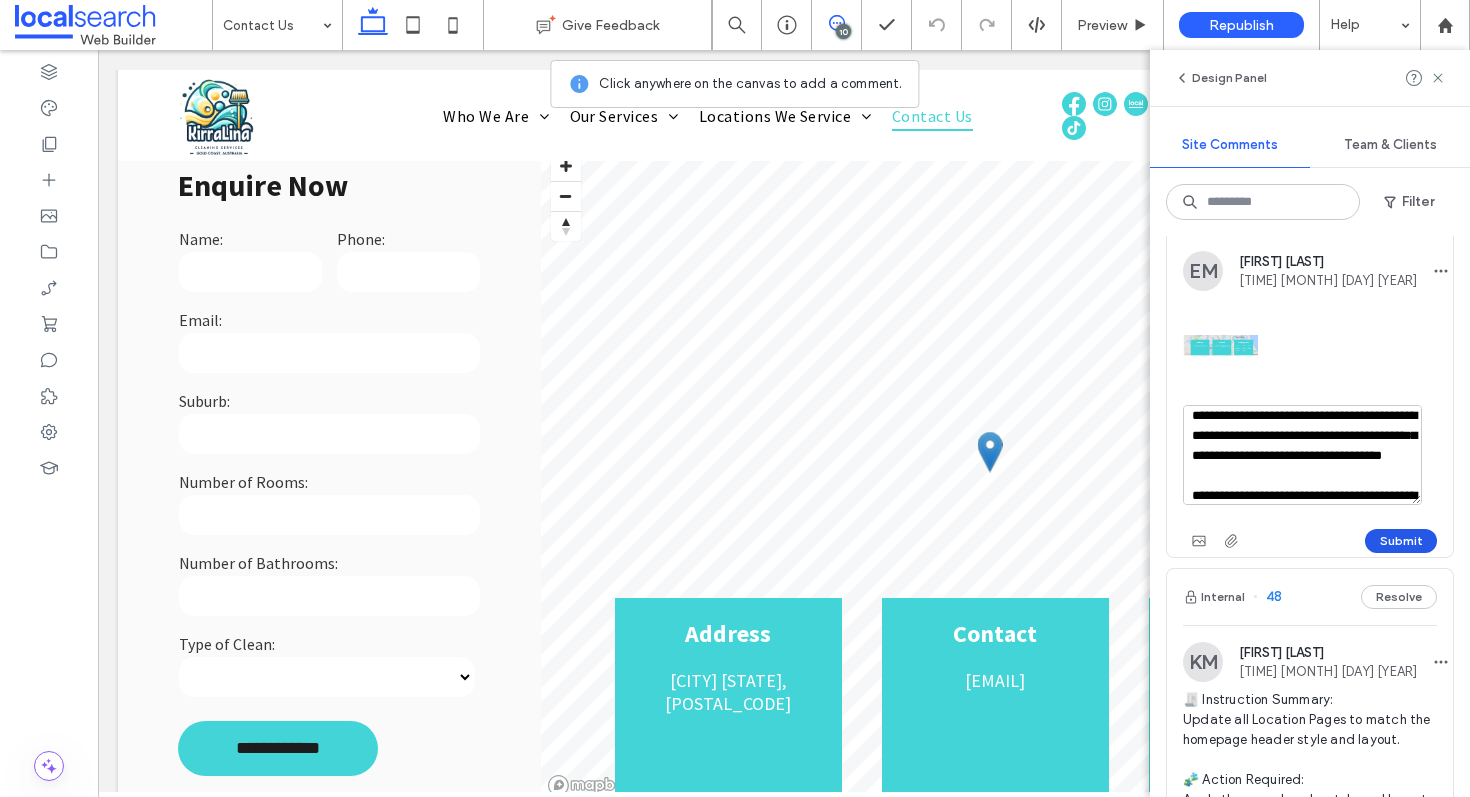 type on "**********" 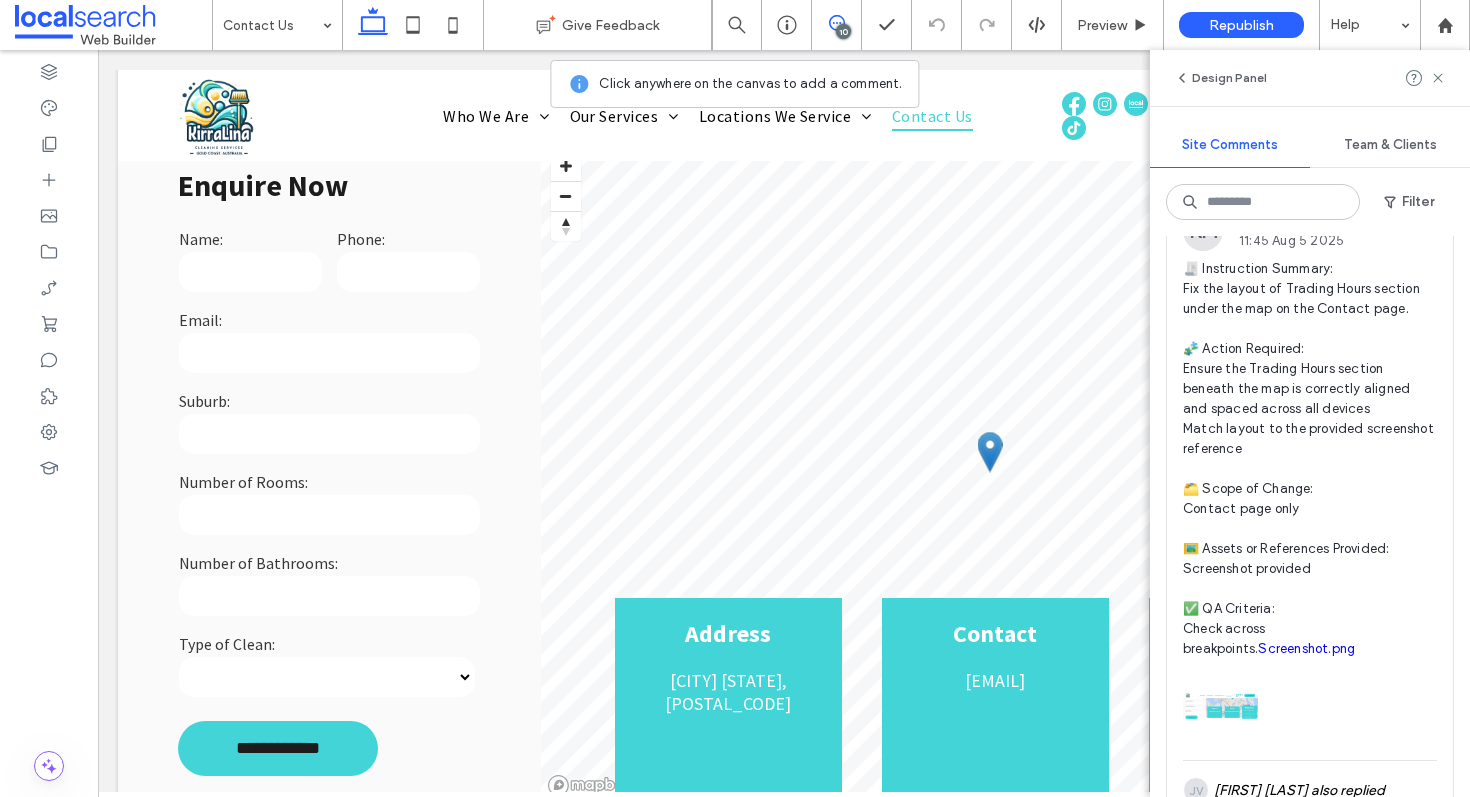 scroll, scrollTop: 0, scrollLeft: 0, axis: both 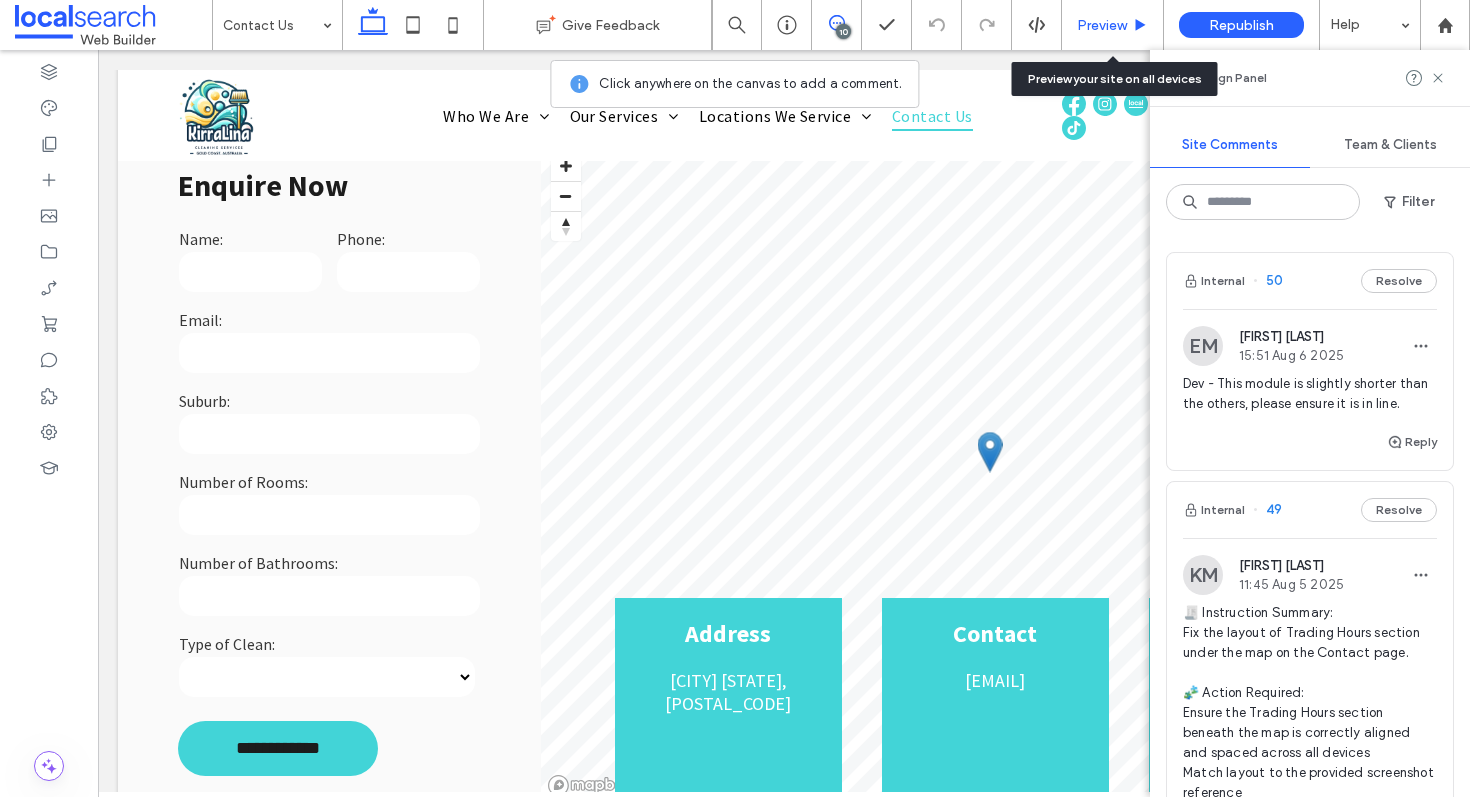 click on "Preview" at bounding box center [1102, 25] 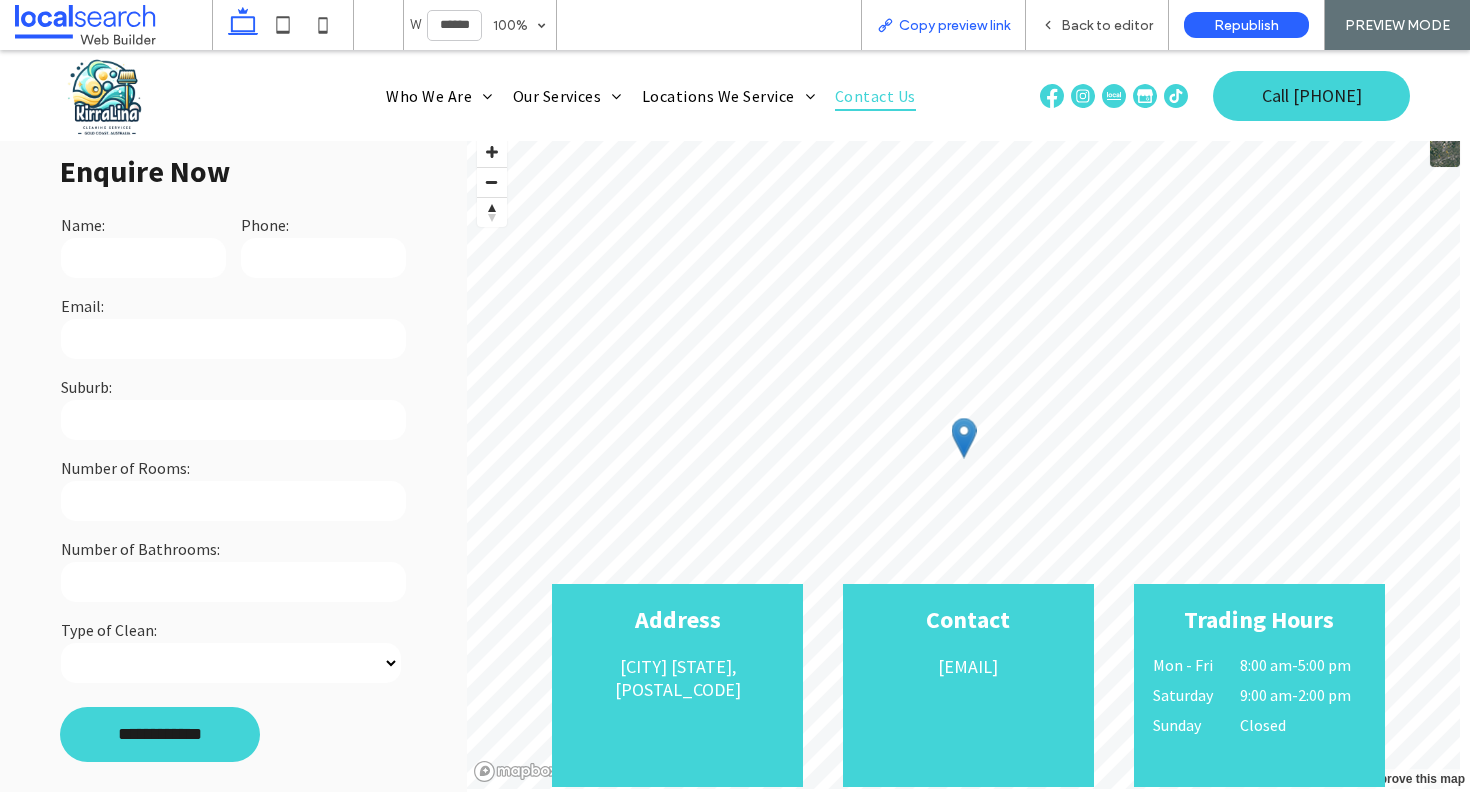 click on "Copy preview link" at bounding box center (954, 25) 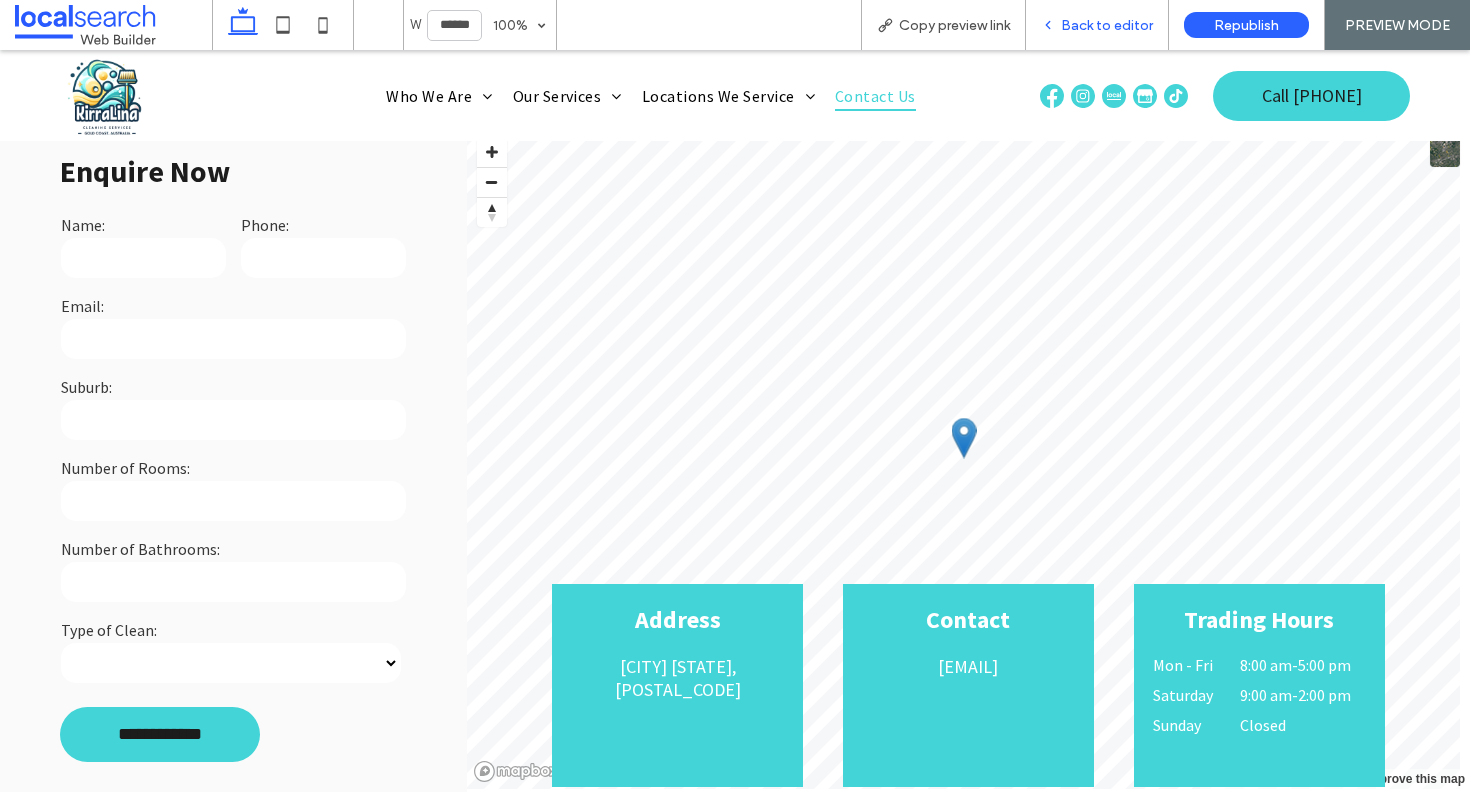 click on "Back to editor" at bounding box center [1107, 25] 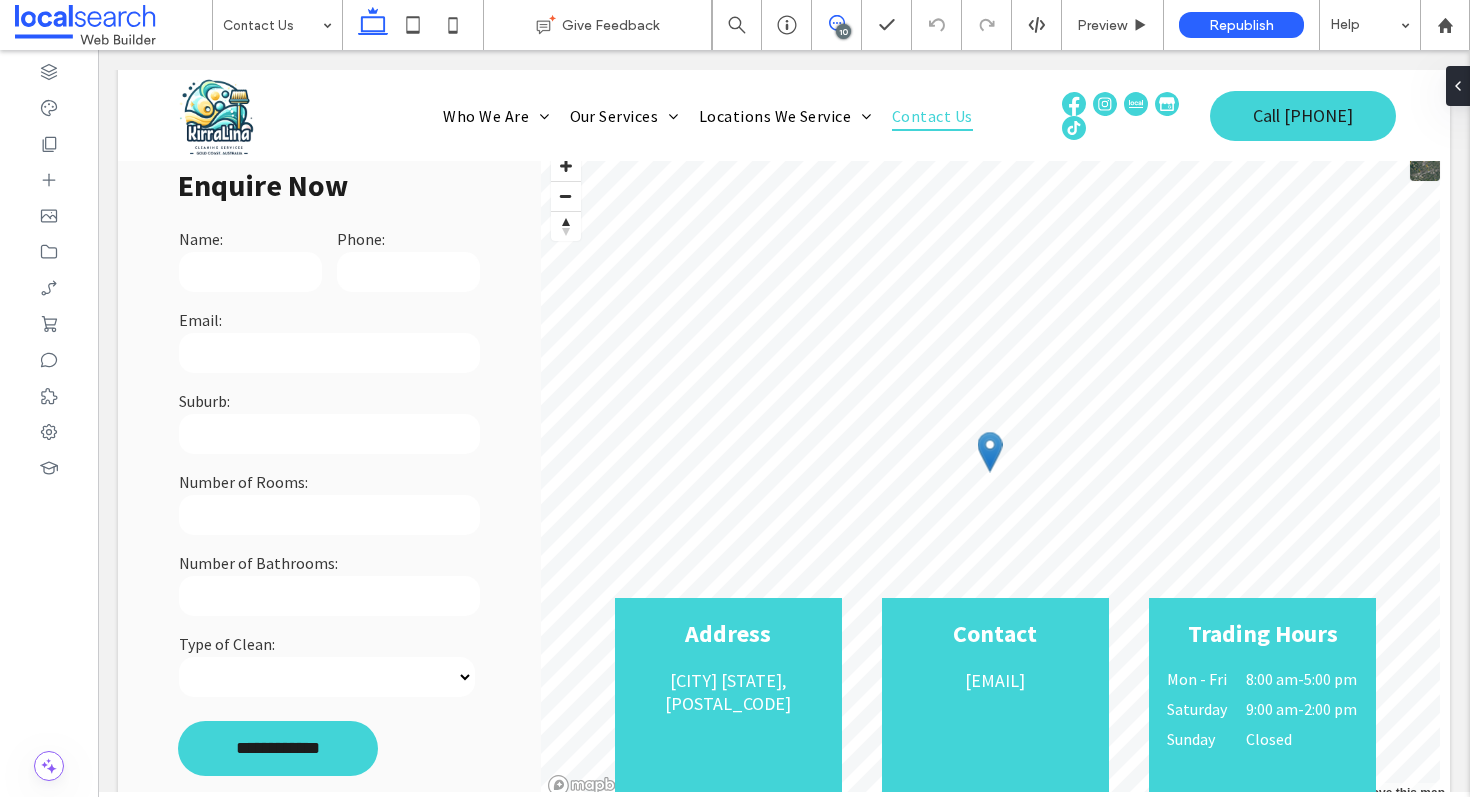 click at bounding box center [836, 23] 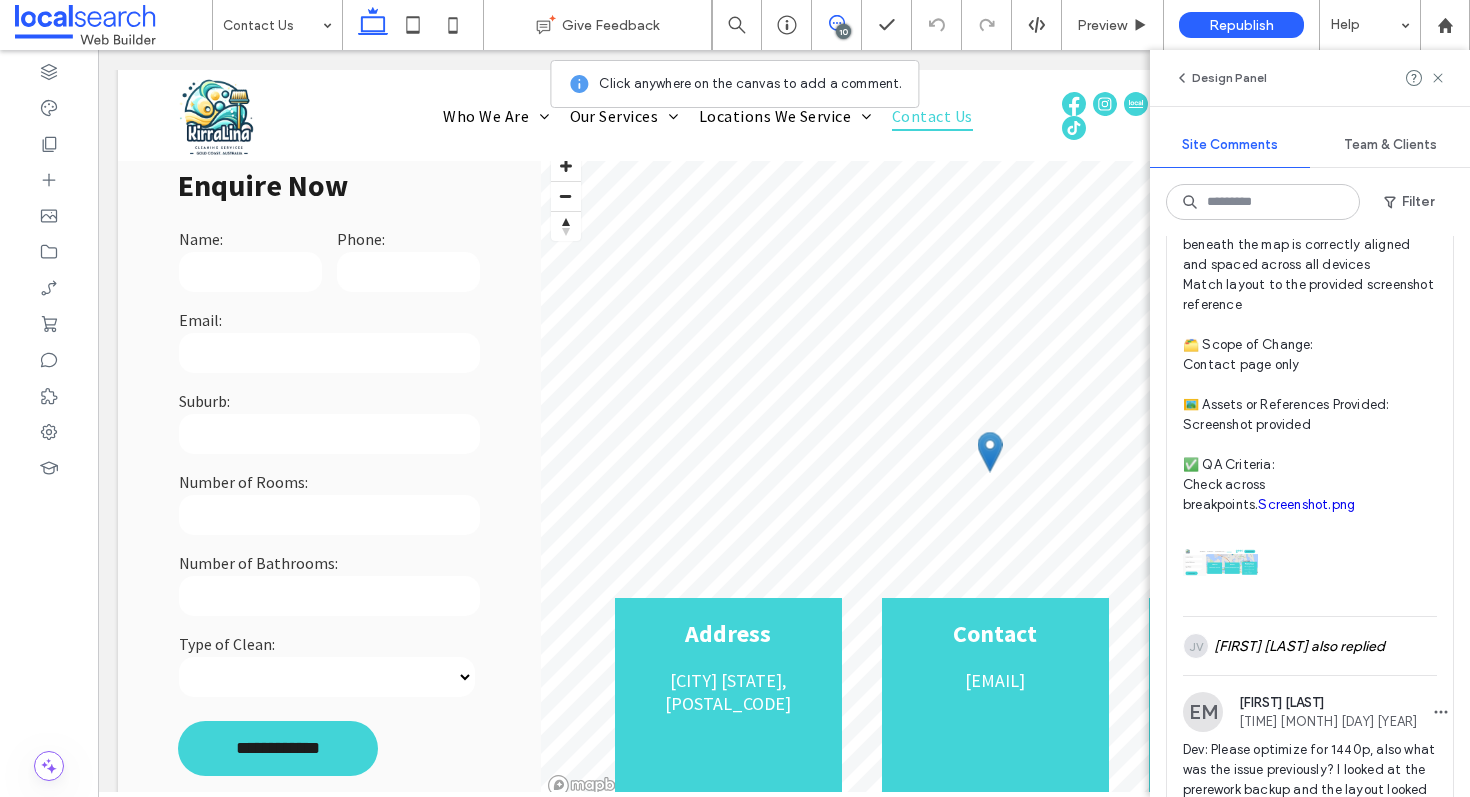 scroll, scrollTop: 500, scrollLeft: 0, axis: vertical 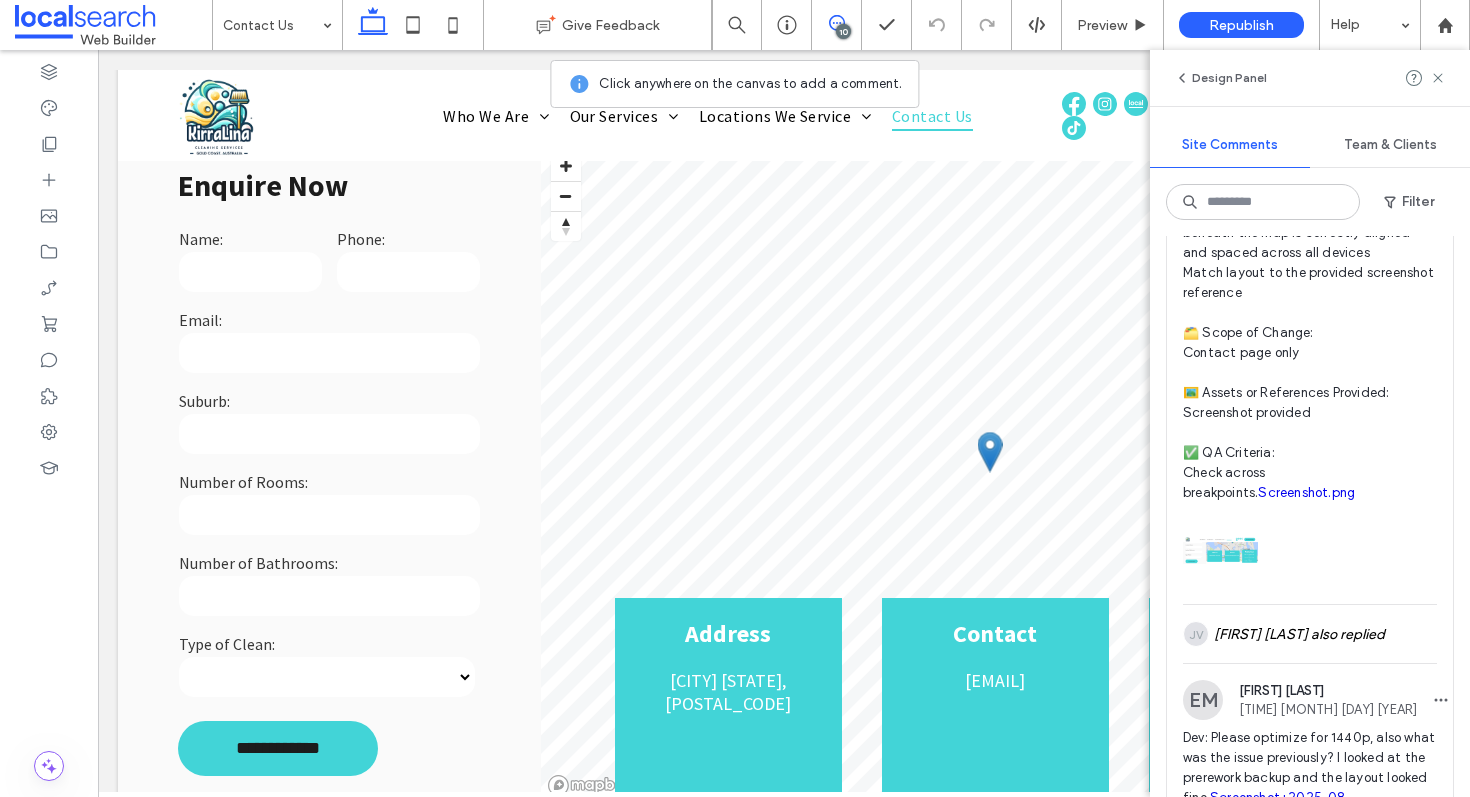click on "Screenshot.png" at bounding box center (1306, 492) 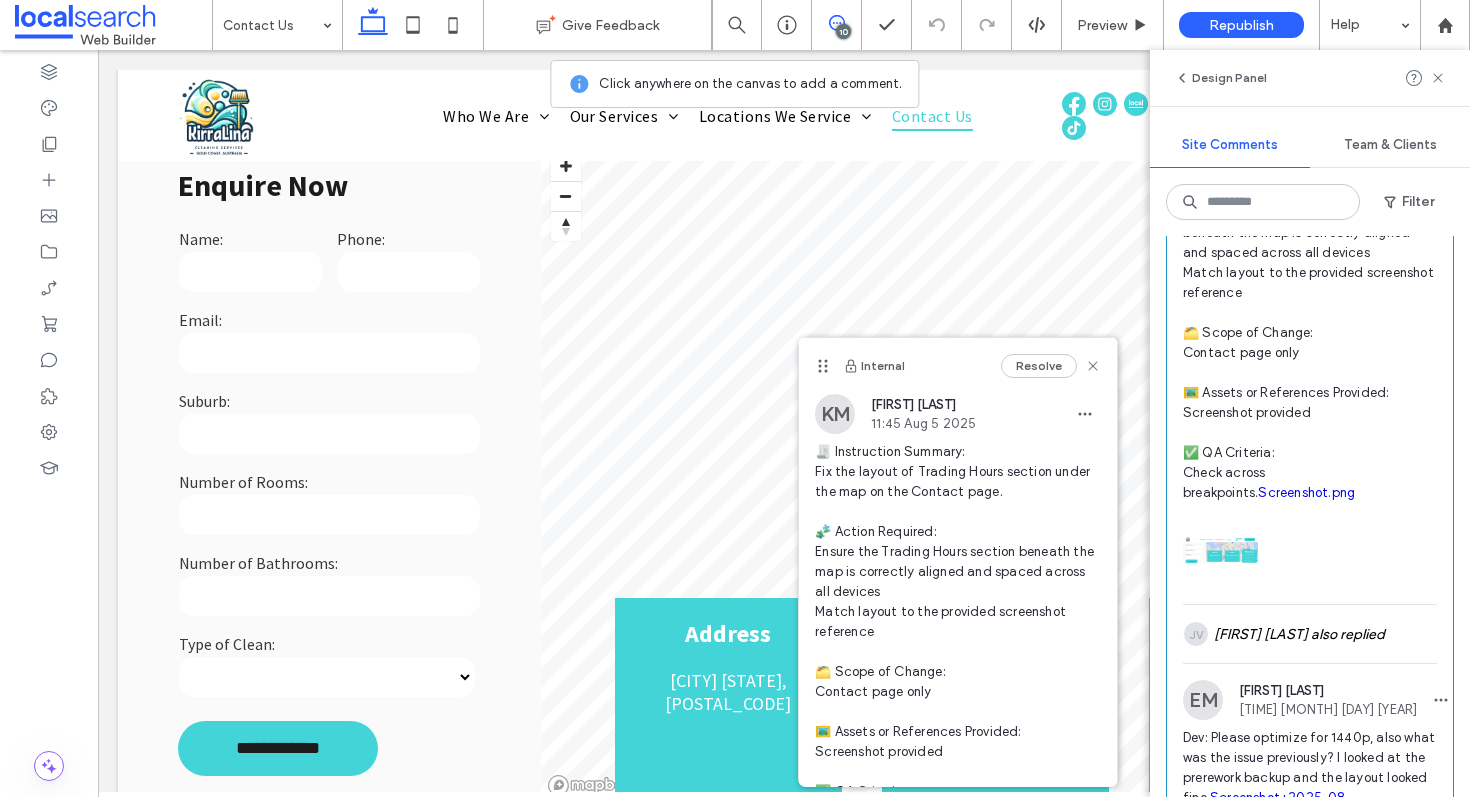 click on "Screenshot.png" at bounding box center (1306, 492) 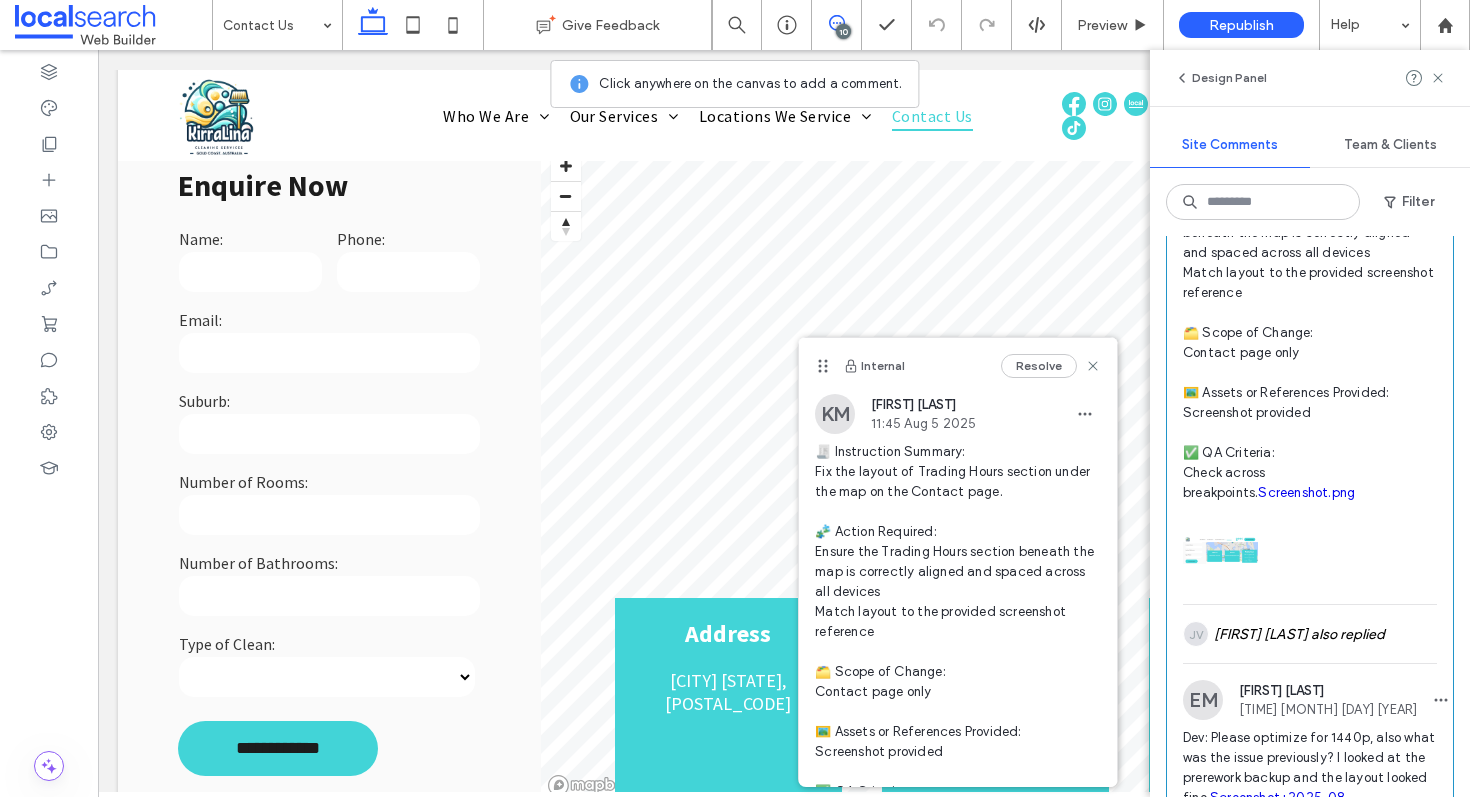 click on "Screenshot.png" at bounding box center (1306, 492) 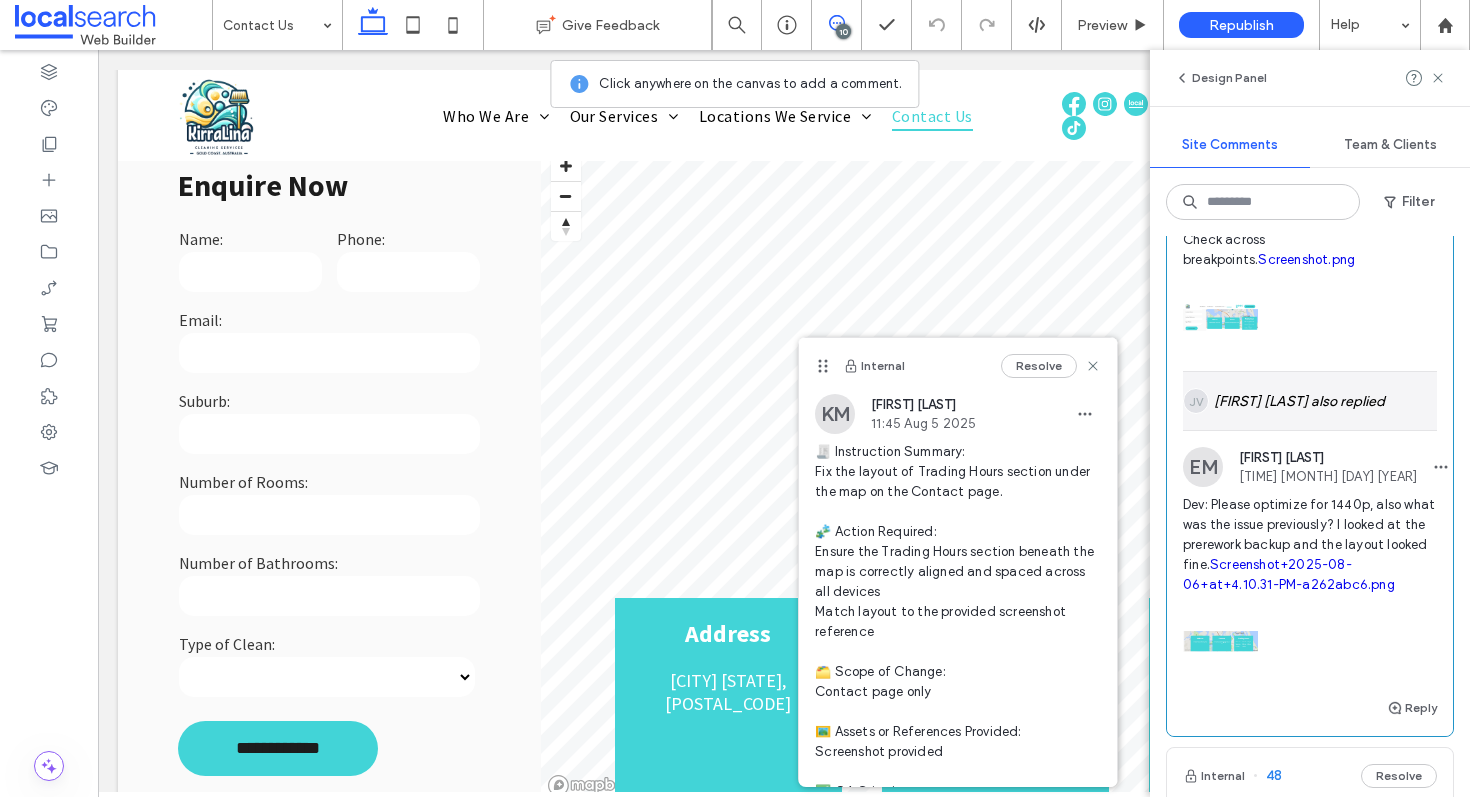 scroll, scrollTop: 763, scrollLeft: 0, axis: vertical 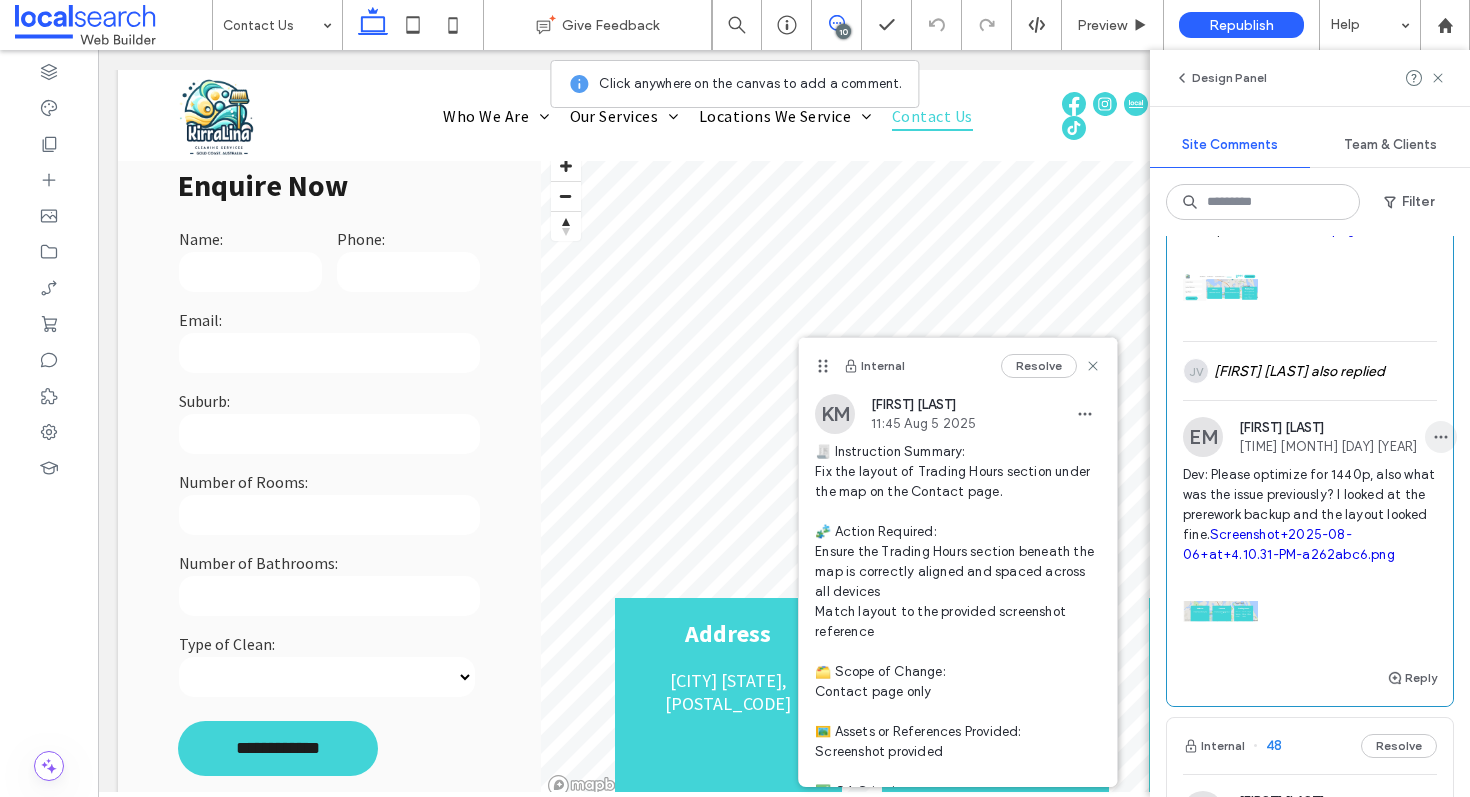 click 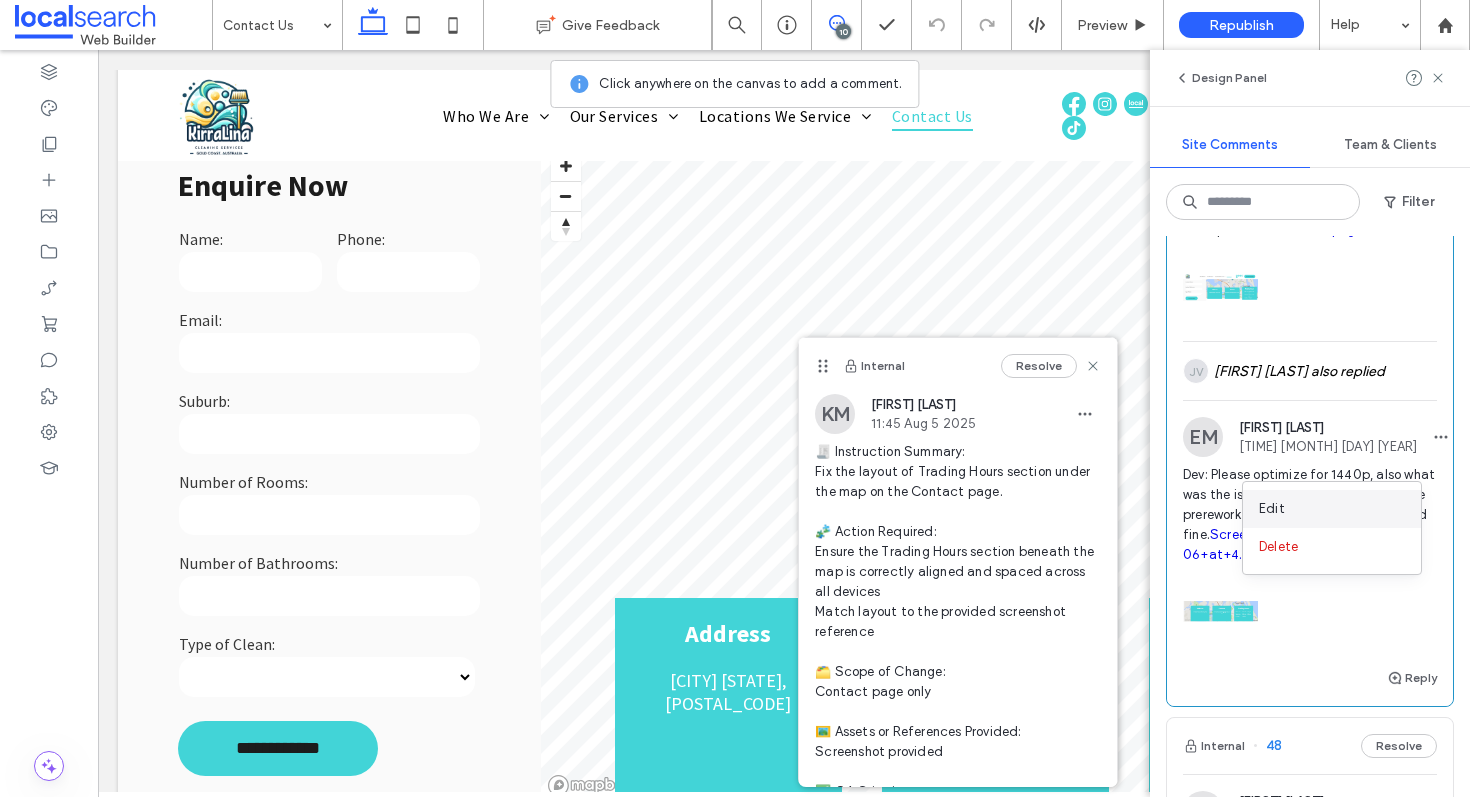 click on "Edit" at bounding box center (1332, 509) 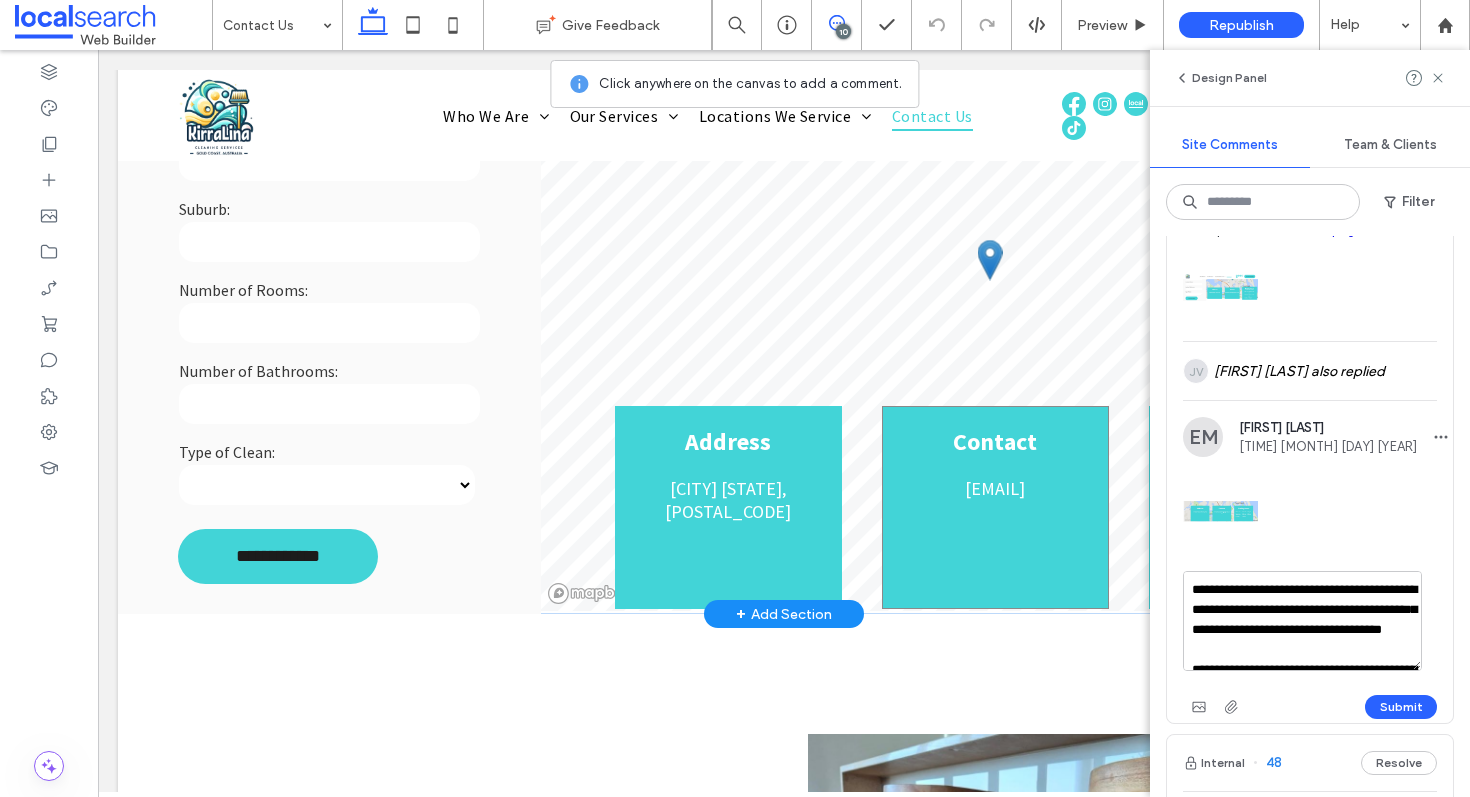 scroll, scrollTop: 444, scrollLeft: 0, axis: vertical 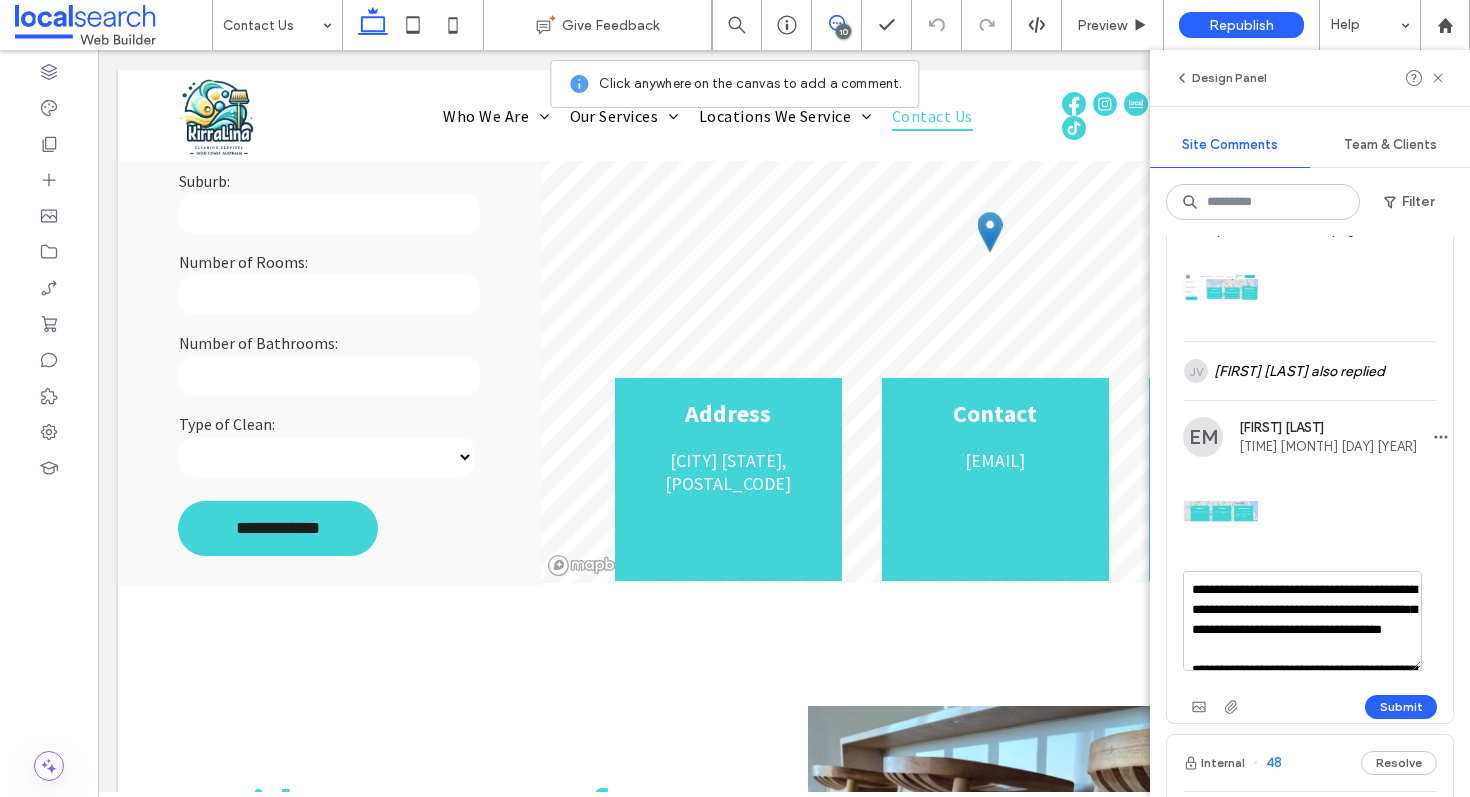 drag, startPoint x: 1278, startPoint y: 681, endPoint x: 1382, endPoint y: 608, distance: 127.06297 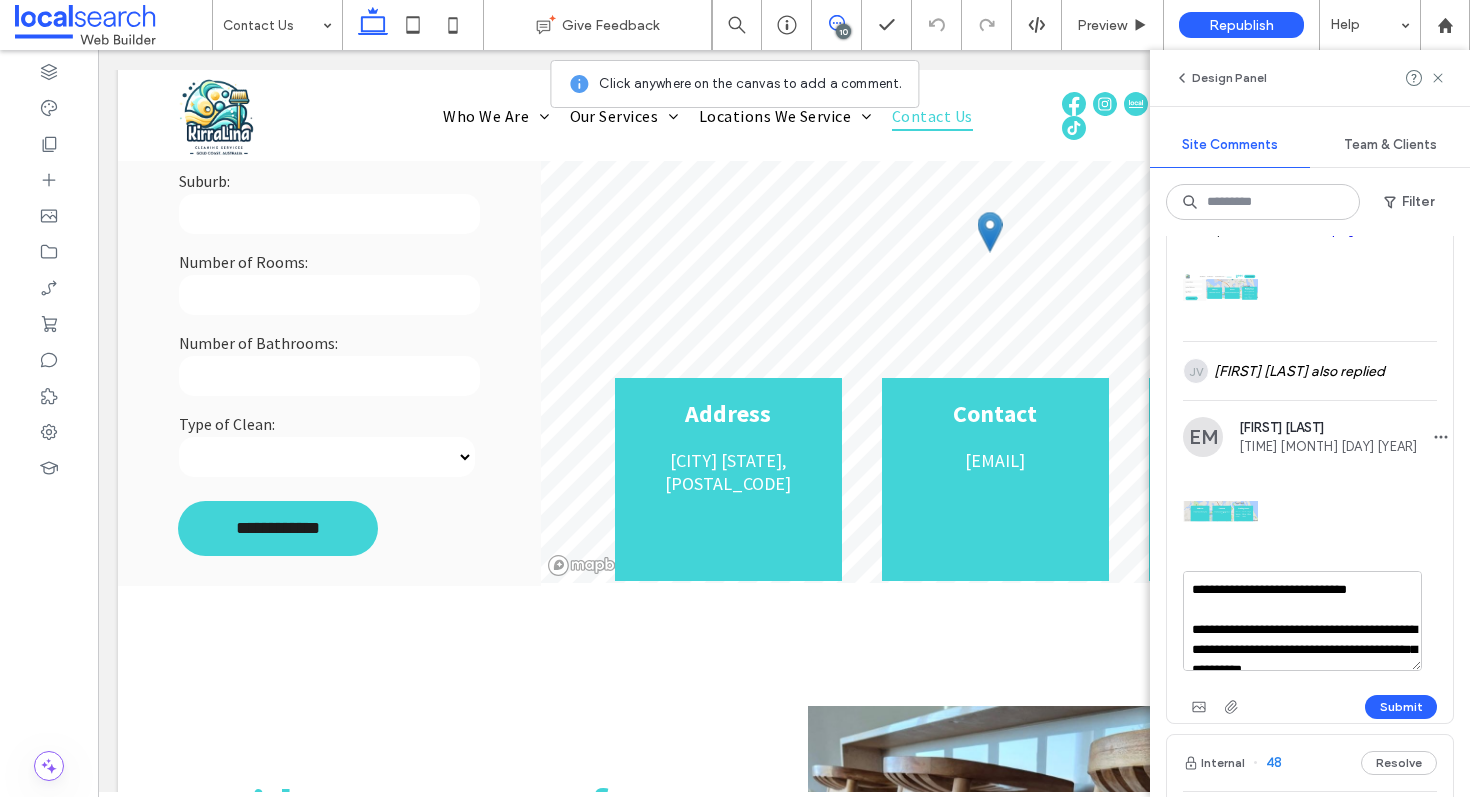 scroll, scrollTop: 58, scrollLeft: 0, axis: vertical 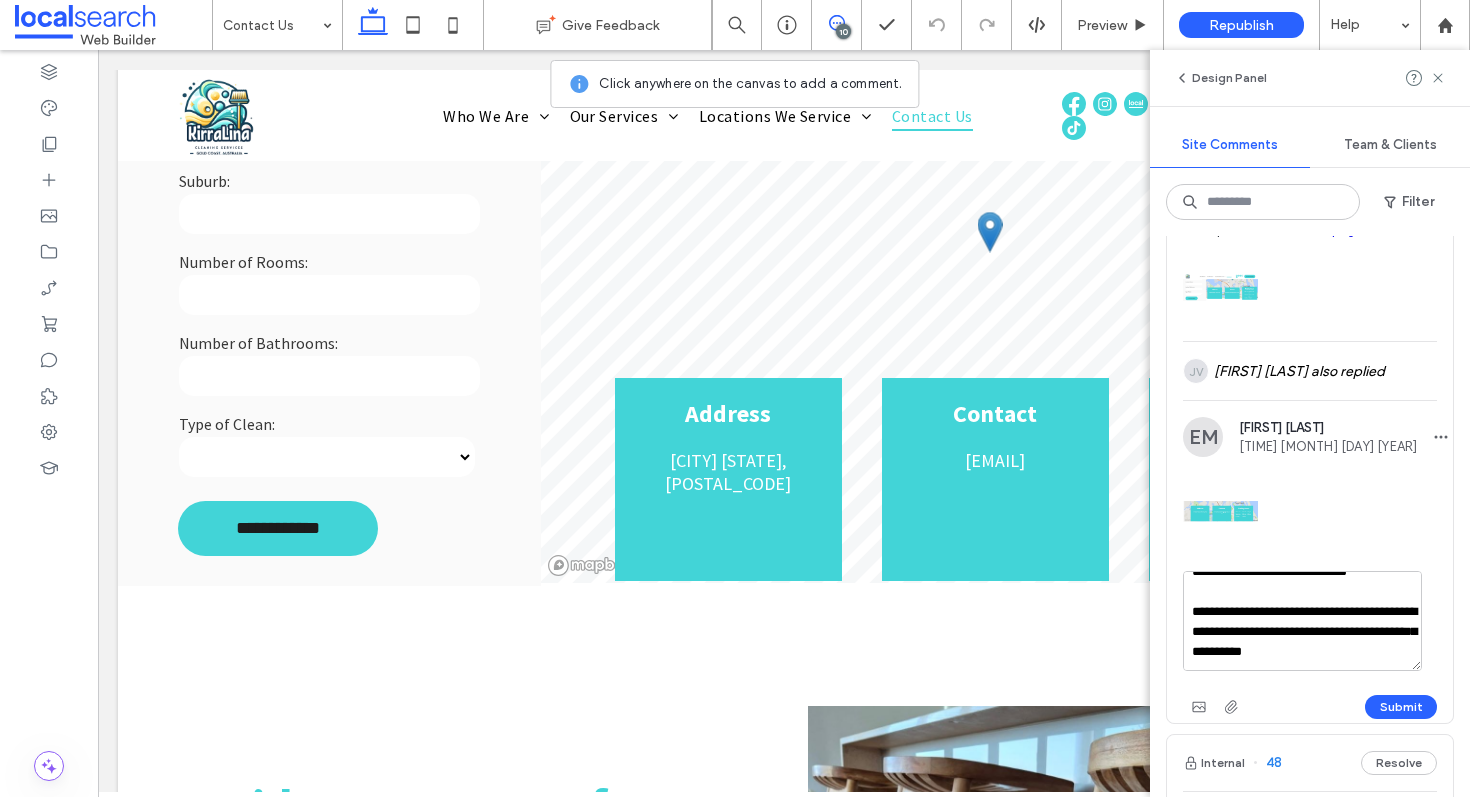 drag, startPoint x: 1323, startPoint y: 680, endPoint x: 1310, endPoint y: 683, distance: 13.341664 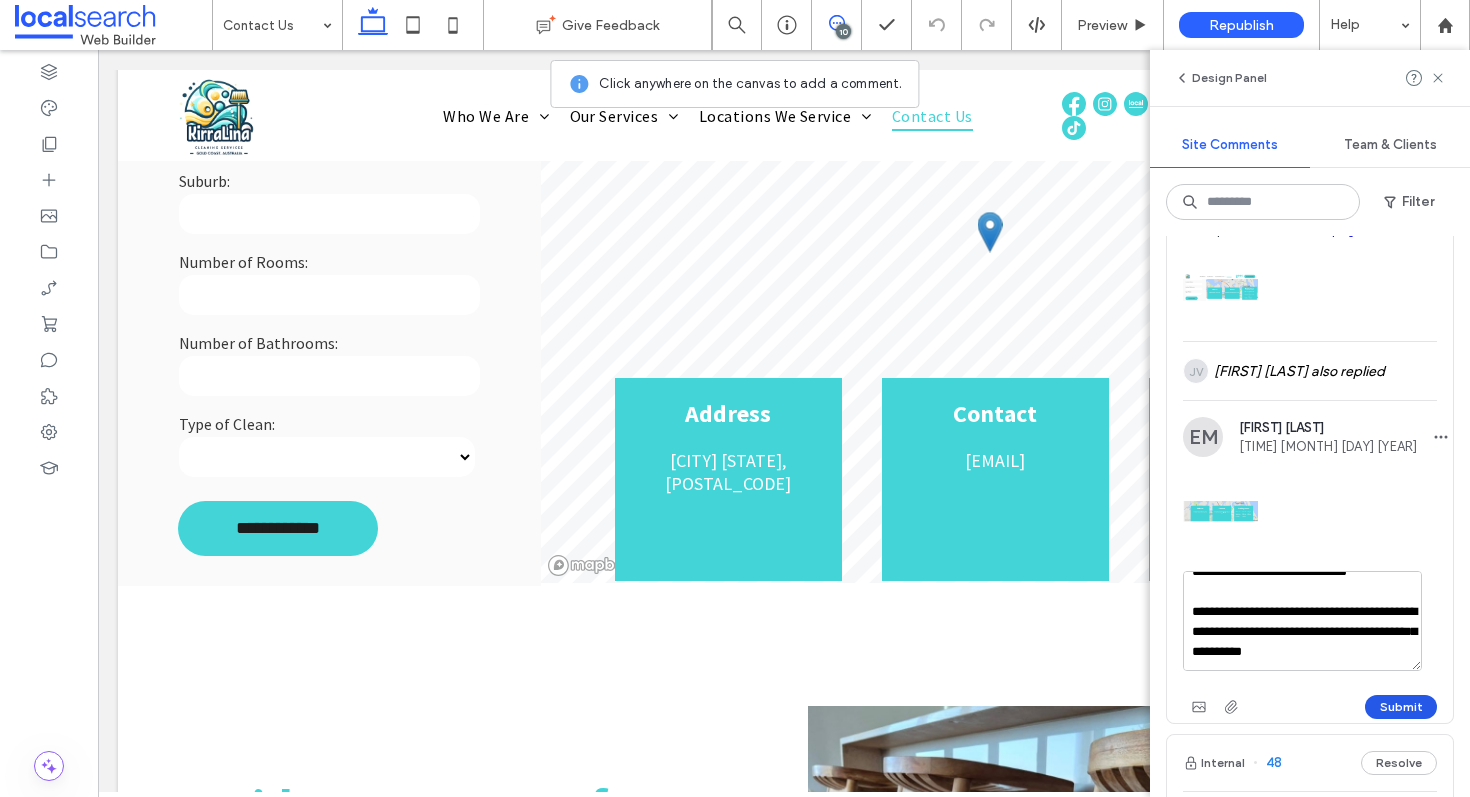 type on "**********" 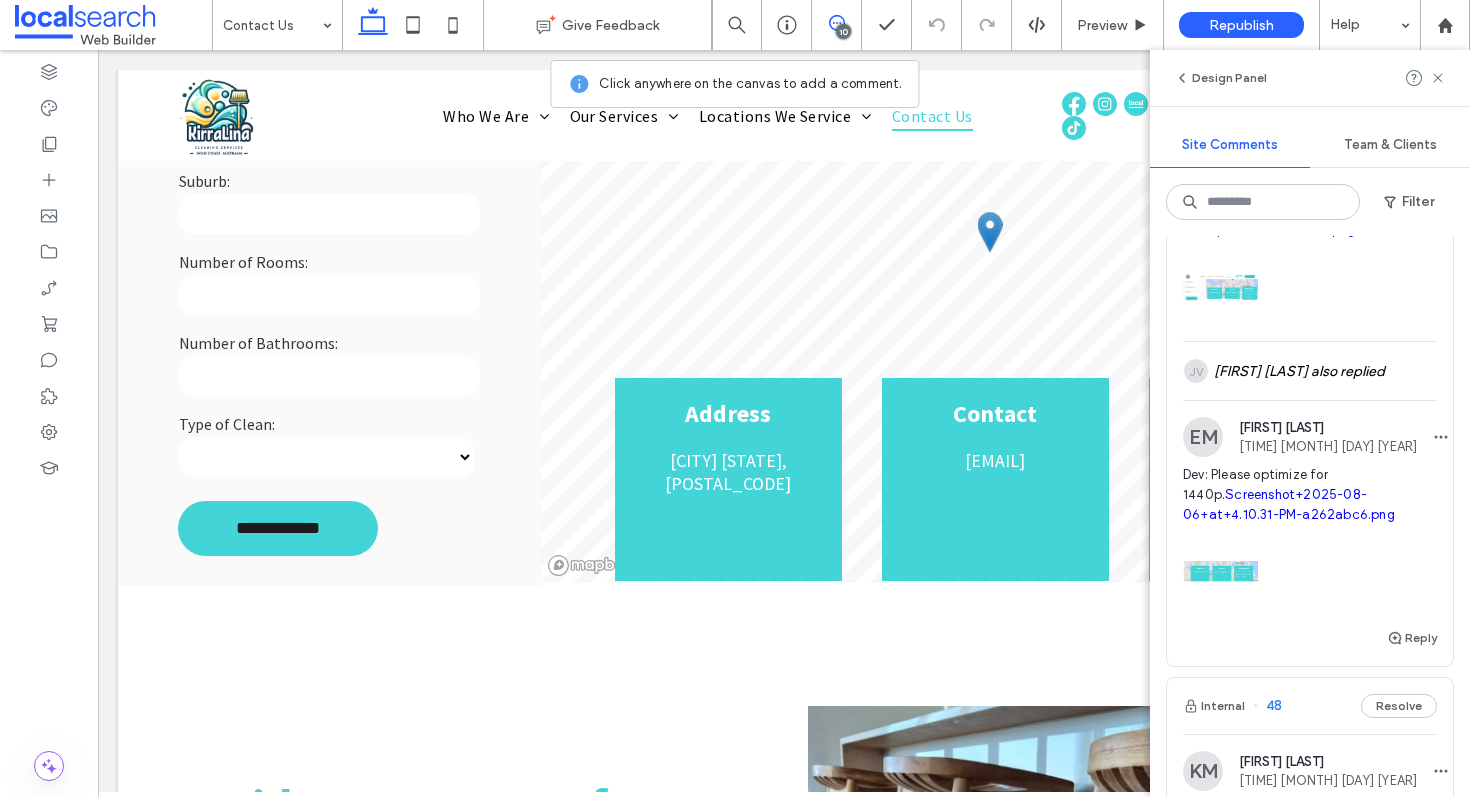 click on "Dev: Please optimize for 1440p.
Screenshot+[YEAR]-[MONTH]-[DAY]+at+[TIME]-[HASH].png" at bounding box center (1310, 495) 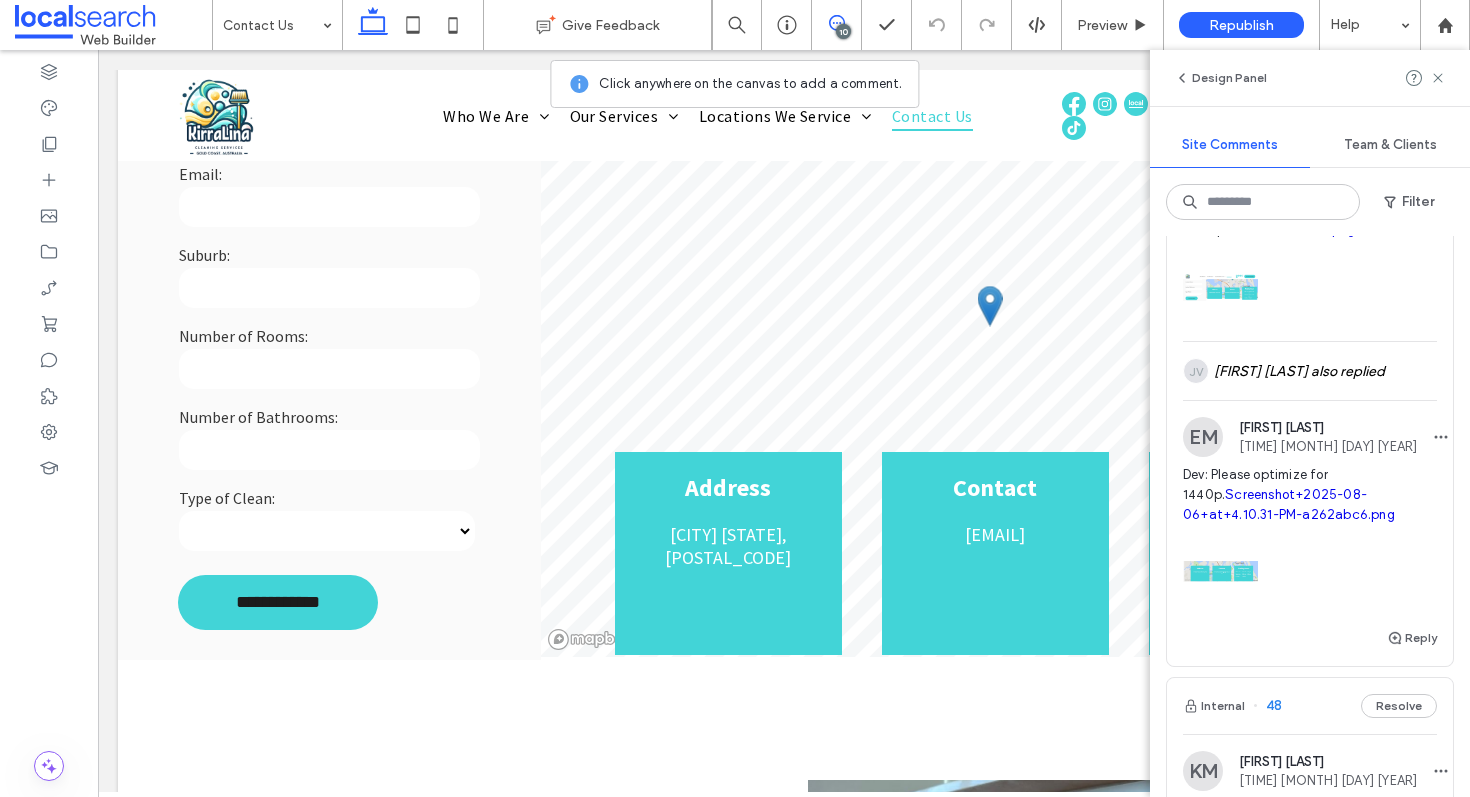 scroll, scrollTop: 224, scrollLeft: 0, axis: vertical 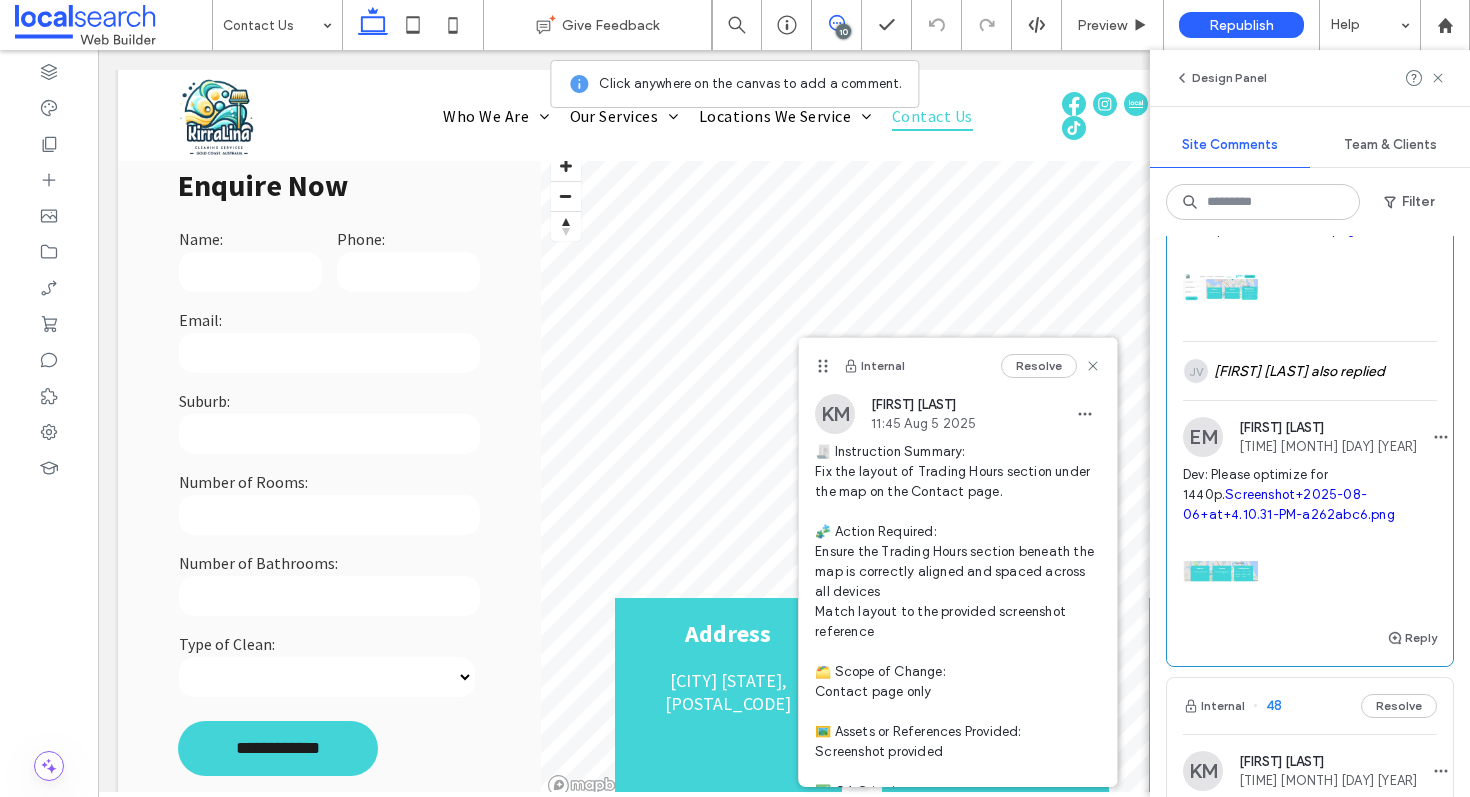 click on "Screenshot+2025-08-06+at+4.10.31-PM-a262abc6.png" at bounding box center [1289, 504] 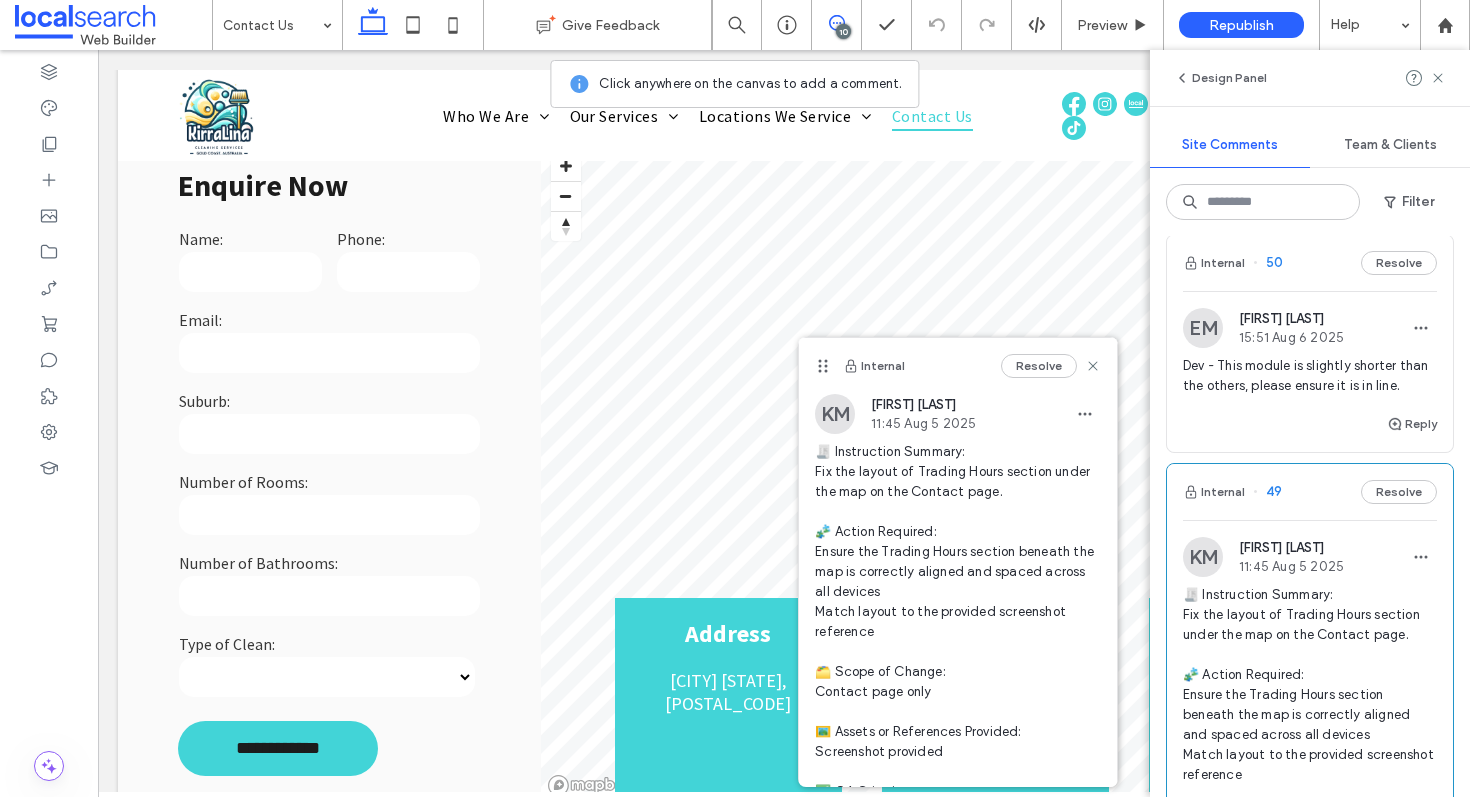 scroll, scrollTop: 0, scrollLeft: 0, axis: both 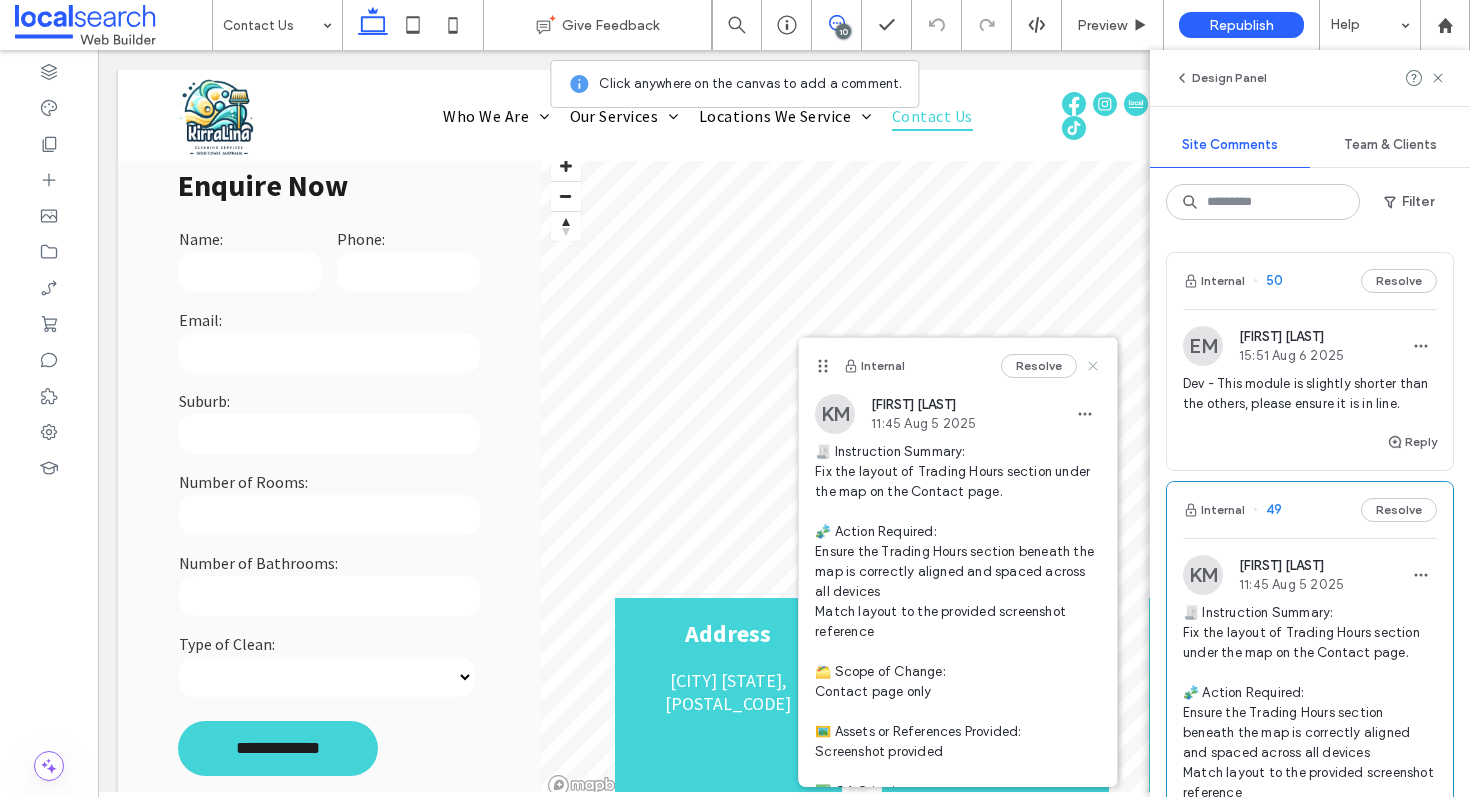 click 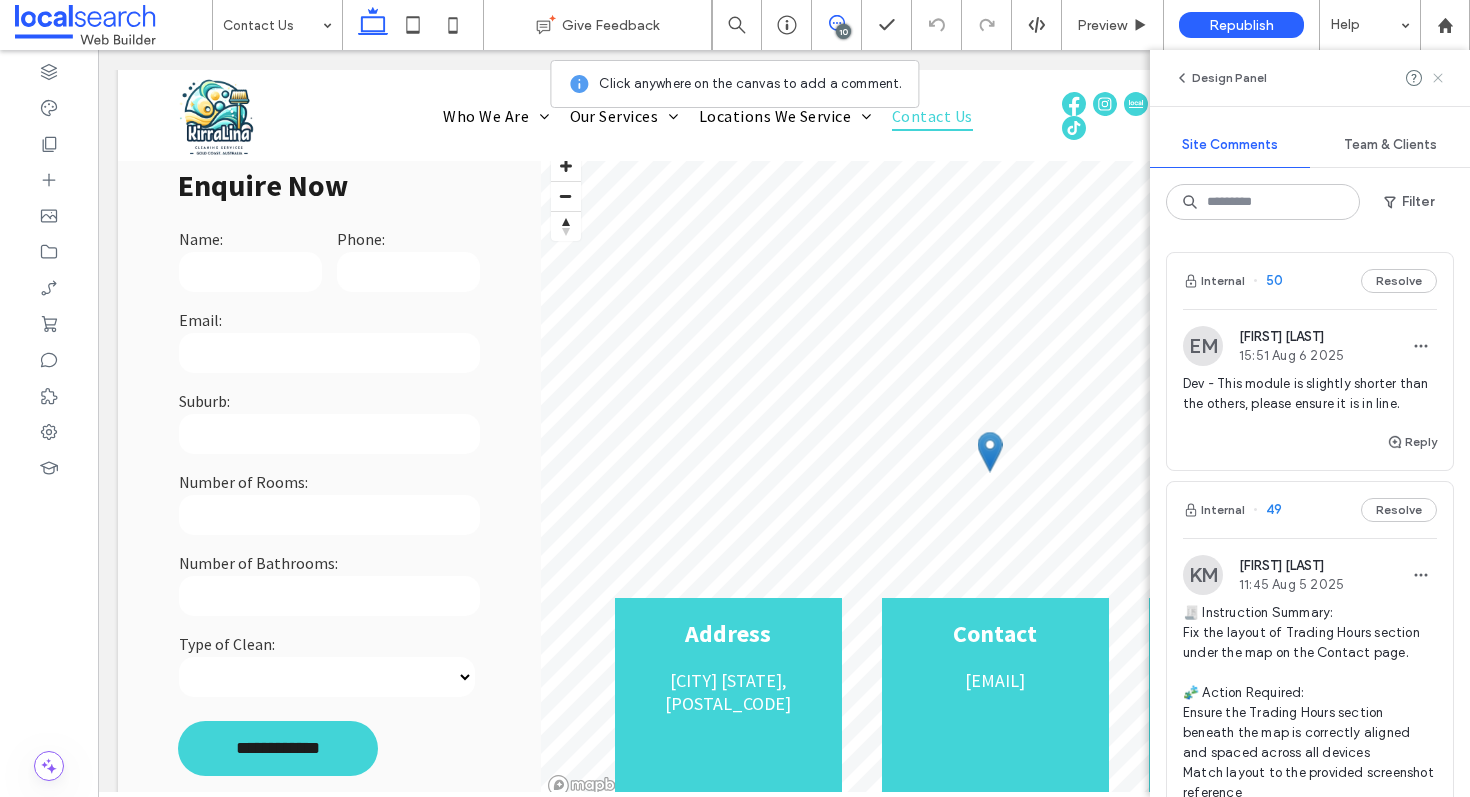 click 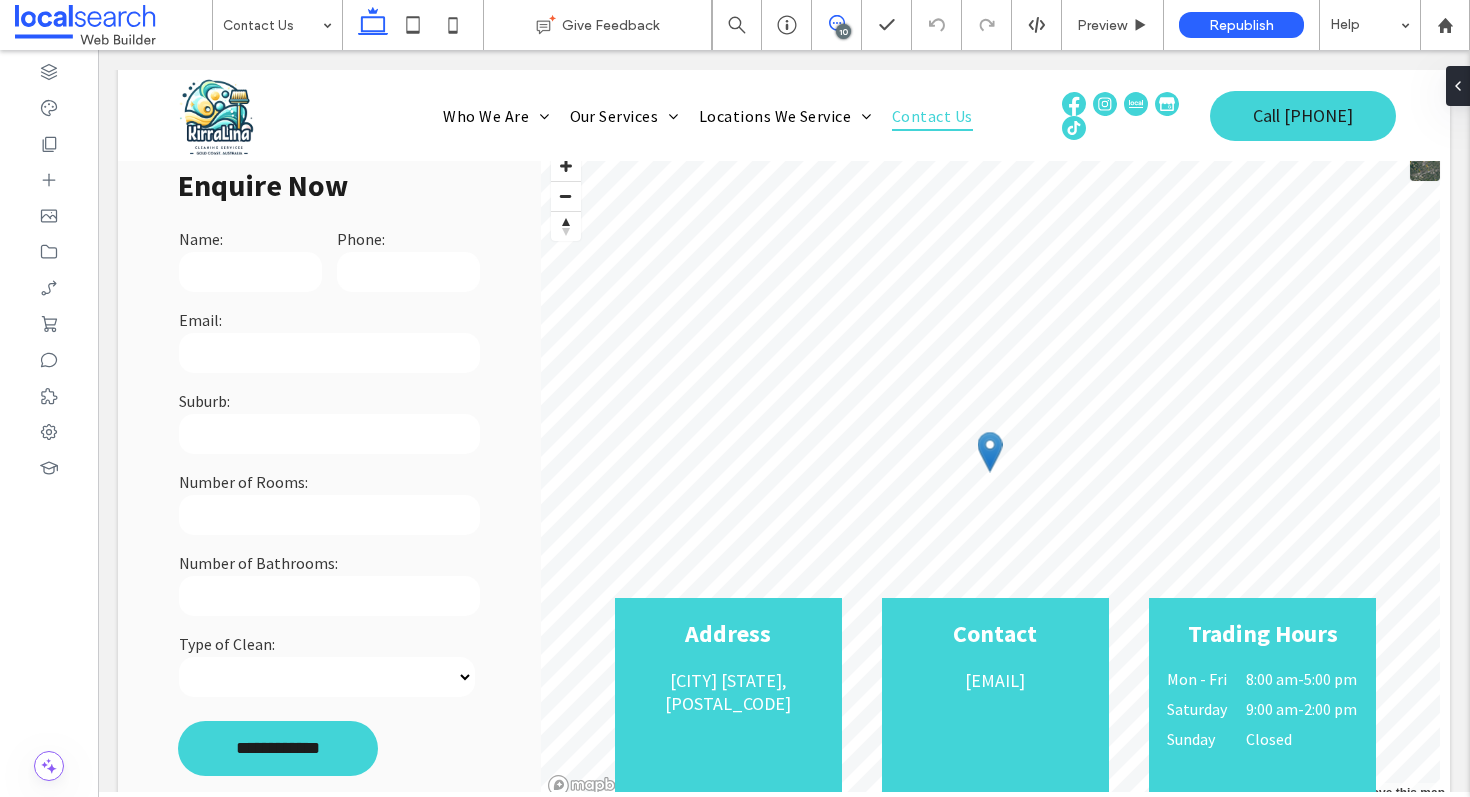 click at bounding box center (836, 23) 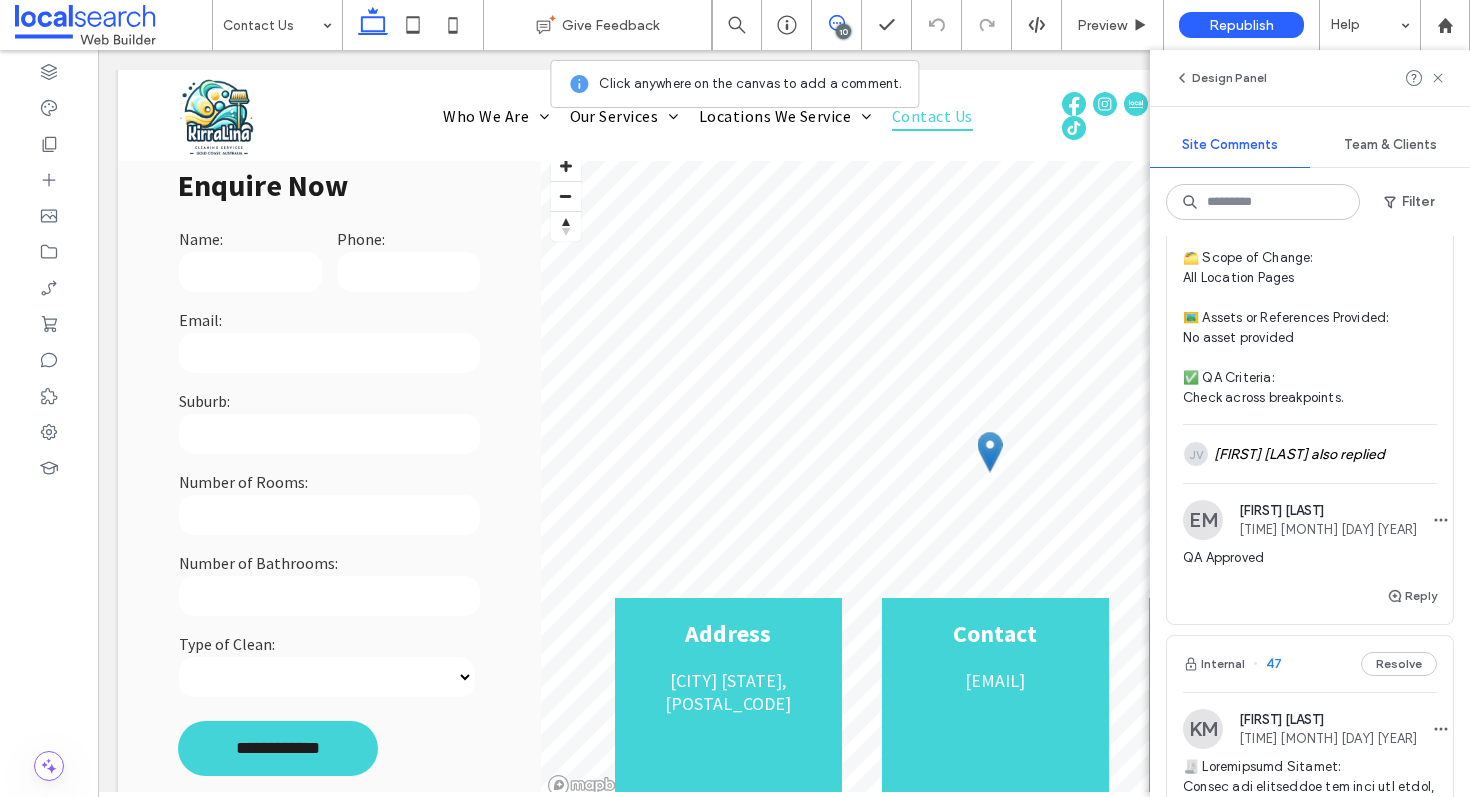 scroll, scrollTop: 2112, scrollLeft: 0, axis: vertical 